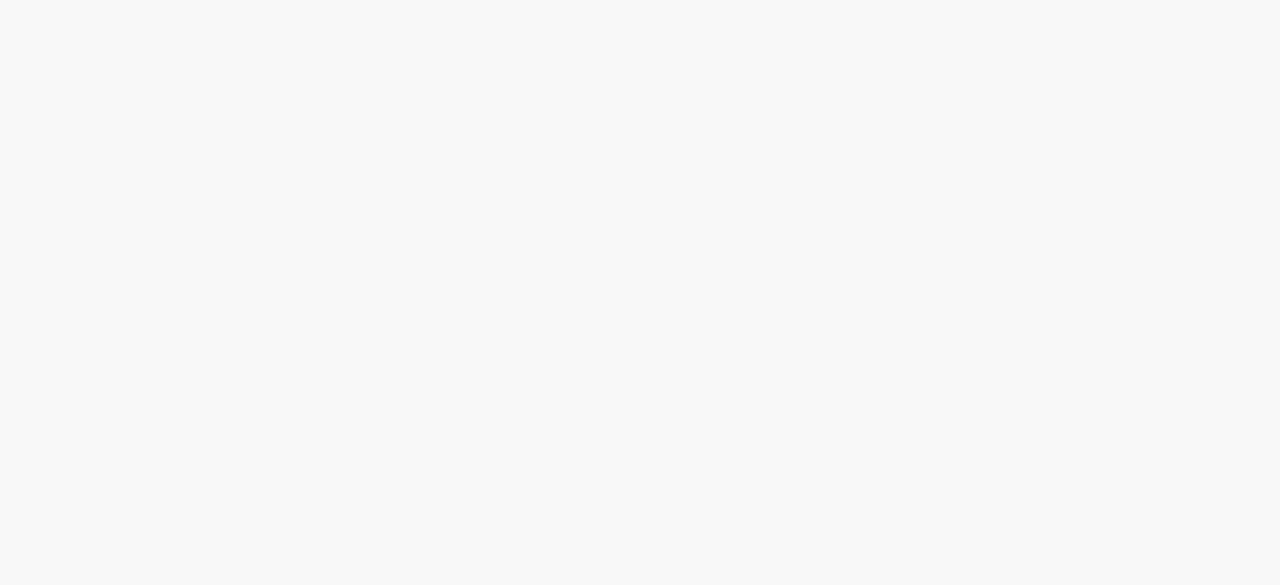 scroll, scrollTop: 0, scrollLeft: 0, axis: both 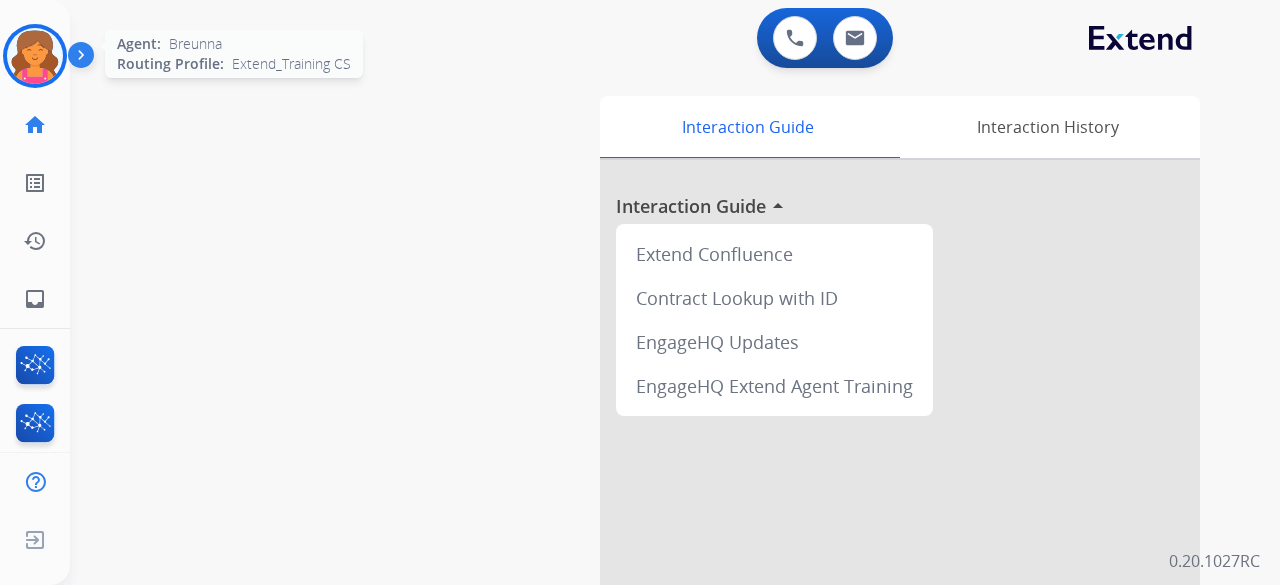 click at bounding box center [35, 56] 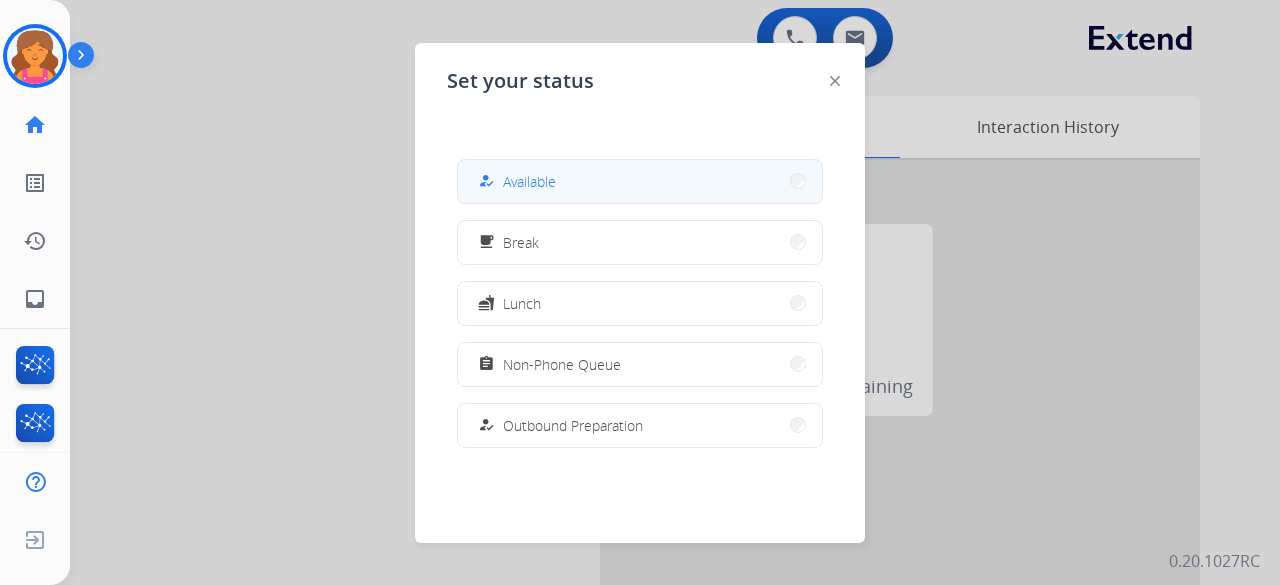 click on "how_to_reg" at bounding box center (488, 181) 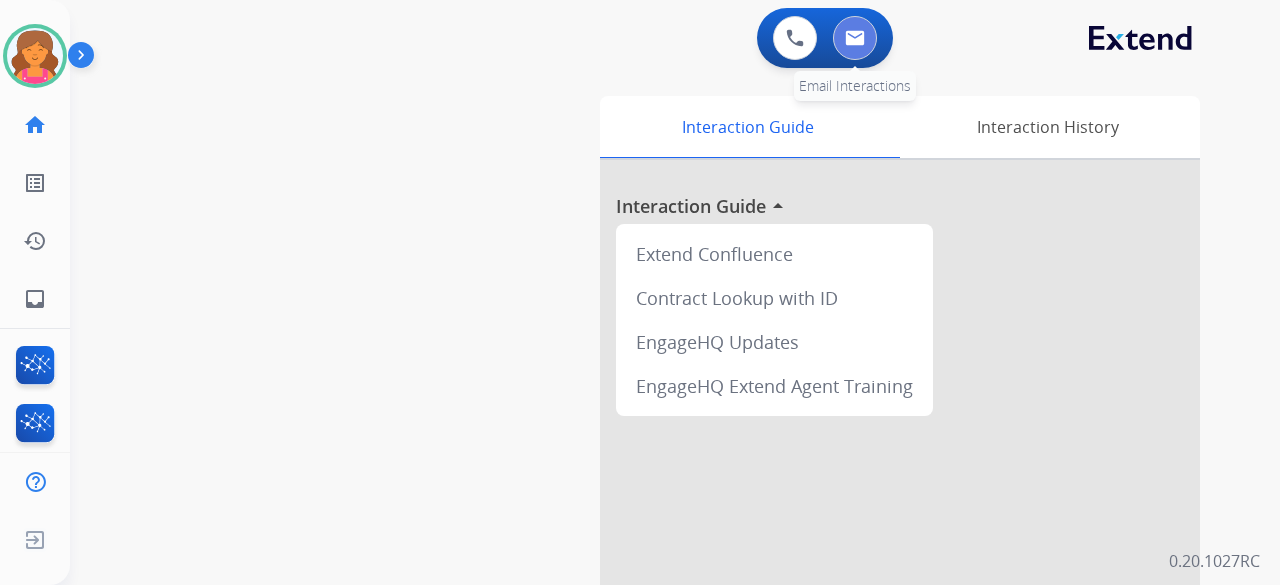 click at bounding box center [855, 38] 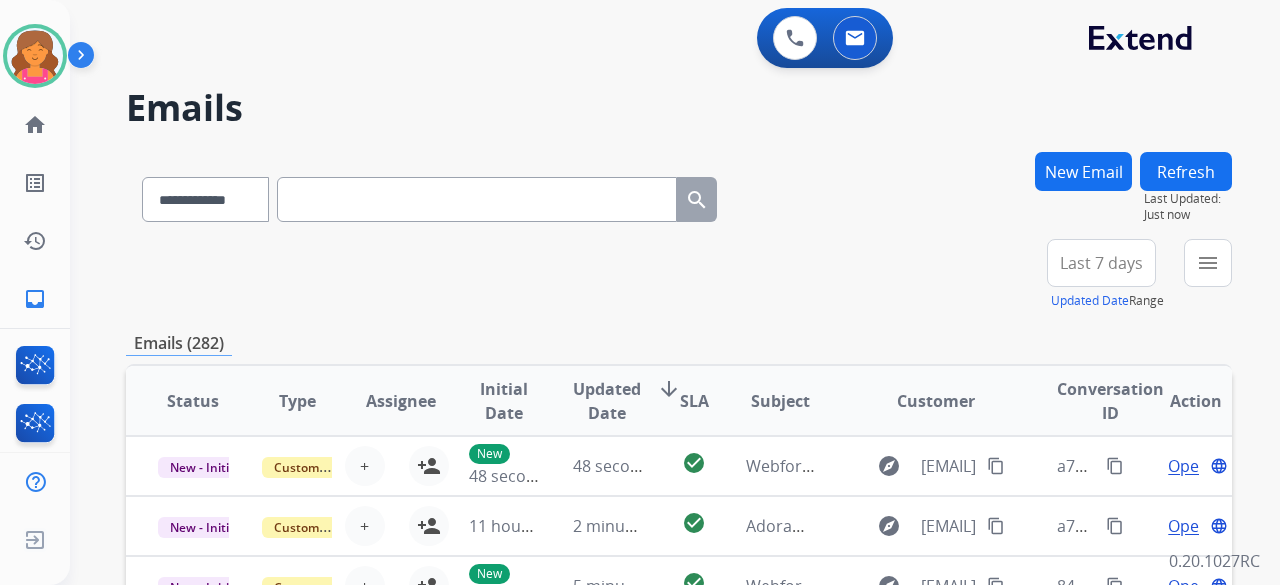 click on "Last 7 days" at bounding box center [1101, 263] 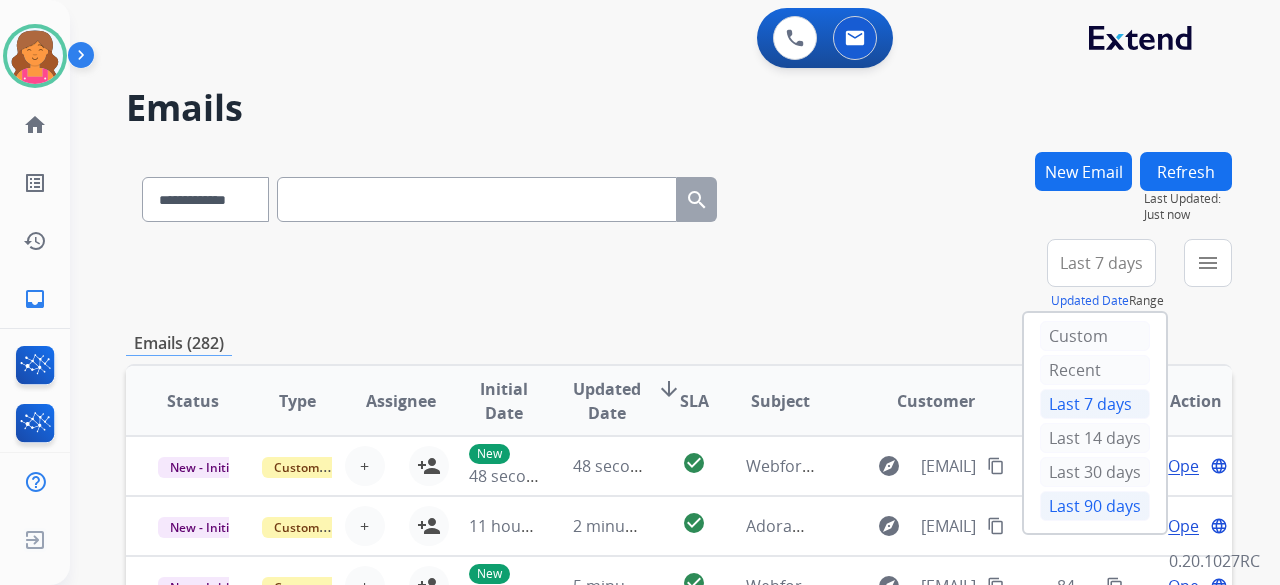 click on "Last 90 days" at bounding box center [1095, 506] 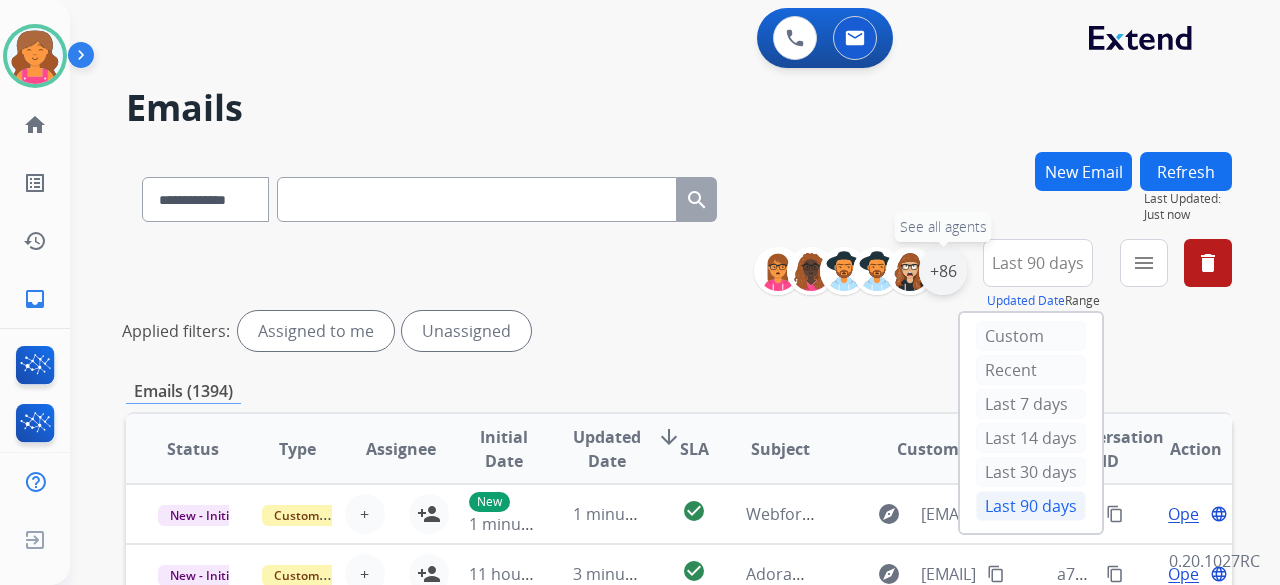 click on "+86" at bounding box center [943, 271] 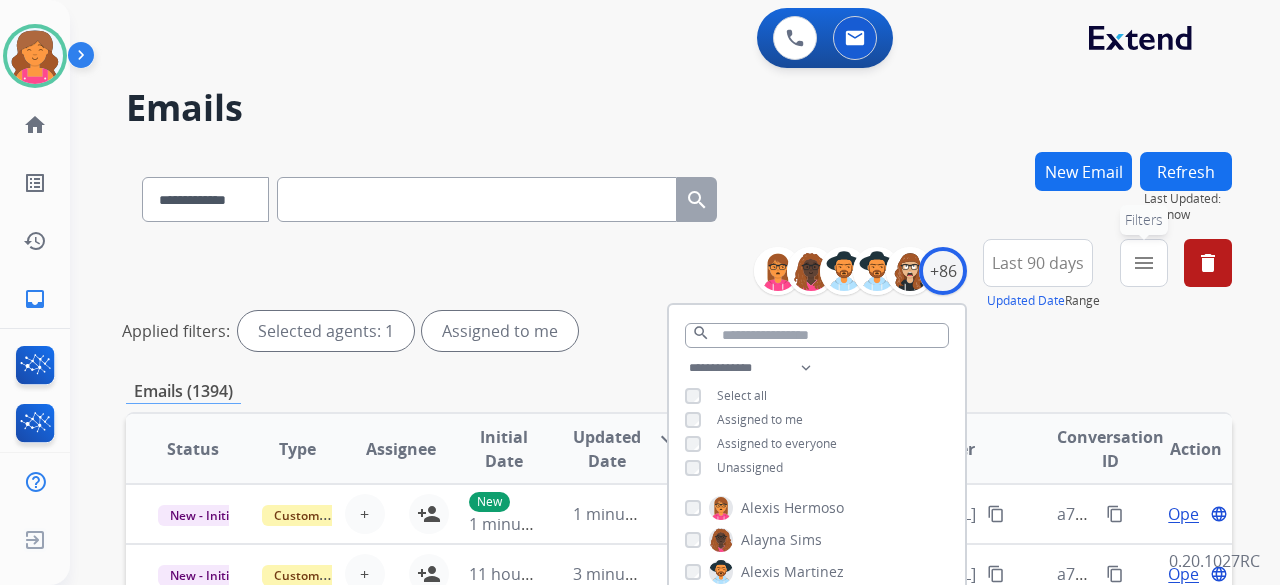 click on "menu" at bounding box center (1144, 263) 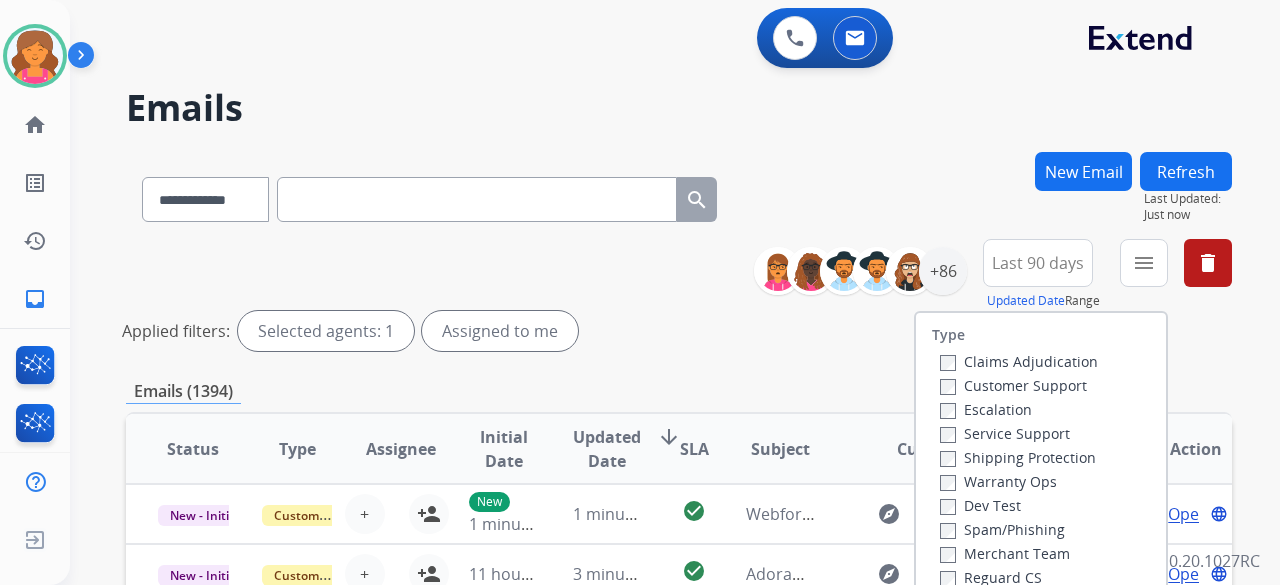 click on "Customer Support" at bounding box center (1013, 385) 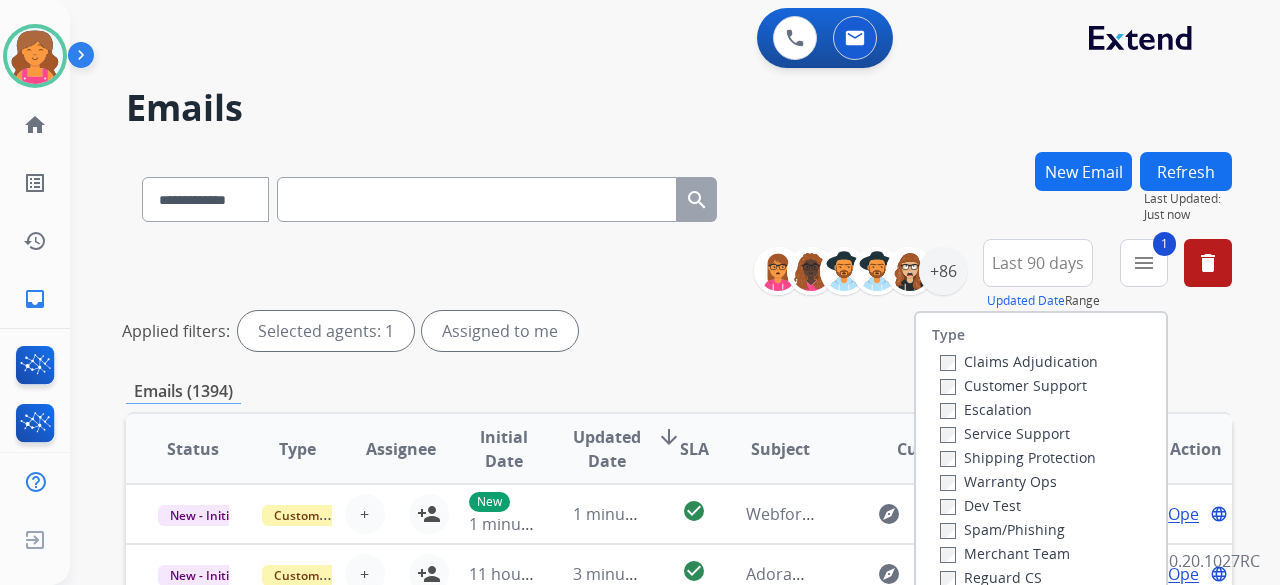 click on "Shipping Protection" at bounding box center (1018, 457) 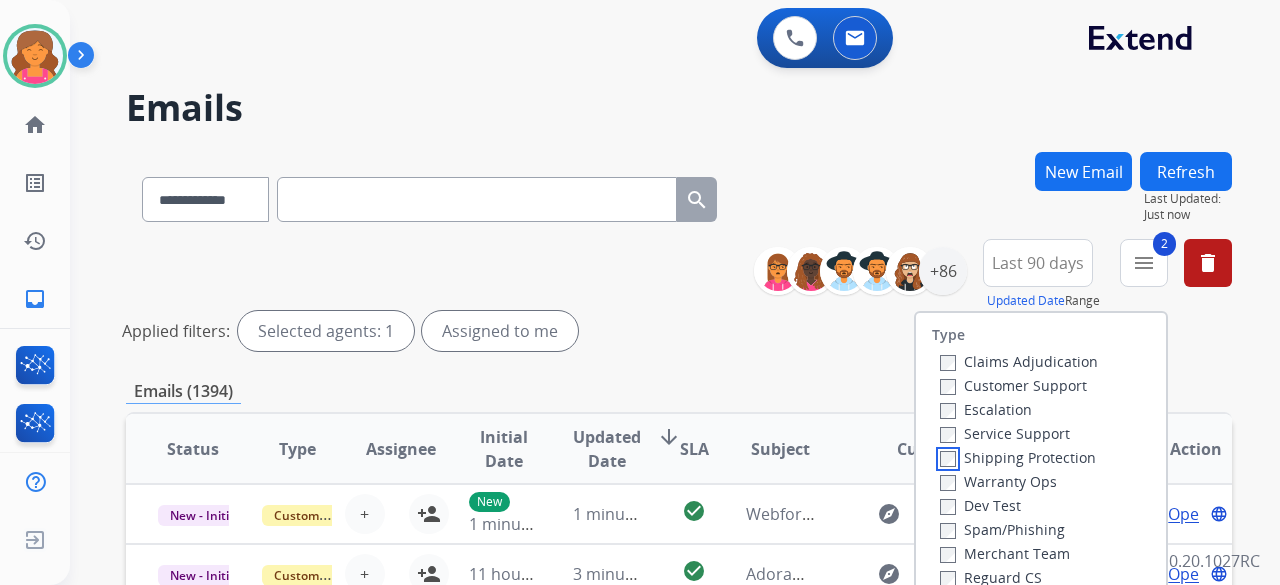 scroll, scrollTop: 100, scrollLeft: 0, axis: vertical 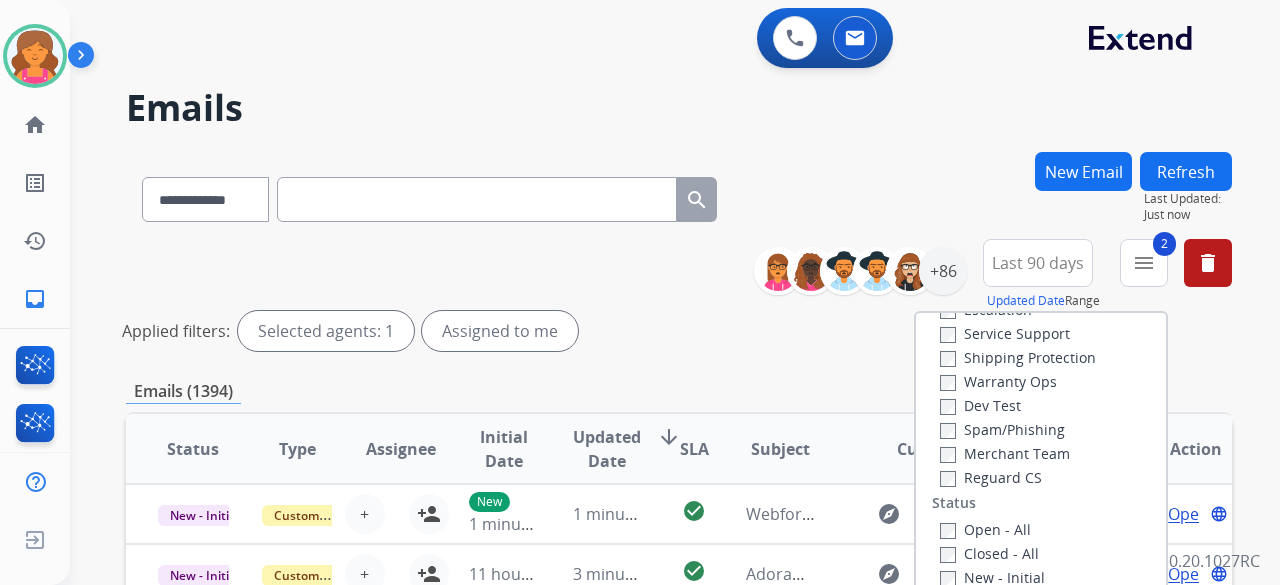click on "Reguard CS" at bounding box center (991, 477) 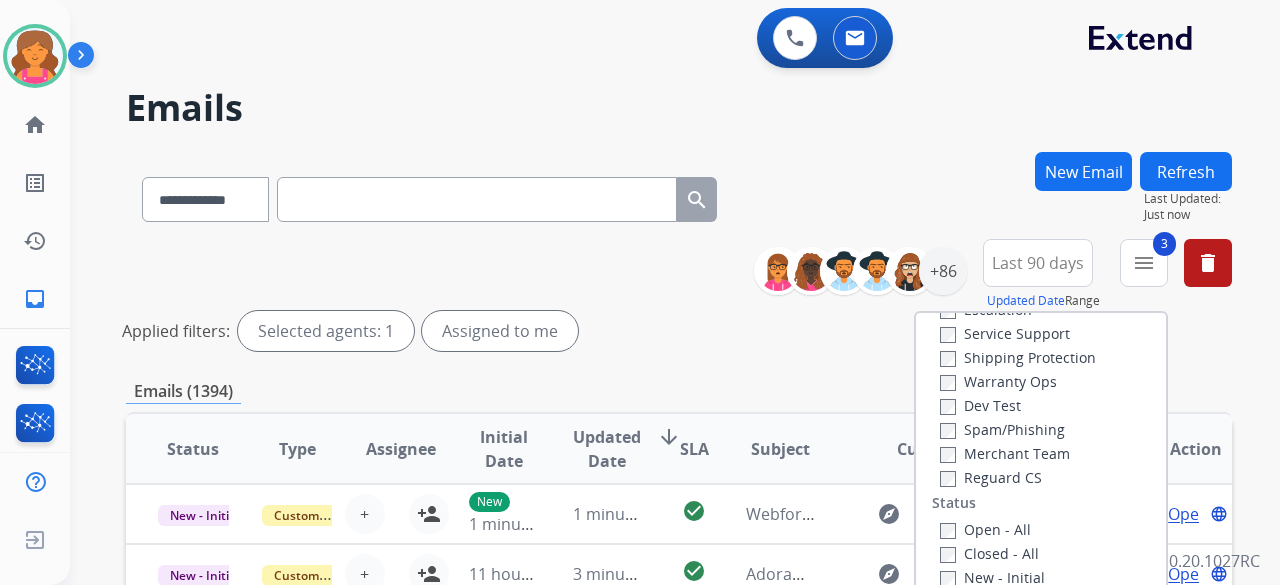 click on "Open - All" at bounding box center (1045, 529) 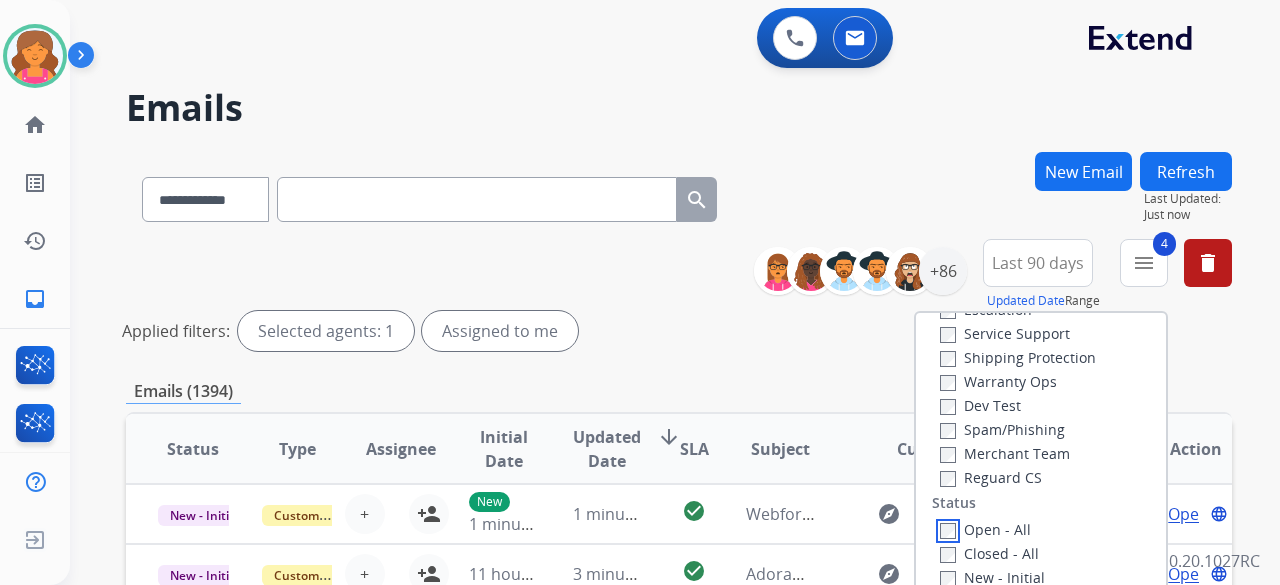 scroll, scrollTop: 400, scrollLeft: 0, axis: vertical 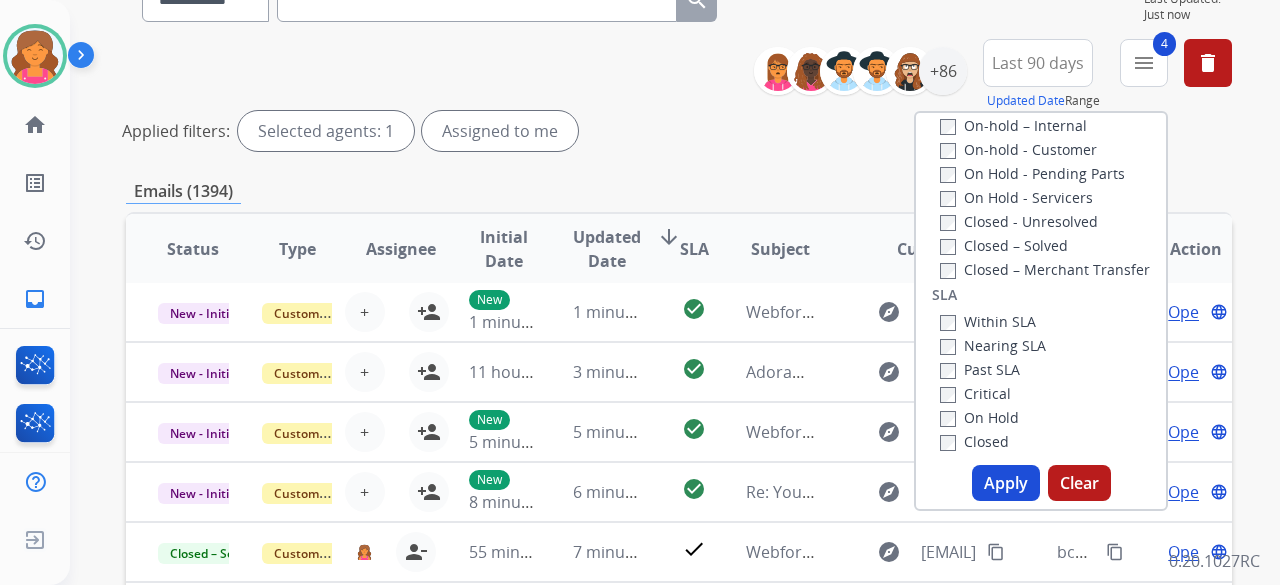 click on "Apply" at bounding box center (1006, 483) 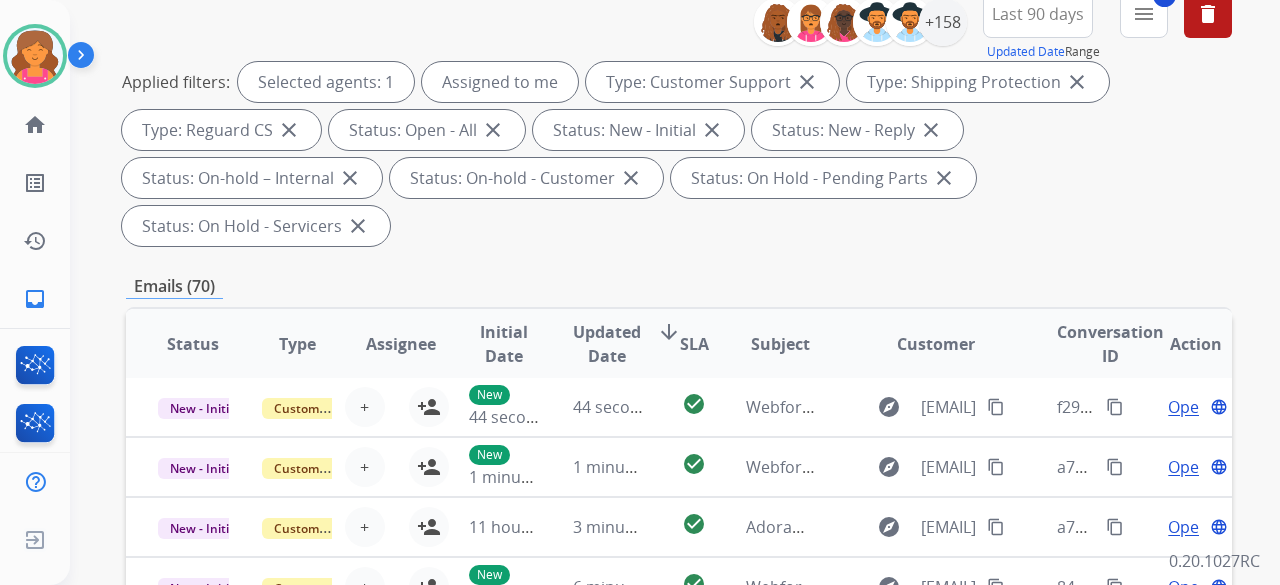 scroll, scrollTop: 500, scrollLeft: 0, axis: vertical 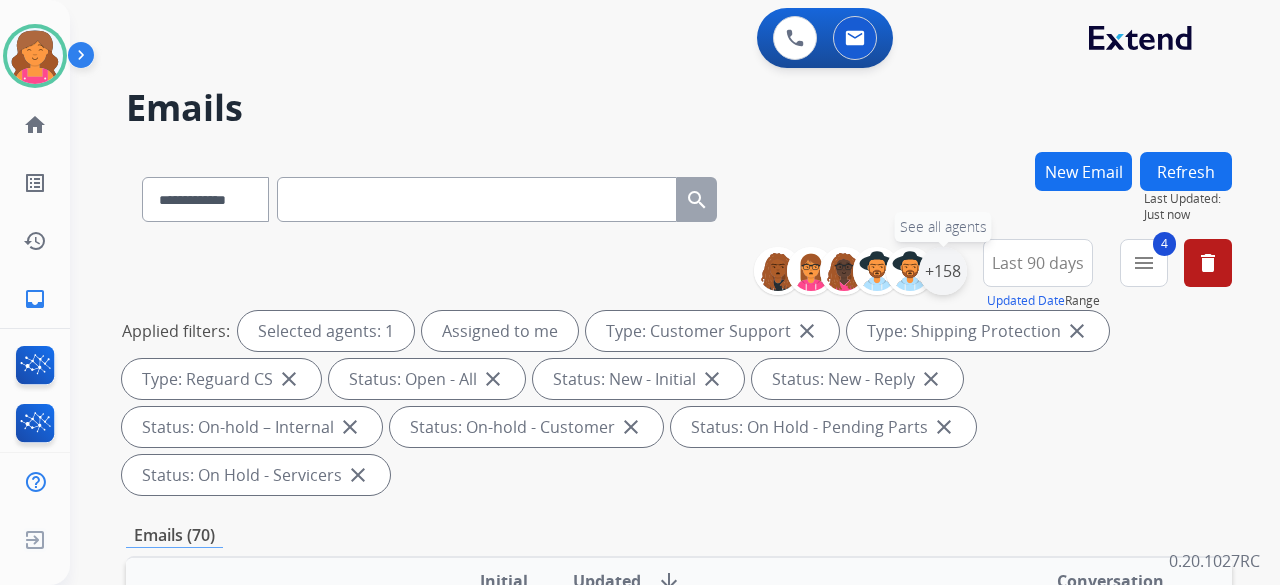click on "+158" at bounding box center [943, 271] 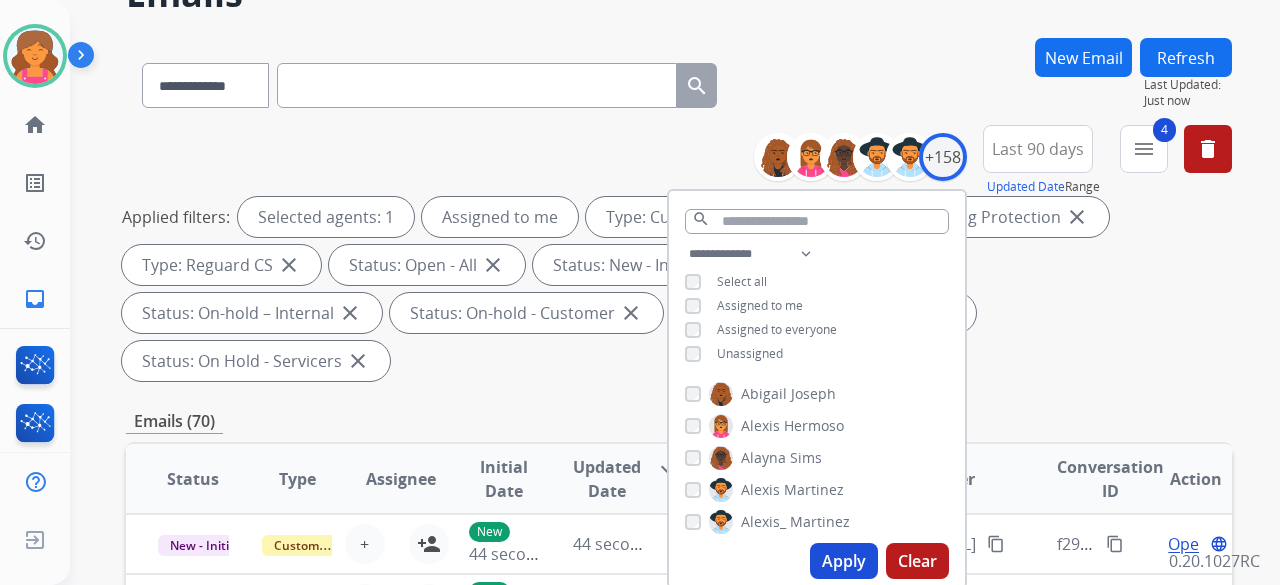 scroll, scrollTop: 200, scrollLeft: 0, axis: vertical 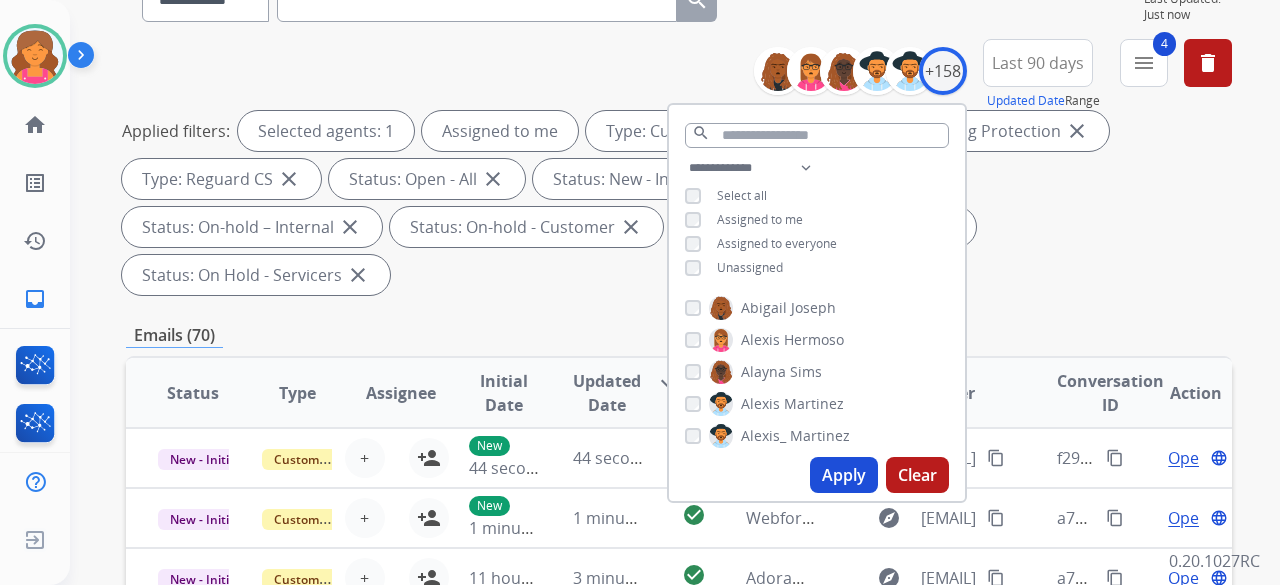 click on "Apply" at bounding box center [844, 475] 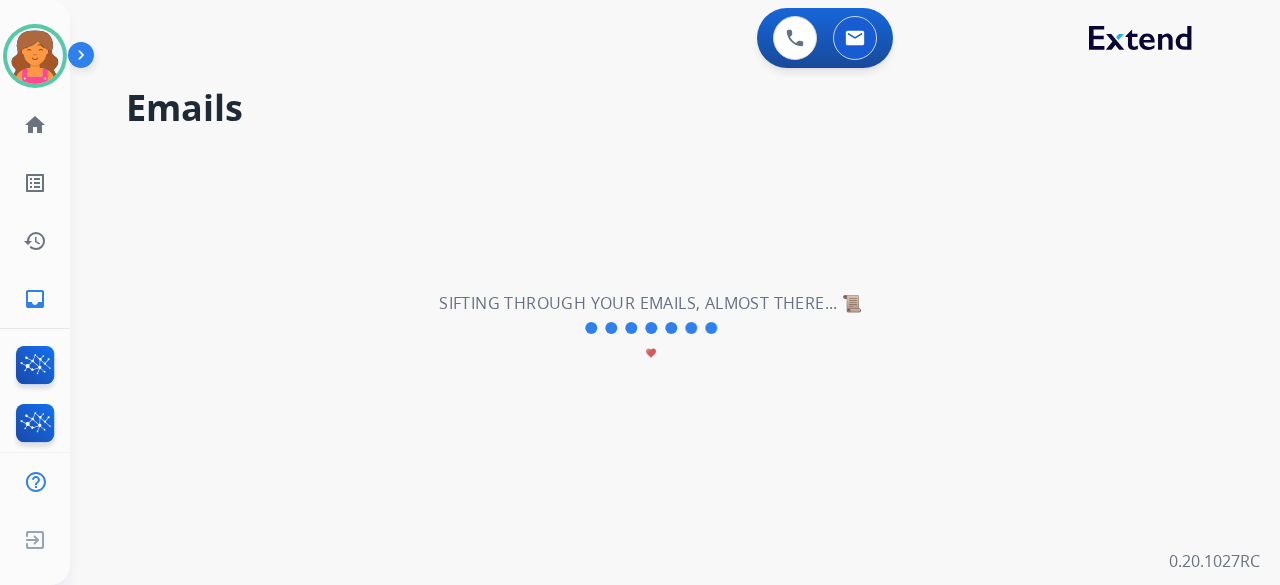 scroll, scrollTop: 0, scrollLeft: 0, axis: both 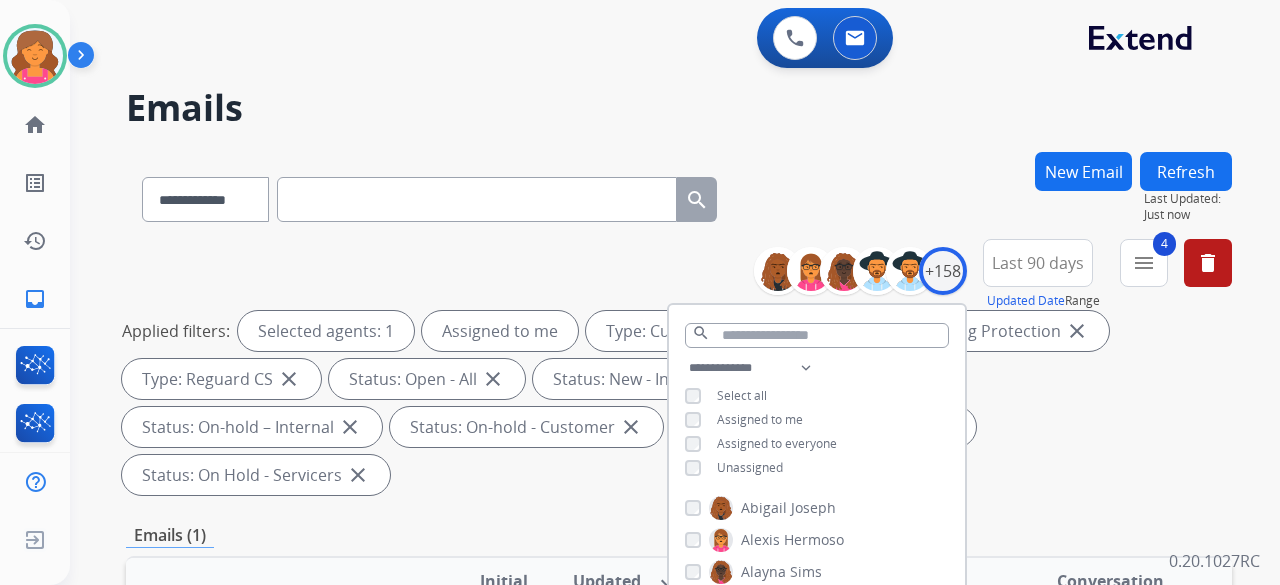 click on "**********" at bounding box center (651, 364) 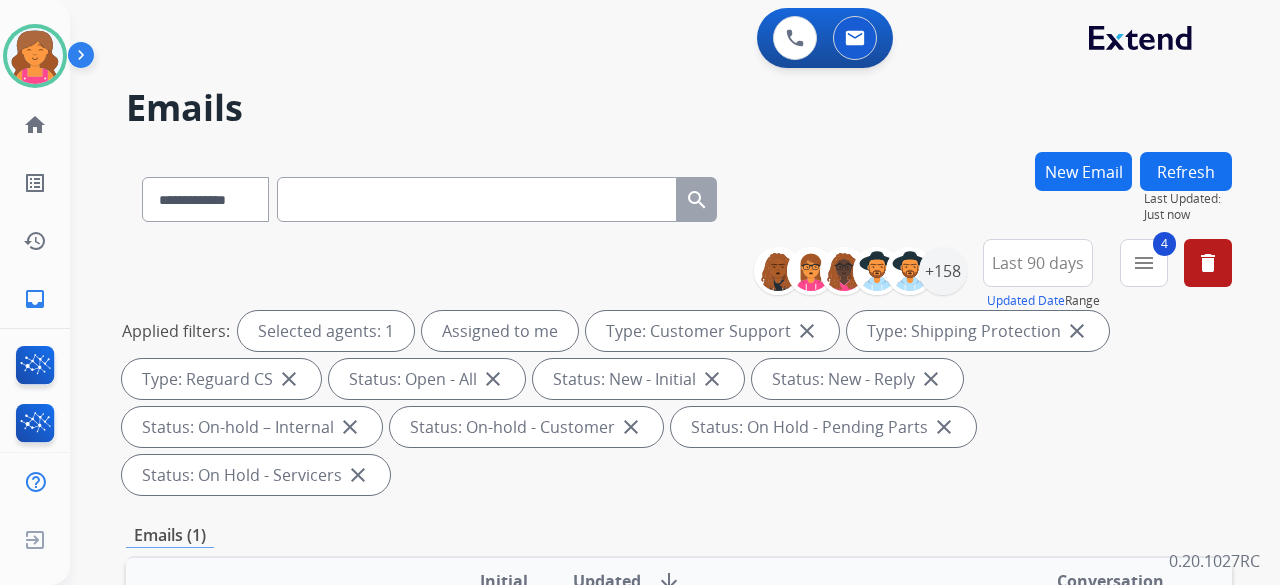 scroll, scrollTop: 500, scrollLeft: 0, axis: vertical 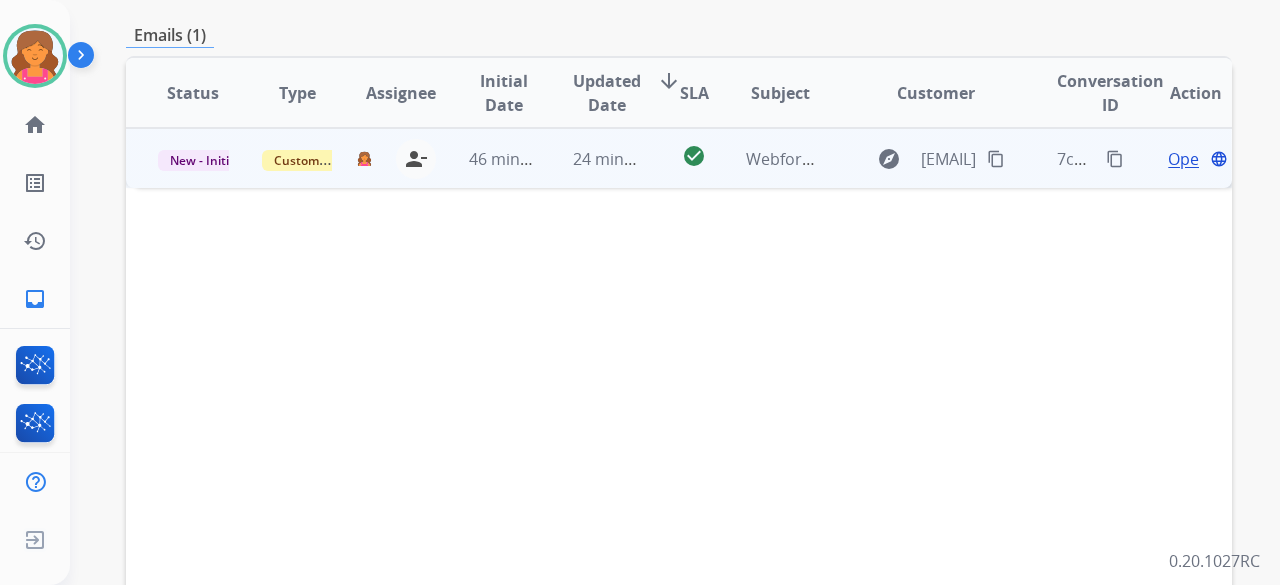 click on "Open" at bounding box center (1188, 159) 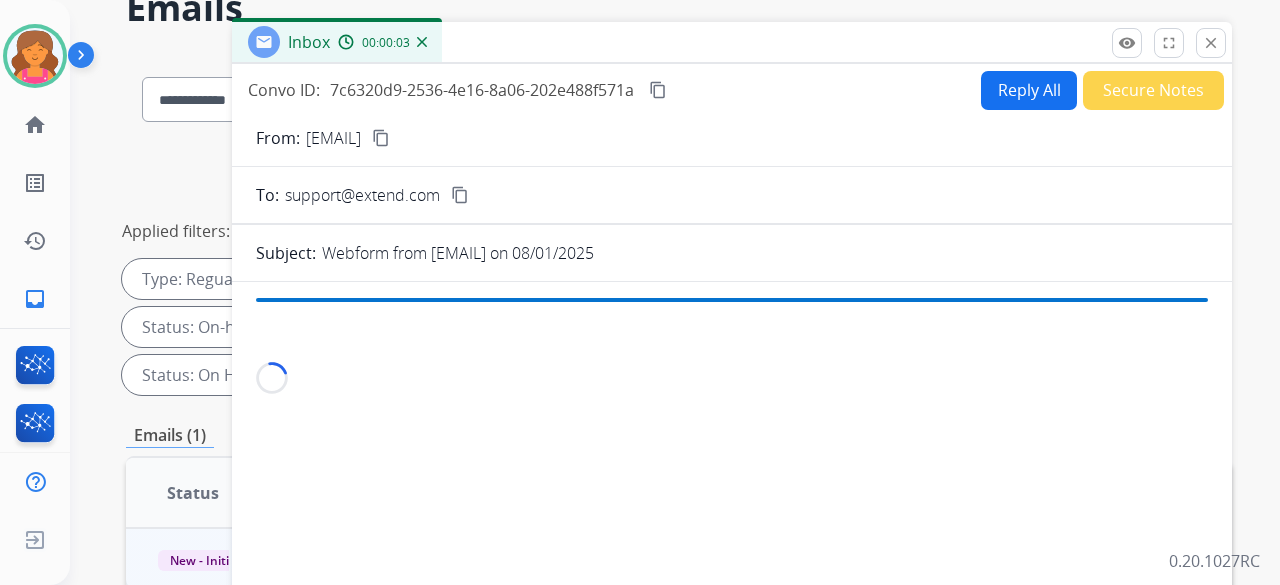 scroll, scrollTop: 100, scrollLeft: 0, axis: vertical 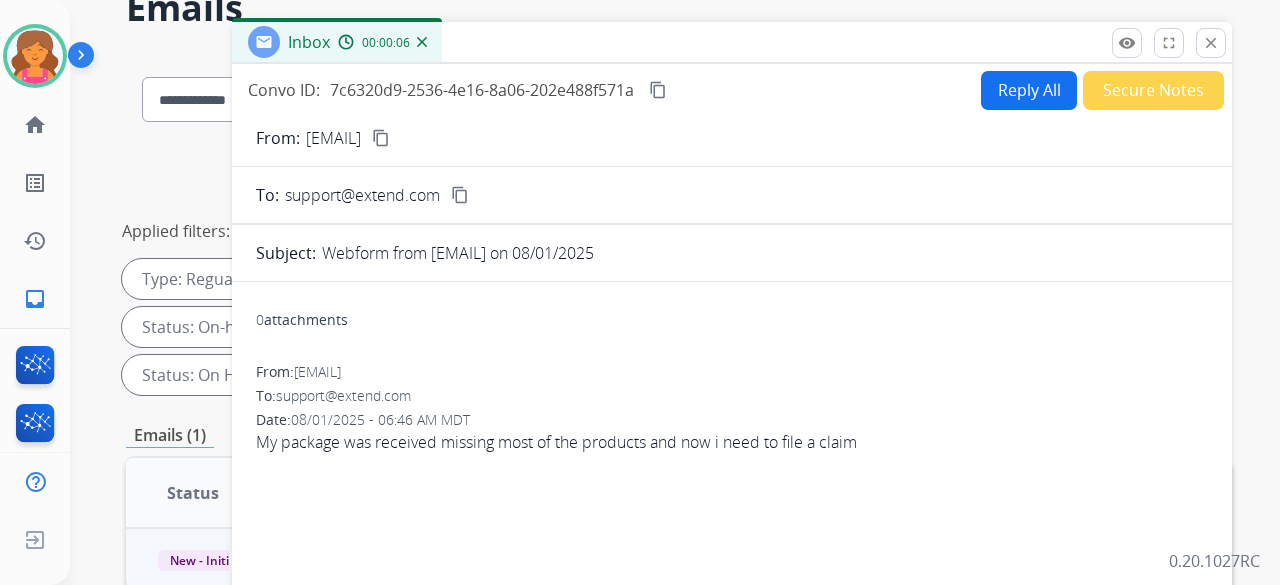 click on "content_copy" at bounding box center (381, 138) 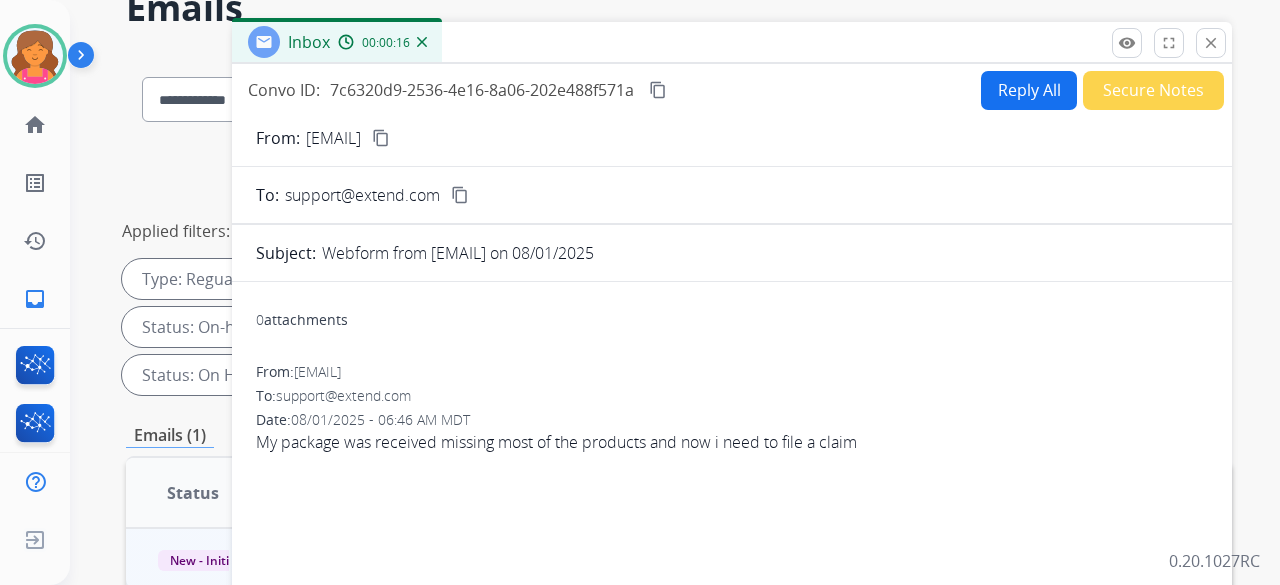 click on "Reply All" at bounding box center (1029, 90) 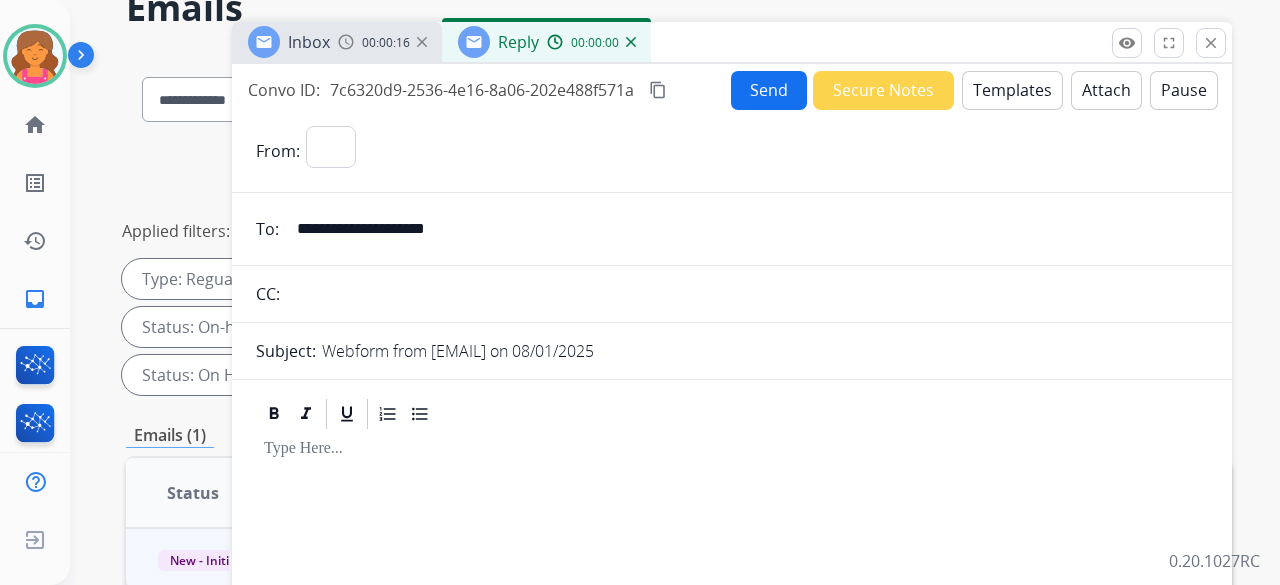 select on "**********" 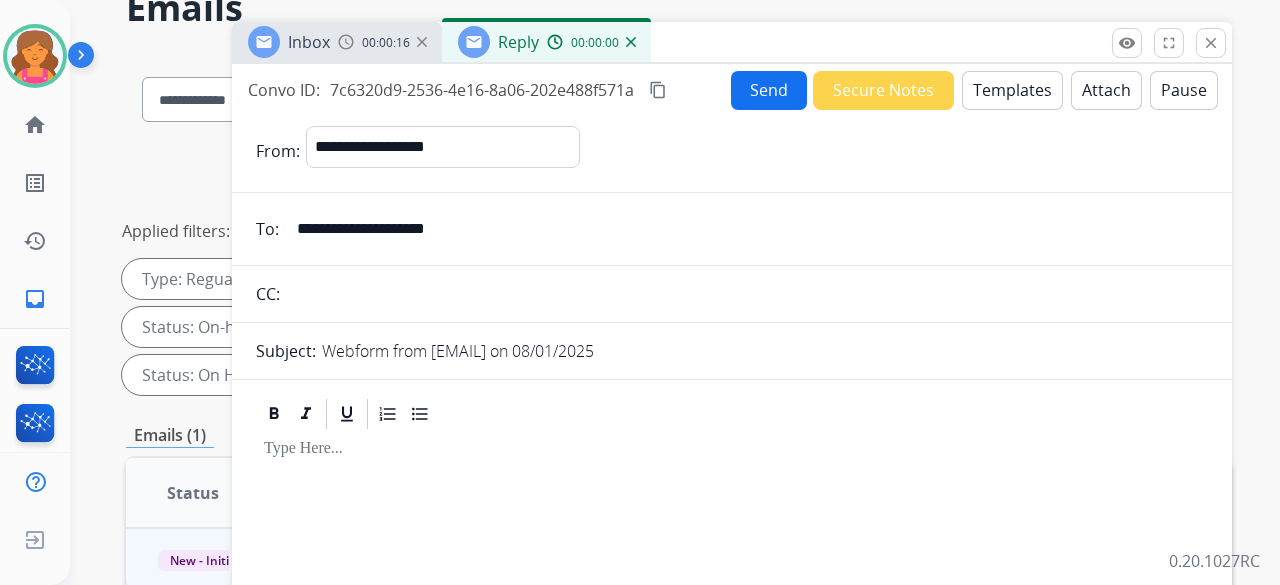 click on "Templates" at bounding box center [1012, 90] 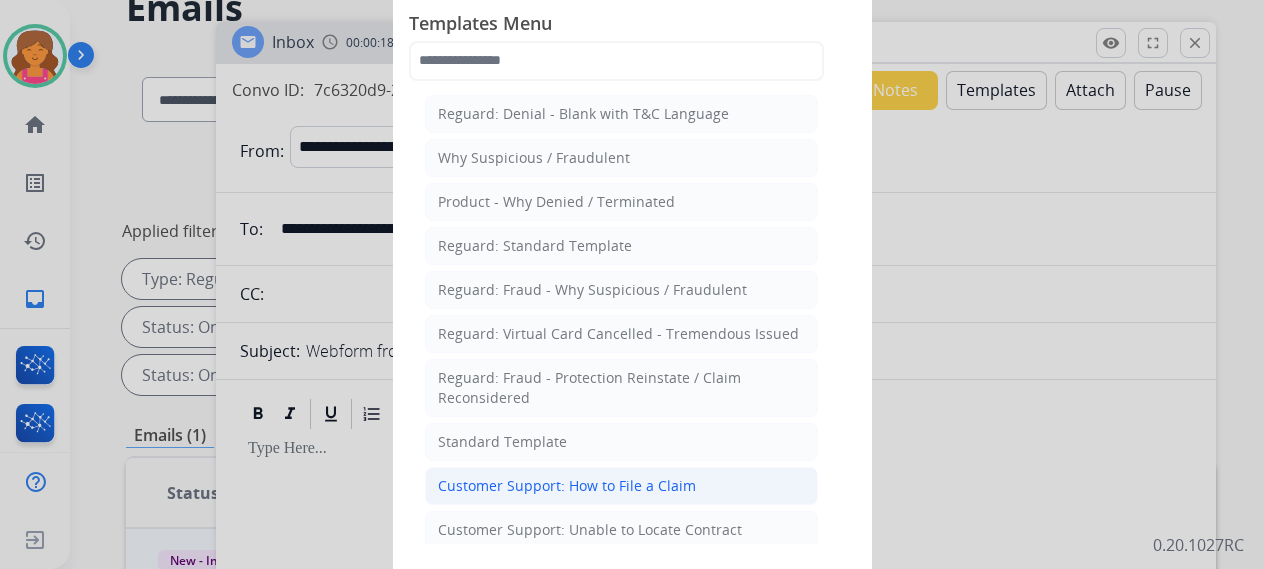 click on "Customer Support: How to File a Claim" 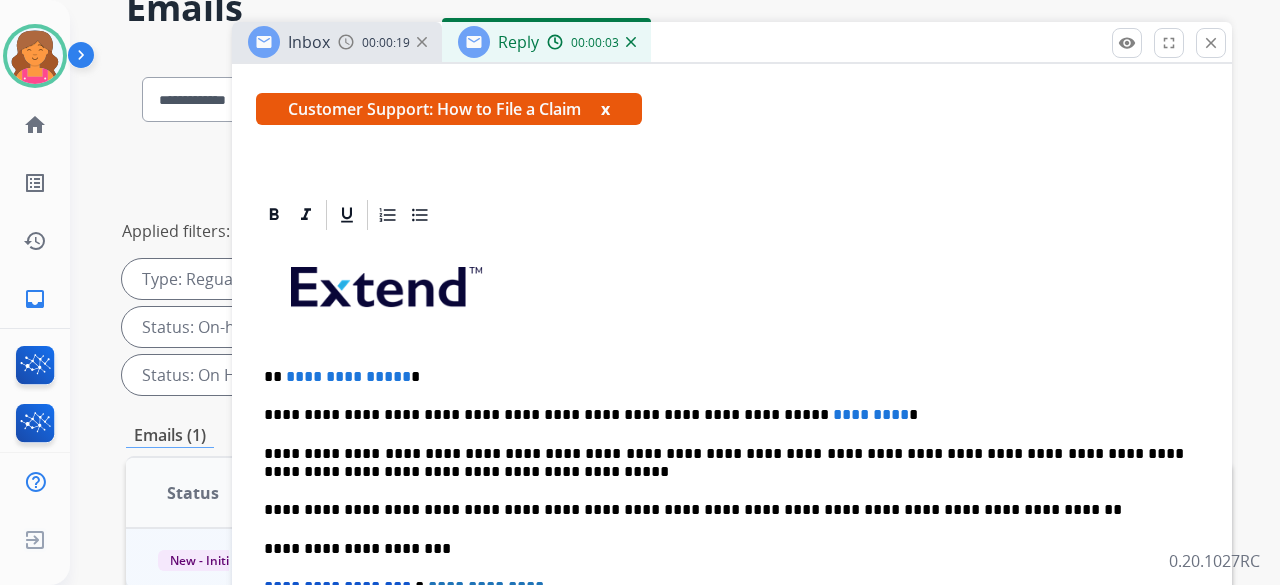 scroll, scrollTop: 360, scrollLeft: 0, axis: vertical 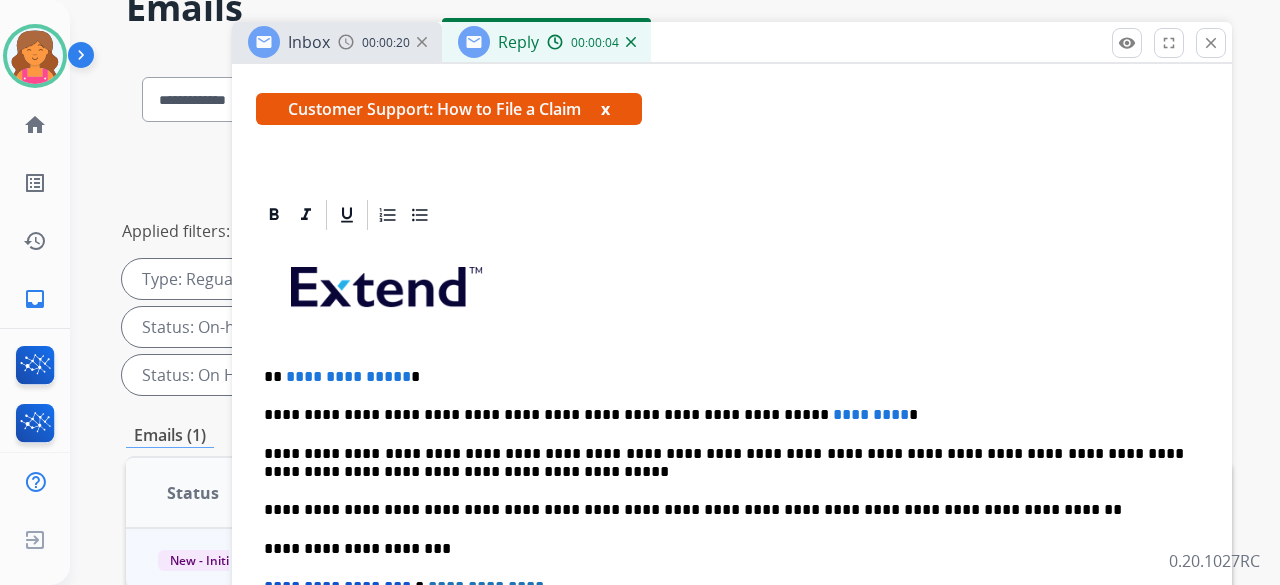 click on "**********" at bounding box center (724, 377) 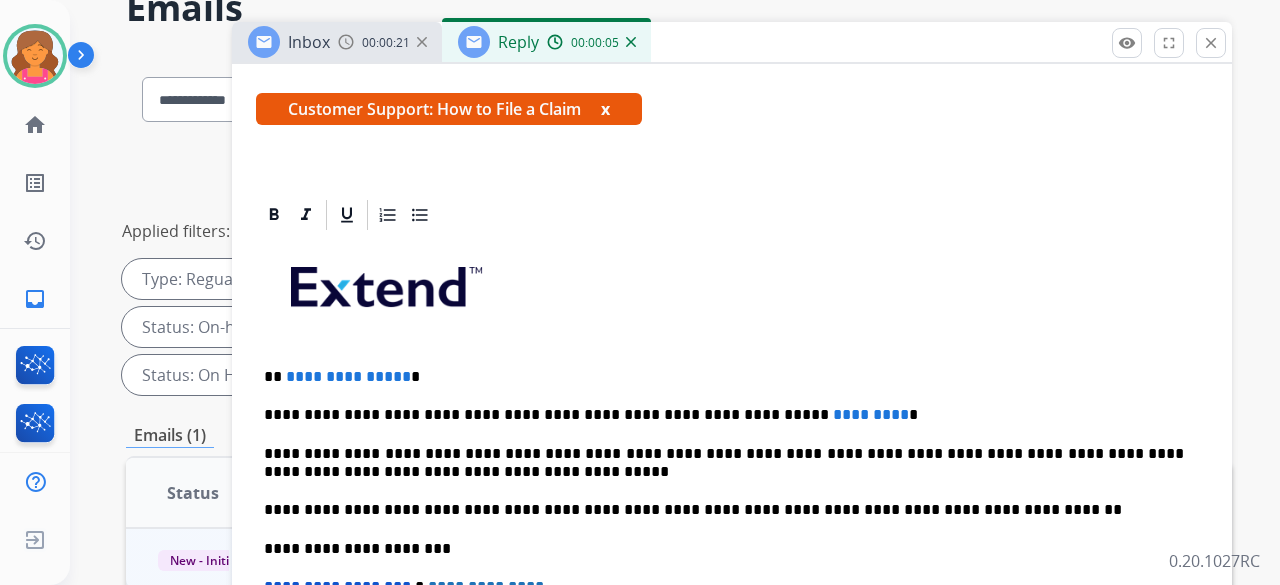 type 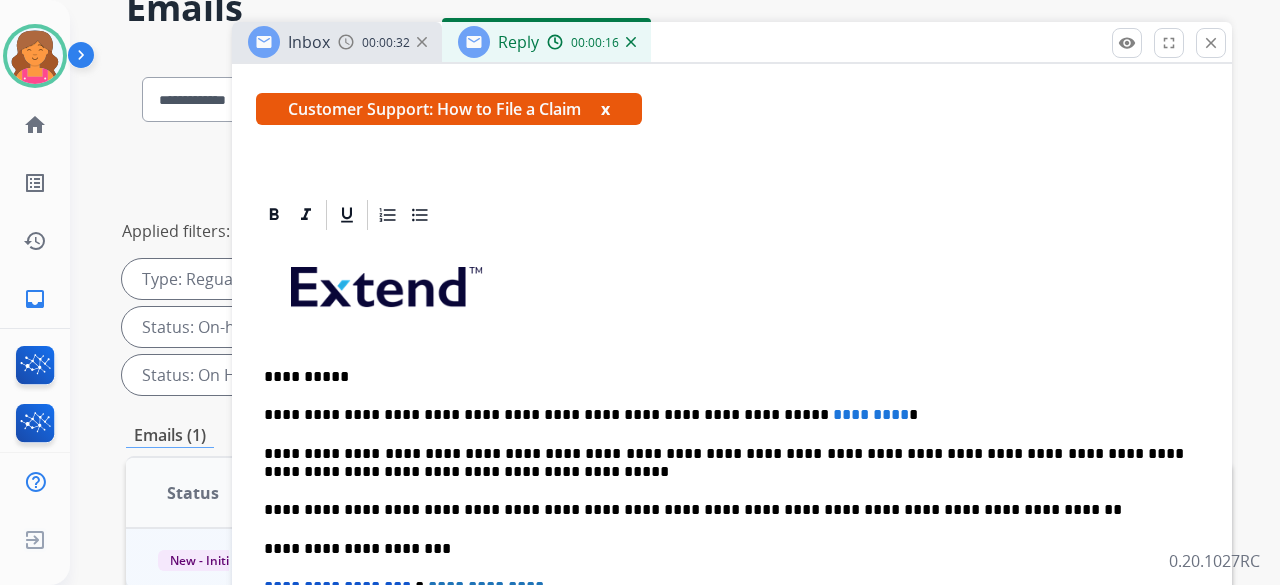click on "**********" at bounding box center [724, 415] 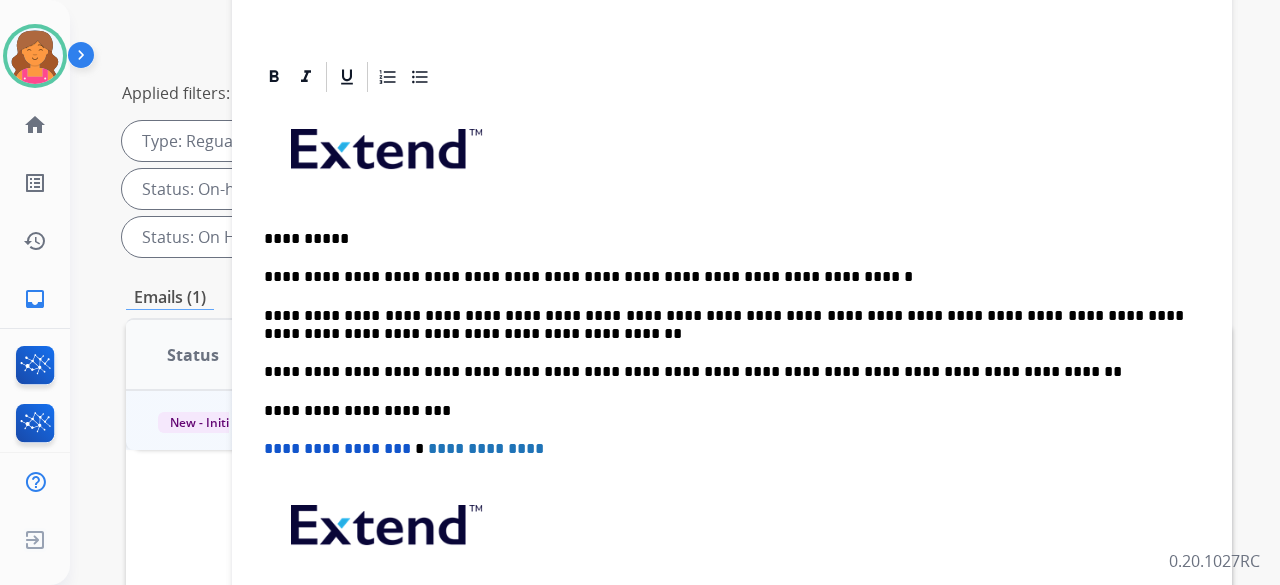 scroll, scrollTop: 256, scrollLeft: 0, axis: vertical 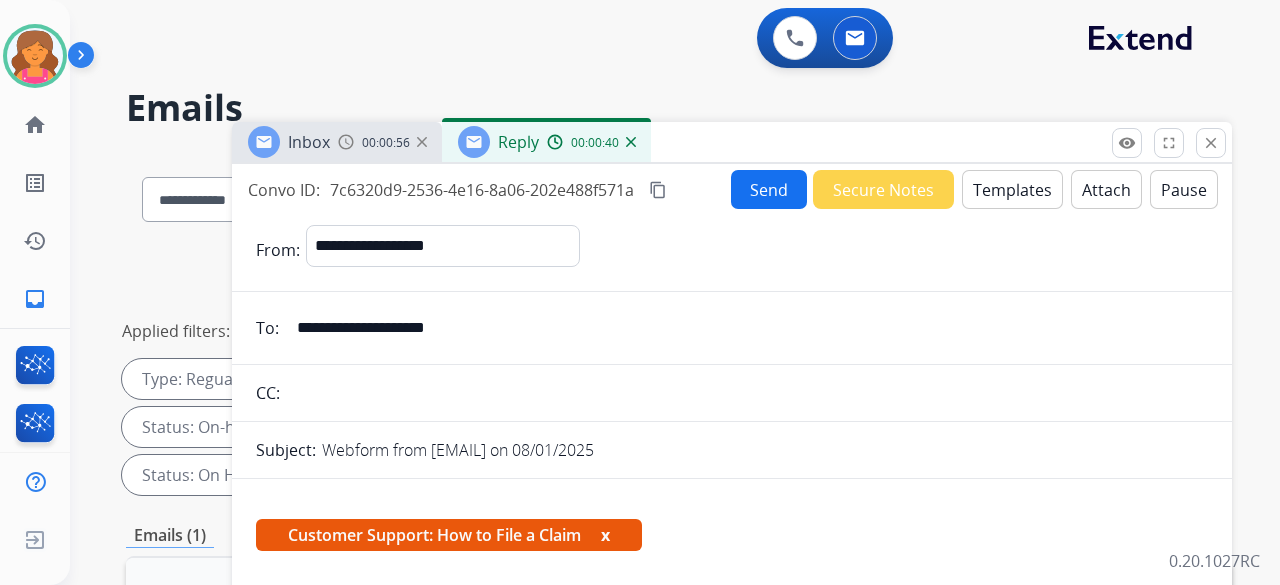 click on "Send" at bounding box center (769, 189) 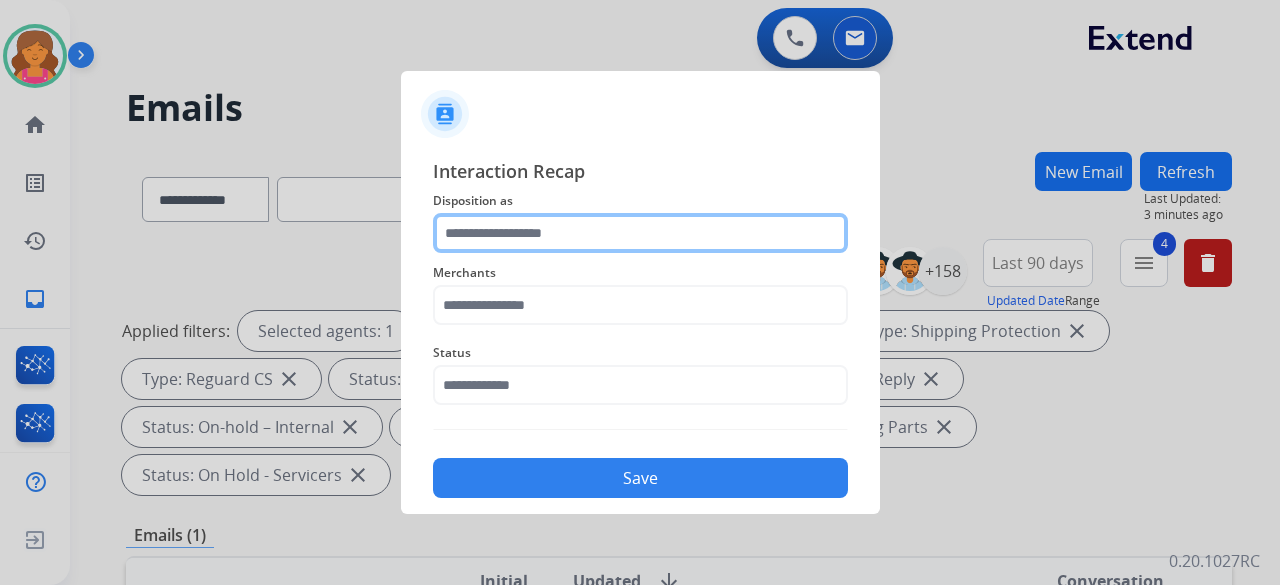 click 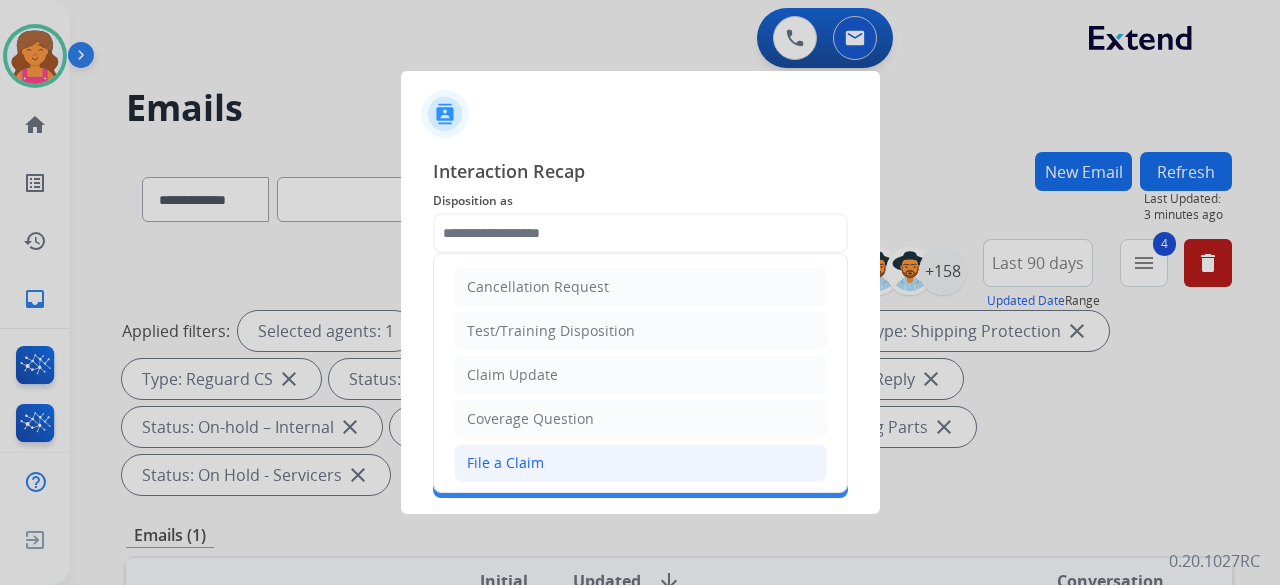 click on "File a Claim" 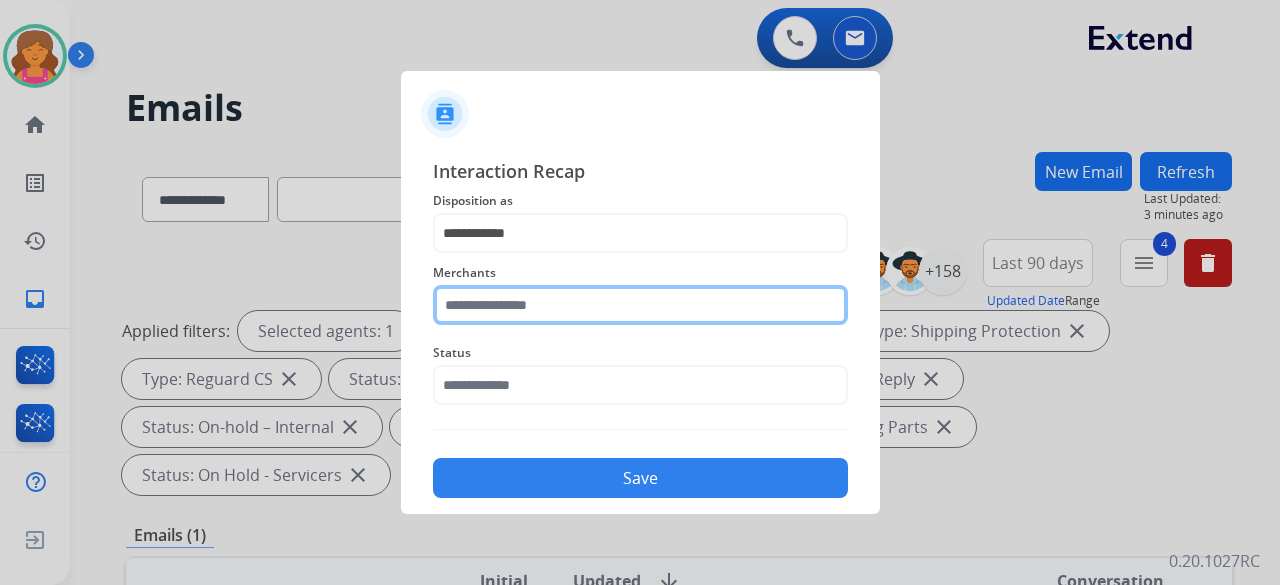 click 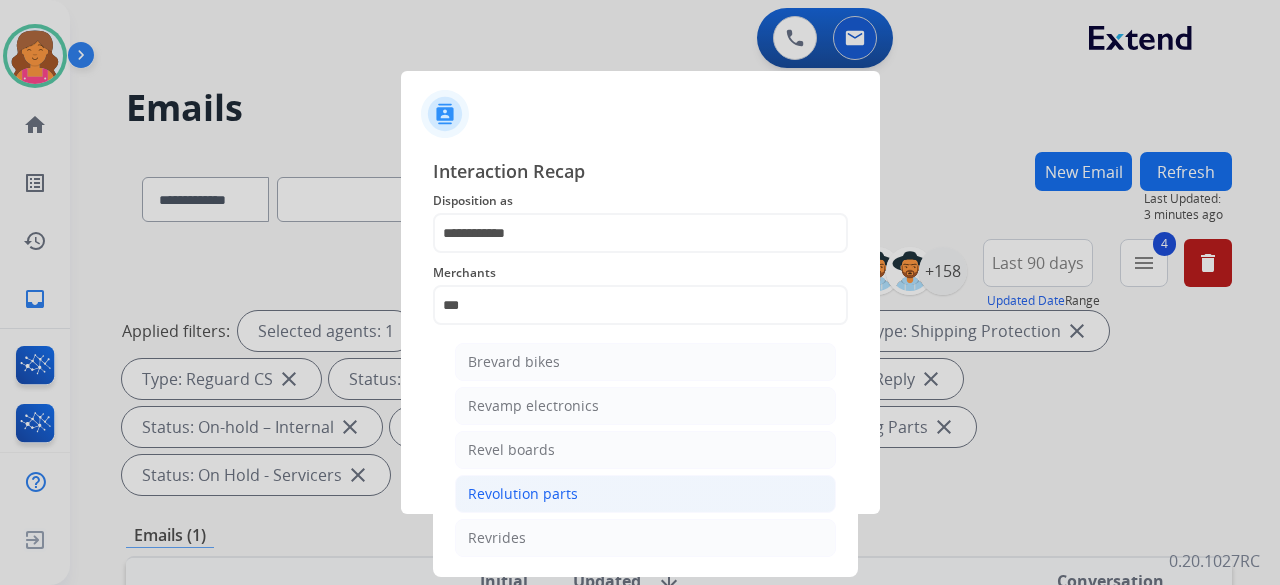 click on "Revolution parts" 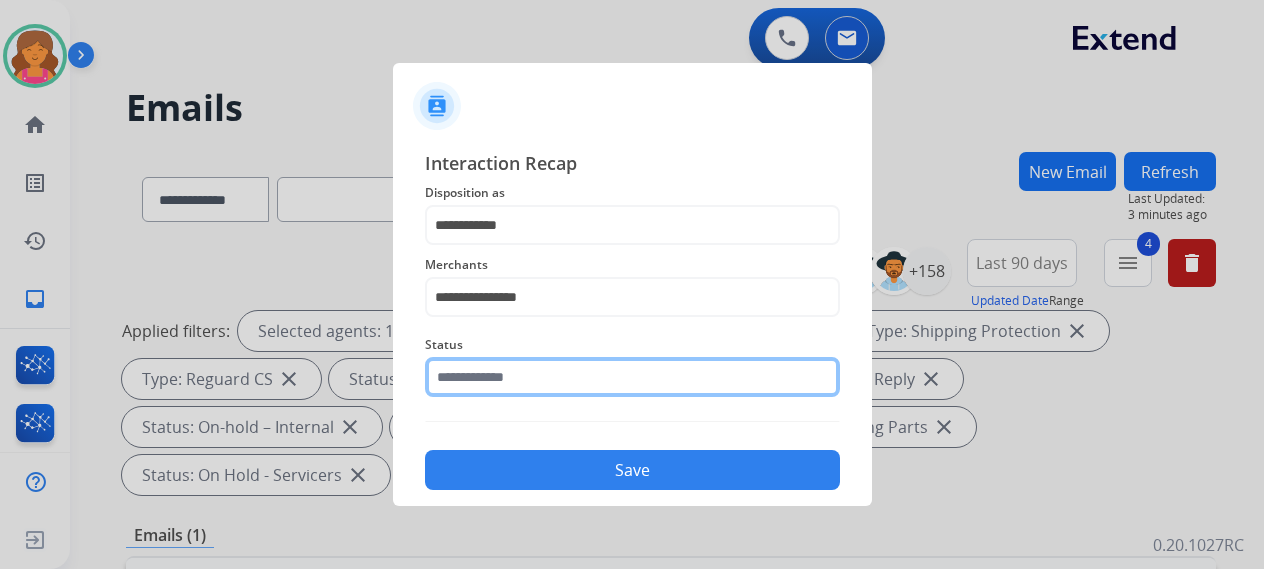 click 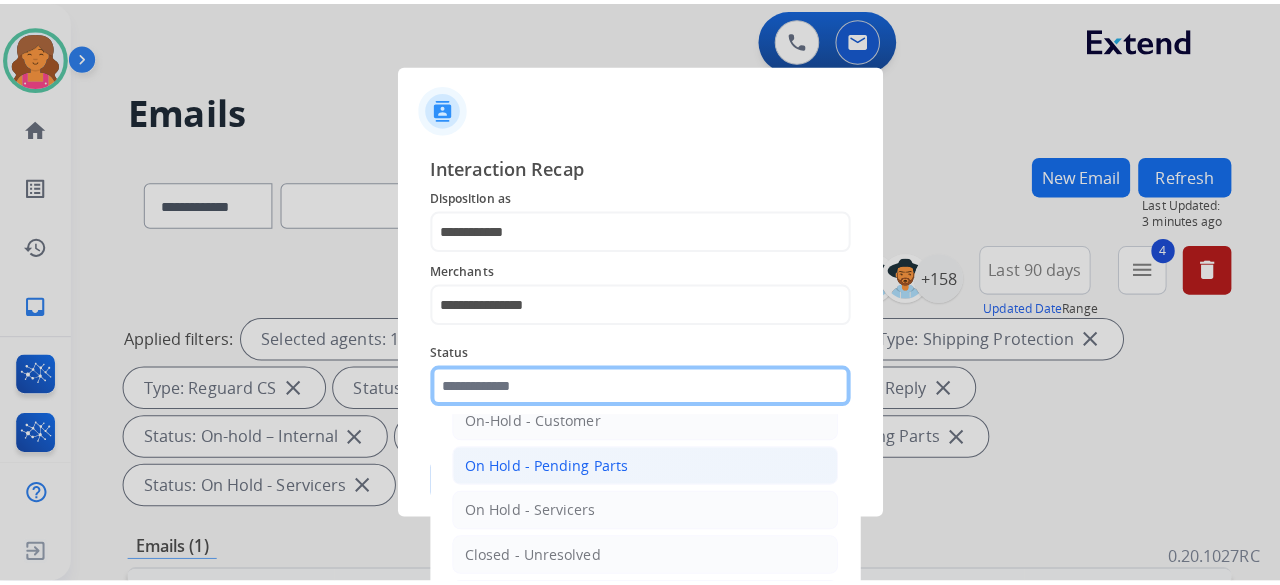 scroll, scrollTop: 114, scrollLeft: 0, axis: vertical 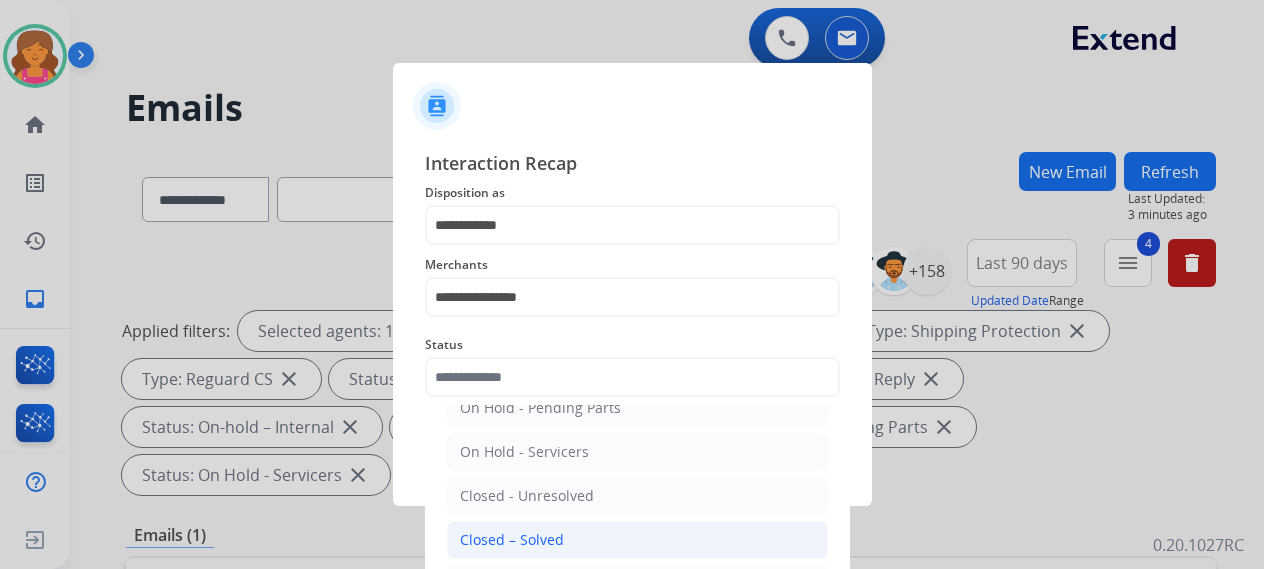 click on "Closed – Solved" 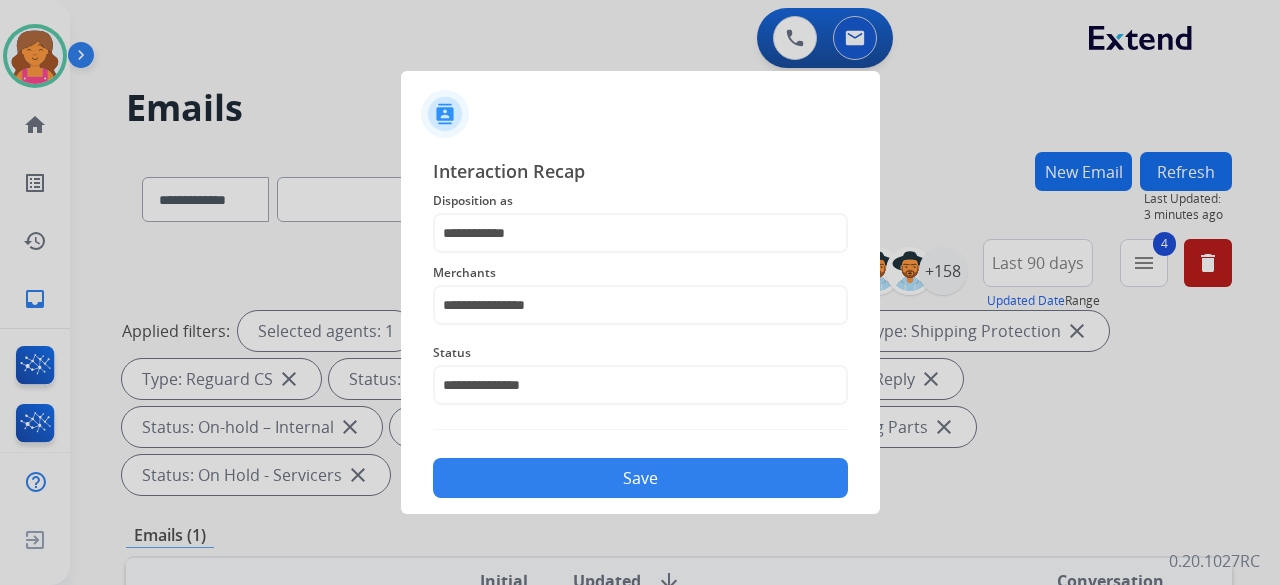click on "Save" 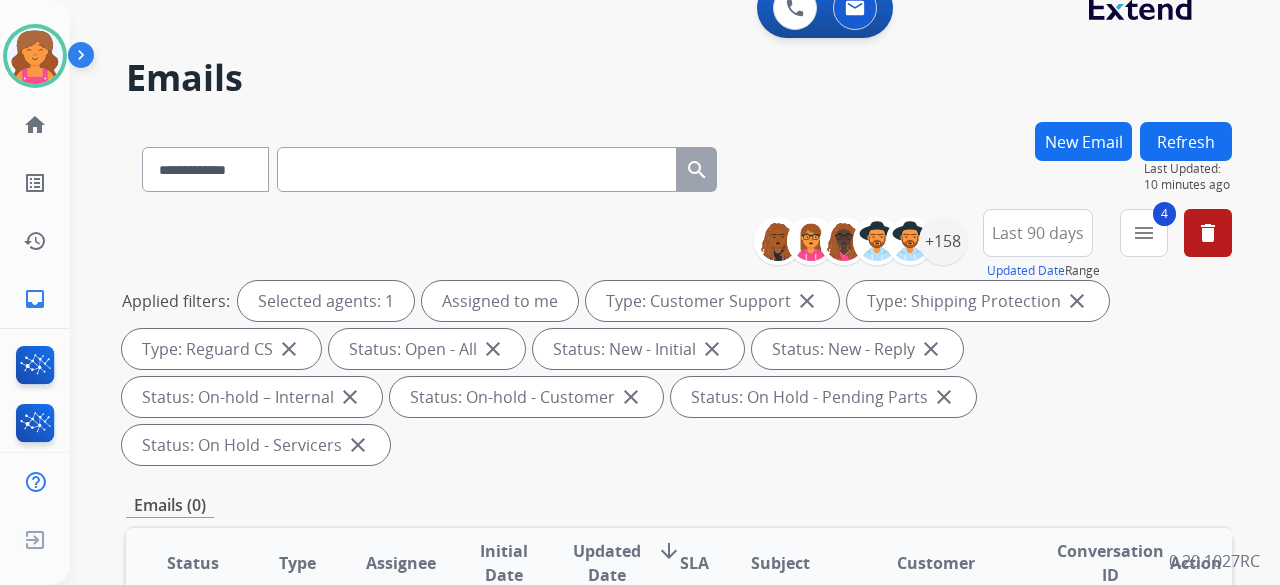 scroll, scrollTop: 0, scrollLeft: 0, axis: both 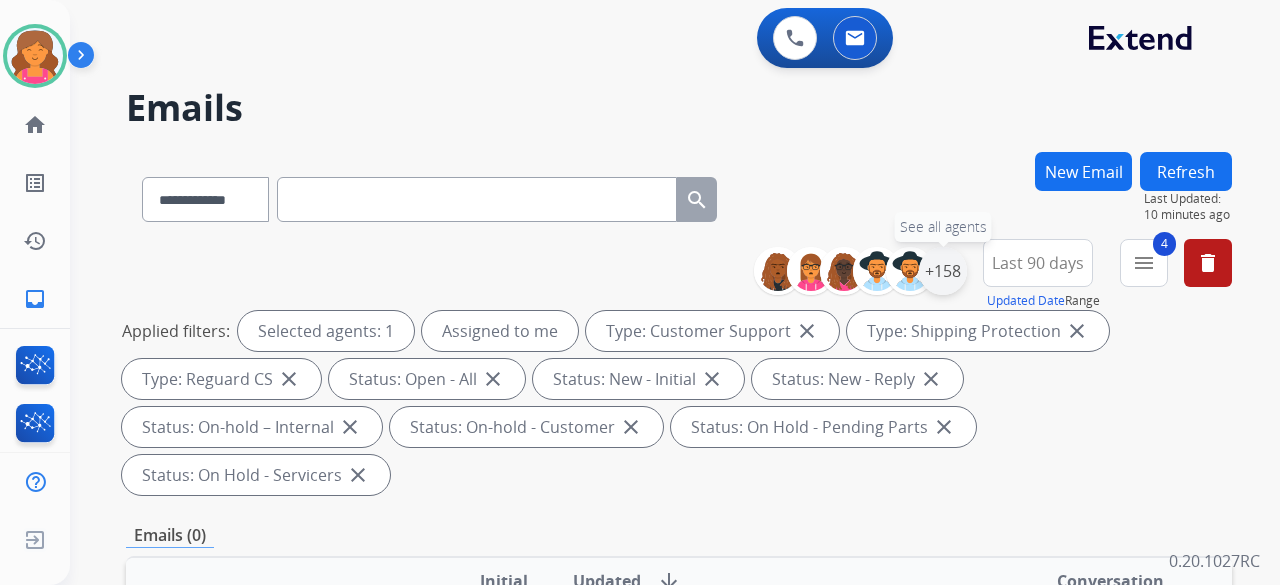 click on "+158" at bounding box center [943, 271] 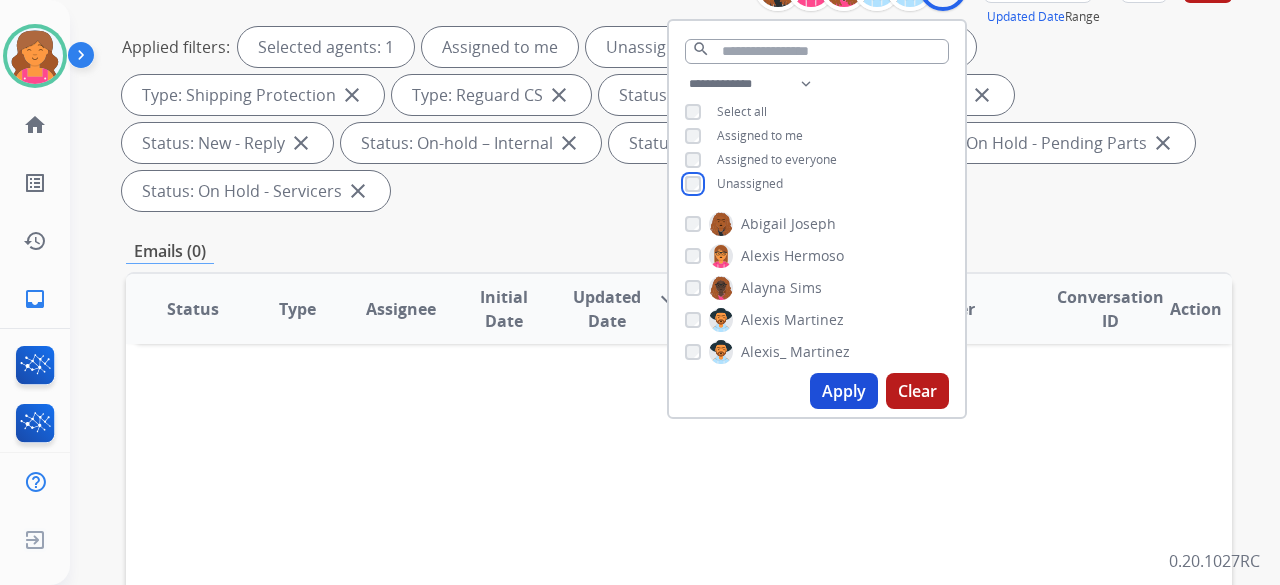 scroll, scrollTop: 300, scrollLeft: 0, axis: vertical 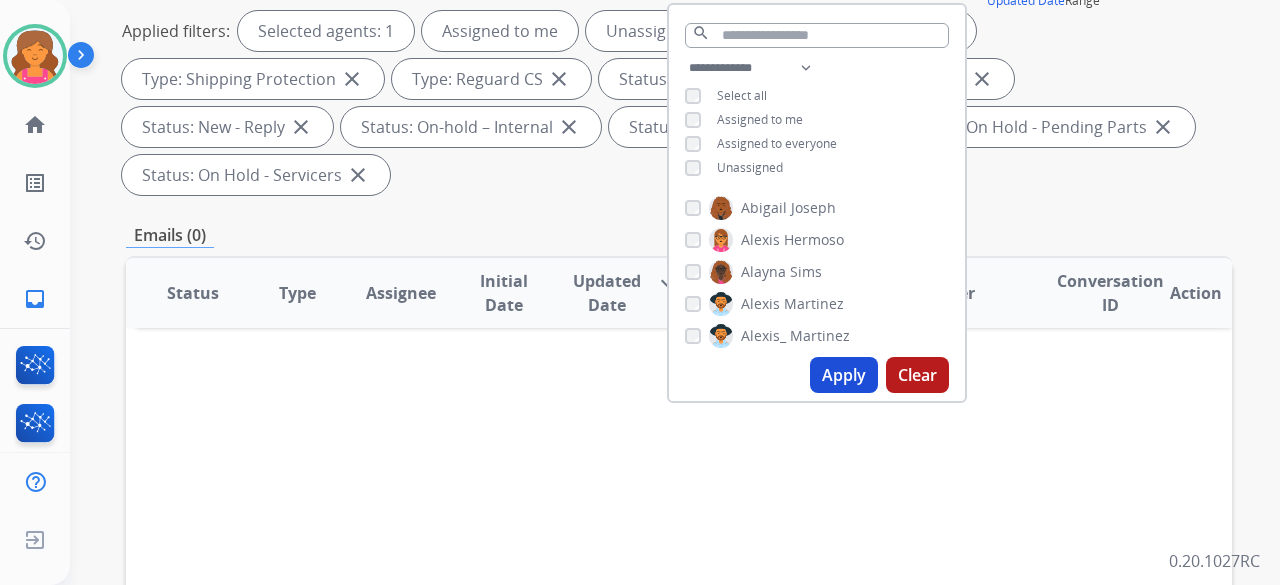 click on "Apply Clear" at bounding box center (817, 375) 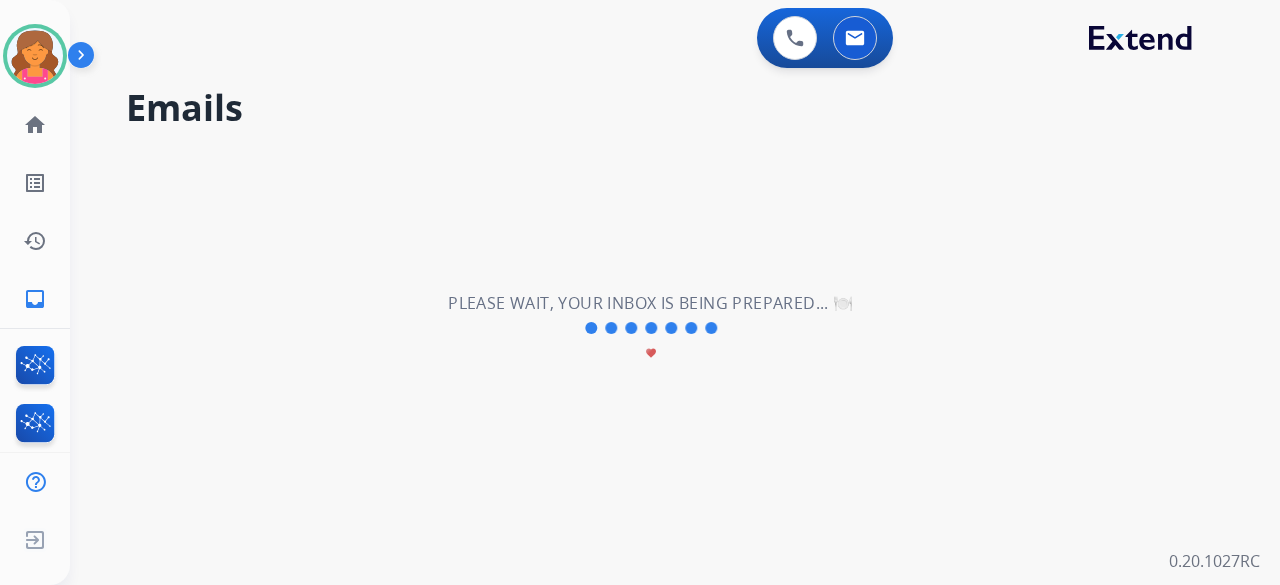 scroll, scrollTop: 0, scrollLeft: 0, axis: both 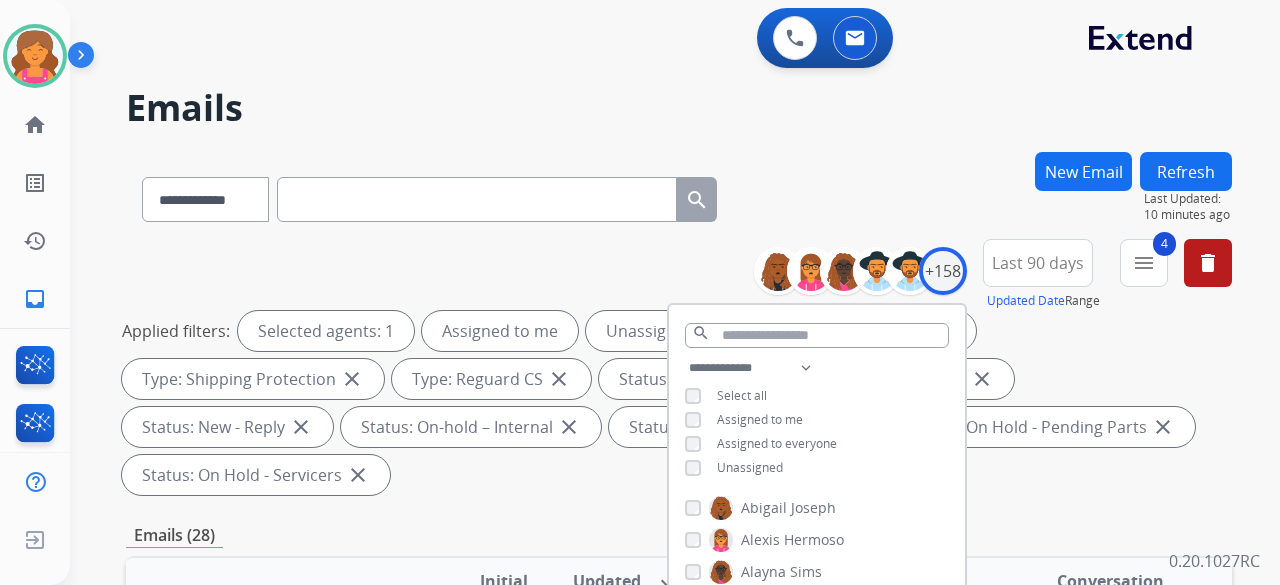 click on "**********" at bounding box center [651, 364] 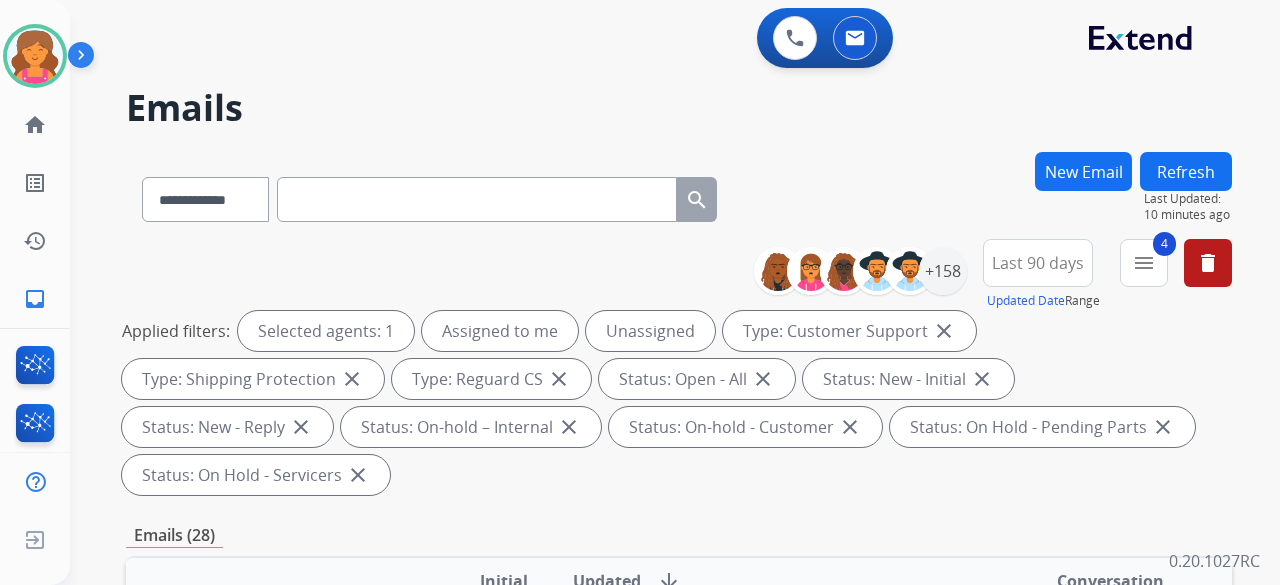 scroll, scrollTop: 500, scrollLeft: 0, axis: vertical 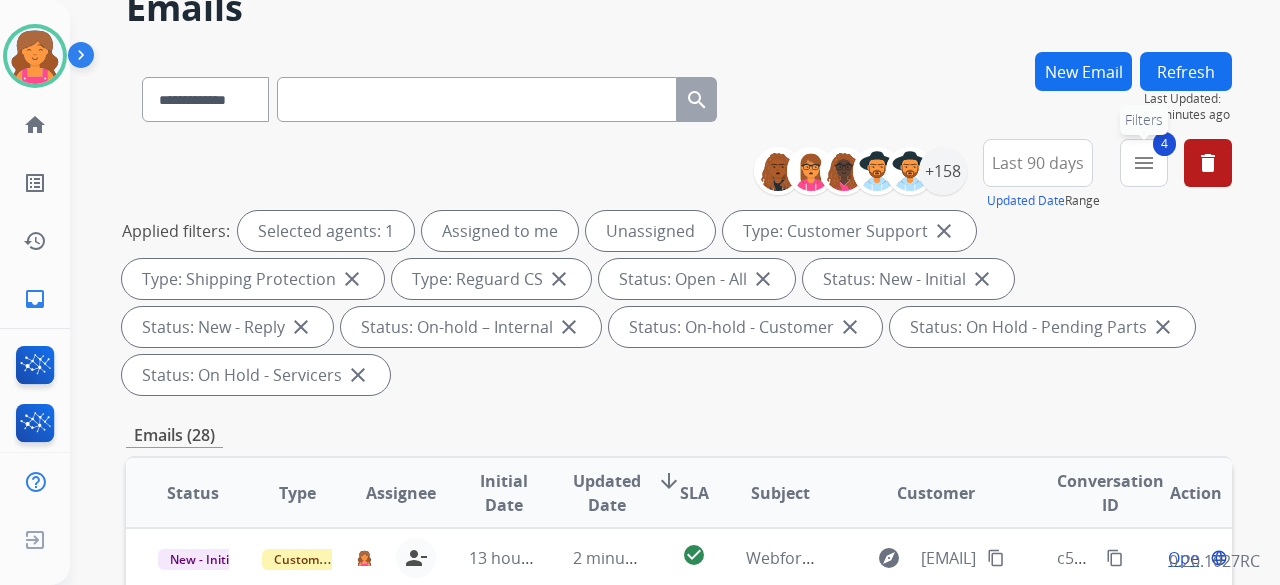 click on "menu" at bounding box center [1144, 163] 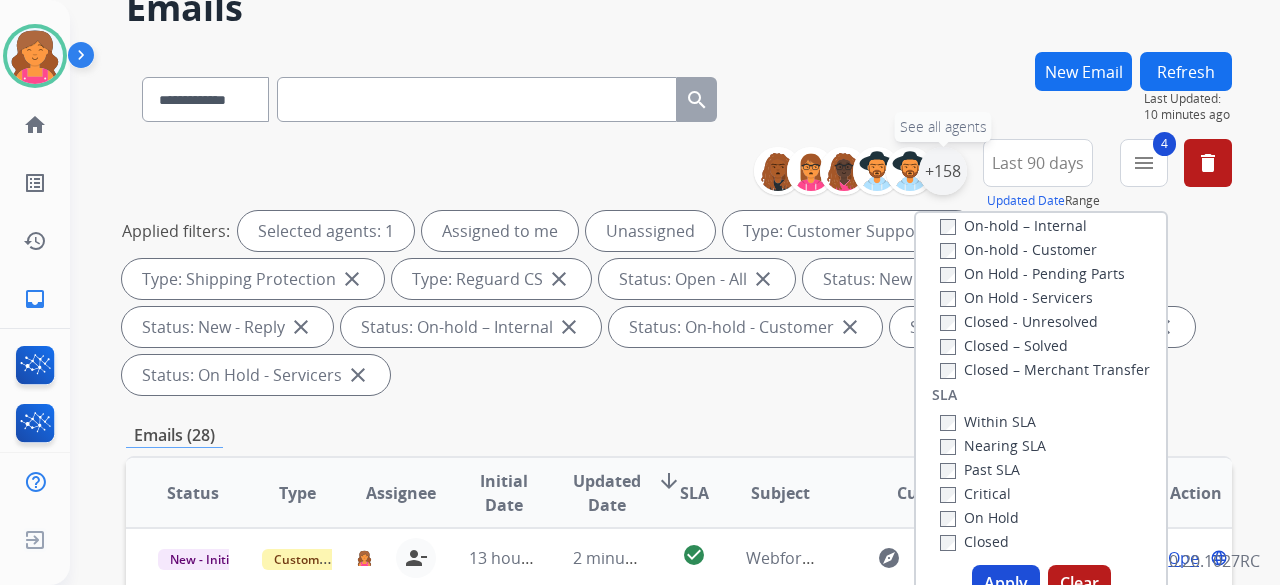 click on "+158" at bounding box center (943, 171) 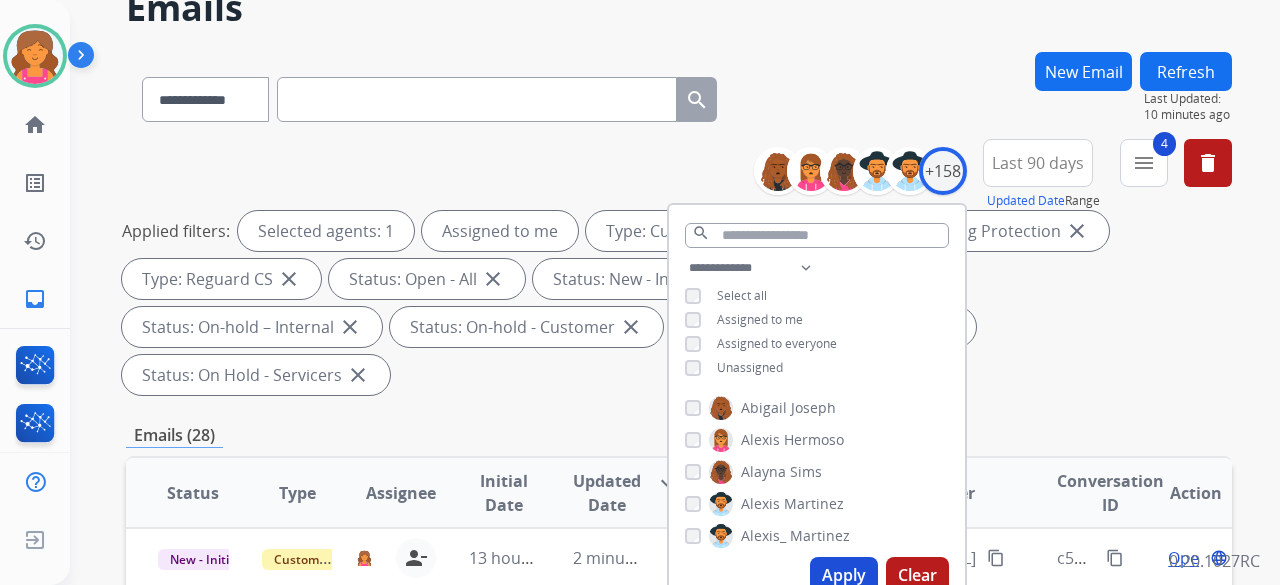click on "Apply" at bounding box center [844, 575] 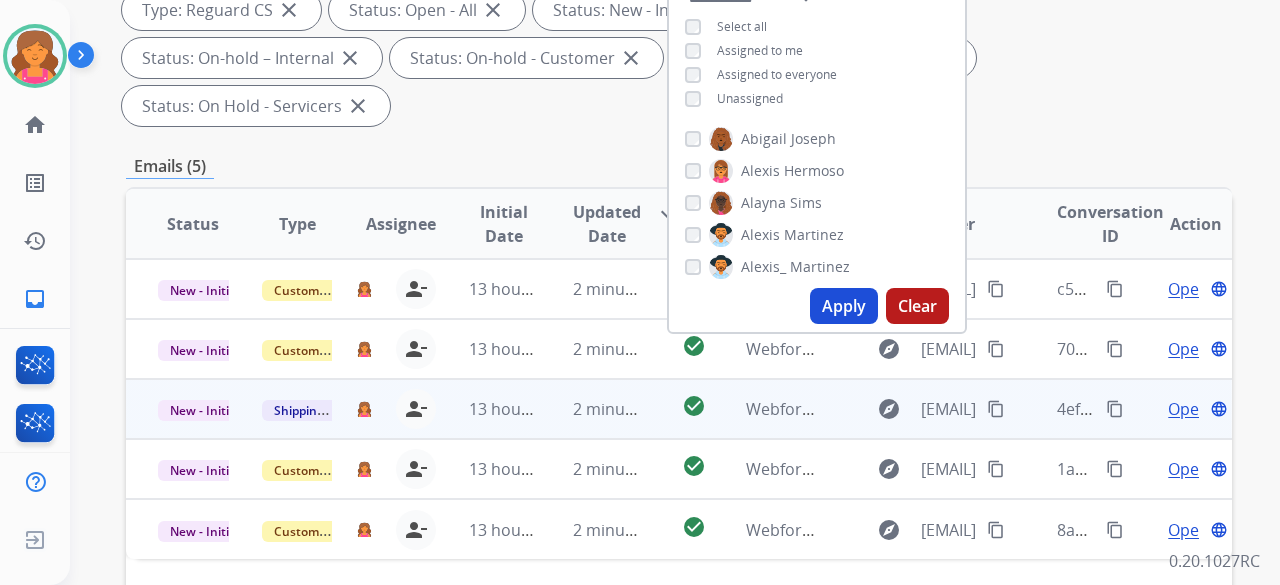 scroll, scrollTop: 400, scrollLeft: 0, axis: vertical 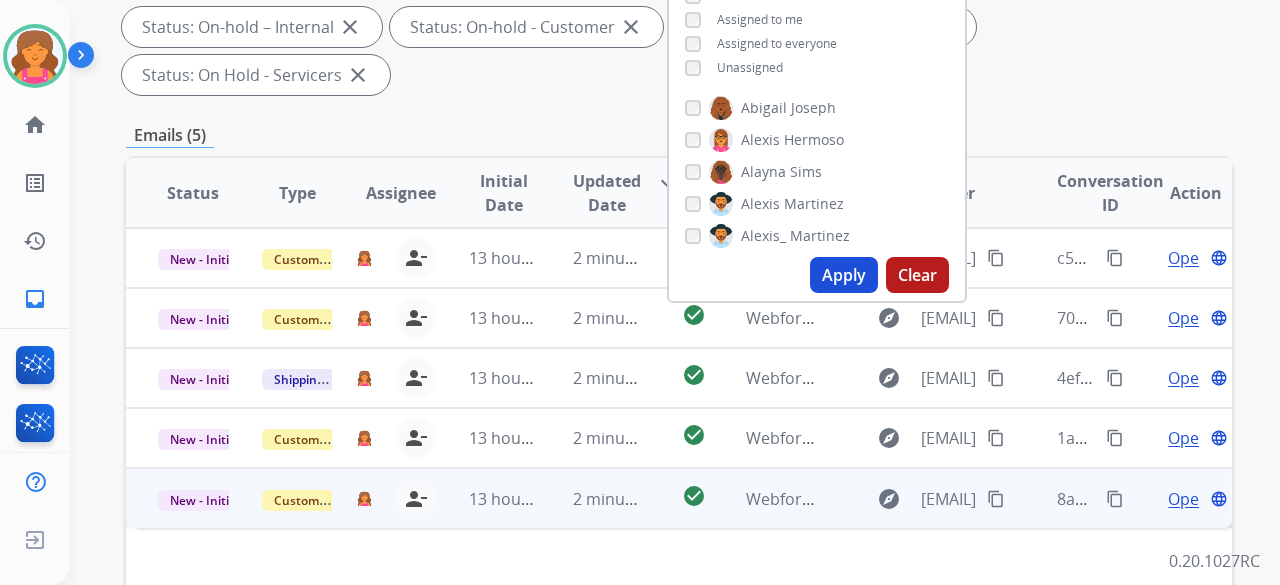 click on "13 hours ago" at bounding box center (489, 498) 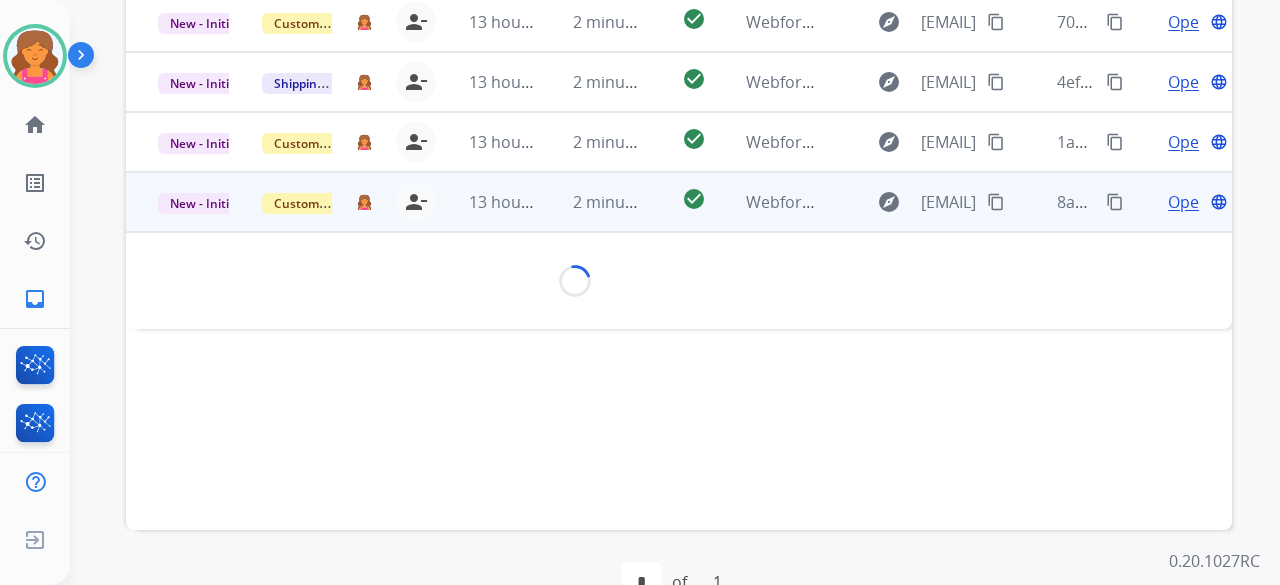 scroll, scrollTop: 496, scrollLeft: 0, axis: vertical 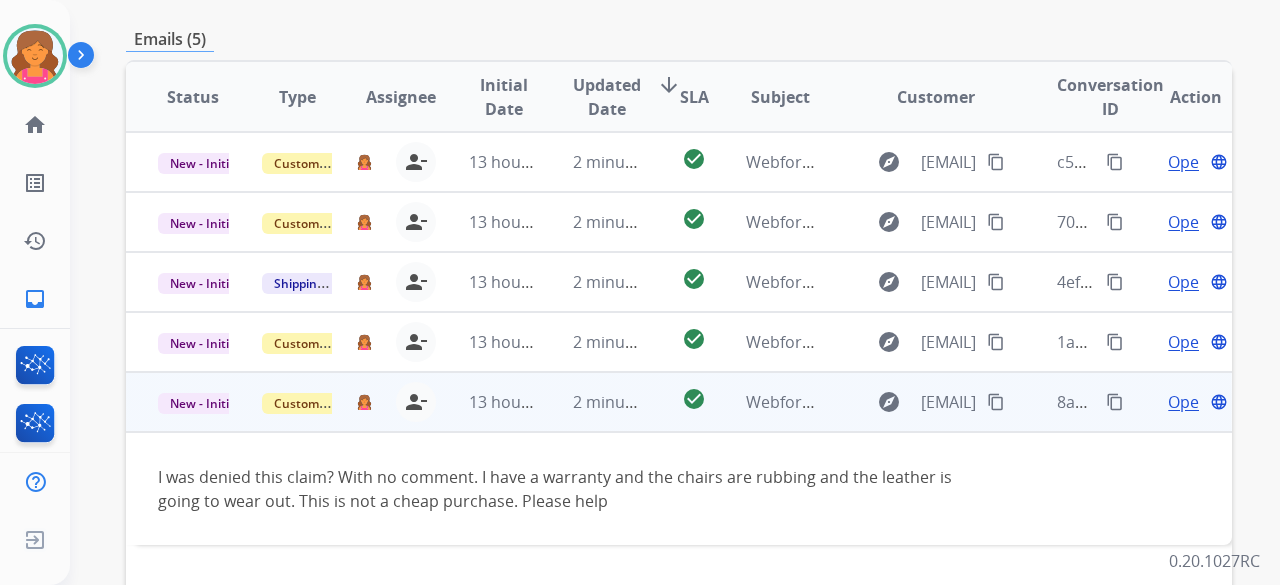 click on "Open" at bounding box center (1188, 402) 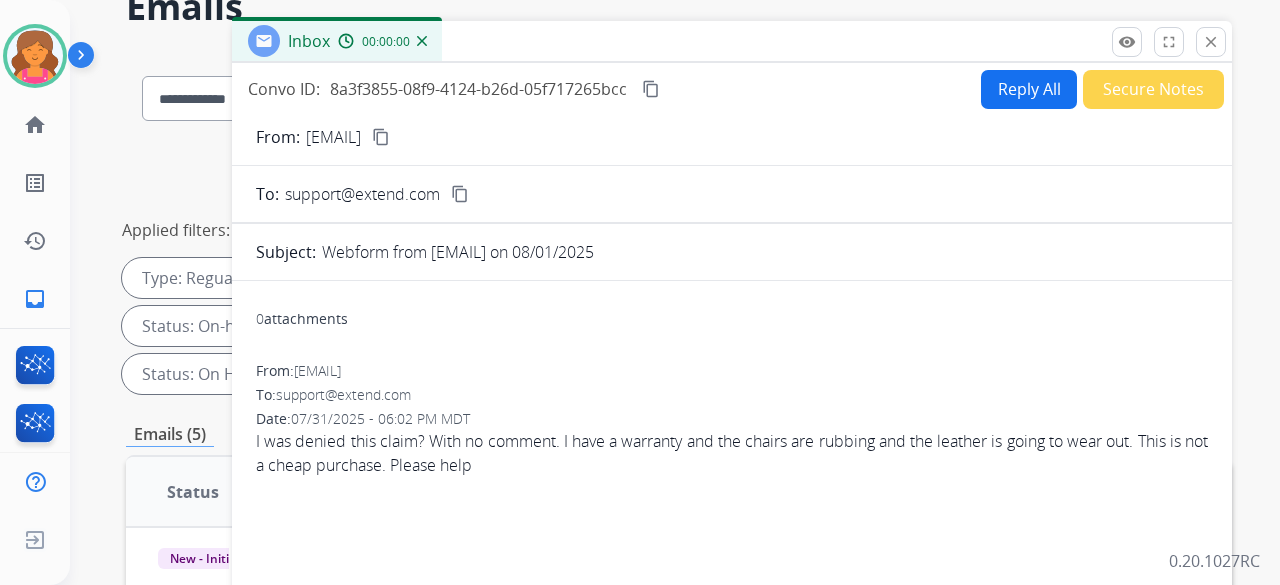 scroll, scrollTop: 96, scrollLeft: 0, axis: vertical 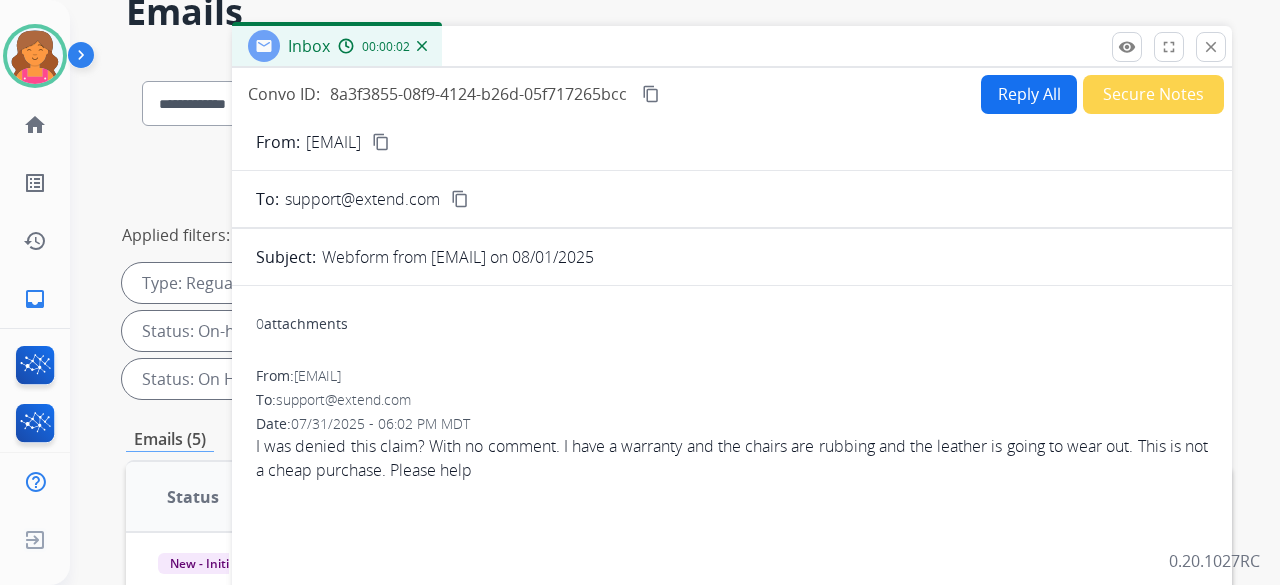 click on "content_copy" at bounding box center [381, 142] 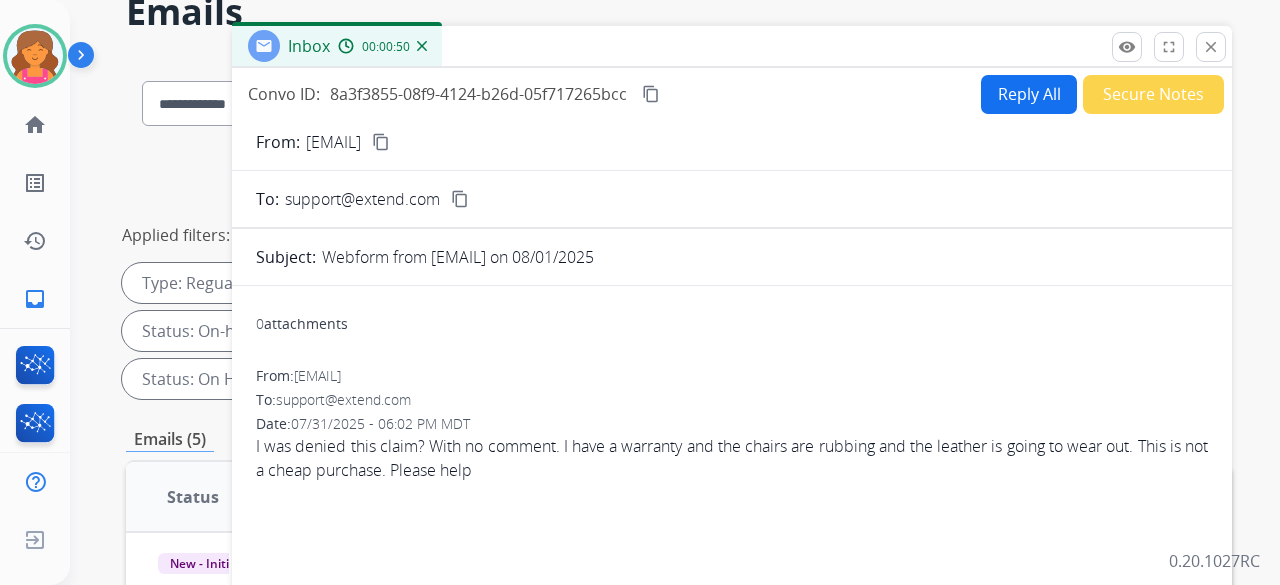 click on "Reply All" at bounding box center [1029, 94] 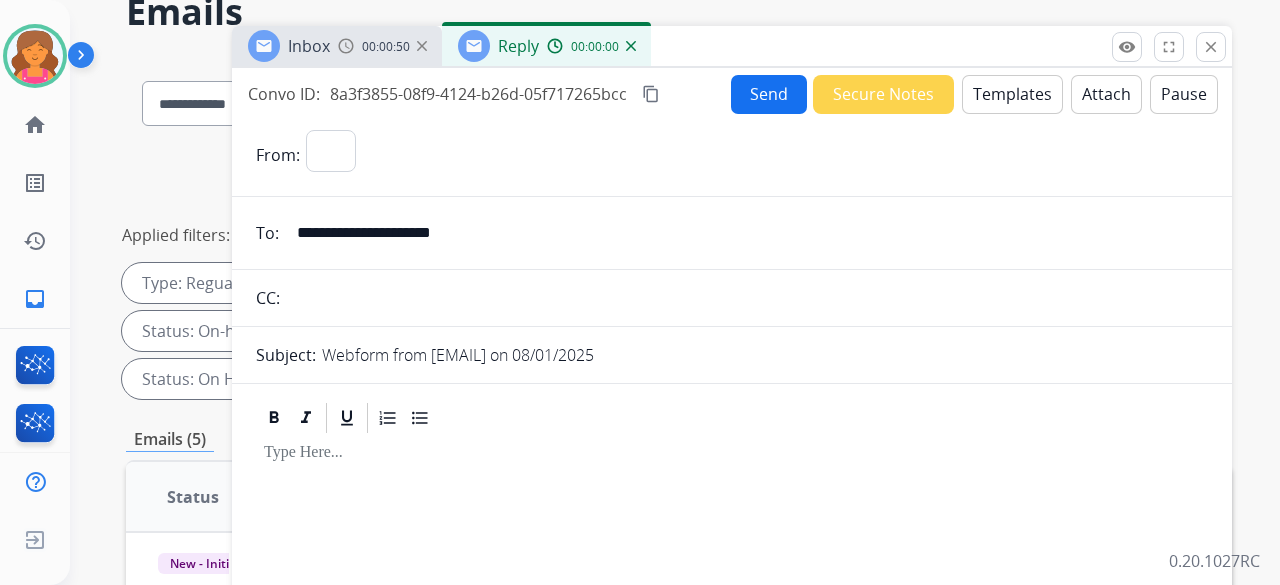 select on "**********" 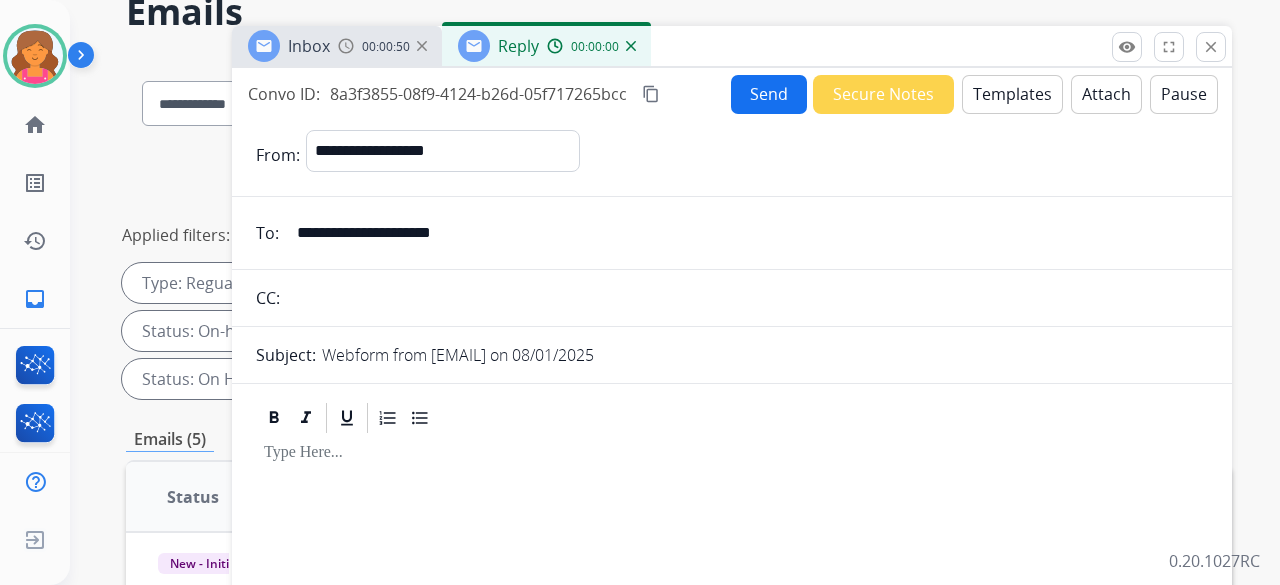 click on "Templates" at bounding box center [1012, 94] 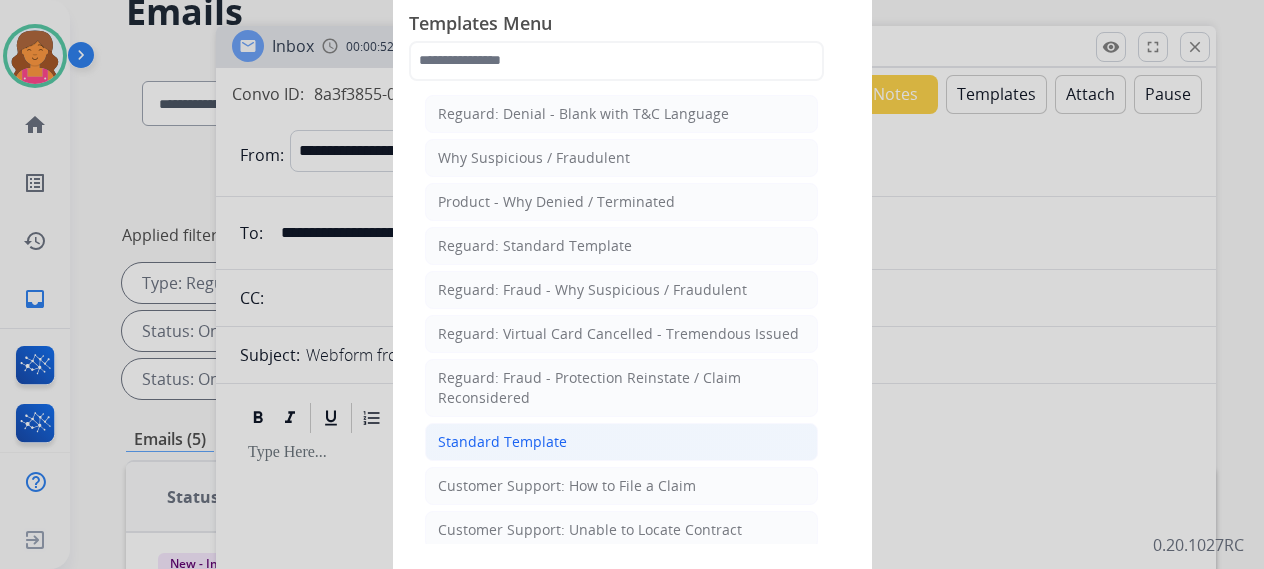 click on "Standard Template" 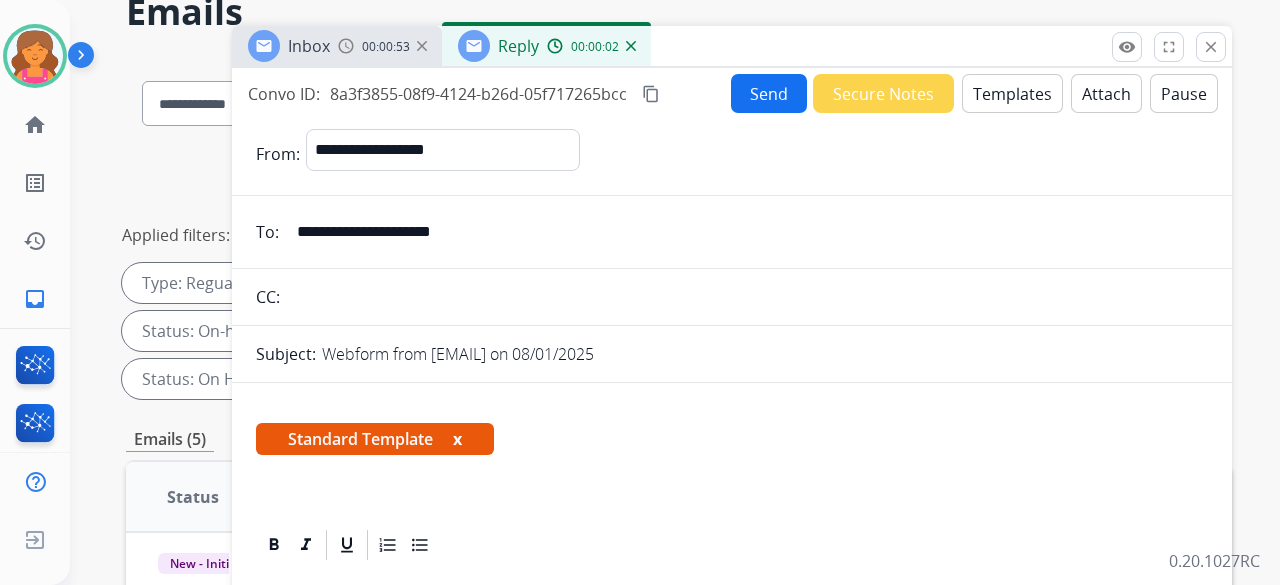 click on "Templates" at bounding box center (1012, 93) 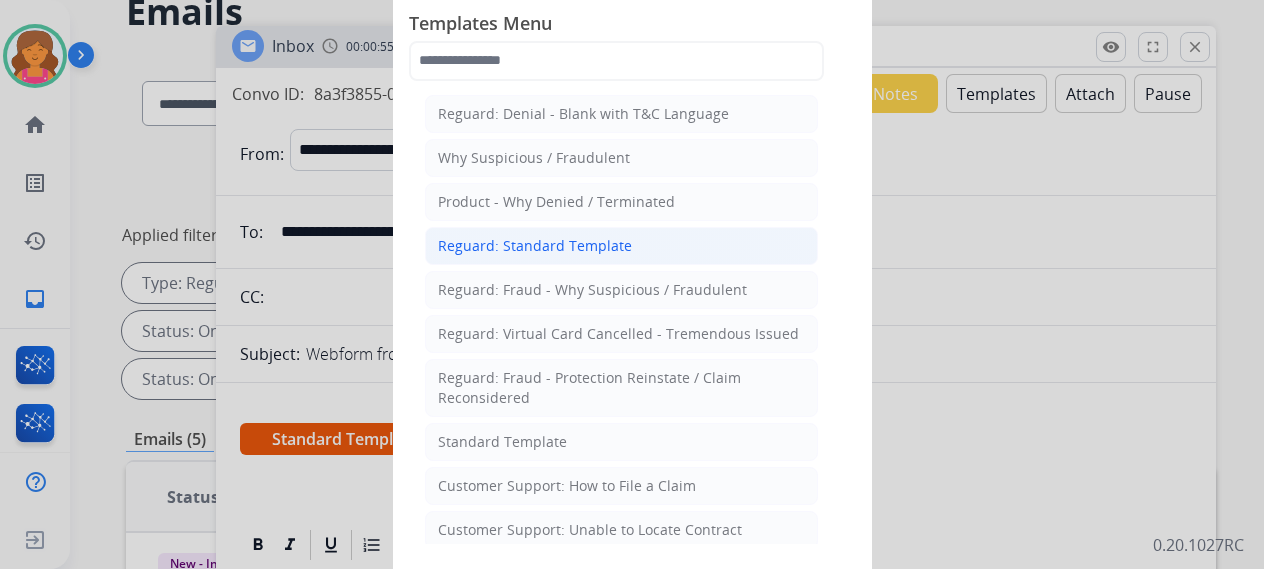 click on "Reguard: Standard Template" 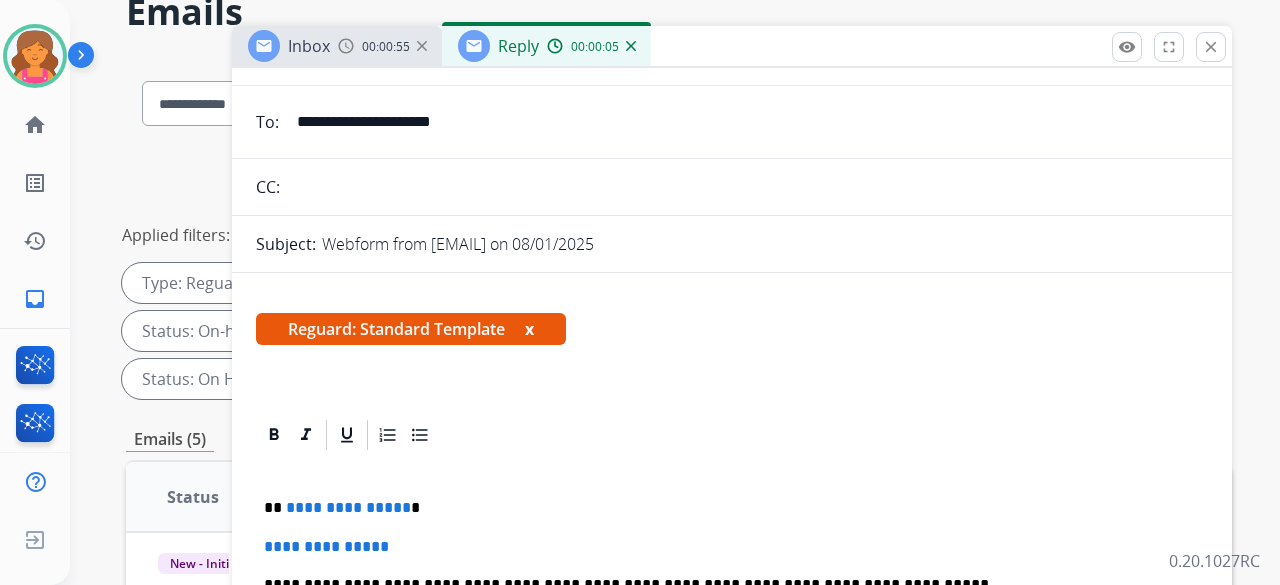 scroll, scrollTop: 168, scrollLeft: 0, axis: vertical 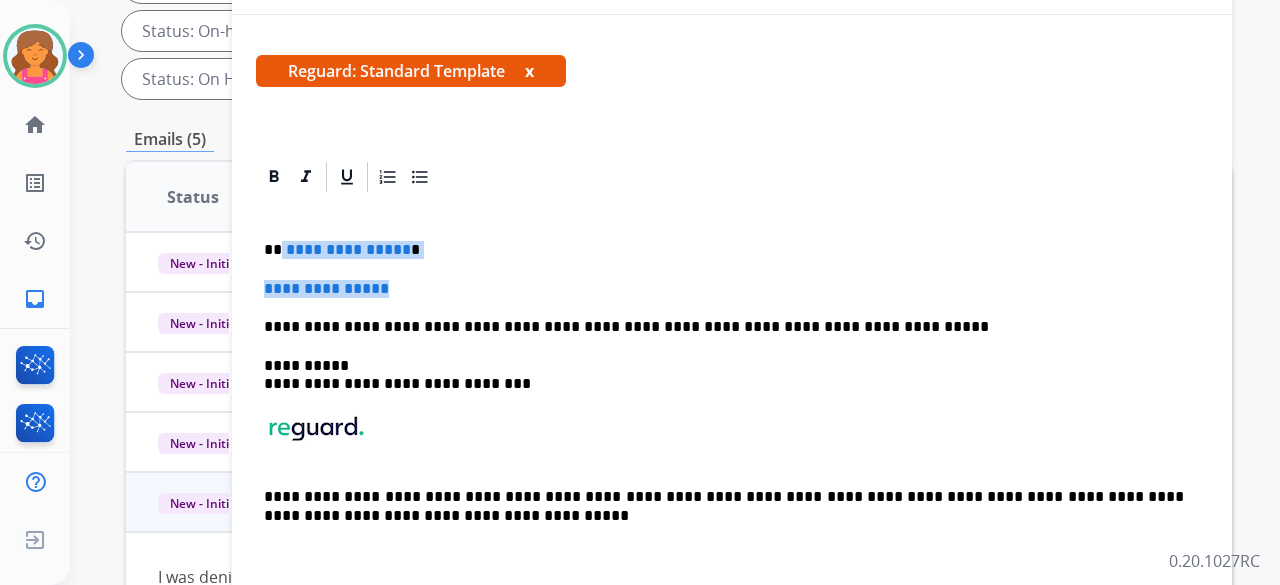 drag, startPoint x: 404, startPoint y: 281, endPoint x: 278, endPoint y: 233, distance: 134.83324 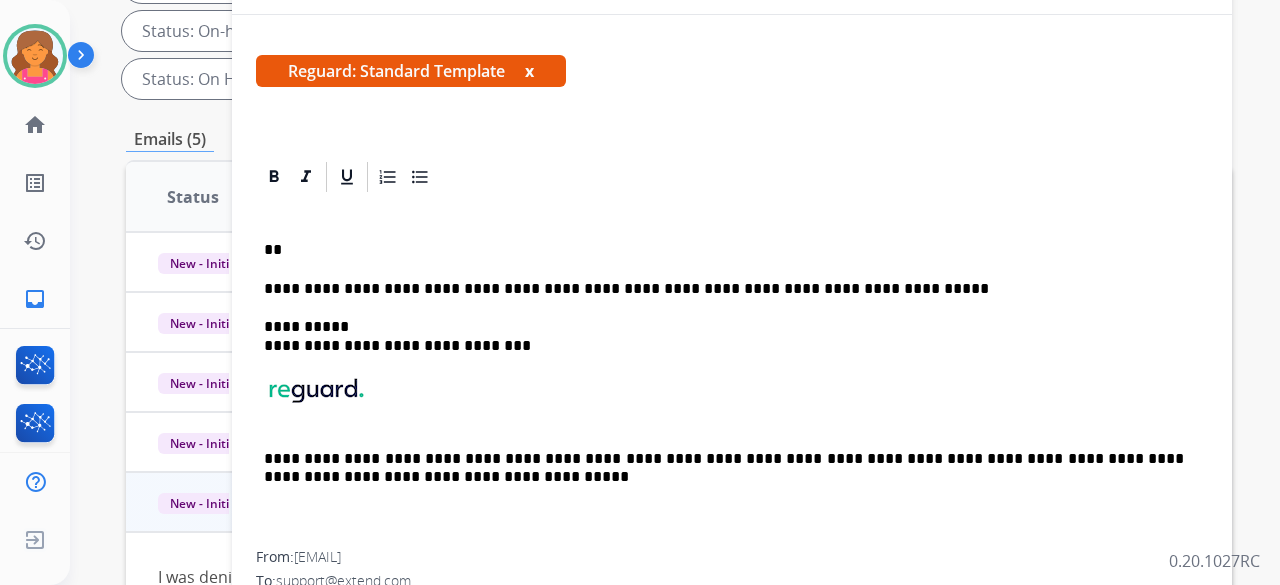 type 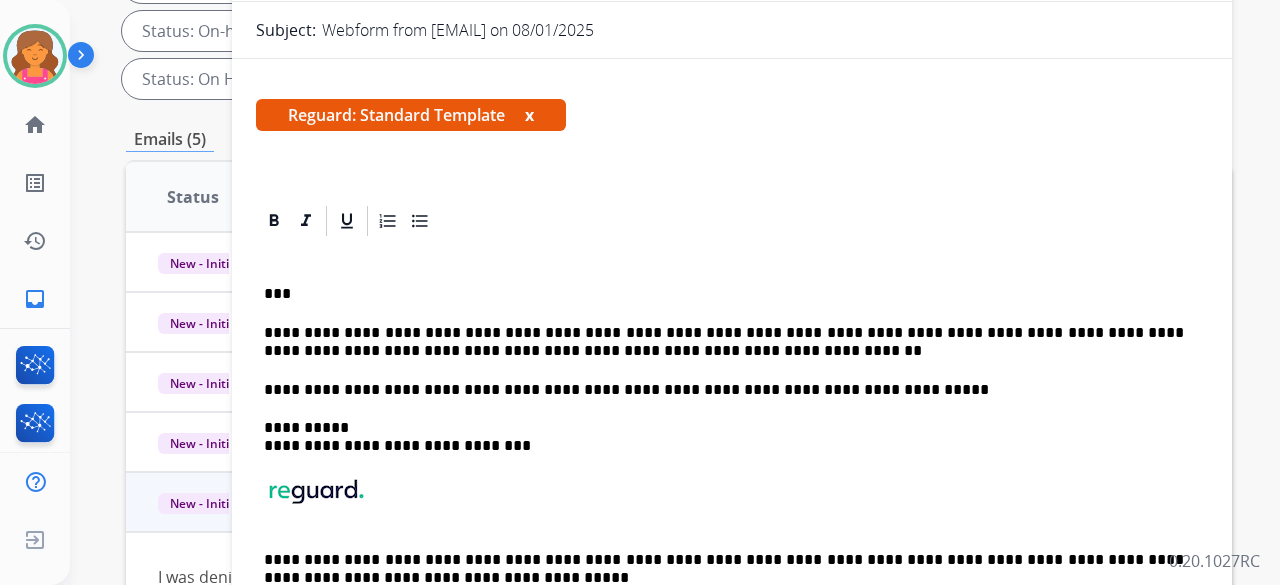 scroll, scrollTop: 0, scrollLeft: 0, axis: both 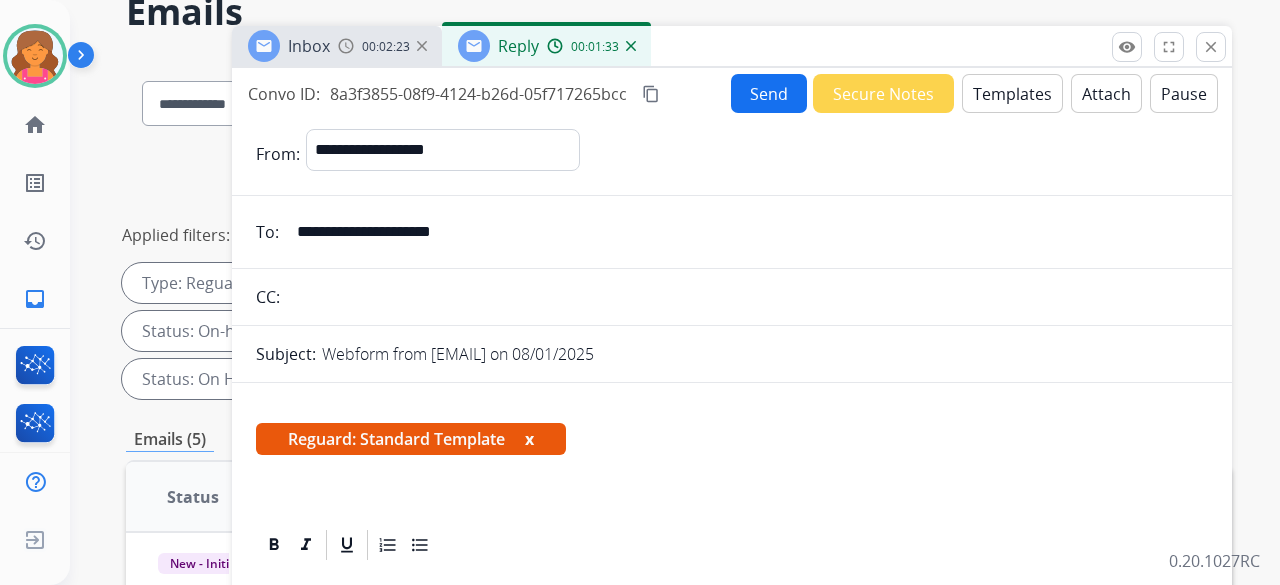 click on "Attach" at bounding box center [1106, 93] 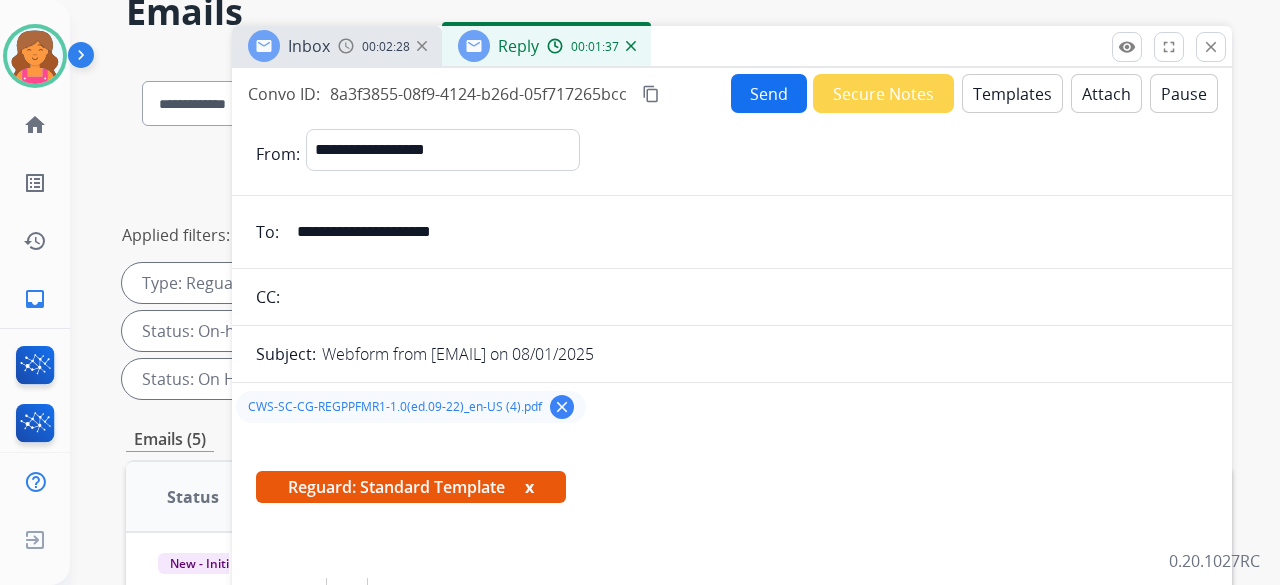 scroll, scrollTop: 235, scrollLeft: 0, axis: vertical 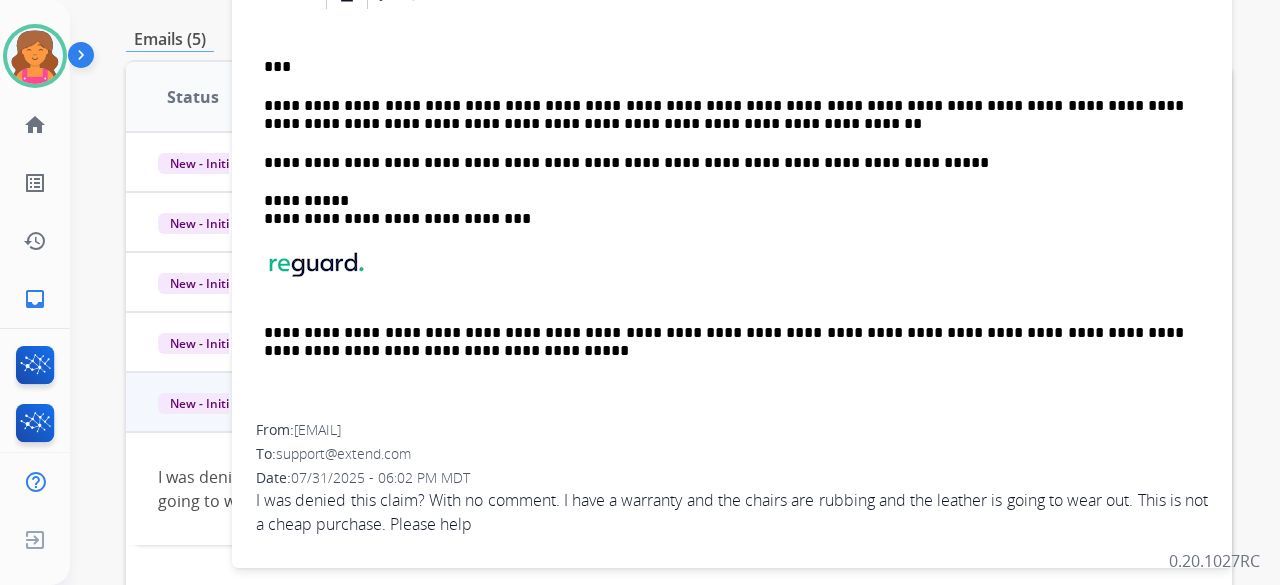 click on "**********" at bounding box center [732, 218] 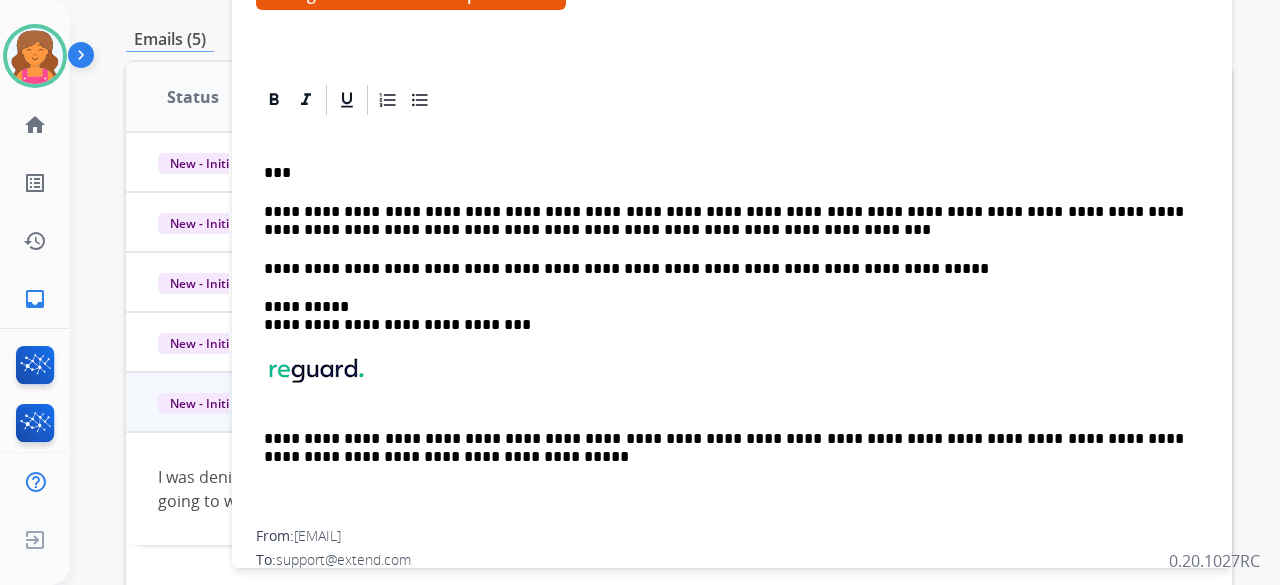 scroll, scrollTop: 0, scrollLeft: 0, axis: both 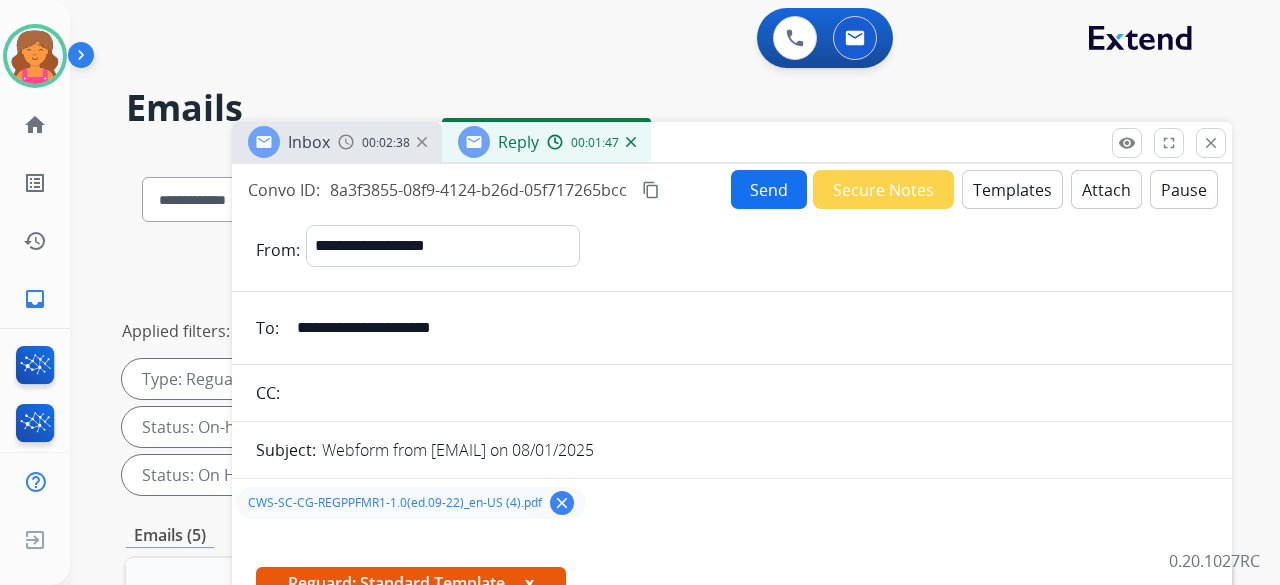 click on "content_copy" at bounding box center [651, 190] 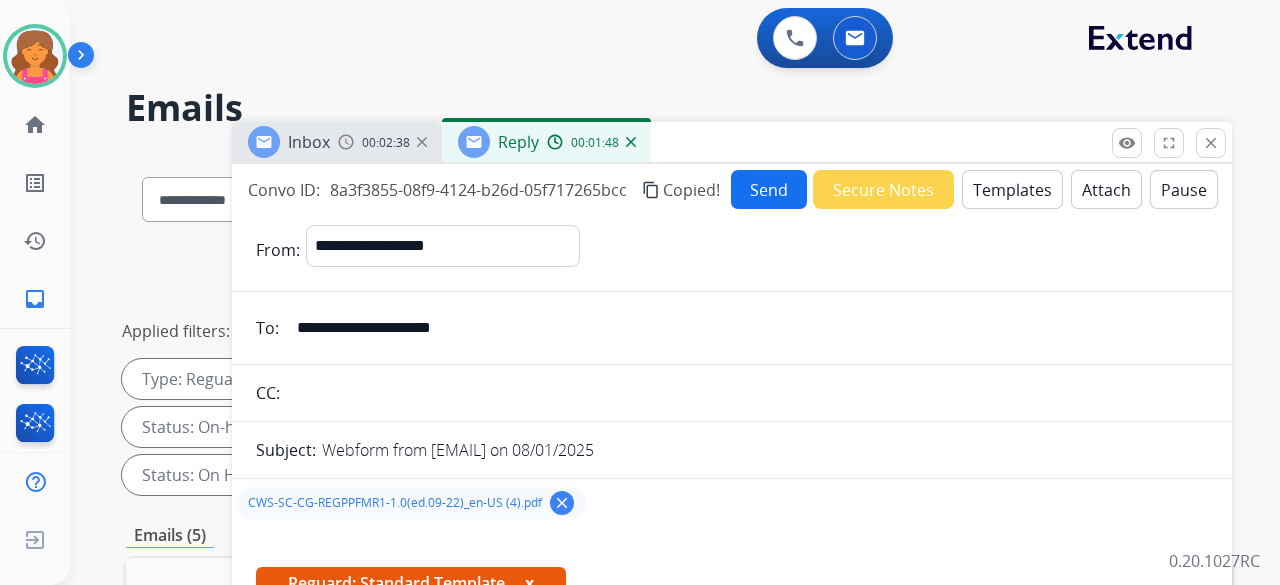 click on "Send" at bounding box center (769, 189) 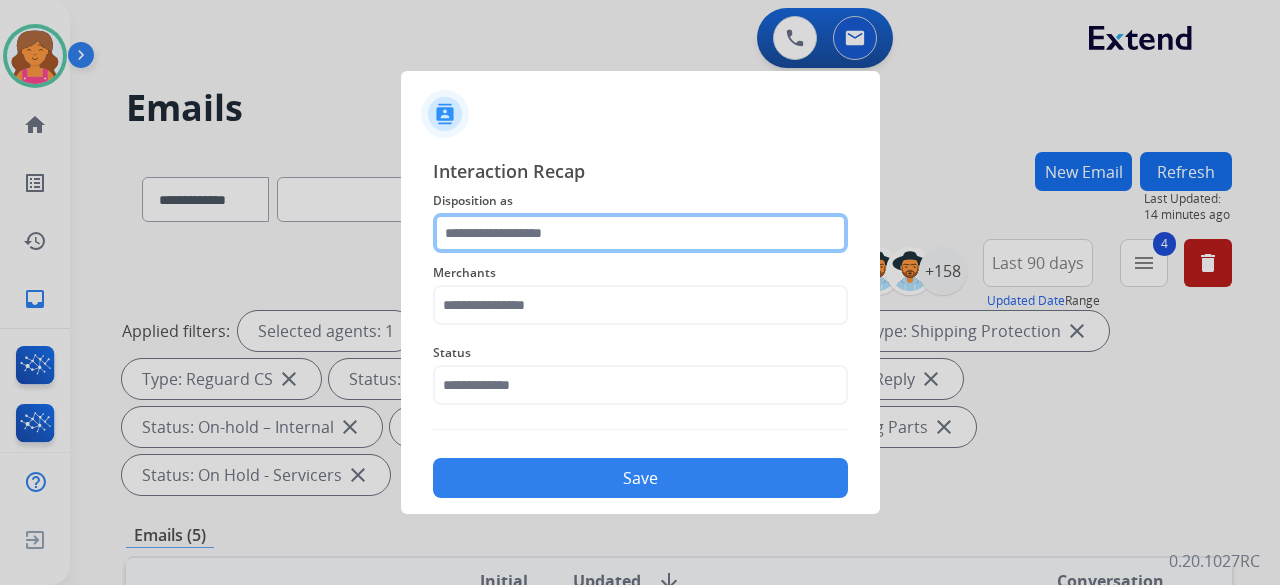 click 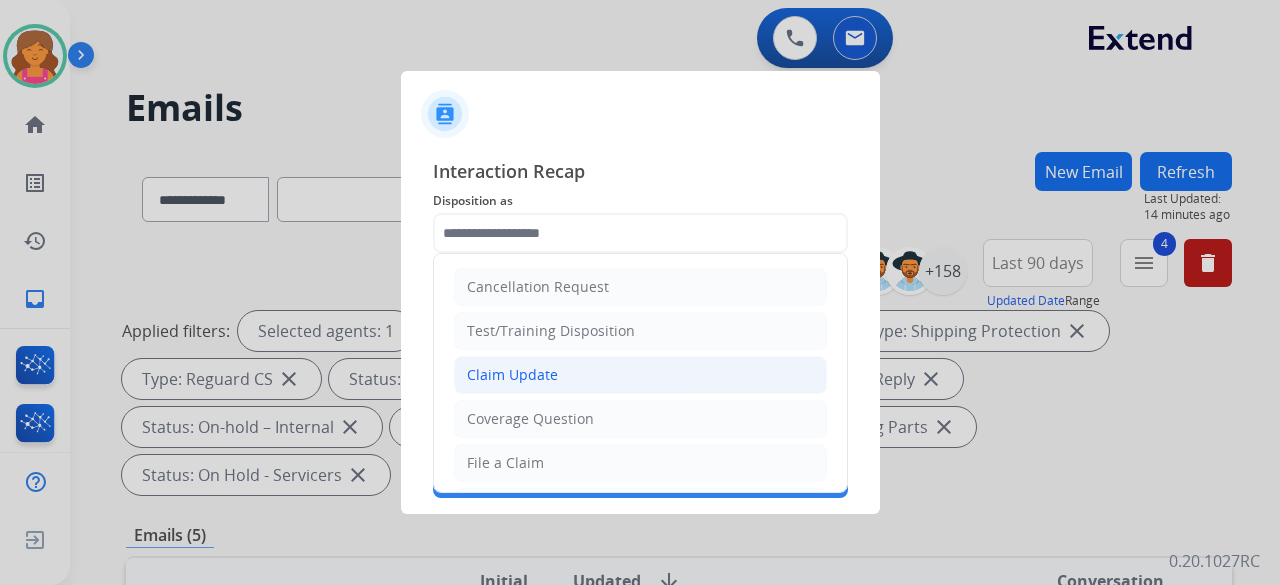 click on "Claim Update" 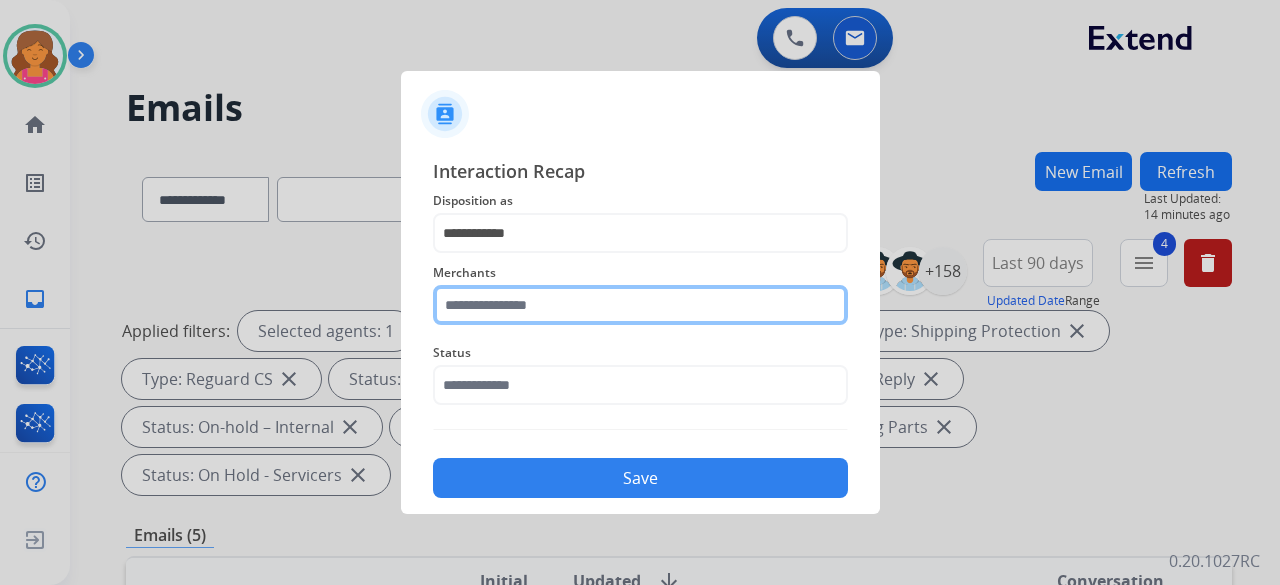 click 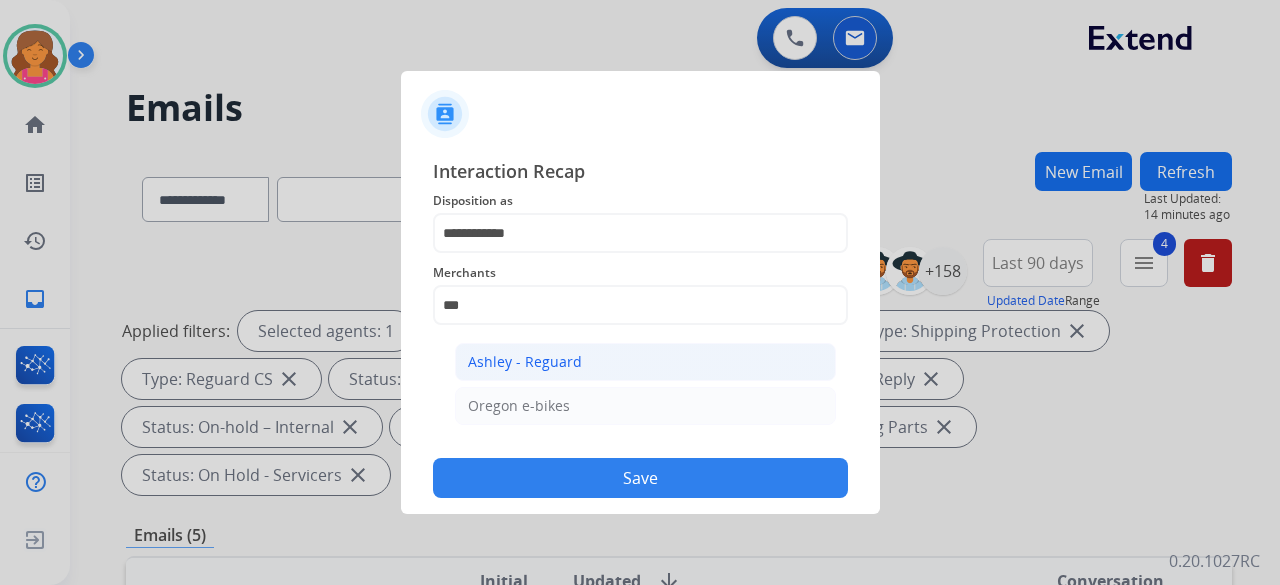 click on "Ashley - Reguard" 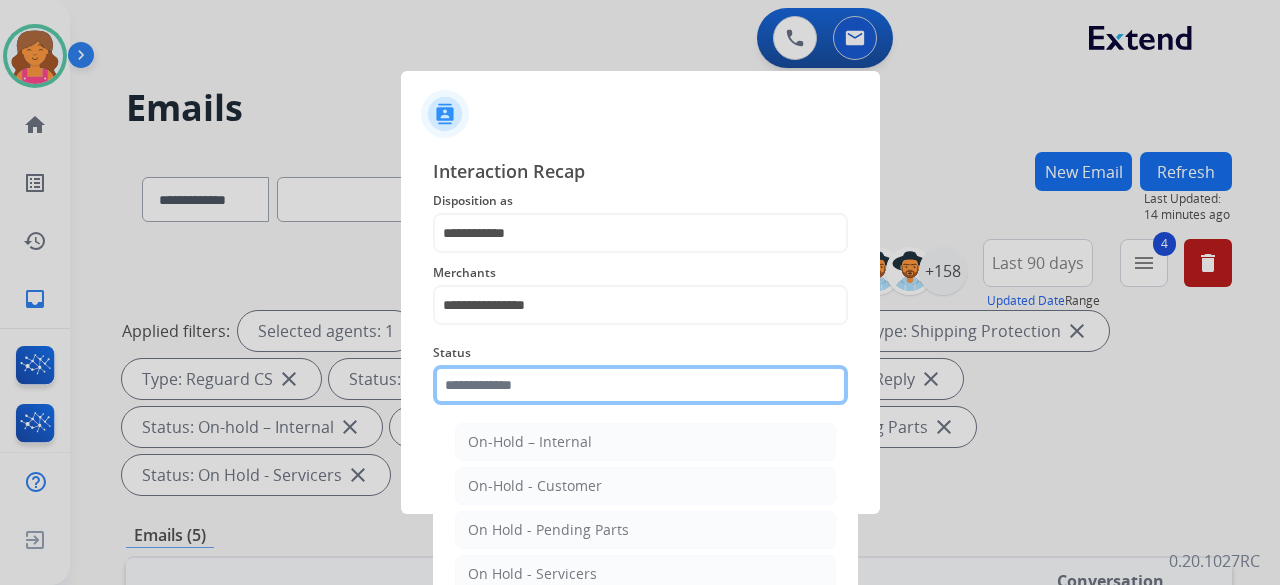 click 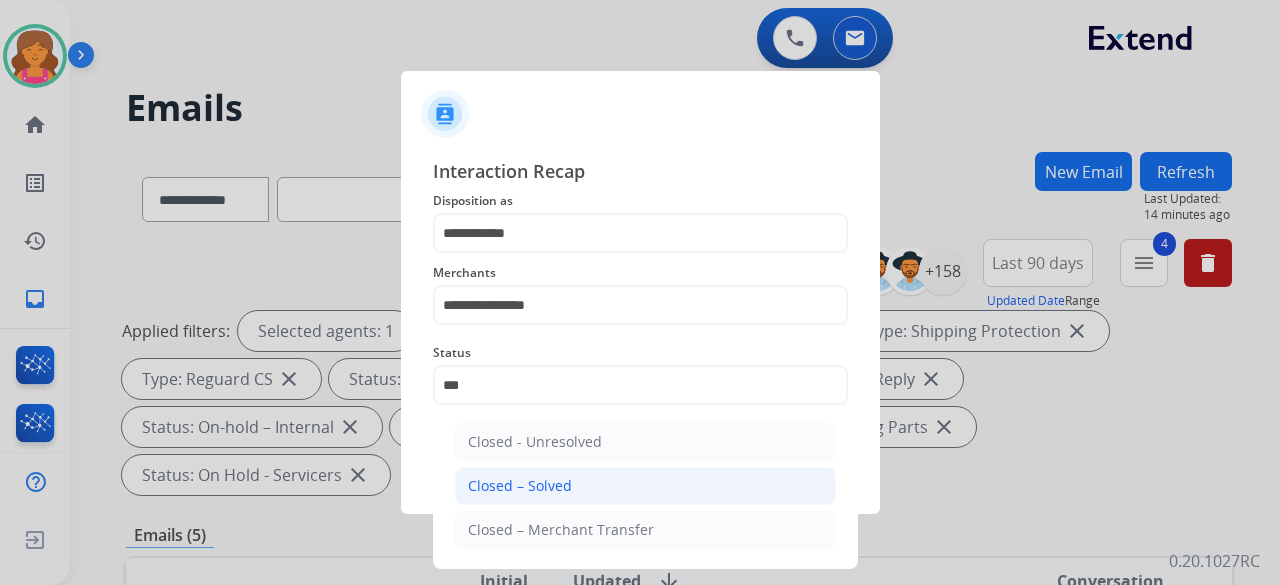 click on "Closed – Solved" 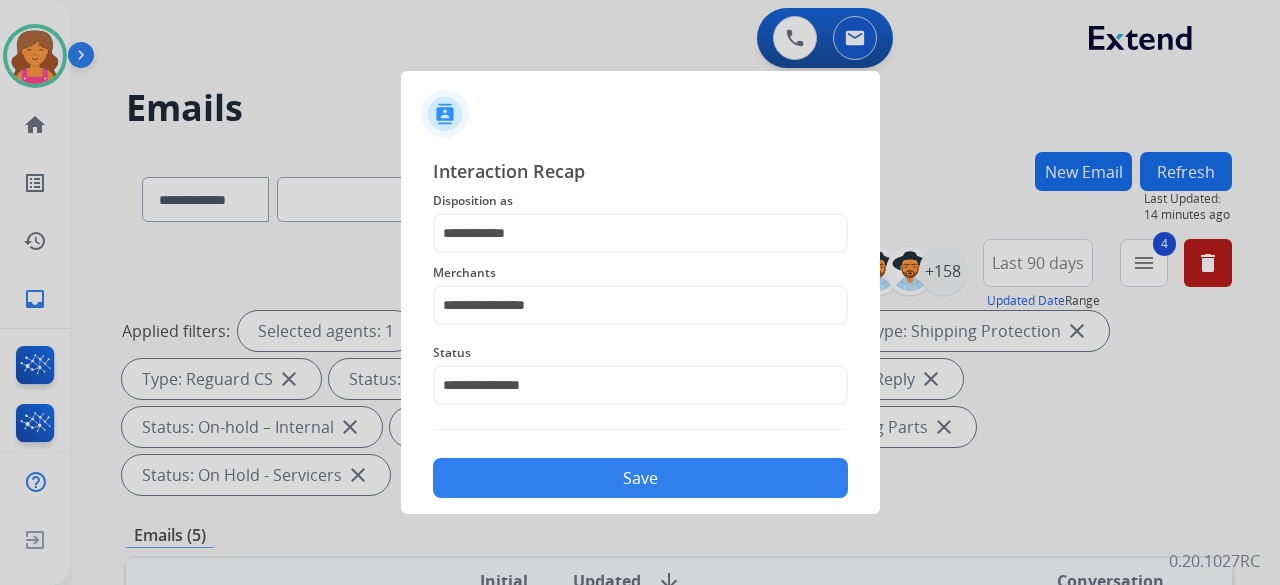 click on "Save" 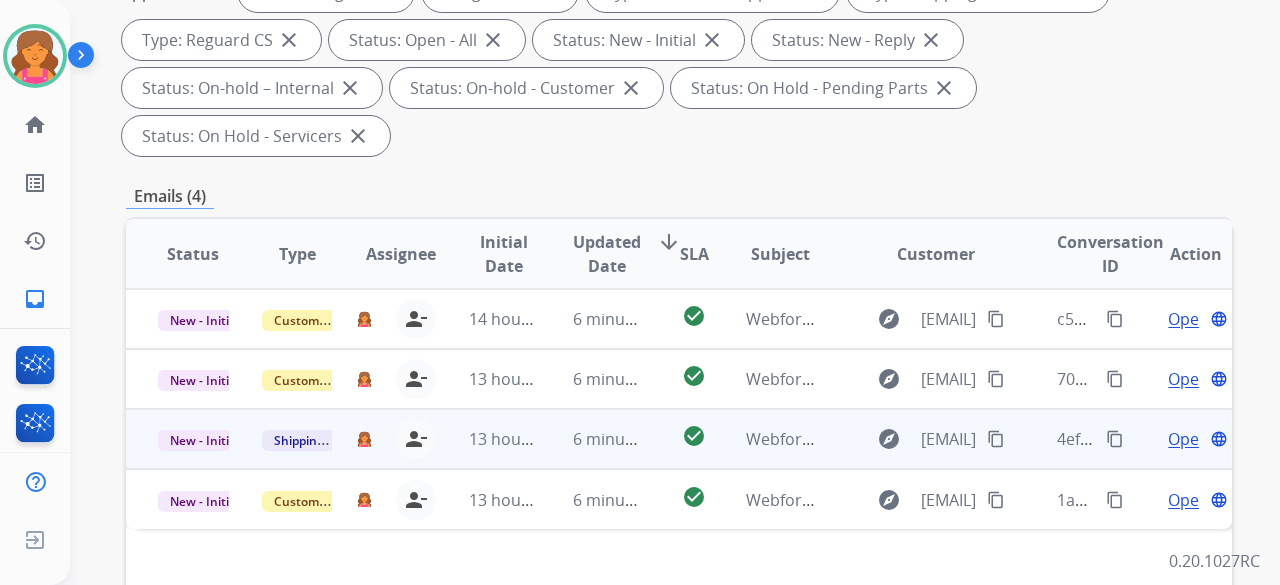 scroll, scrollTop: 500, scrollLeft: 0, axis: vertical 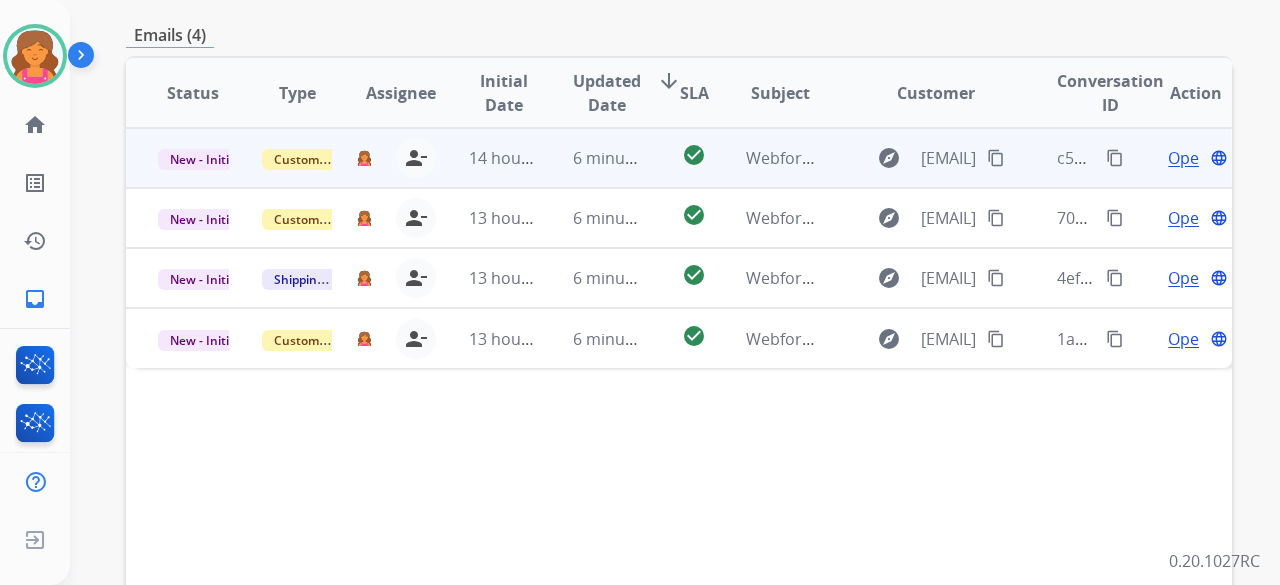 click on "Open" at bounding box center [1188, 158] 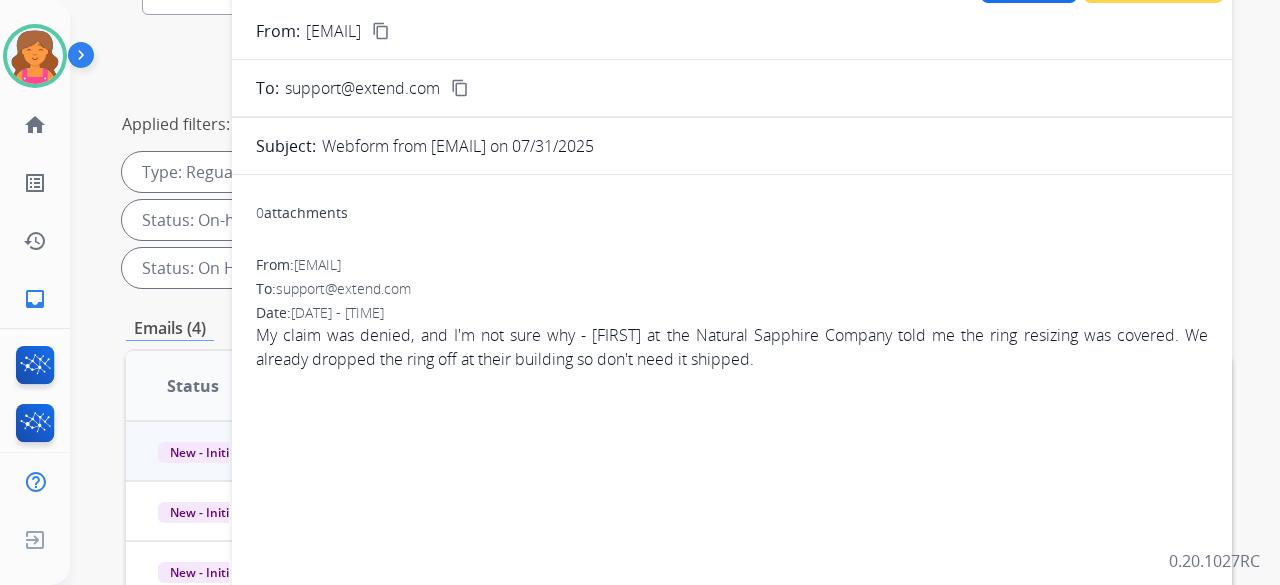 scroll, scrollTop: 200, scrollLeft: 0, axis: vertical 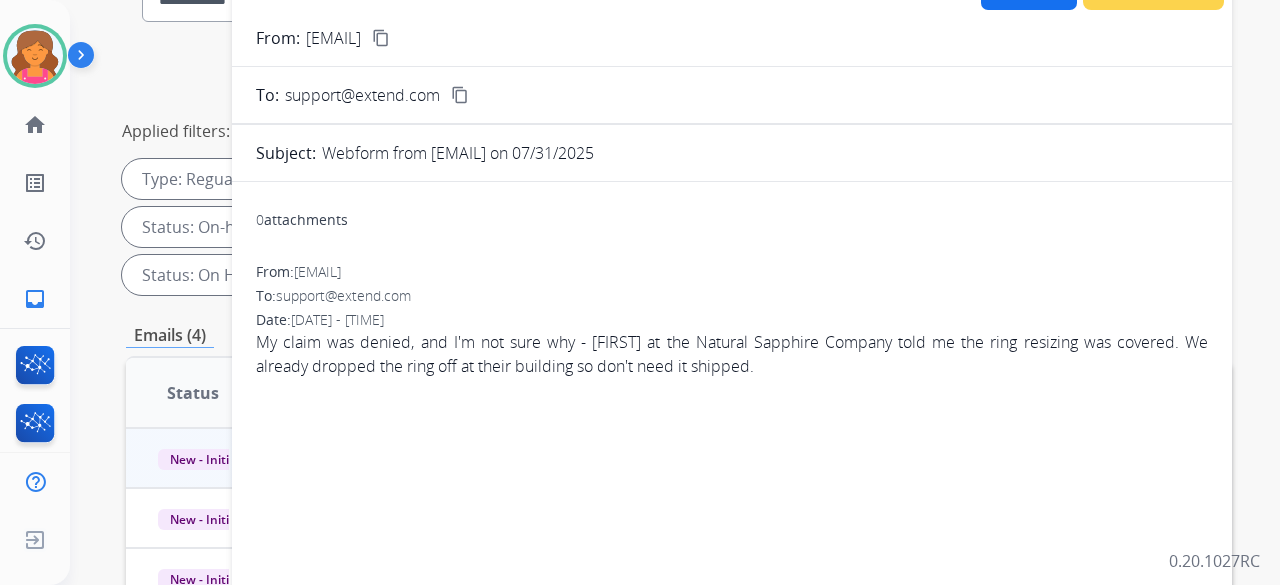 click on "content_copy" at bounding box center [381, 38] 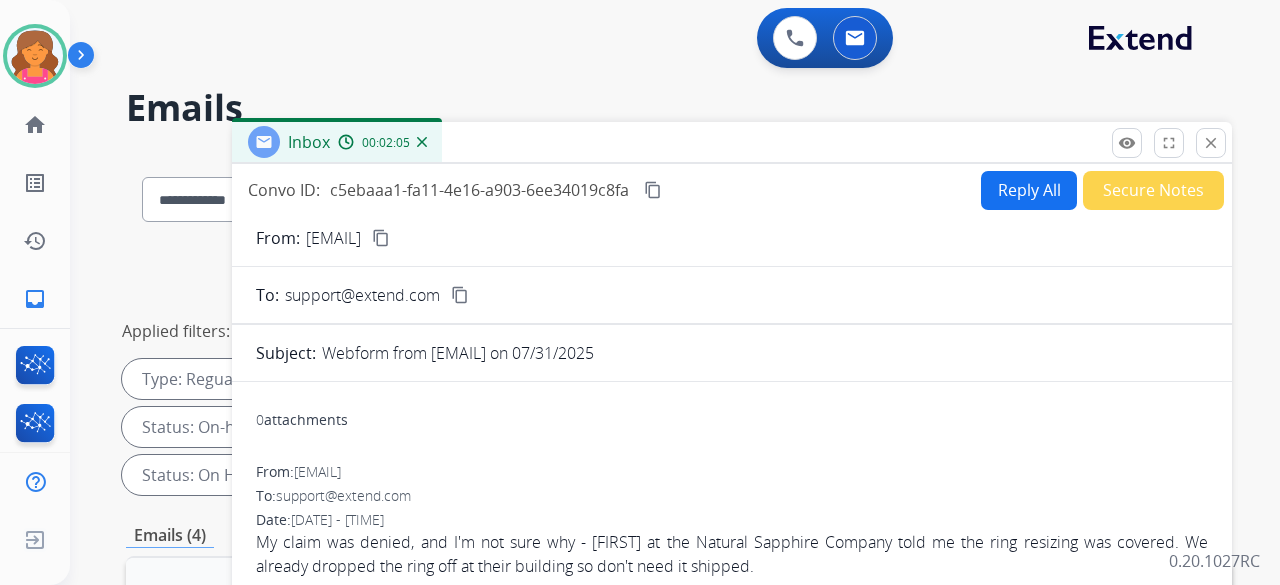 click on "Reply All" at bounding box center (1029, 190) 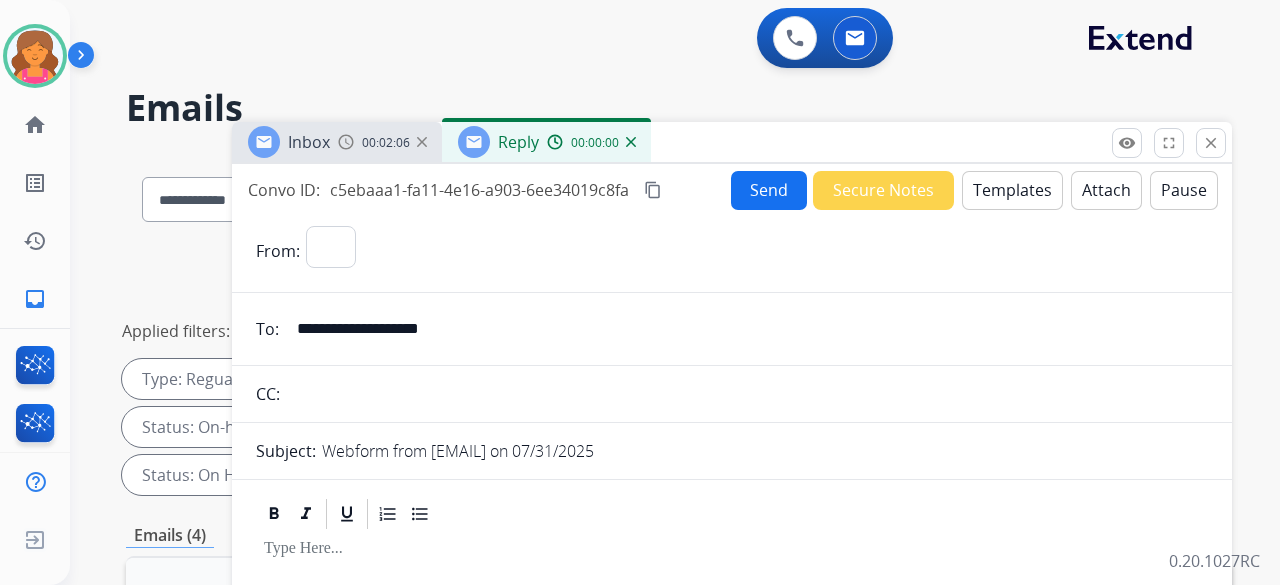 select on "**********" 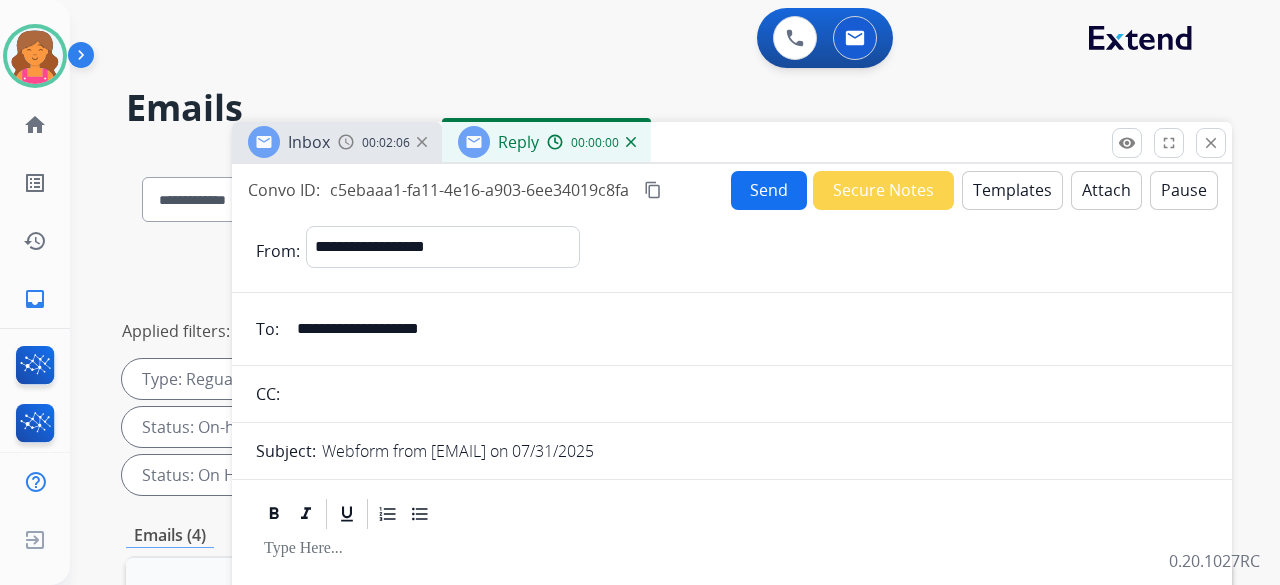 click on "Templates" at bounding box center [1012, 190] 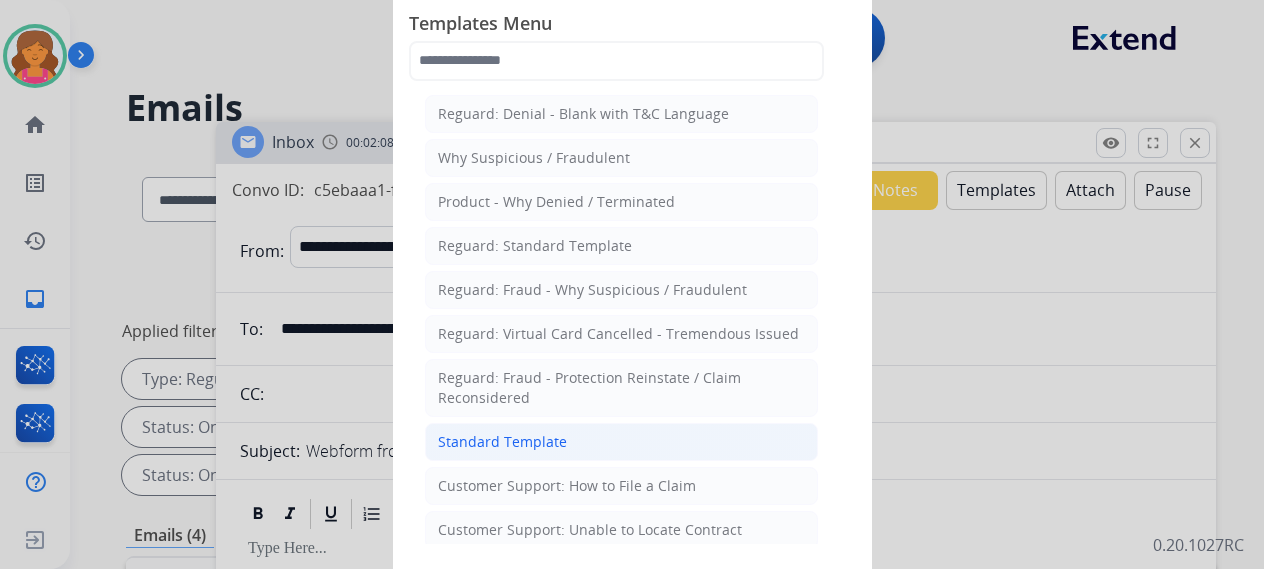 click on "Standard Template" 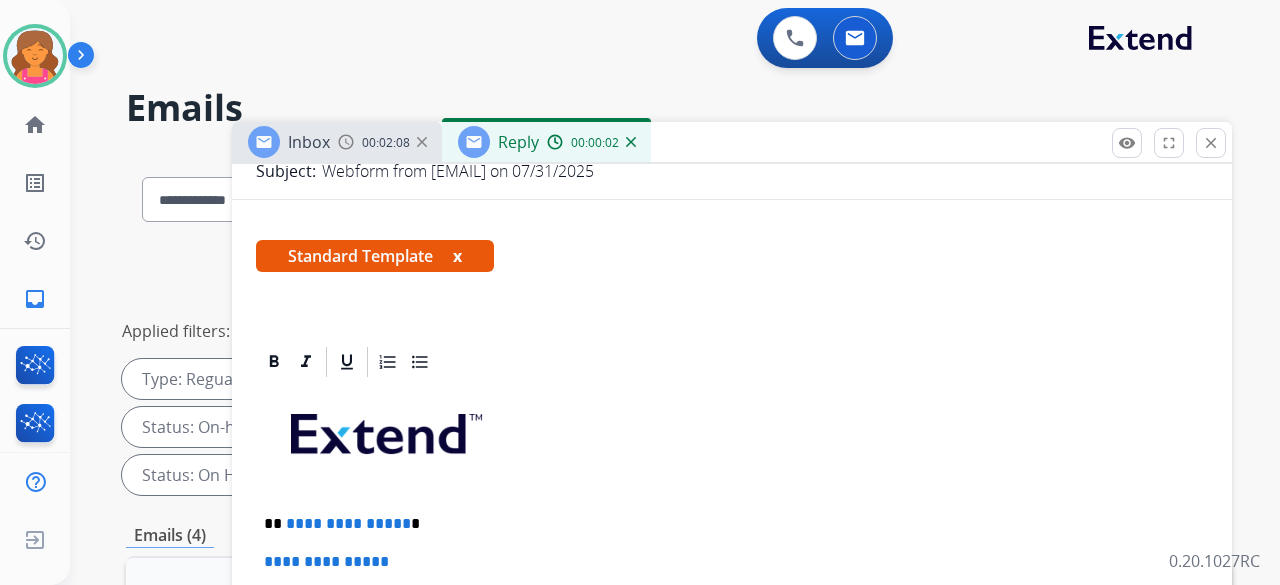 scroll, scrollTop: 400, scrollLeft: 0, axis: vertical 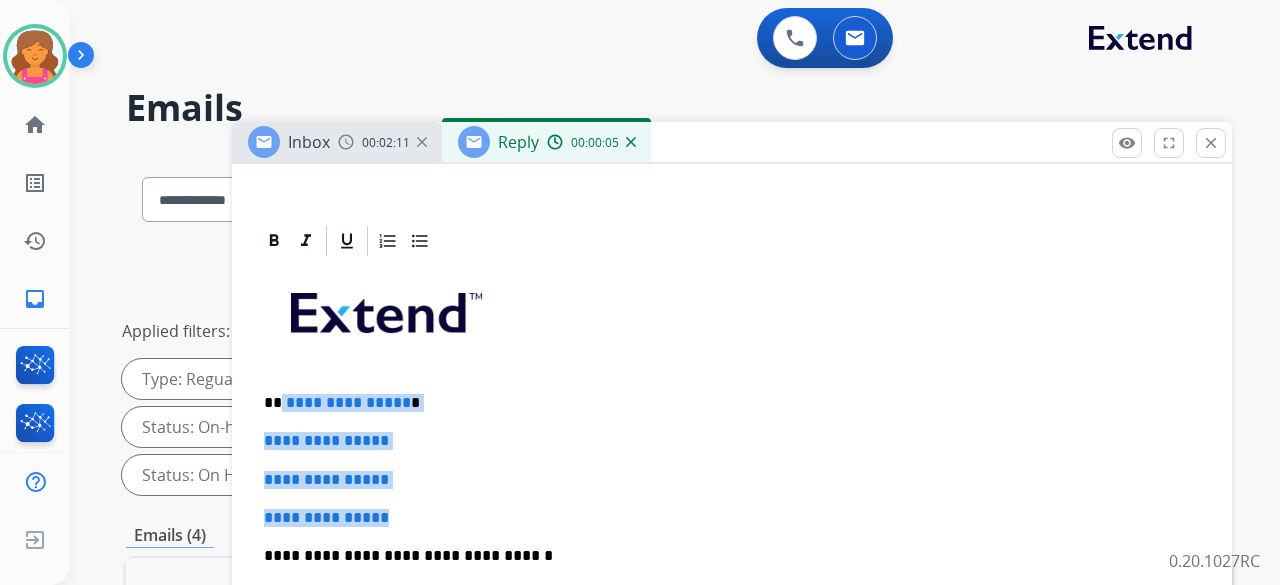 drag, startPoint x: 401, startPoint y: 513, endPoint x: 270, endPoint y: 385, distance: 183.15294 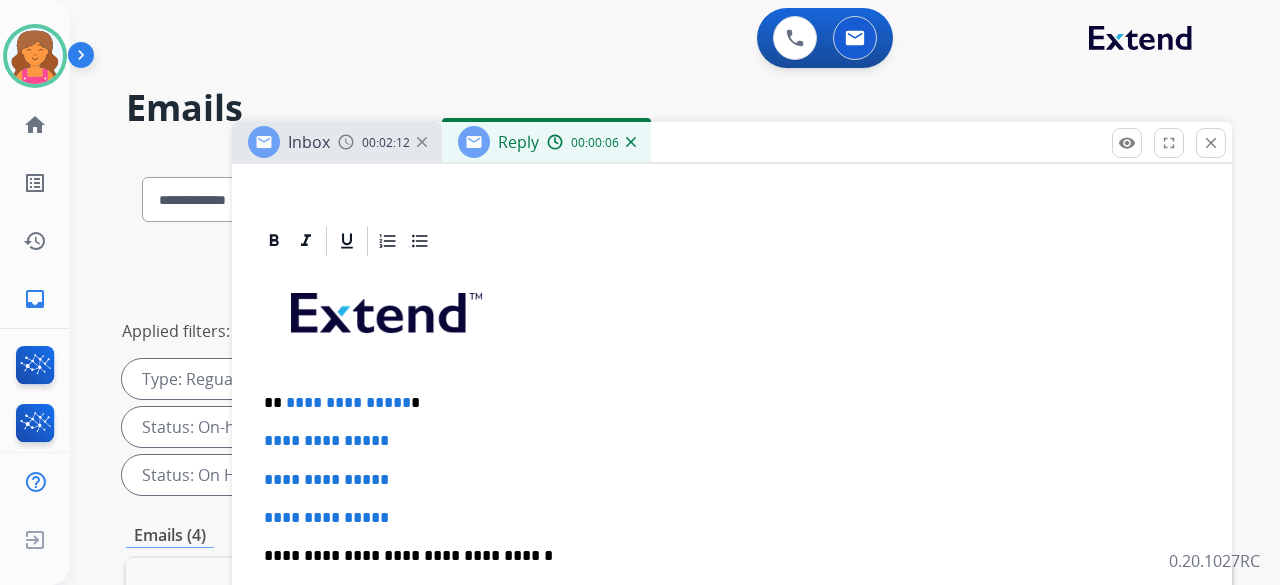 scroll, scrollTop: 346, scrollLeft: 0, axis: vertical 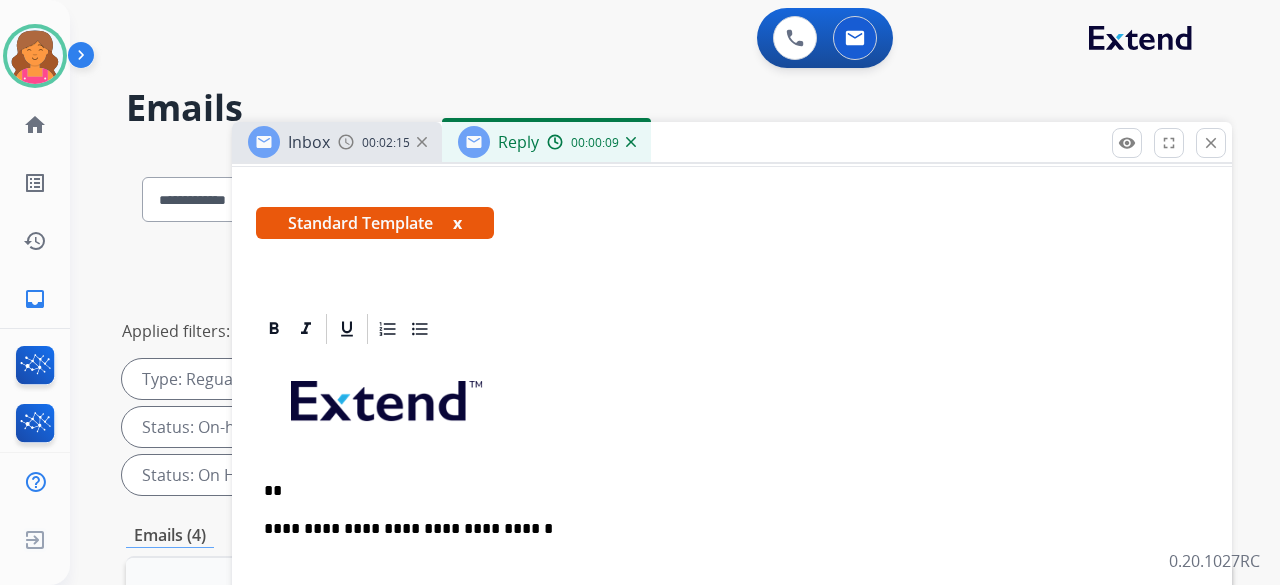 type 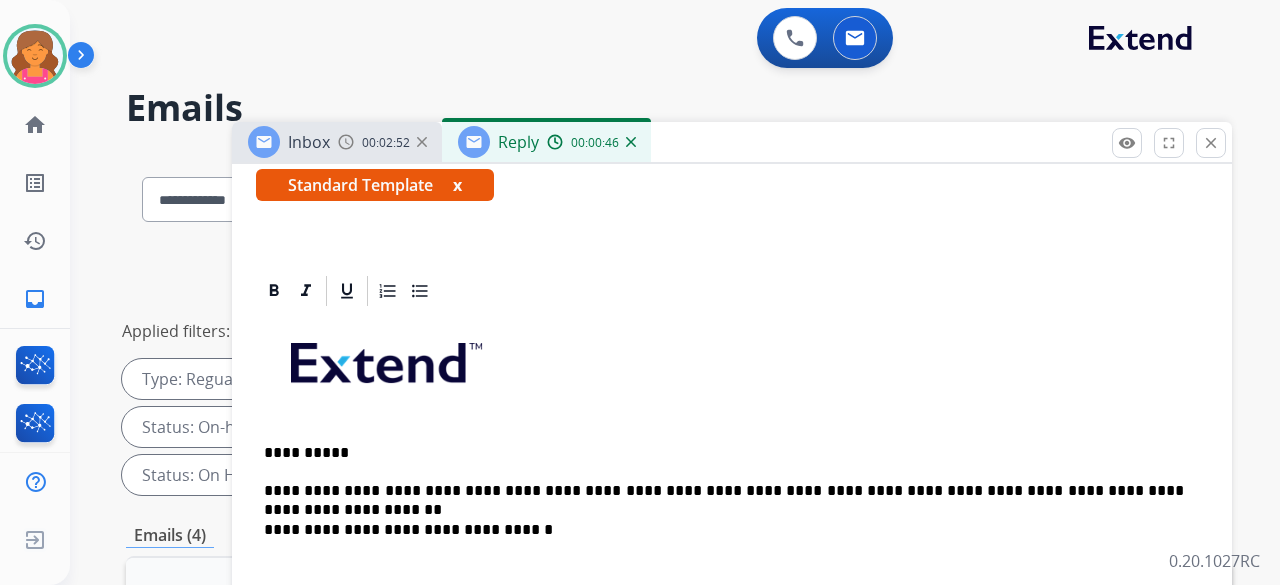 scroll, scrollTop: 400, scrollLeft: 0, axis: vertical 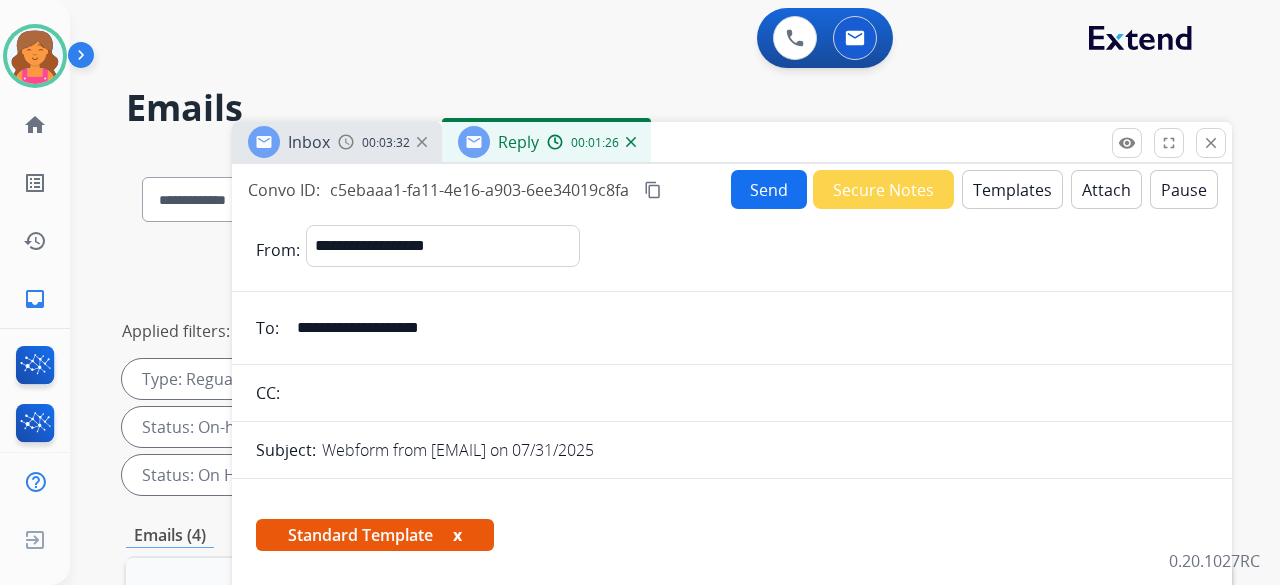 click on "content_copy" at bounding box center (653, 190) 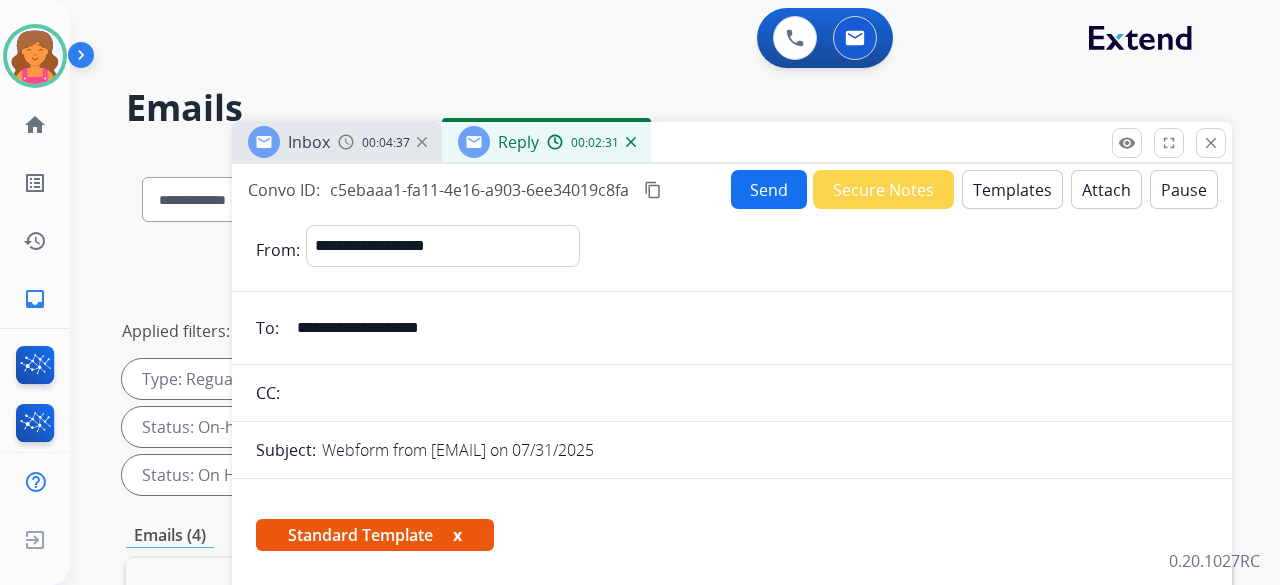 click on "Send" at bounding box center (769, 189) 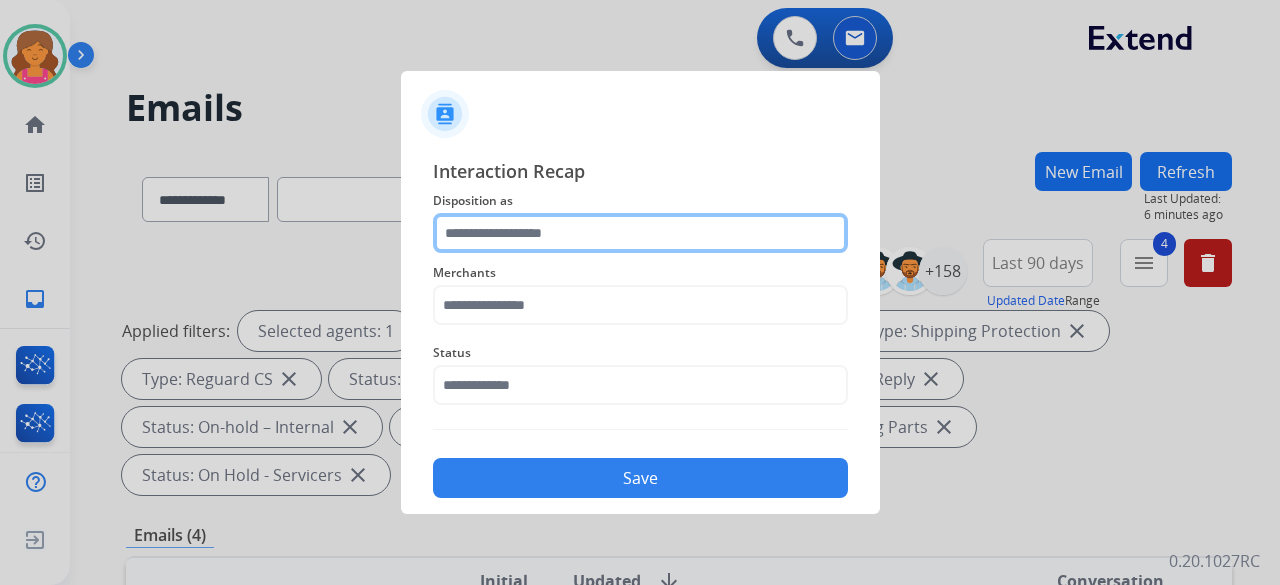 click 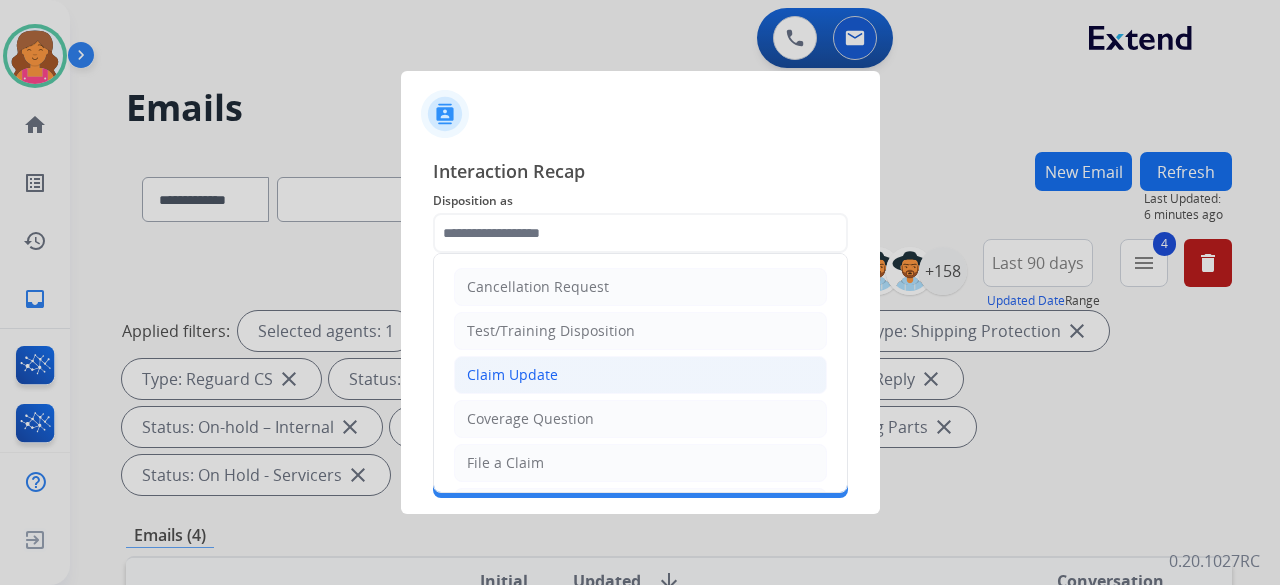 click on "Claim Update" 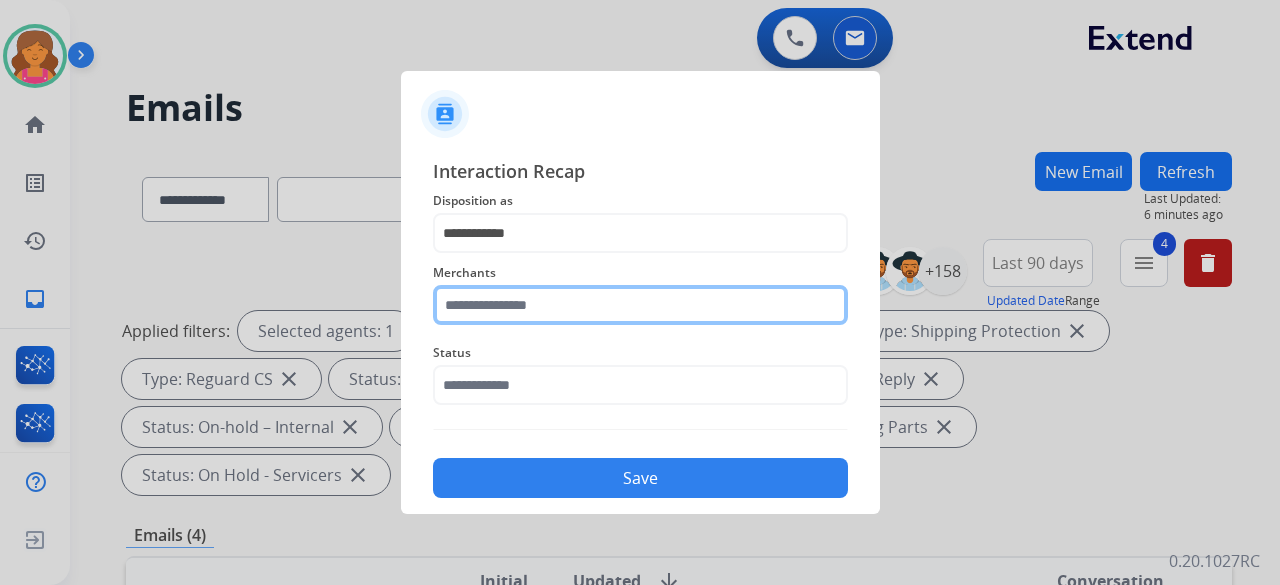 click 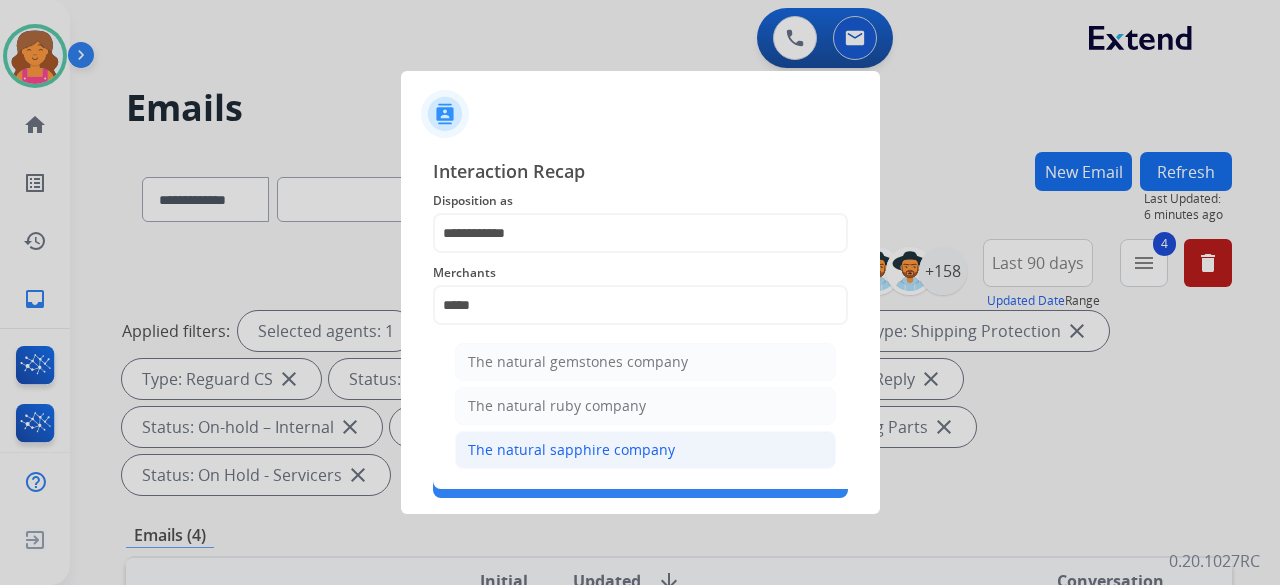 click on "The natural sapphire company" 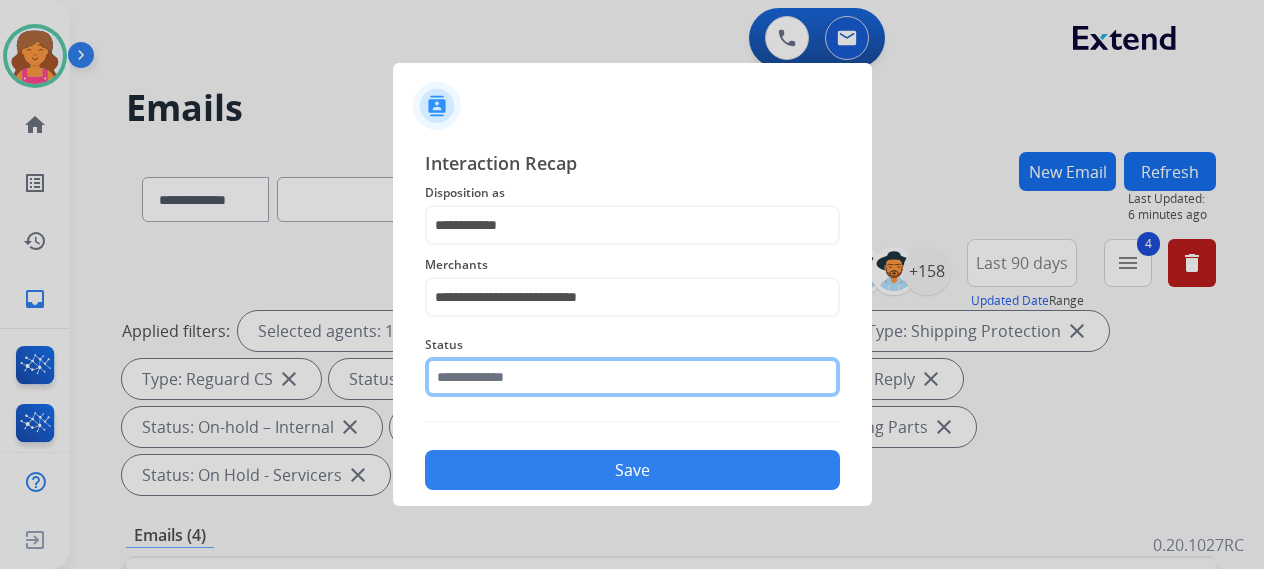 click 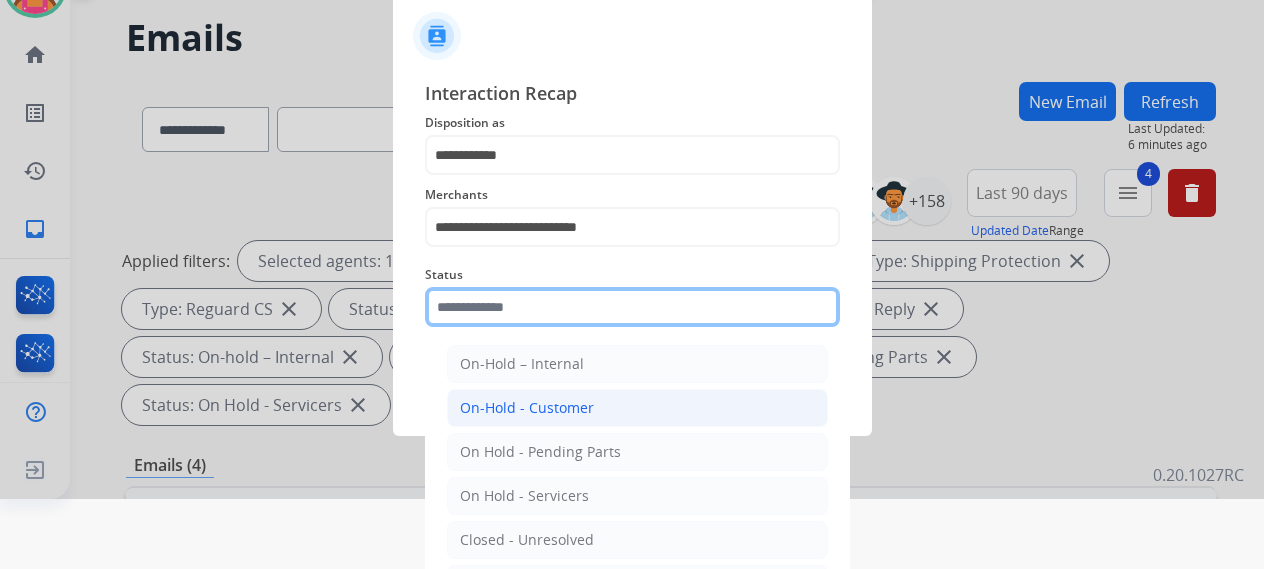 scroll, scrollTop: 136, scrollLeft: 0, axis: vertical 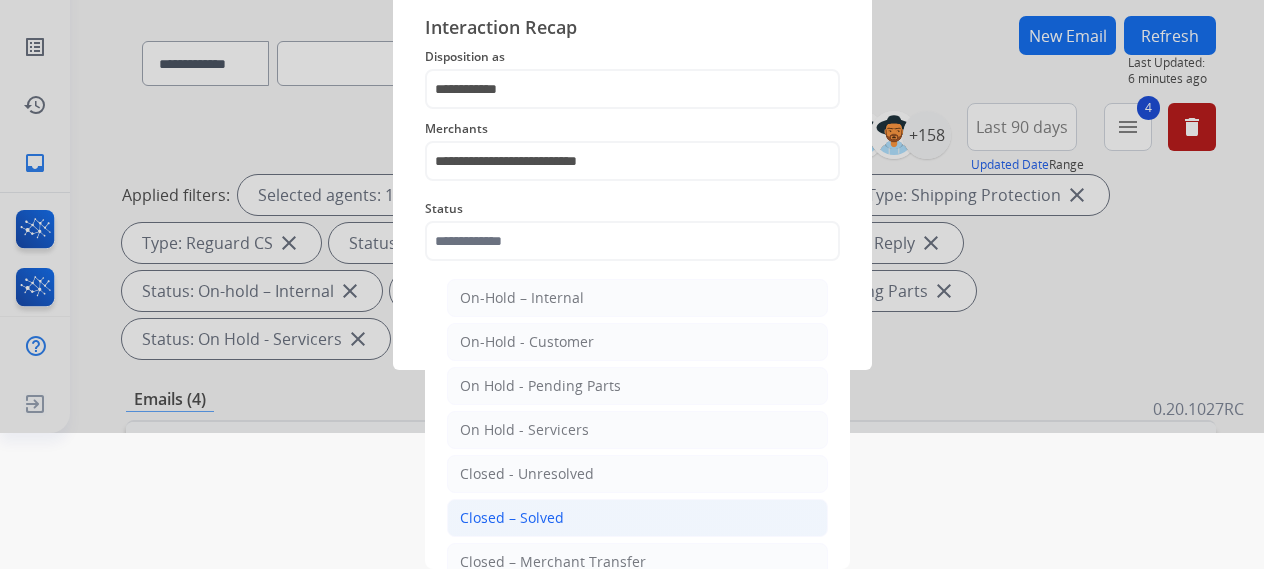 click on "Closed – Solved" 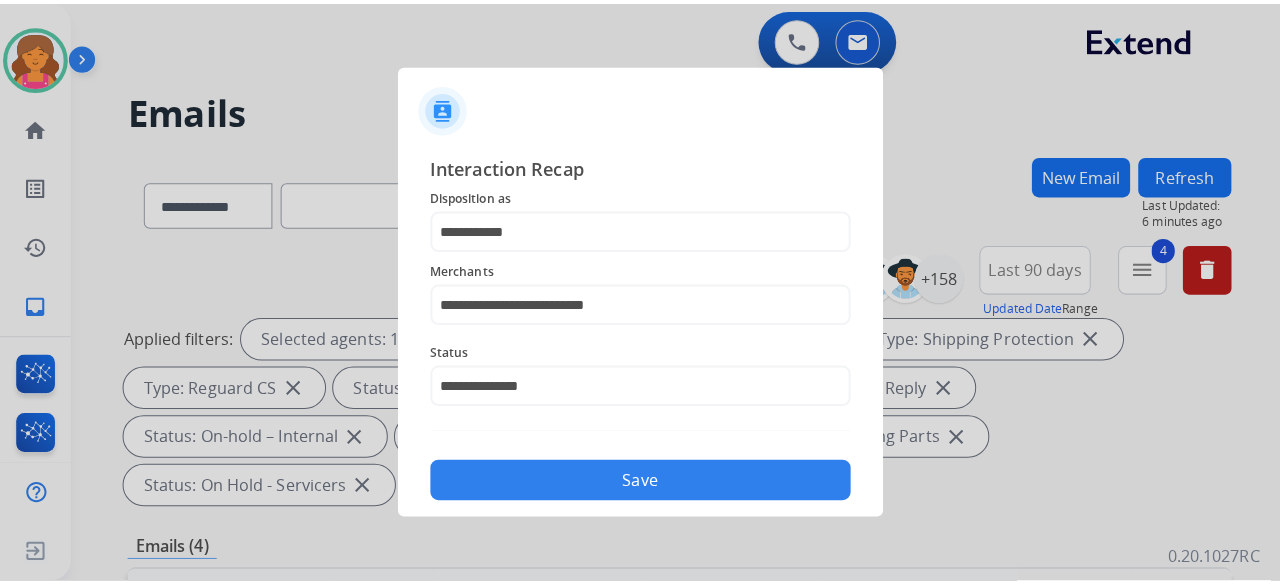 scroll, scrollTop: 0, scrollLeft: 0, axis: both 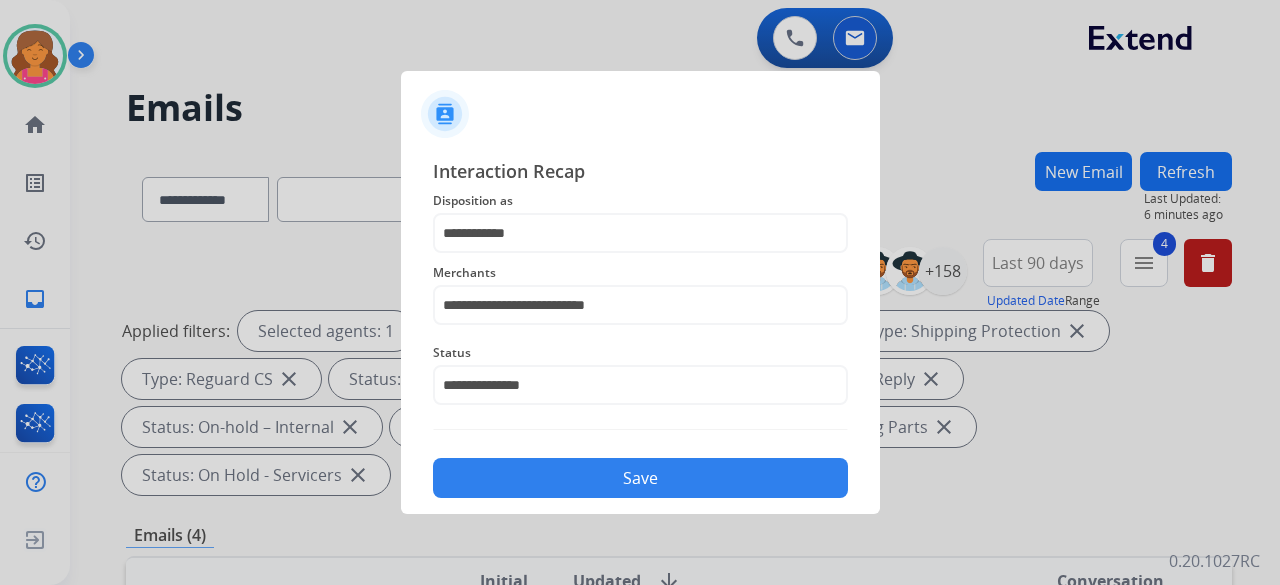 click on "Save" 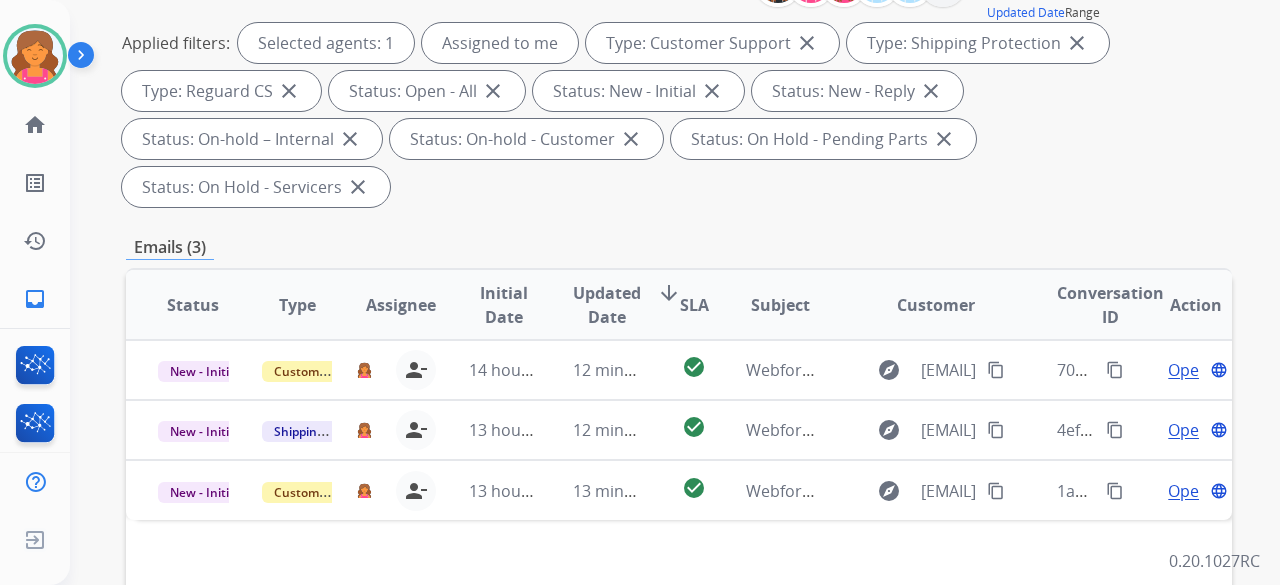 scroll, scrollTop: 400, scrollLeft: 0, axis: vertical 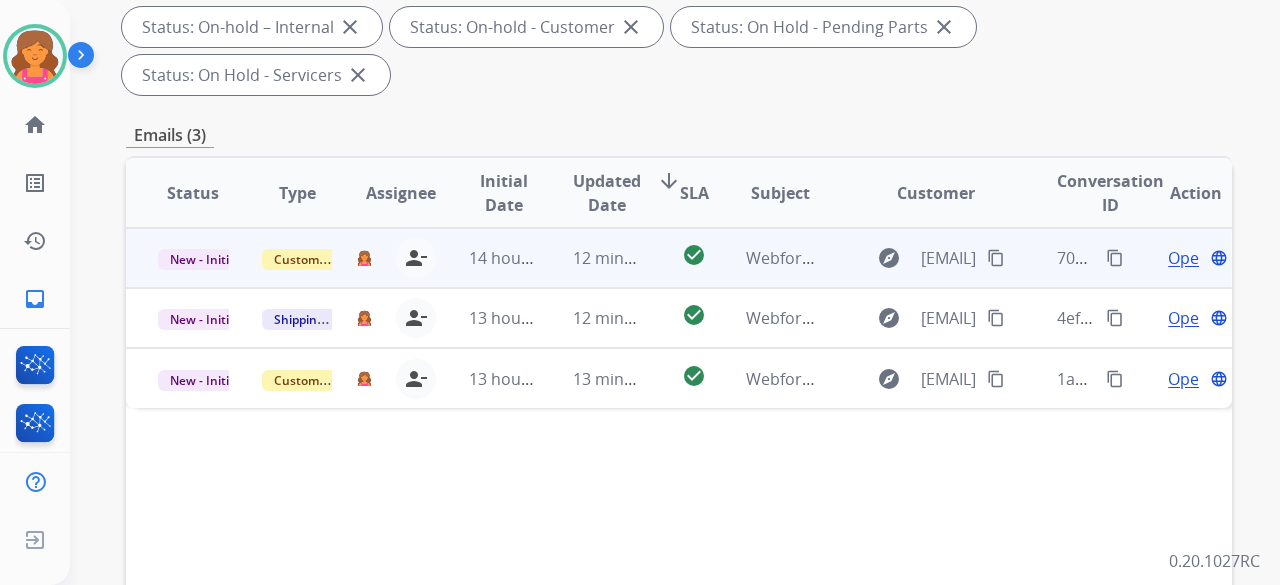 click on "Open" at bounding box center (1188, 258) 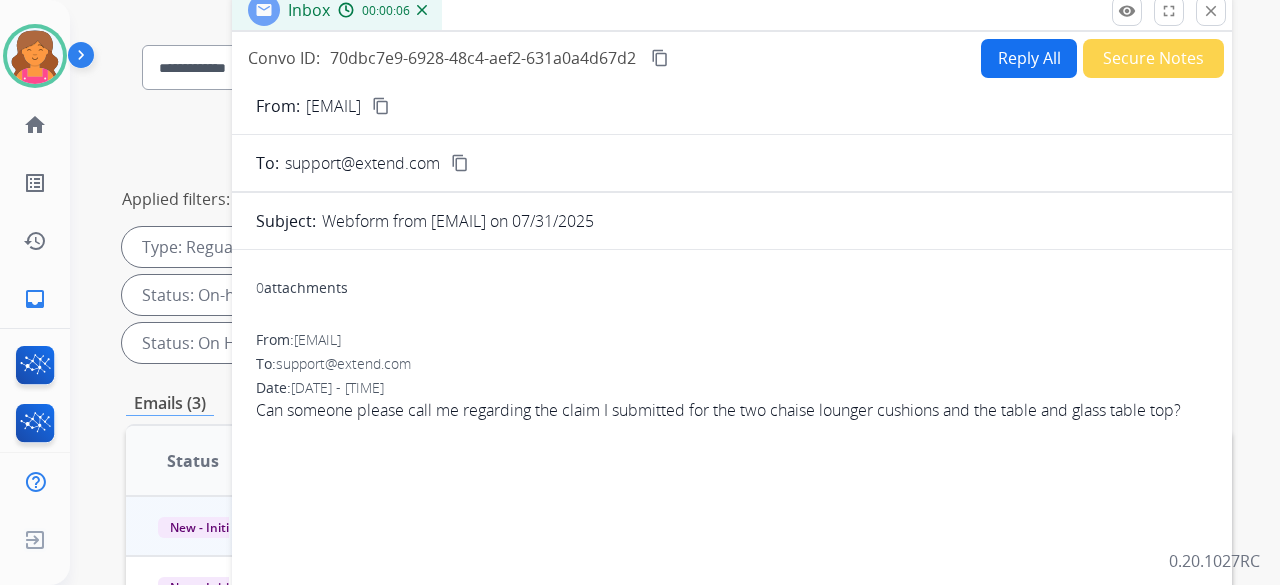 scroll, scrollTop: 100, scrollLeft: 0, axis: vertical 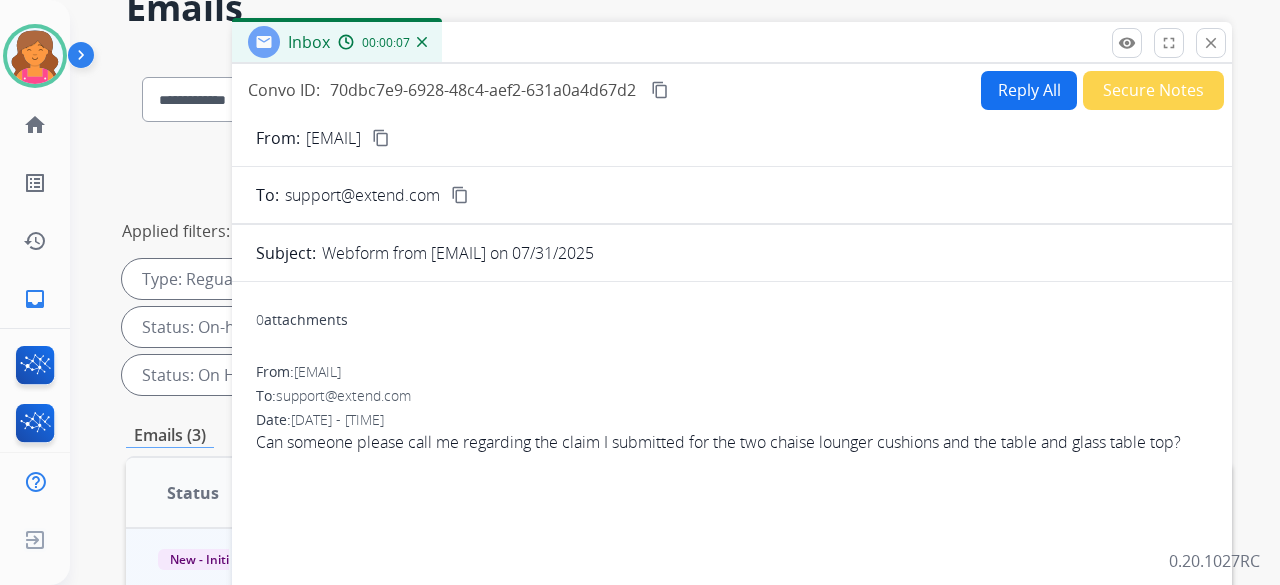 click on "content_copy" at bounding box center [381, 138] 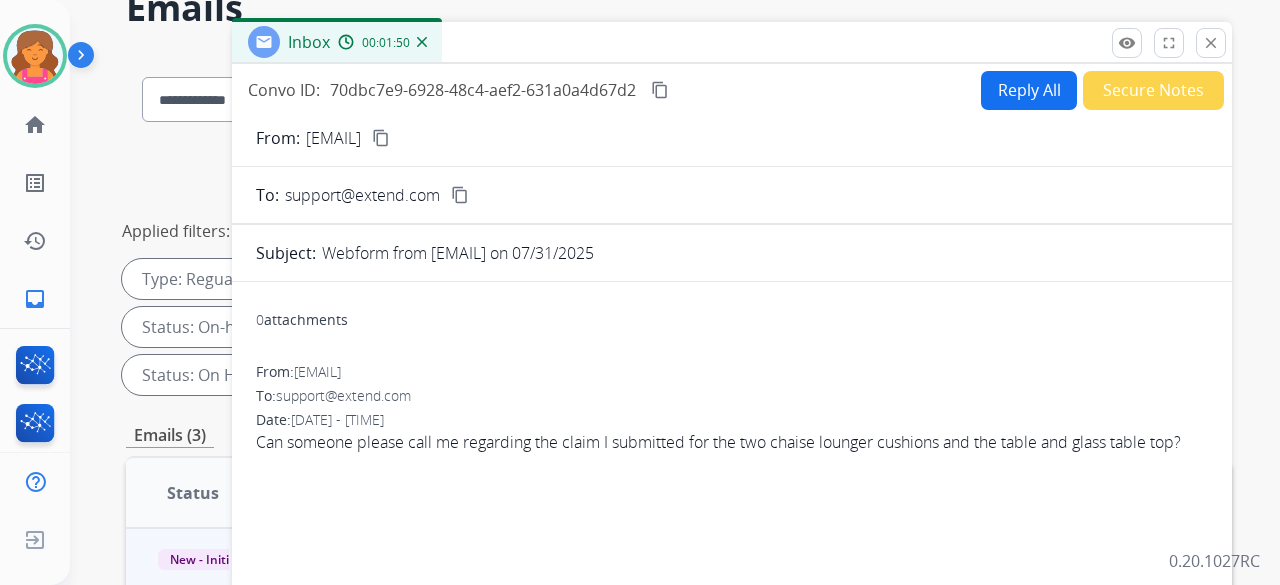 click on "Reply All" at bounding box center [1029, 90] 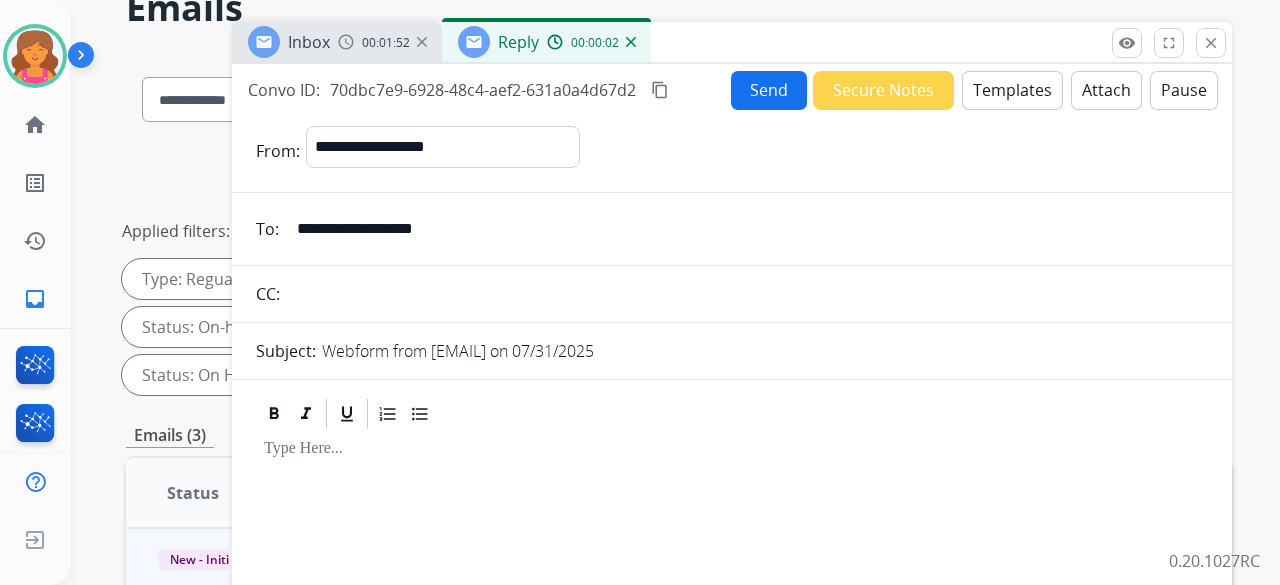 click on "Templates" at bounding box center [1012, 90] 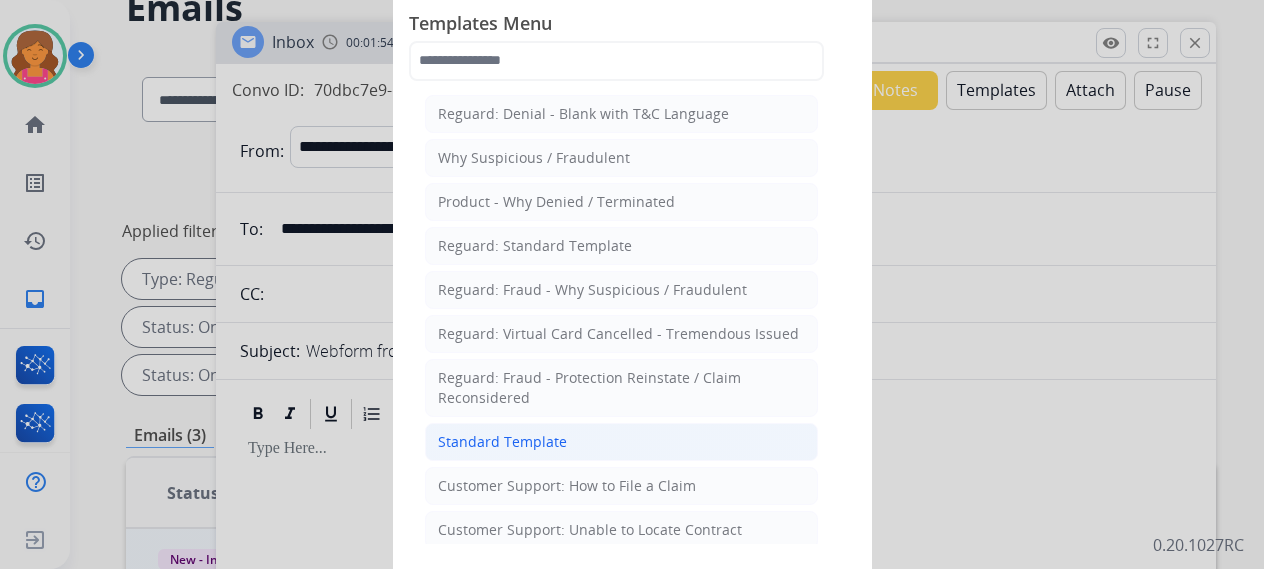 click on "Standard Template" 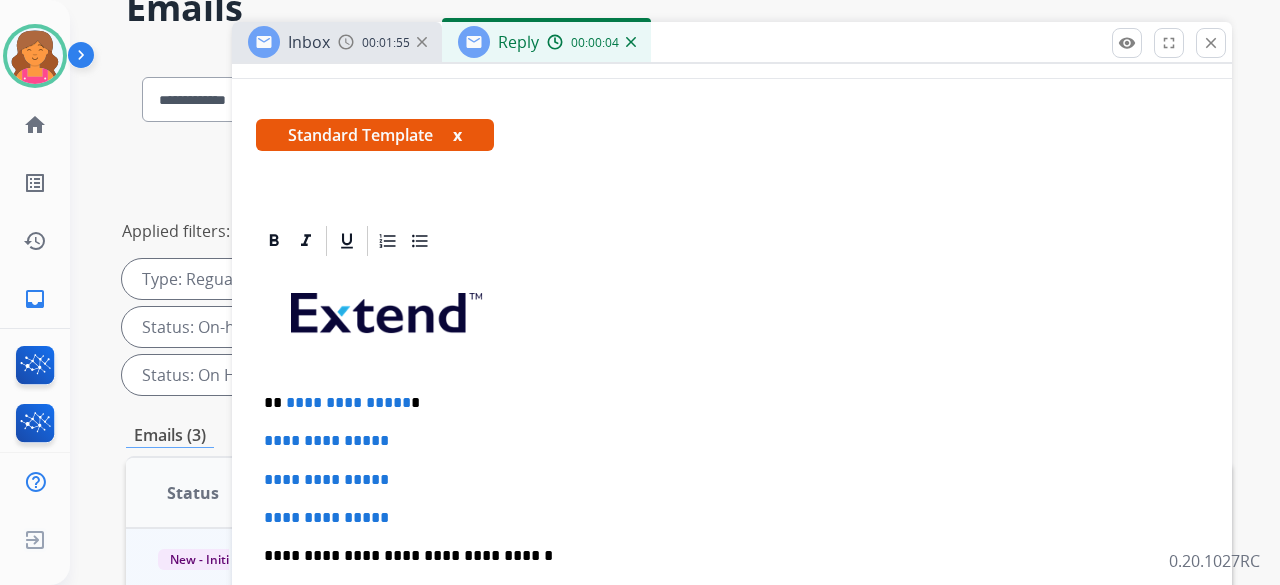 scroll, scrollTop: 460, scrollLeft: 0, axis: vertical 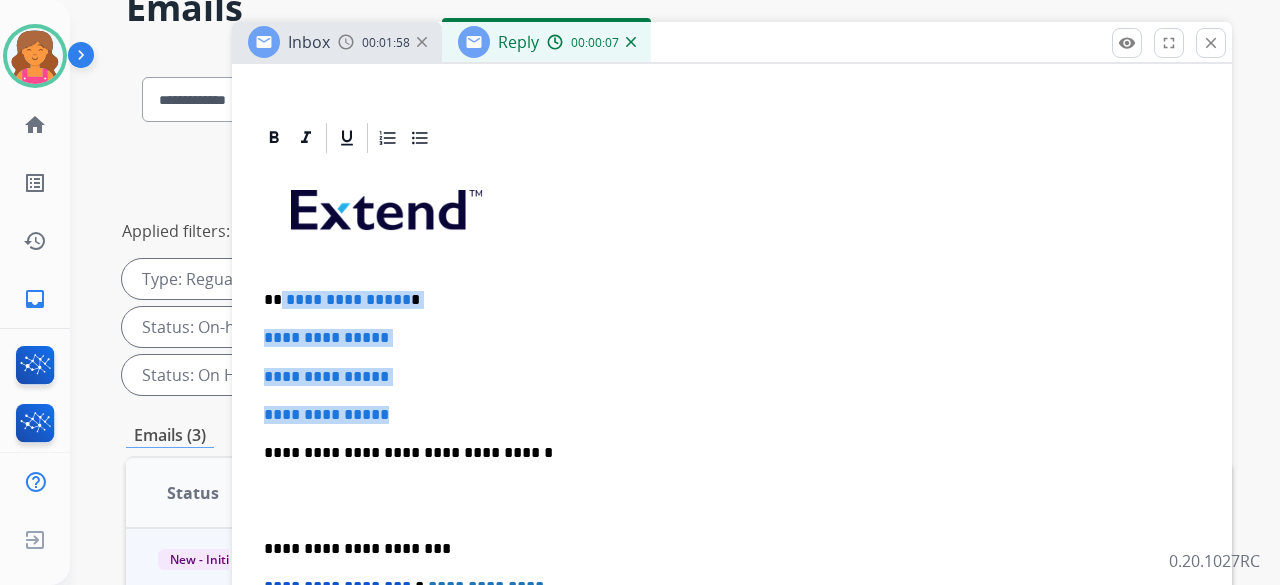 drag, startPoint x: 416, startPoint y: 359, endPoint x: 278, endPoint y: 230, distance: 188.90474 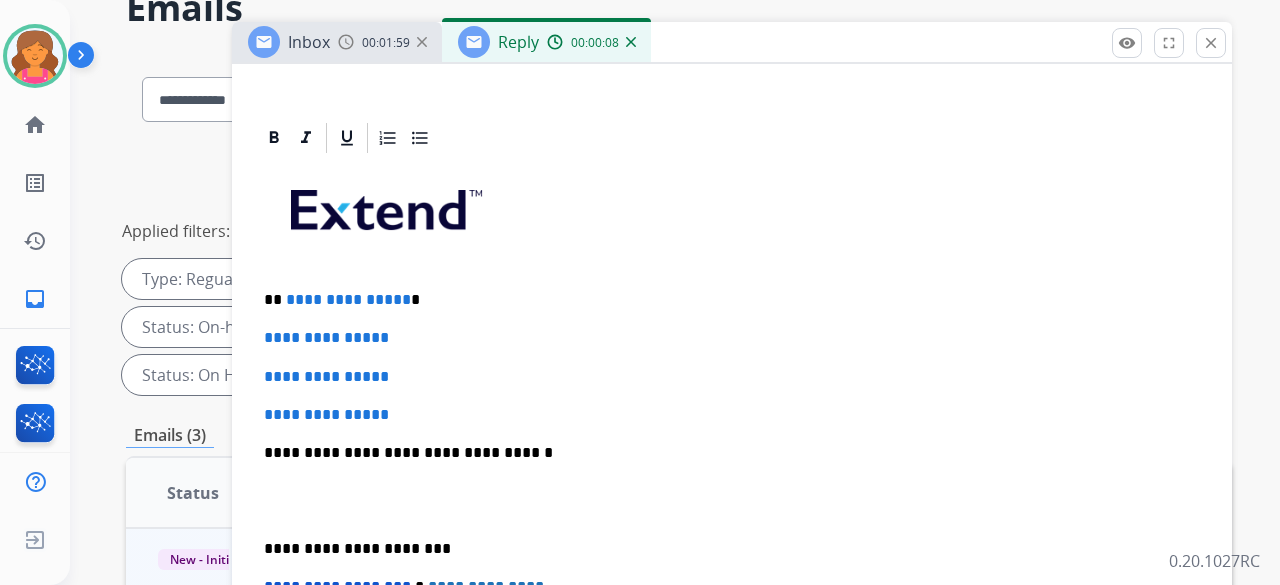 scroll, scrollTop: 346, scrollLeft: 0, axis: vertical 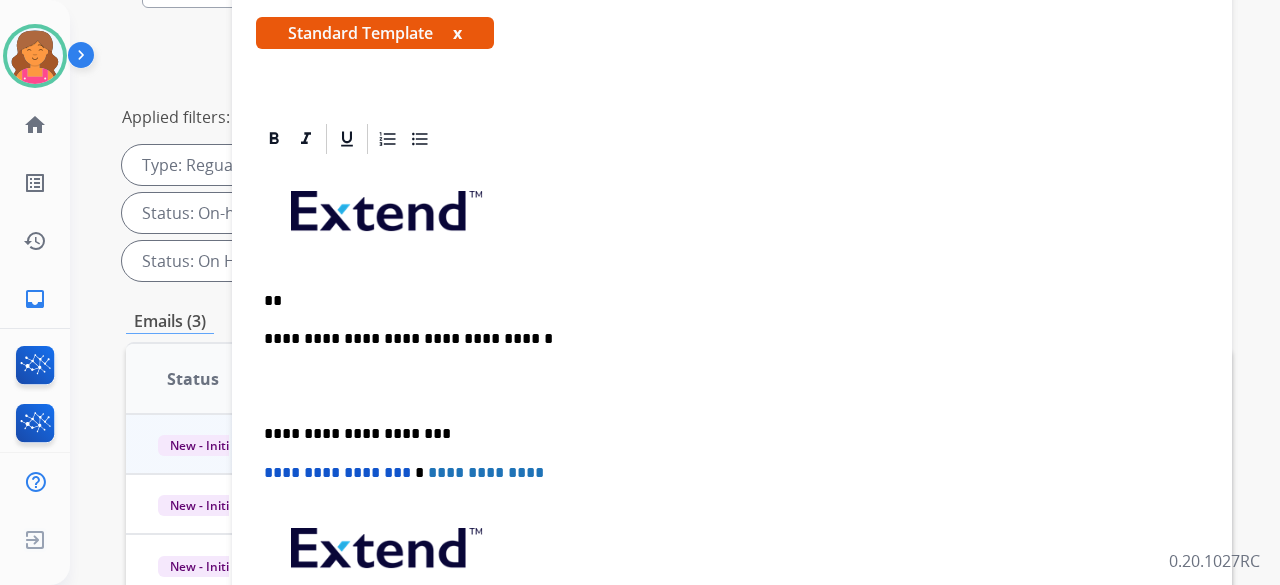 type 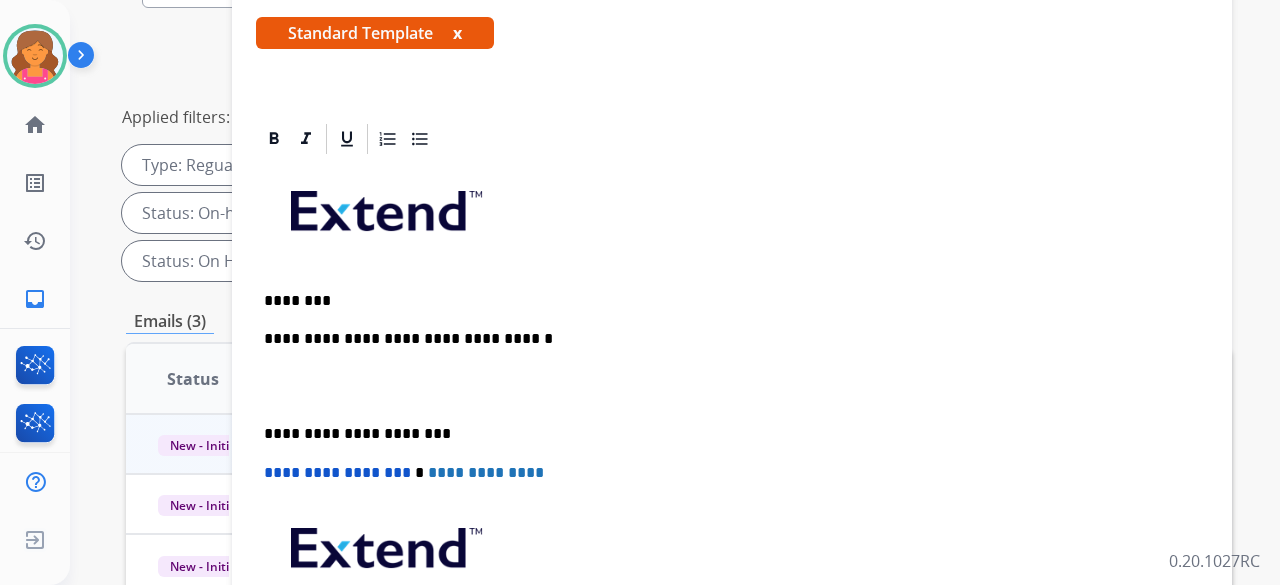 scroll, scrollTop: 384, scrollLeft: 0, axis: vertical 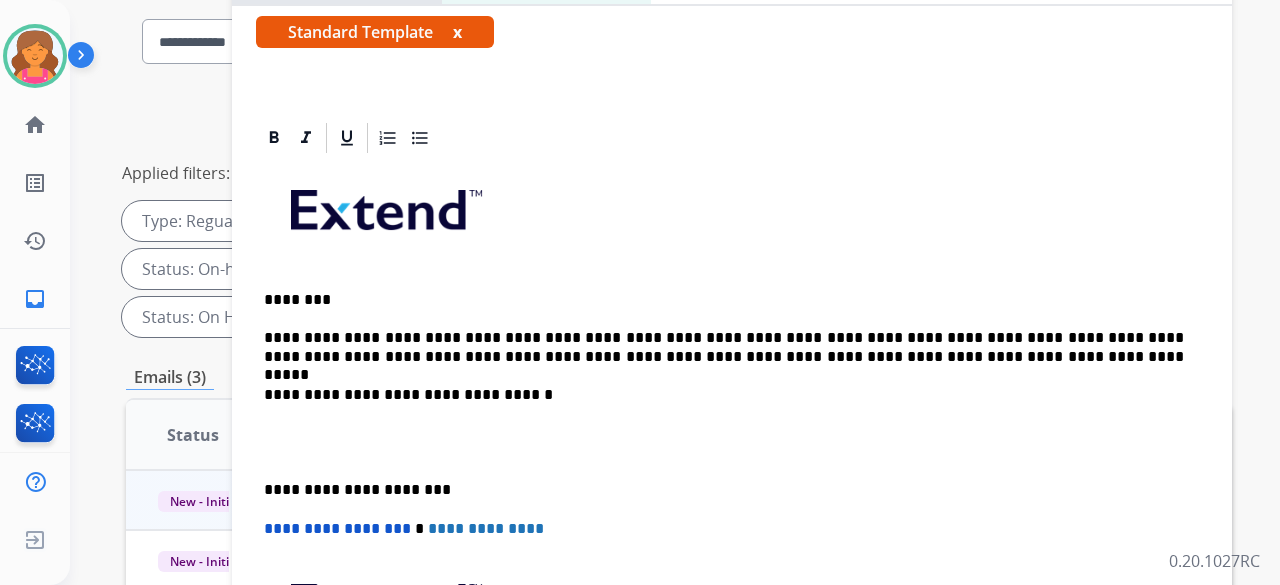 click on "**********" at bounding box center (724, 347) 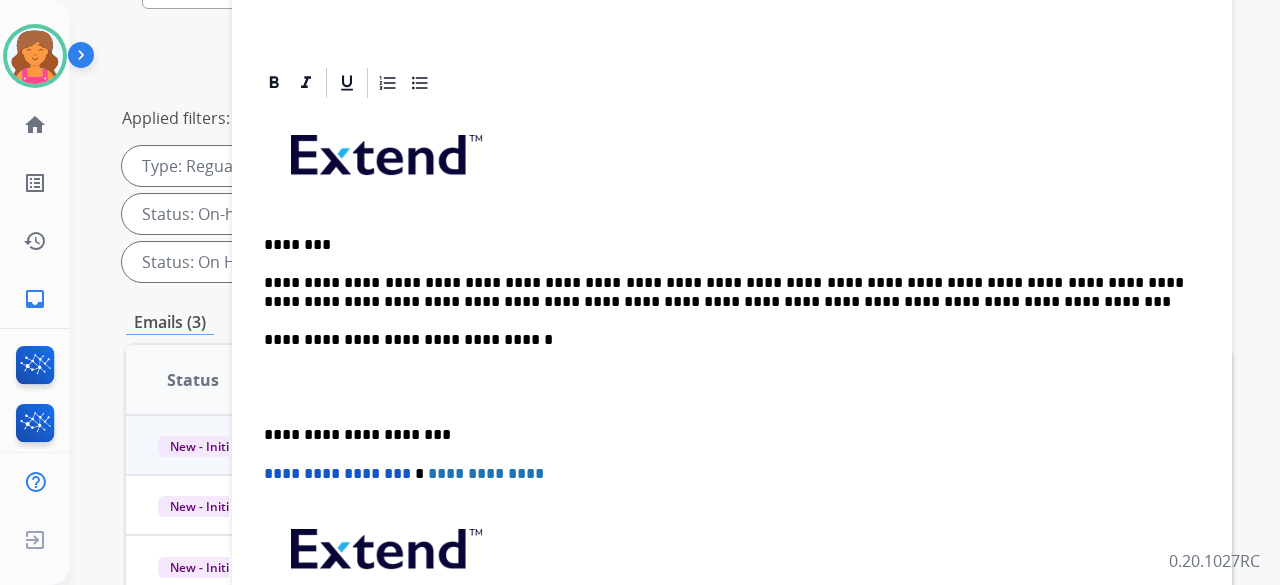 scroll, scrollTop: 232, scrollLeft: 0, axis: vertical 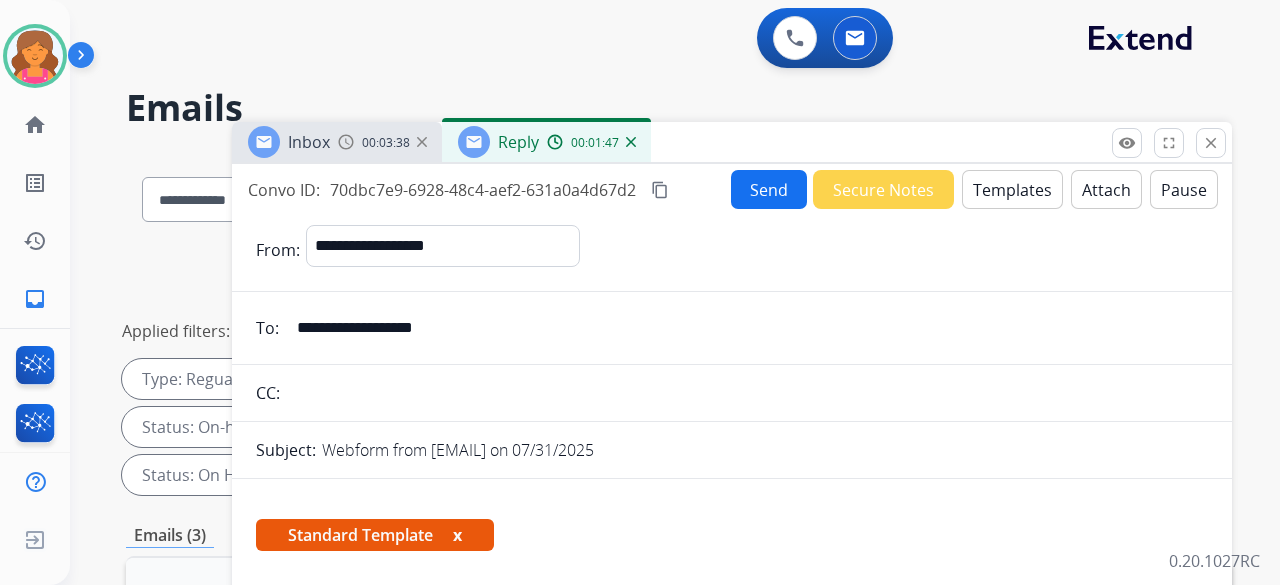 click on "content_copy" at bounding box center [660, 190] 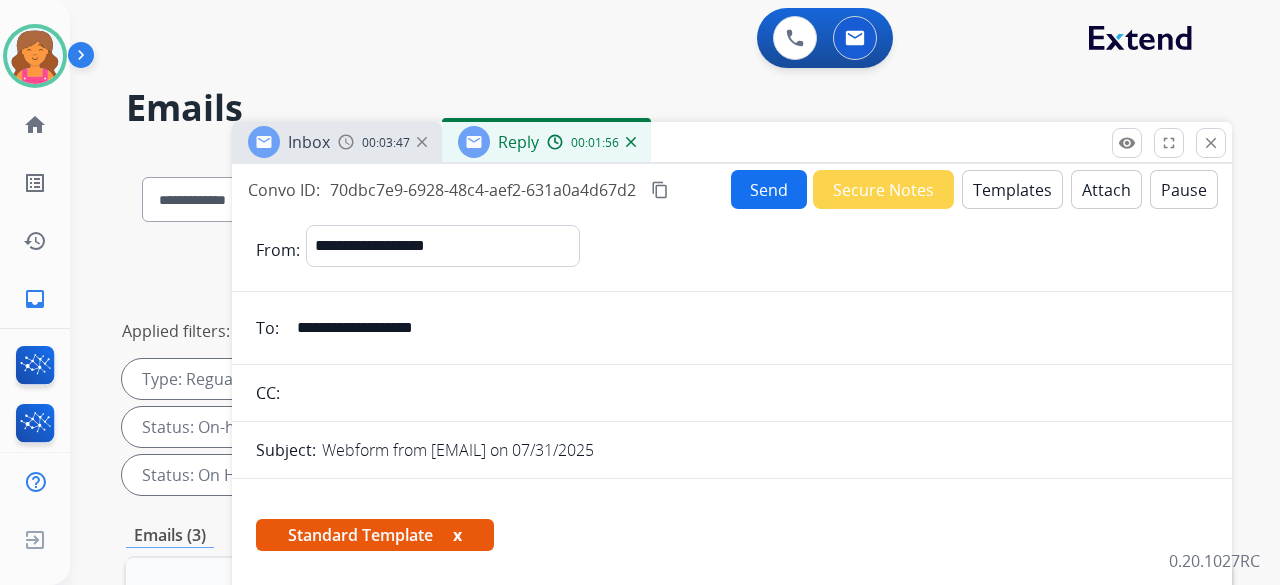 click on "Attach" at bounding box center [1106, 189] 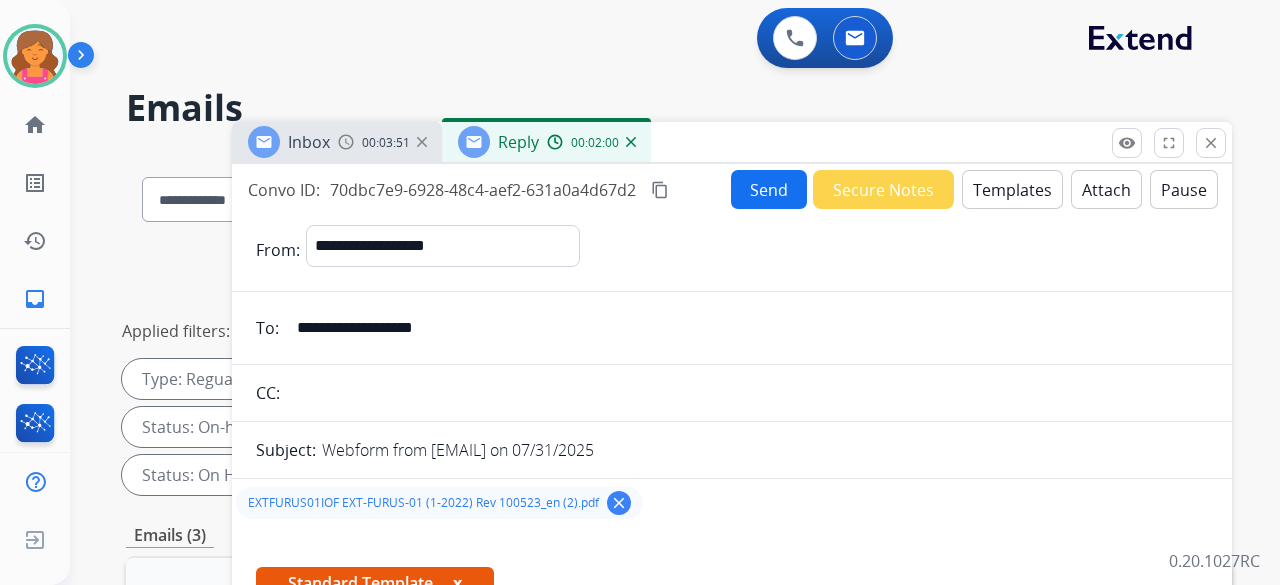 click on "Send" at bounding box center [769, 189] 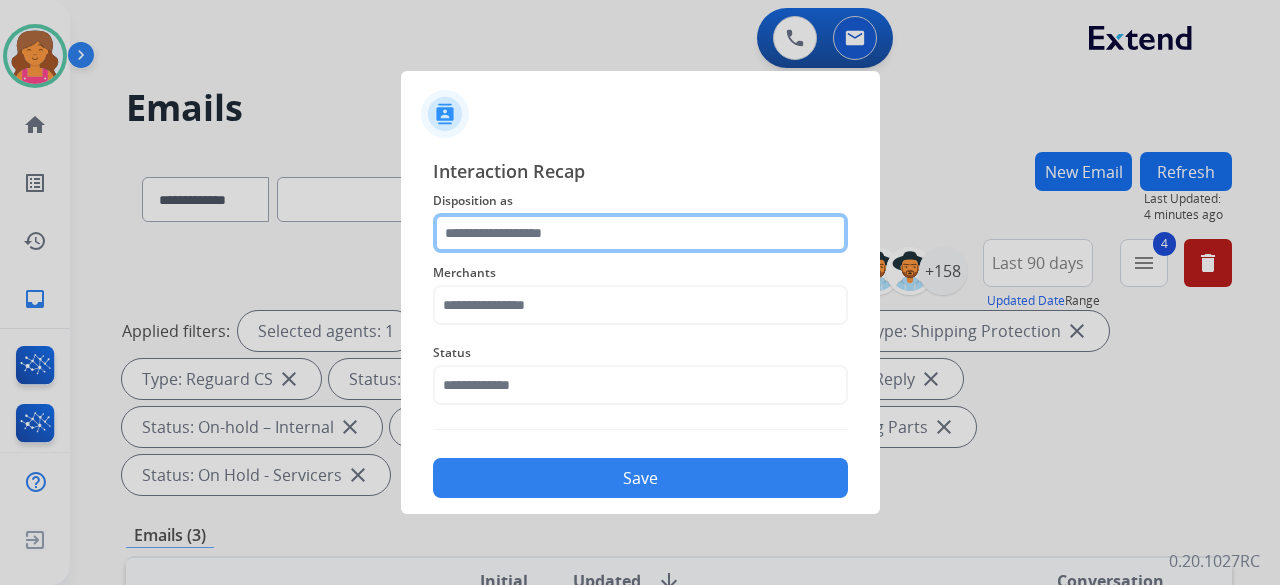 click 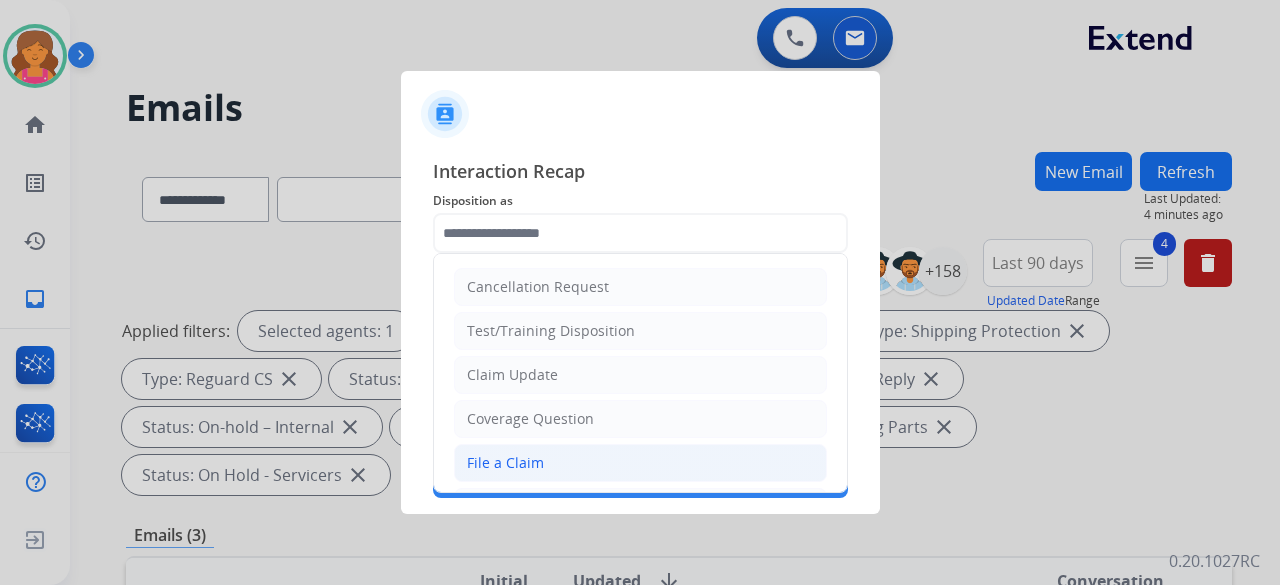 click on "File a Claim" 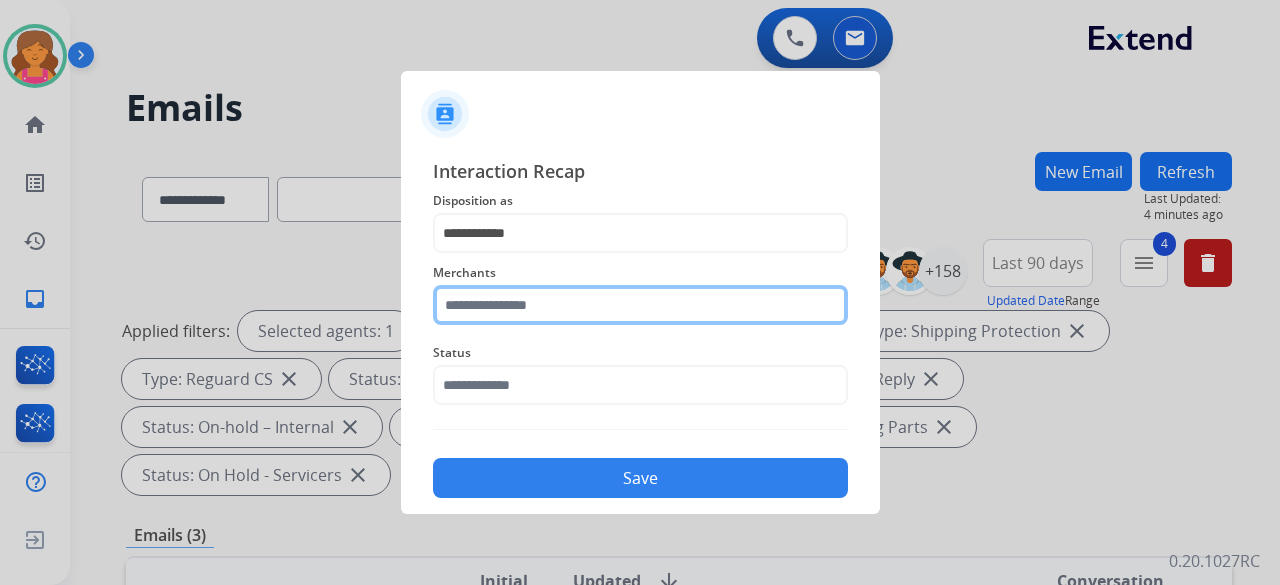 click 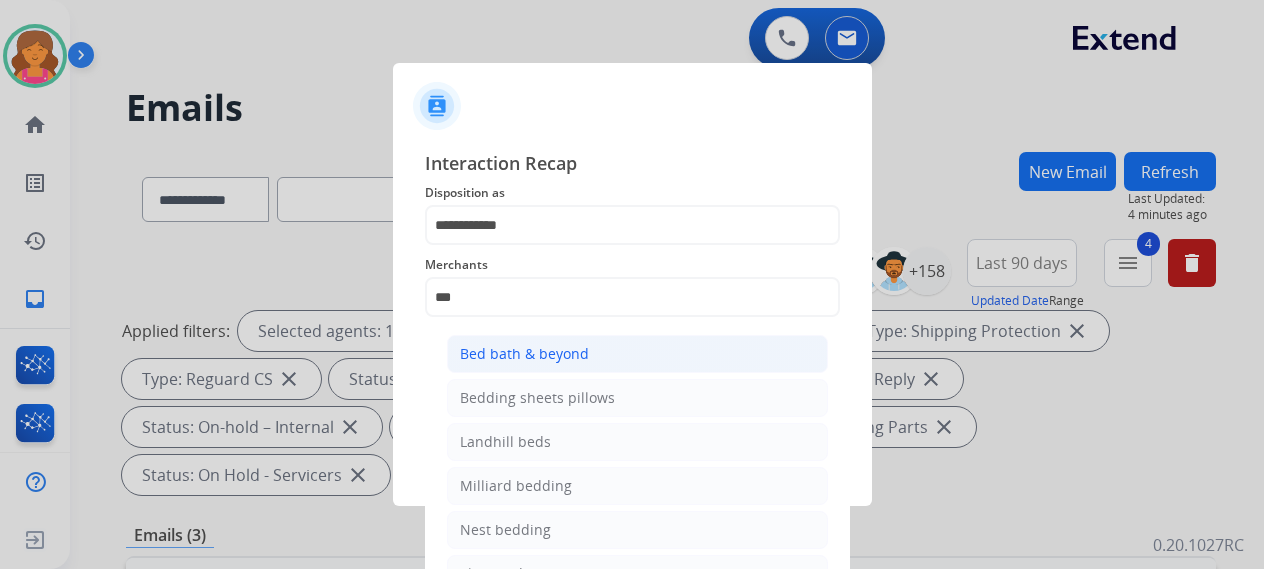 click on "Bed bath & beyond" 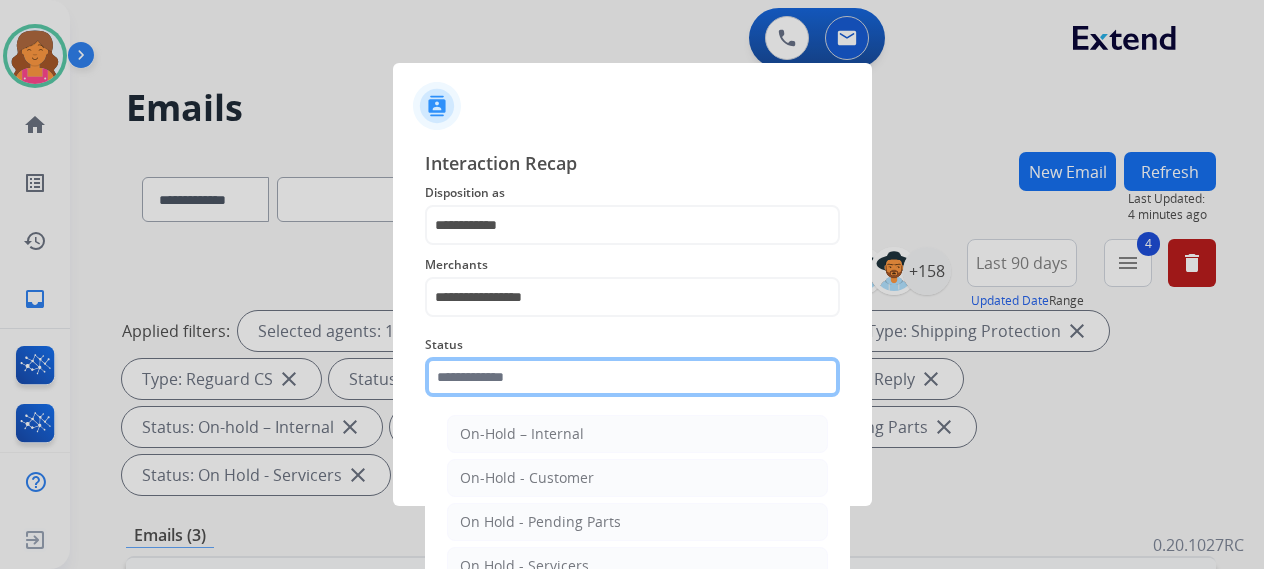 click 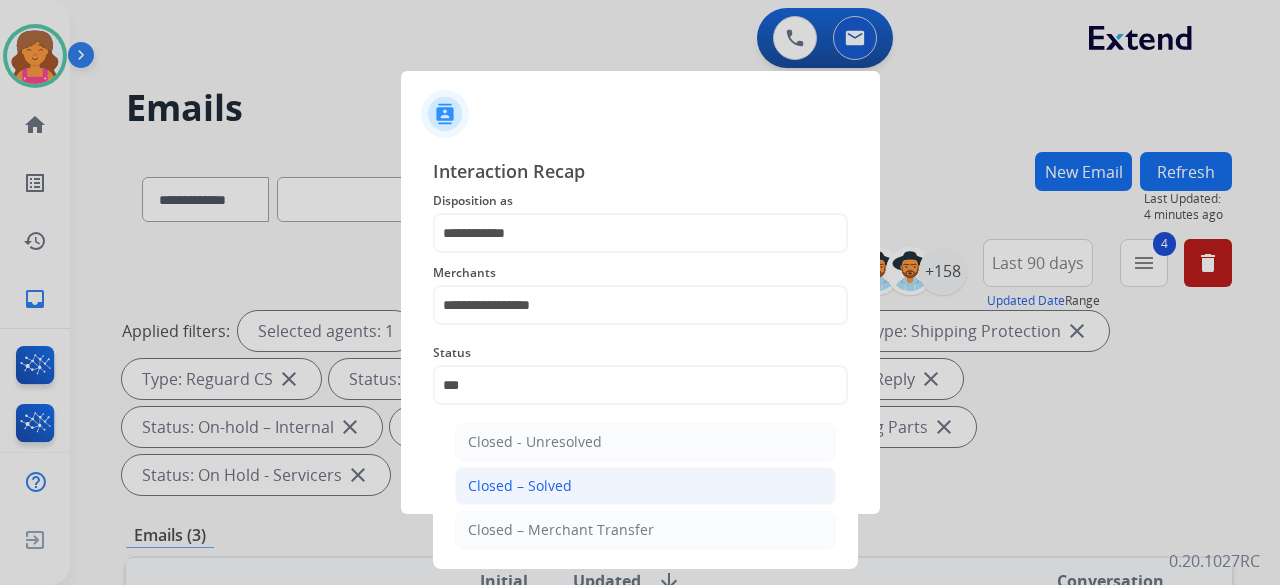 click on "Closed – Solved" 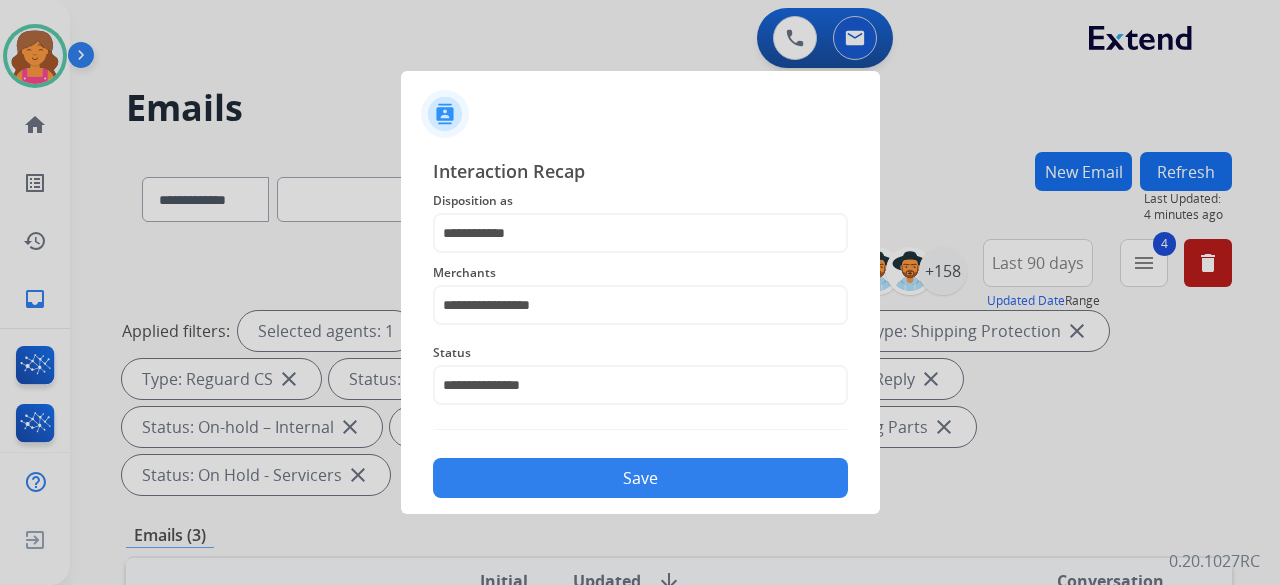 click on "Save" 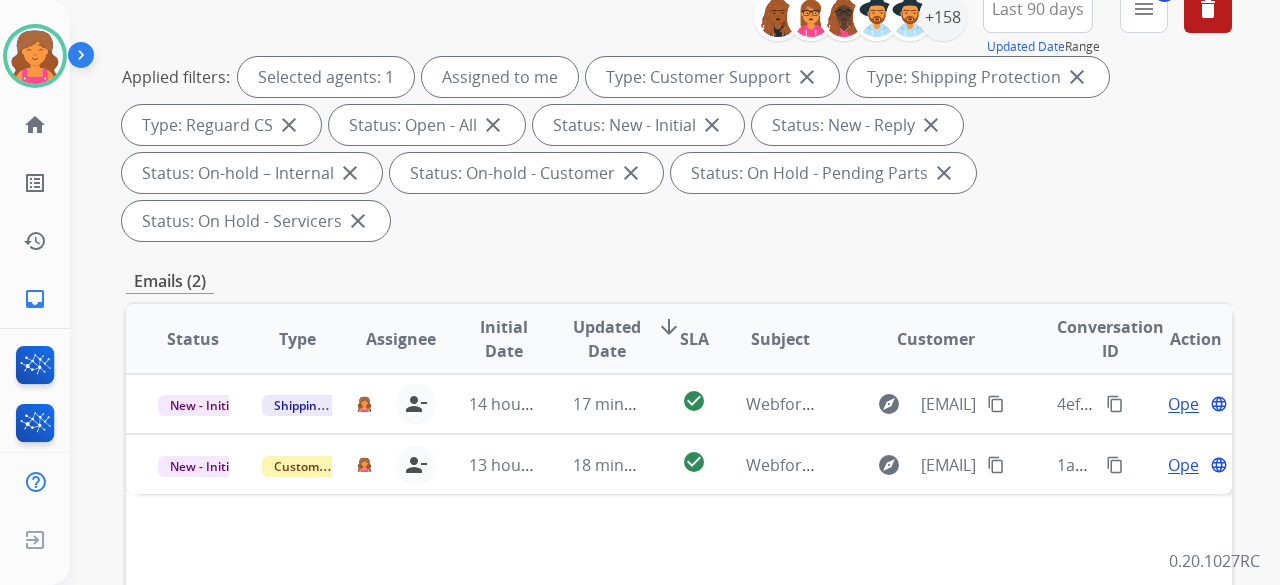 scroll, scrollTop: 400, scrollLeft: 0, axis: vertical 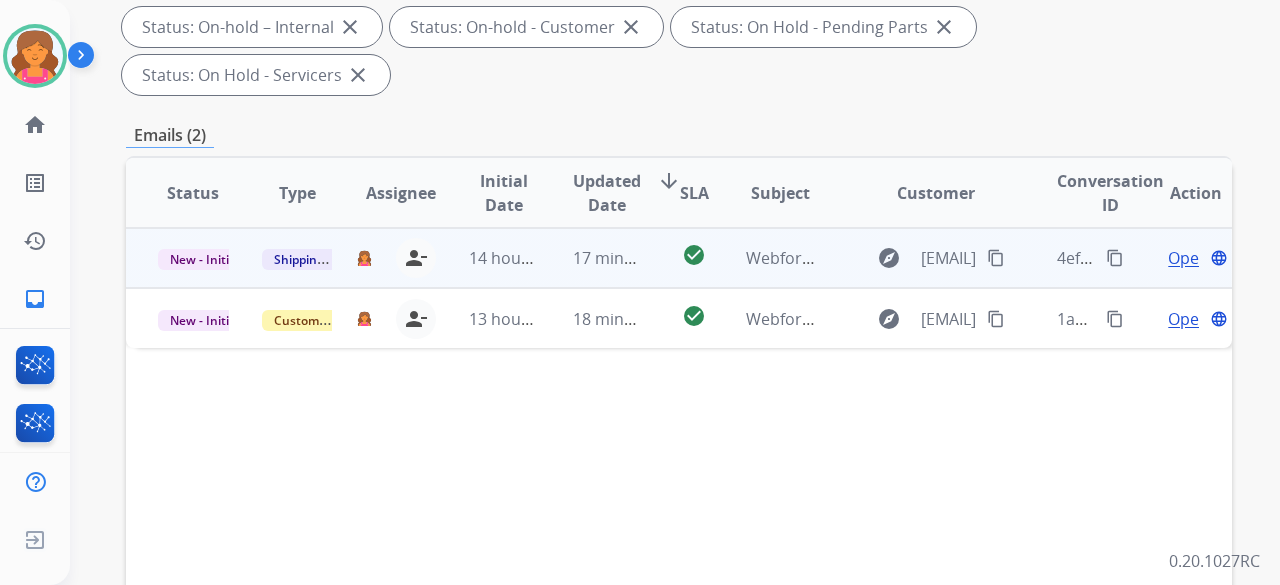 click on "Open" at bounding box center [1188, 258] 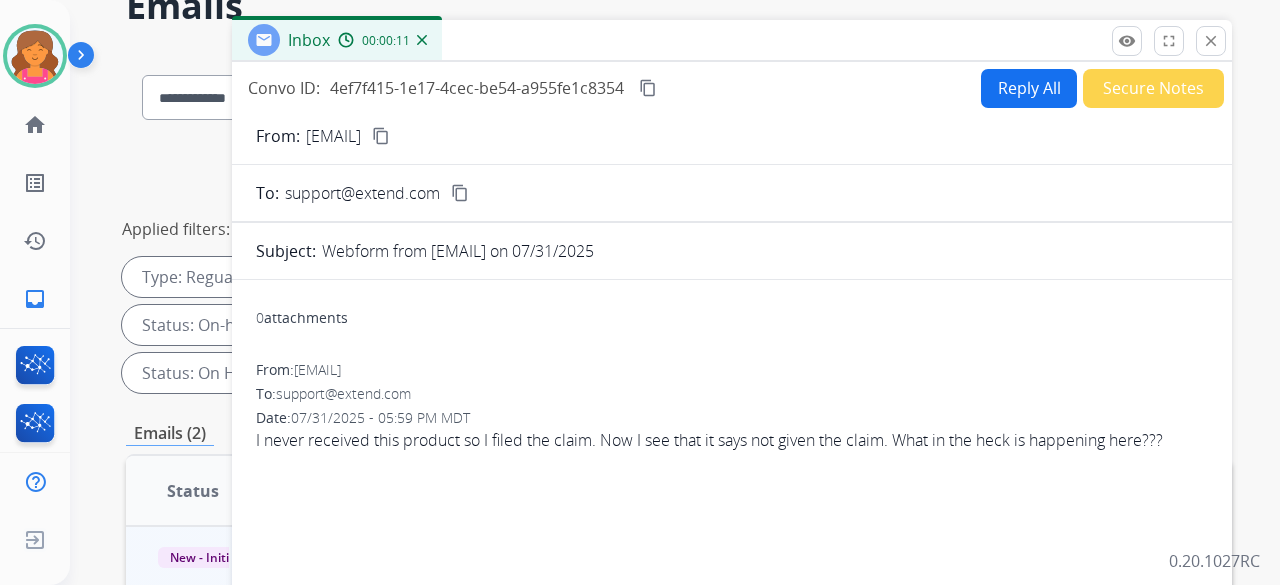 scroll, scrollTop: 100, scrollLeft: 0, axis: vertical 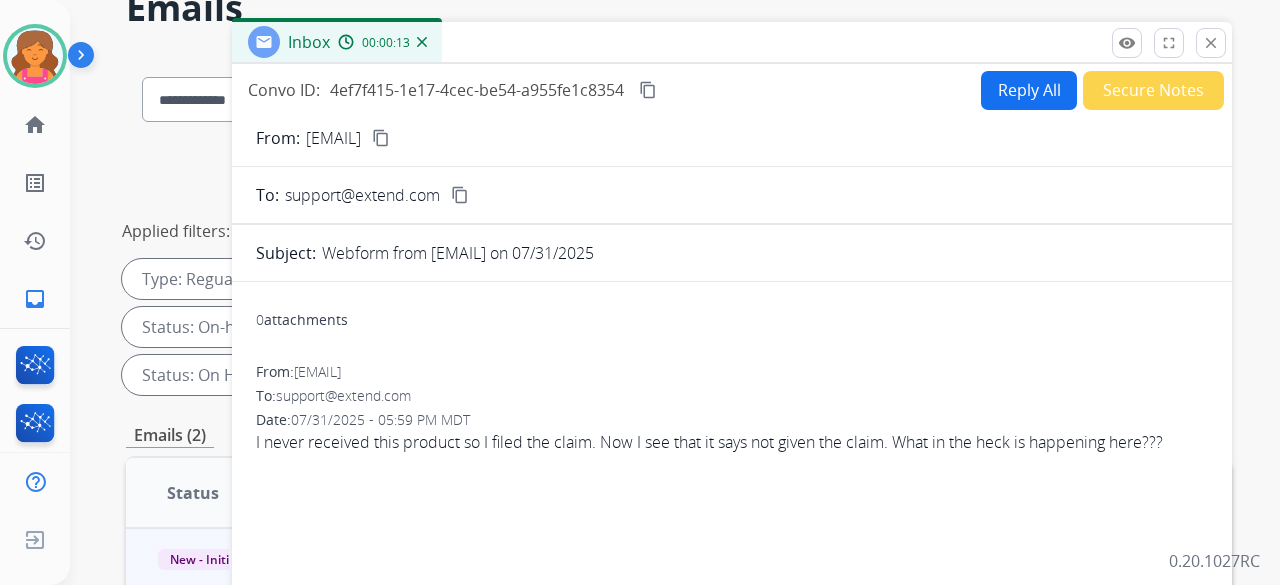 click on "content_copy" at bounding box center [381, 138] 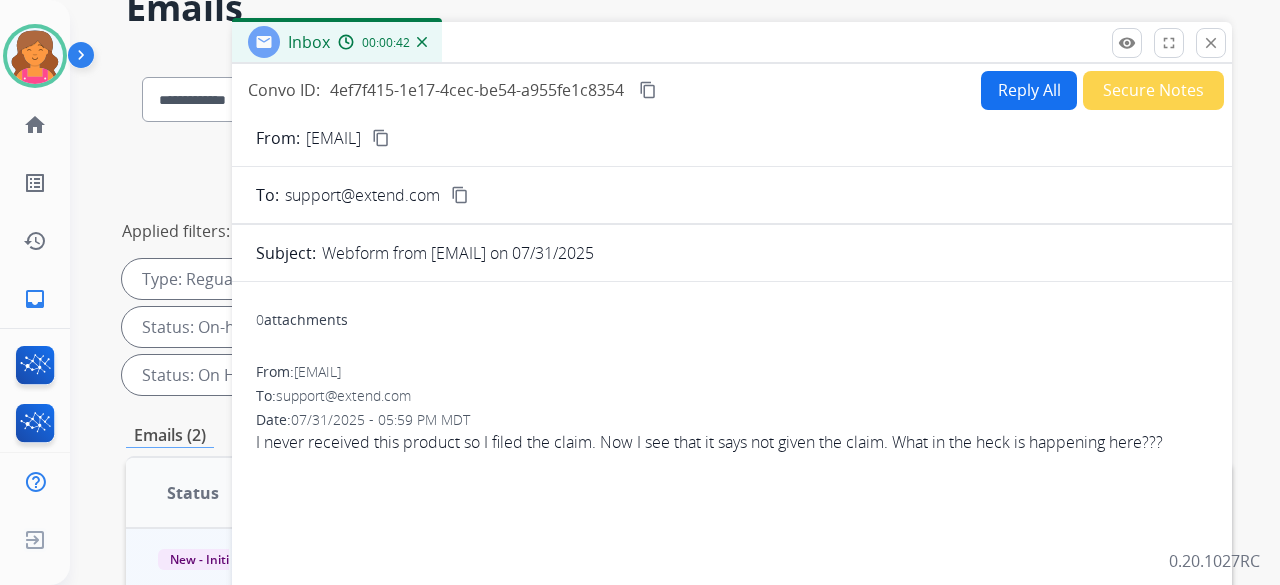 click on "Reply All" at bounding box center [1029, 90] 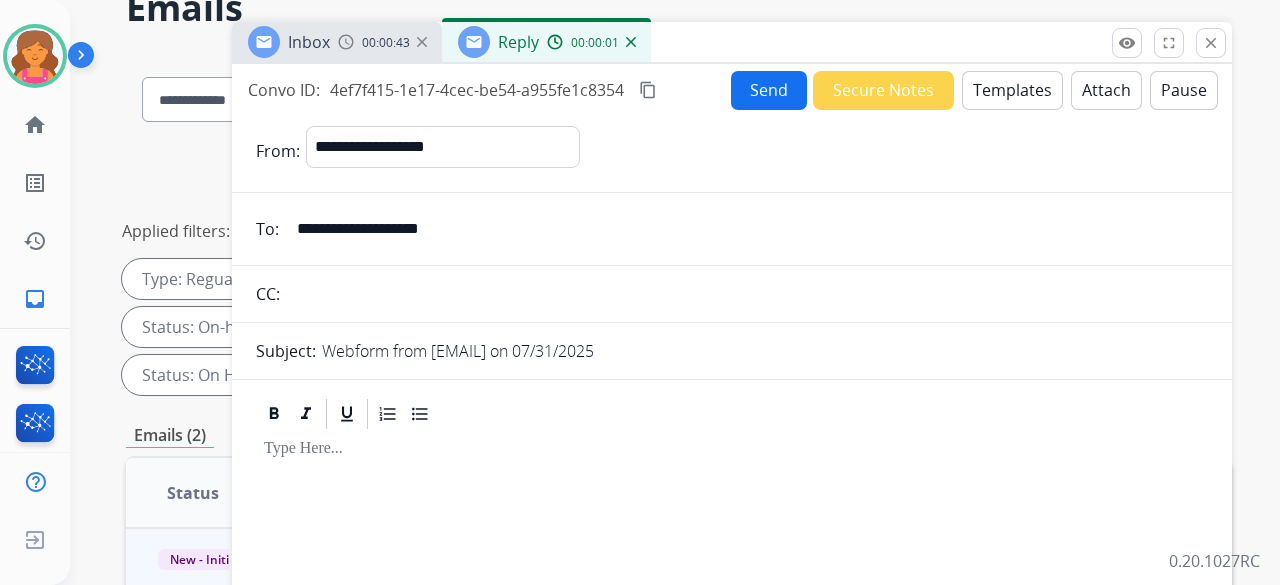 click on "Templates" at bounding box center (1012, 90) 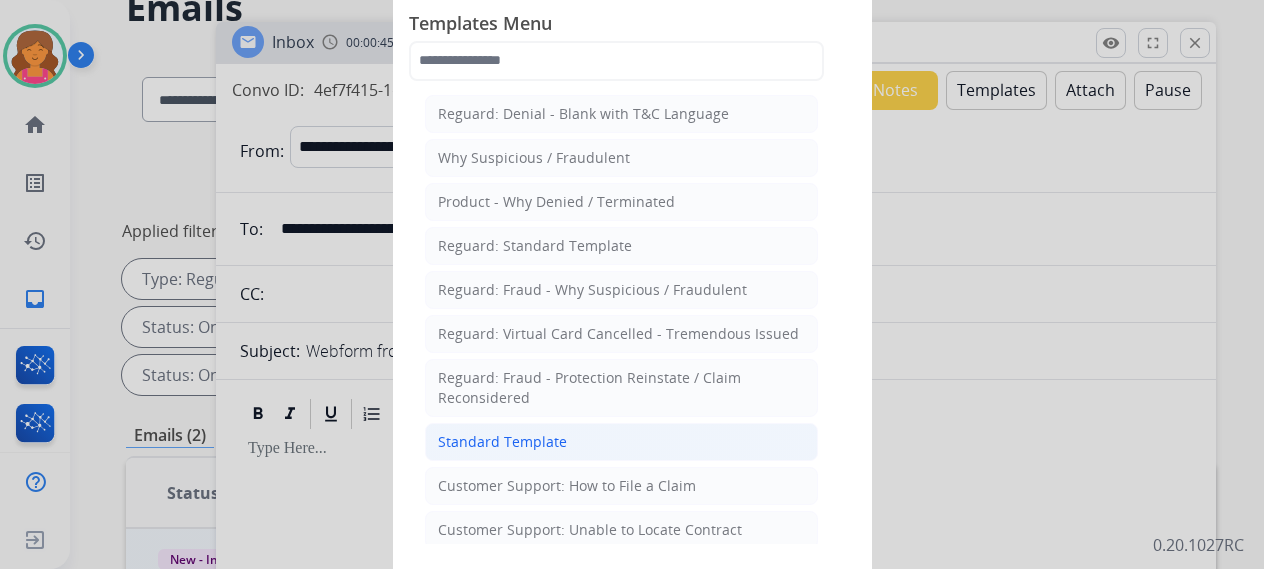 click on "Standard Template" 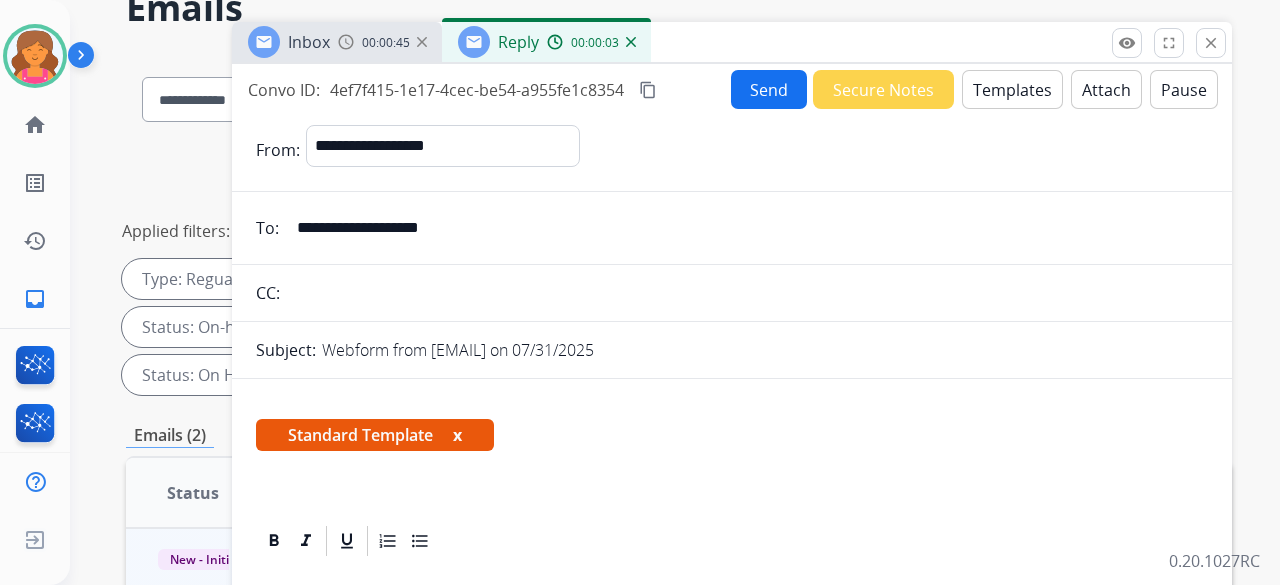 scroll, scrollTop: 436, scrollLeft: 0, axis: vertical 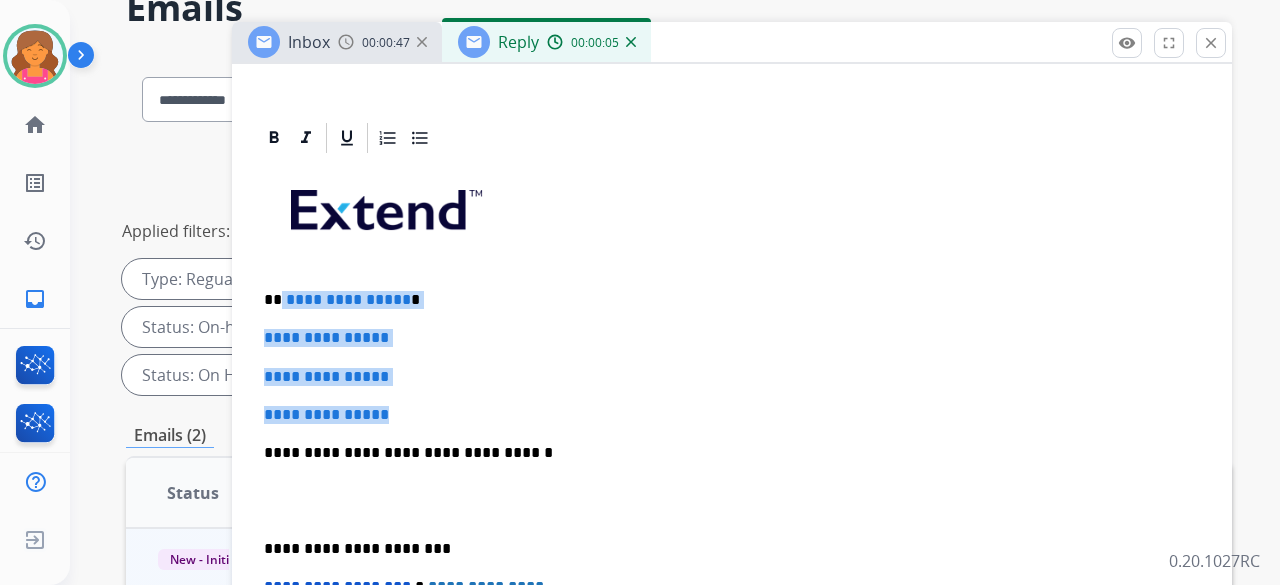 drag, startPoint x: 408, startPoint y: 363, endPoint x: 279, endPoint y: 244, distance: 175.50499 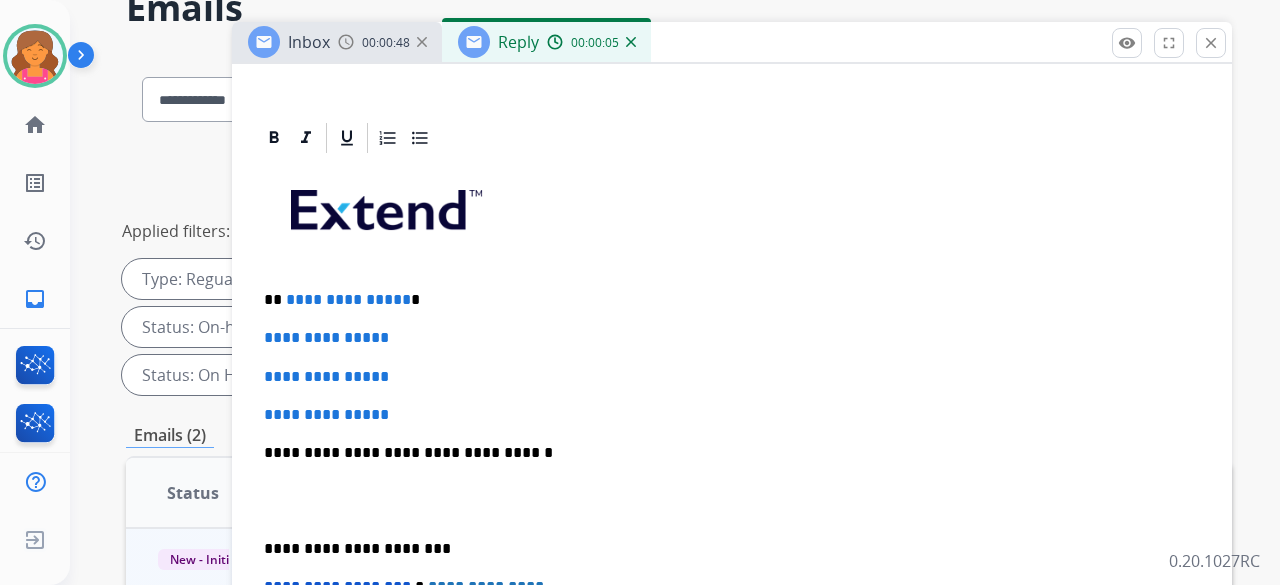 scroll, scrollTop: 322, scrollLeft: 0, axis: vertical 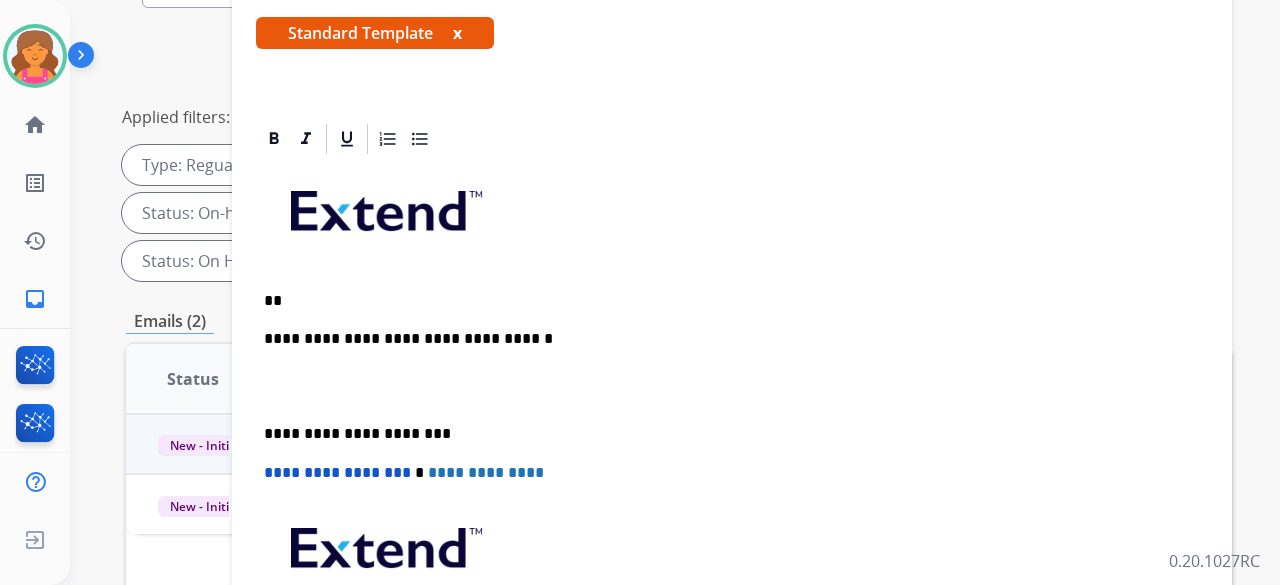 type 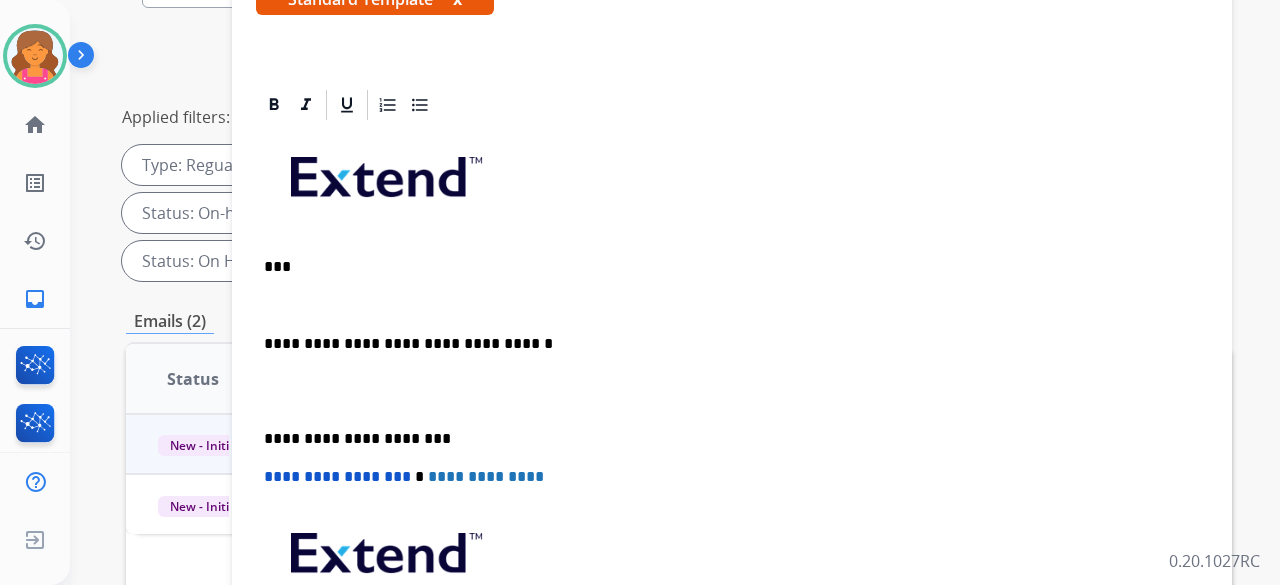 scroll, scrollTop: 360, scrollLeft: 0, axis: vertical 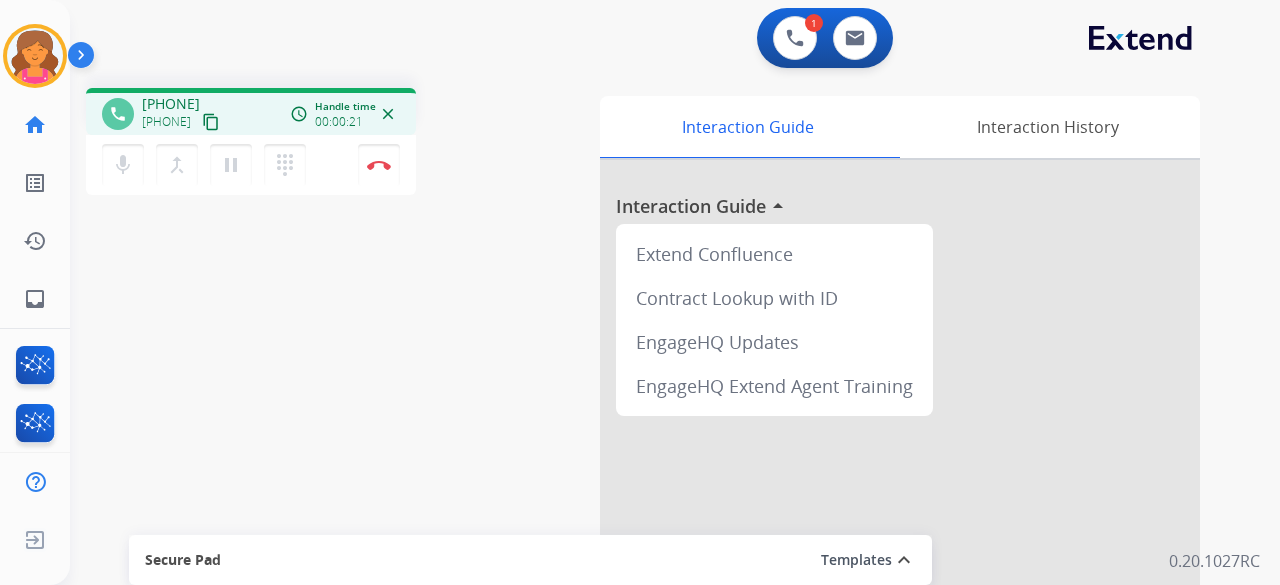 click on "content_copy" at bounding box center [211, 122] 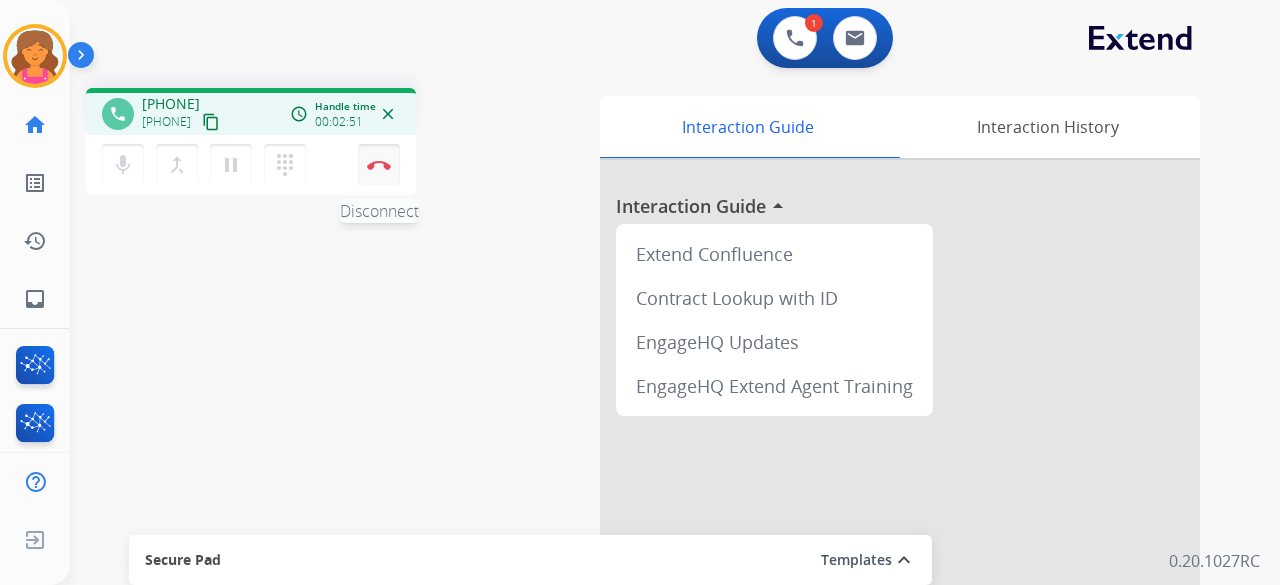 click on "Disconnect" at bounding box center [379, 165] 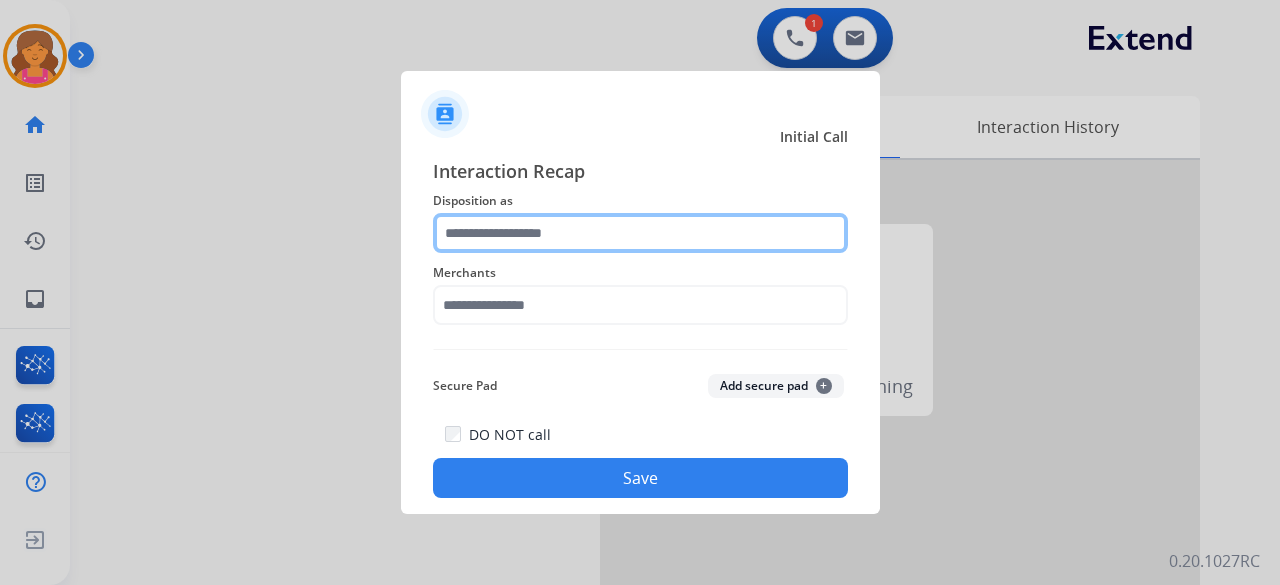 click 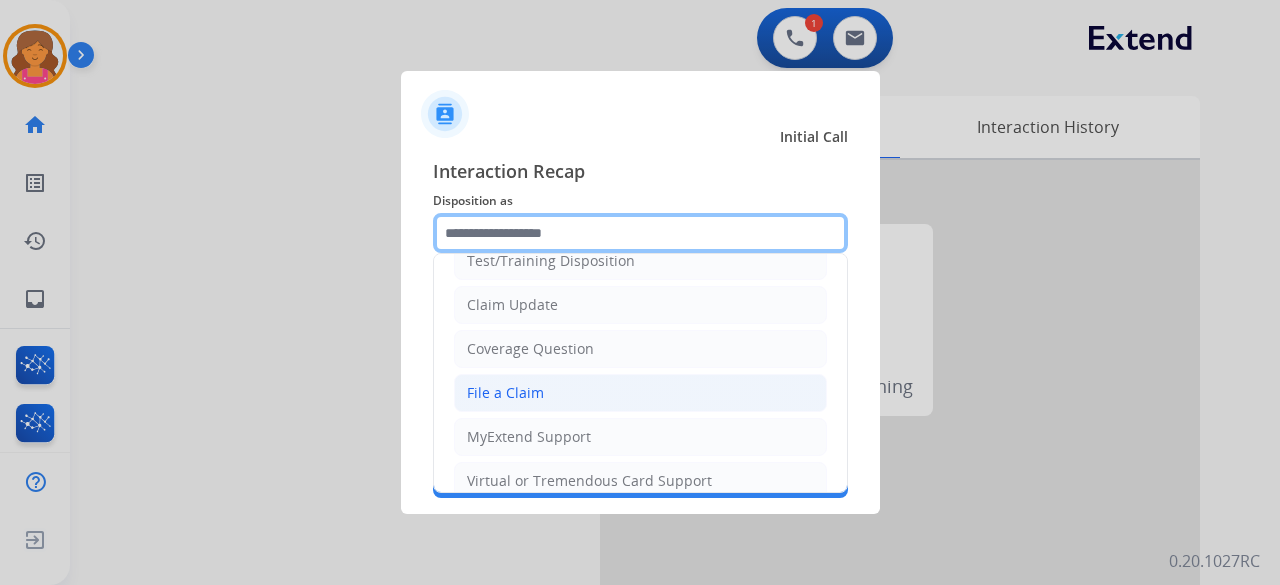 scroll, scrollTop: 303, scrollLeft: 0, axis: vertical 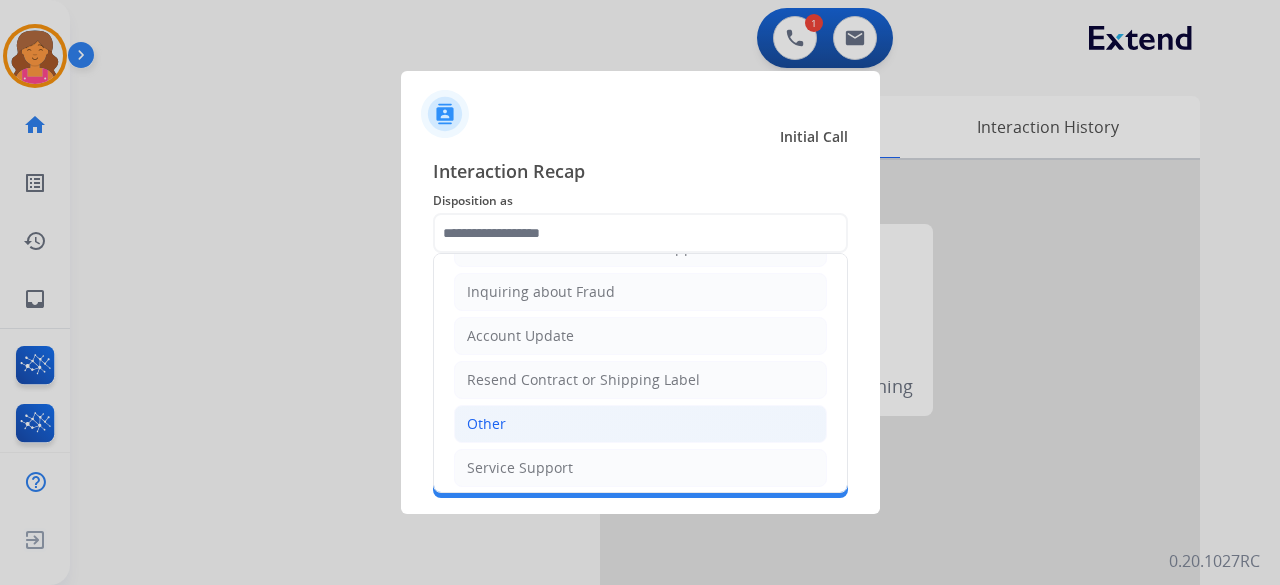 click on "Other" 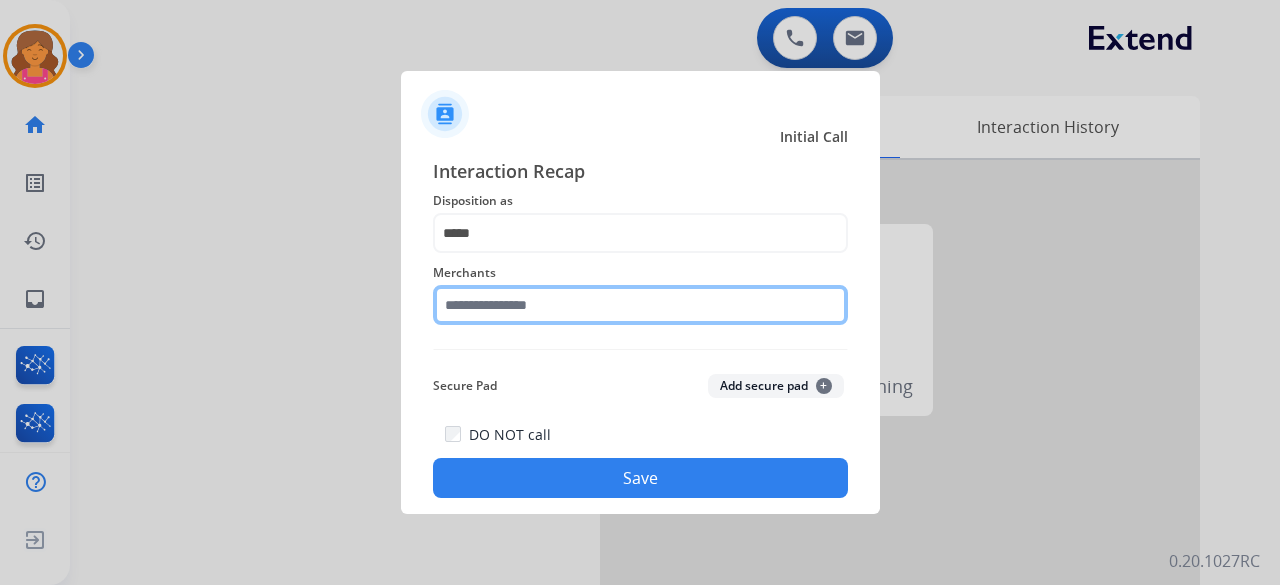 click 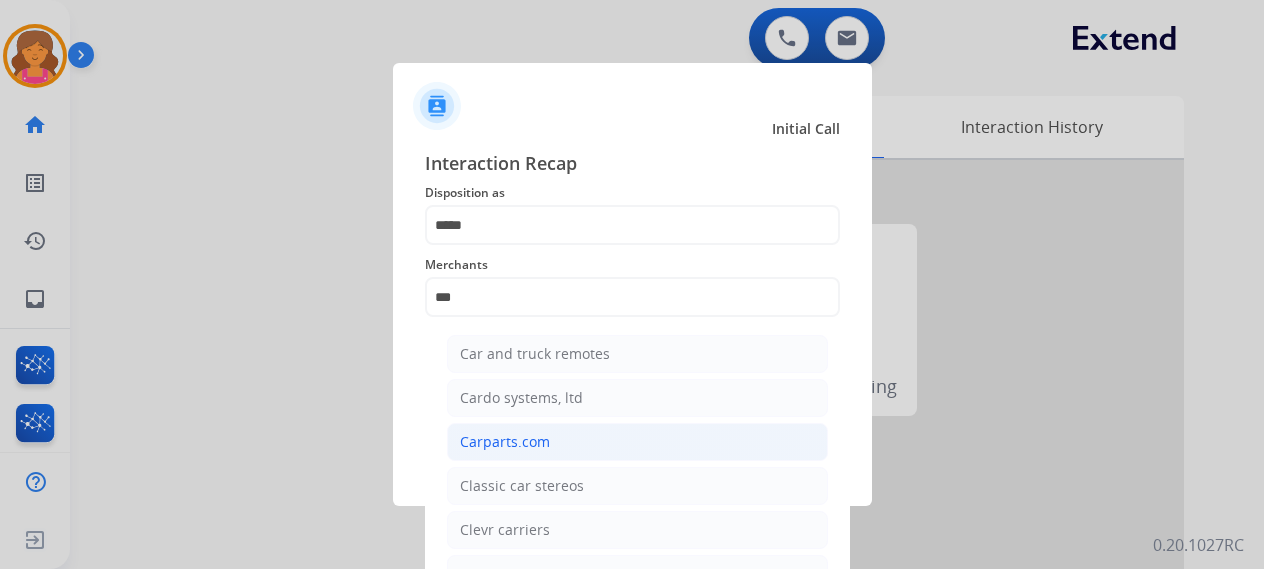 click on "Carparts.com" 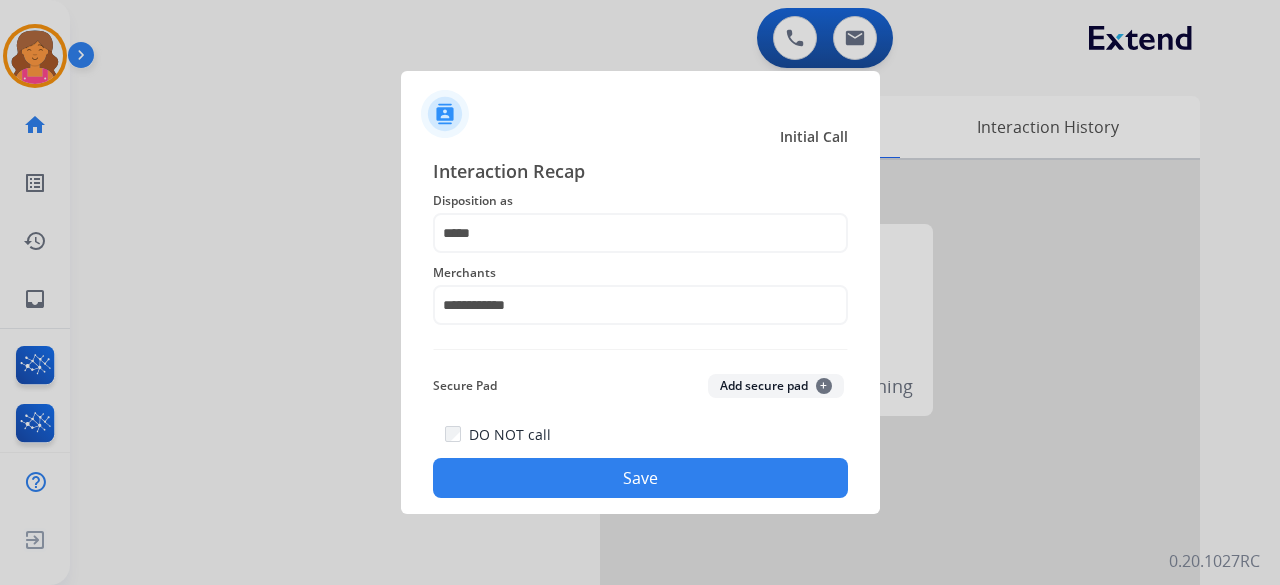 click on "Save" 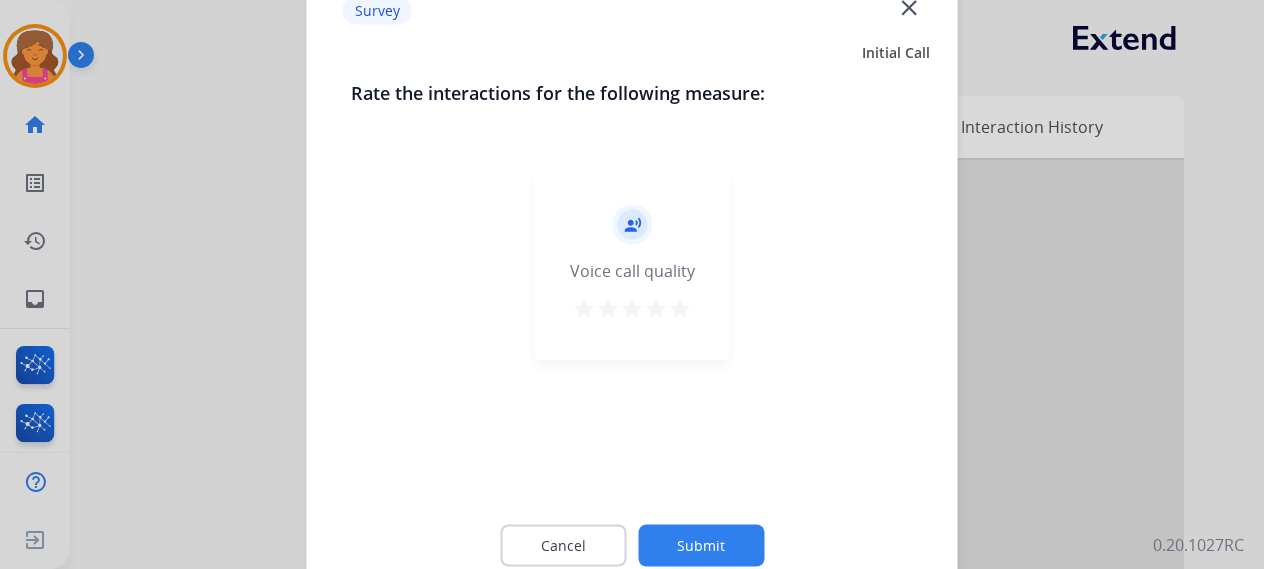 click on "close" 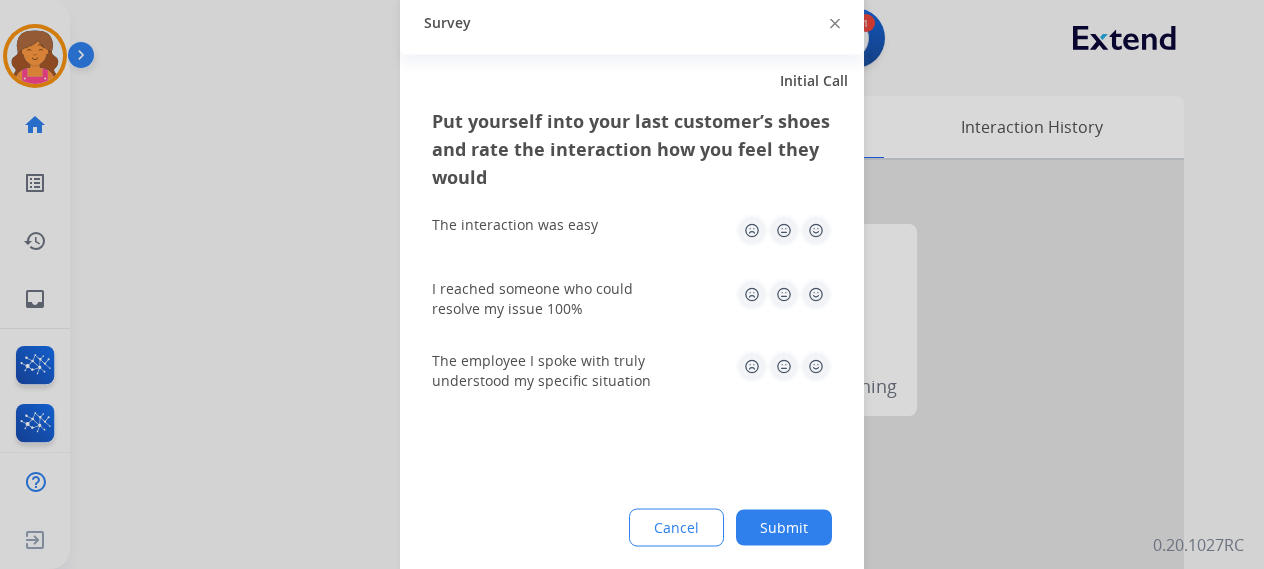 click on "Survey" 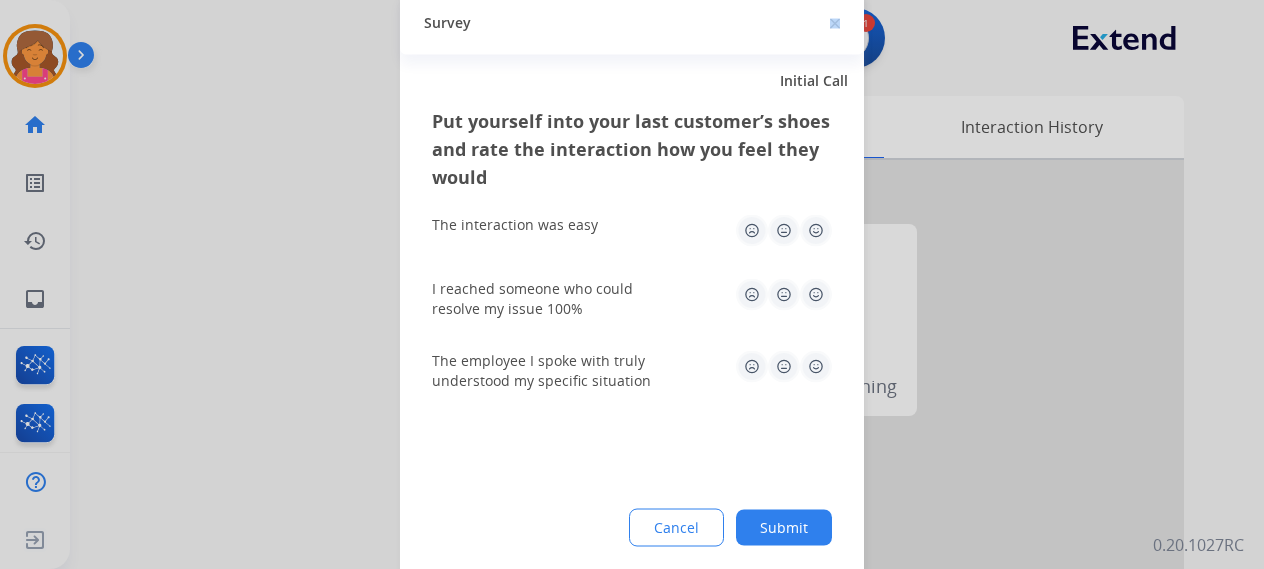 click 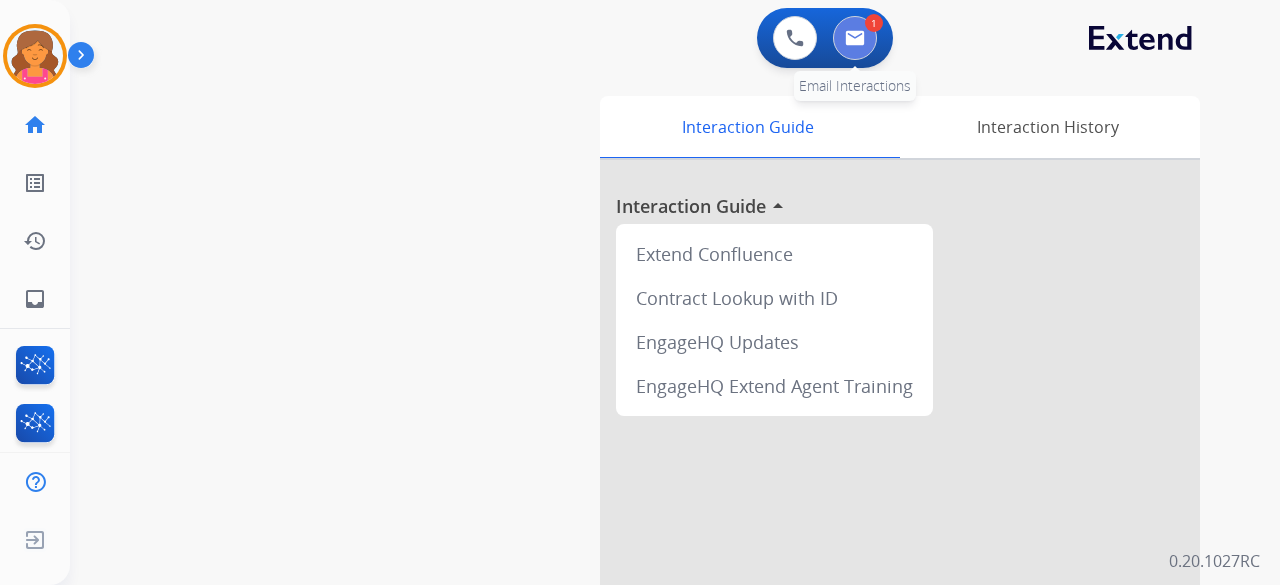 click at bounding box center (855, 38) 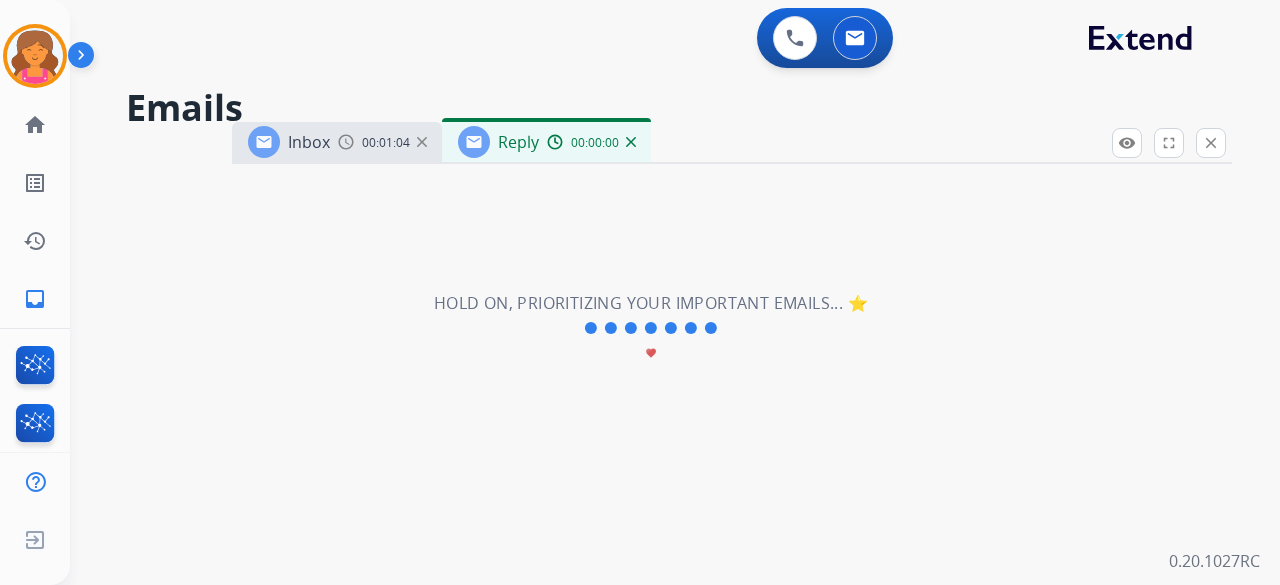 select on "**********" 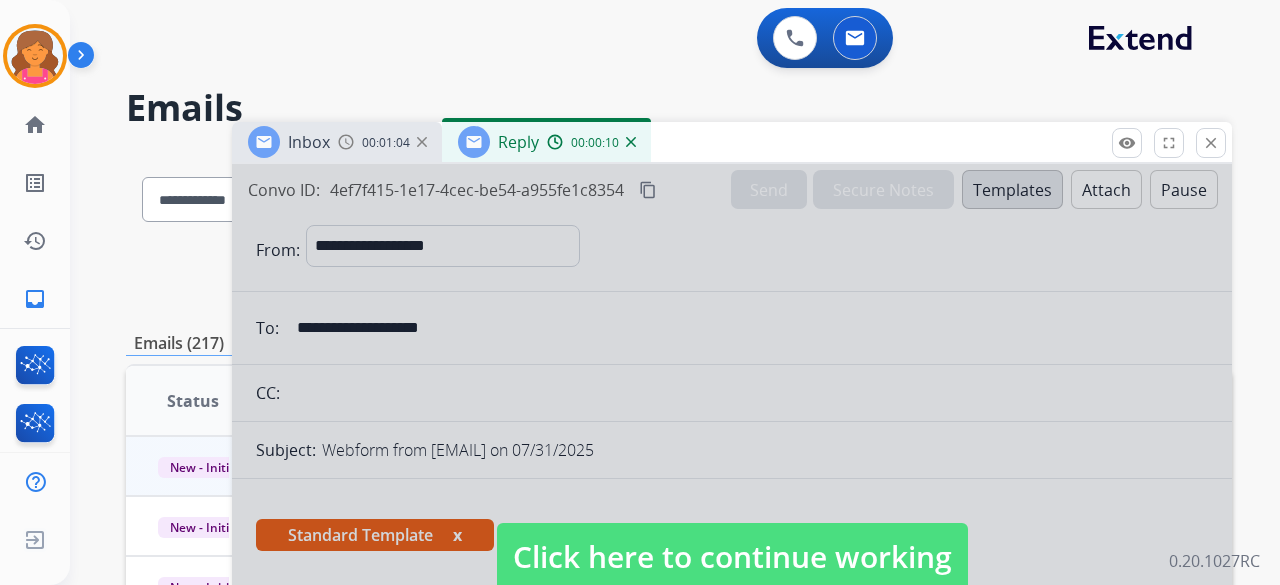 click on "Click here to continue working" at bounding box center (732, 557) 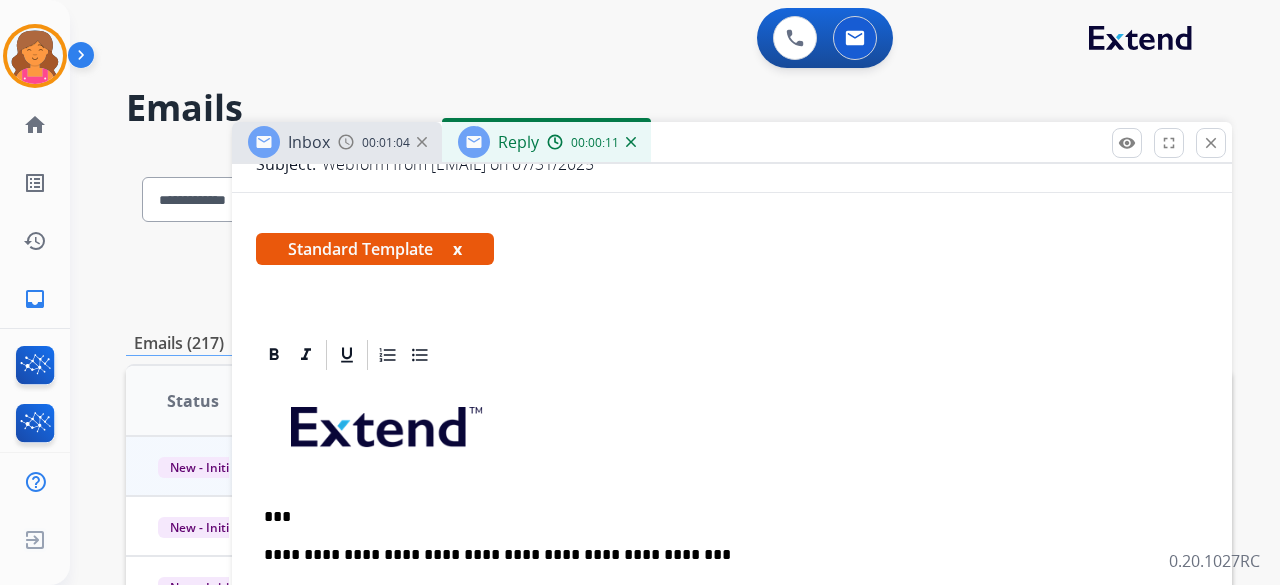 scroll, scrollTop: 475, scrollLeft: 0, axis: vertical 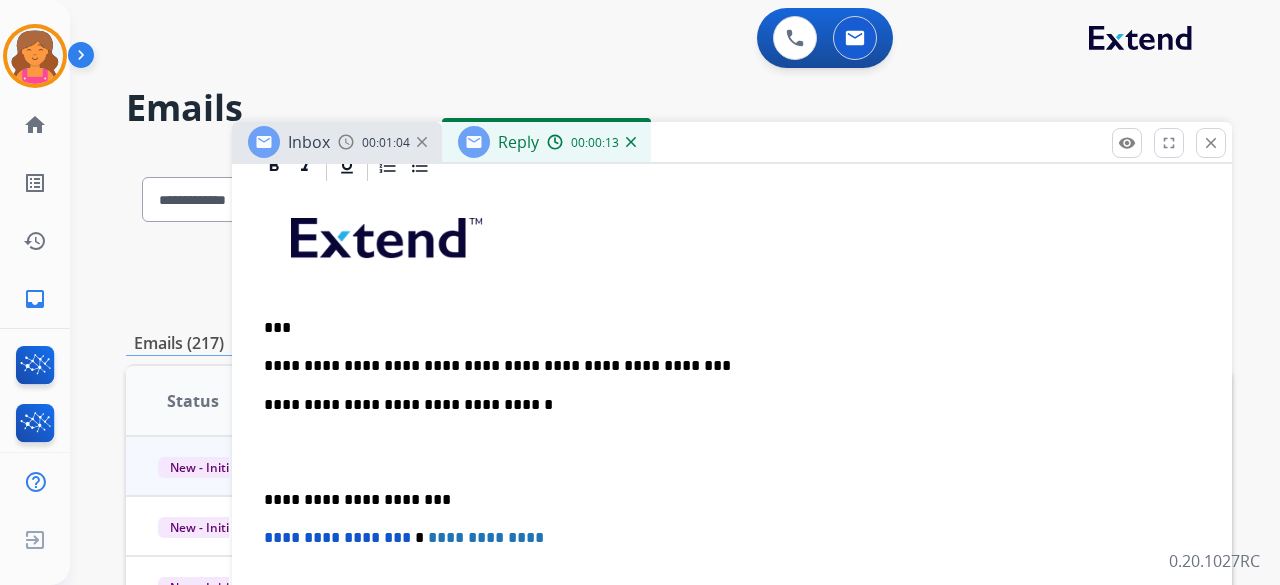 click on "**********" at bounding box center (732, 489) 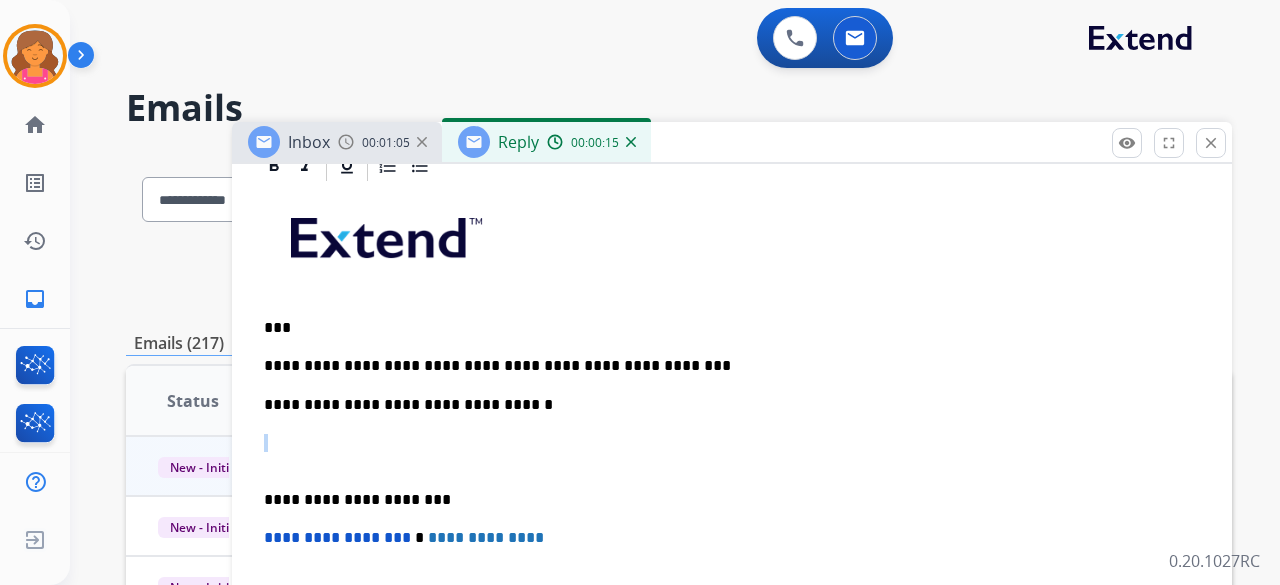 click on "**********" at bounding box center [732, 489] 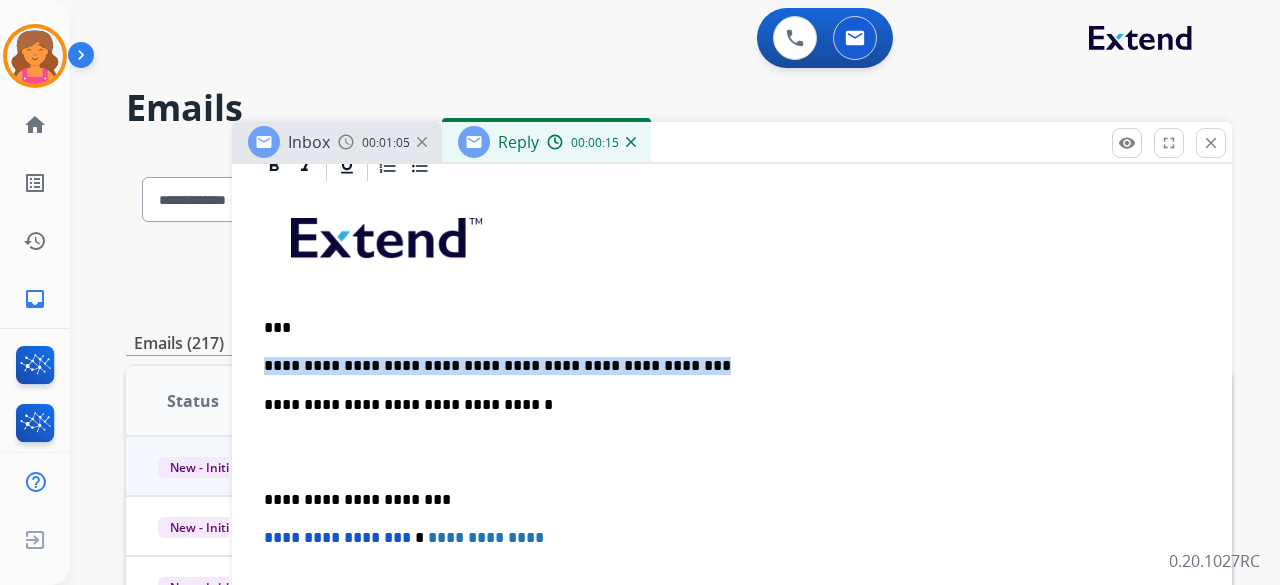 click on "**********" at bounding box center [724, 366] 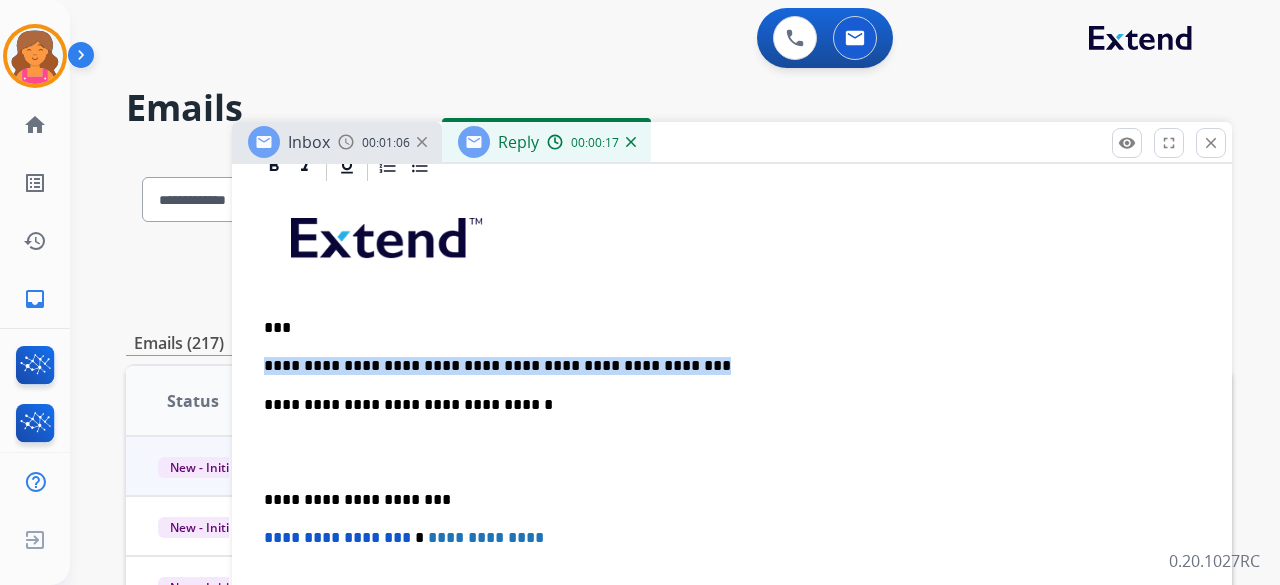 click on "**********" at bounding box center [732, 489] 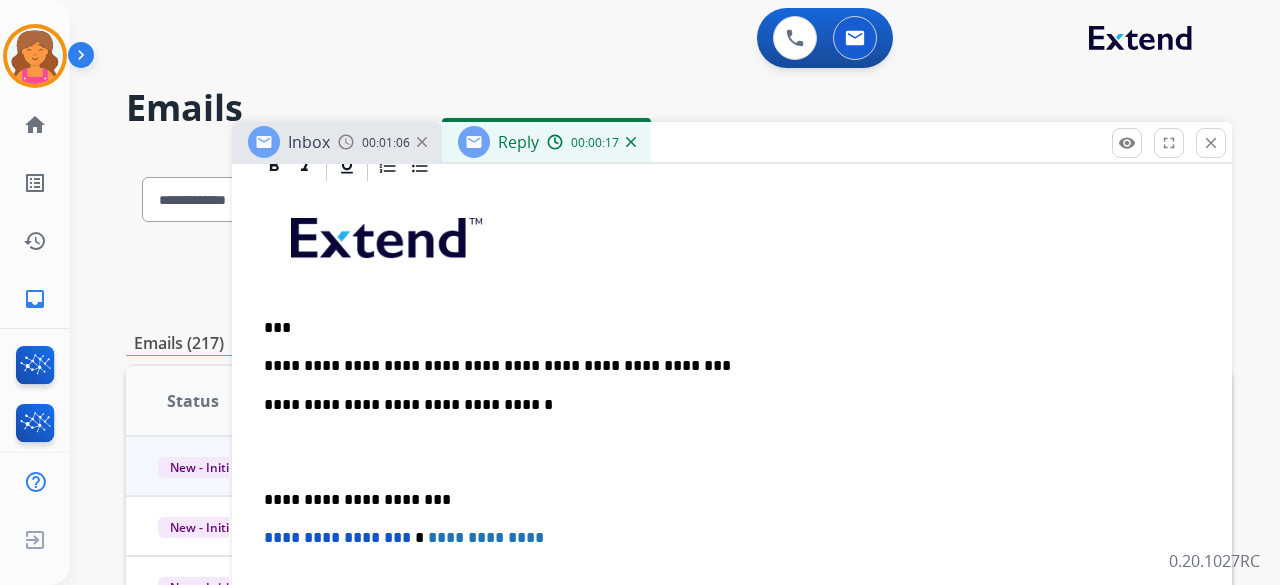 click on "**********" at bounding box center [724, 366] 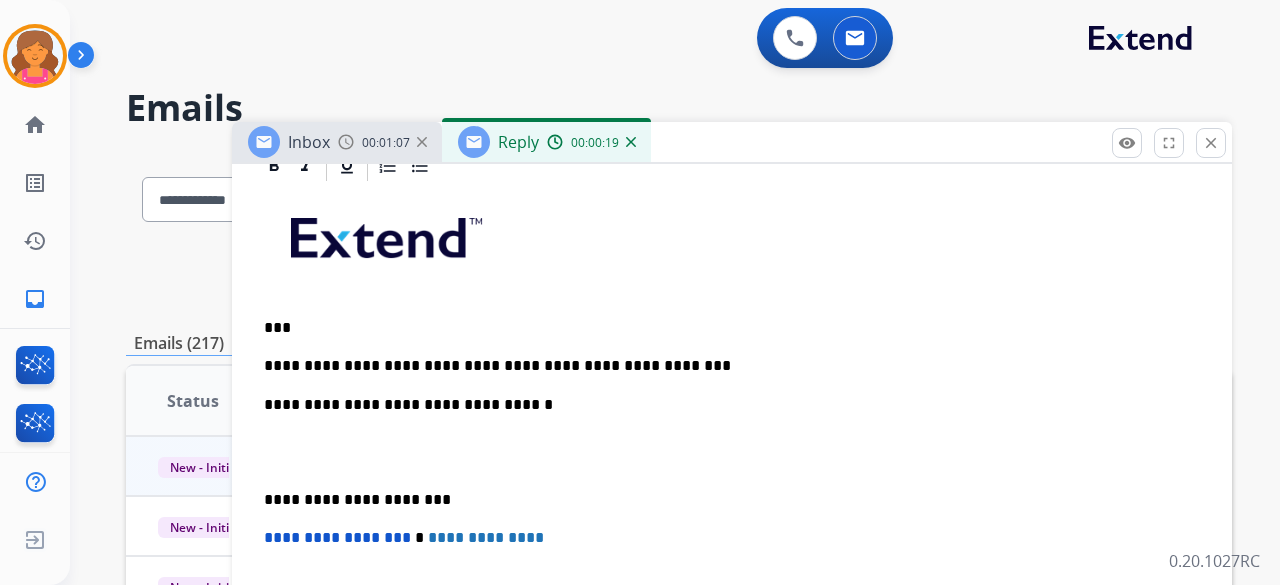 type 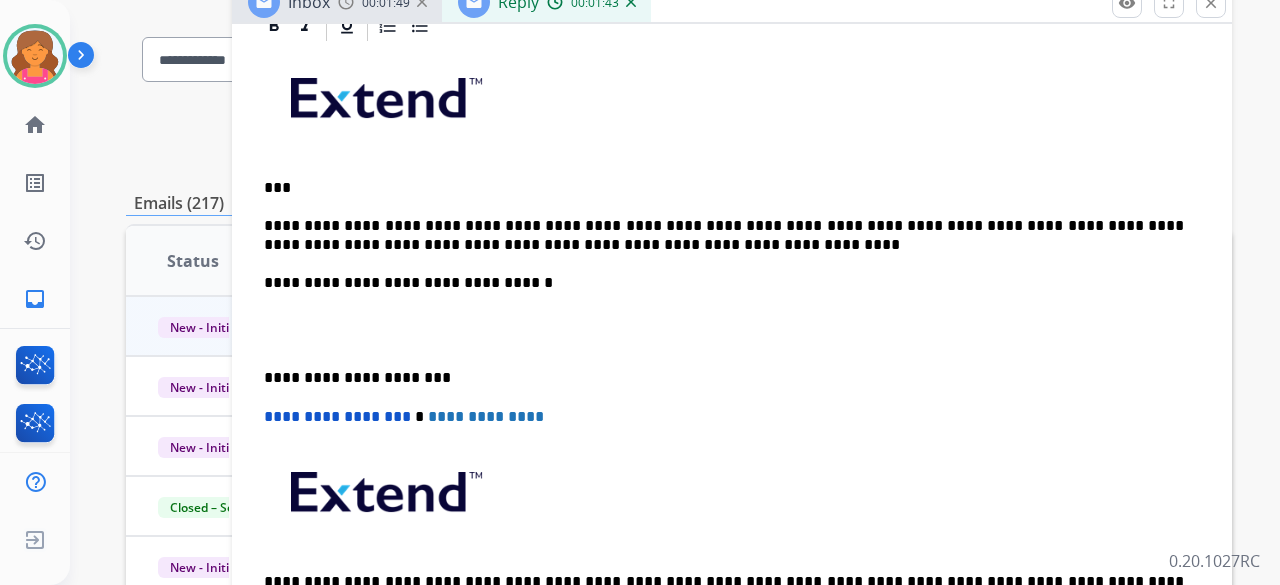 scroll, scrollTop: 159, scrollLeft: 0, axis: vertical 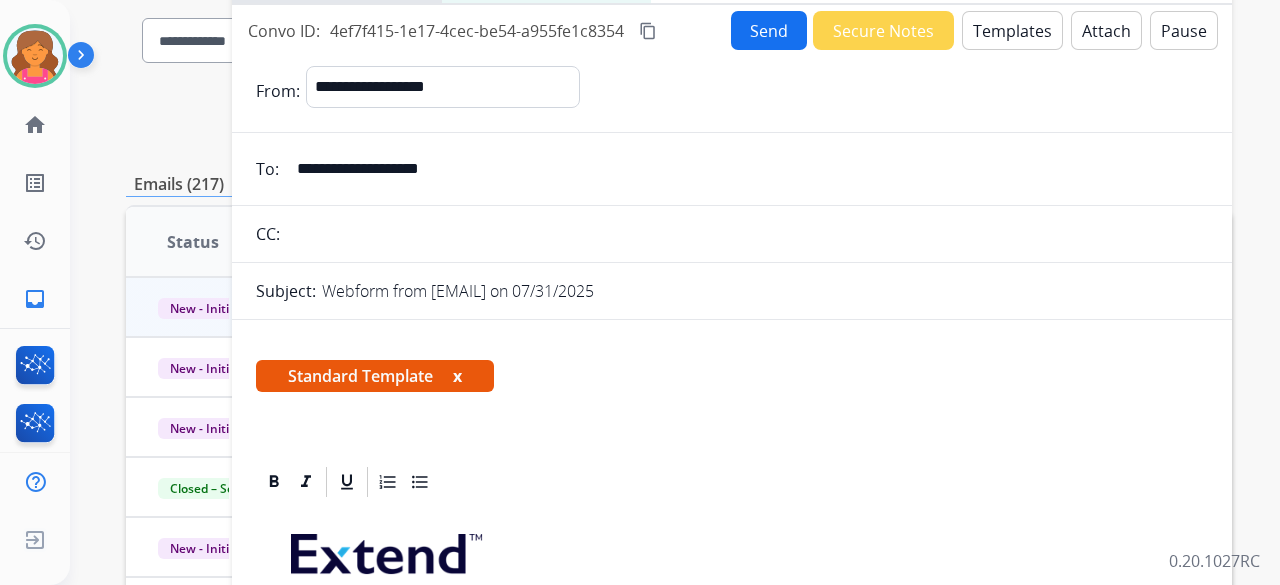click on "content_copy" at bounding box center [648, 31] 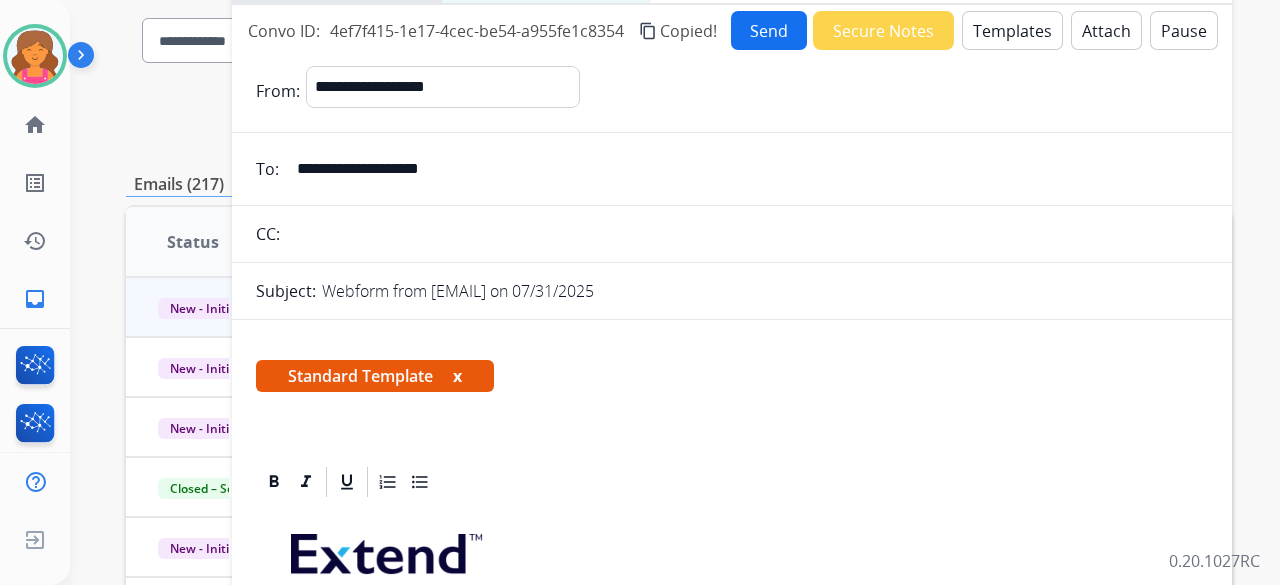 click on "Send" at bounding box center (769, 30) 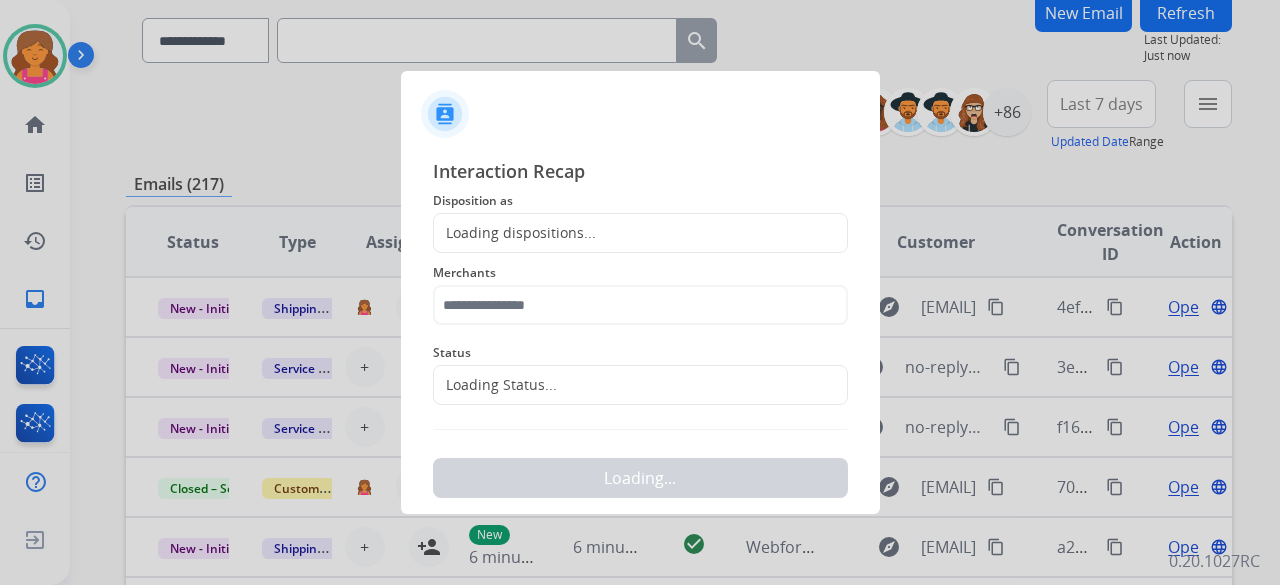 click on "Loading dispositions..." 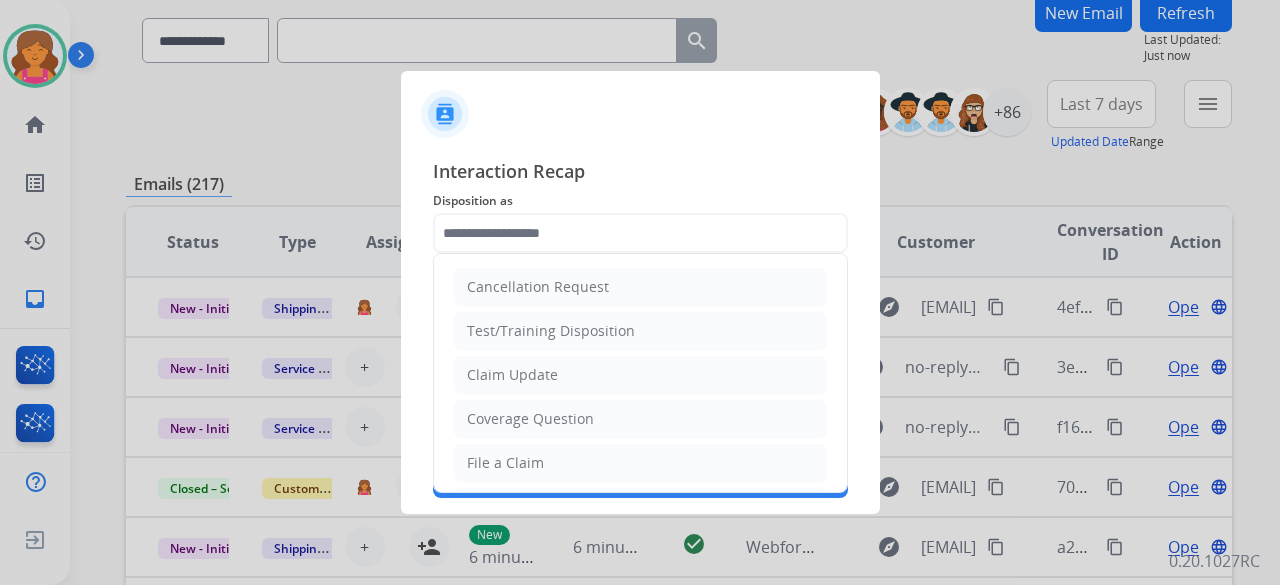 click 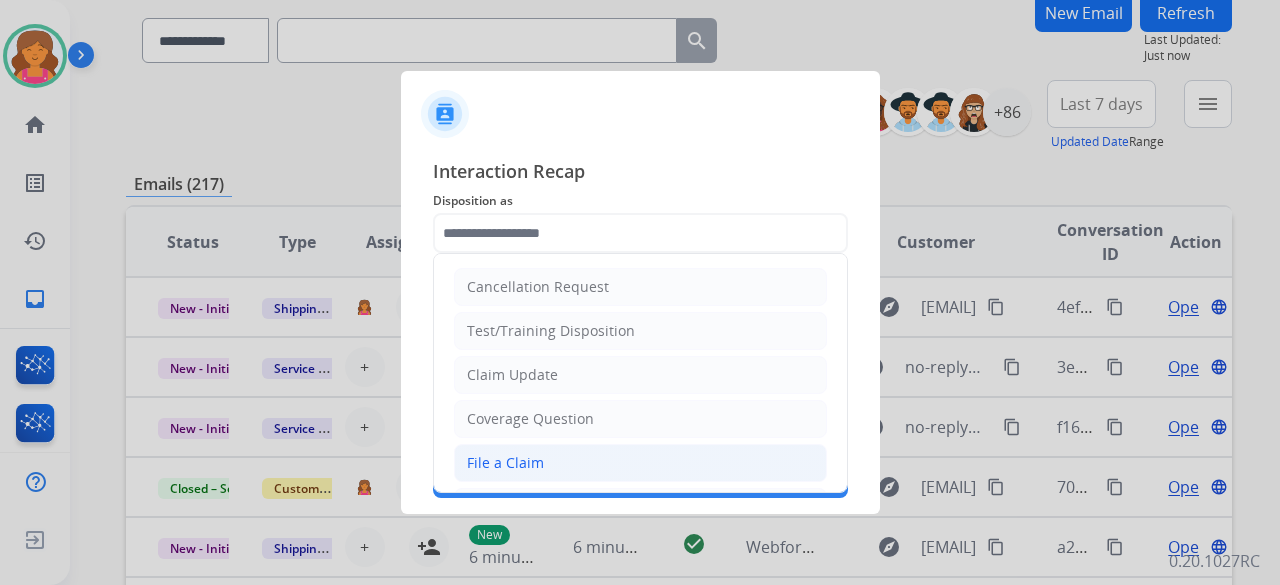 click on "File a Claim" 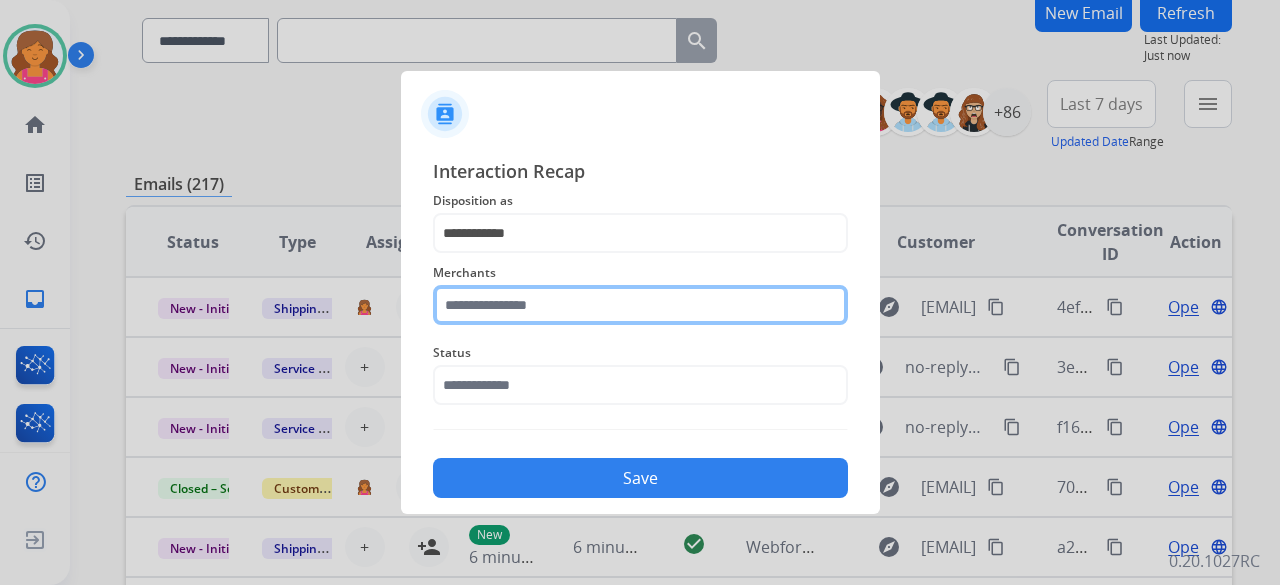 click 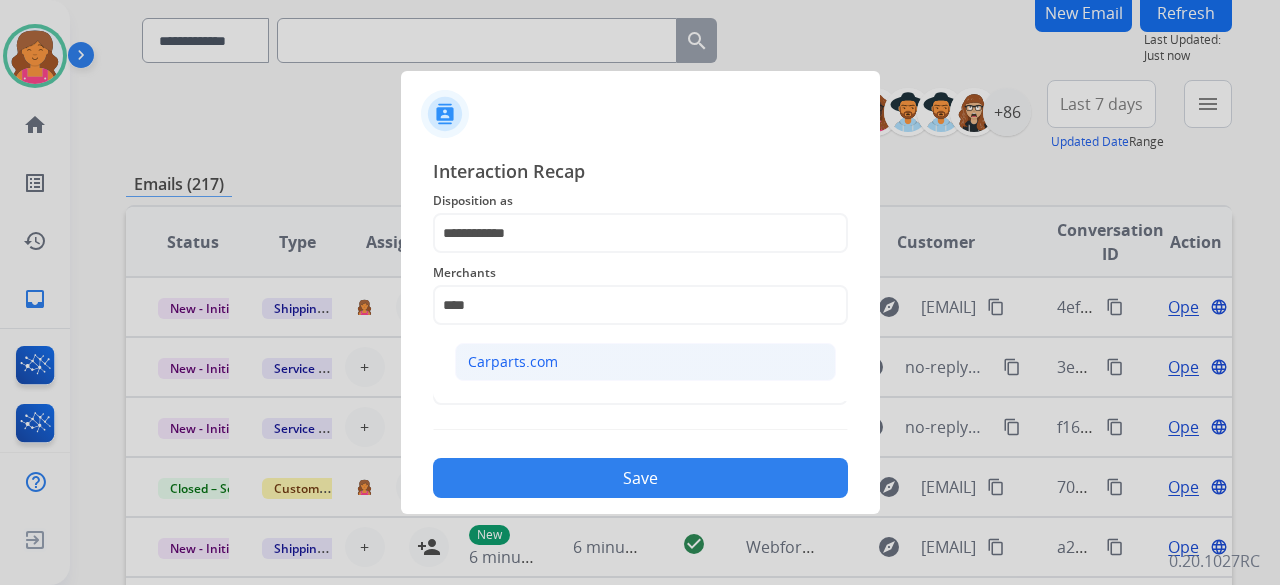 click on "Carparts.com" 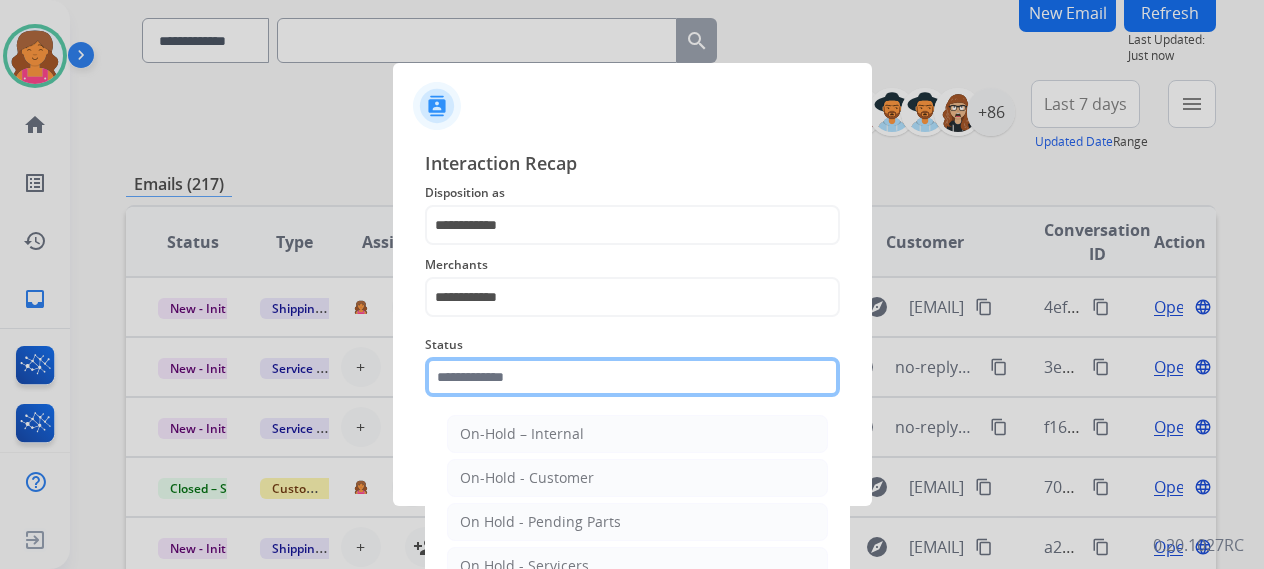 click 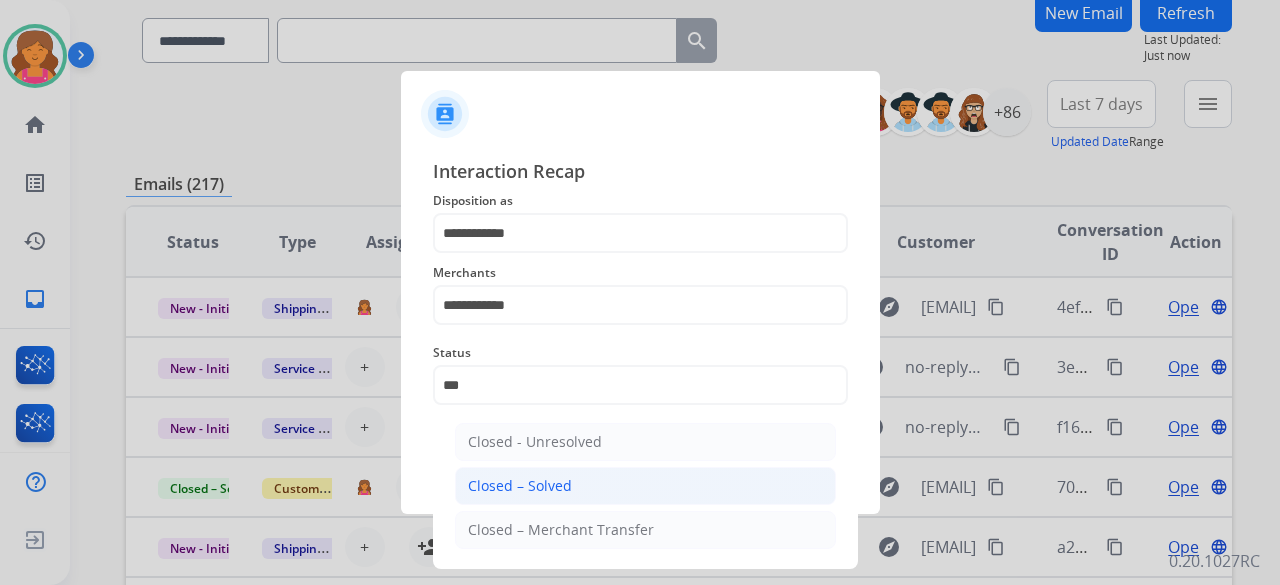 click on "Closed – Solved" 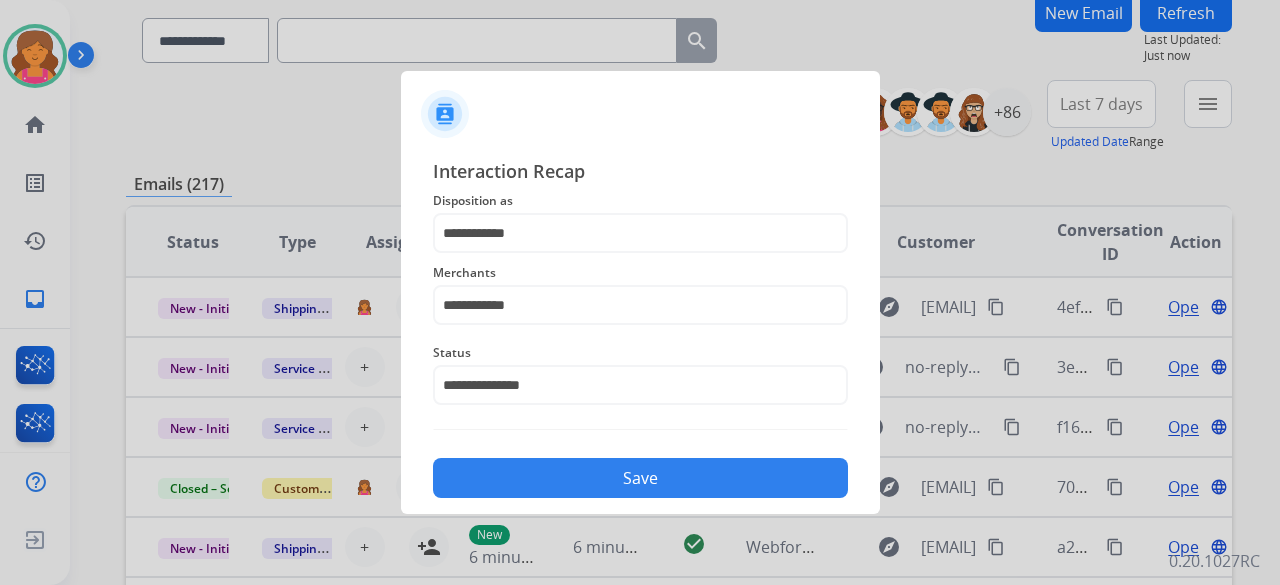 click on "Save" 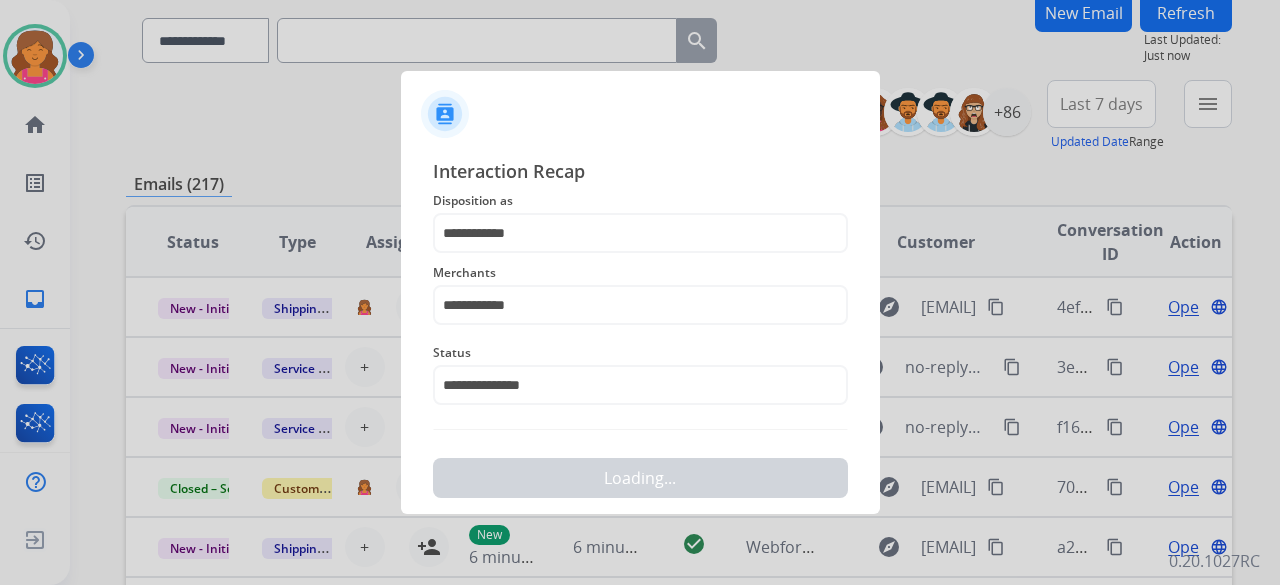 scroll, scrollTop: 0, scrollLeft: 0, axis: both 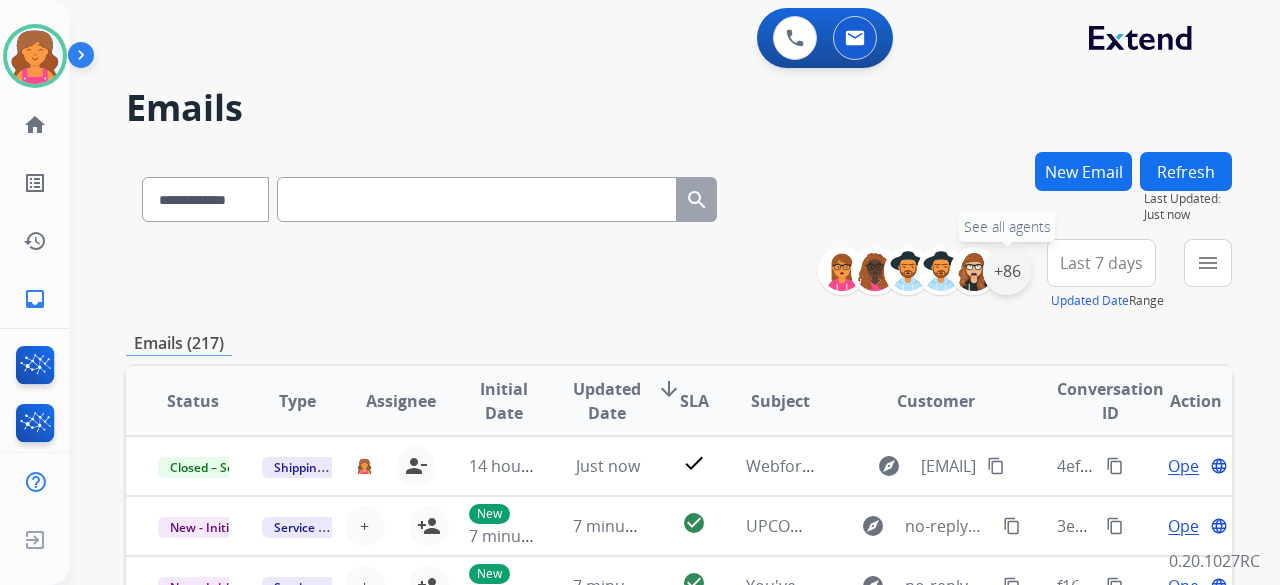 click on "+86" at bounding box center [1007, 271] 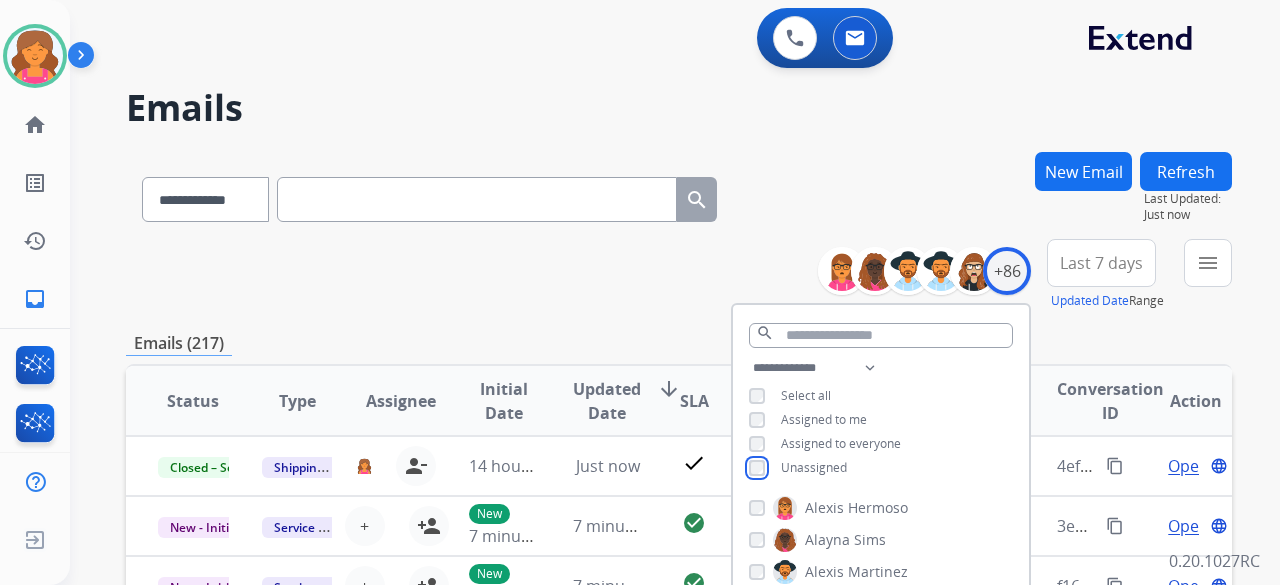 scroll, scrollTop: 200, scrollLeft: 0, axis: vertical 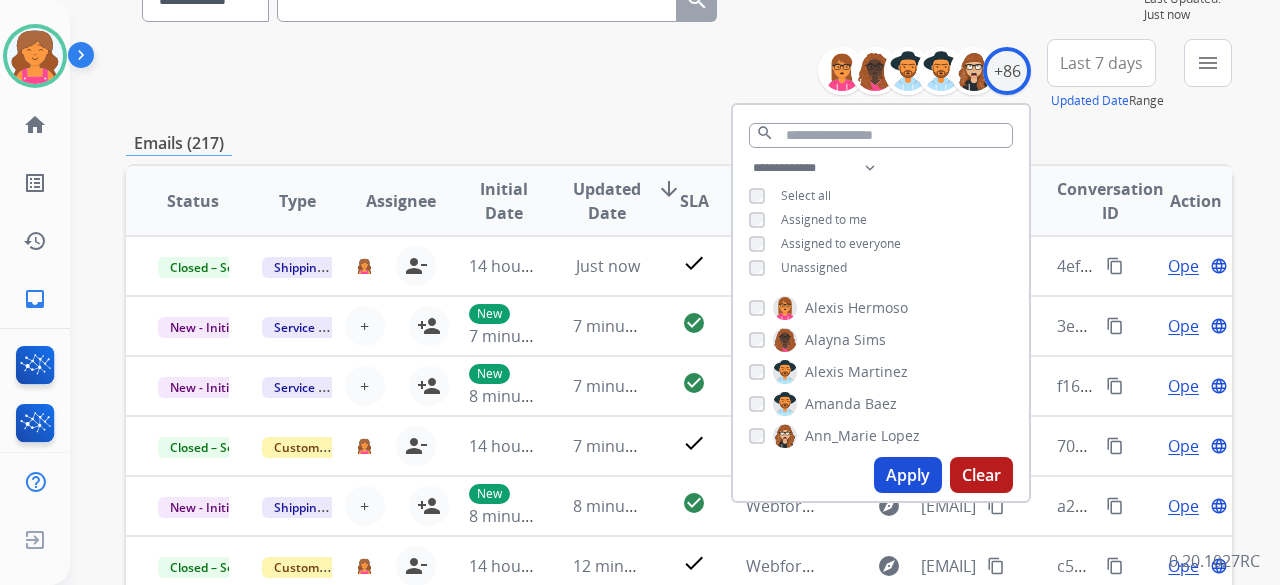 click on "Apply" at bounding box center (908, 475) 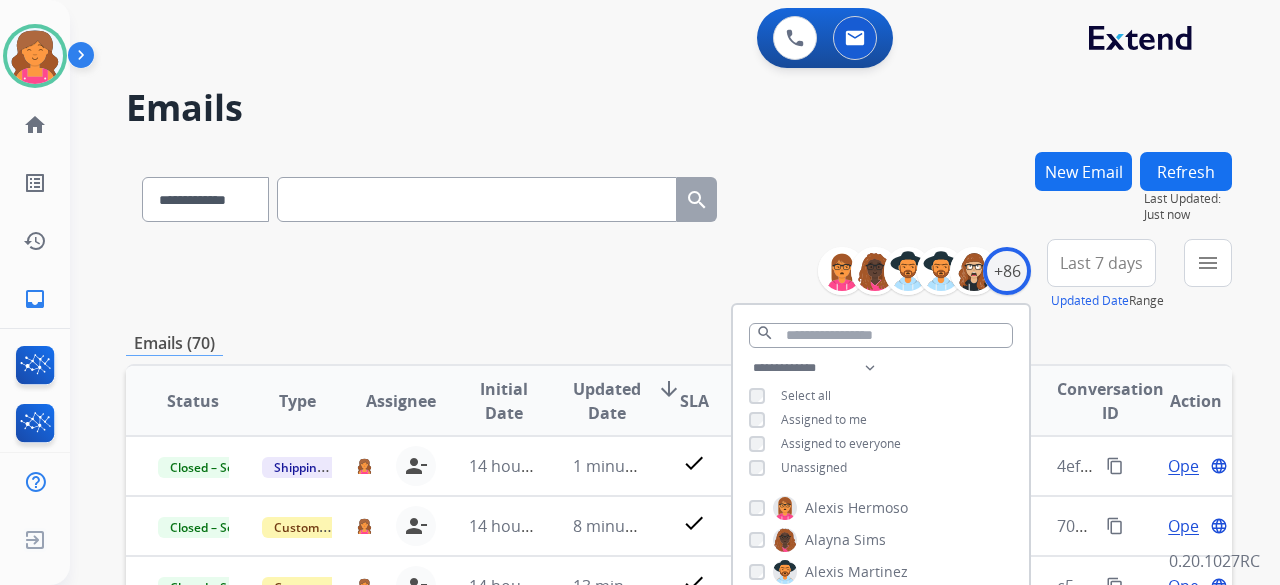 click on "**********" at bounding box center [679, 645] 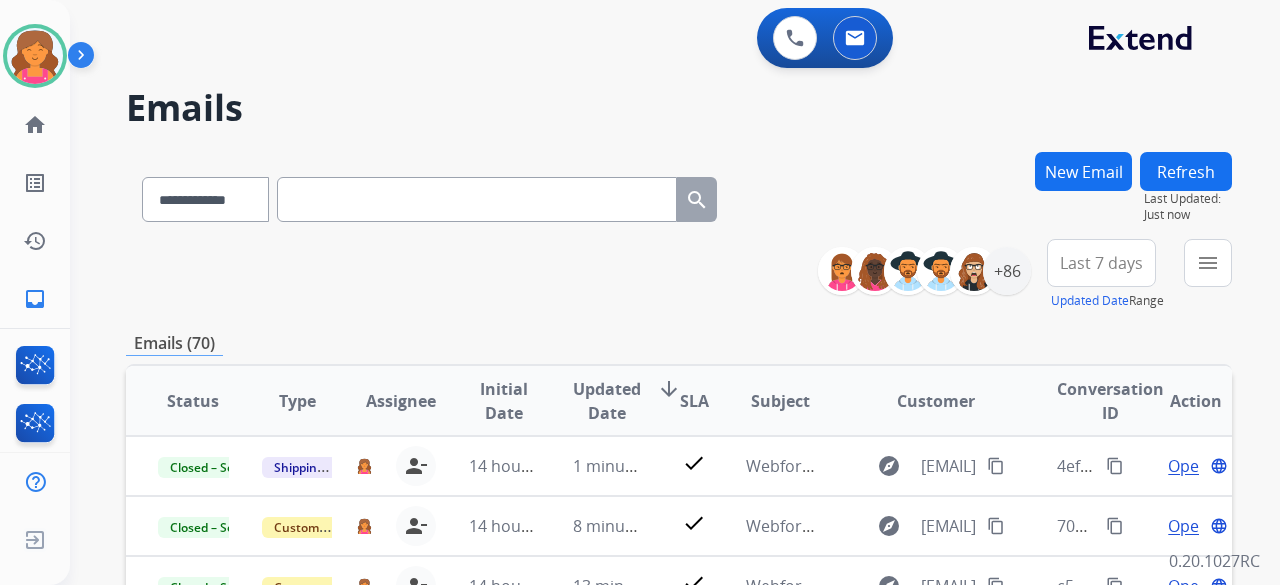 scroll, scrollTop: 200, scrollLeft: 0, axis: vertical 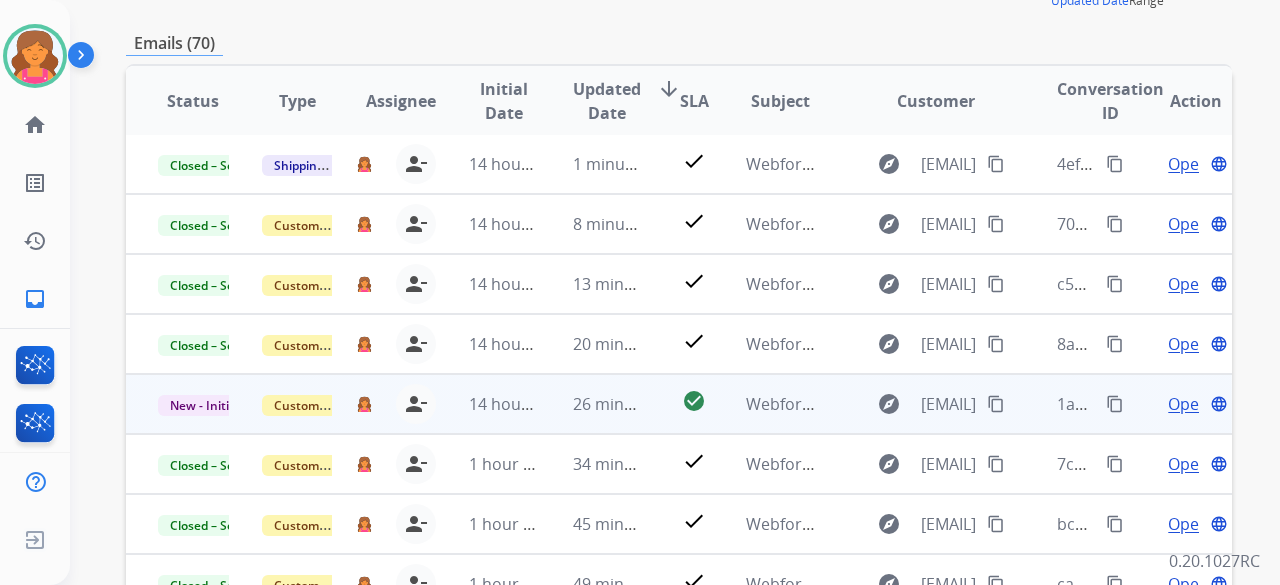 click on "Open" at bounding box center (1188, 404) 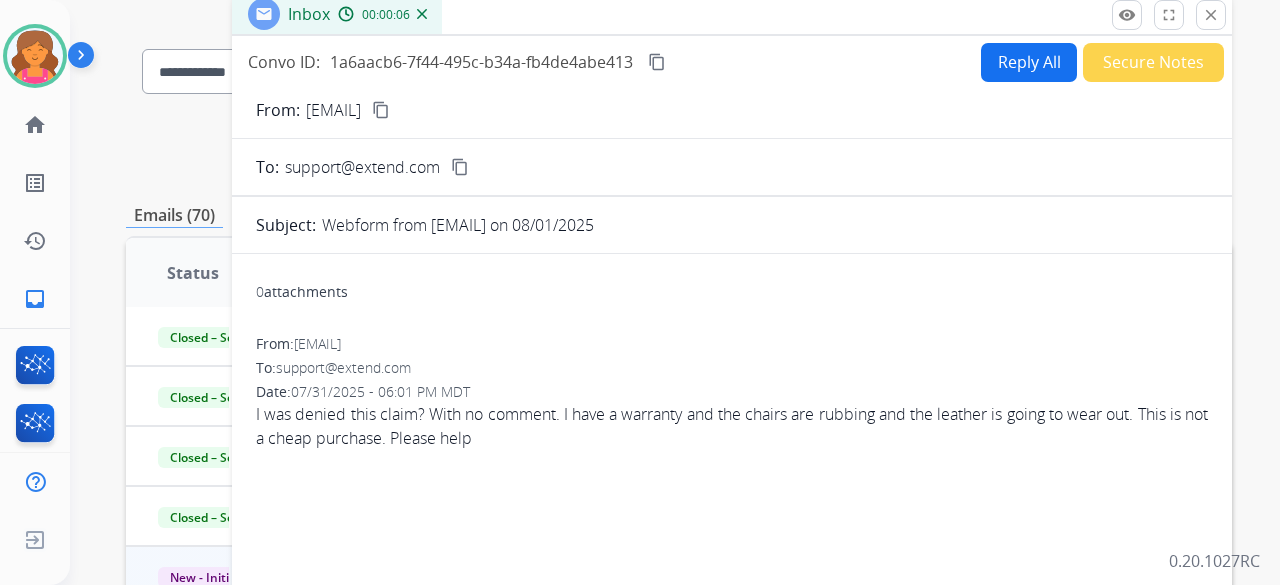 scroll, scrollTop: 100, scrollLeft: 0, axis: vertical 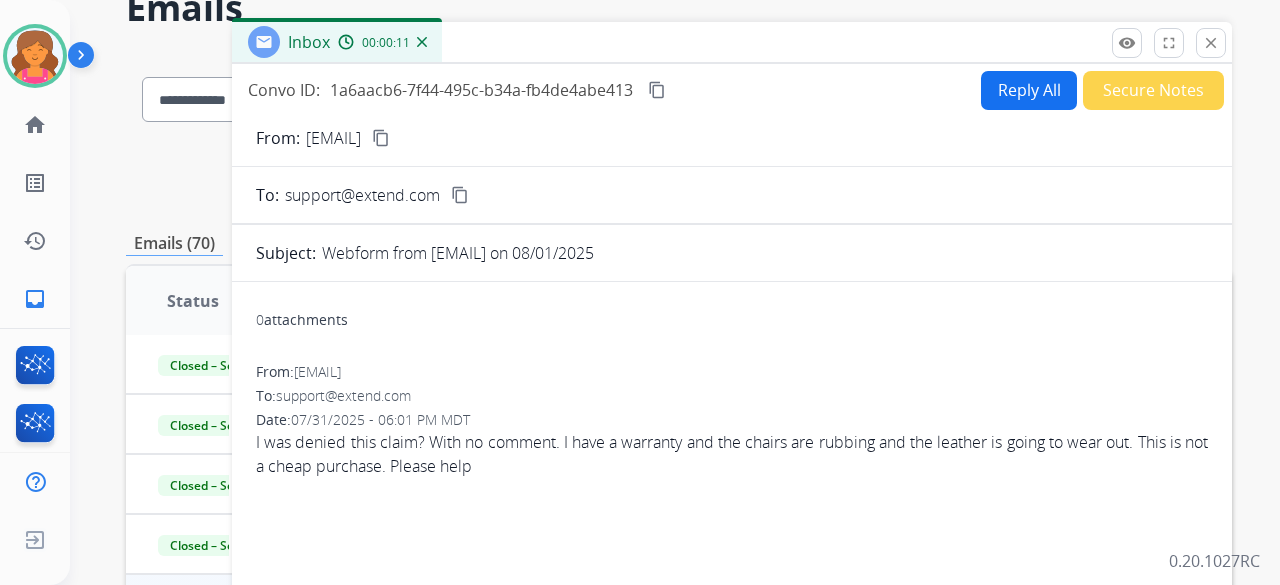 click on "content_copy" at bounding box center [381, 138] 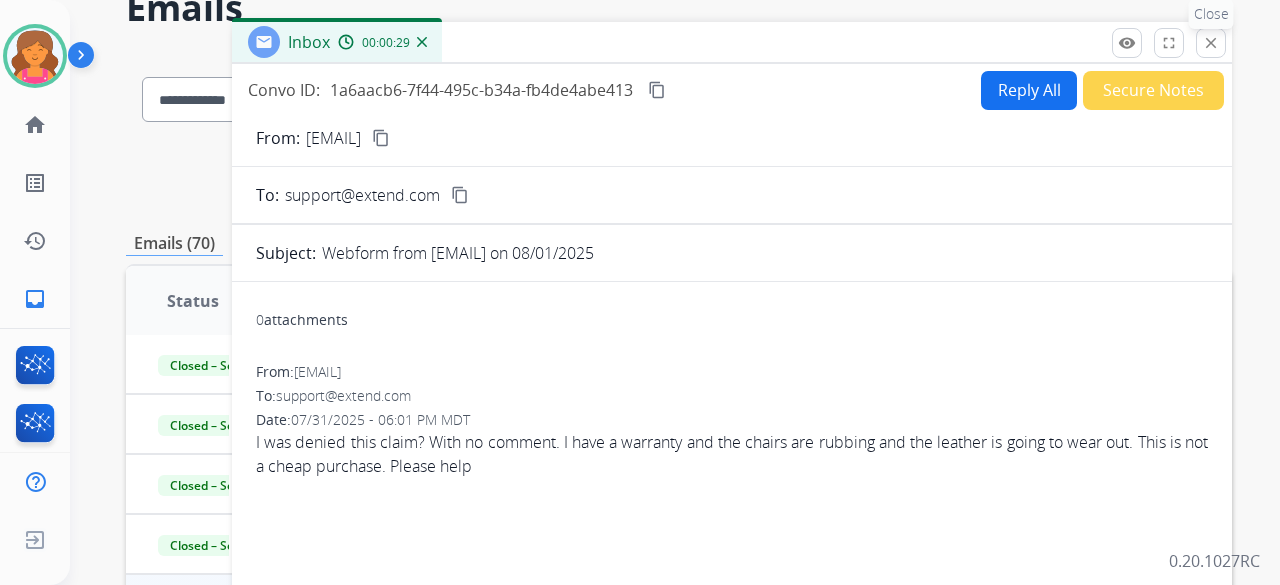 click on "close" at bounding box center (1211, 43) 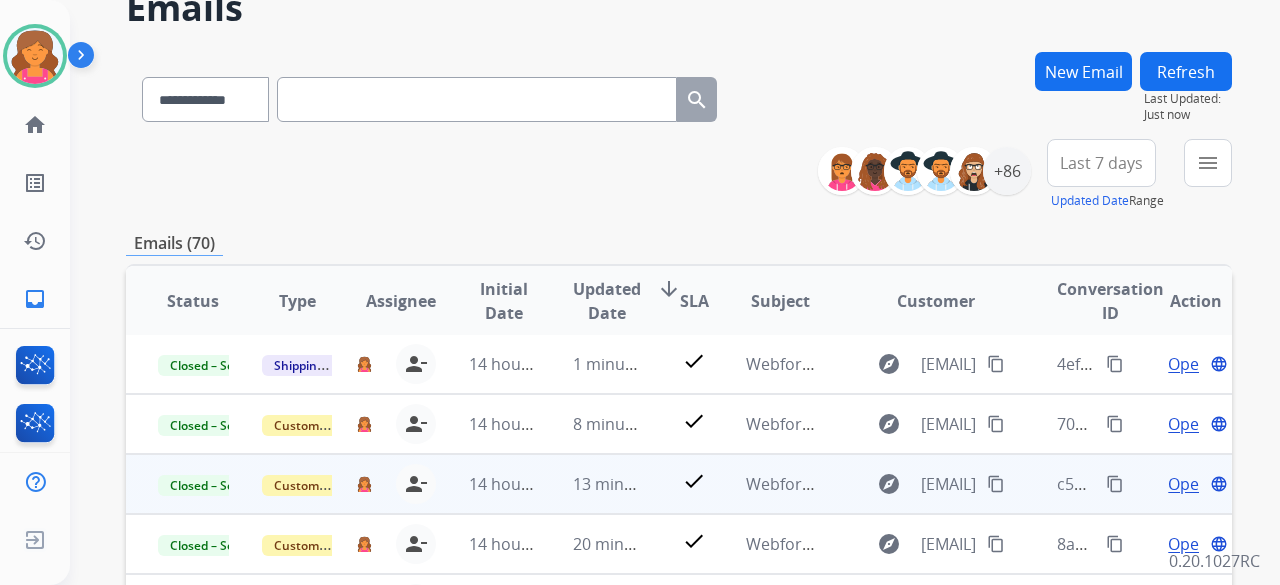 scroll, scrollTop: 18, scrollLeft: 0, axis: vertical 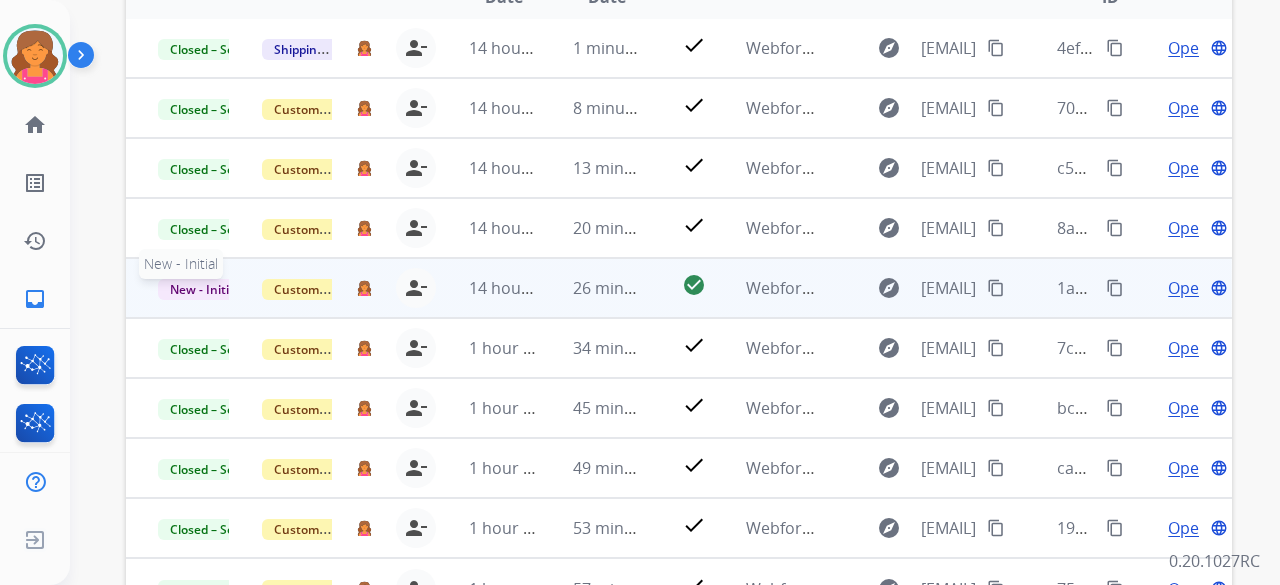 click on "New - Initial" at bounding box center (204, 289) 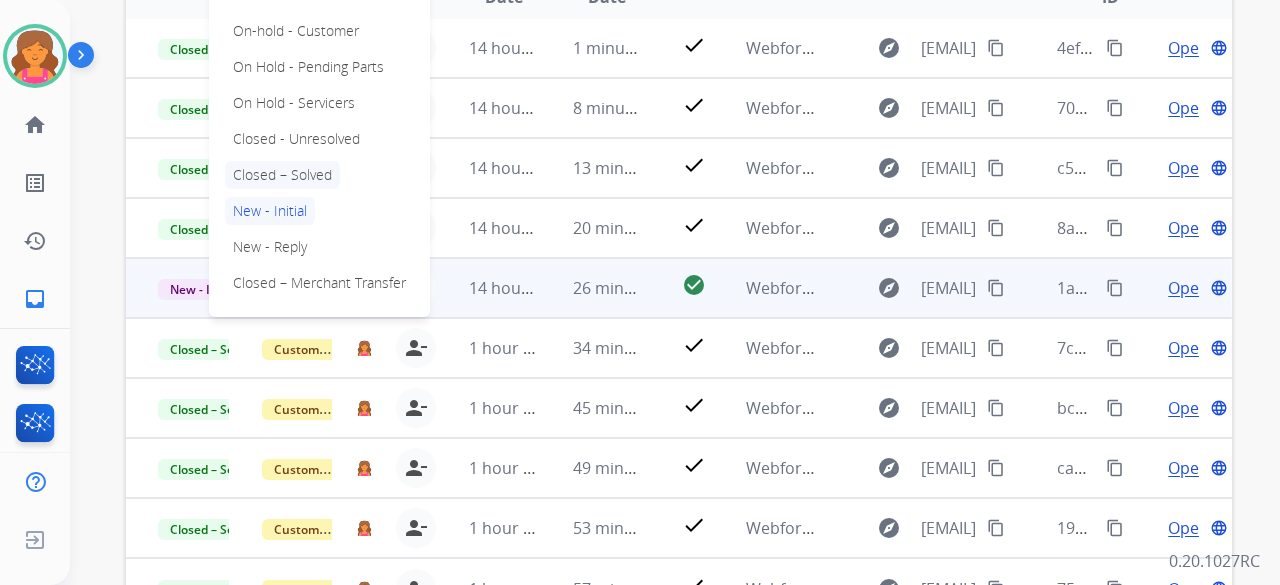 click on "Closed – Solved" at bounding box center (282, 175) 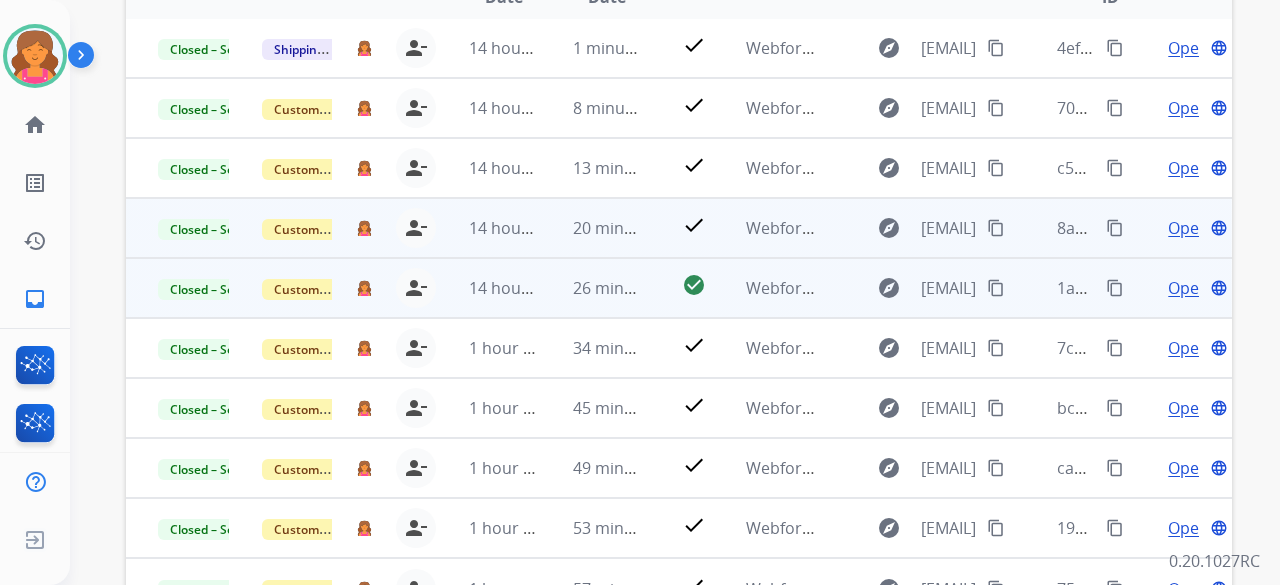 scroll, scrollTop: 0, scrollLeft: 0, axis: both 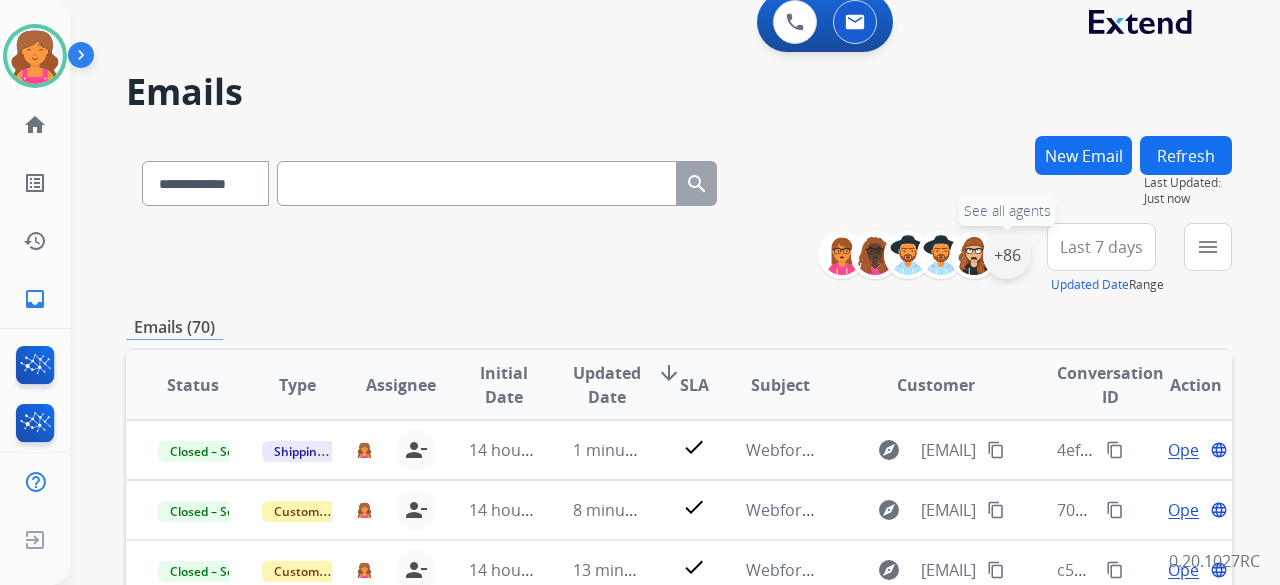 click on "+86" at bounding box center (1007, 255) 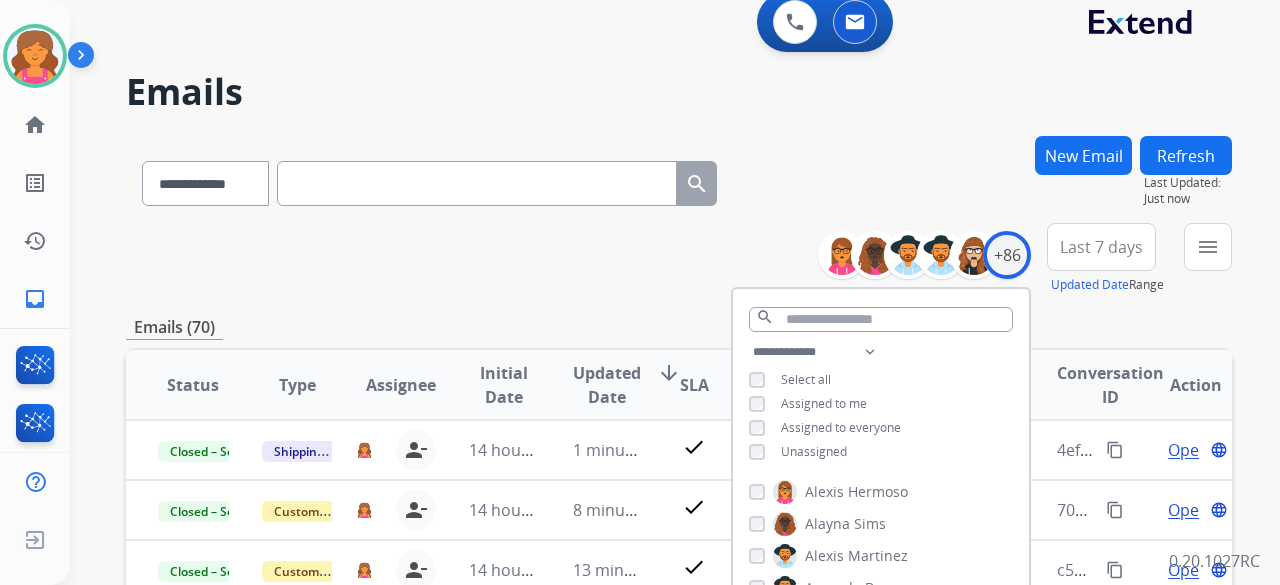 click on "Last 7 days" at bounding box center [1101, 247] 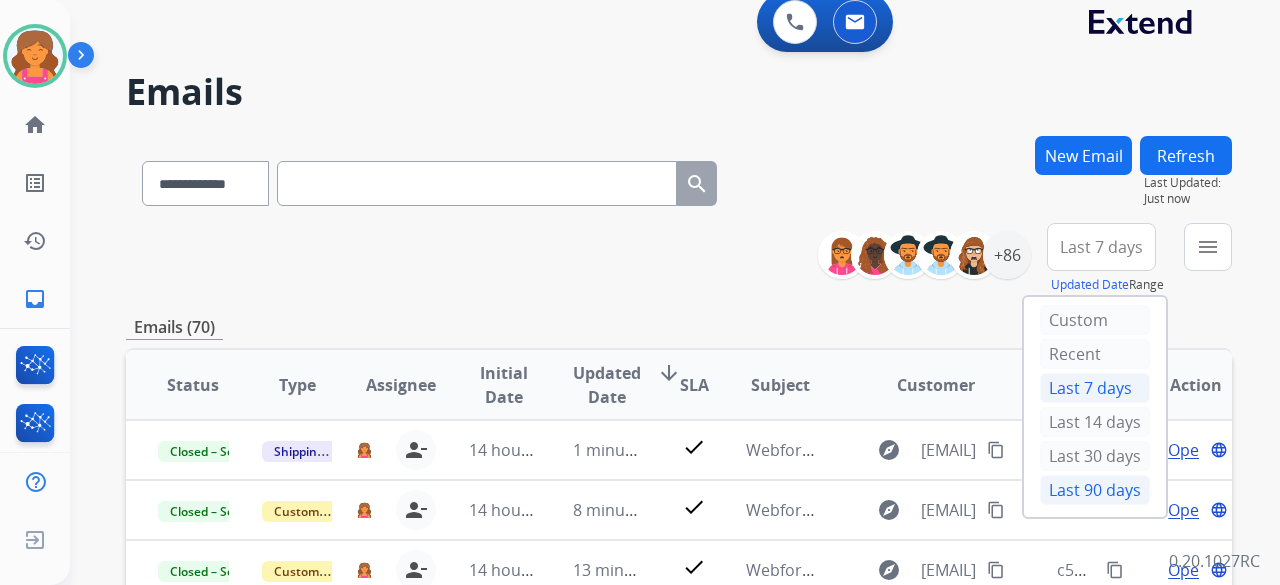click on "Last 90 days" at bounding box center [1095, 490] 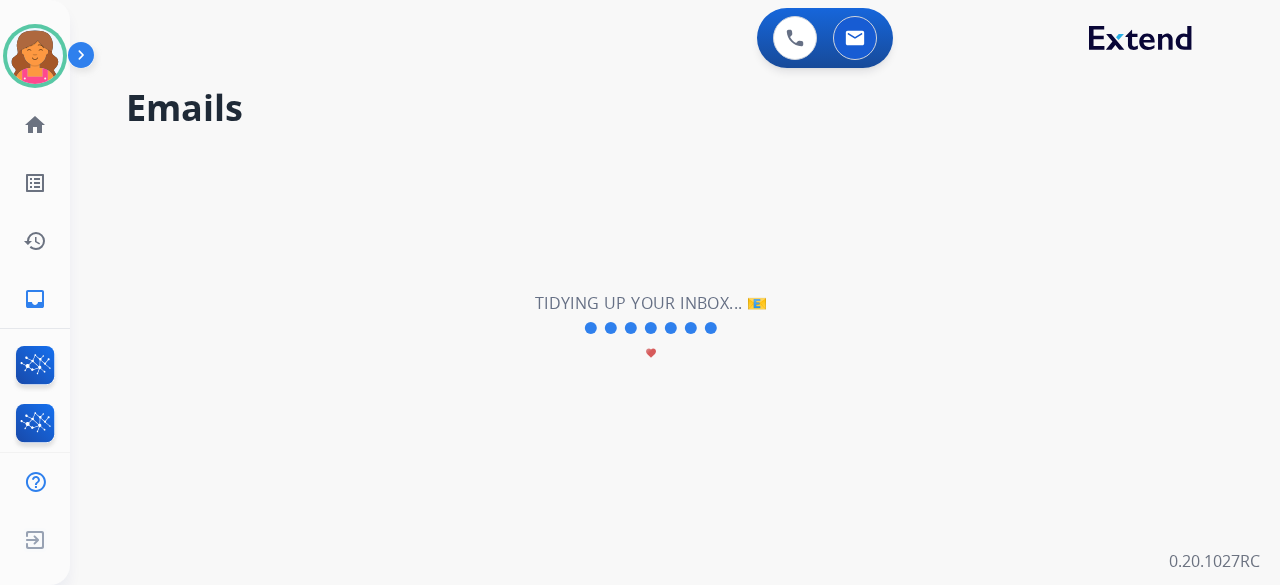 scroll, scrollTop: 0, scrollLeft: 0, axis: both 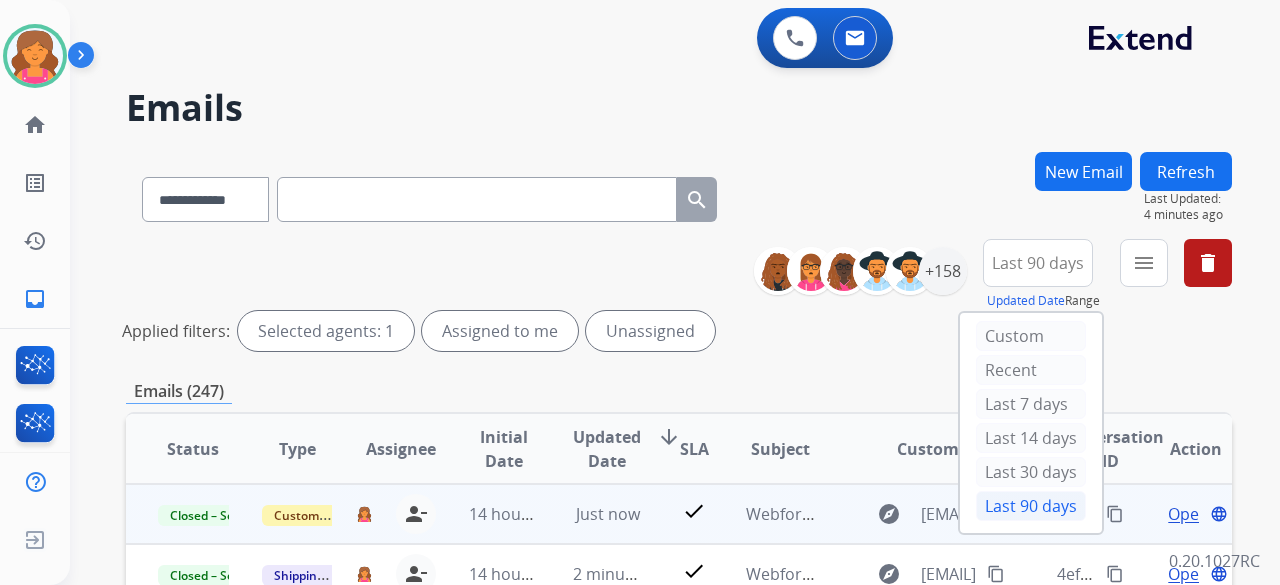 click on "**********" at bounding box center [679, 669] 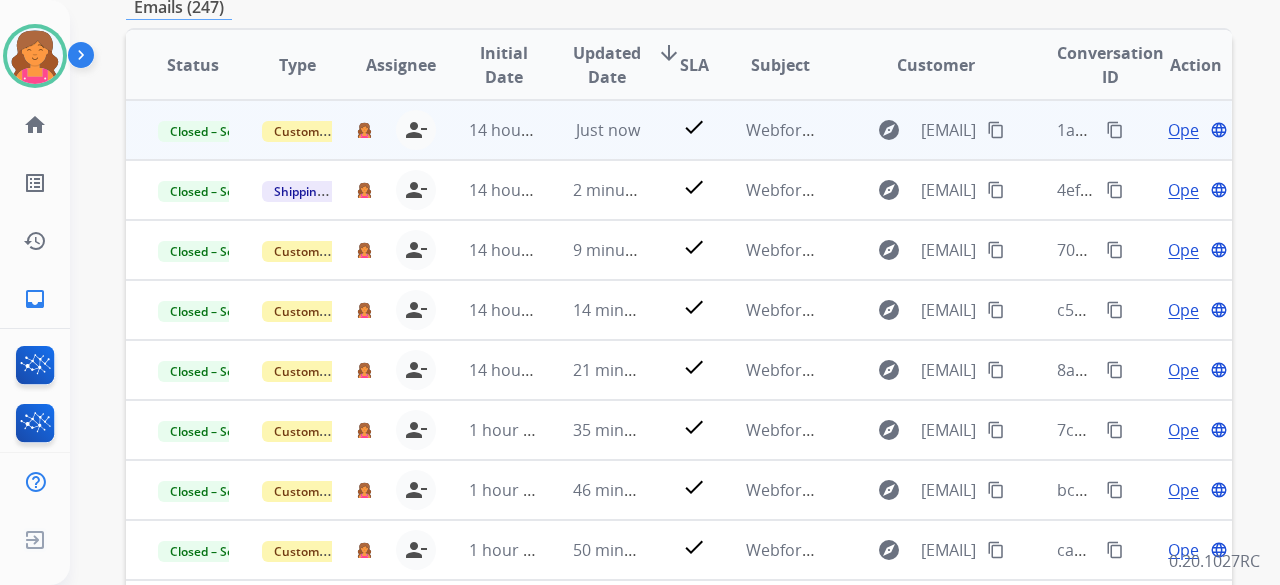 scroll, scrollTop: 400, scrollLeft: 0, axis: vertical 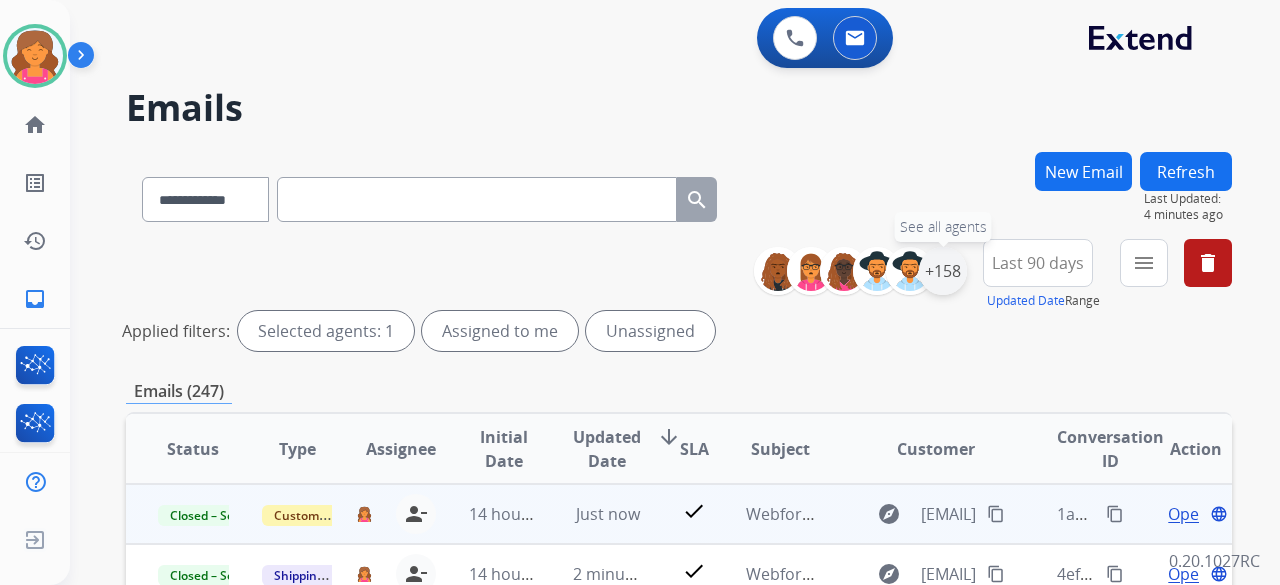 click on "+158" at bounding box center [943, 271] 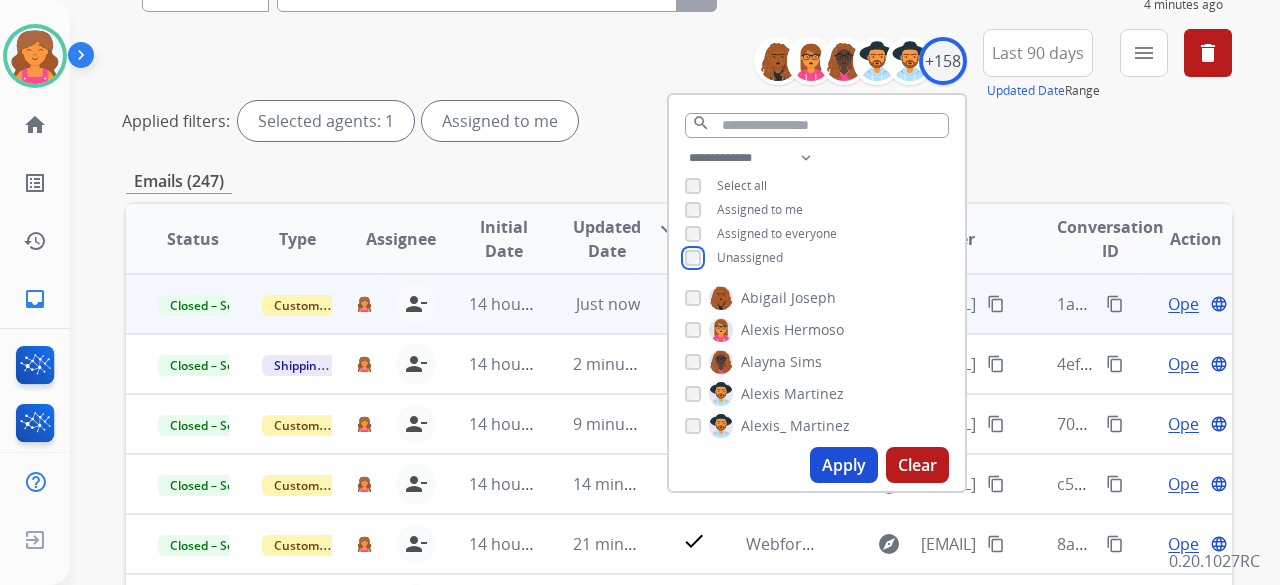 scroll, scrollTop: 300, scrollLeft: 0, axis: vertical 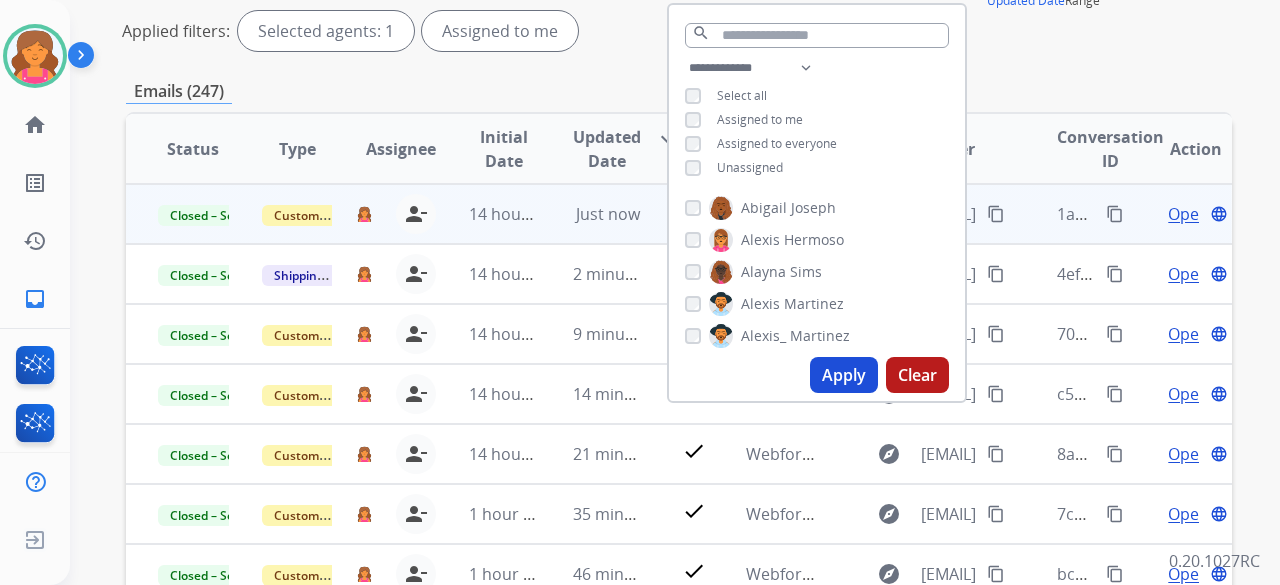 click on "Apply" at bounding box center [844, 375] 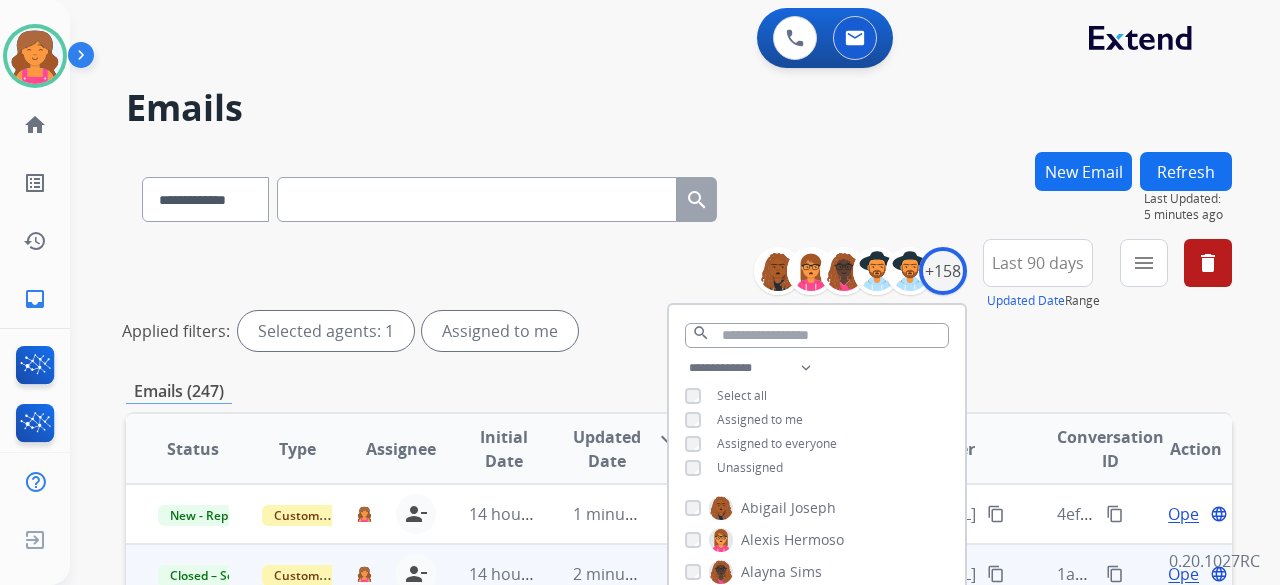 click on "**********" at bounding box center [679, 299] 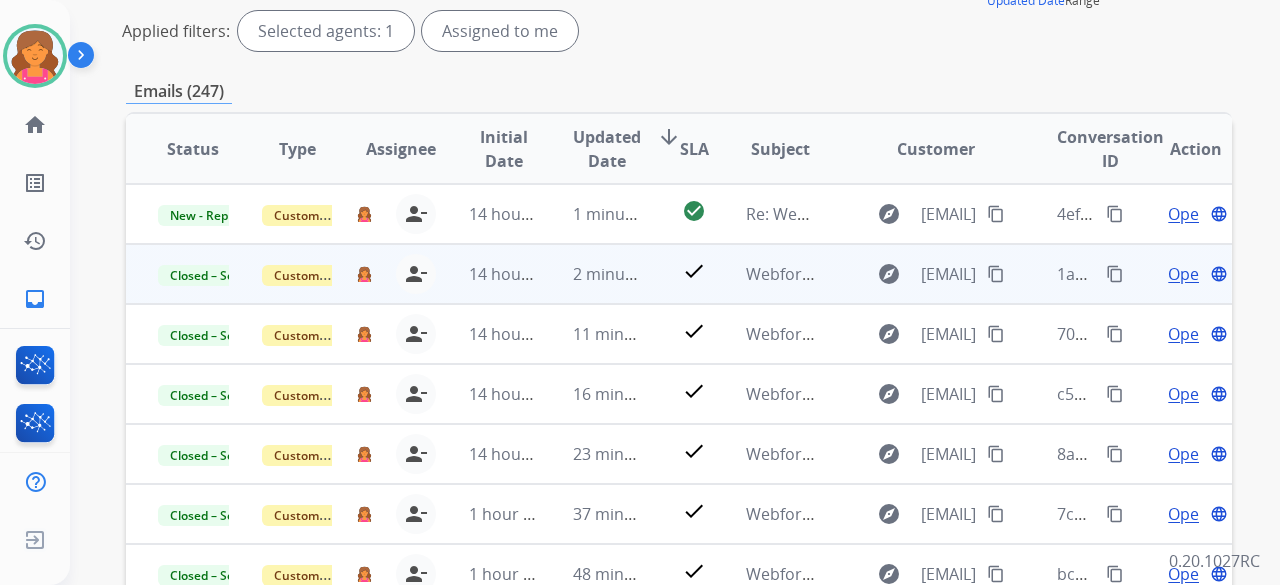 scroll, scrollTop: 400, scrollLeft: 0, axis: vertical 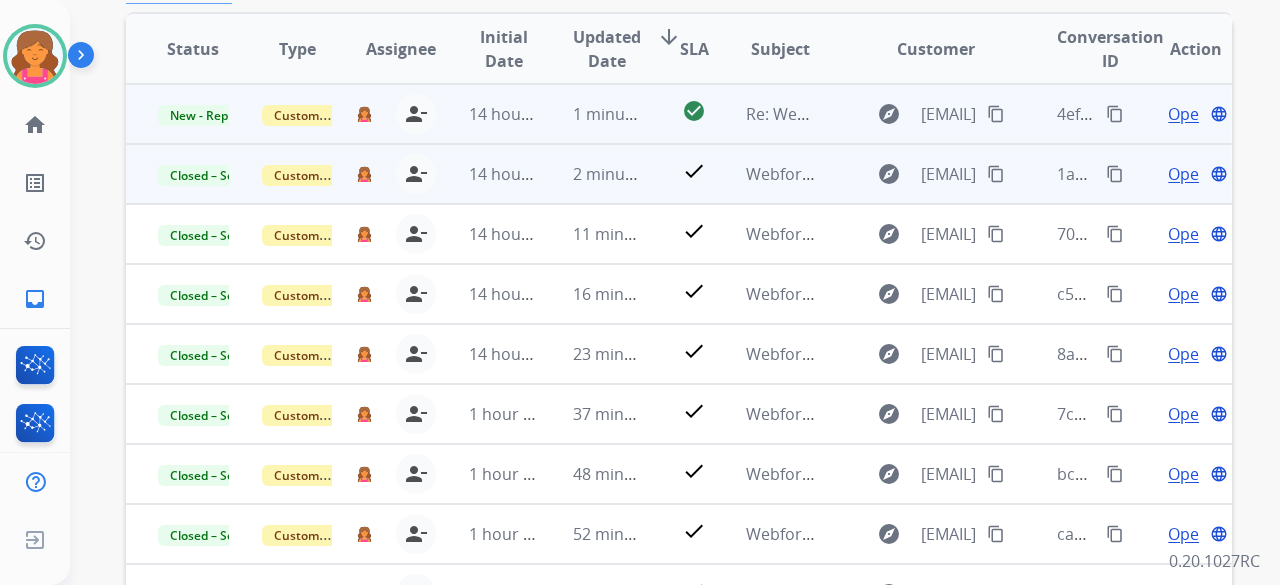 click on "Open" at bounding box center [1188, 114] 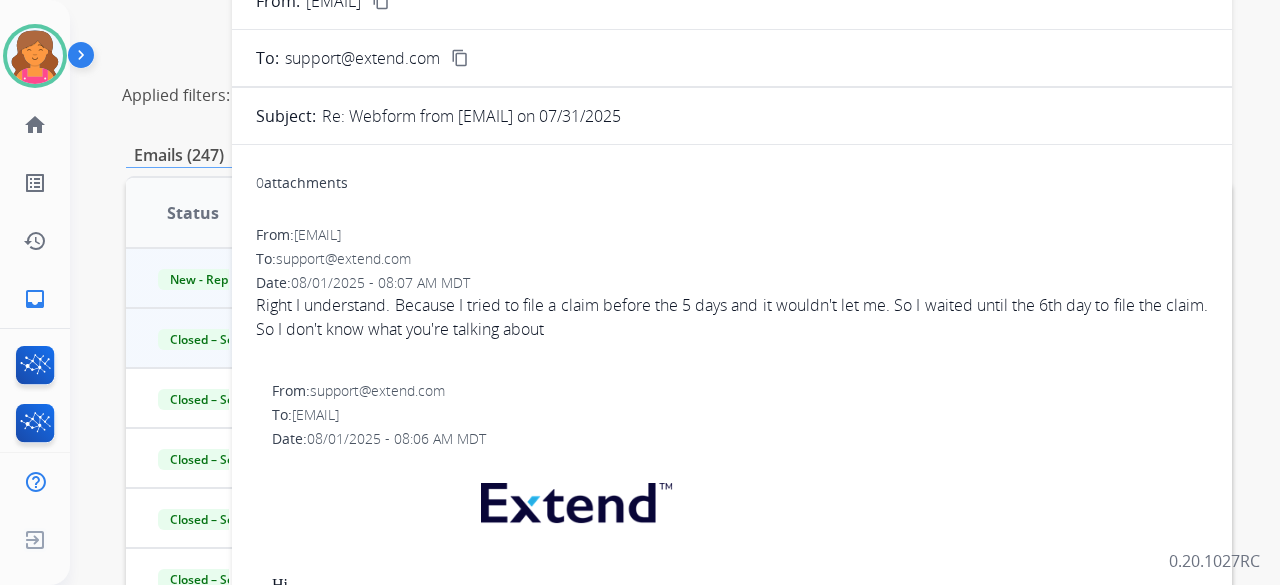 scroll, scrollTop: 100, scrollLeft: 0, axis: vertical 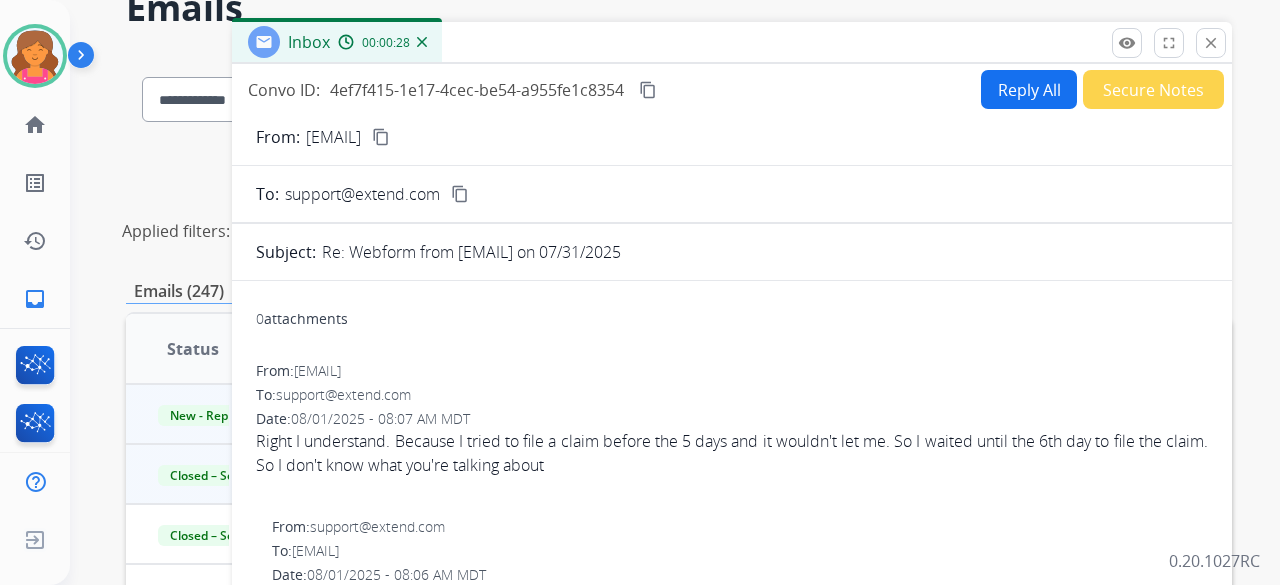click on "content_copy" at bounding box center [381, 137] 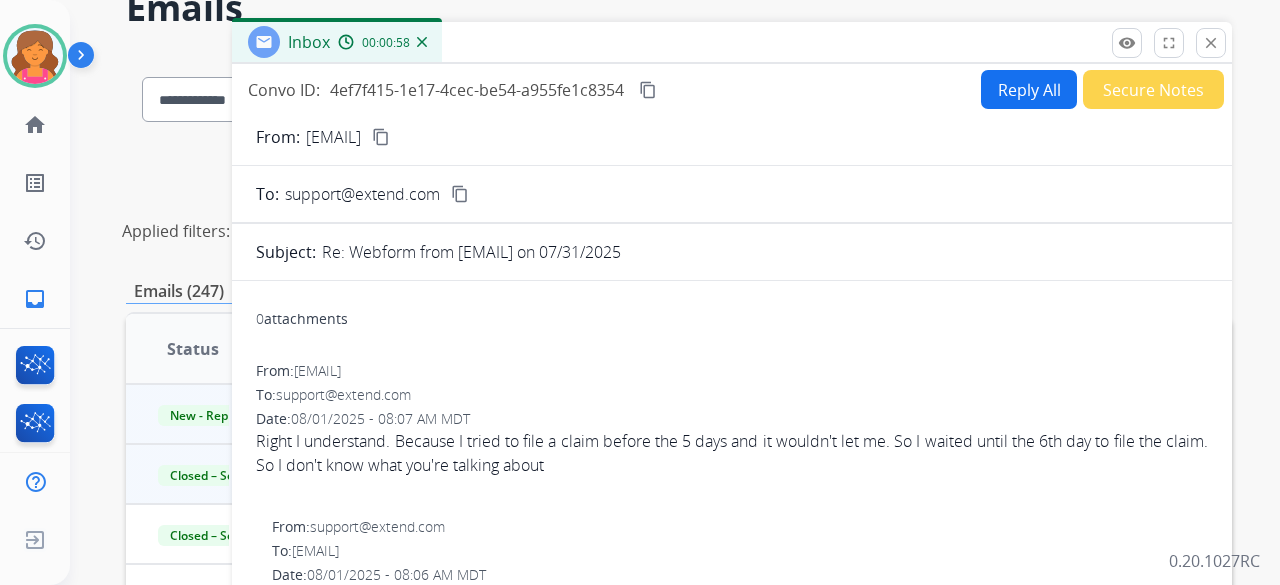 click on "Reply All" at bounding box center (1029, 89) 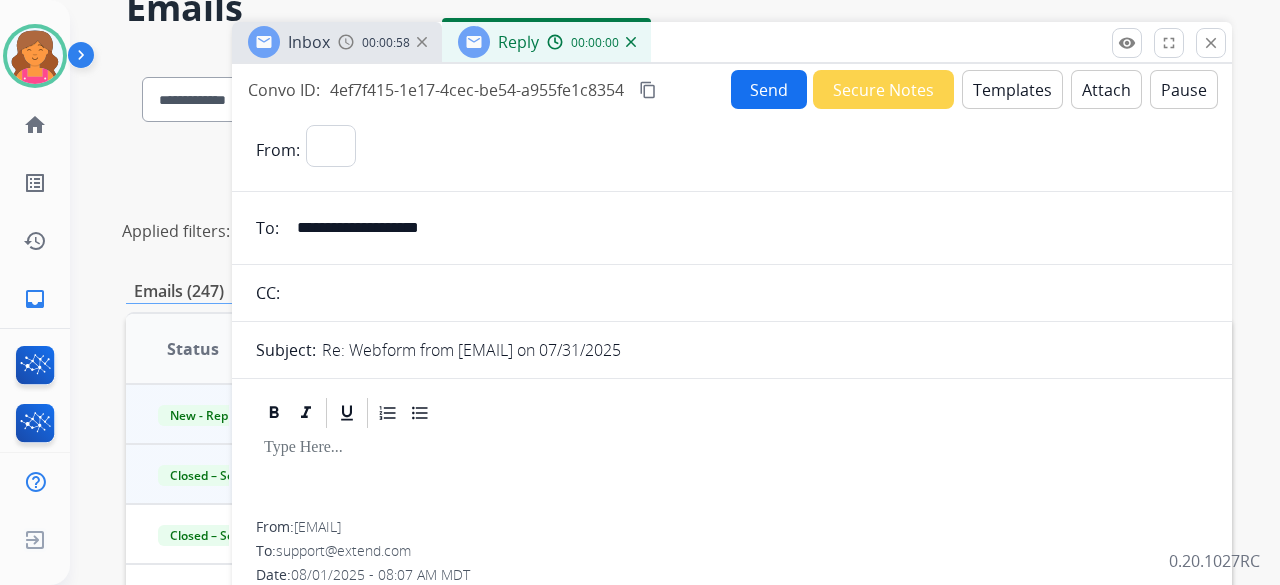 select on "**********" 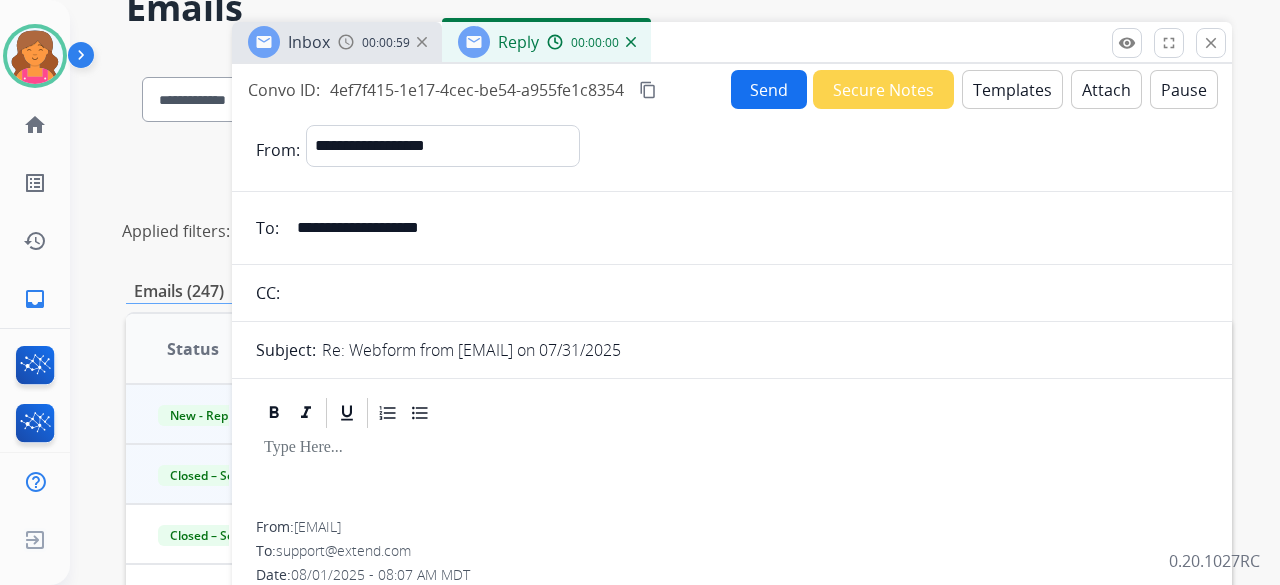 click on "Templates" at bounding box center [1012, 89] 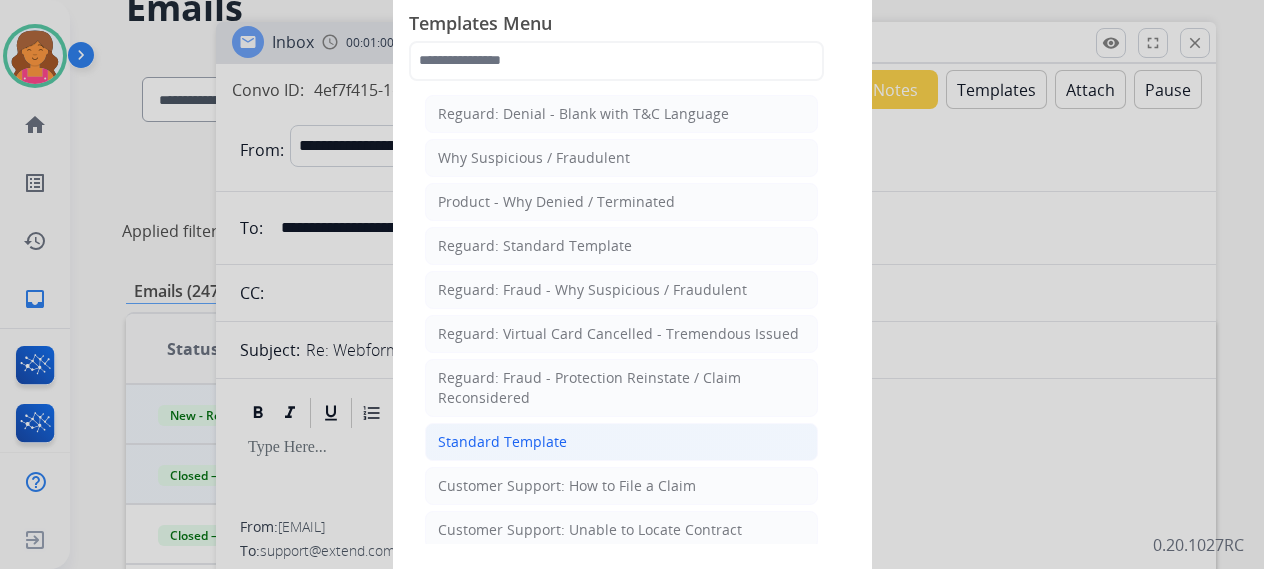 click on "Standard Template" 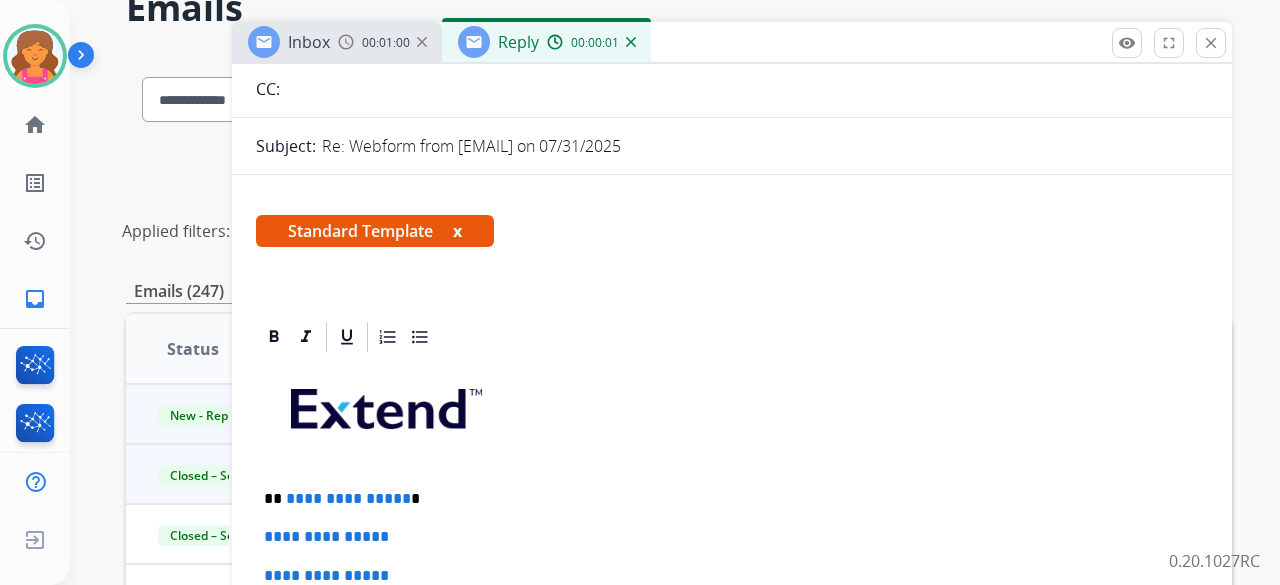 scroll, scrollTop: 400, scrollLeft: 0, axis: vertical 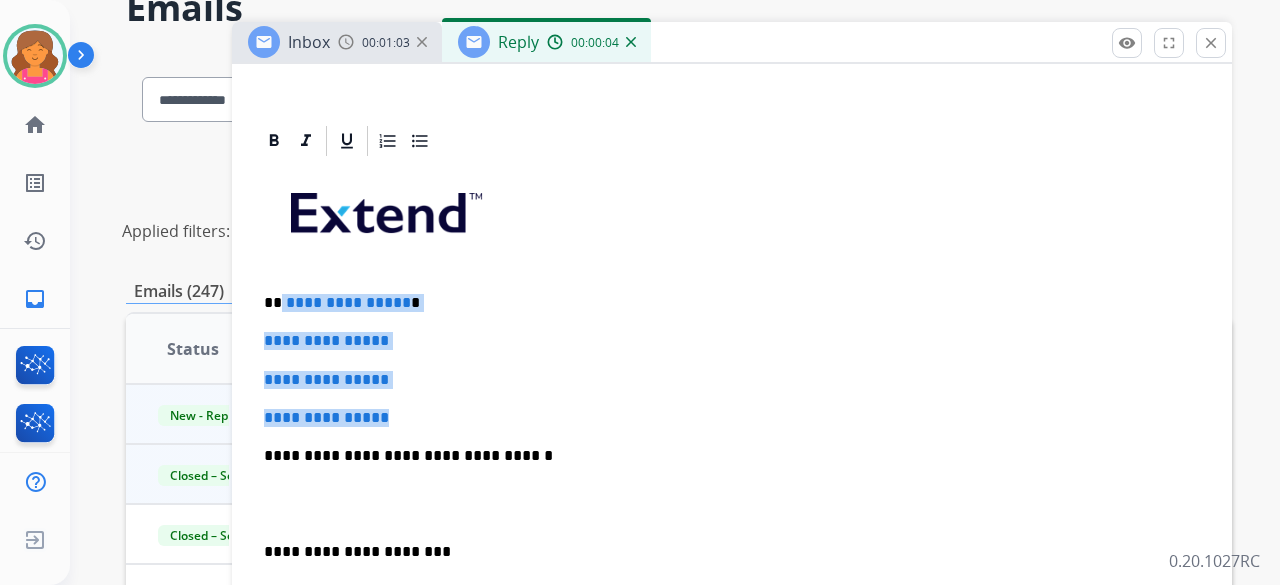 drag, startPoint x: 414, startPoint y: 407, endPoint x: 280, endPoint y: 291, distance: 177.23431 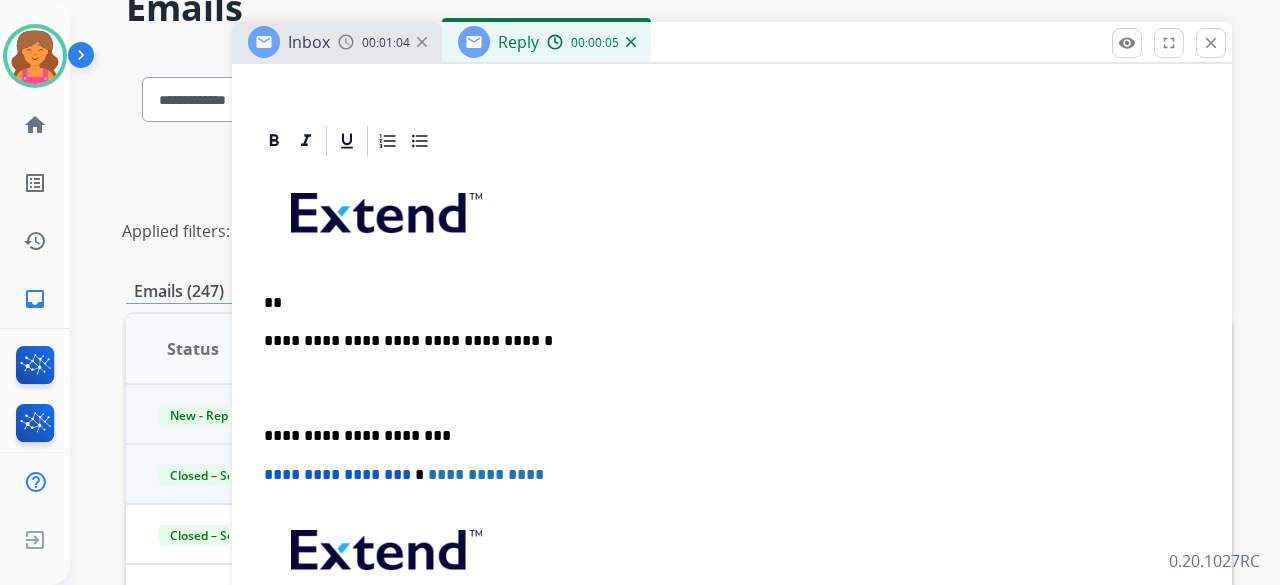 type 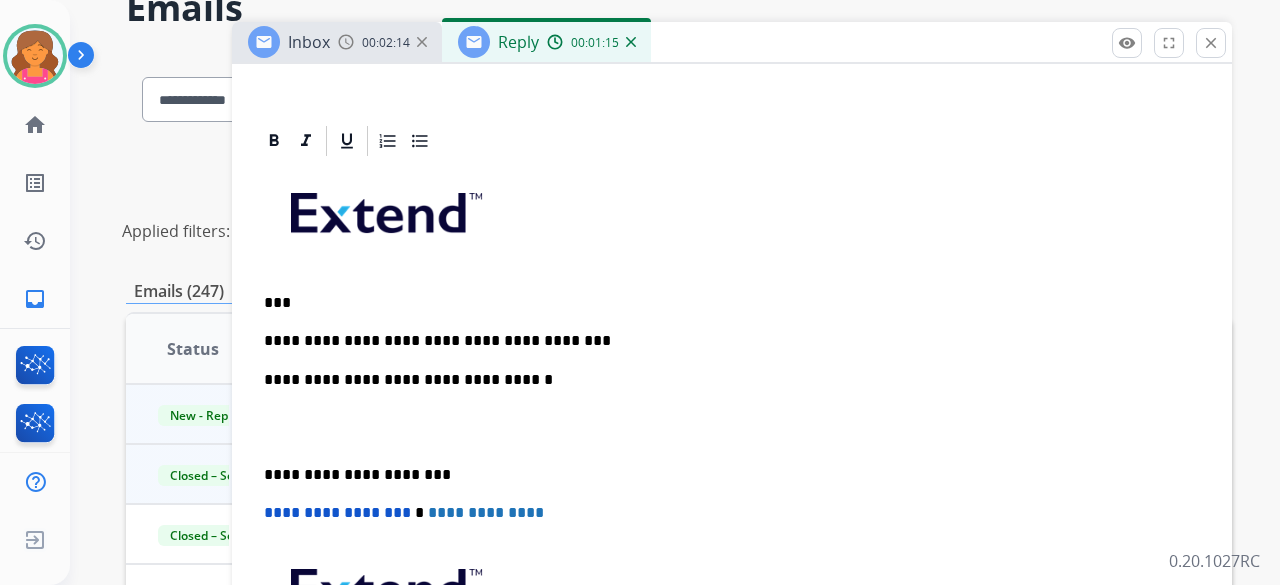 click on "**********" at bounding box center (724, 341) 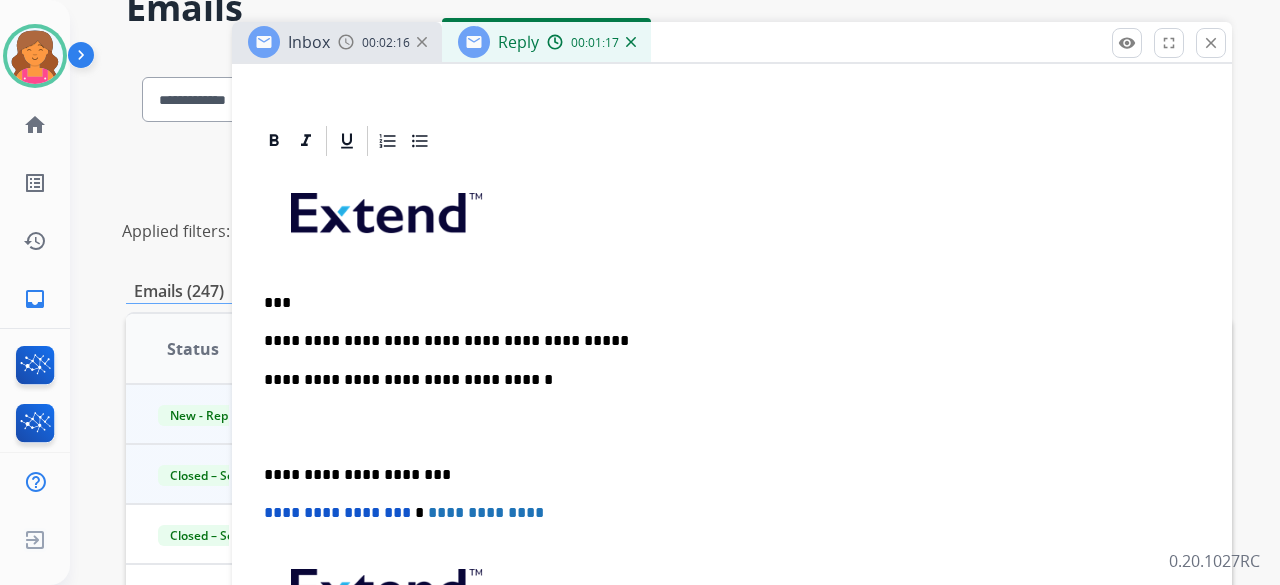 click on "**********" at bounding box center [732, 464] 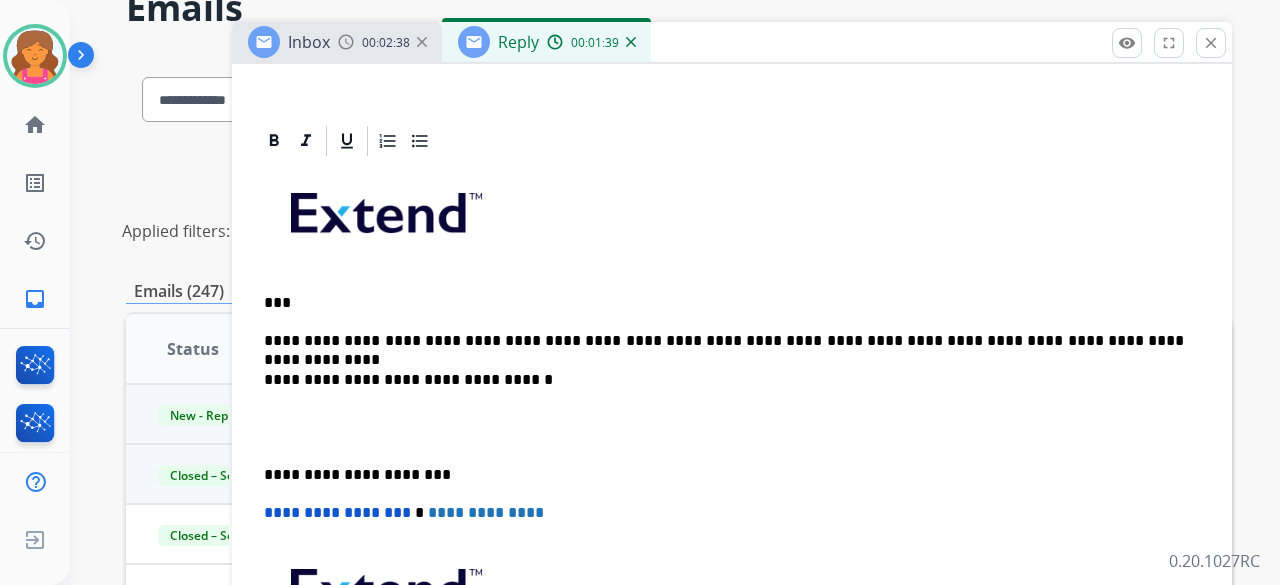 click on "**********" at bounding box center [732, 464] 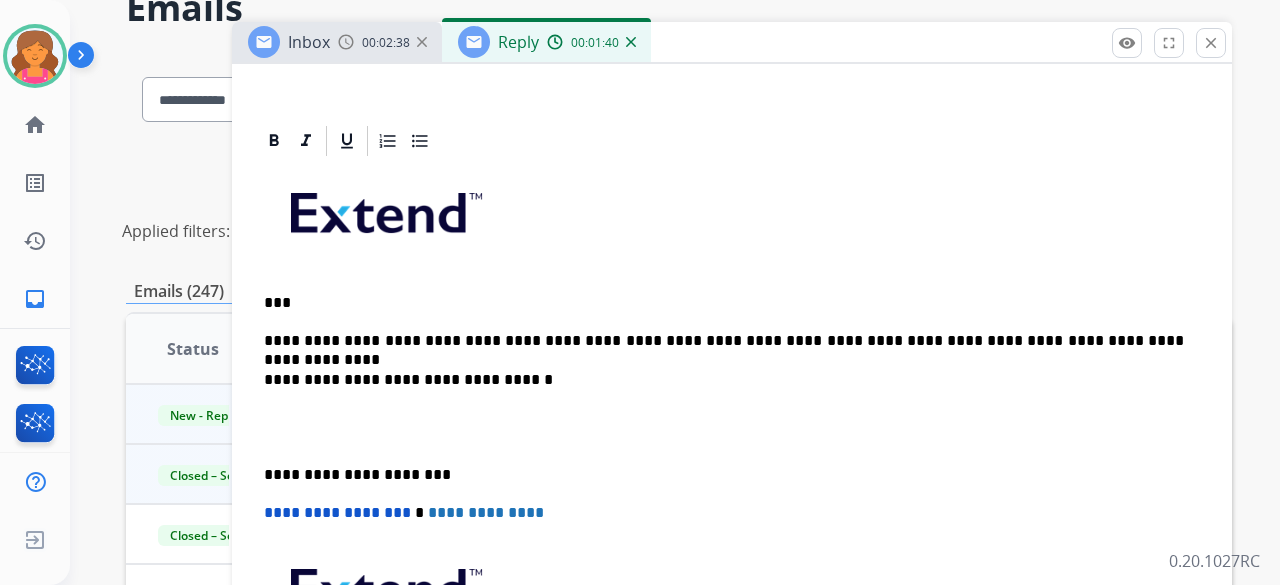 click on "**********" at bounding box center (724, 341) 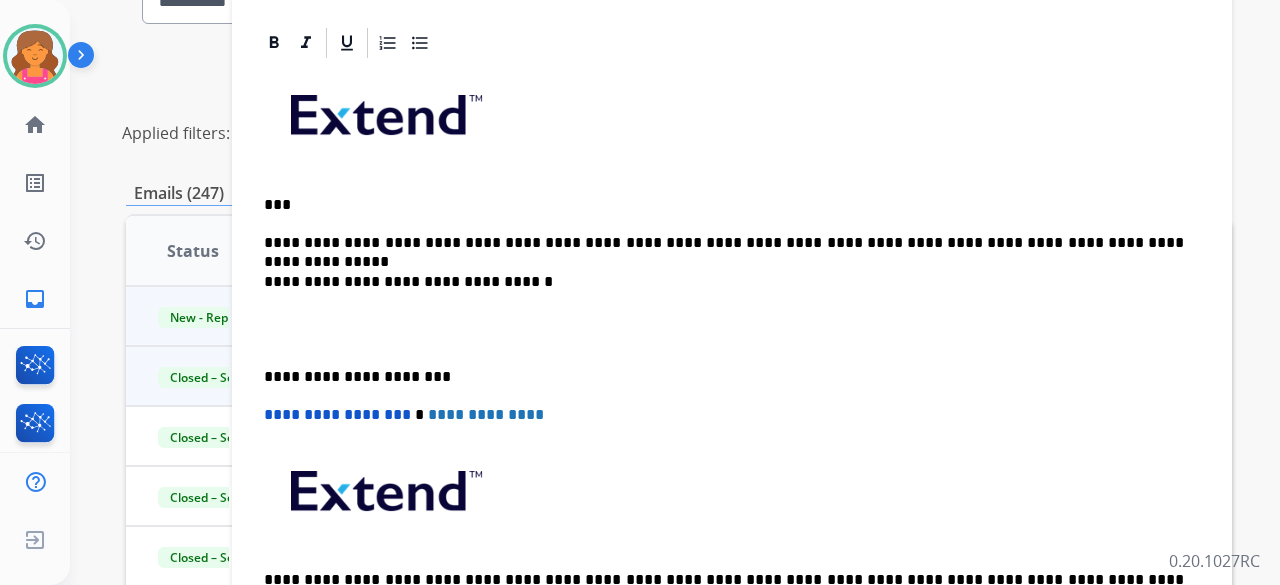 scroll, scrollTop: 216, scrollLeft: 0, axis: vertical 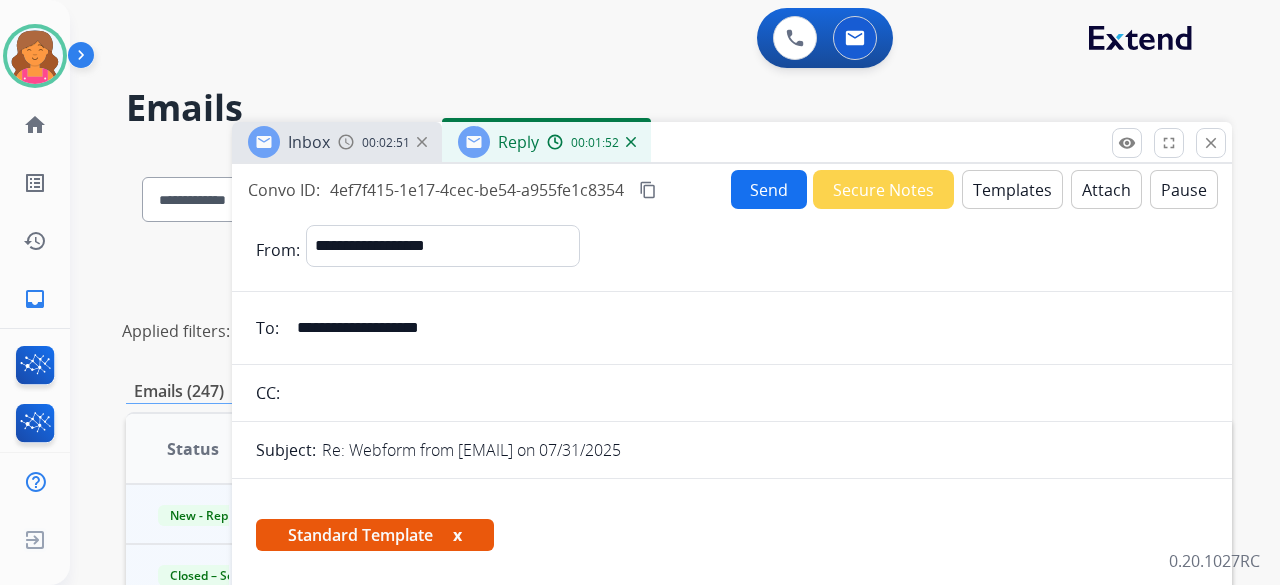 click on "Send" at bounding box center (769, 189) 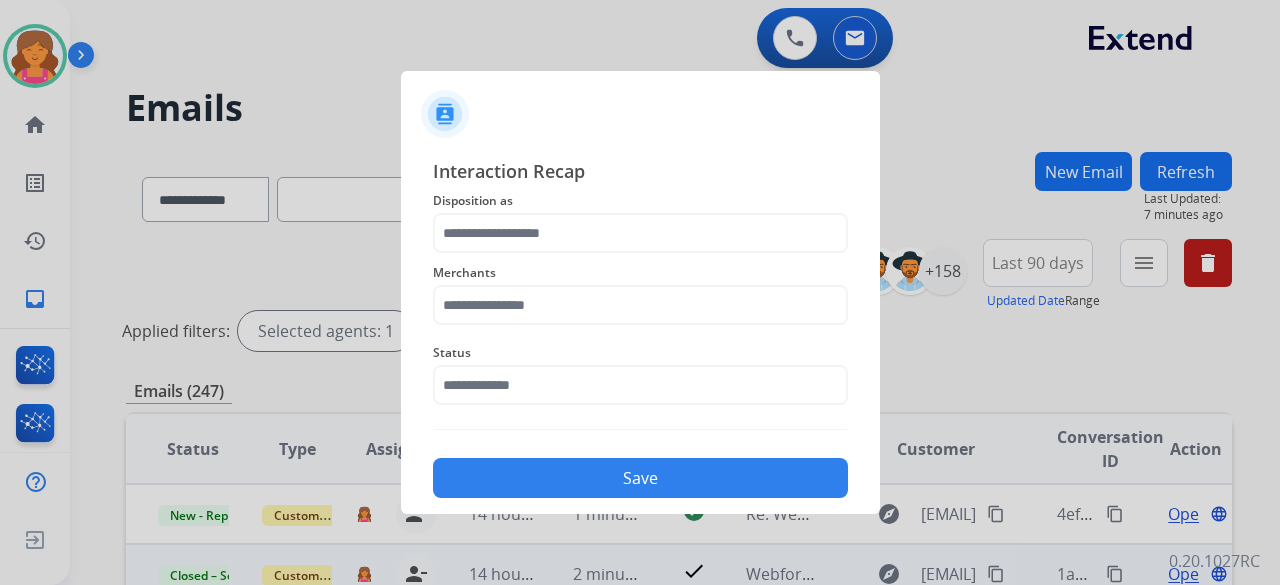 click on "Merchants" 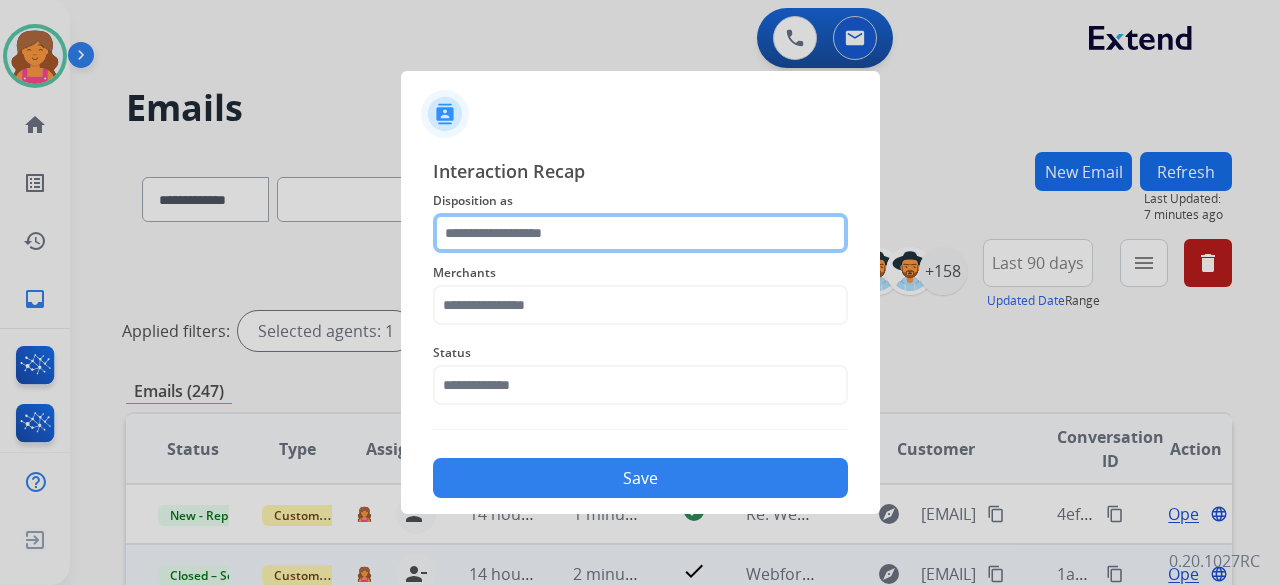 click 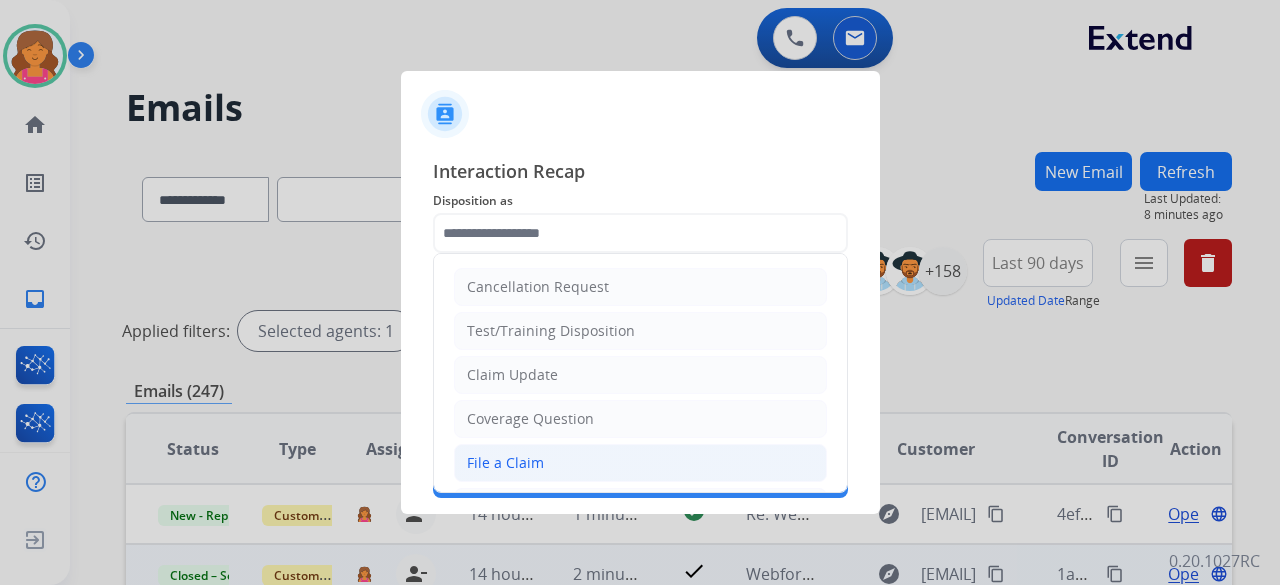 click on "File a Claim" 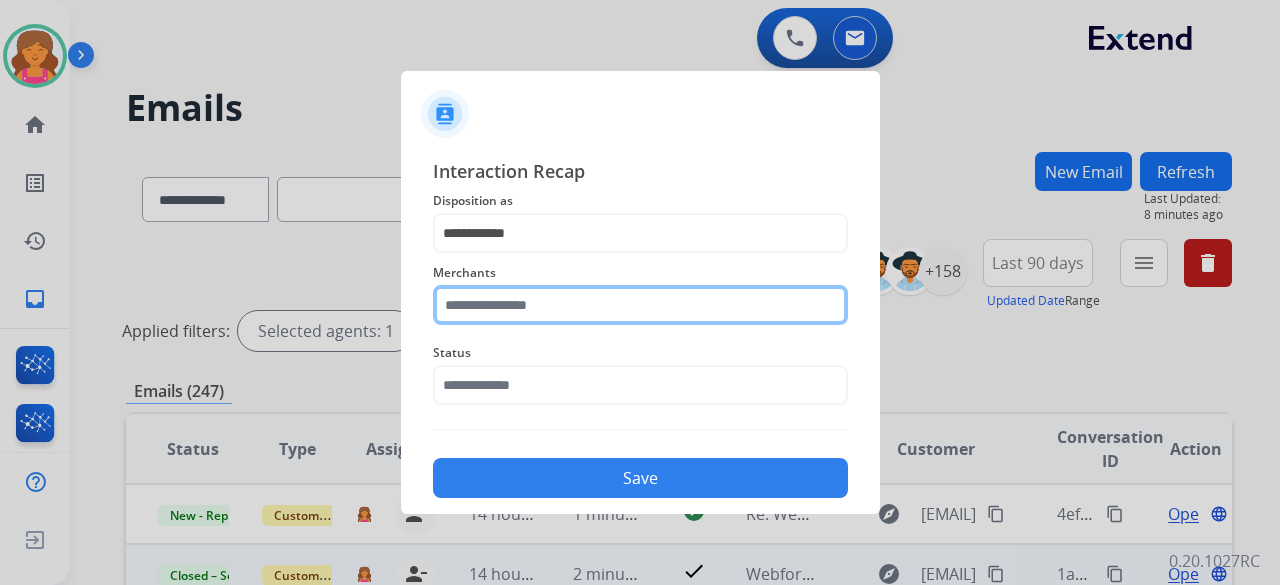 click 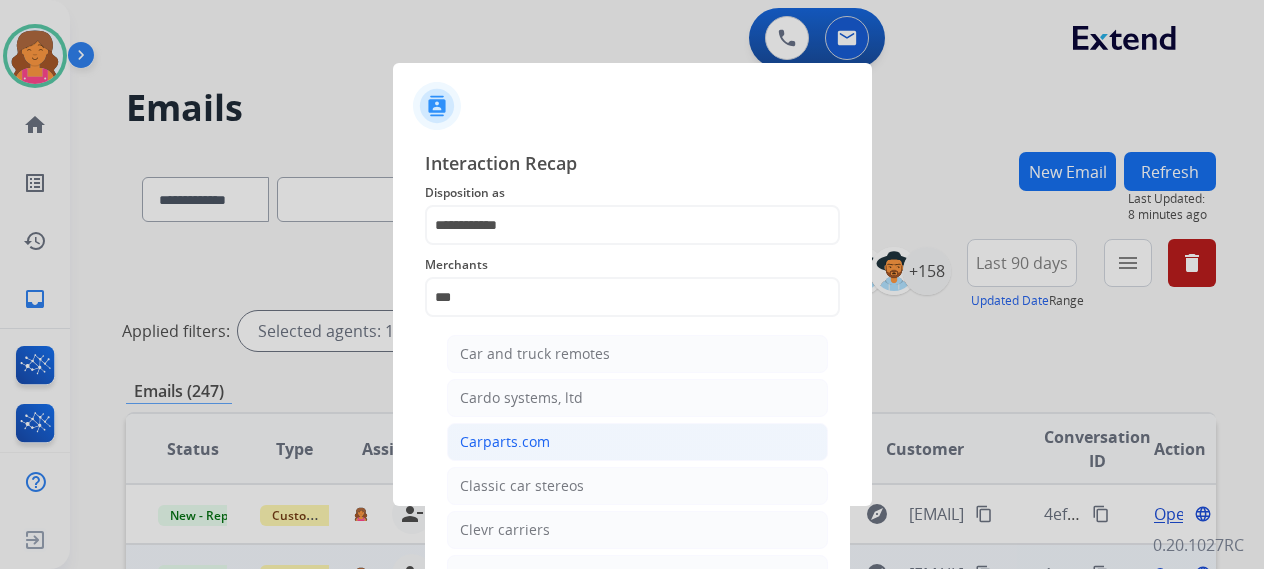 click on "Carparts.com" 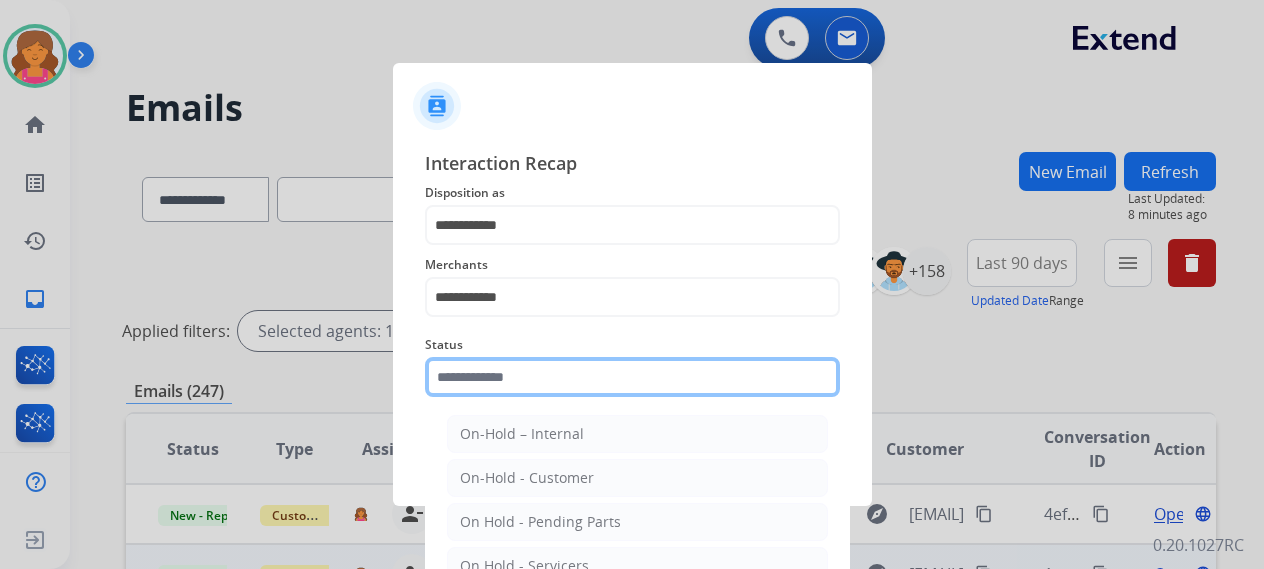 click 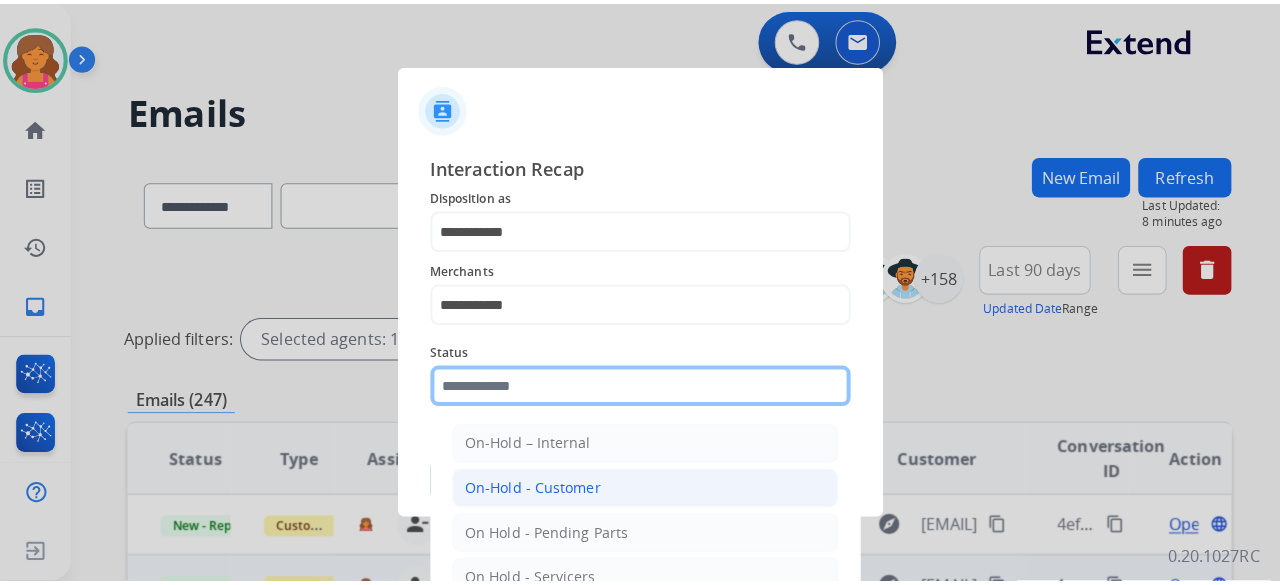 scroll, scrollTop: 114, scrollLeft: 0, axis: vertical 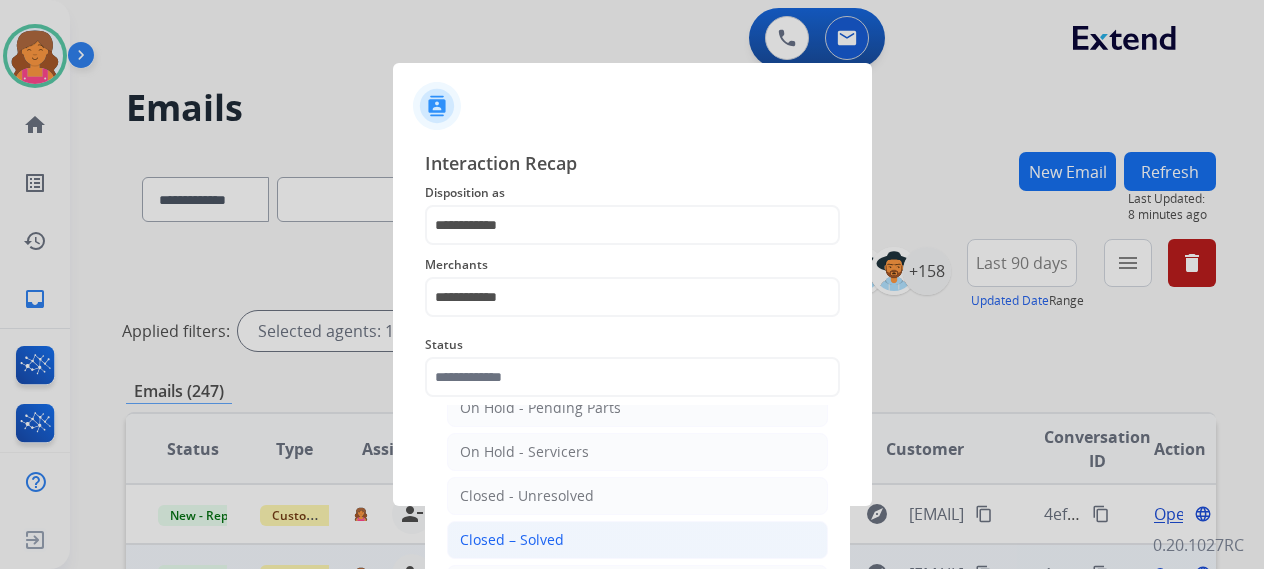 click on "Closed – Solved" 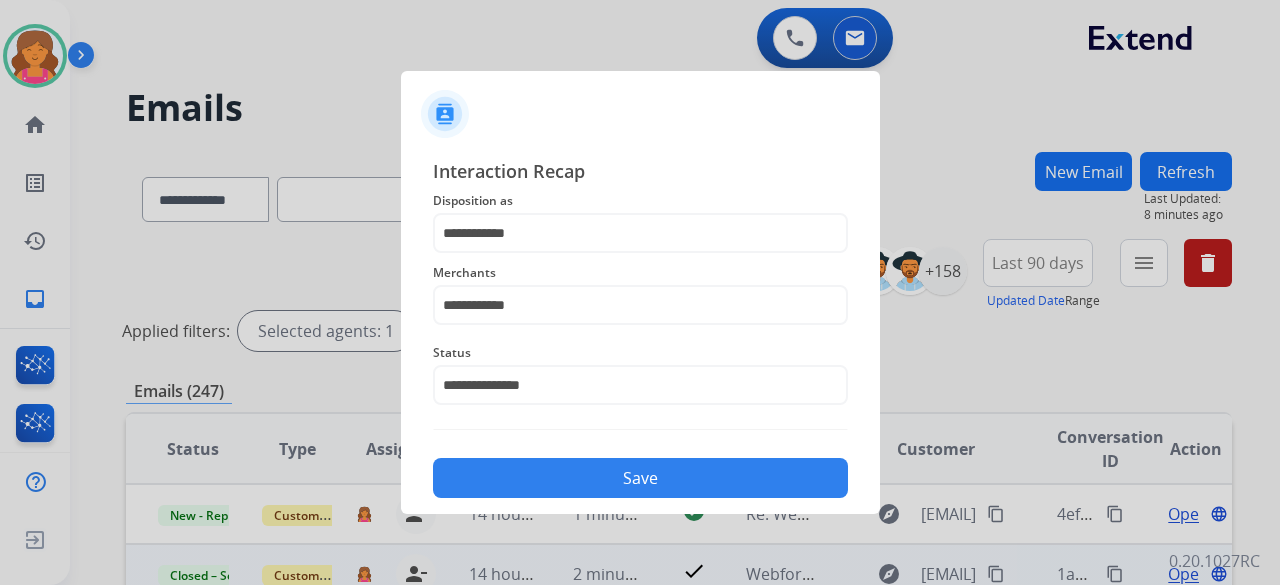 click on "Save" 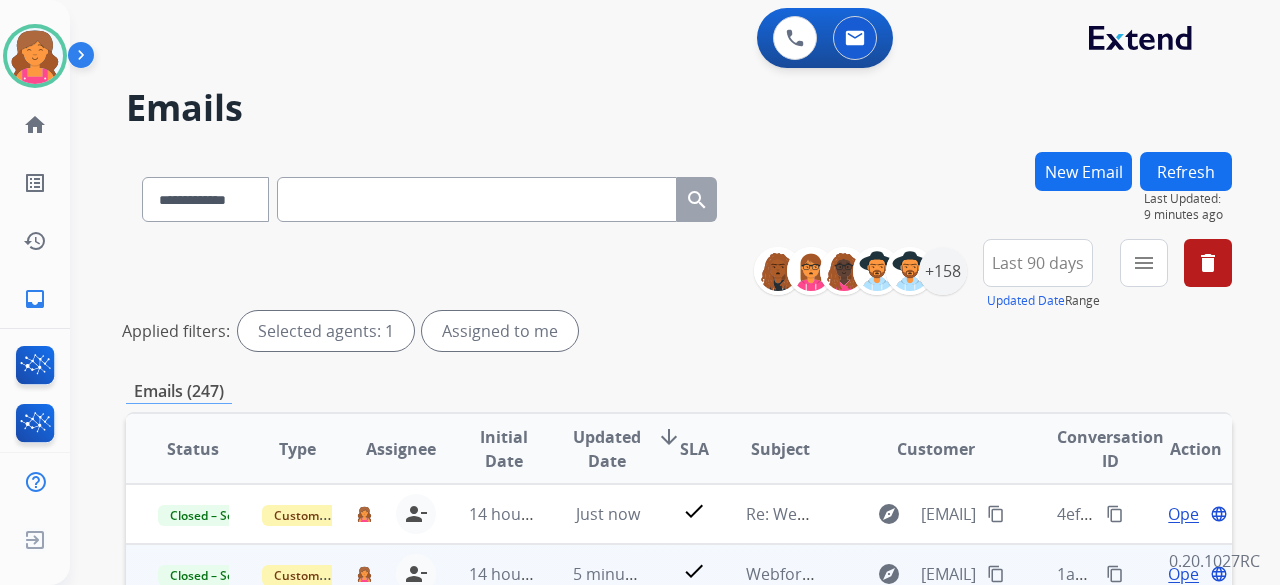 click on "New Email" at bounding box center (1083, 171) 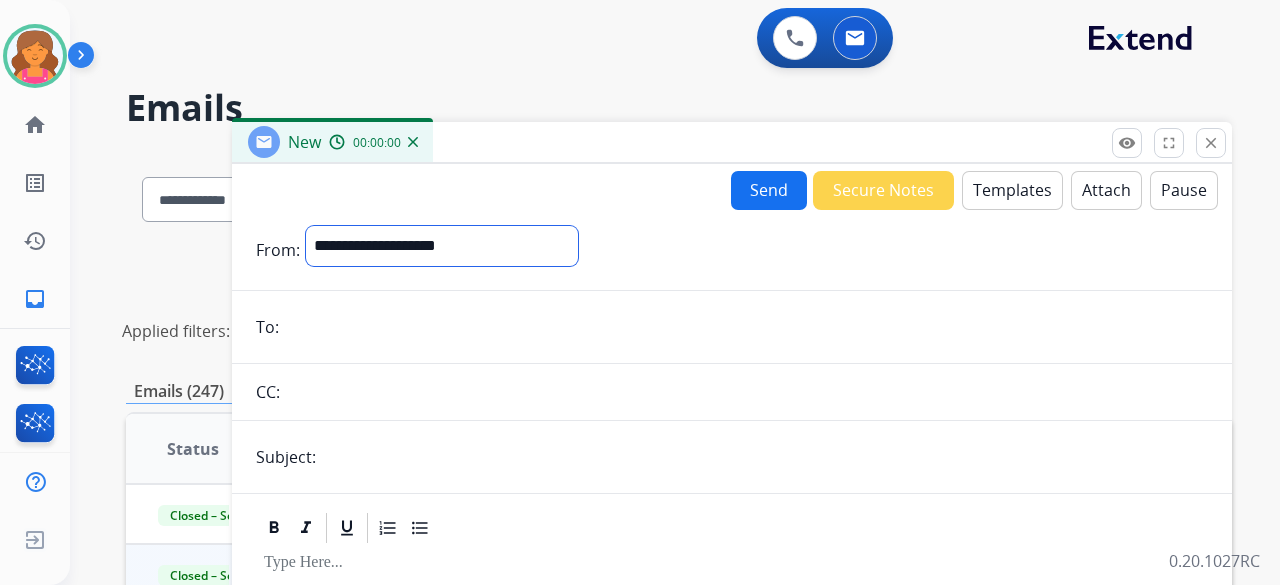 click on "**********" at bounding box center [442, 246] 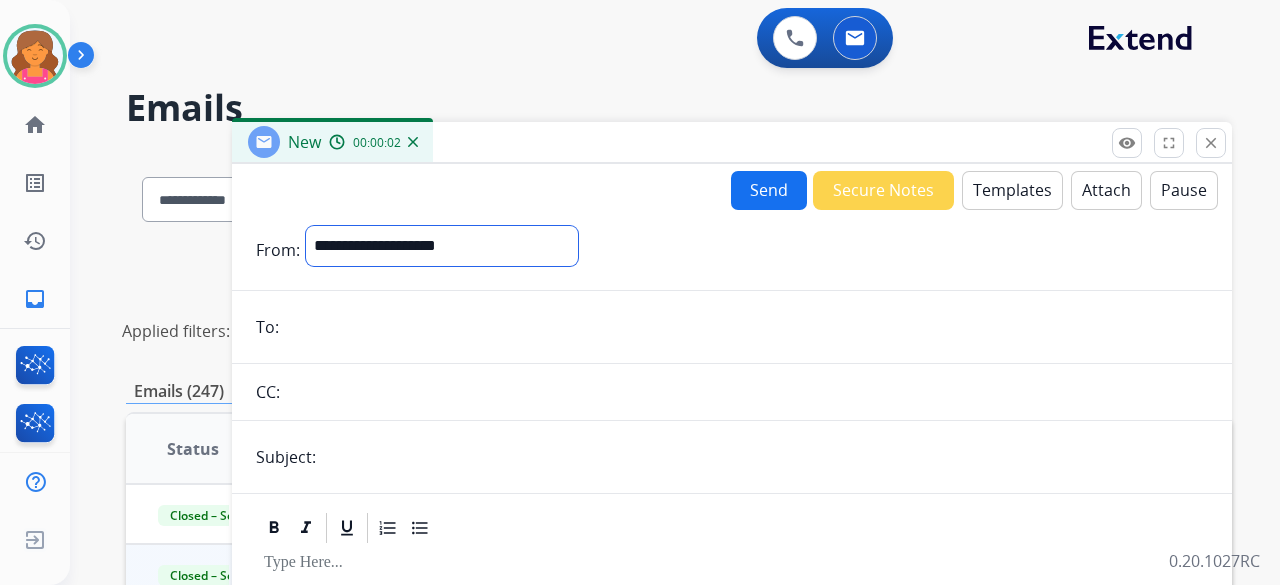 select on "**********" 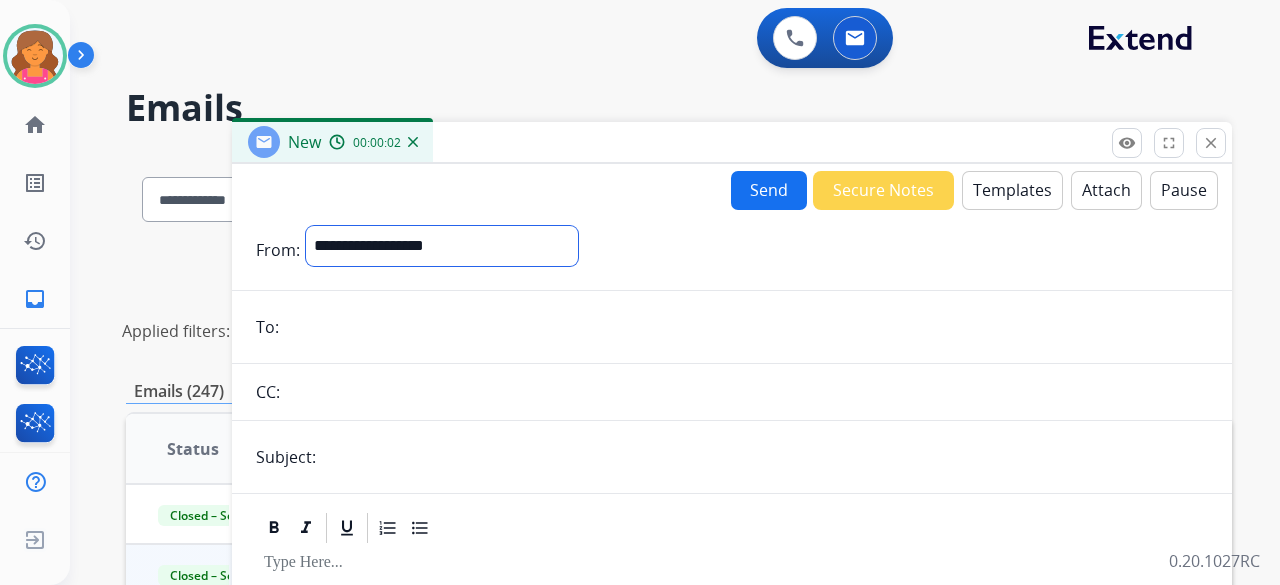 click on "**********" at bounding box center (442, 246) 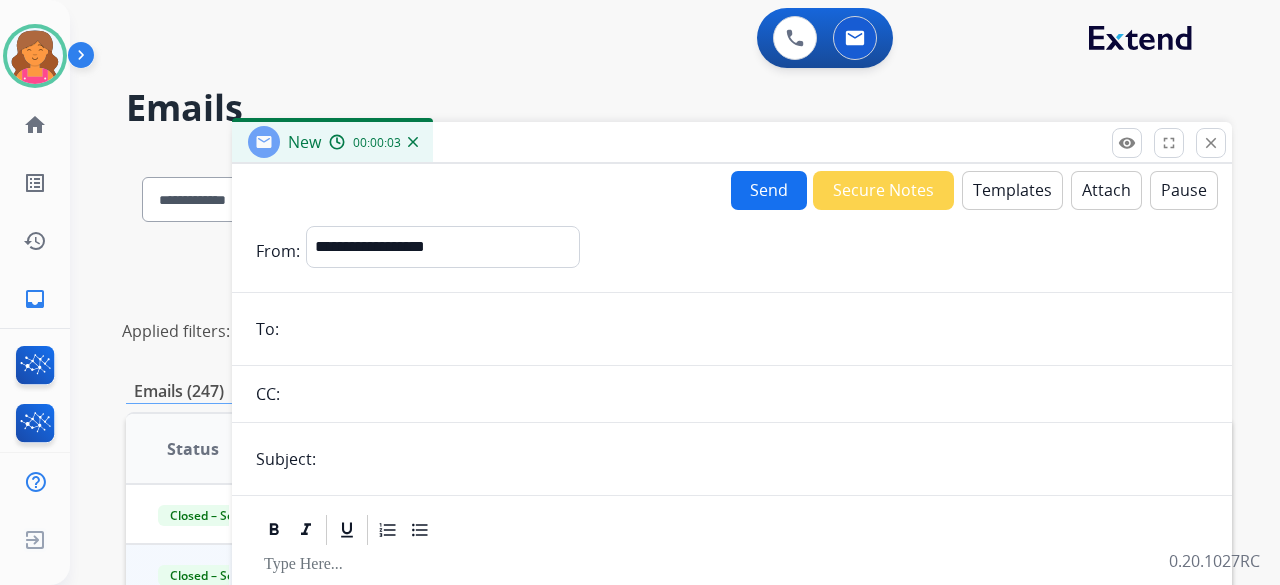 click on "**********" at bounding box center (732, 575) 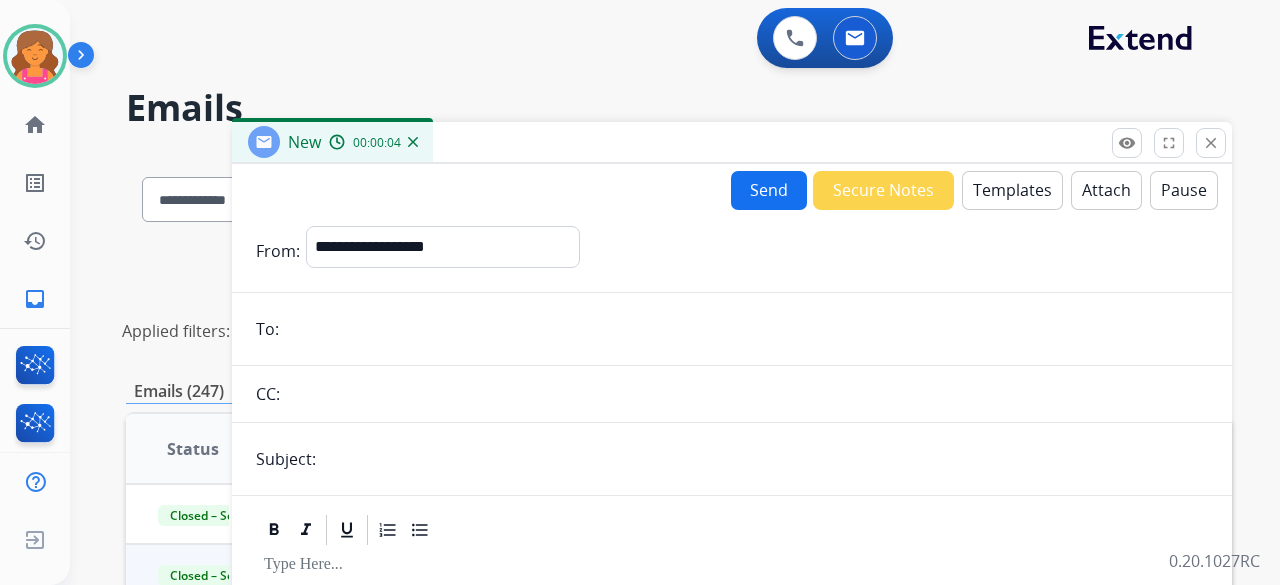paste on "**********" 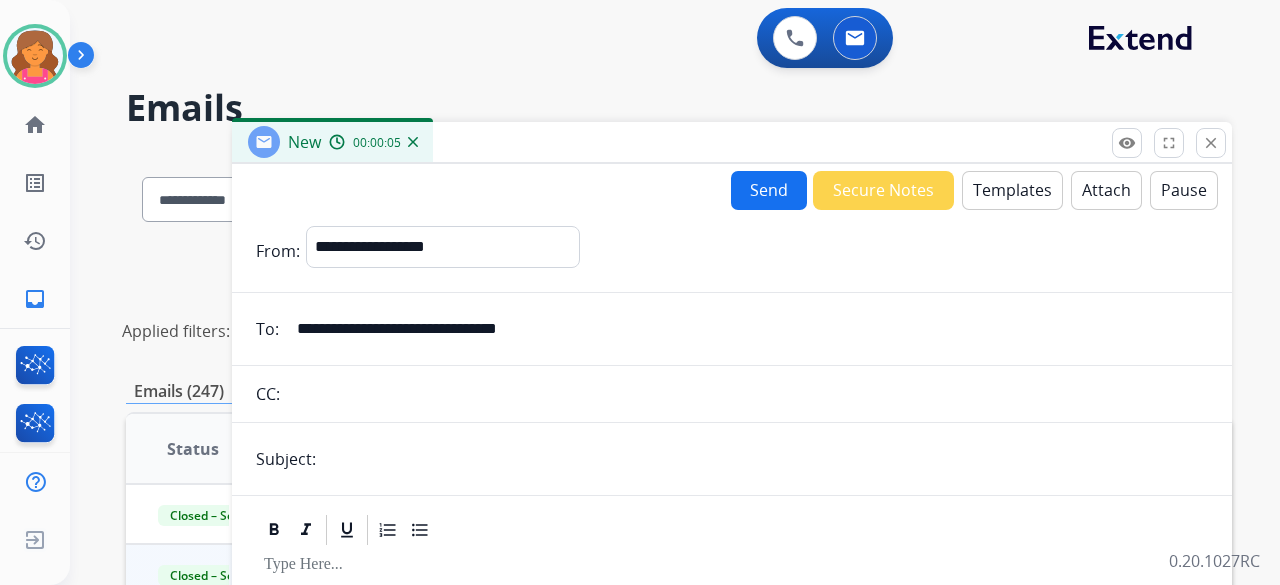 type on "**********" 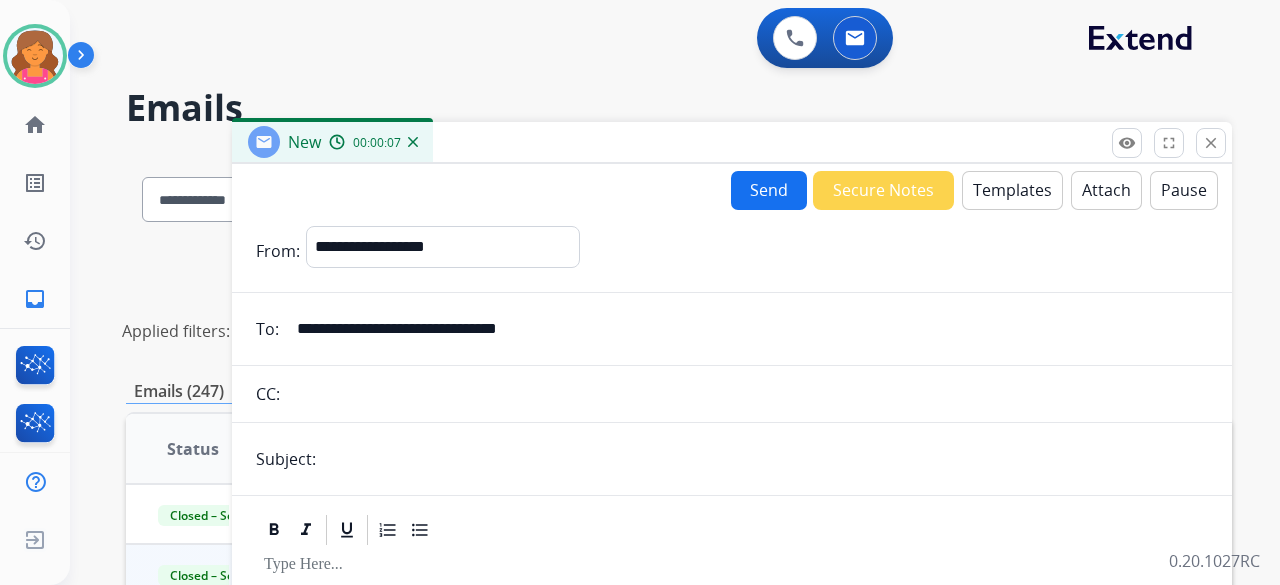 type on "**********" 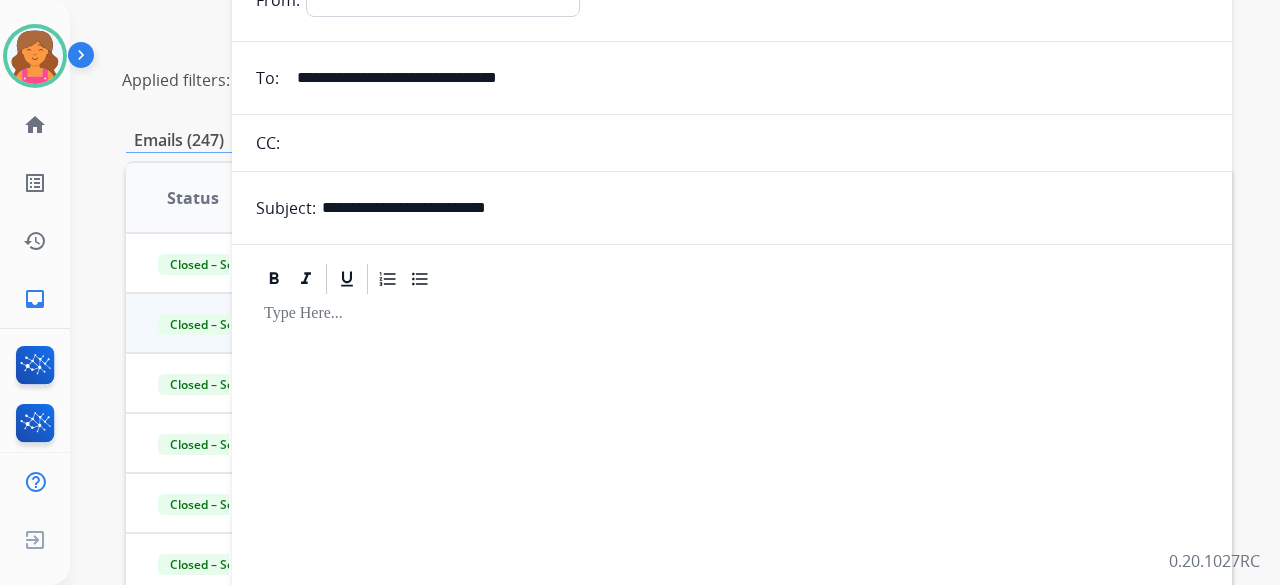 scroll, scrollTop: 100, scrollLeft: 0, axis: vertical 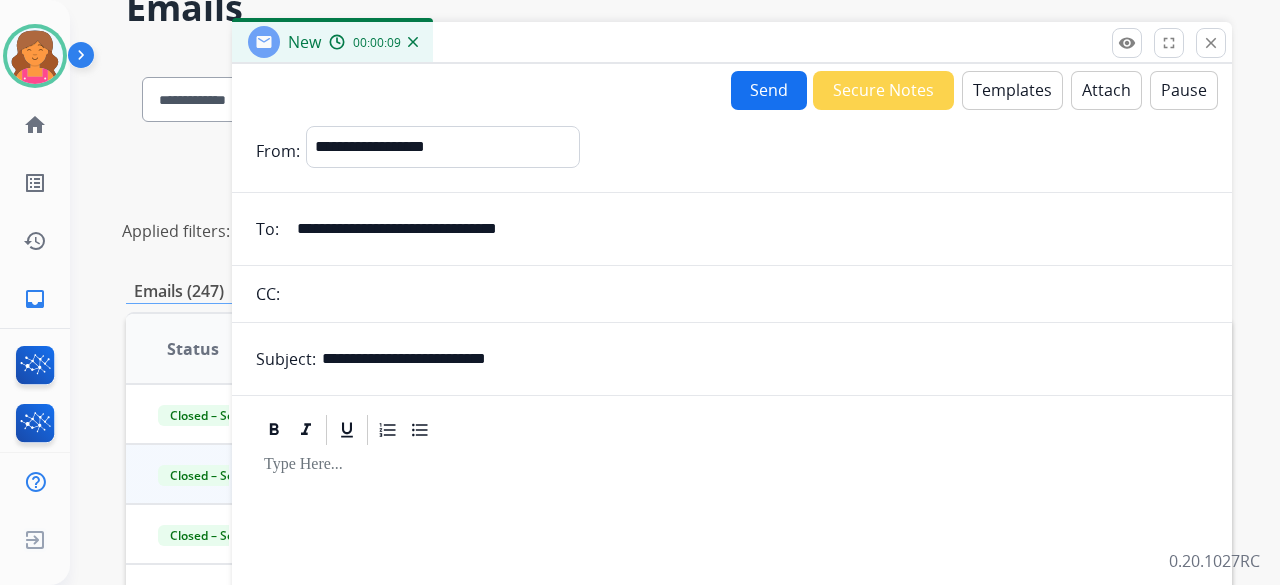 click on "Templates" at bounding box center (1012, 90) 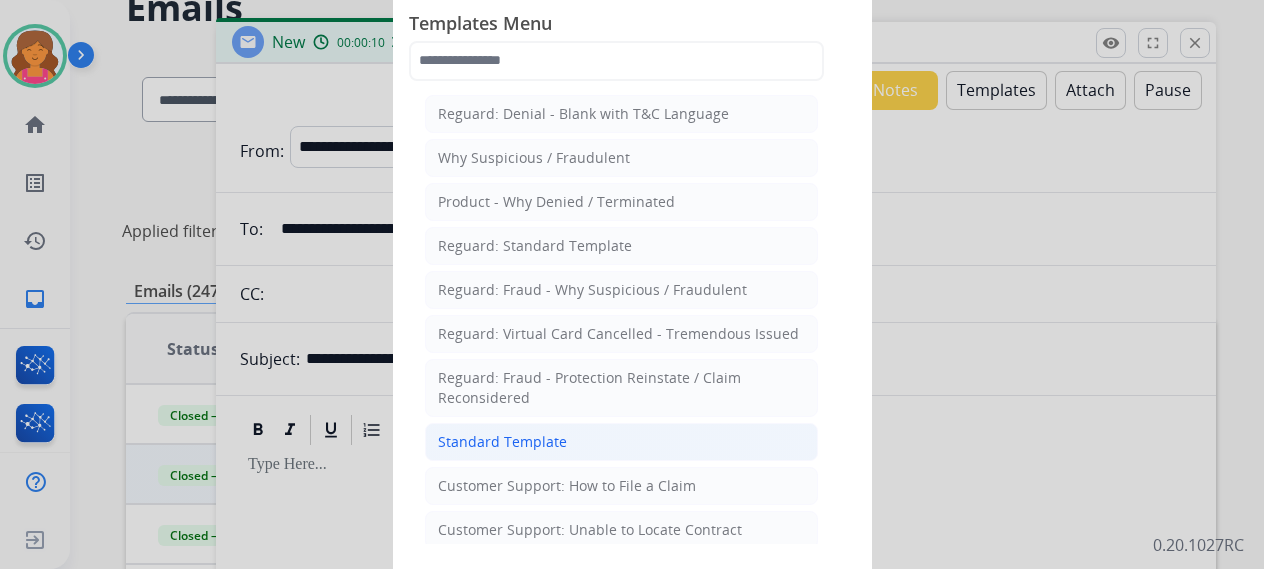 click on "Standard Template" 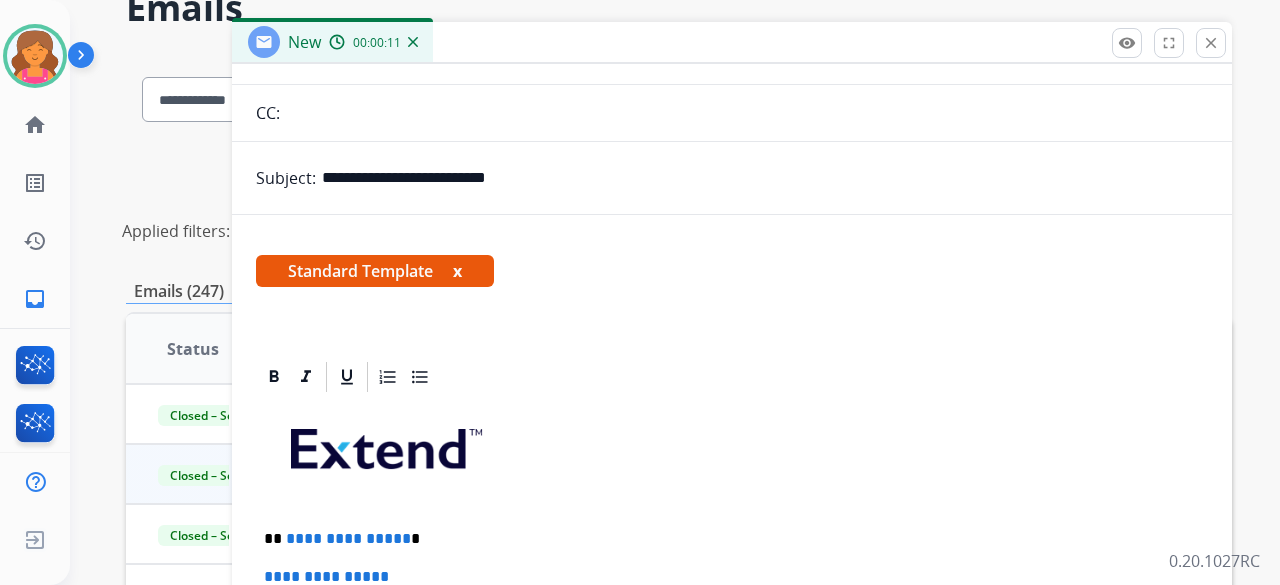 scroll, scrollTop: 300, scrollLeft: 0, axis: vertical 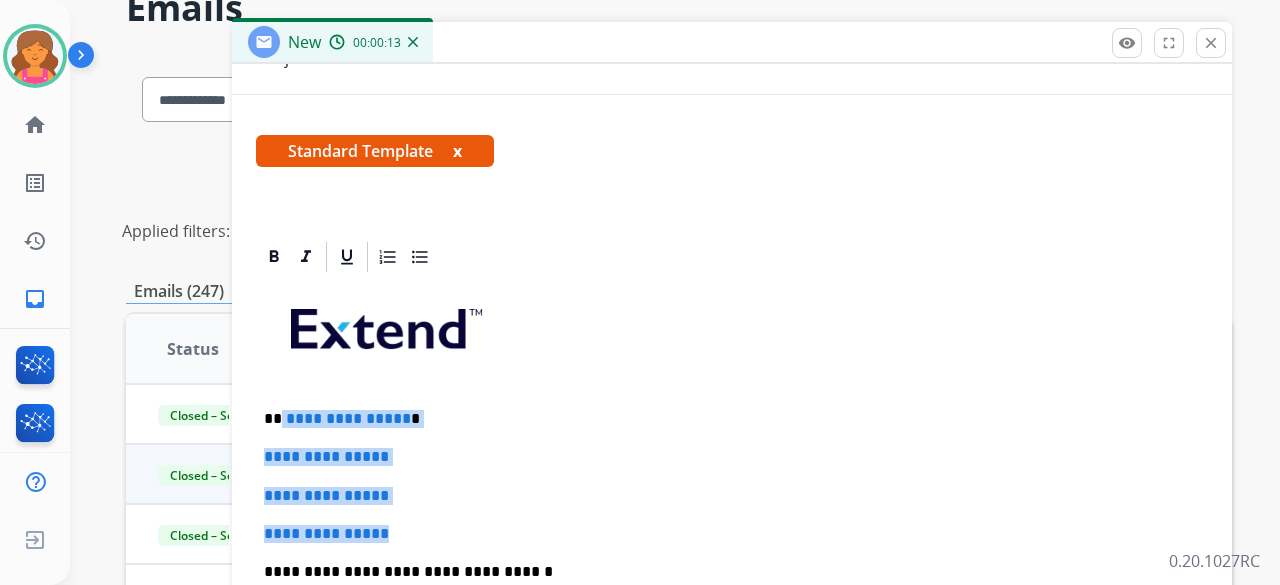 drag, startPoint x: 406, startPoint y: 487, endPoint x: 278, endPoint y: 407, distance: 150.9437 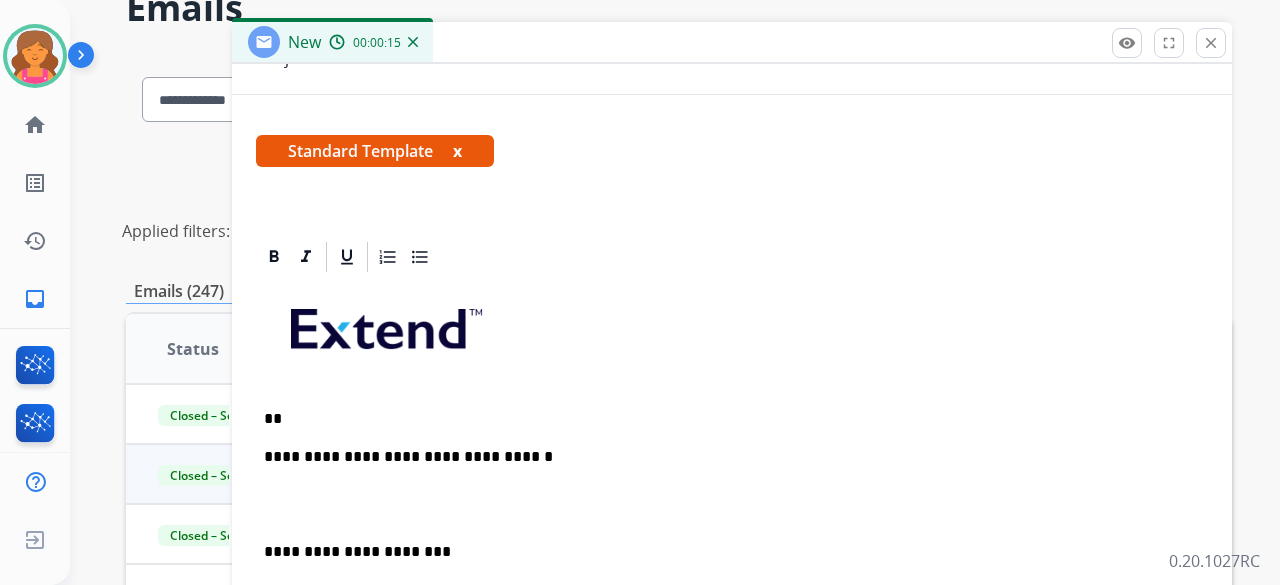 type 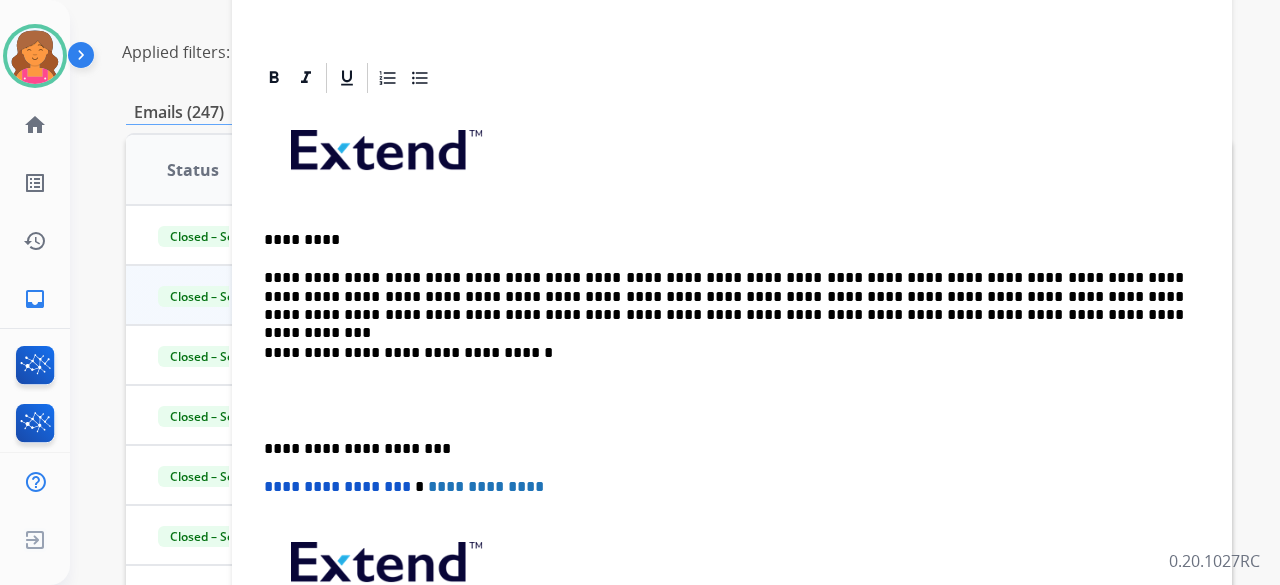 scroll, scrollTop: 350, scrollLeft: 0, axis: vertical 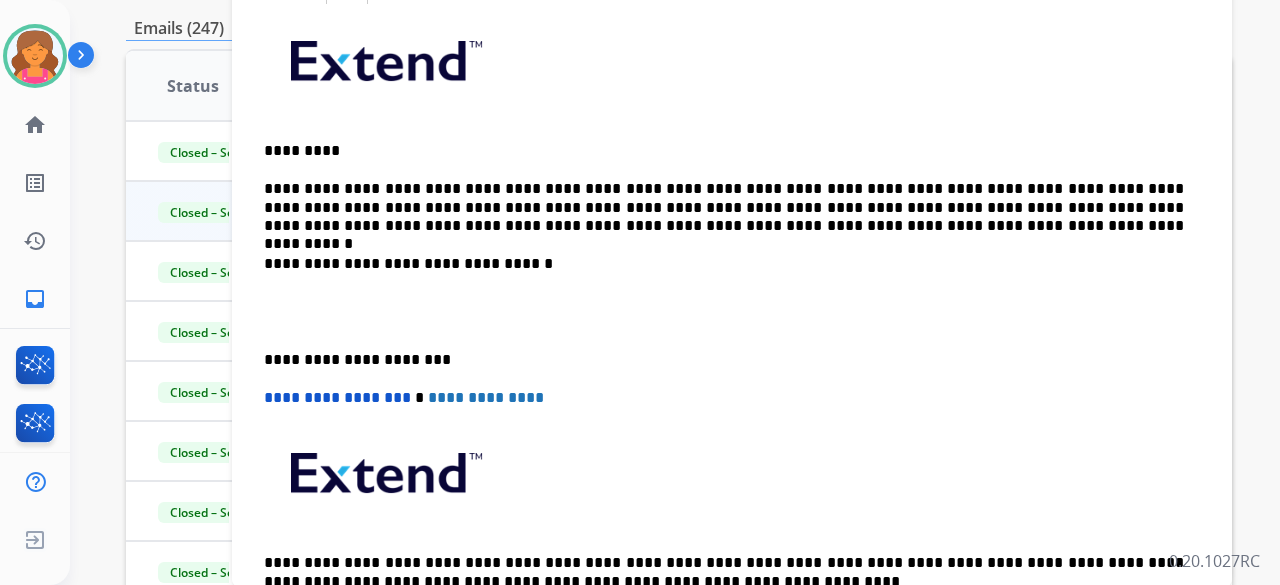 click on "**********" at bounding box center [732, 331] 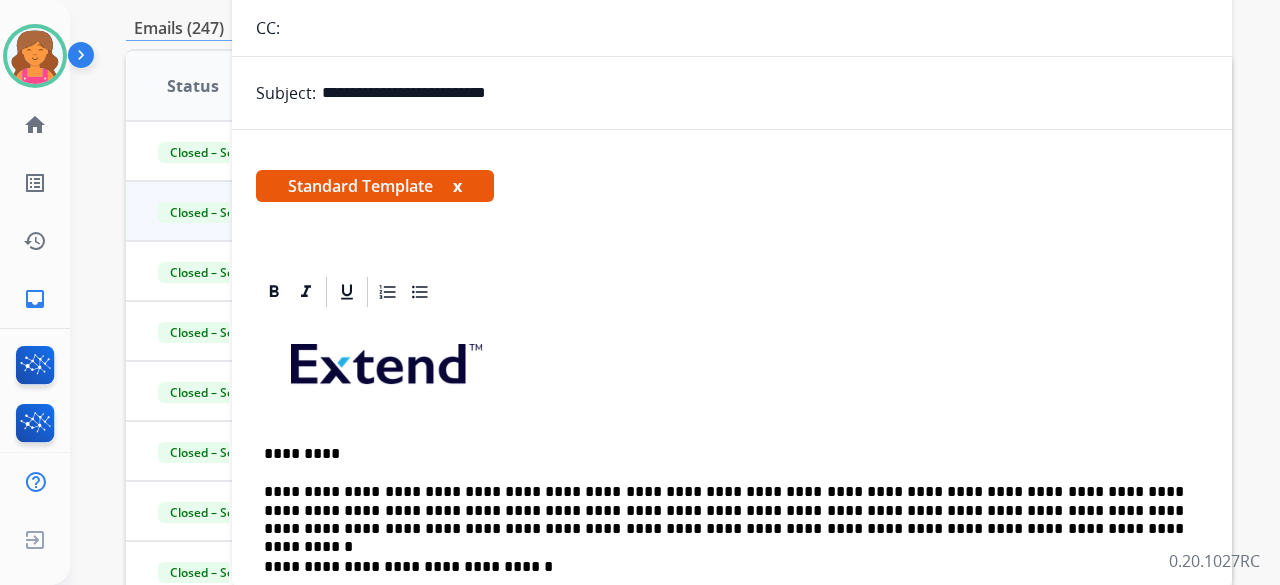 scroll, scrollTop: 0, scrollLeft: 0, axis: both 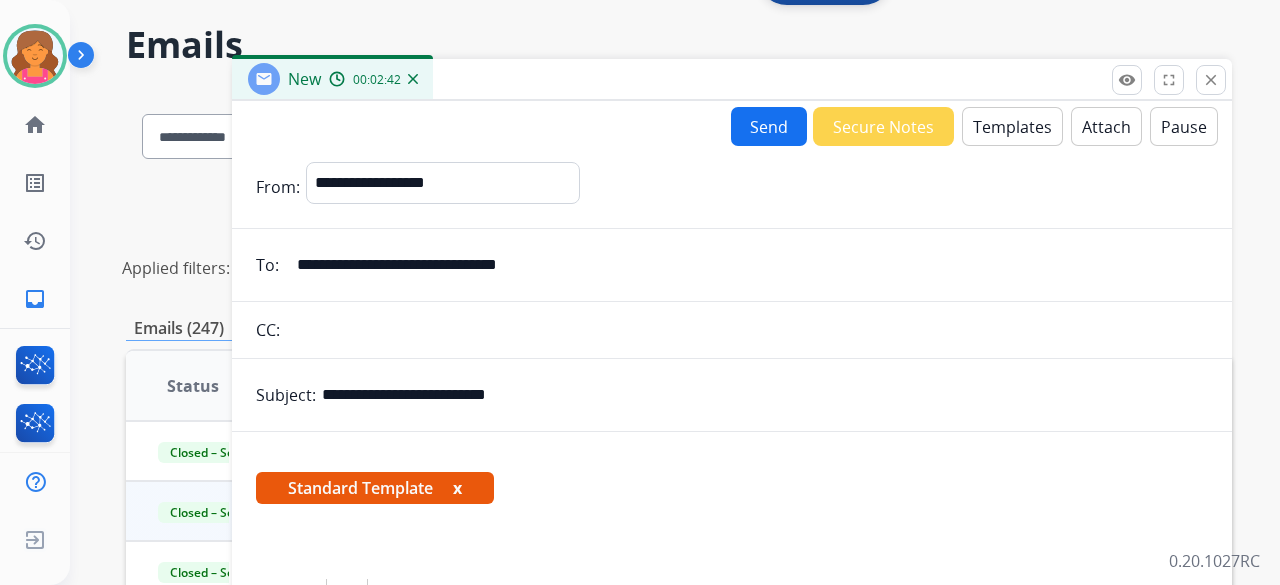 click on "Send" at bounding box center (769, 126) 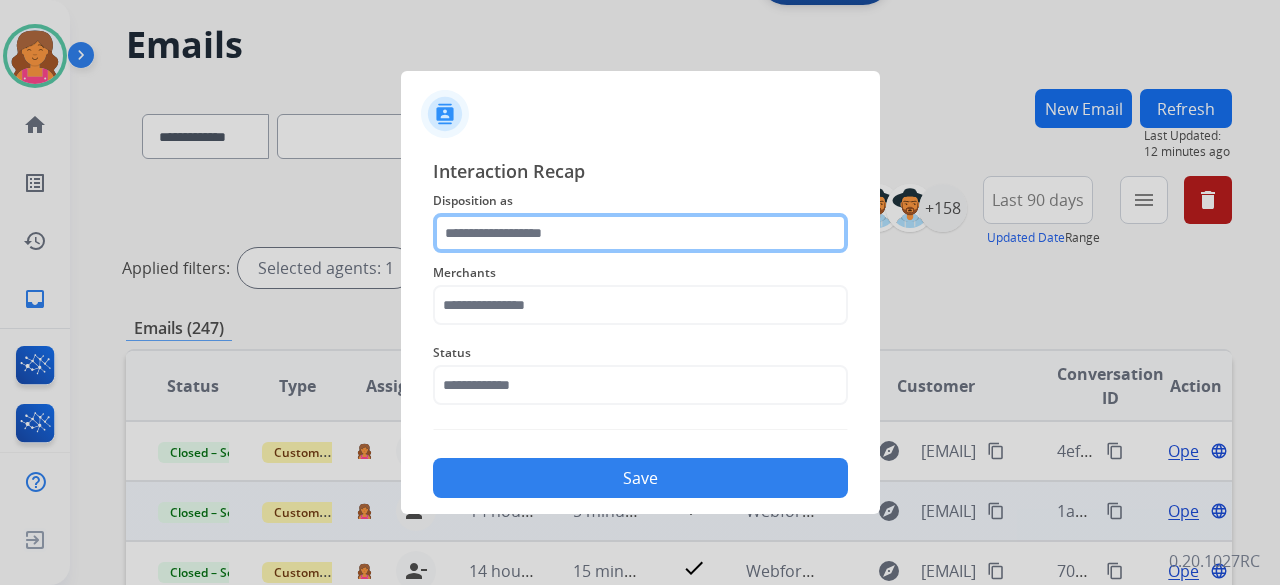 click 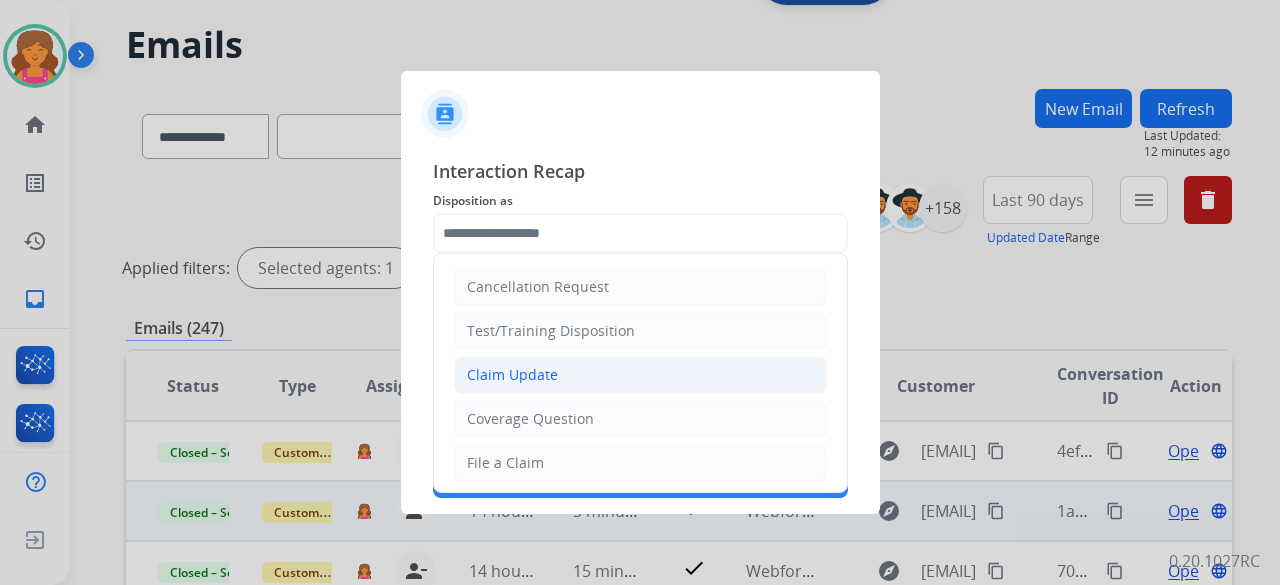 click on "Claim Update" 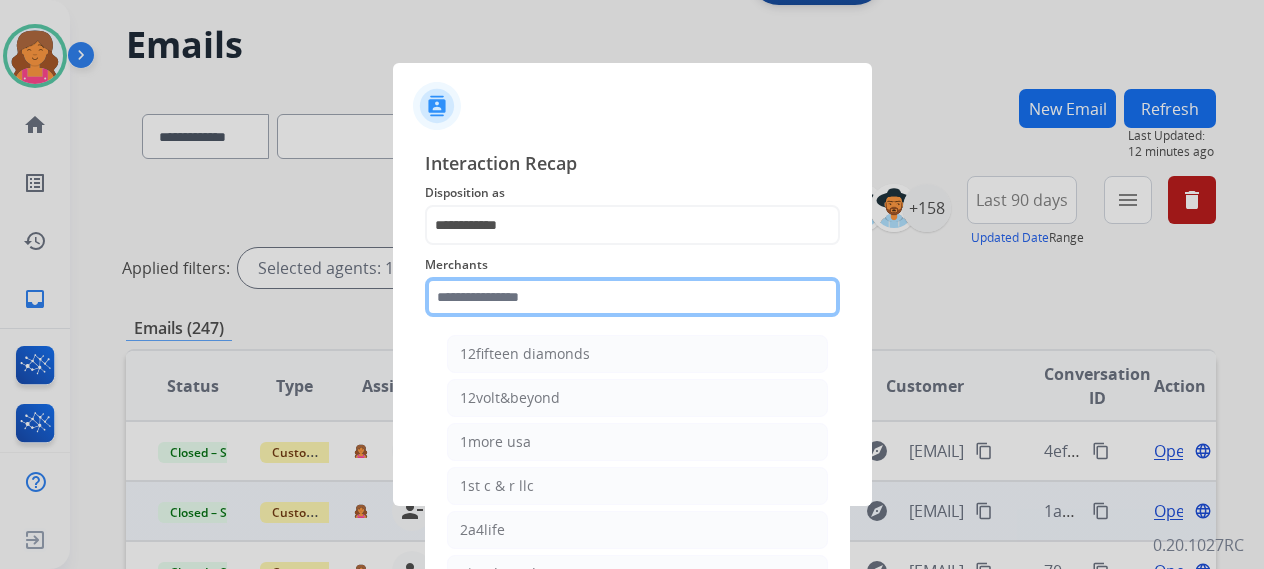 click 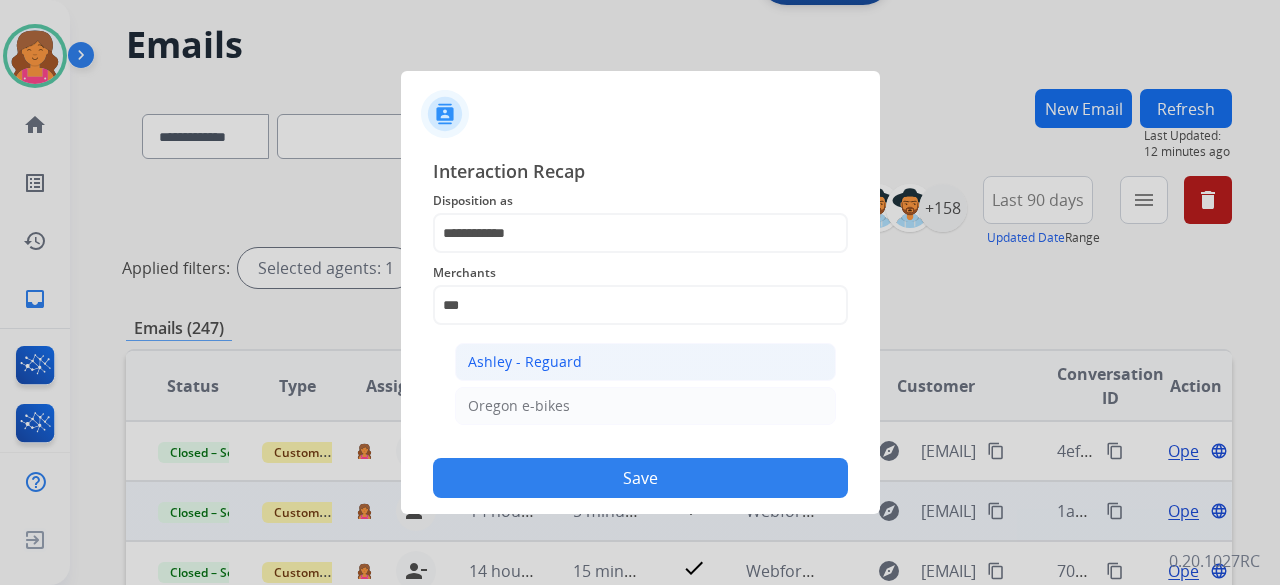 click on "Ashley - Reguard" 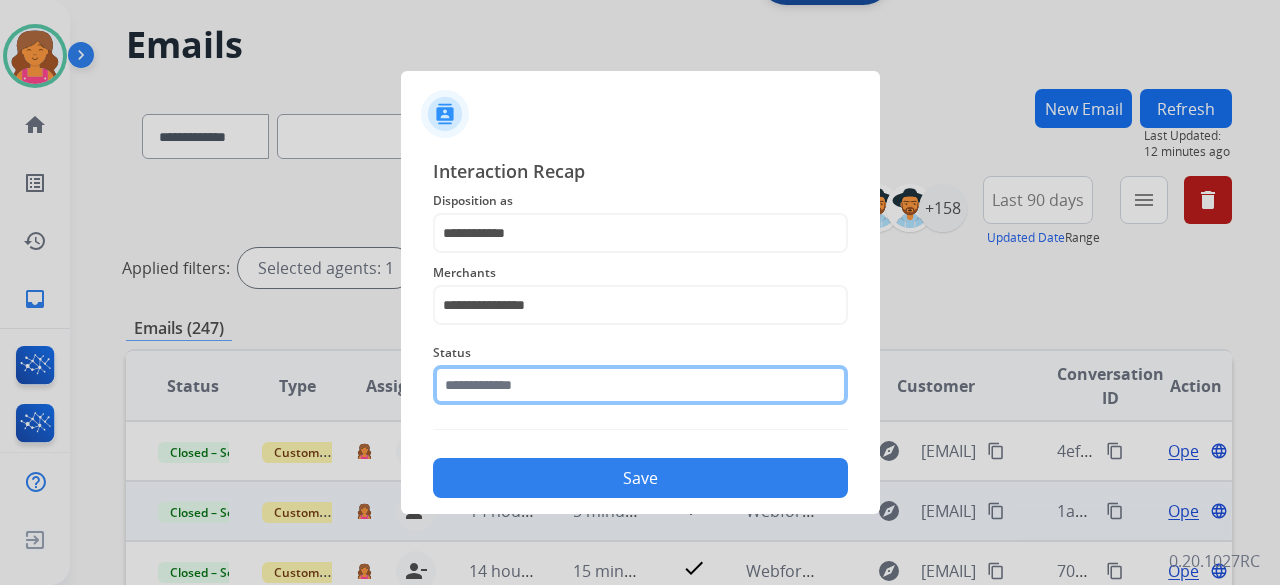 click 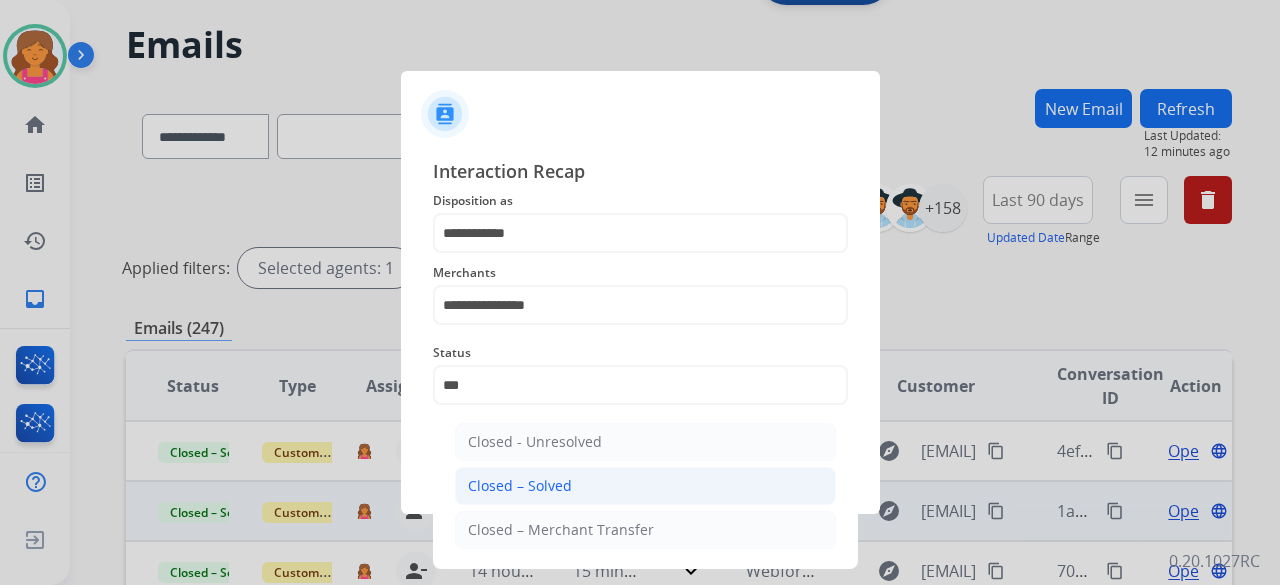 click on "Closed – Solved" 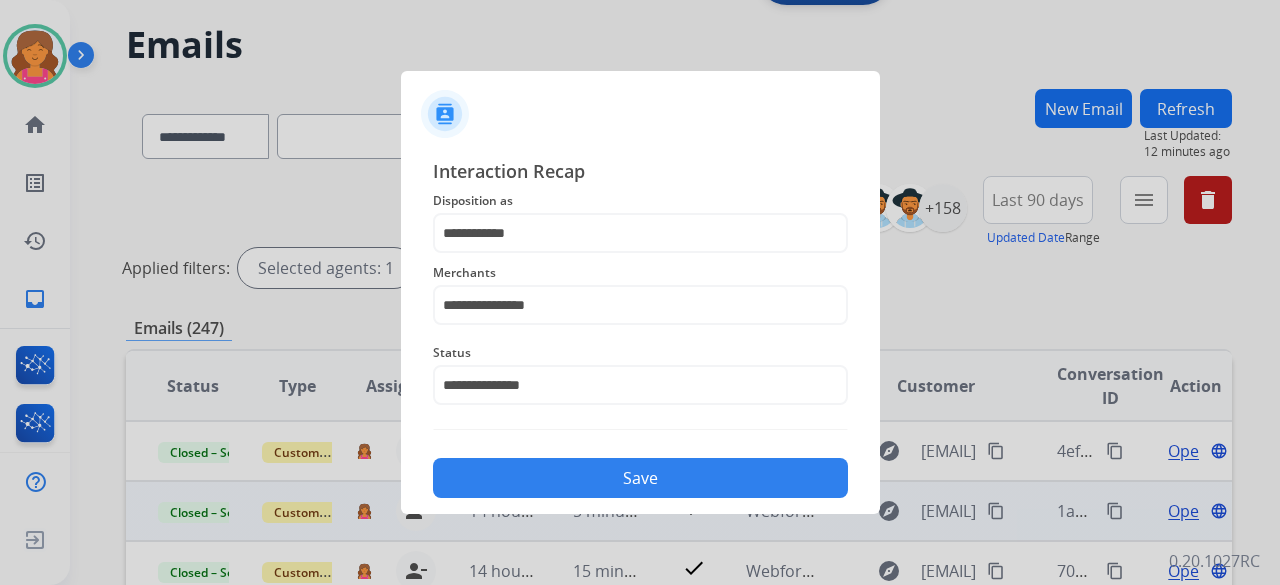 click on "Save" 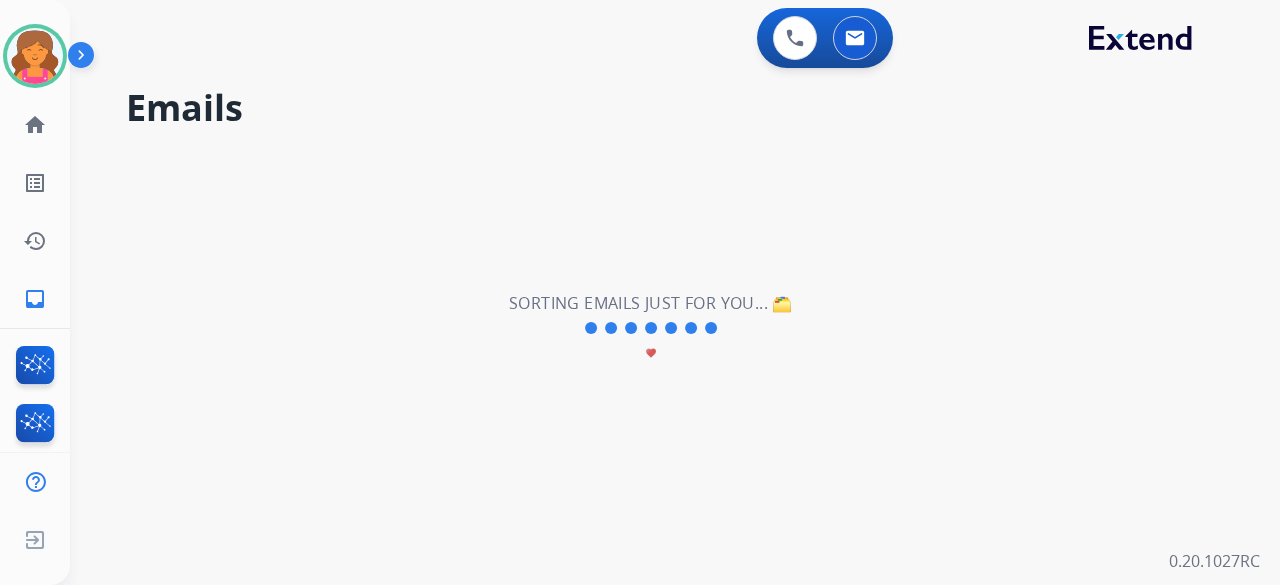 scroll, scrollTop: 0, scrollLeft: 0, axis: both 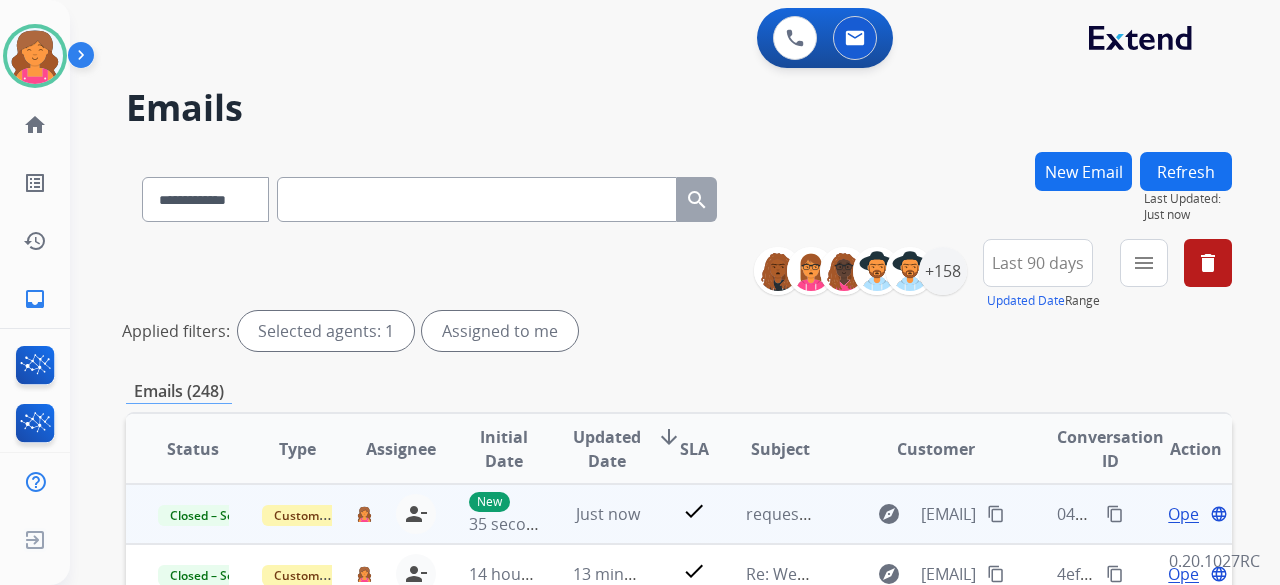 click on "content_copy" at bounding box center [1115, 514] 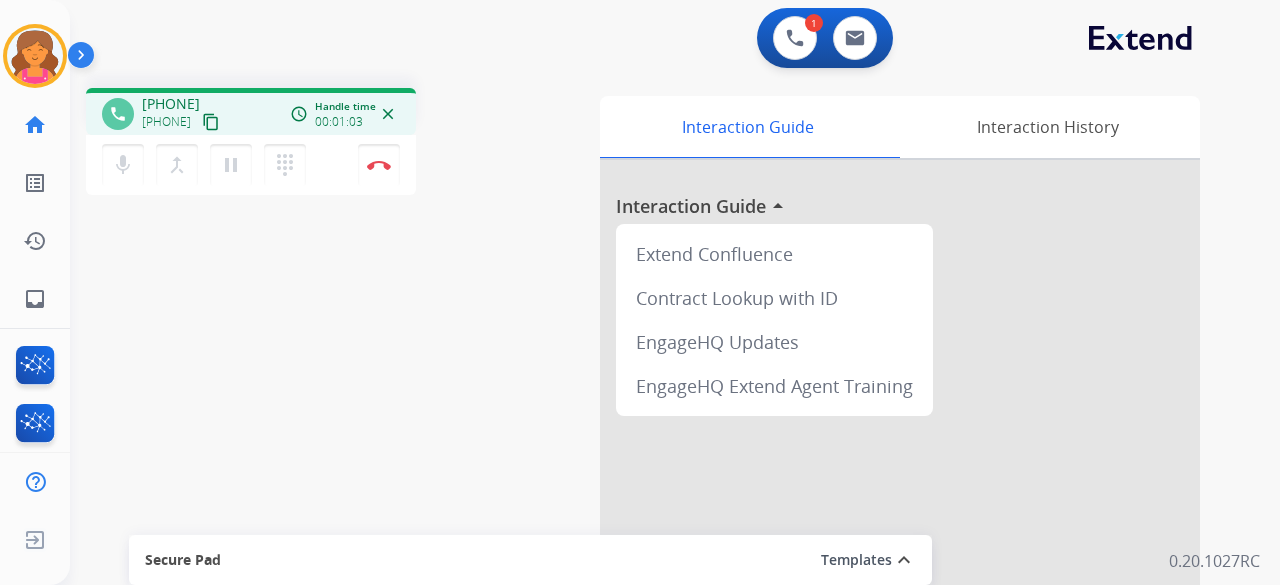 click on "content_copy" at bounding box center (211, 122) 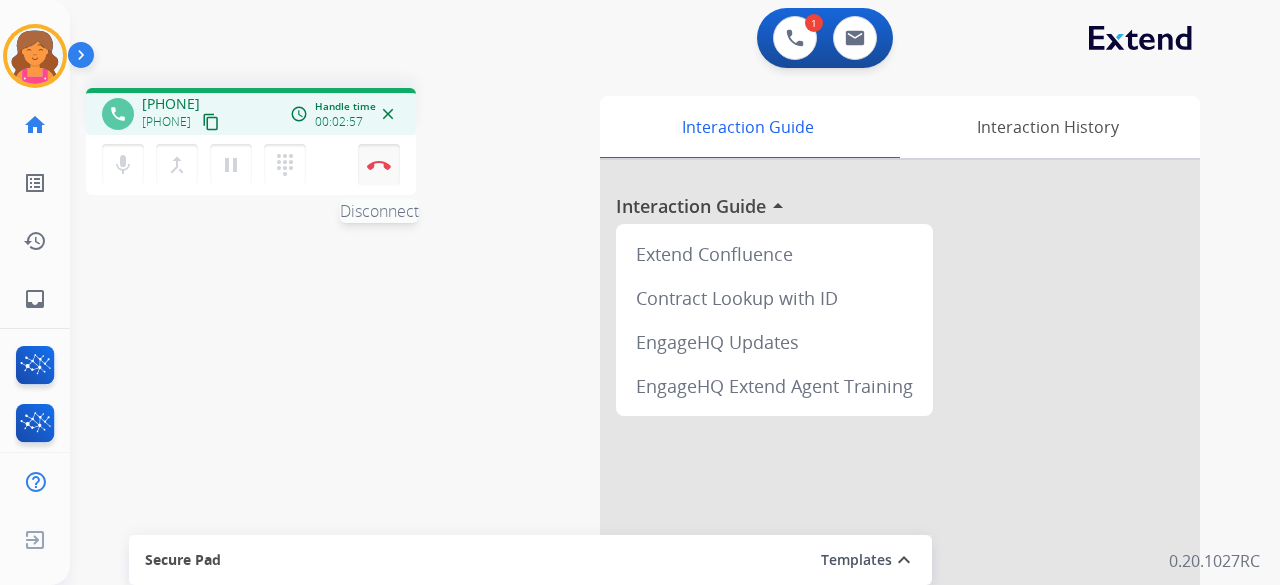 click on "Disconnect" at bounding box center [379, 165] 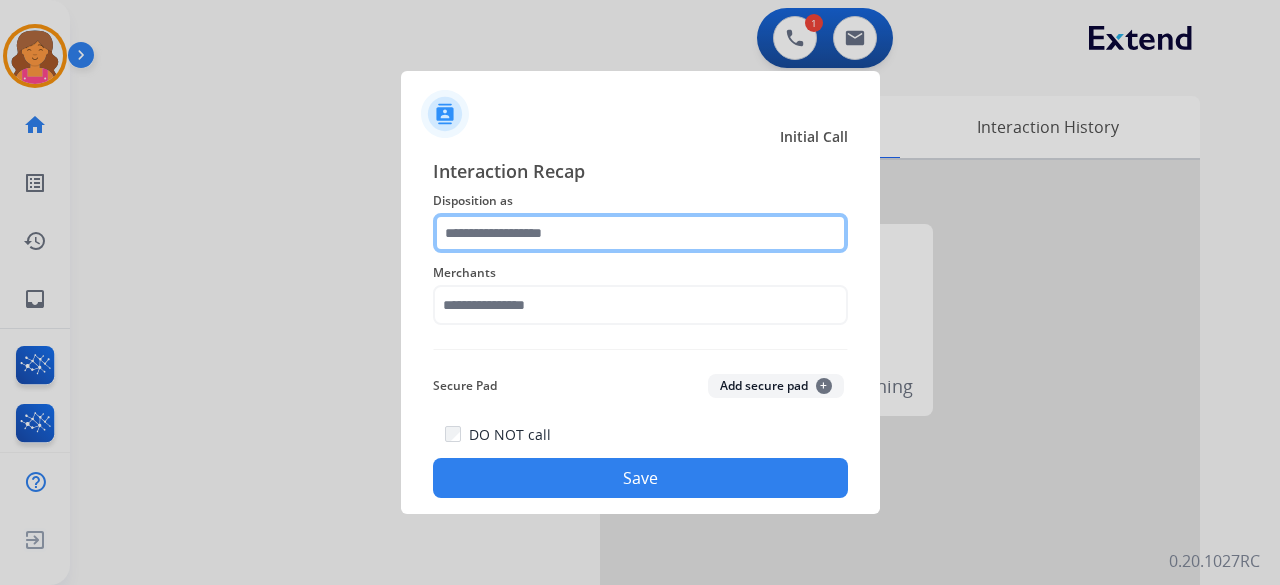 click 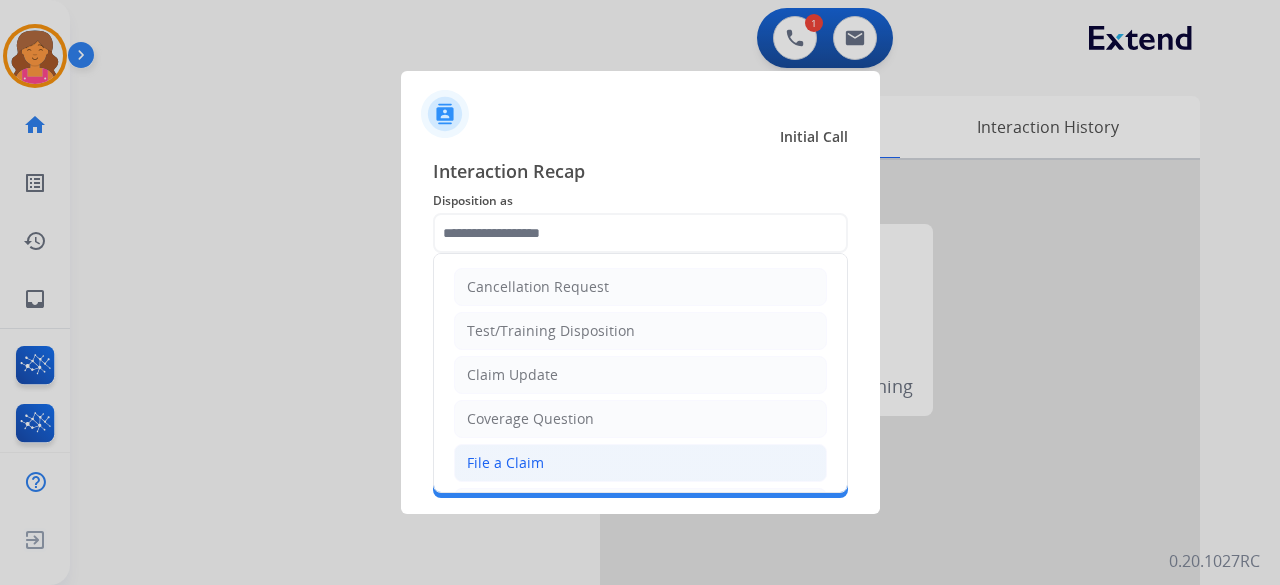 click on "File a Claim" 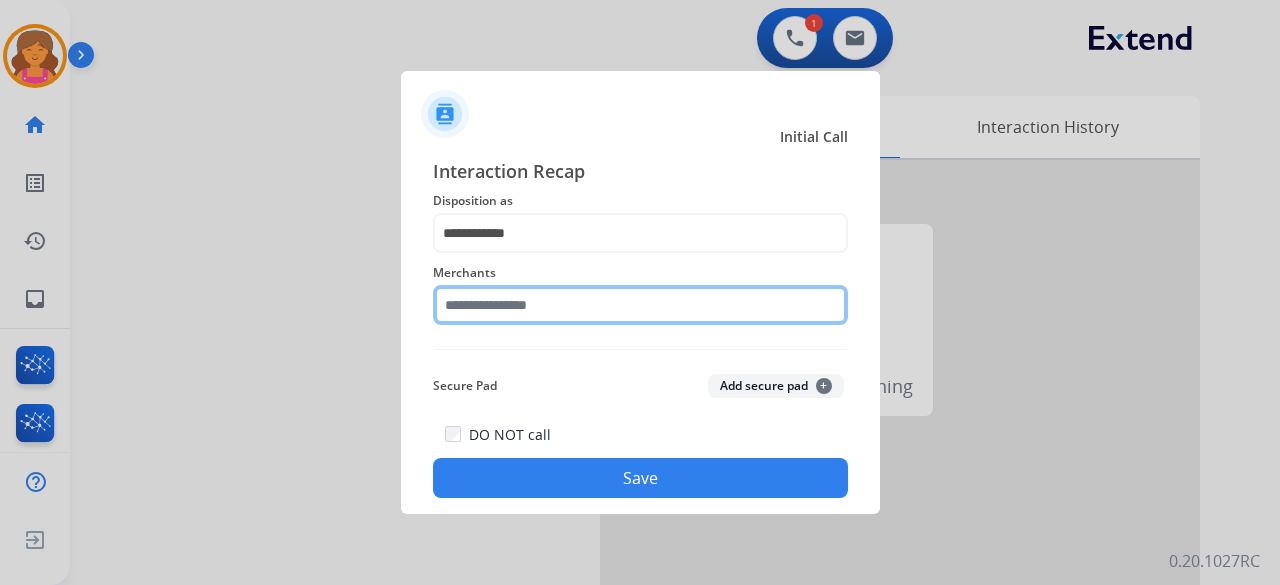 click 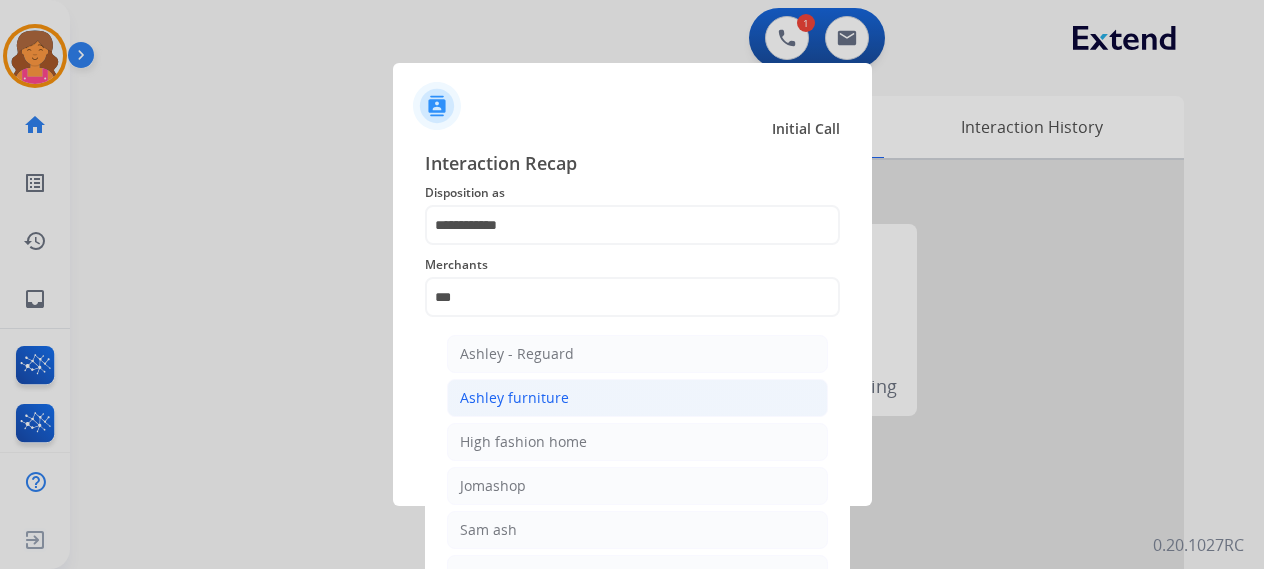 click on "Ashley furniture" 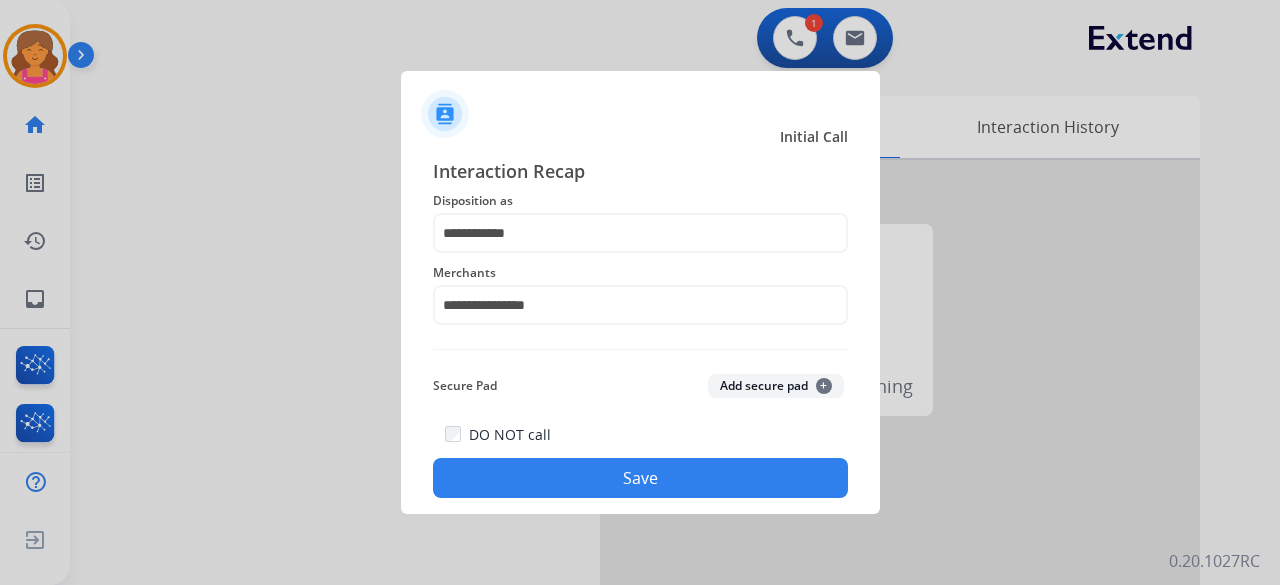 click on "Save" 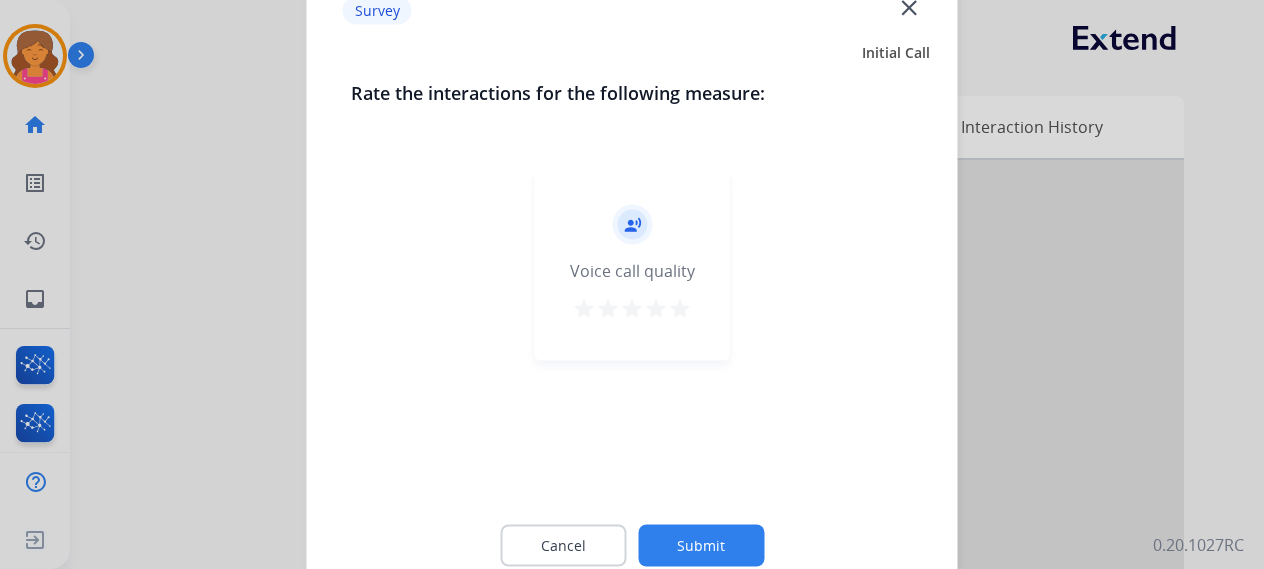 click on "record_voice_over   Voice call quality   star   star   star   star   star" 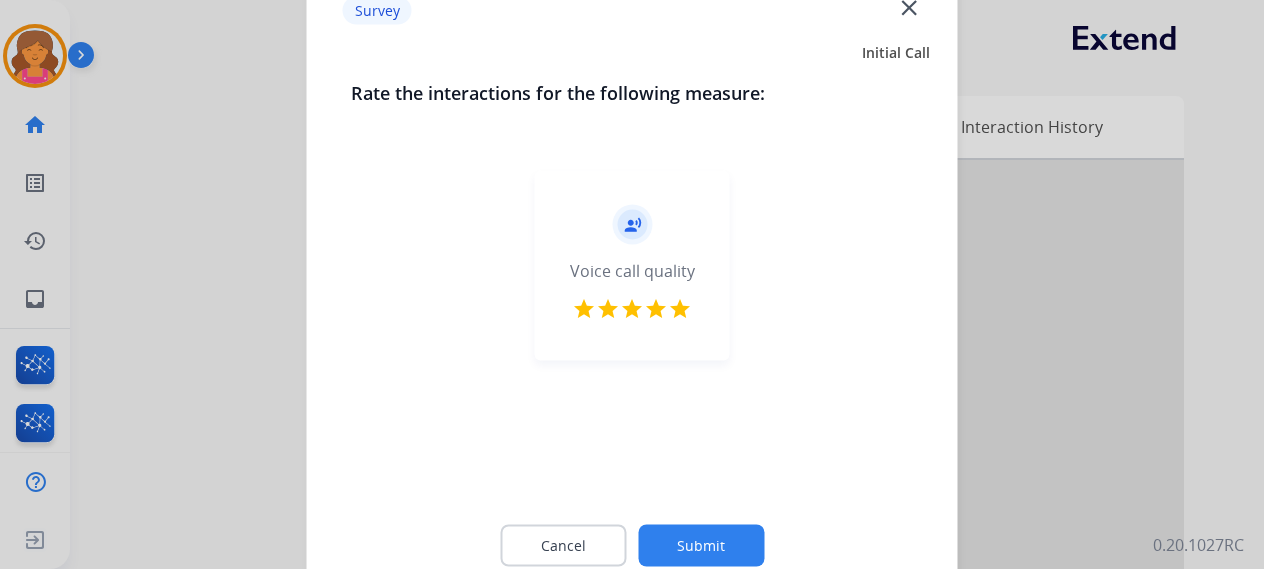 click on "Submit" 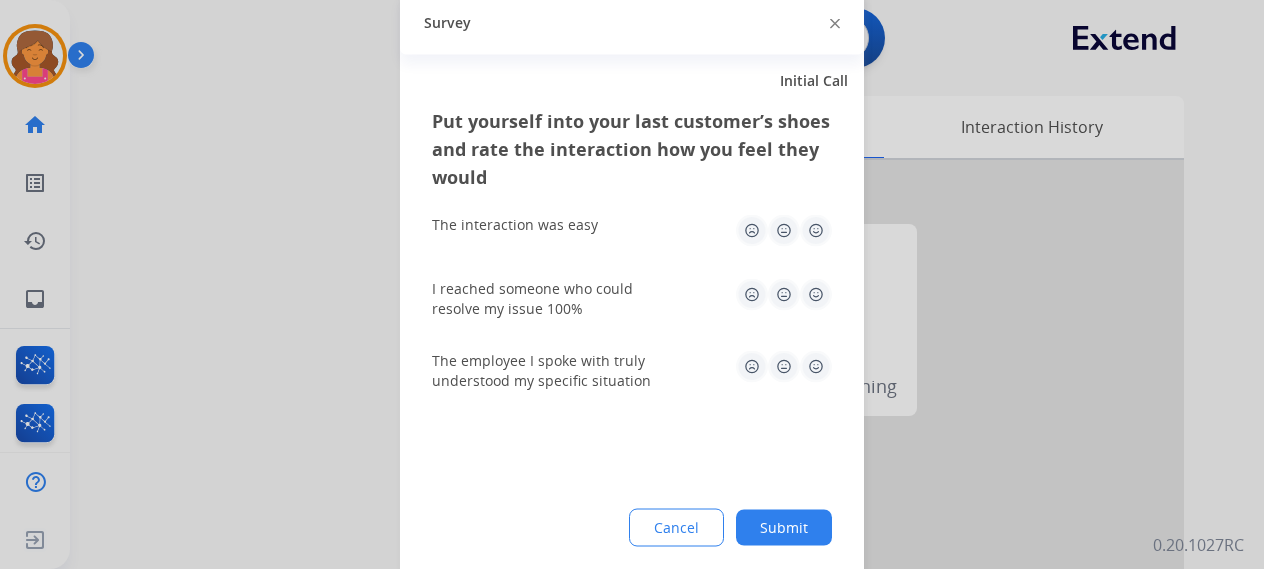click 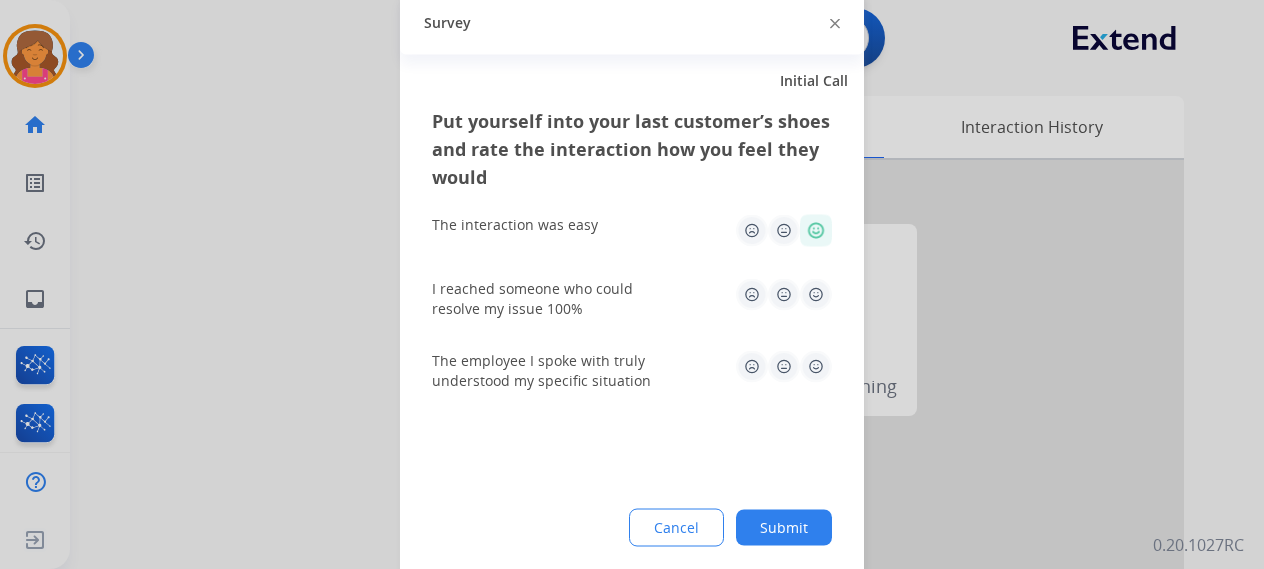 click 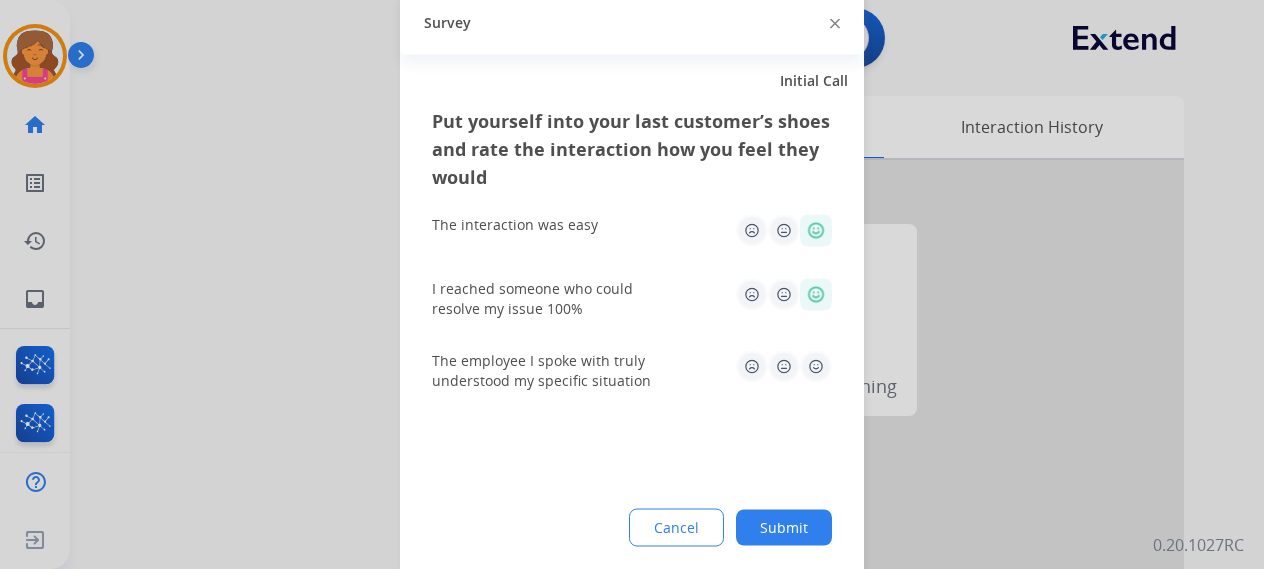 click 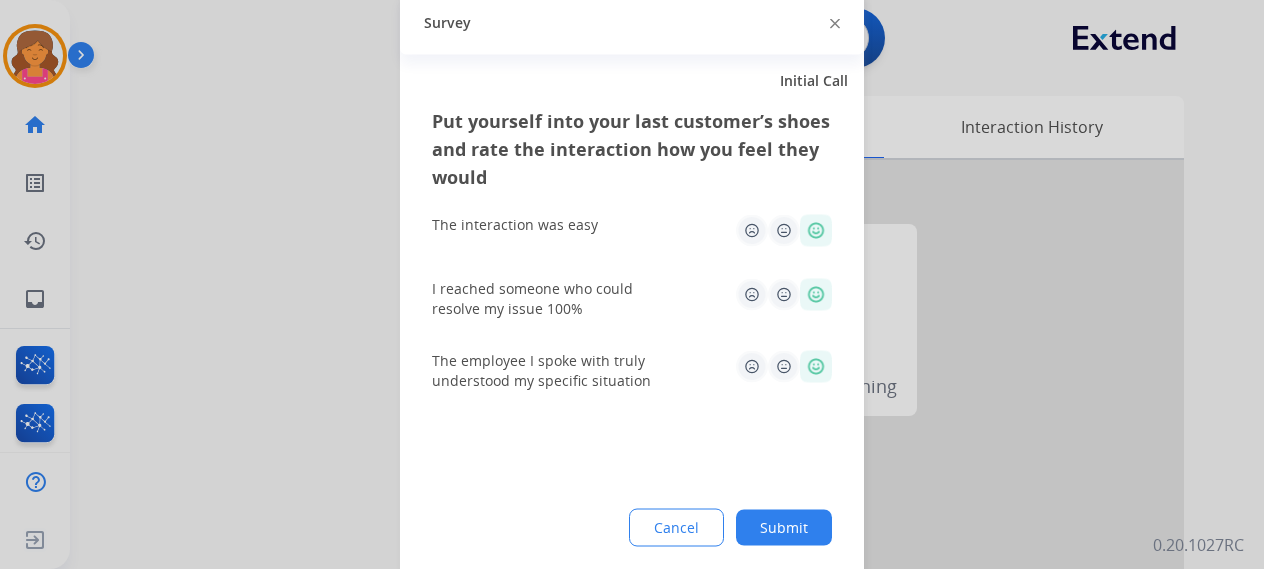 click on "Submit" 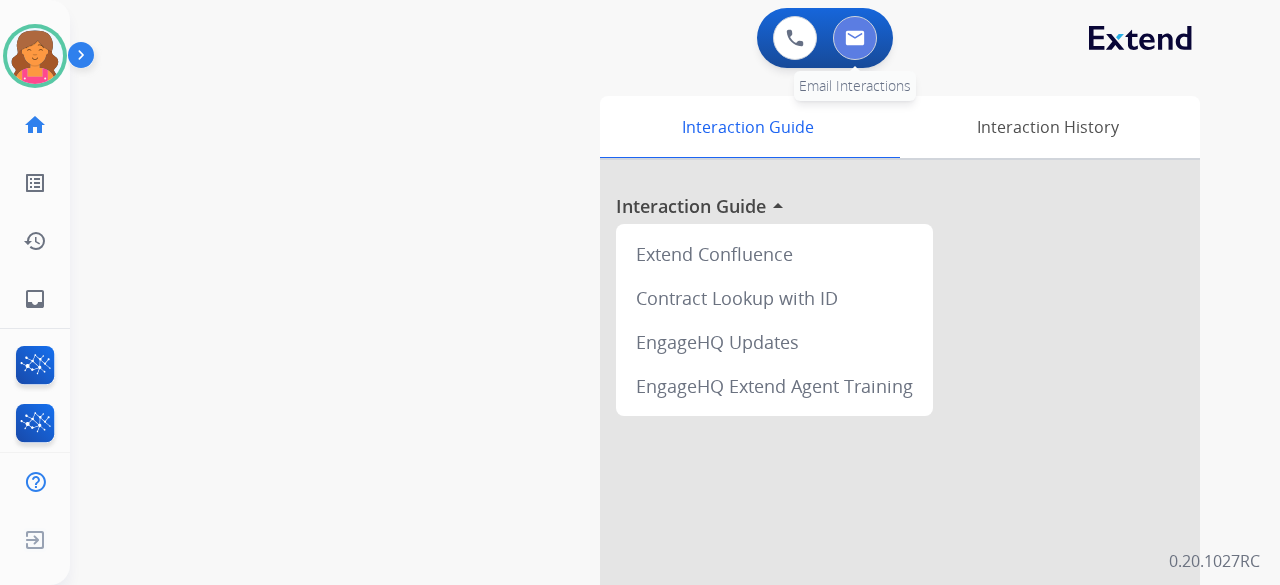 click at bounding box center (855, 38) 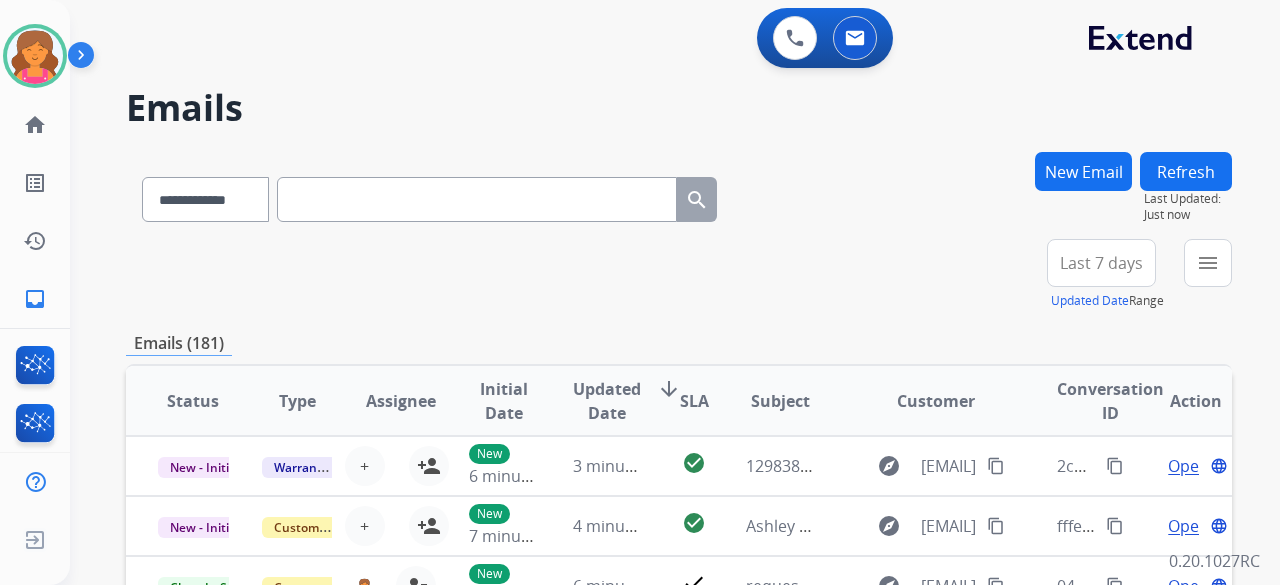 click on "New Email" at bounding box center [1083, 171] 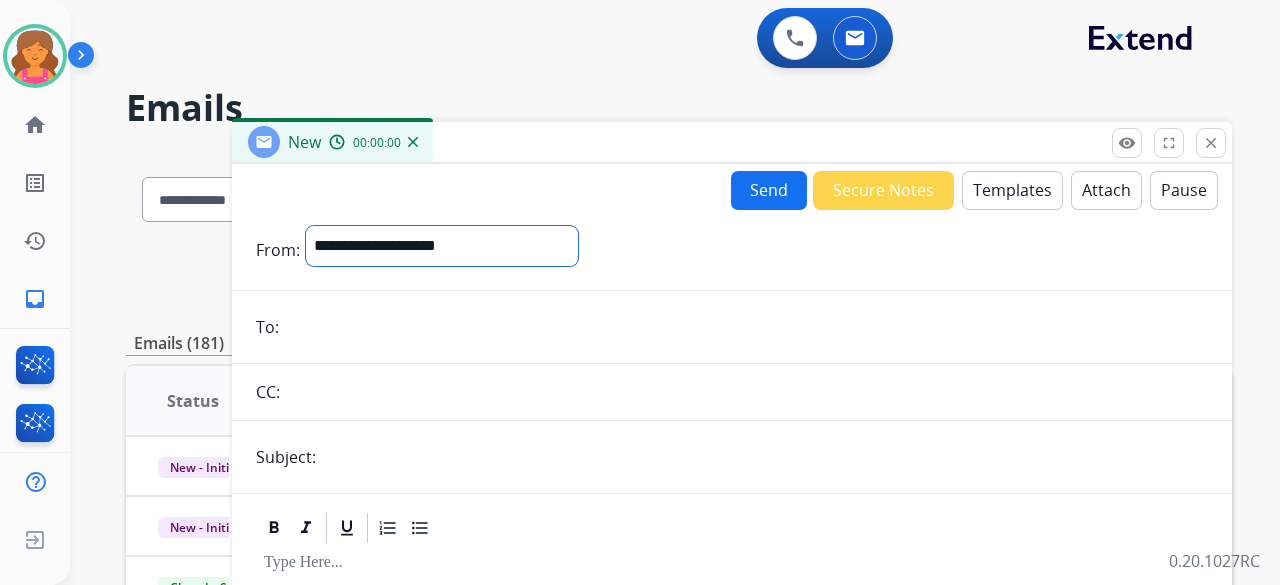 click on "**********" at bounding box center (442, 246) 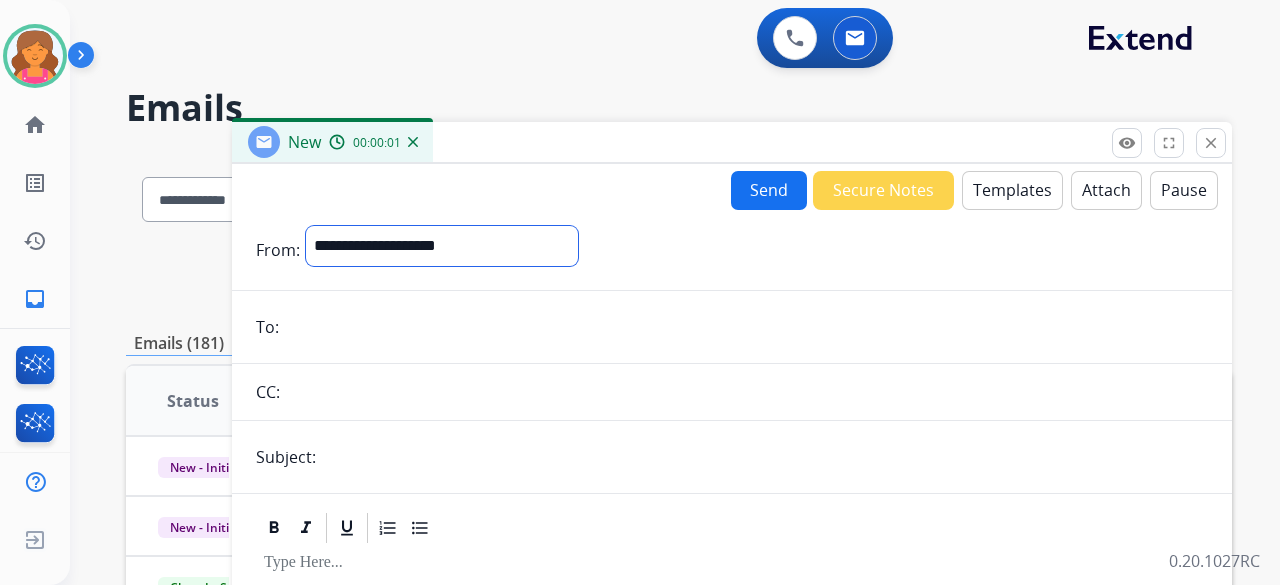select on "**********" 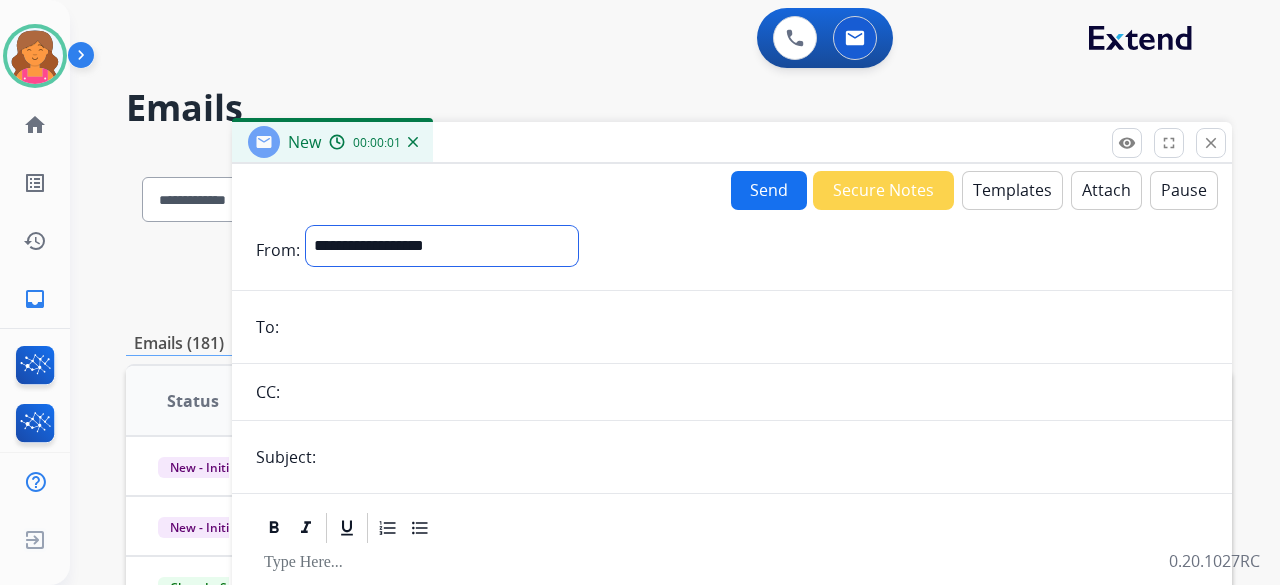 click on "**********" at bounding box center (442, 246) 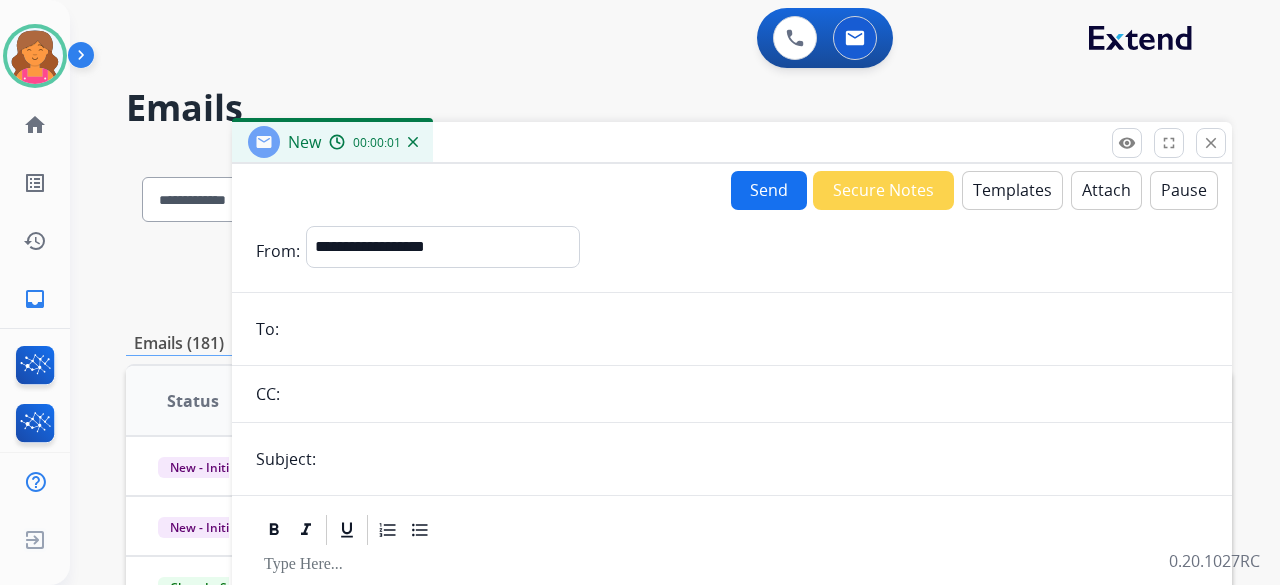 click at bounding box center [746, 329] 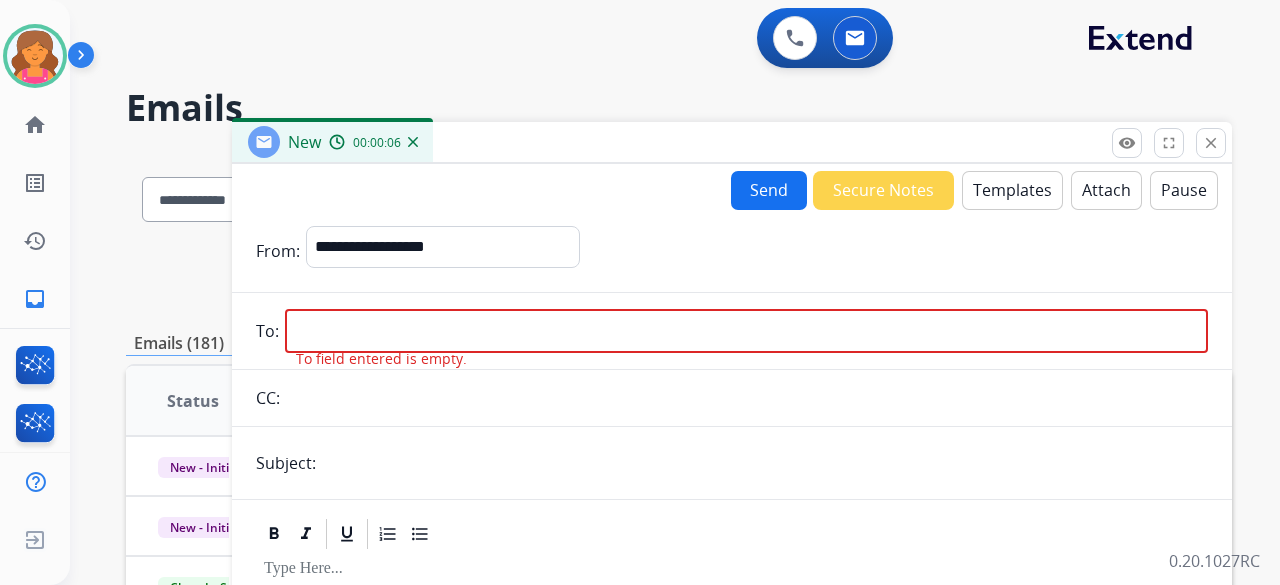click at bounding box center [746, 331] 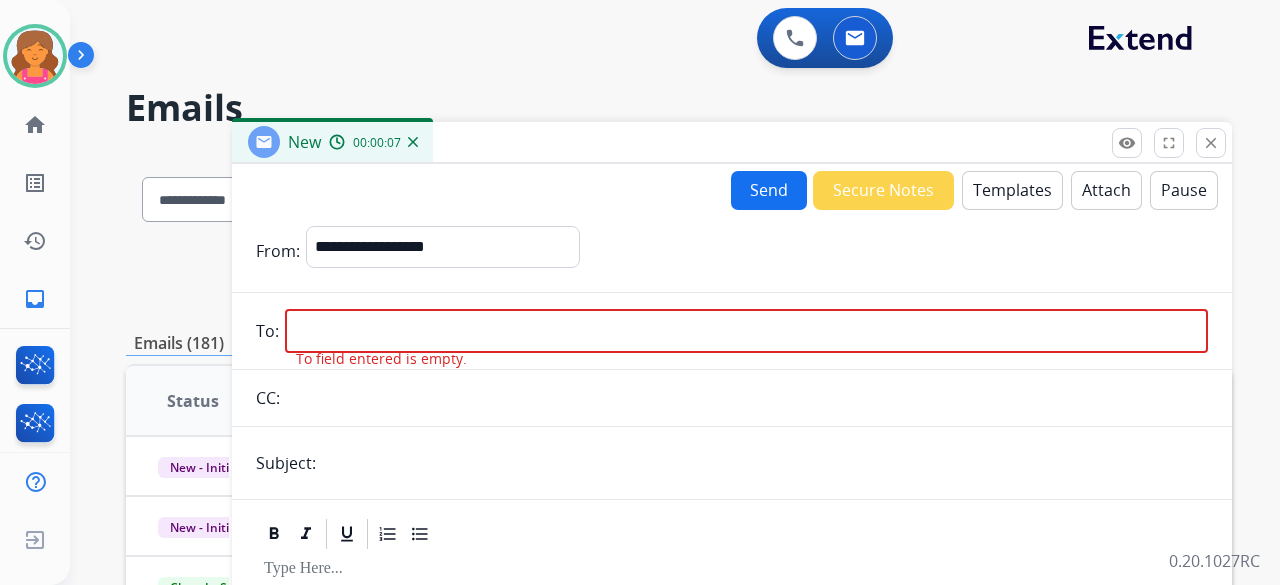 paste on "**********" 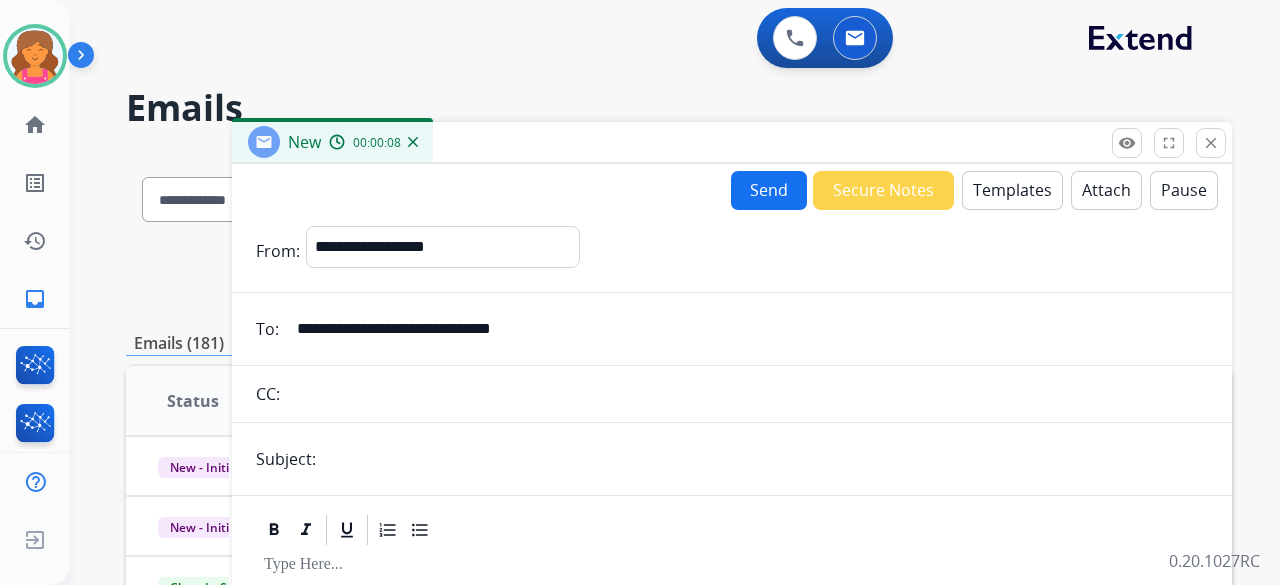type on "**********" 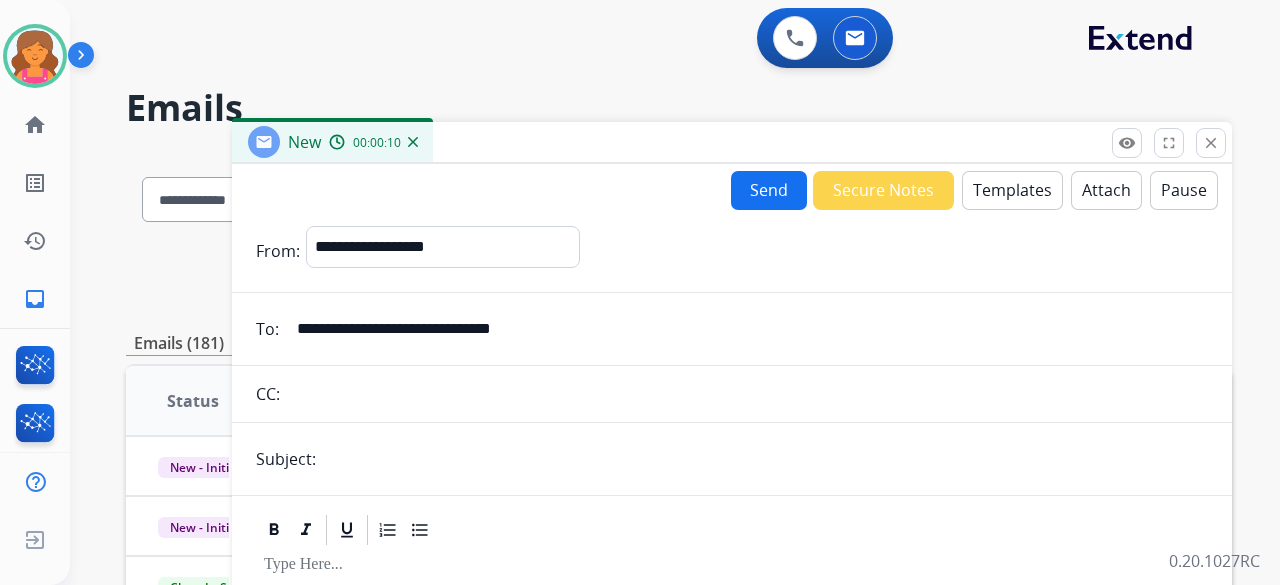 type on "**********" 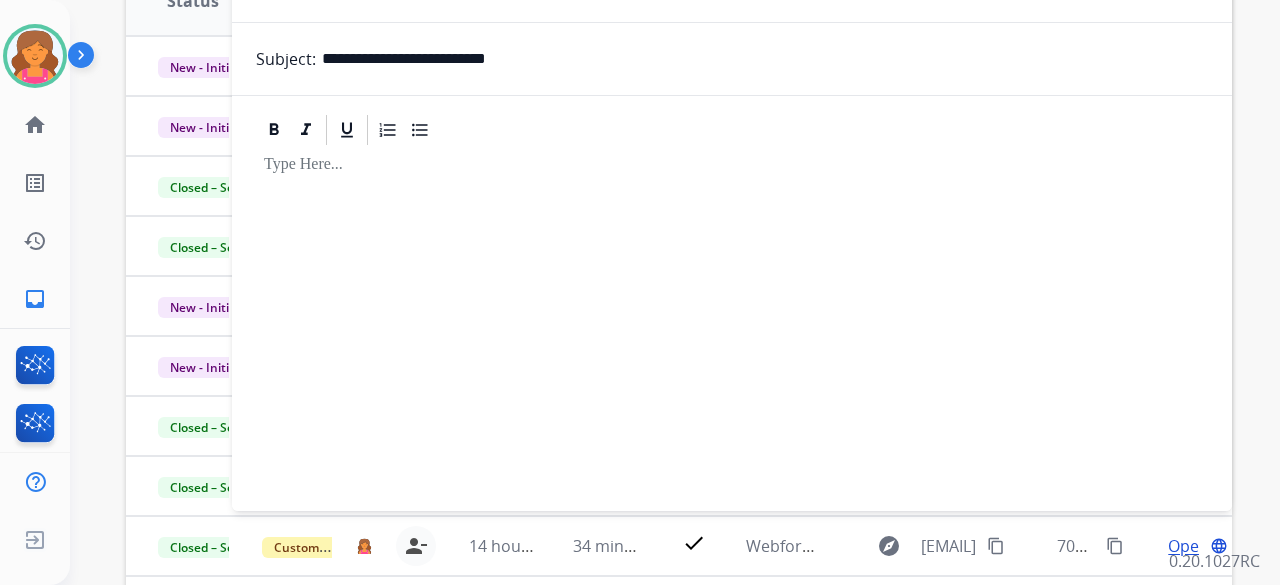 click at bounding box center (732, 319) 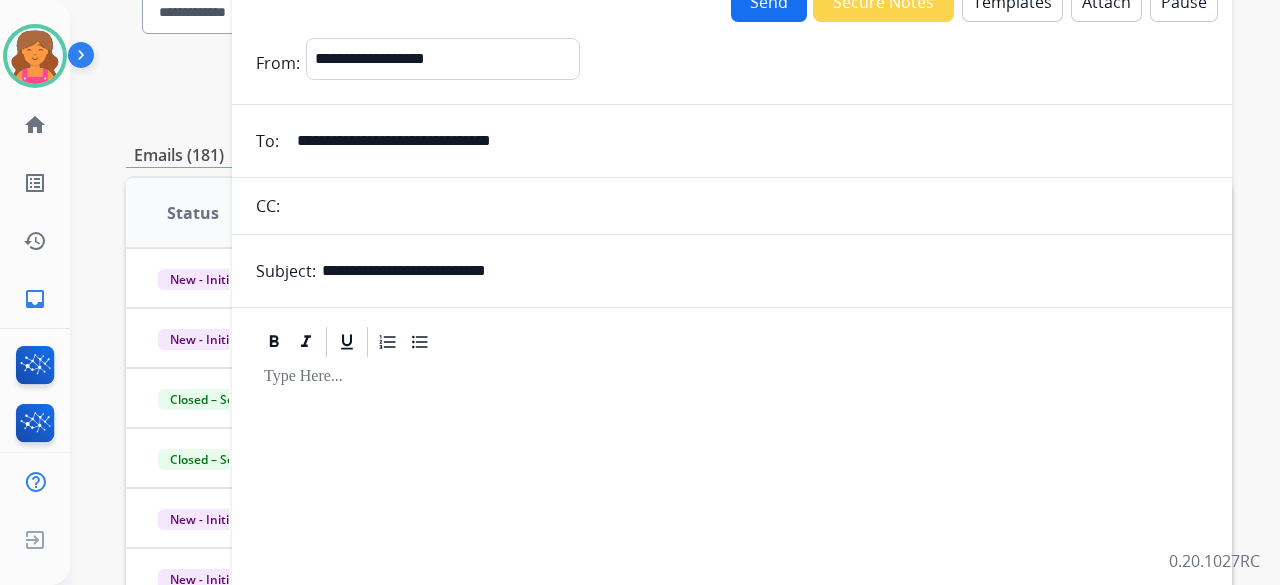 scroll, scrollTop: 100, scrollLeft: 0, axis: vertical 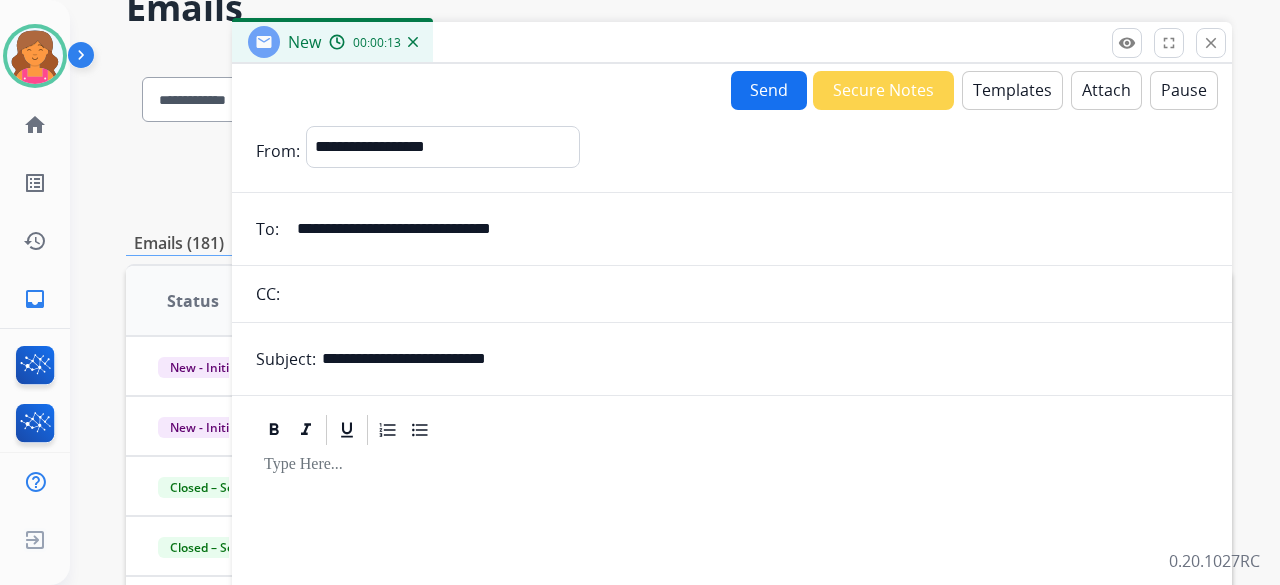 click on "Templates" at bounding box center [1012, 90] 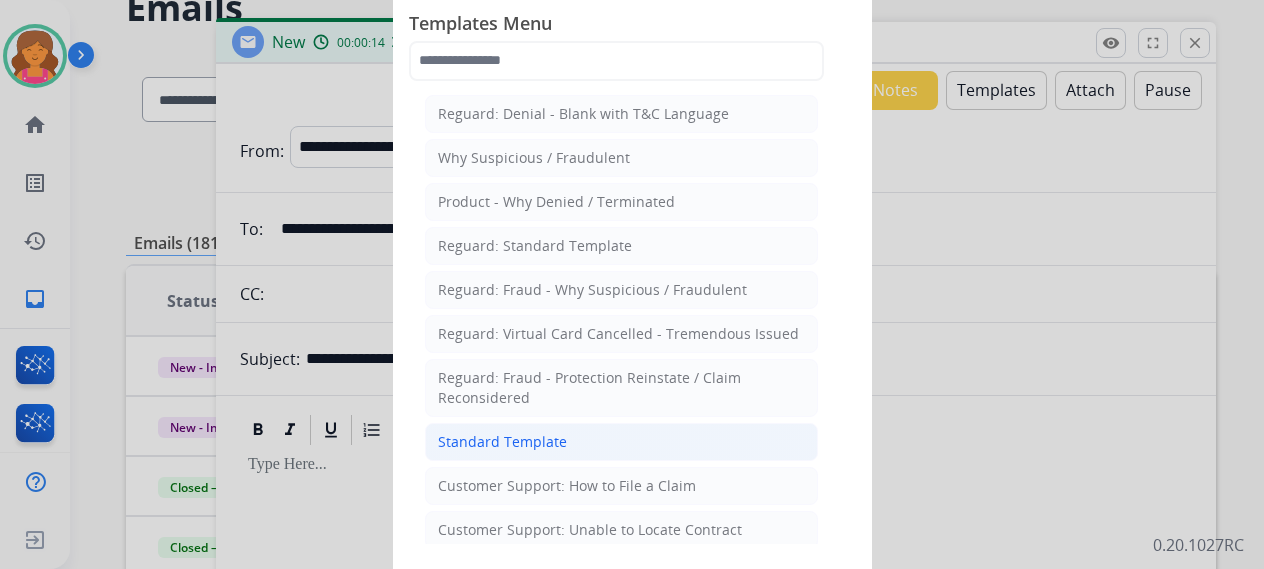click on "Standard Template" 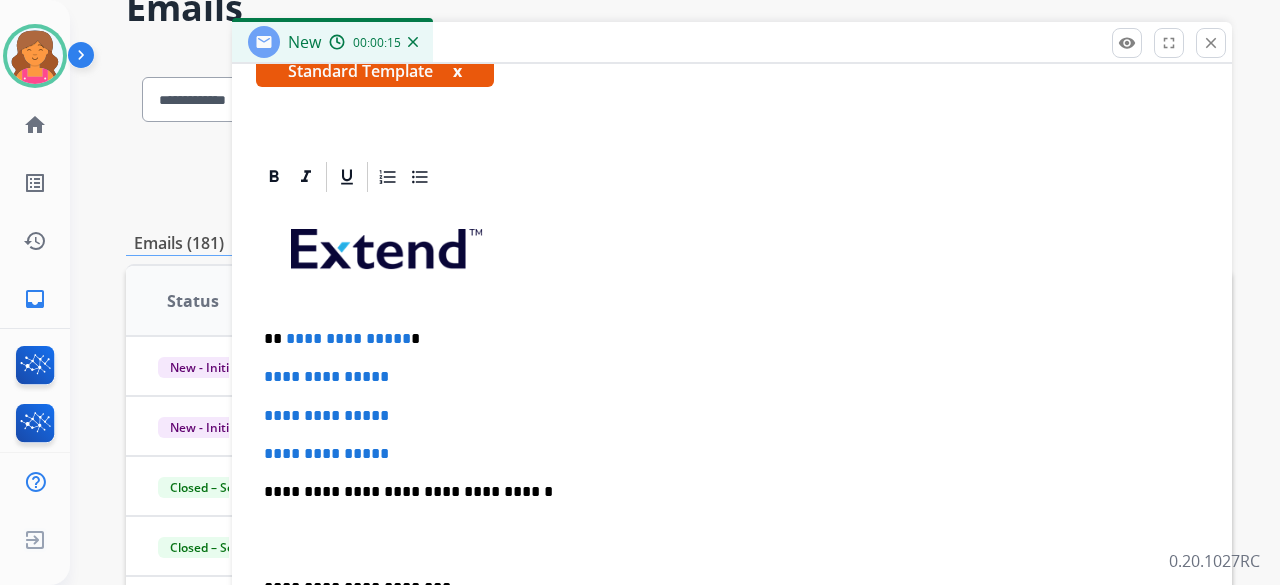 scroll, scrollTop: 460, scrollLeft: 0, axis: vertical 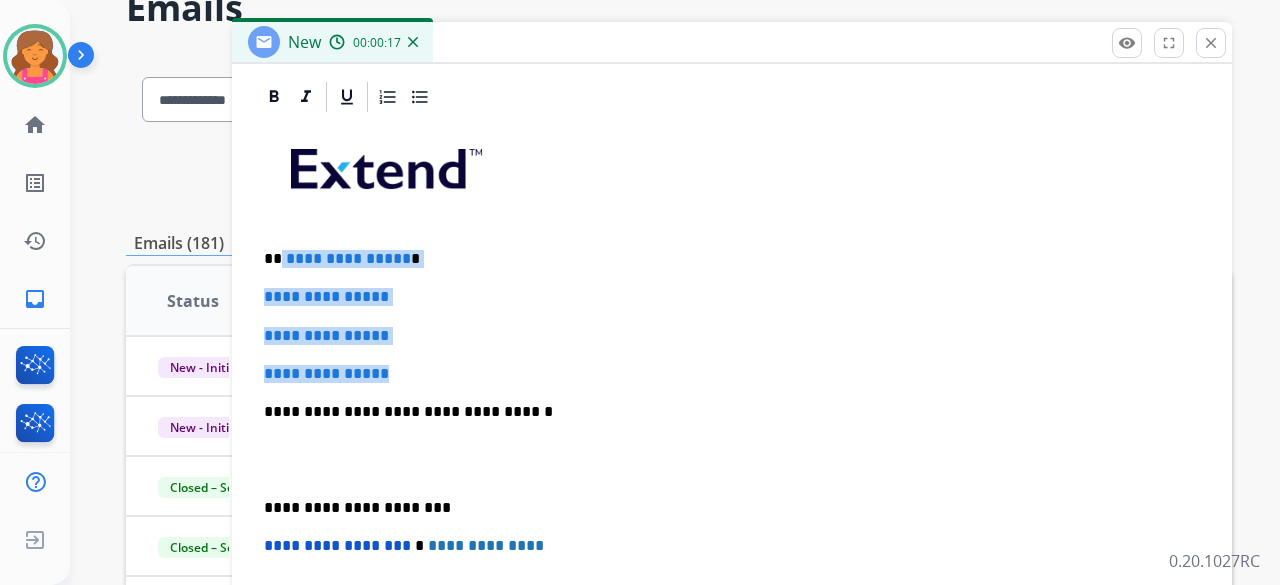 drag, startPoint x: 406, startPoint y: 370, endPoint x: 278, endPoint y: 247, distance: 177.51901 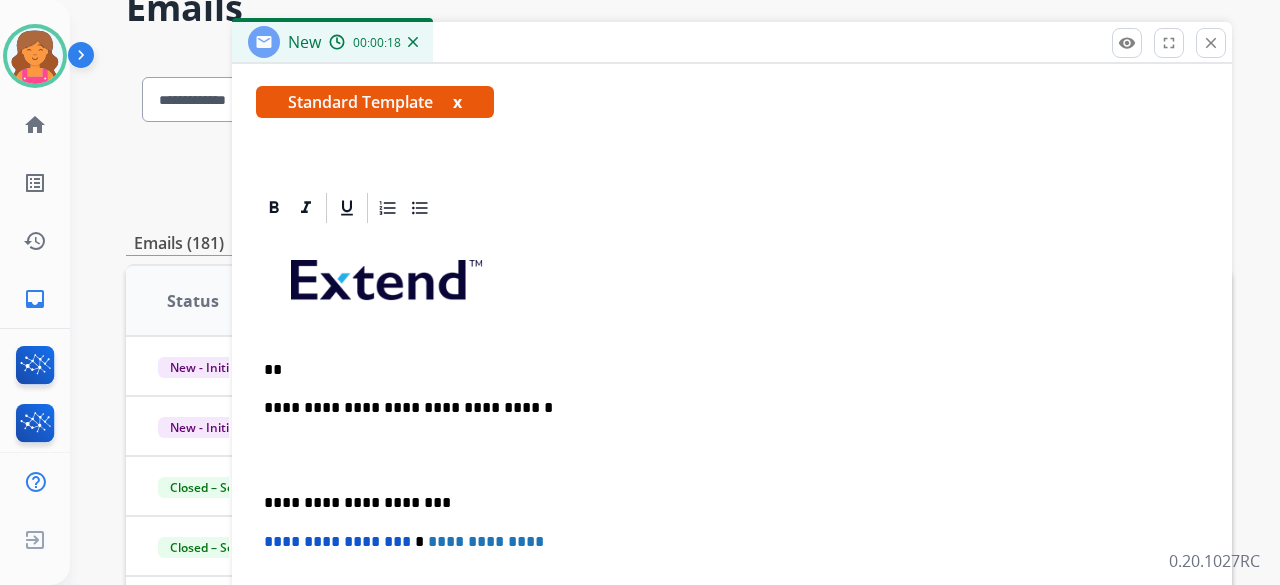 scroll, scrollTop: 345, scrollLeft: 0, axis: vertical 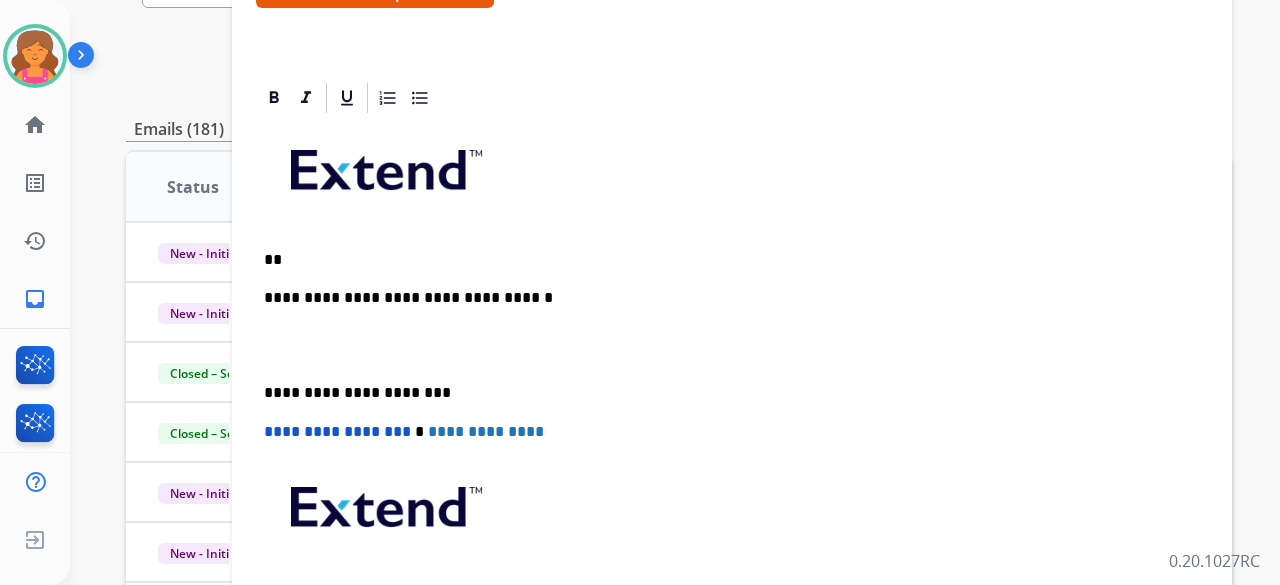 type 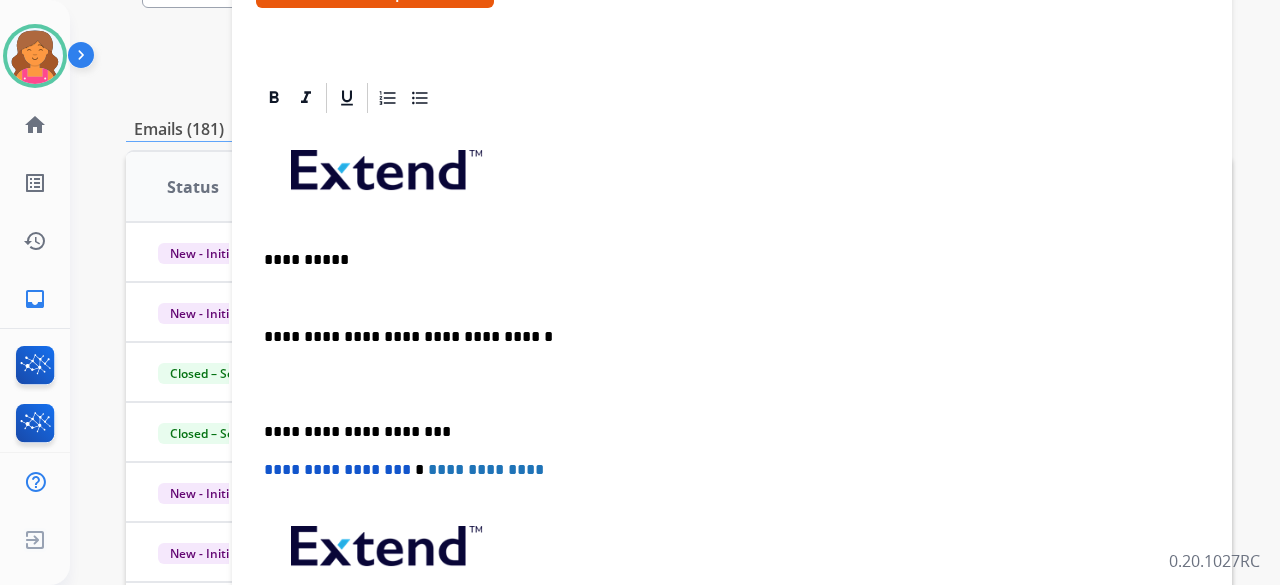 scroll, scrollTop: 383, scrollLeft: 0, axis: vertical 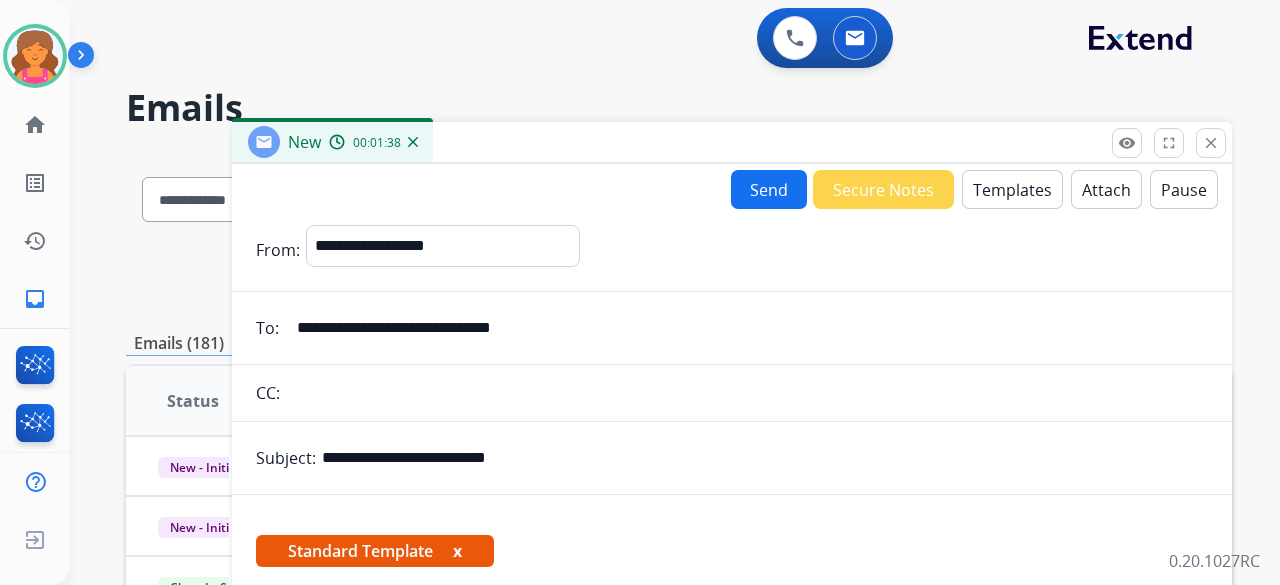 click on "Send" at bounding box center [769, 189] 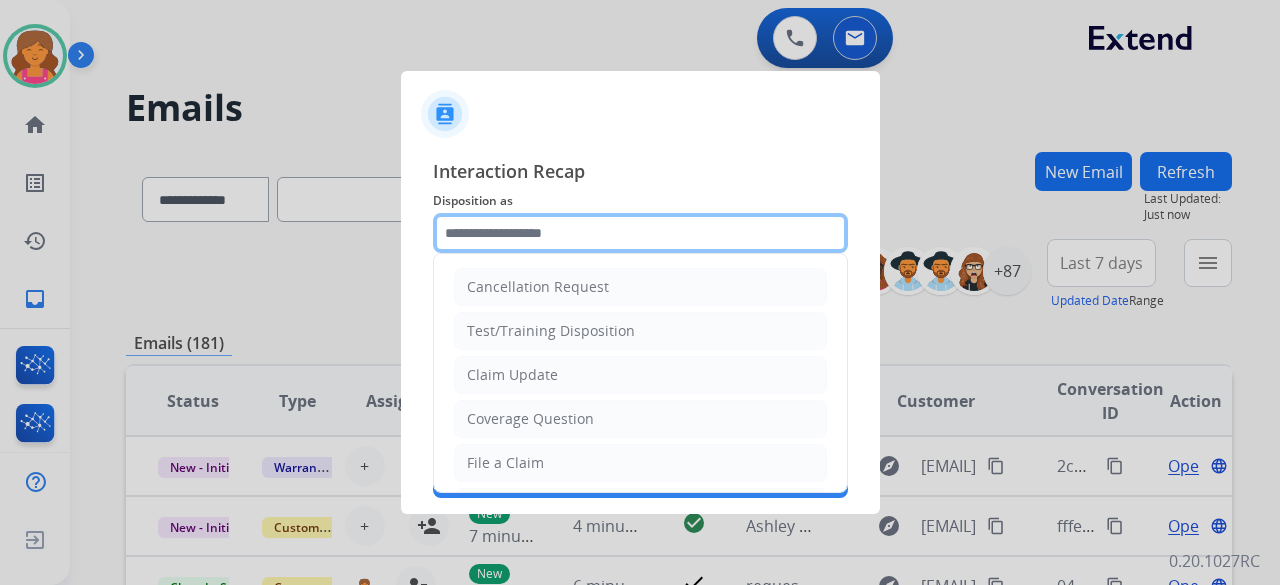 click 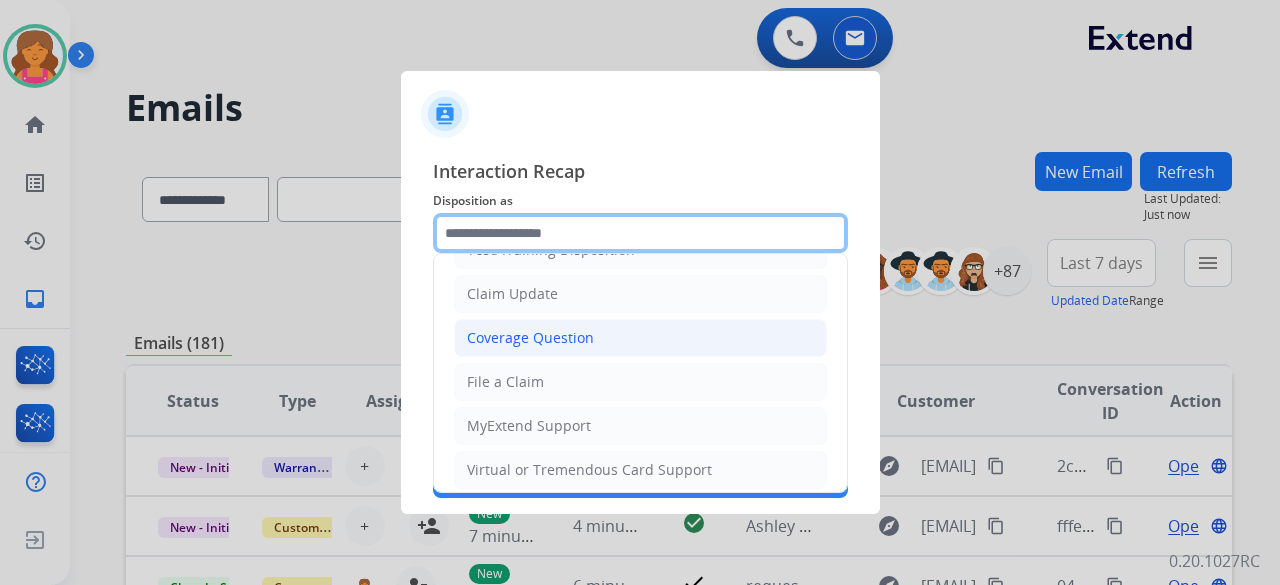 scroll, scrollTop: 100, scrollLeft: 0, axis: vertical 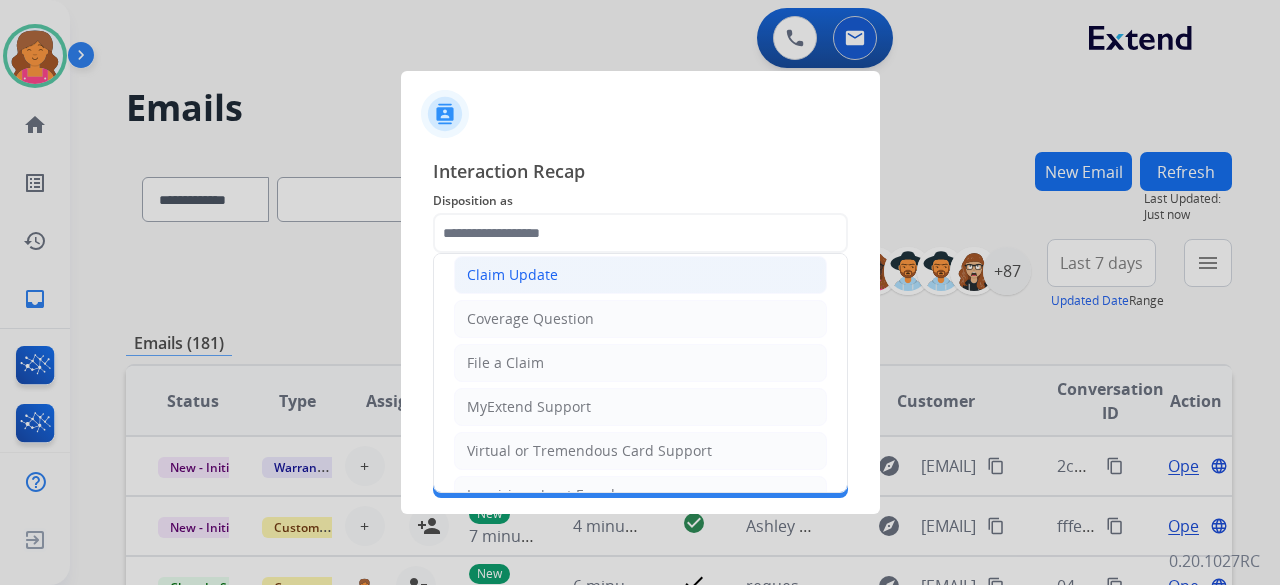 click on "Claim Update" 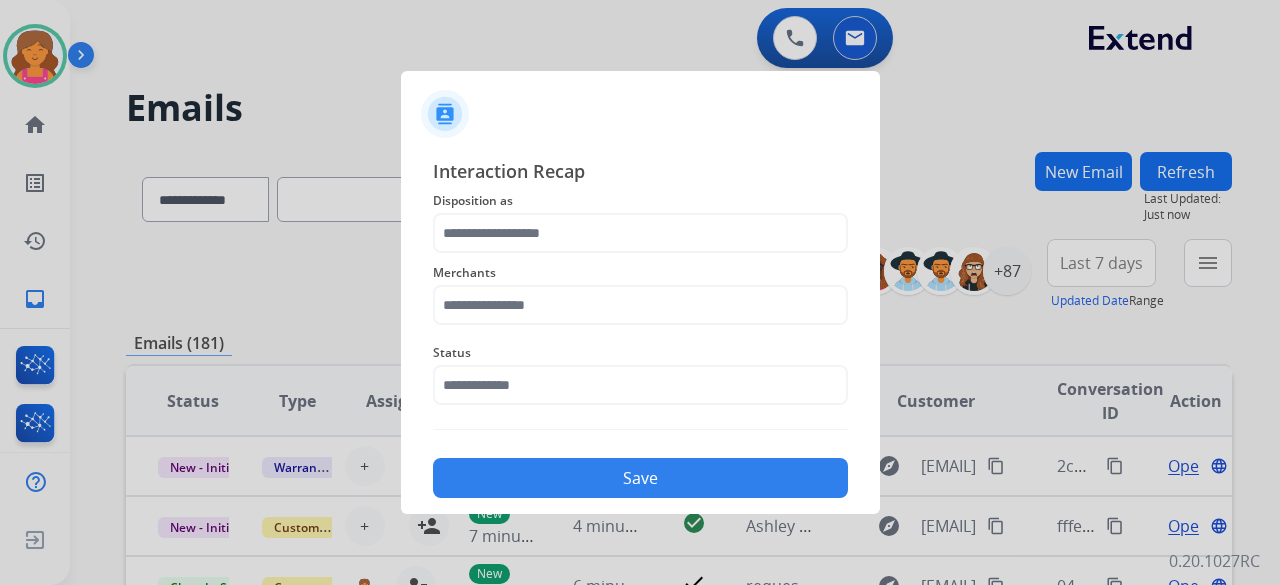 type on "**********" 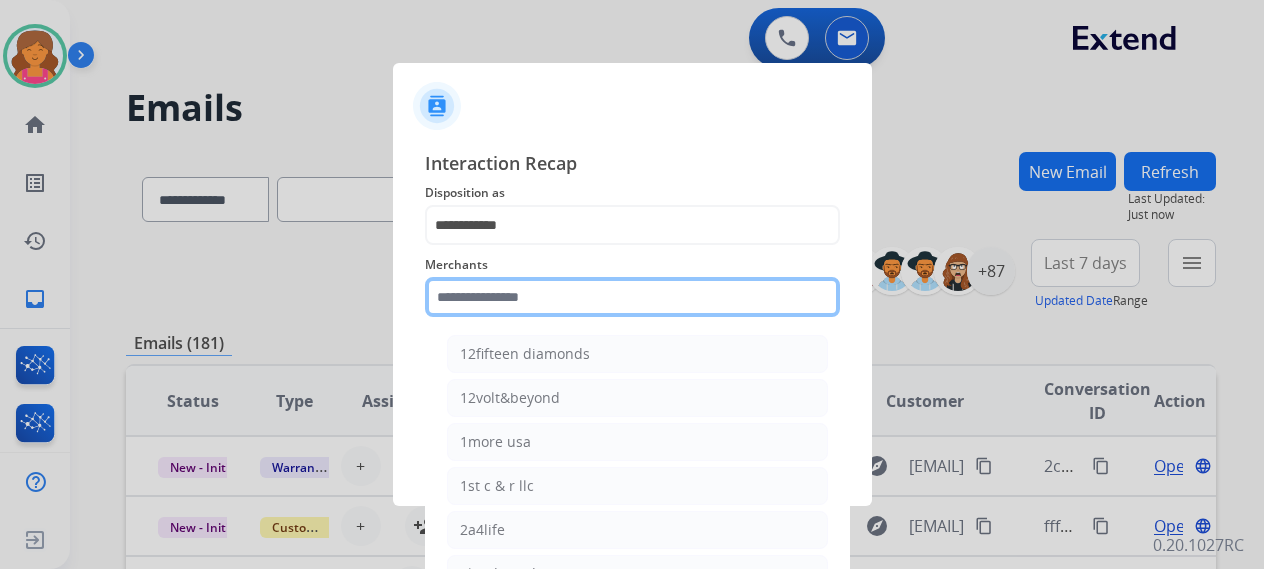 click 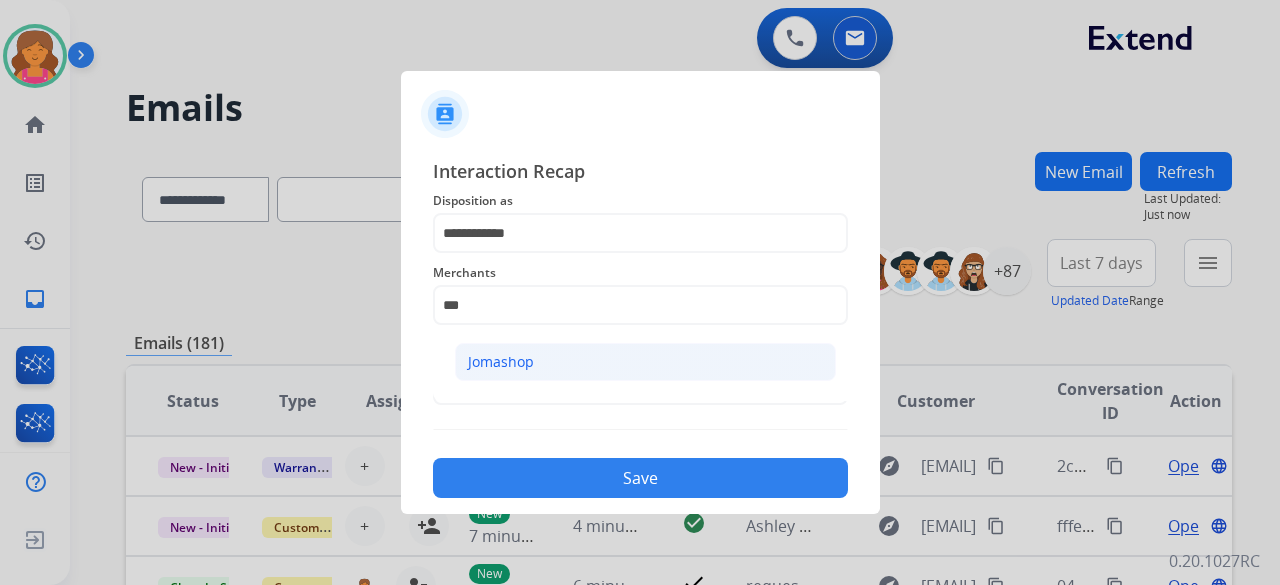 click on "Jomashop" 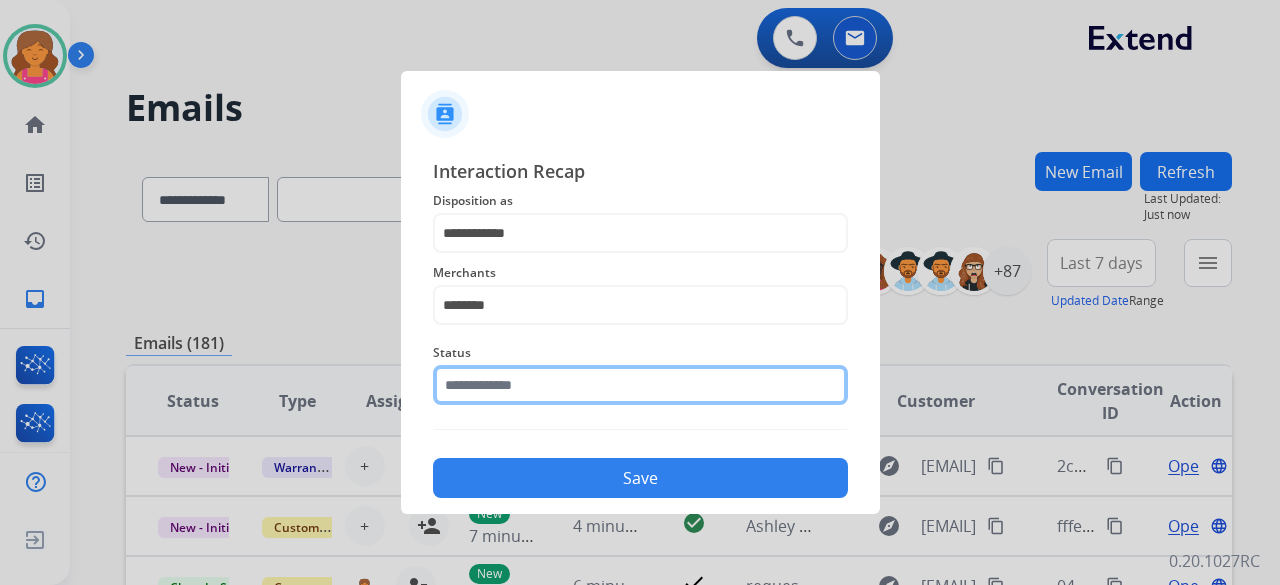 click 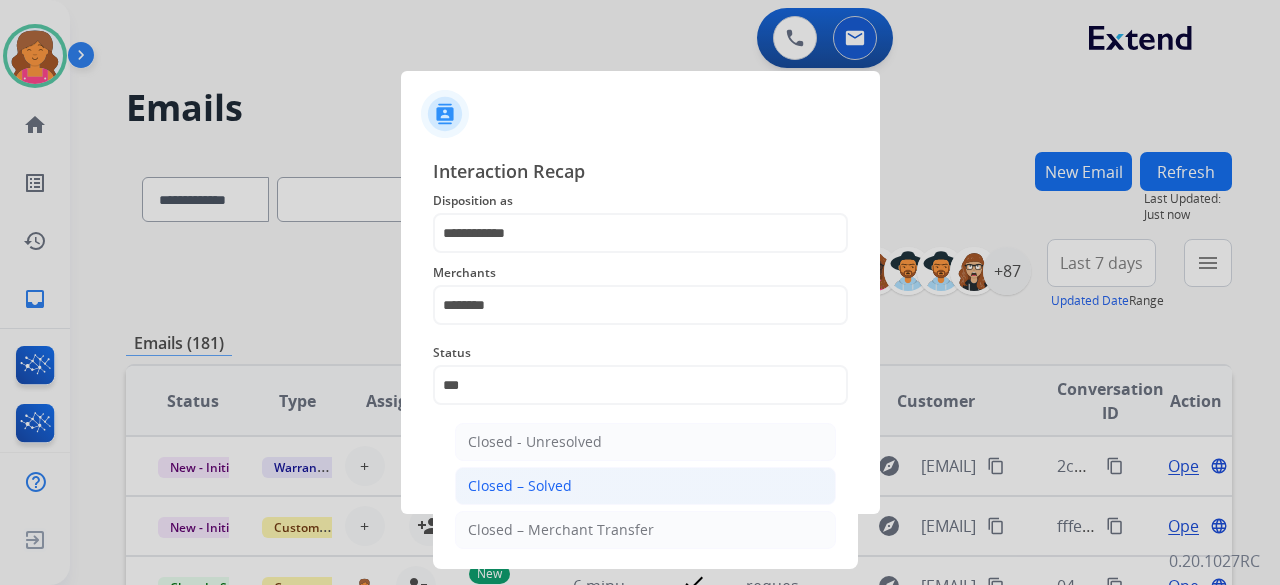 click on "Closed – Solved" 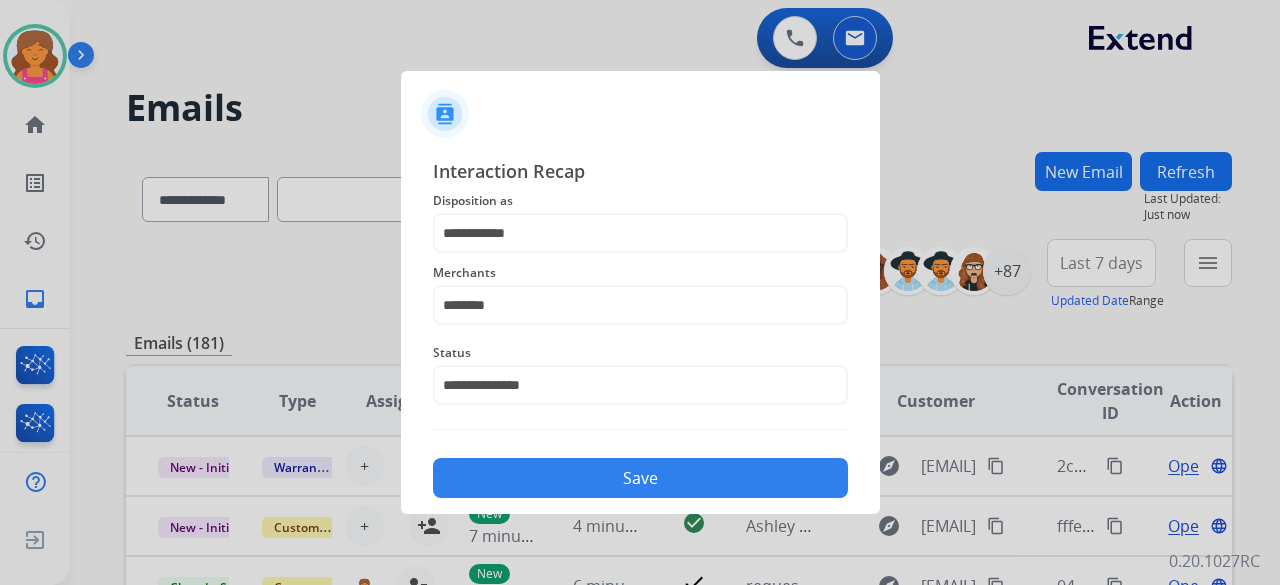 click on "Save" 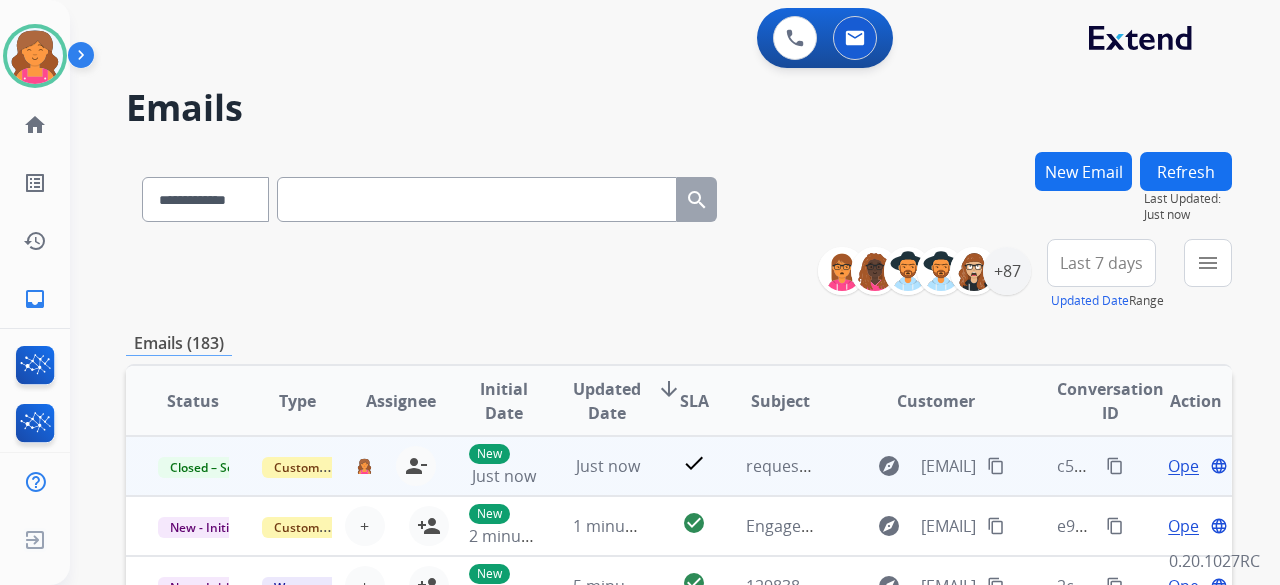click on "content_copy" at bounding box center [1115, 466] 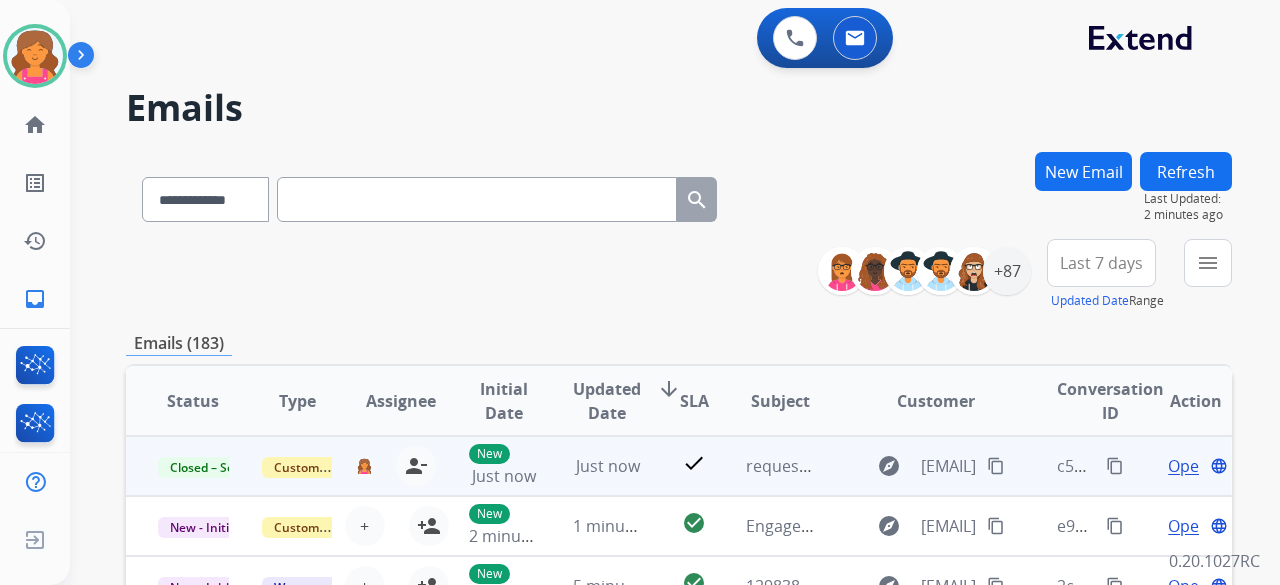 click on "Open" at bounding box center (1188, 466) 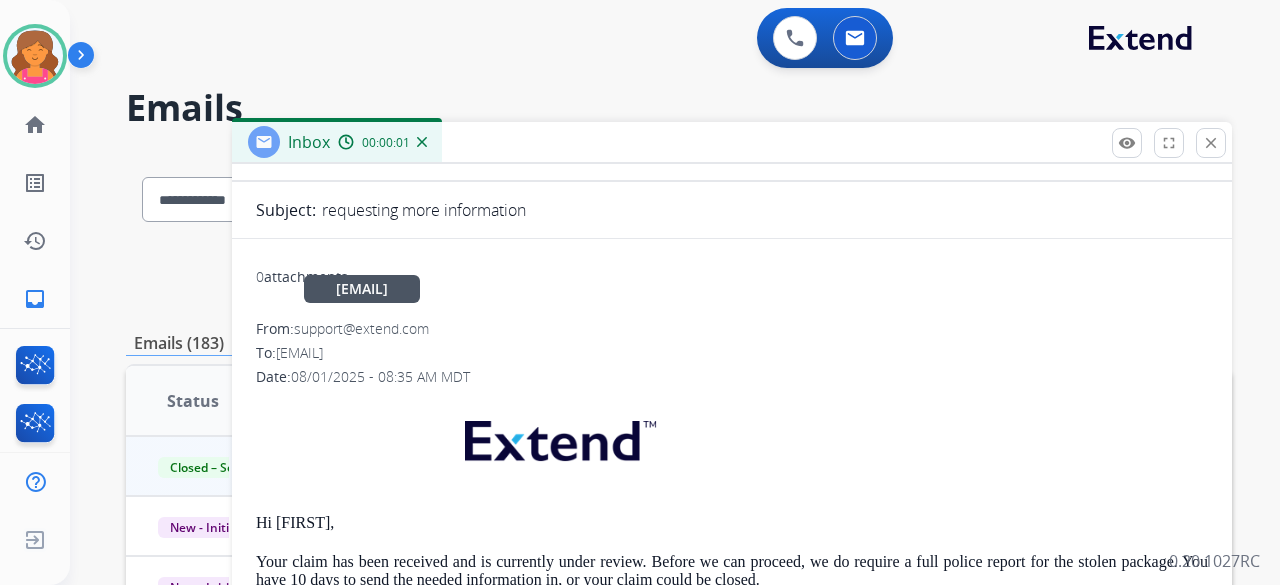 scroll, scrollTop: 230, scrollLeft: 0, axis: vertical 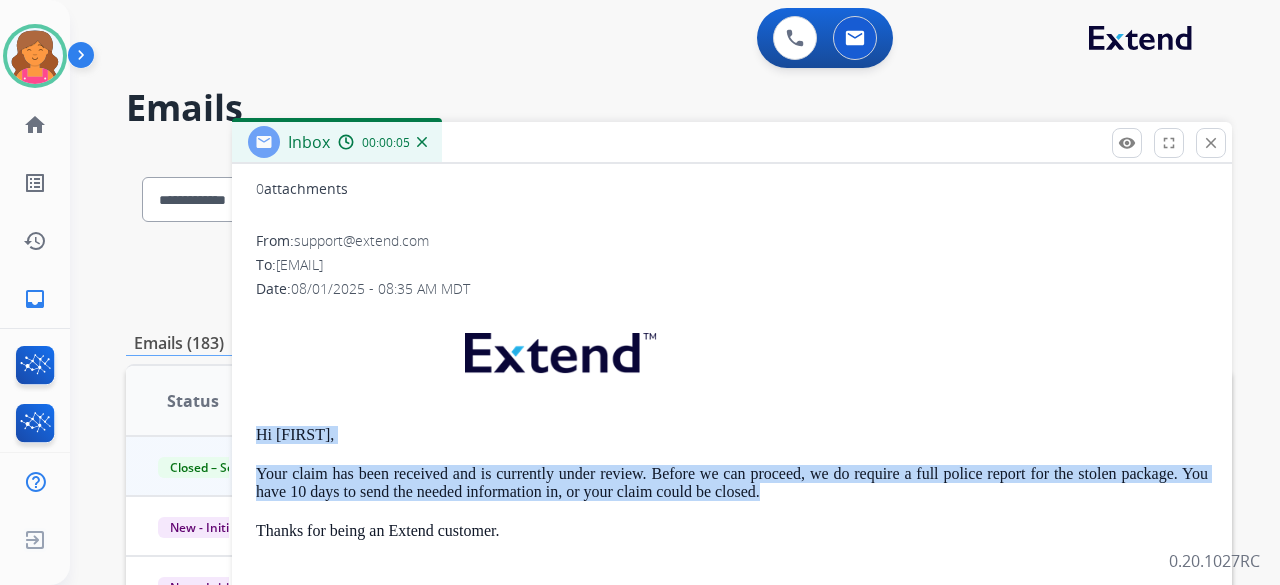 drag, startPoint x: 253, startPoint y: 429, endPoint x: 760, endPoint y: 494, distance: 511.1497 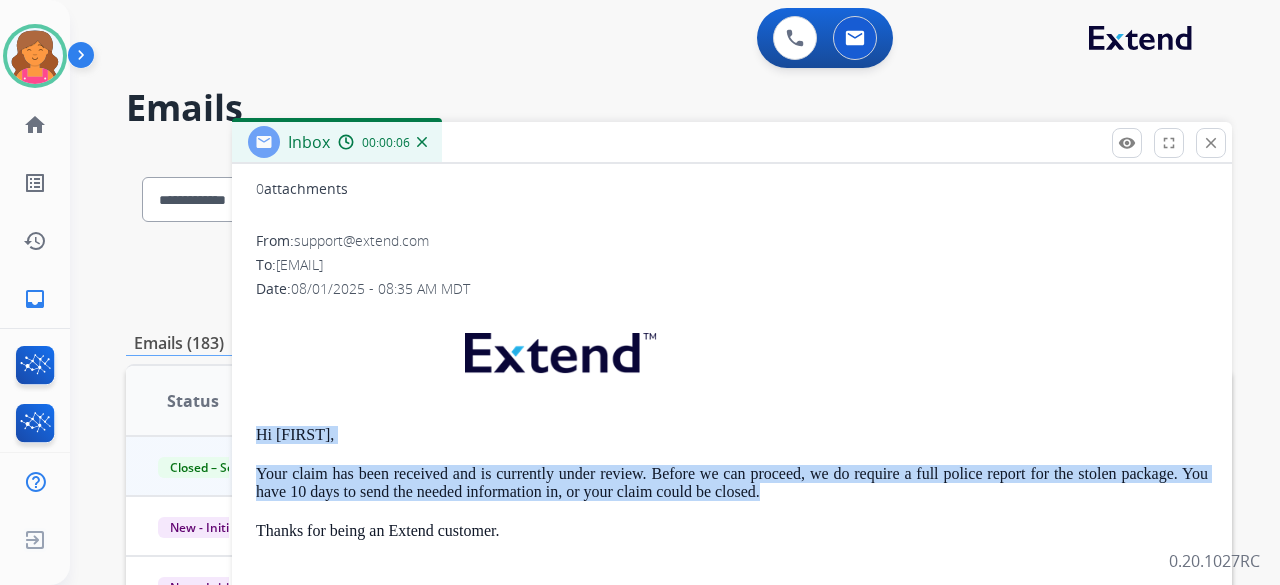 copy on "Hi Amanda, Your claim has been received and is currently under review. Before we can proceed, we do require a full police report for the stolen package. You have 10 days to send the needed information in, or your claim could be closed." 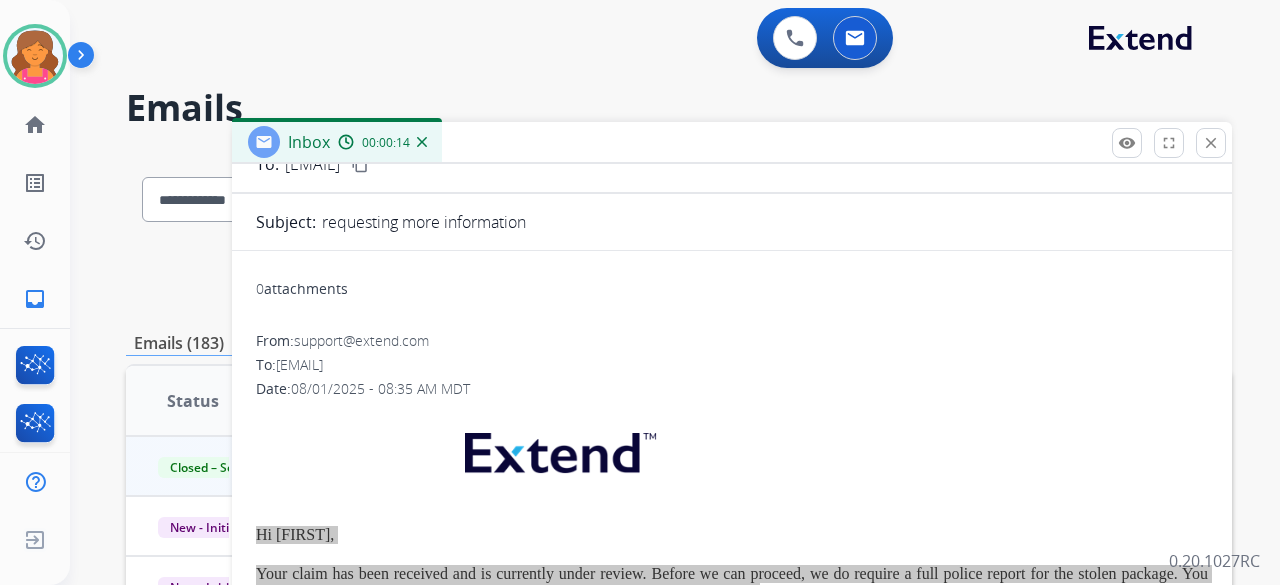 scroll, scrollTop: 0, scrollLeft: 0, axis: both 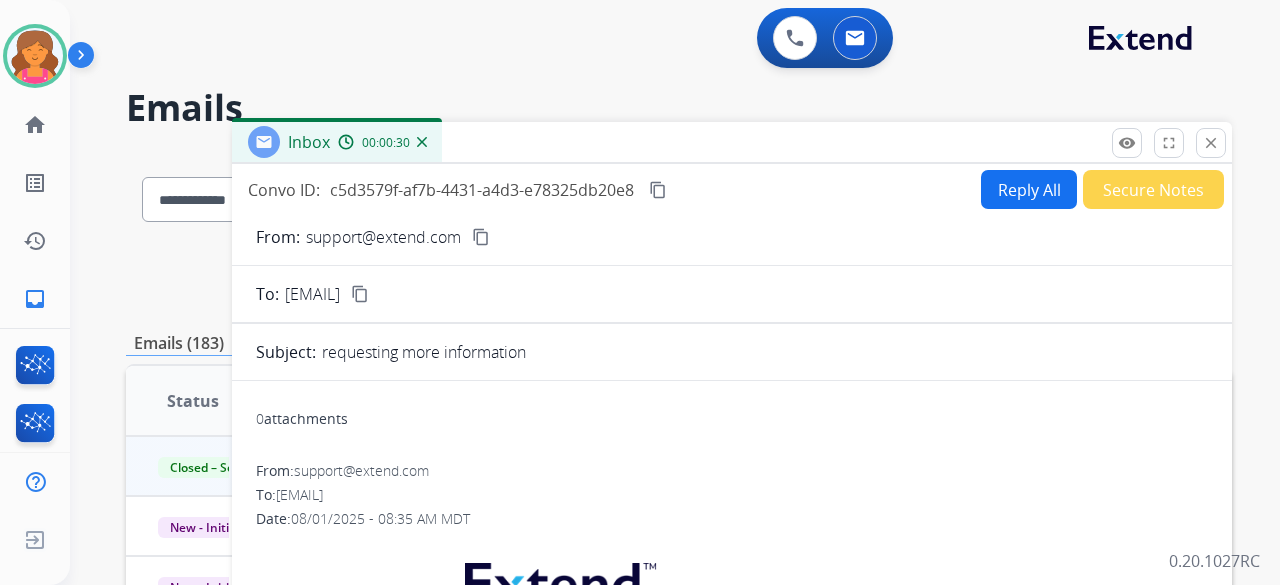 click on "content_copy" at bounding box center [360, 294] 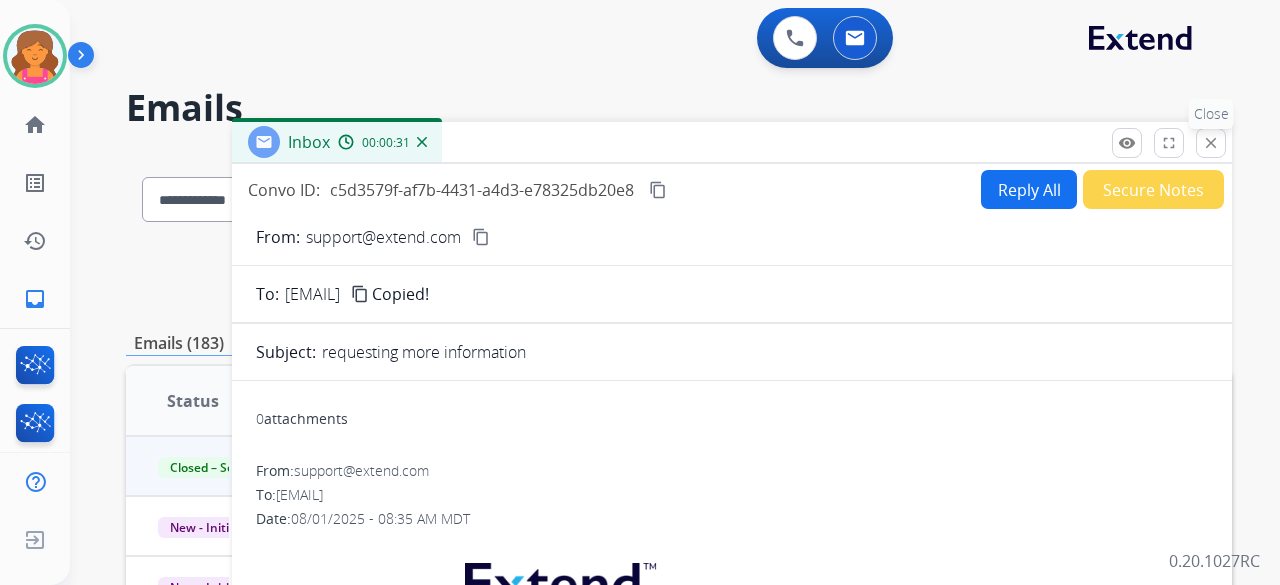 click on "close" at bounding box center (1211, 143) 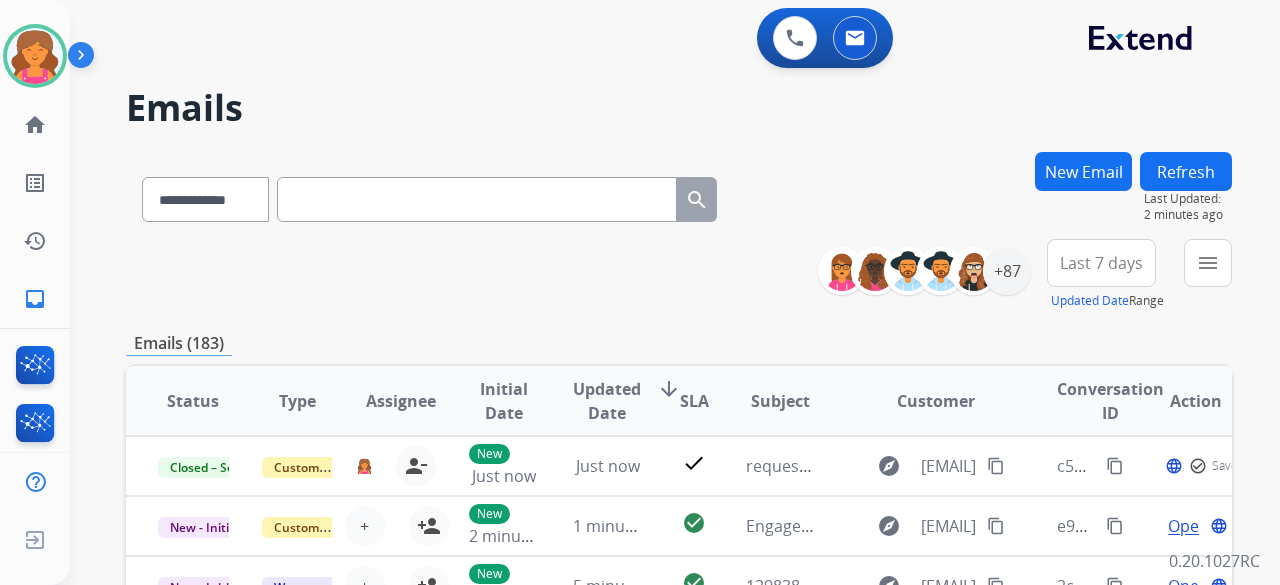click on "New Email" at bounding box center (1083, 171) 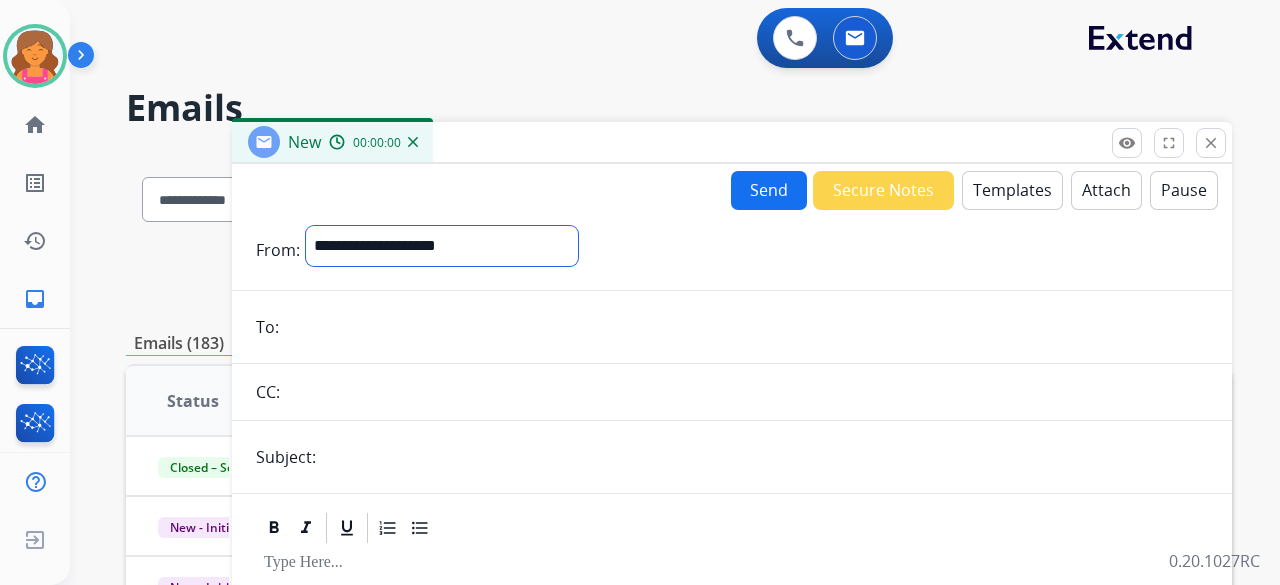 click on "**********" at bounding box center [442, 246] 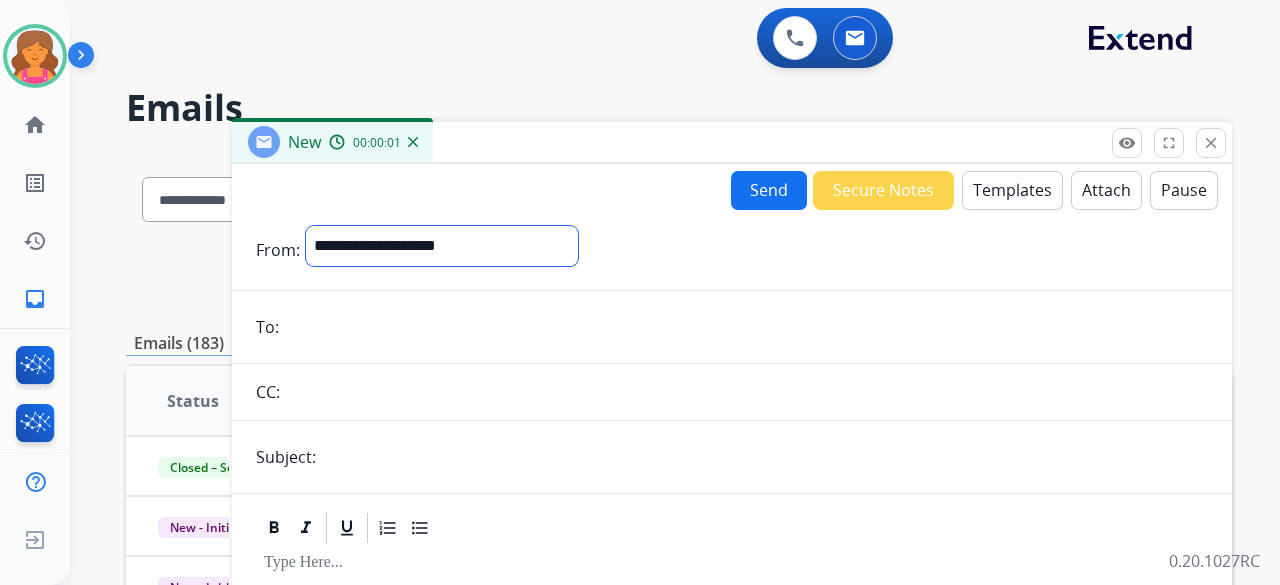 select on "**********" 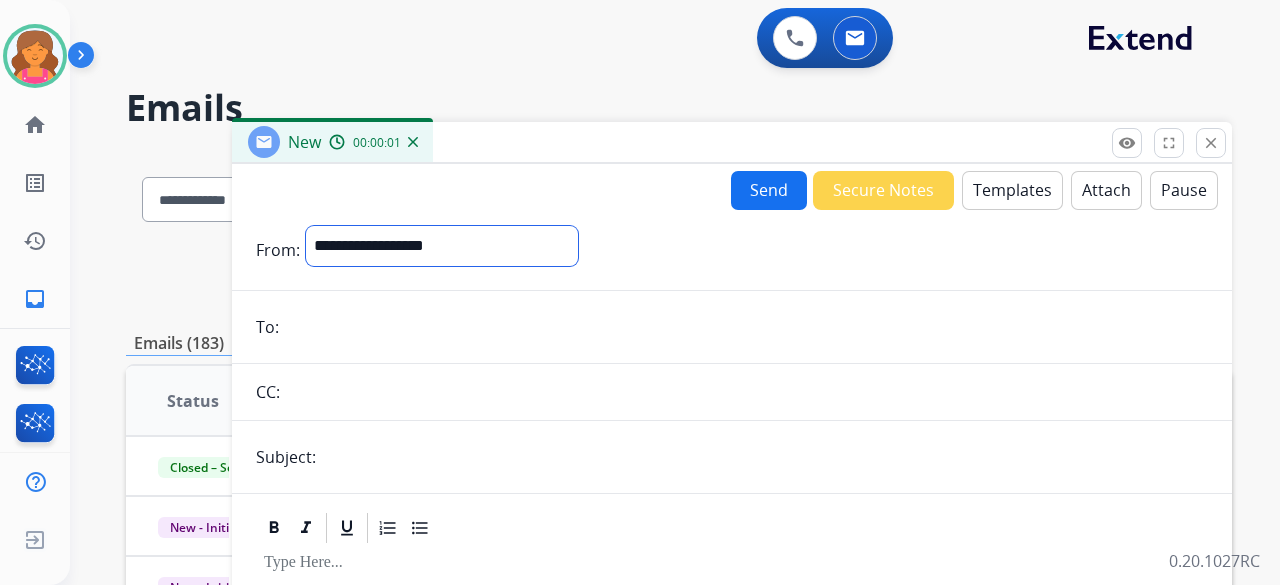 click on "**********" at bounding box center [442, 246] 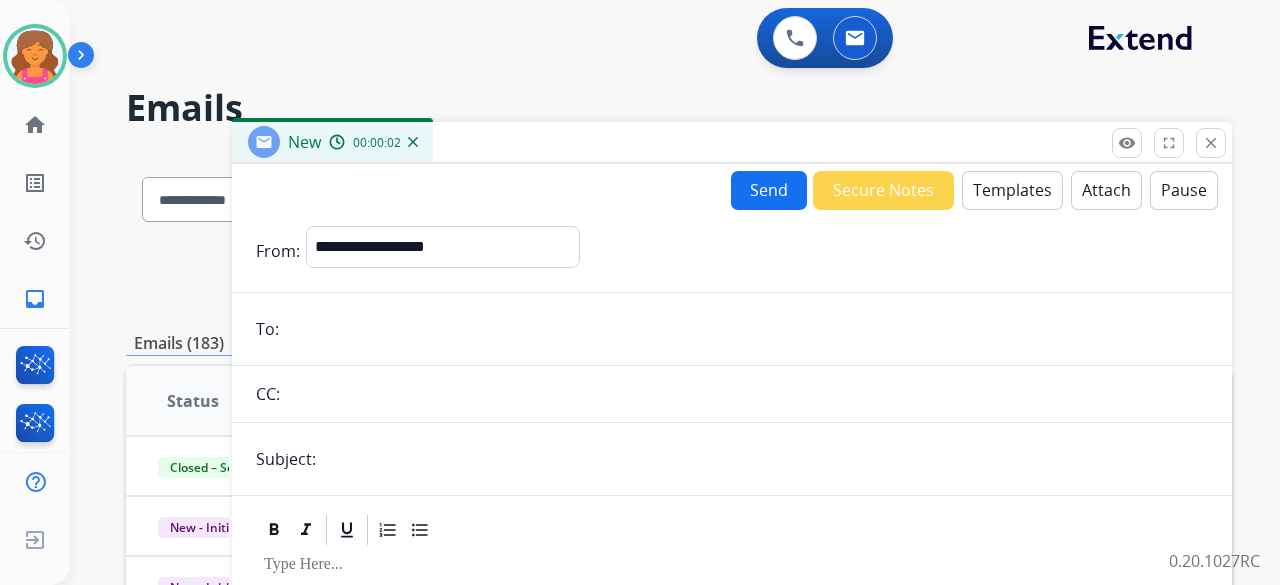 click at bounding box center [746, 329] 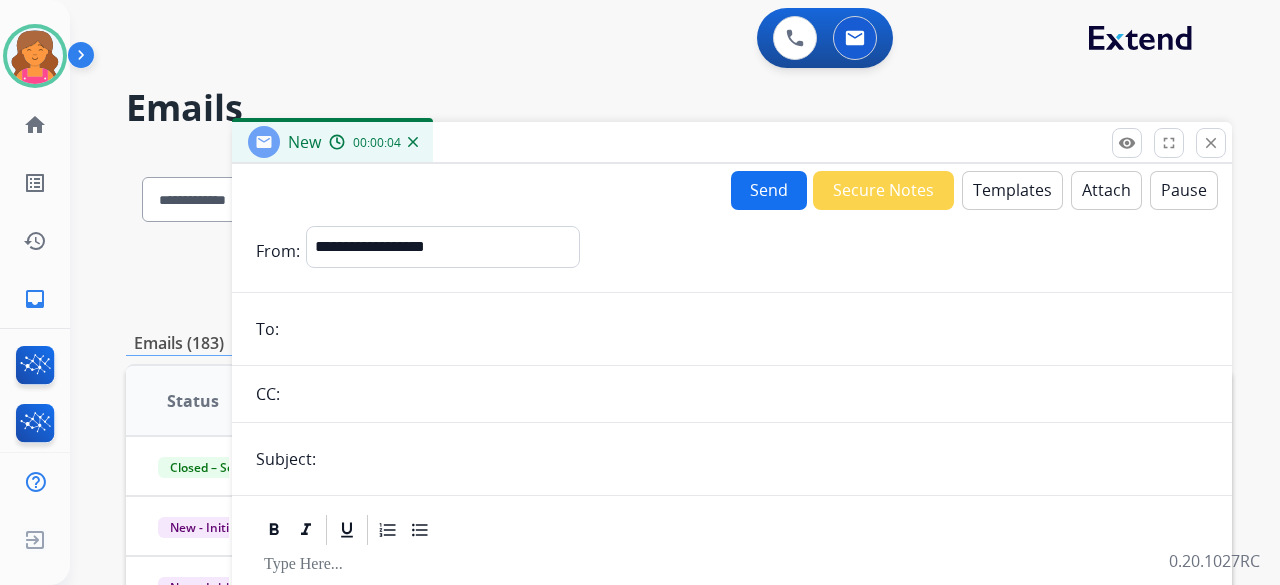paste on "**********" 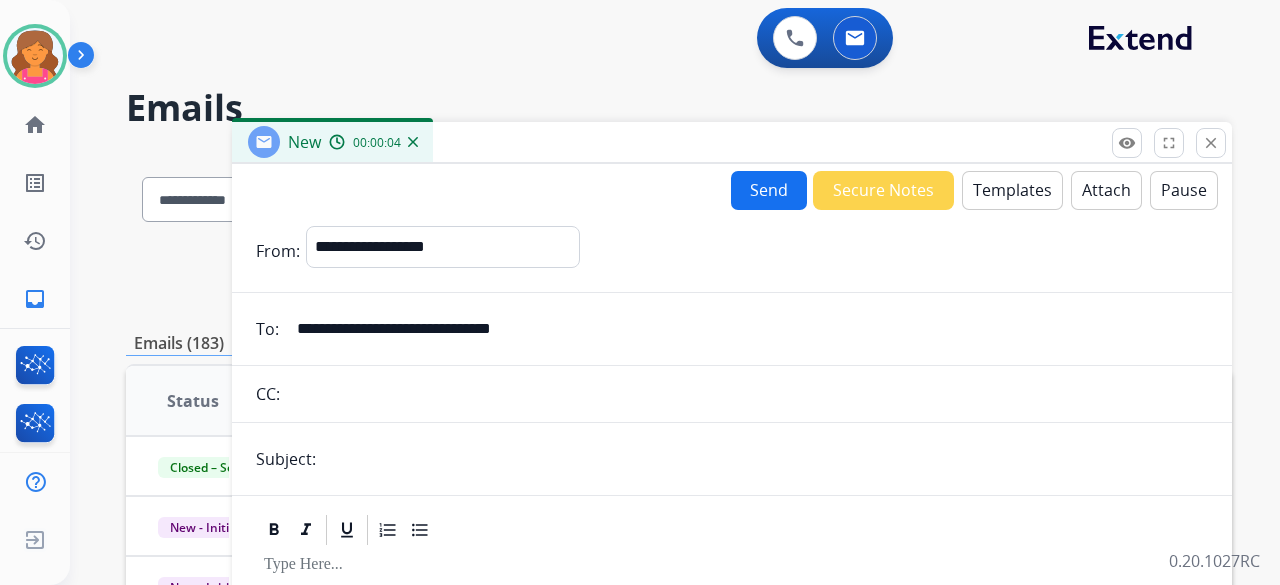 type on "**********" 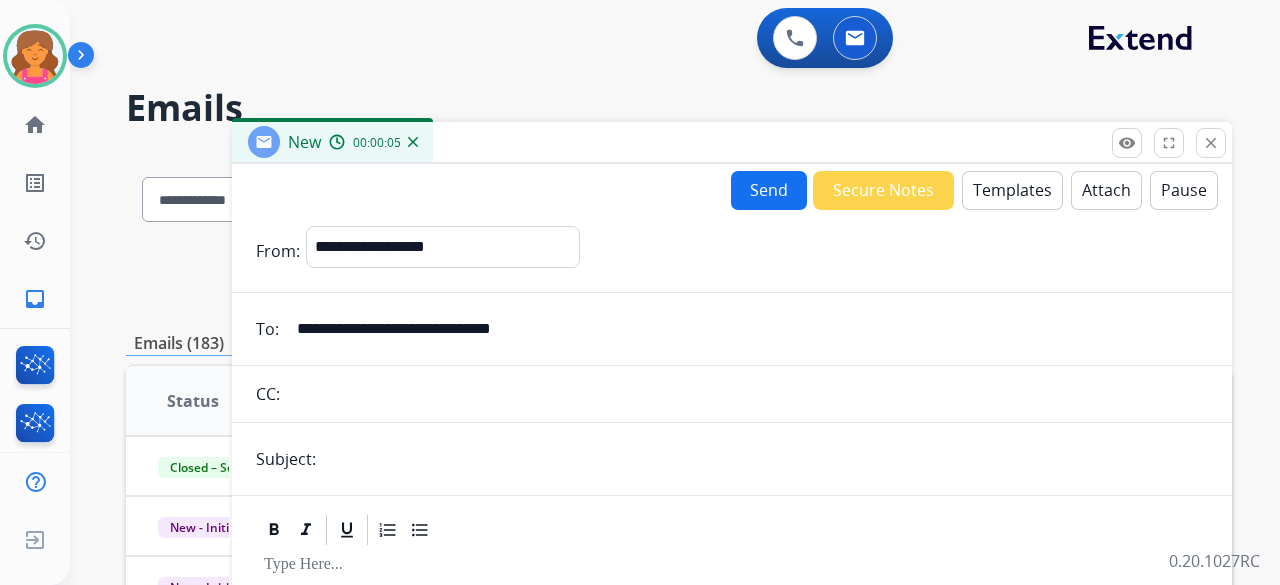 type on "**********" 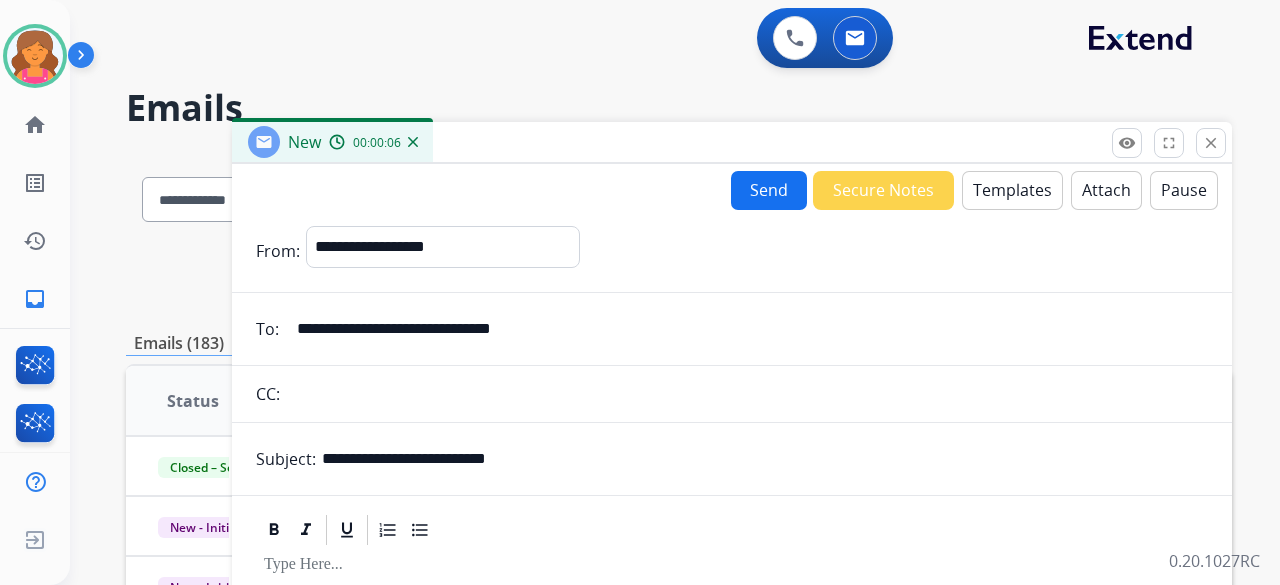 click on "Templates" at bounding box center [1012, 190] 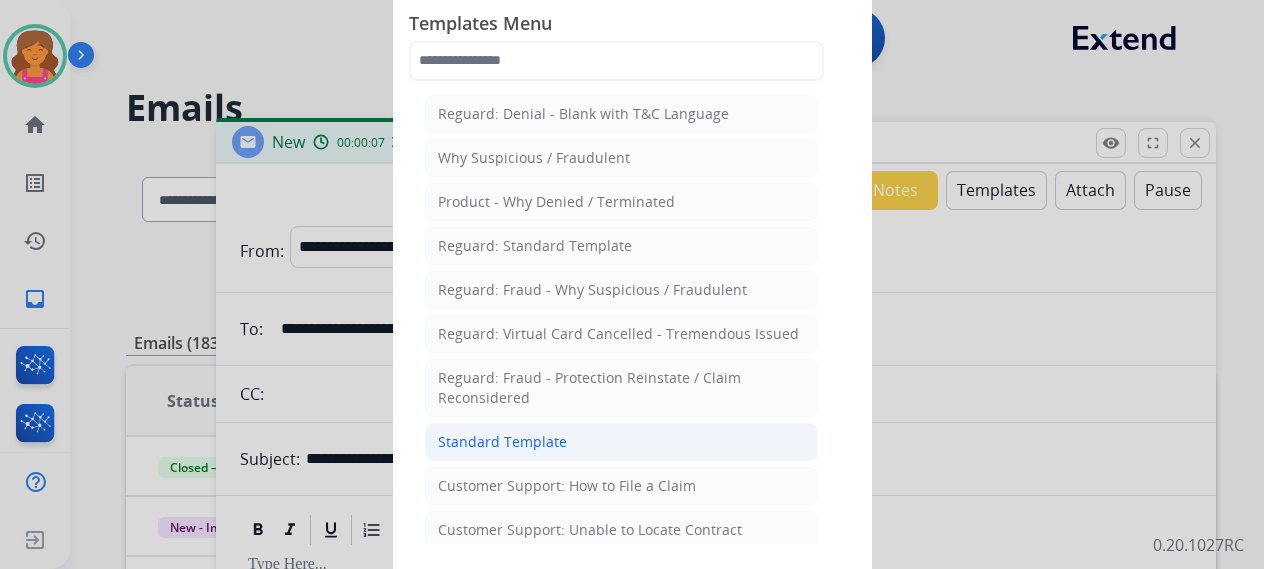 click on "Standard Template" 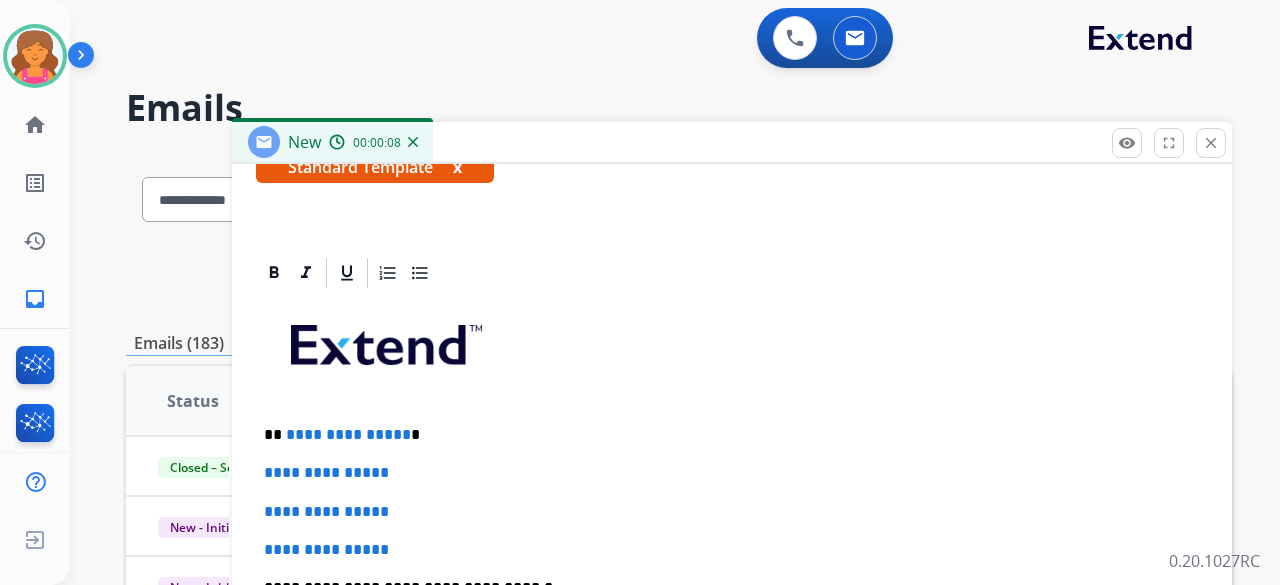 scroll, scrollTop: 460, scrollLeft: 0, axis: vertical 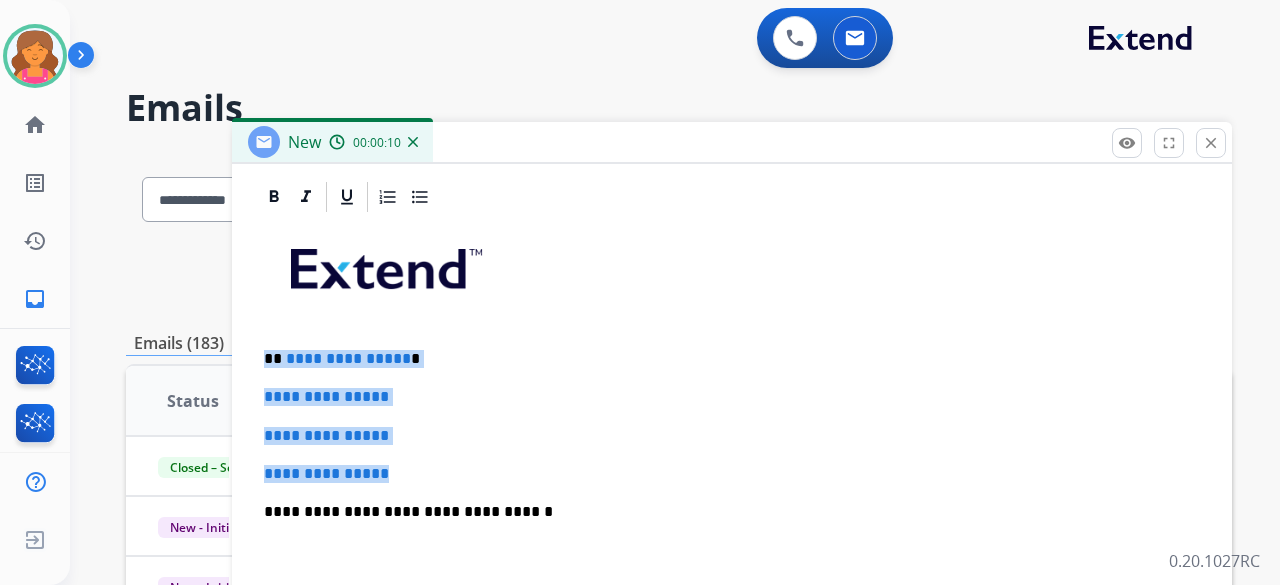 drag, startPoint x: 431, startPoint y: 447, endPoint x: 259, endPoint y: 337, distance: 204.1666 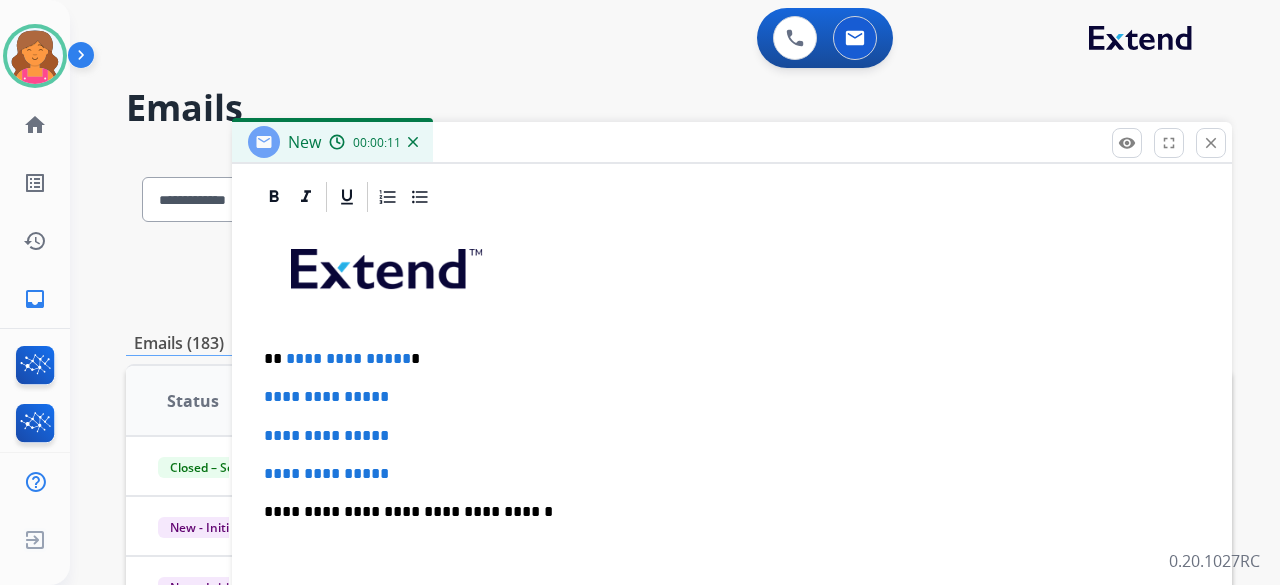 scroll, scrollTop: 345, scrollLeft: 0, axis: vertical 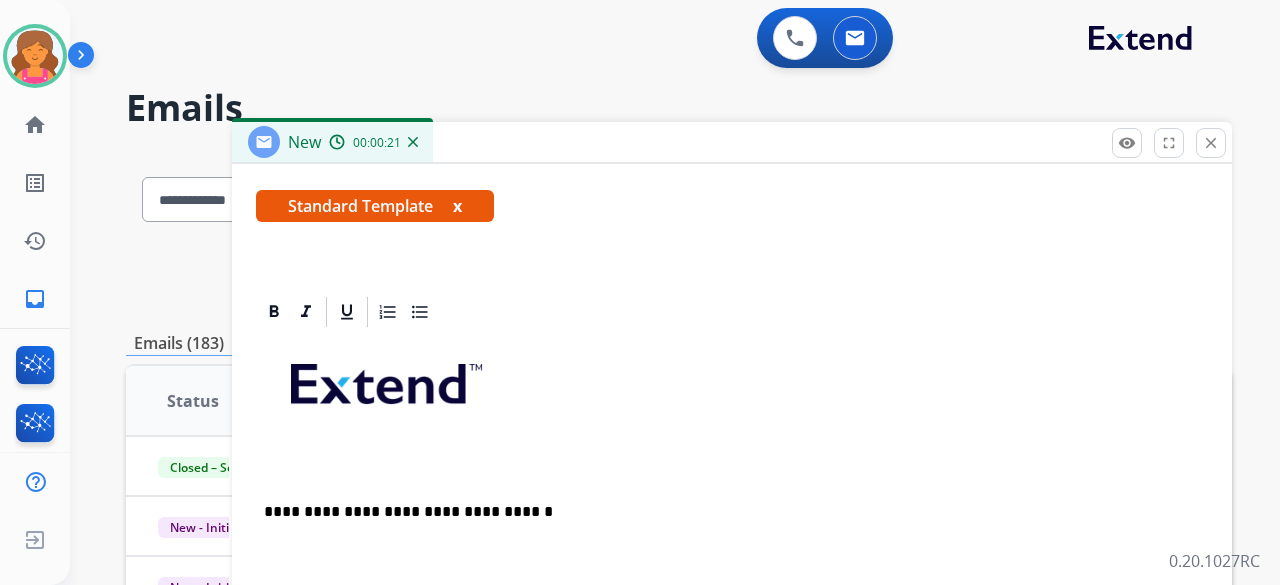 click at bounding box center [732, 391] 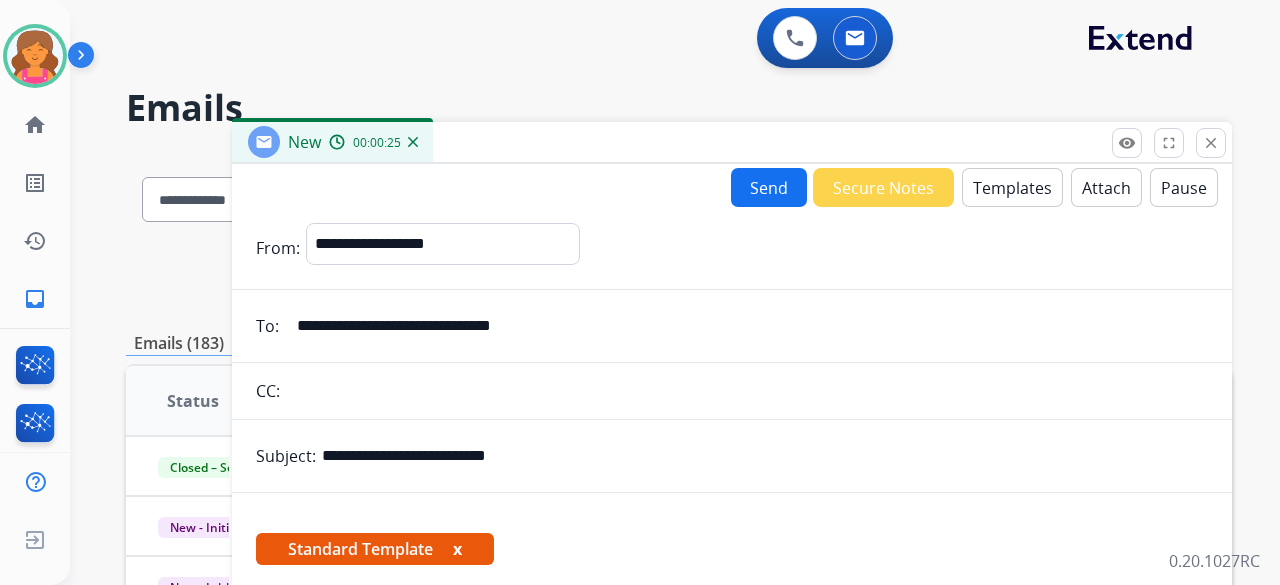scroll, scrollTop: 0, scrollLeft: 0, axis: both 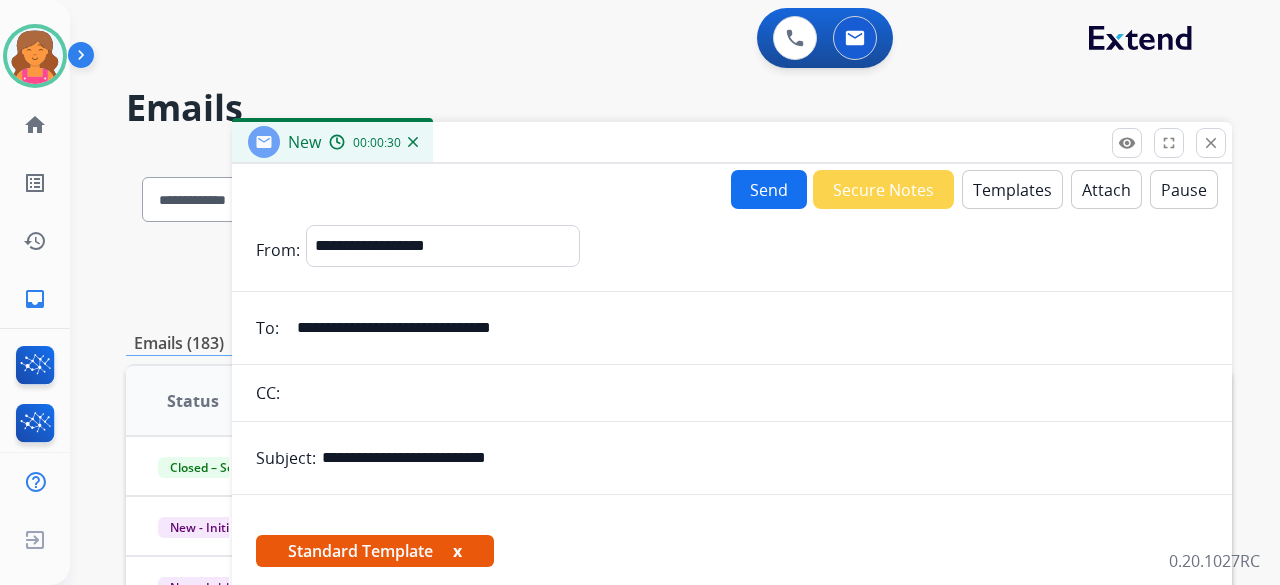 type 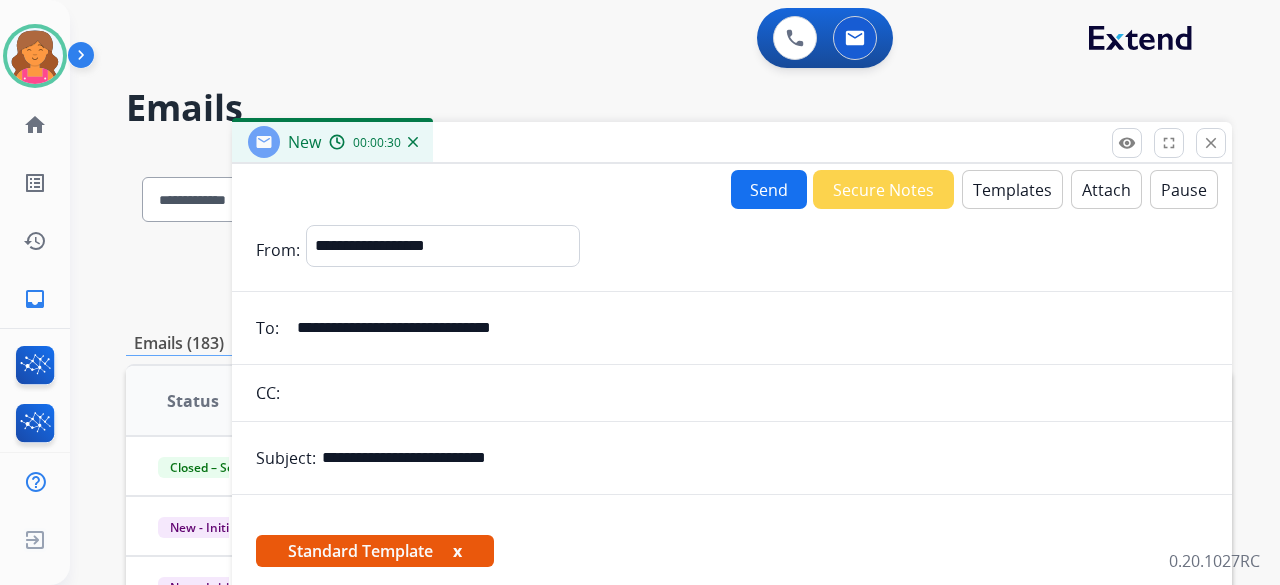 scroll, scrollTop: 306, scrollLeft: 0, axis: vertical 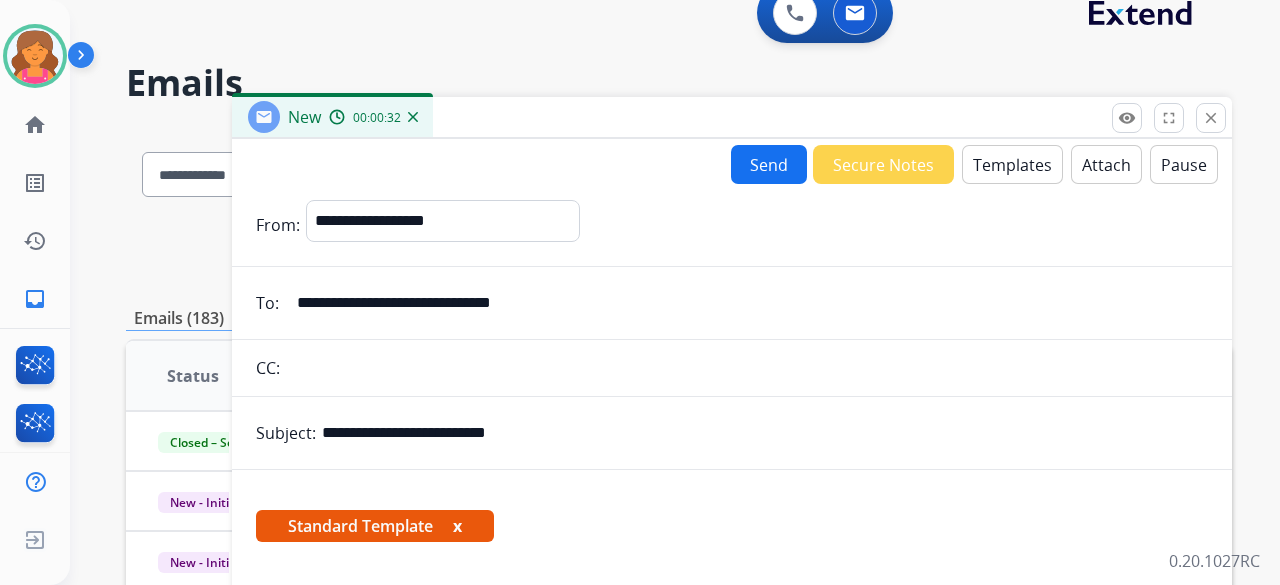 click on "Send" at bounding box center (769, 164) 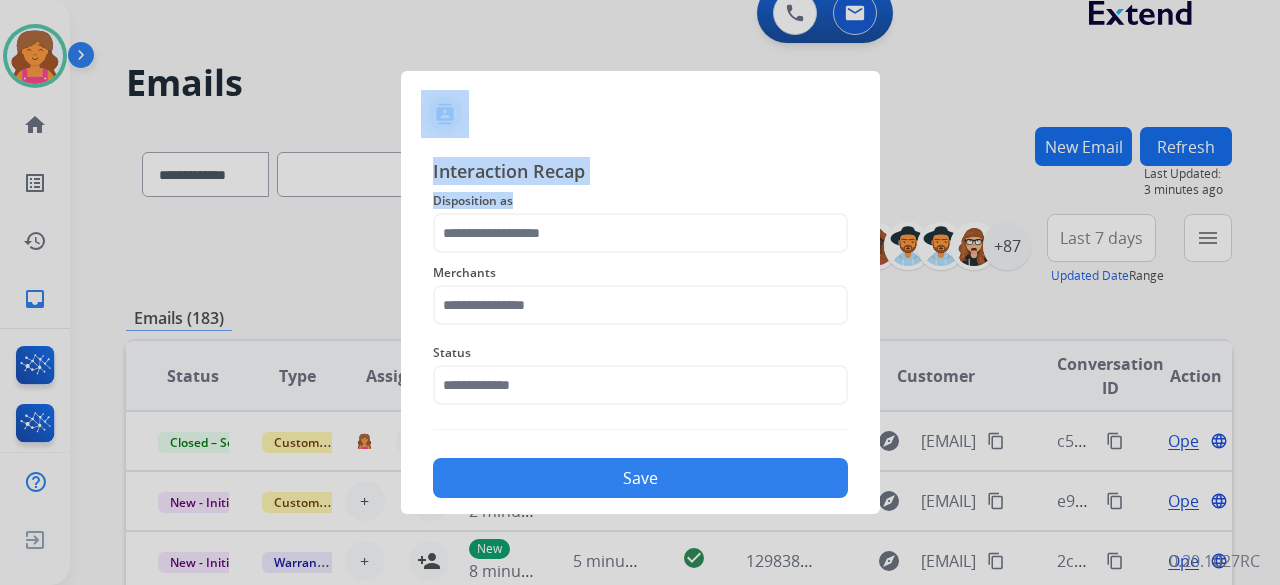 drag, startPoint x: 1157, startPoint y: 5, endPoint x: 626, endPoint y: 227, distance: 575.5389 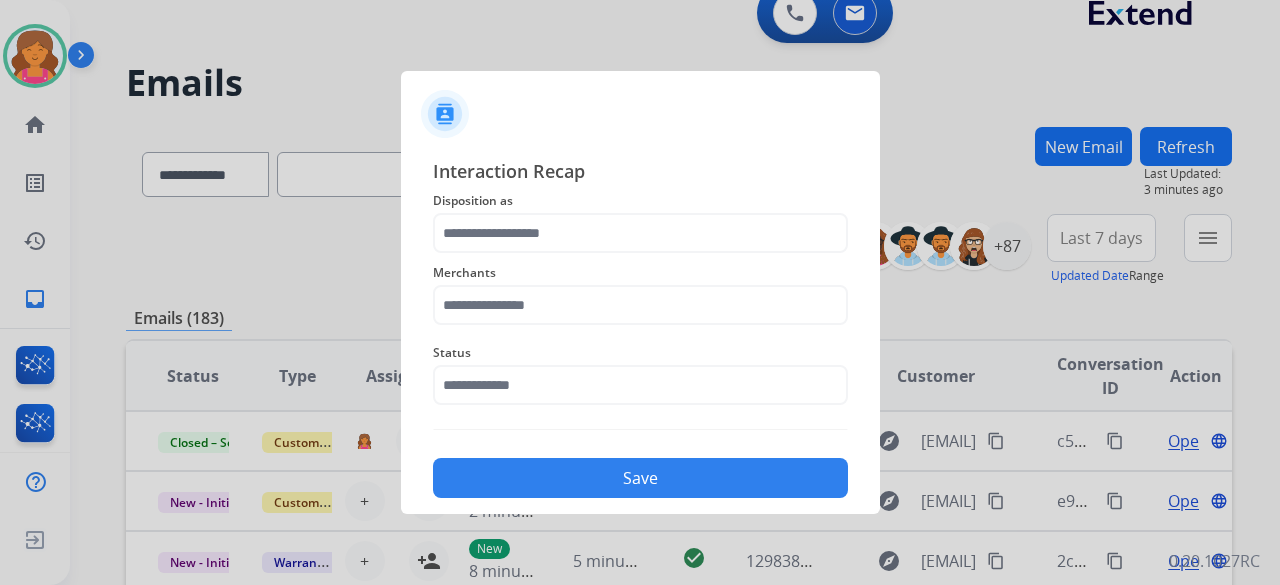 click on "Merchants" 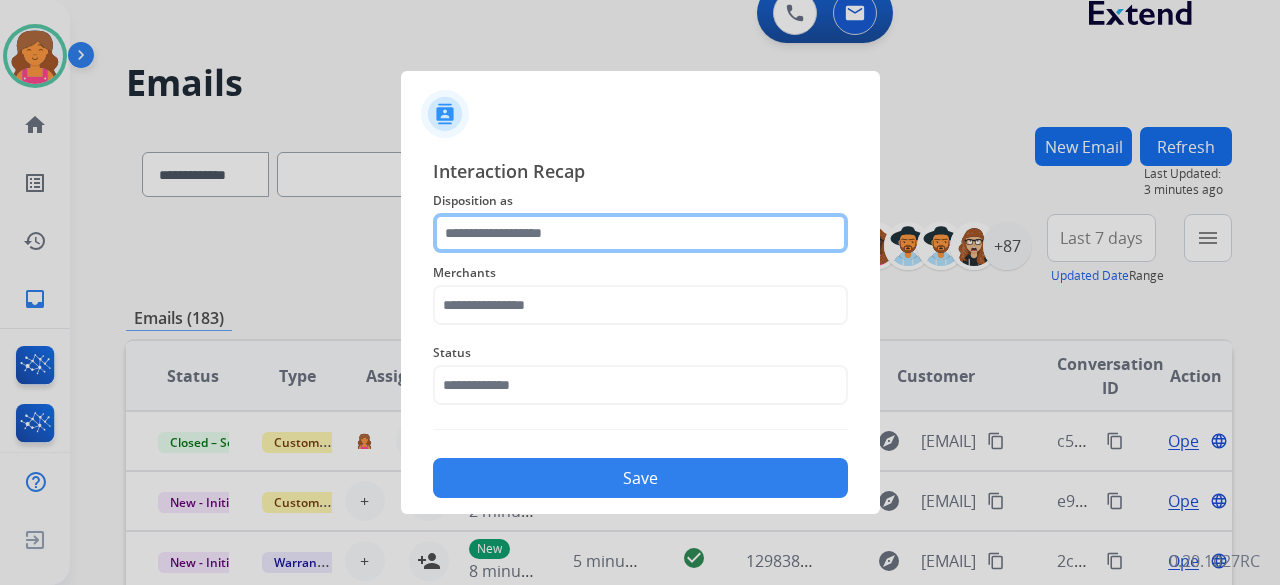 click 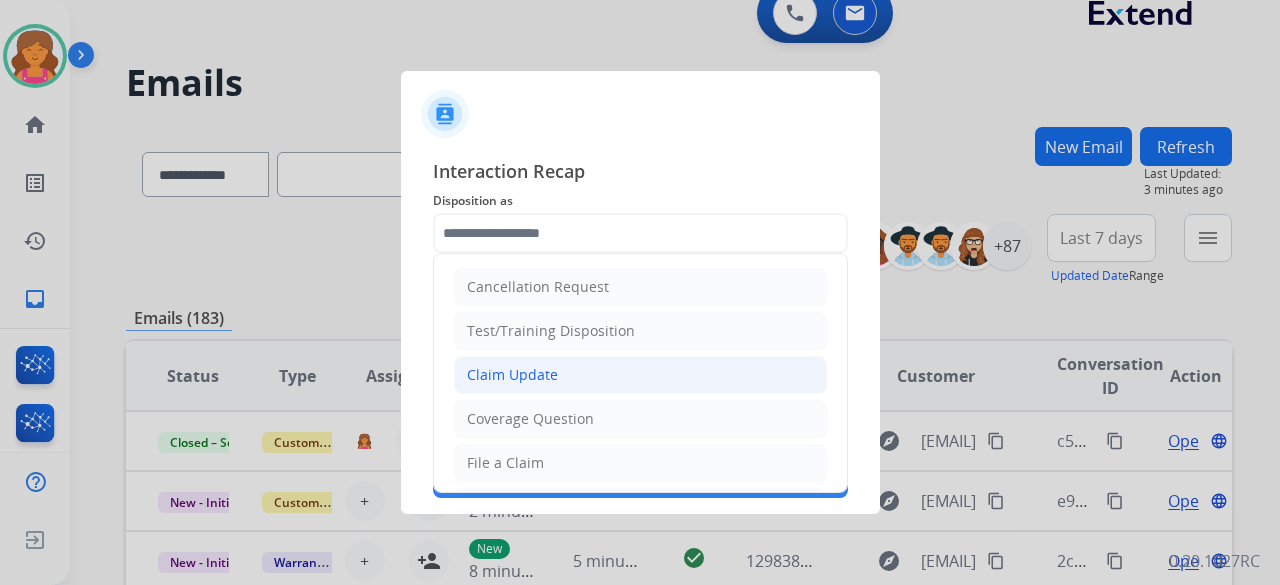 click on "Claim Update" 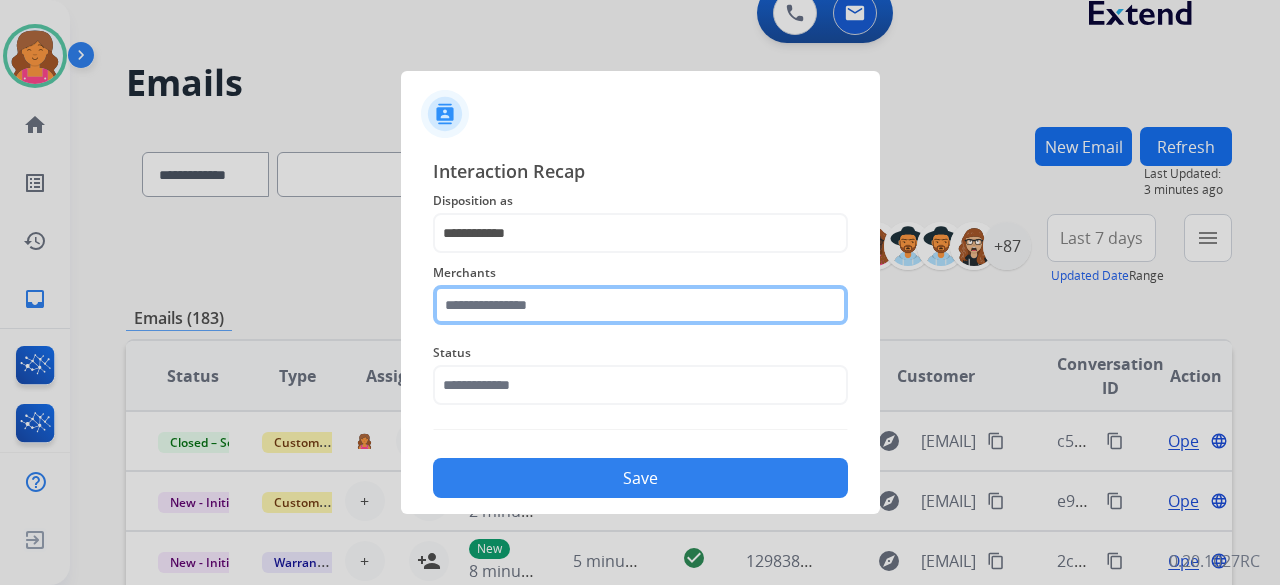 click 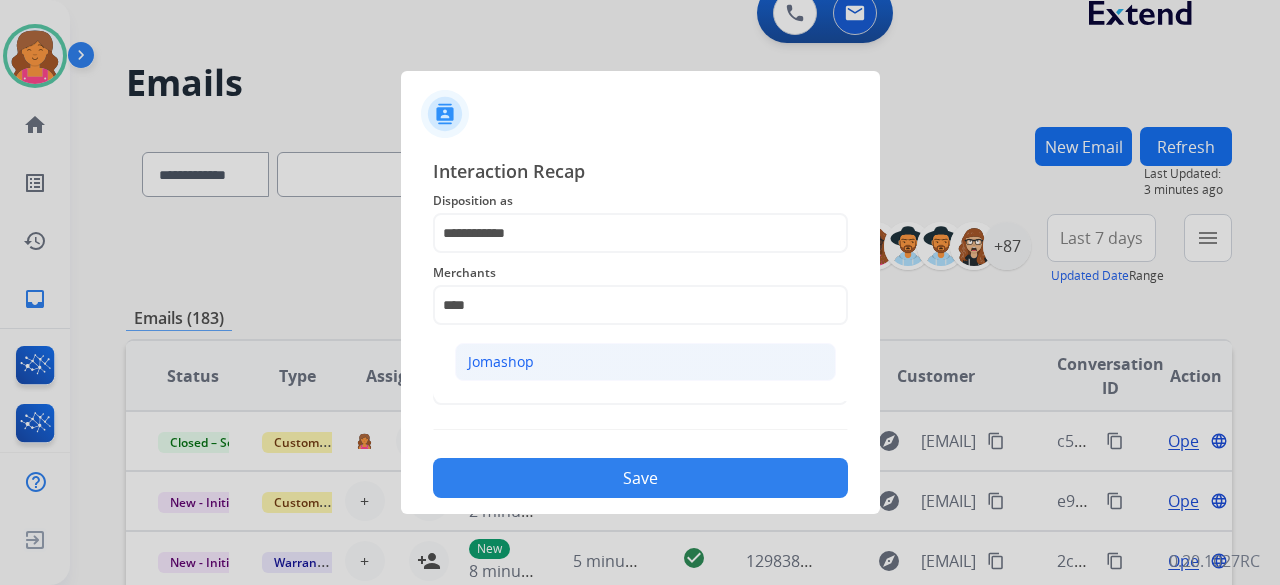 click on "Jomashop" 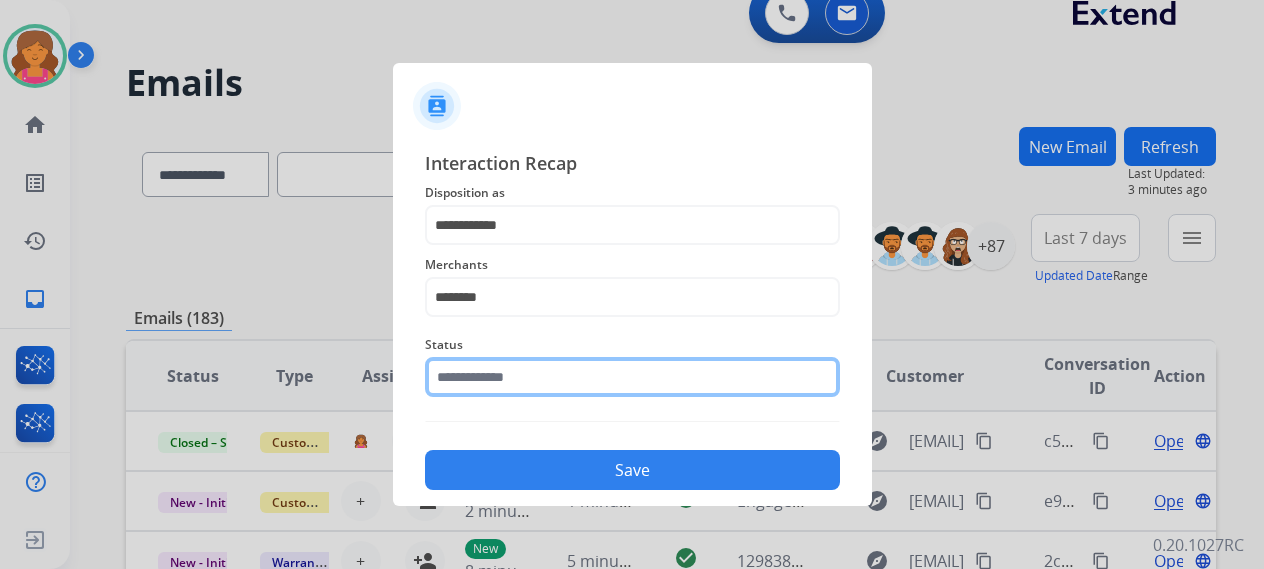 click 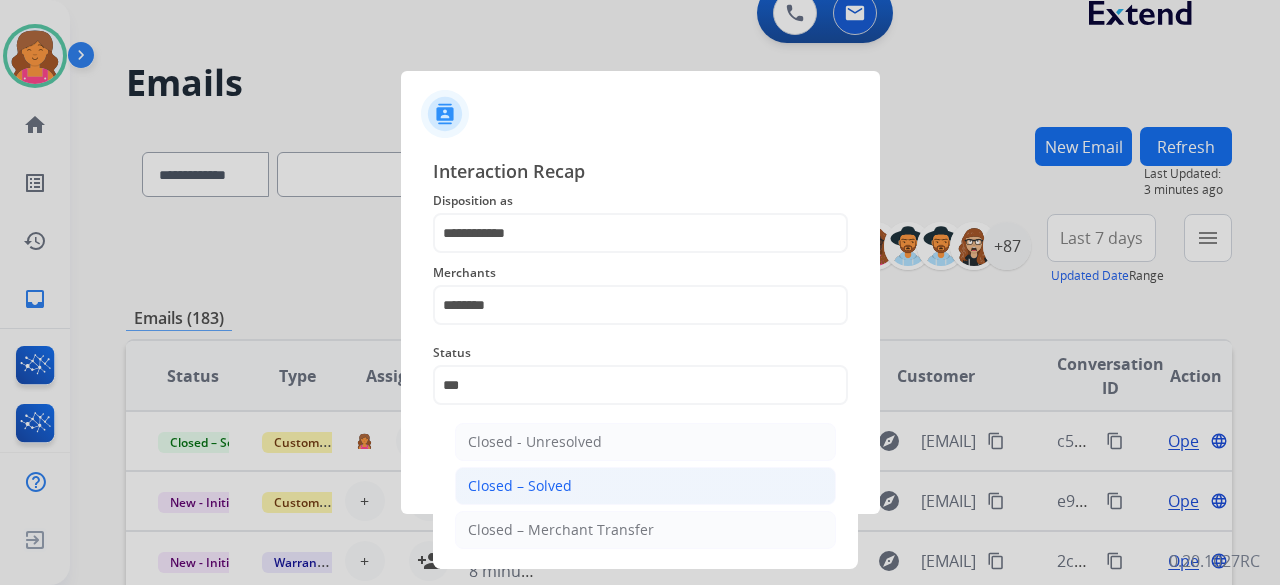 click on "Closed – Solved" 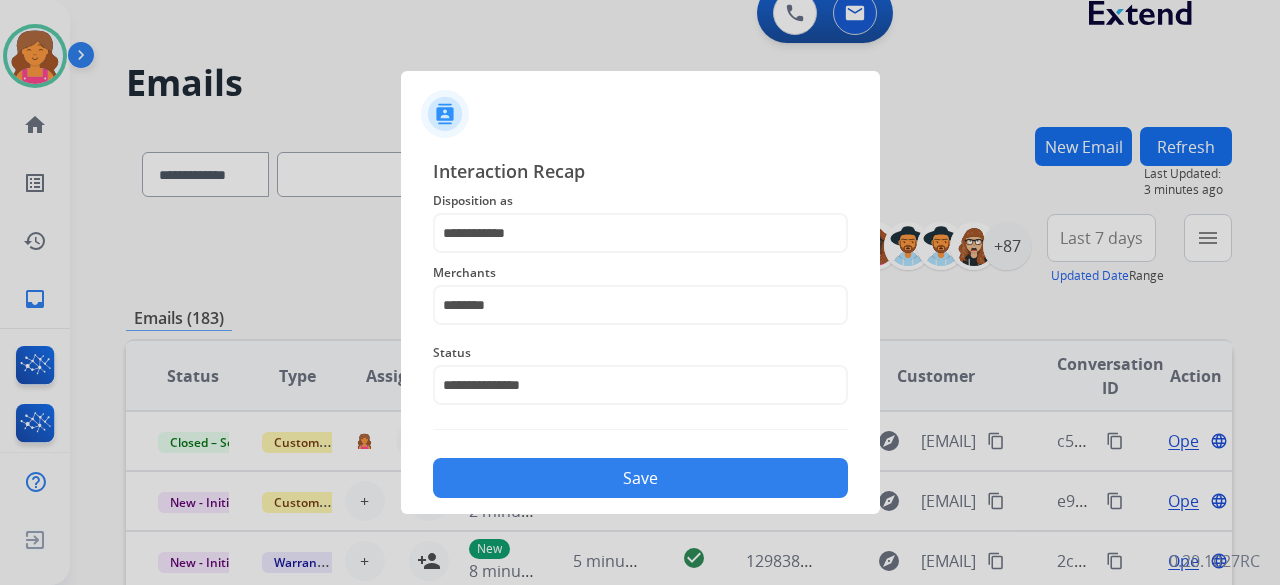 click on "Save" 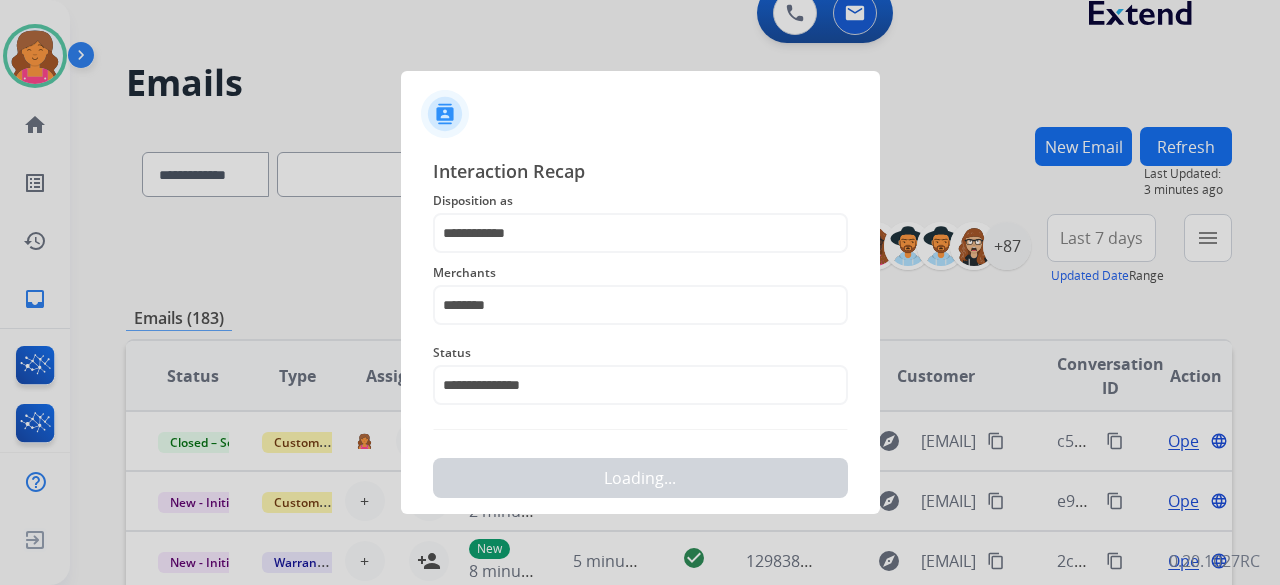 scroll, scrollTop: 0, scrollLeft: 0, axis: both 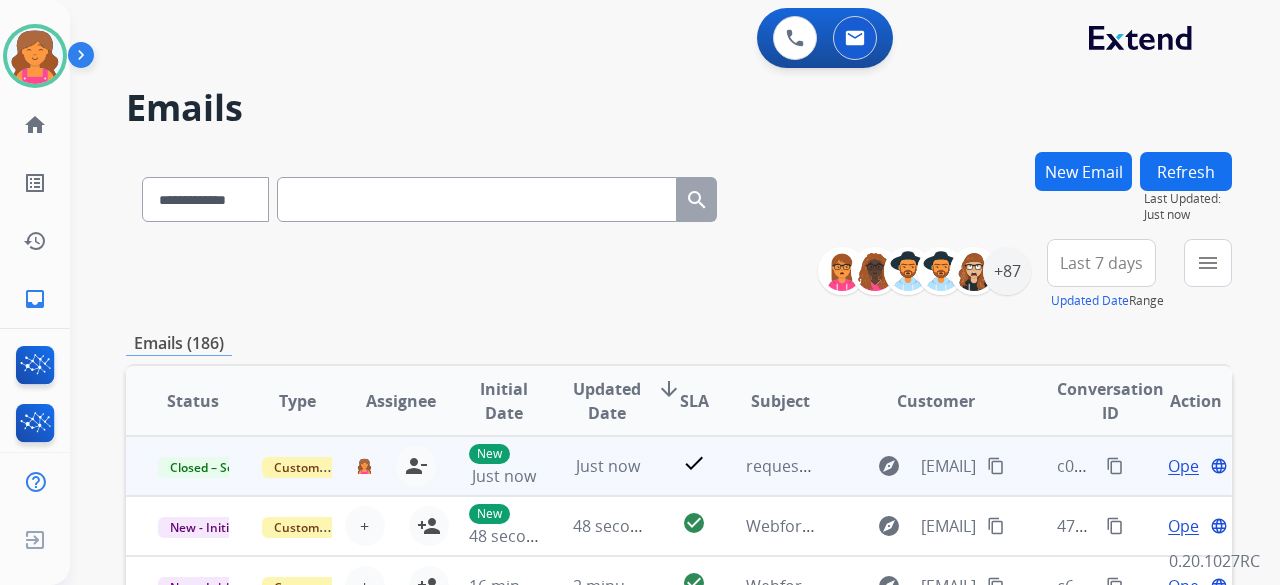 click on "content_copy" at bounding box center [1115, 466] 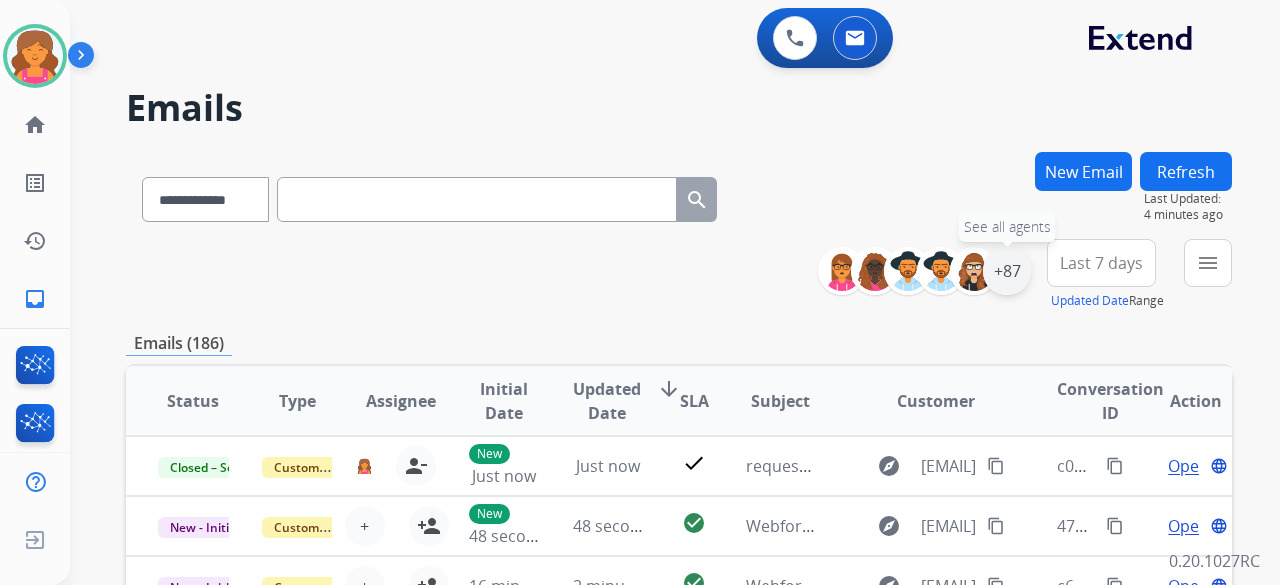 click on "+87" at bounding box center (1007, 271) 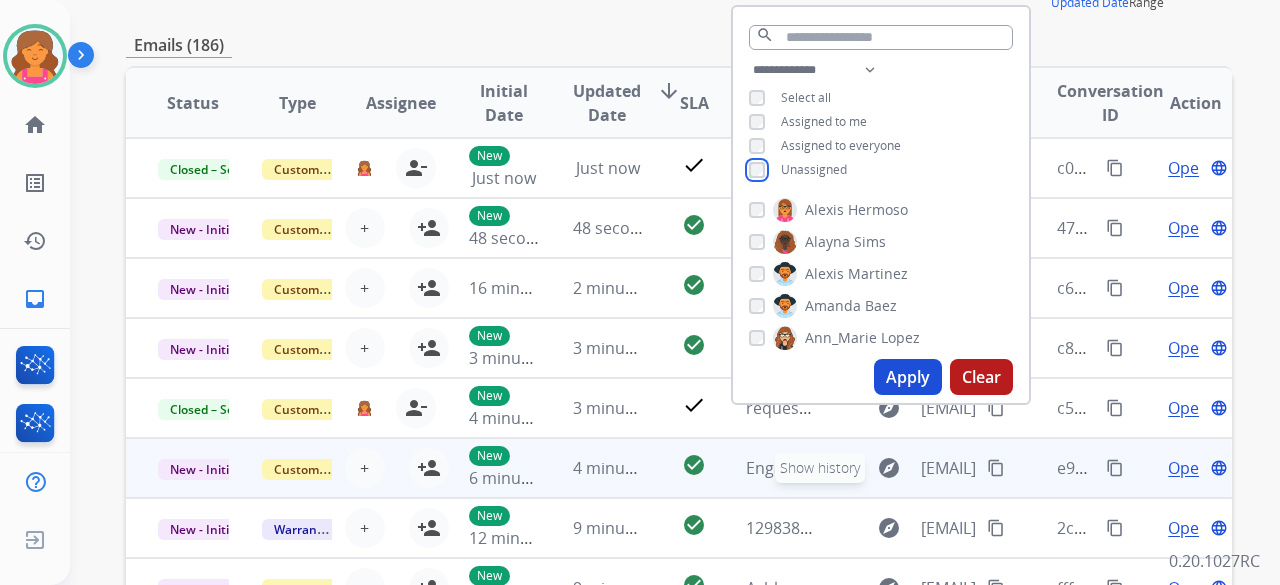 scroll, scrollTop: 300, scrollLeft: 0, axis: vertical 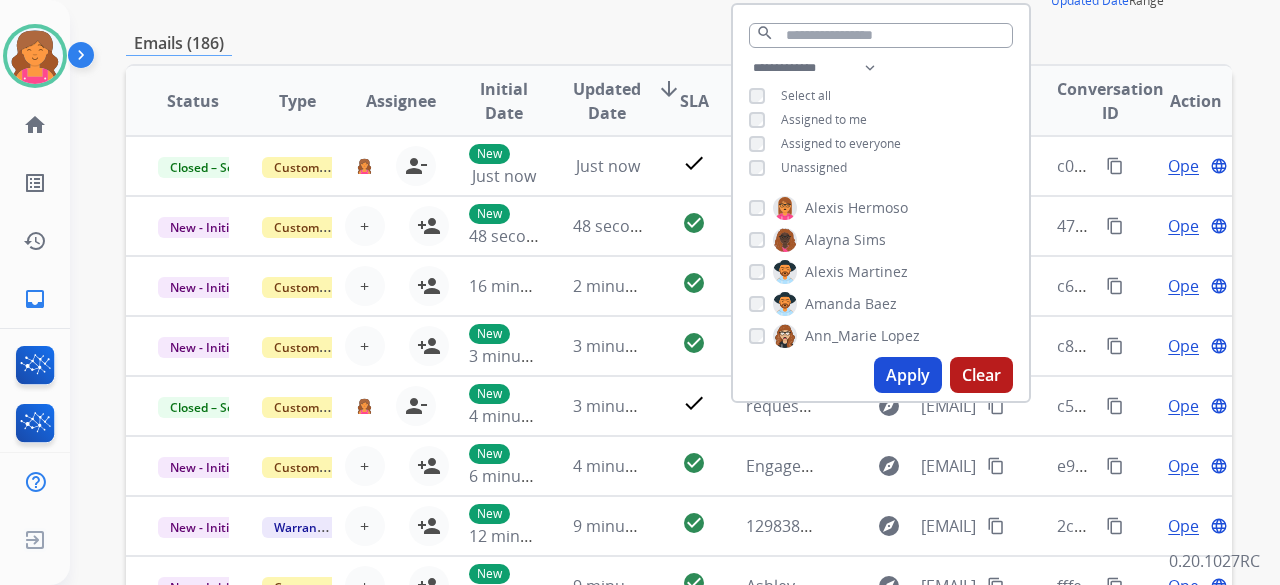 click on "Apply" at bounding box center [908, 375] 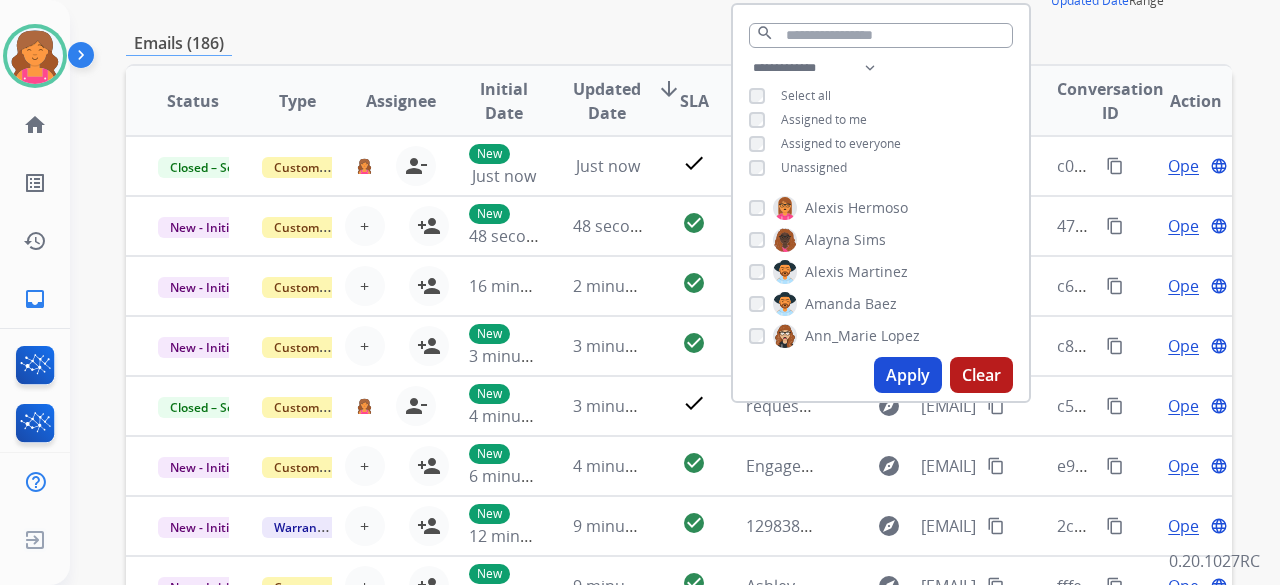 scroll, scrollTop: 0, scrollLeft: 0, axis: both 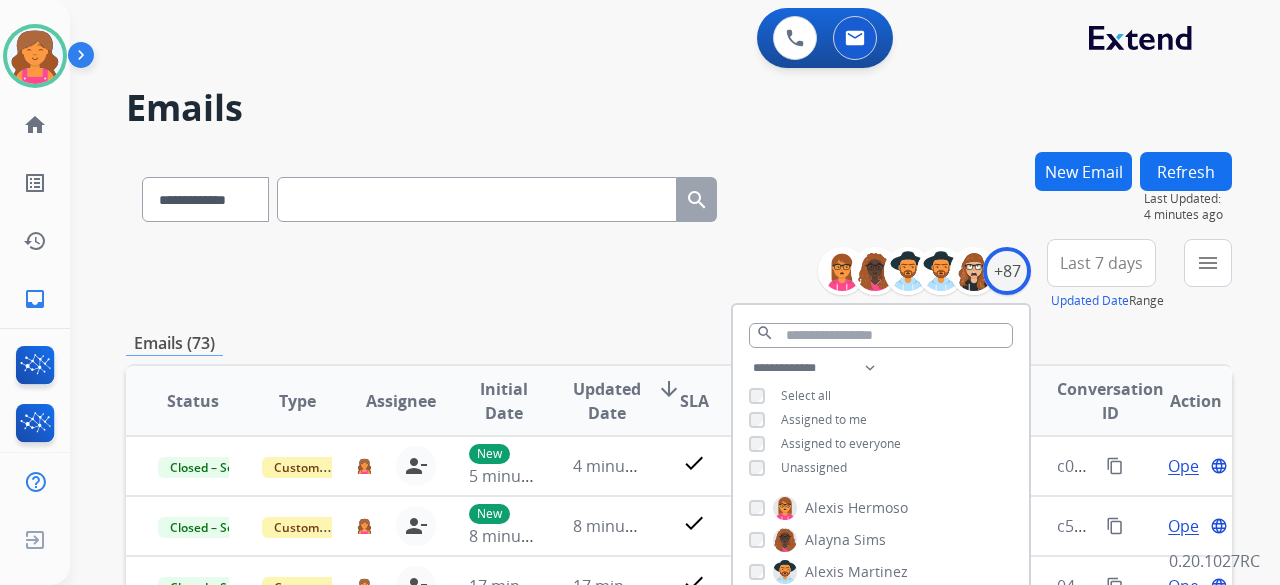 click on "**********" at bounding box center [679, 275] 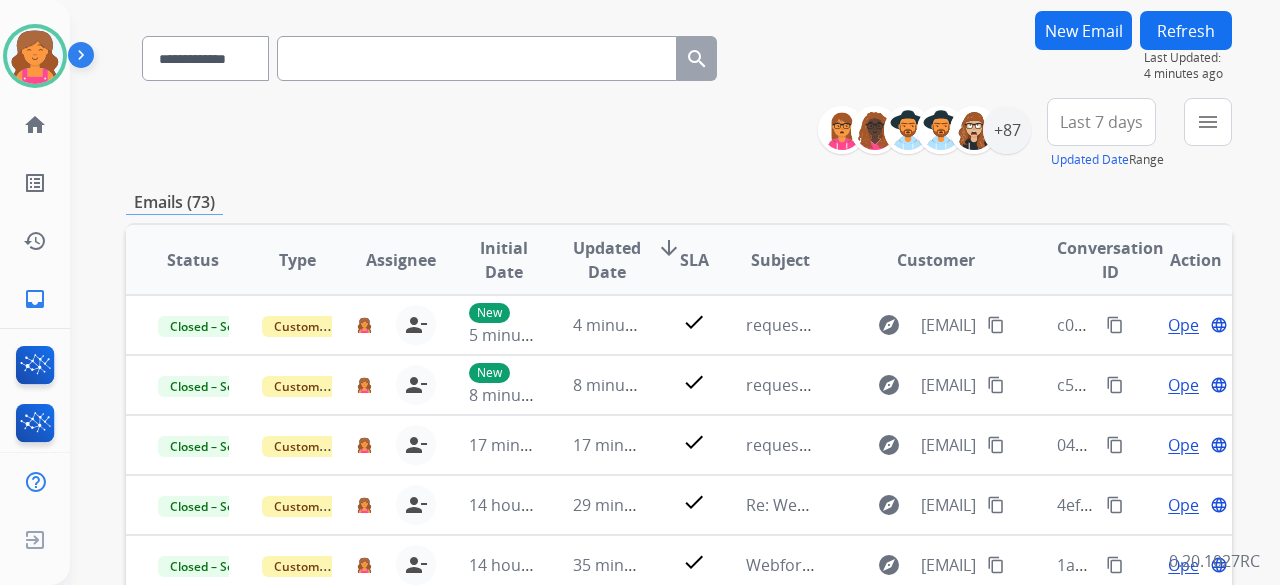 scroll, scrollTop: 200, scrollLeft: 0, axis: vertical 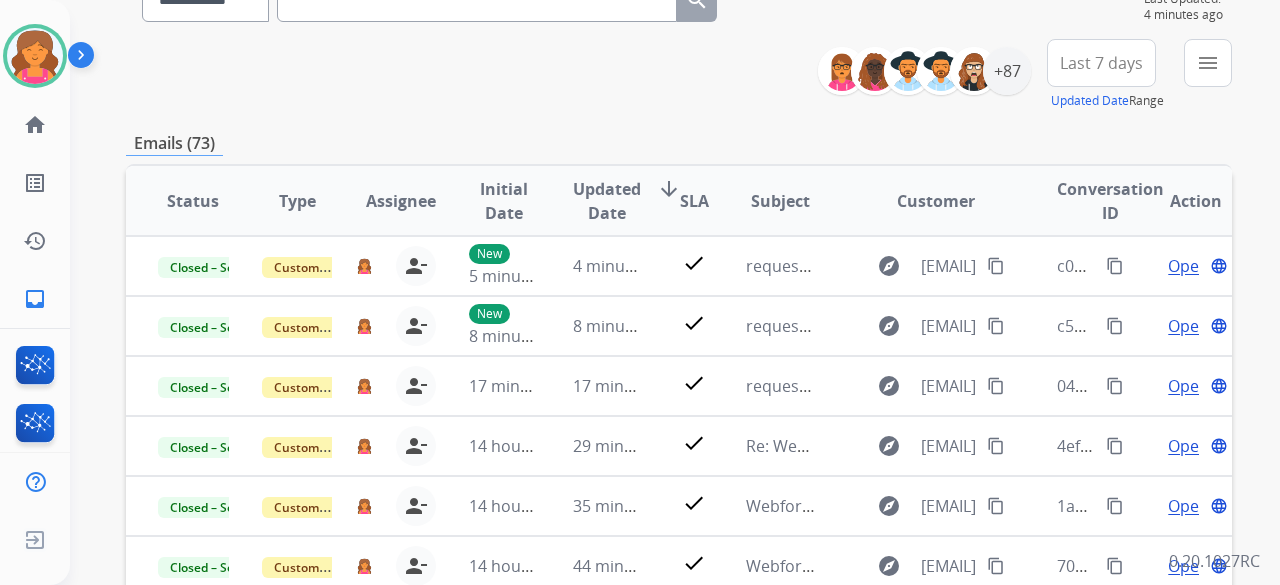 click on "Last 7 days" at bounding box center (1101, 63) 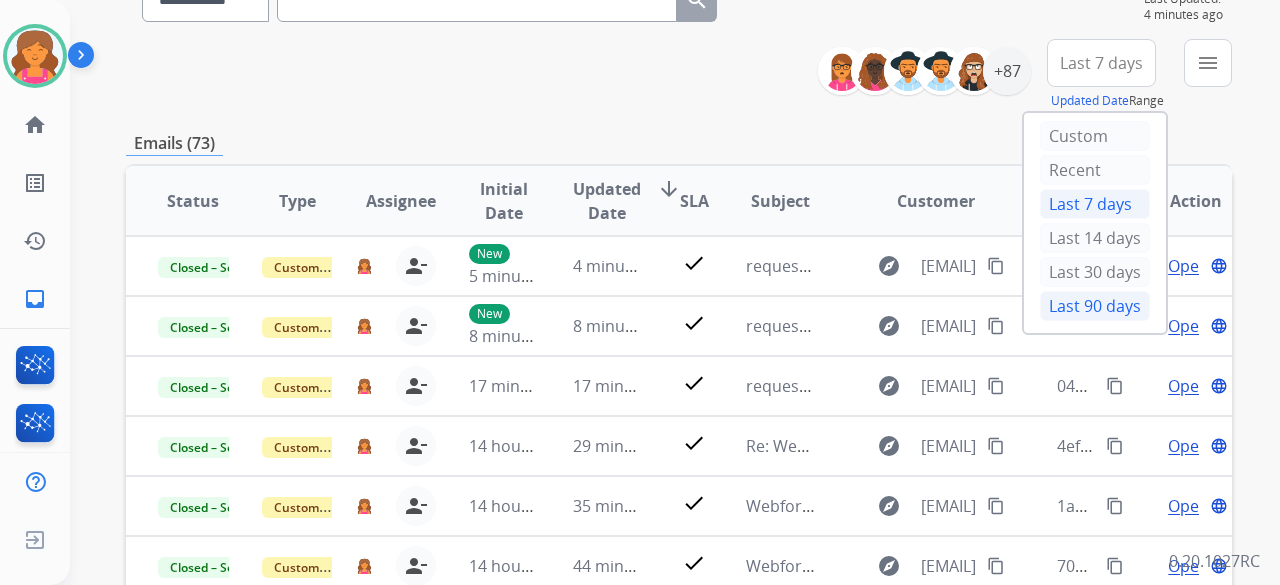 click on "Last 90 days" at bounding box center (1095, 306) 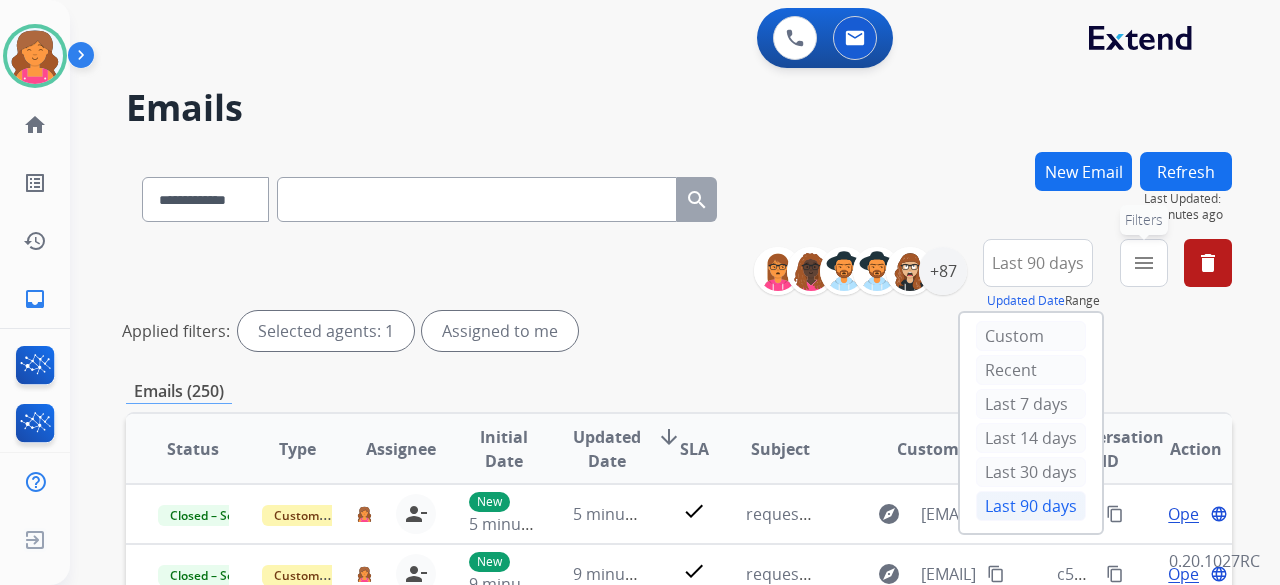click on "menu  Filters" at bounding box center [1144, 263] 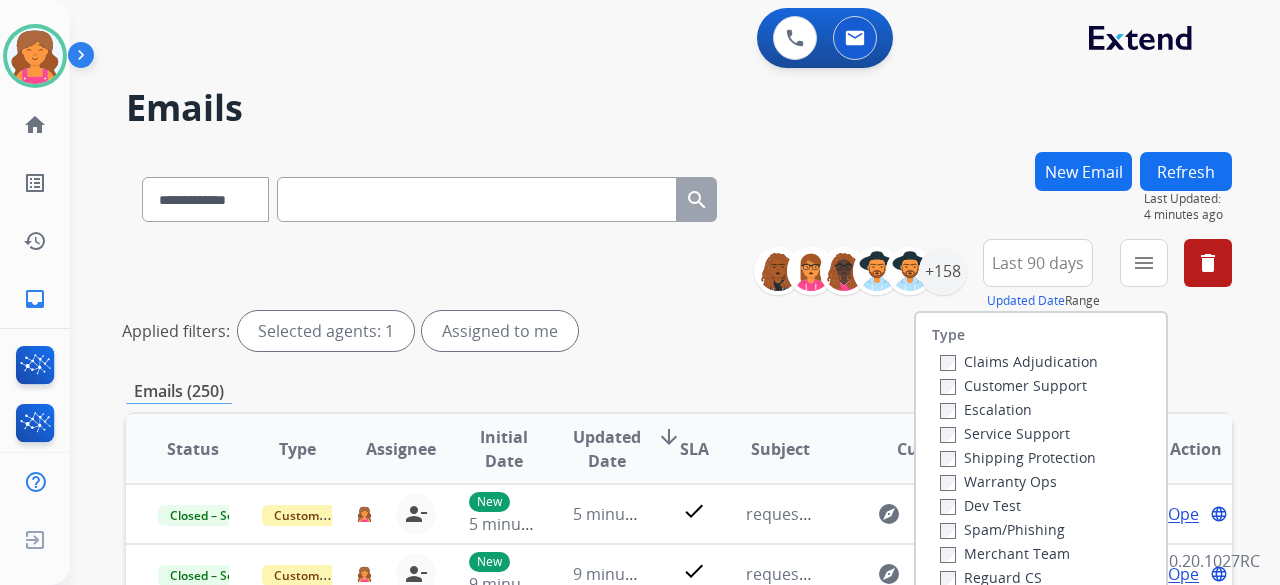 click on "Customer Support" at bounding box center (1013, 385) 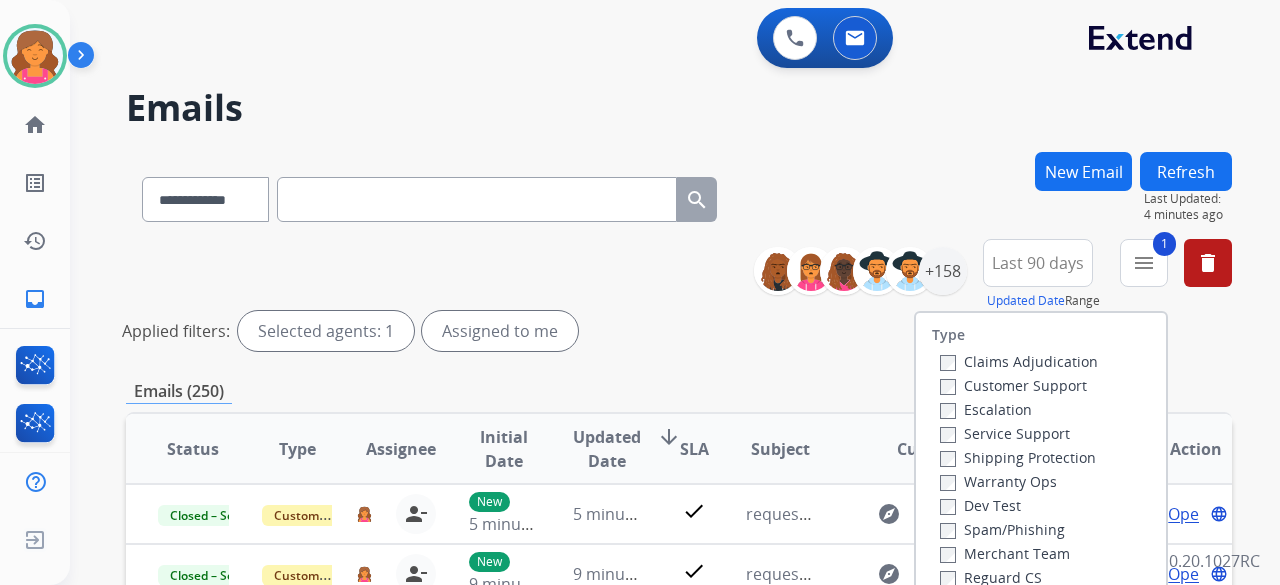 click on "Shipping Protection" at bounding box center (1018, 457) 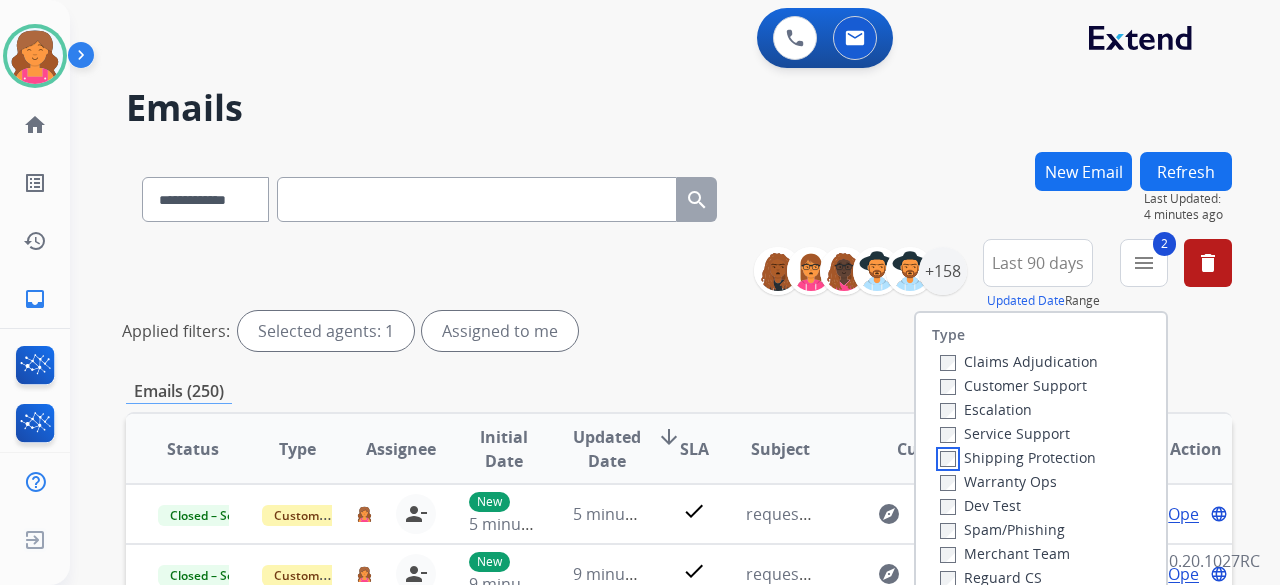 scroll, scrollTop: 200, scrollLeft: 0, axis: vertical 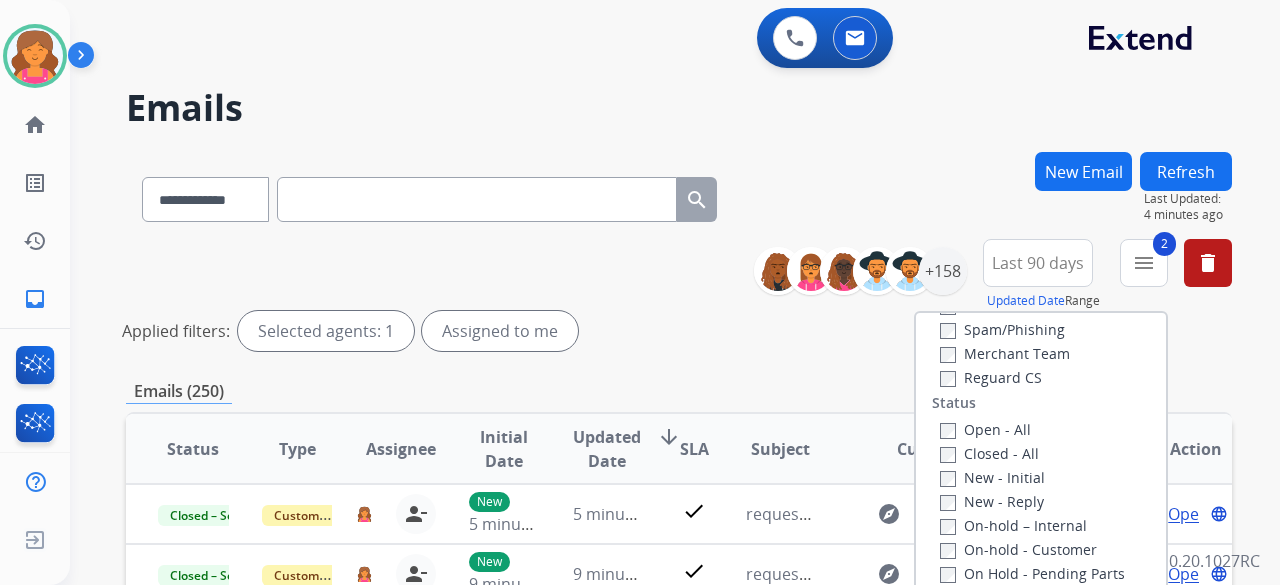 click on "Reguard CS" at bounding box center [991, 377] 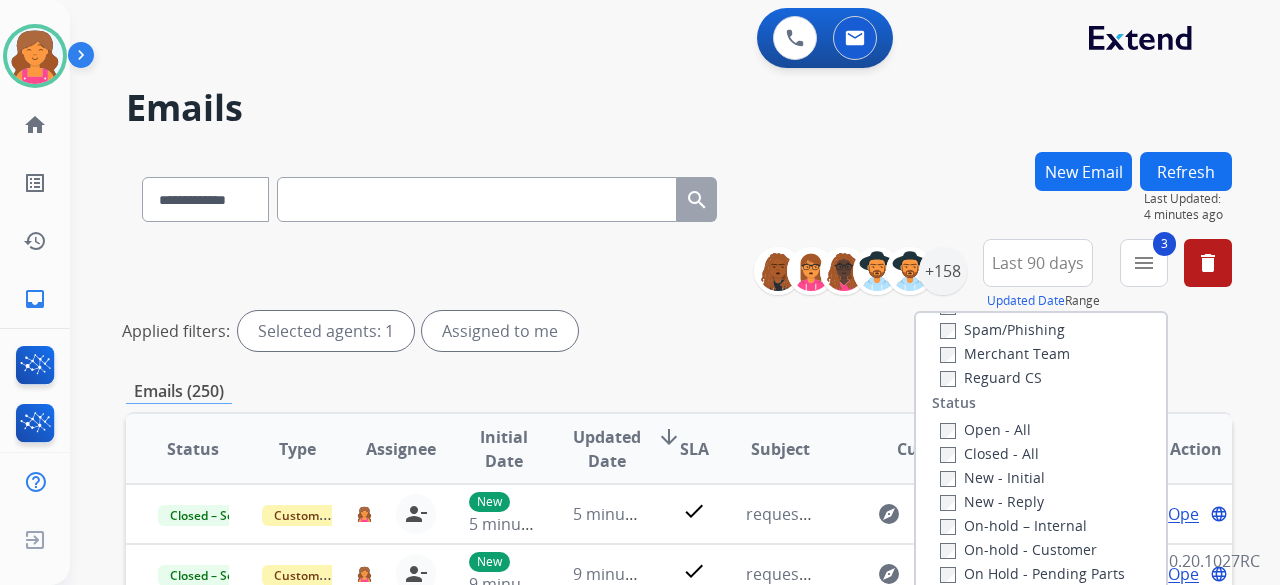 click on "Open - All" at bounding box center [985, 429] 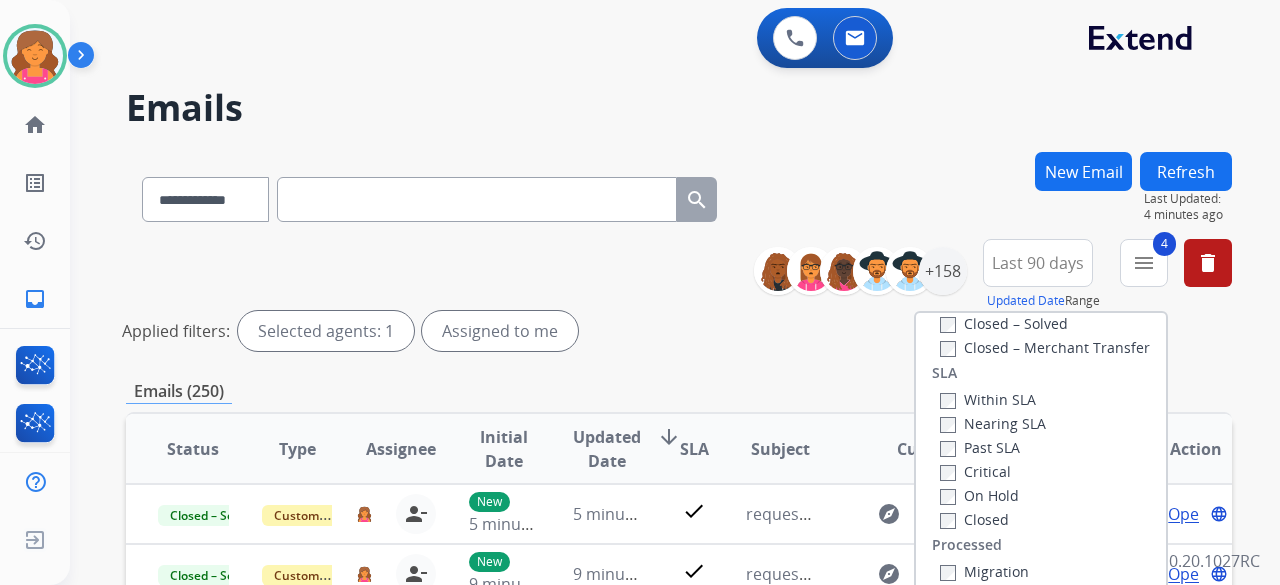scroll, scrollTop: 528, scrollLeft: 0, axis: vertical 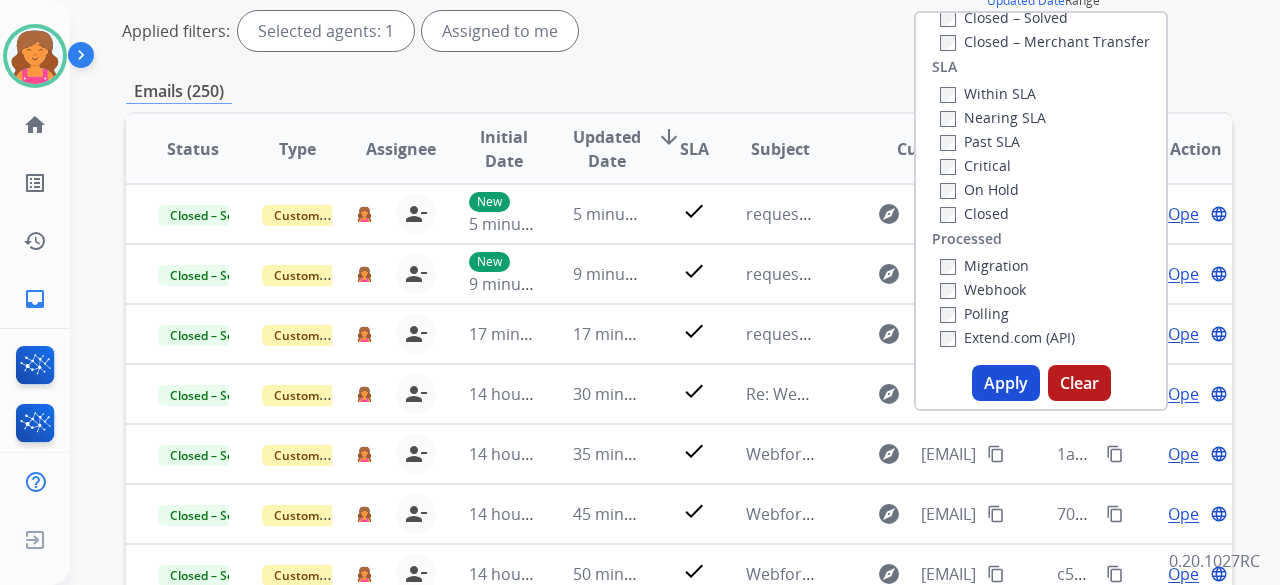 click on "Apply" at bounding box center [1006, 383] 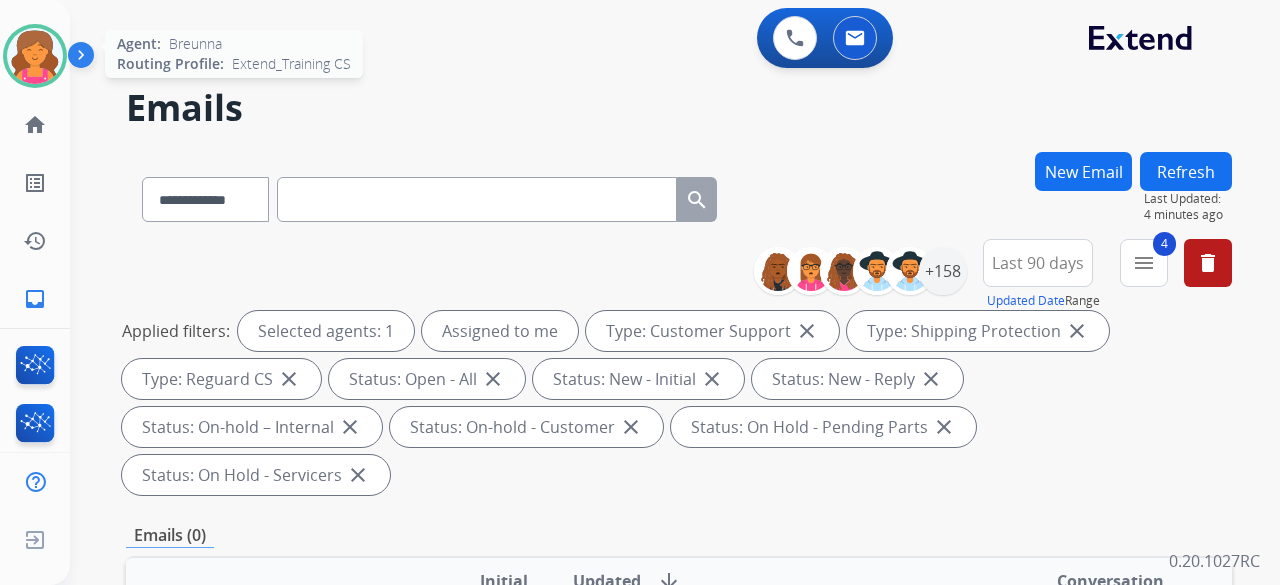 click at bounding box center (35, 56) 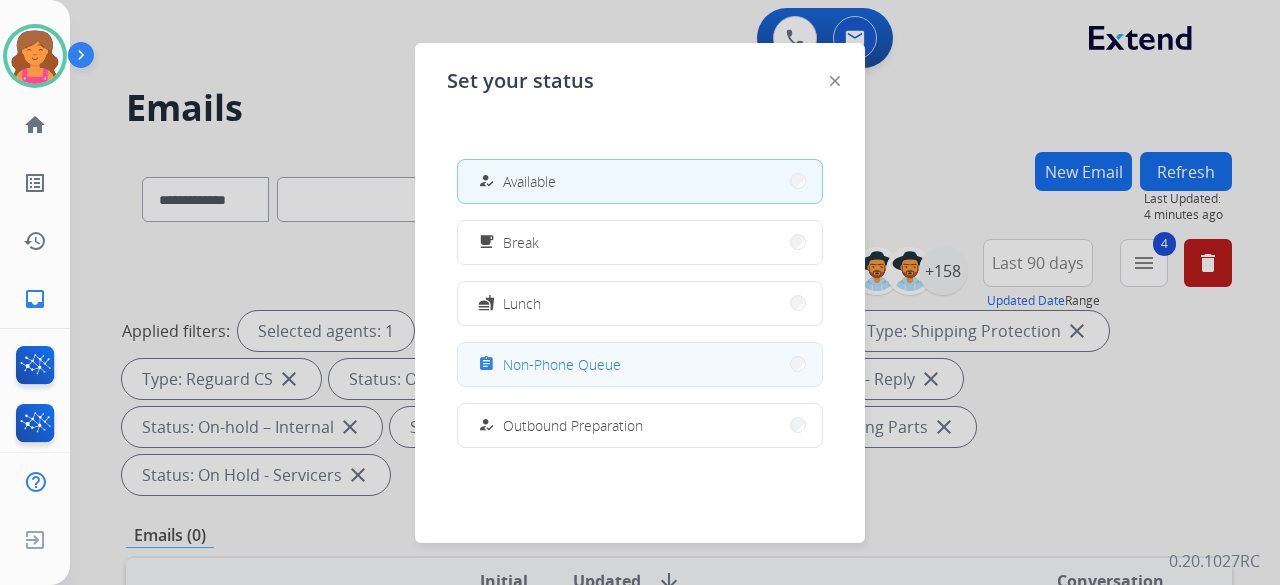 click on "assignment Non-Phone Queue" at bounding box center (640, 364) 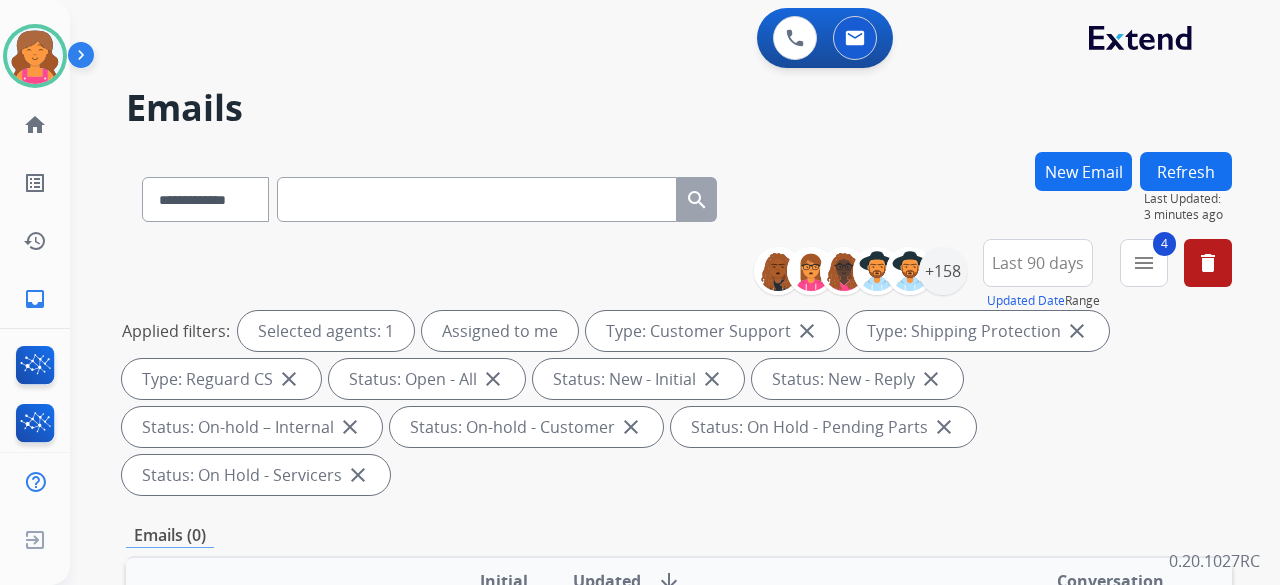 click at bounding box center (85, 59) 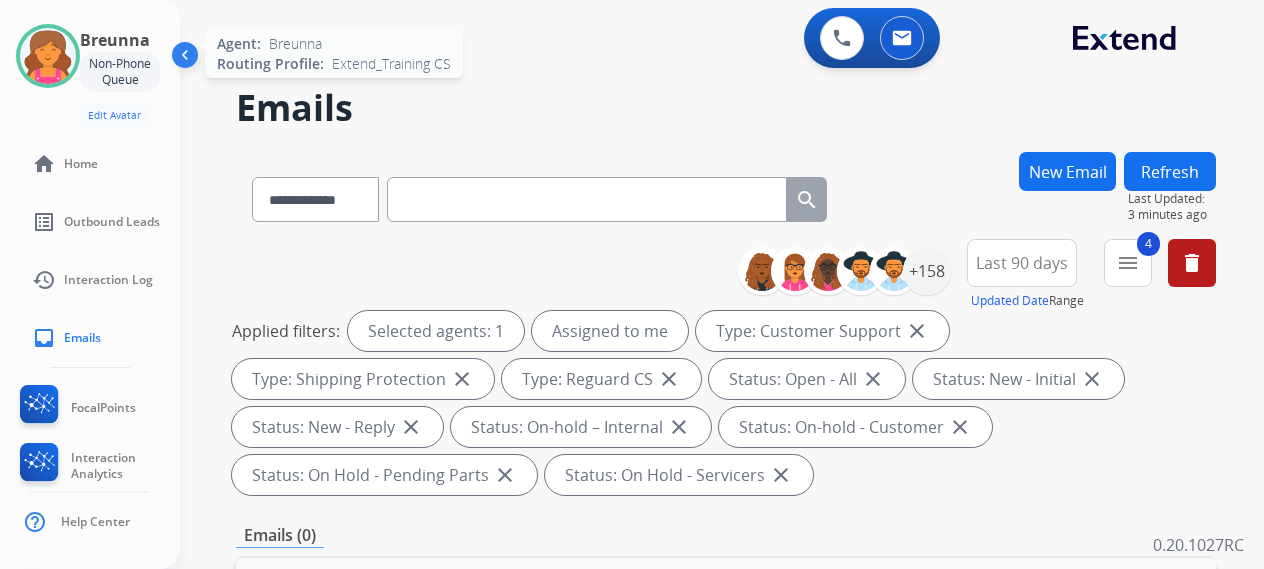 click at bounding box center [48, 56] 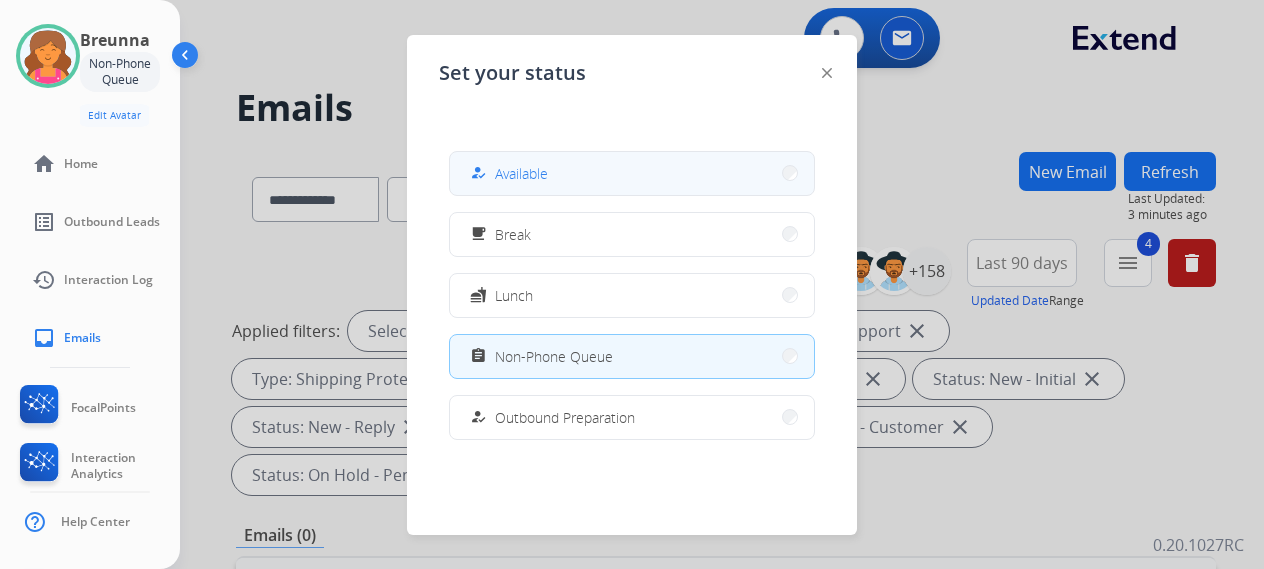 click on "how_to_reg Available" at bounding box center (632, 173) 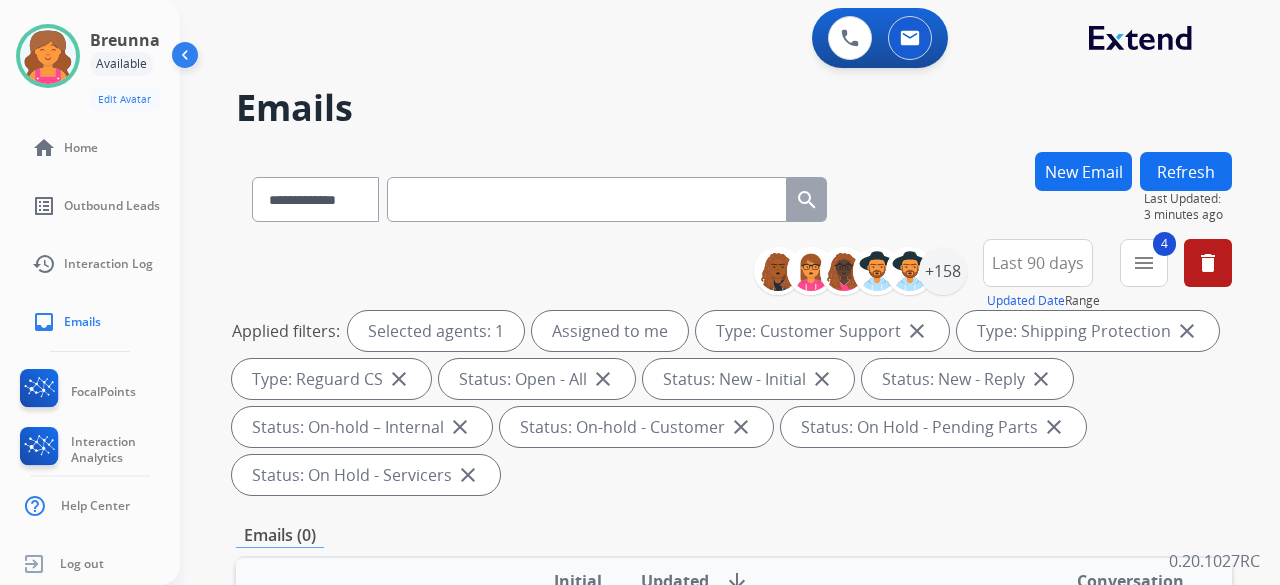 click on "**********" at bounding box center [706, 364] 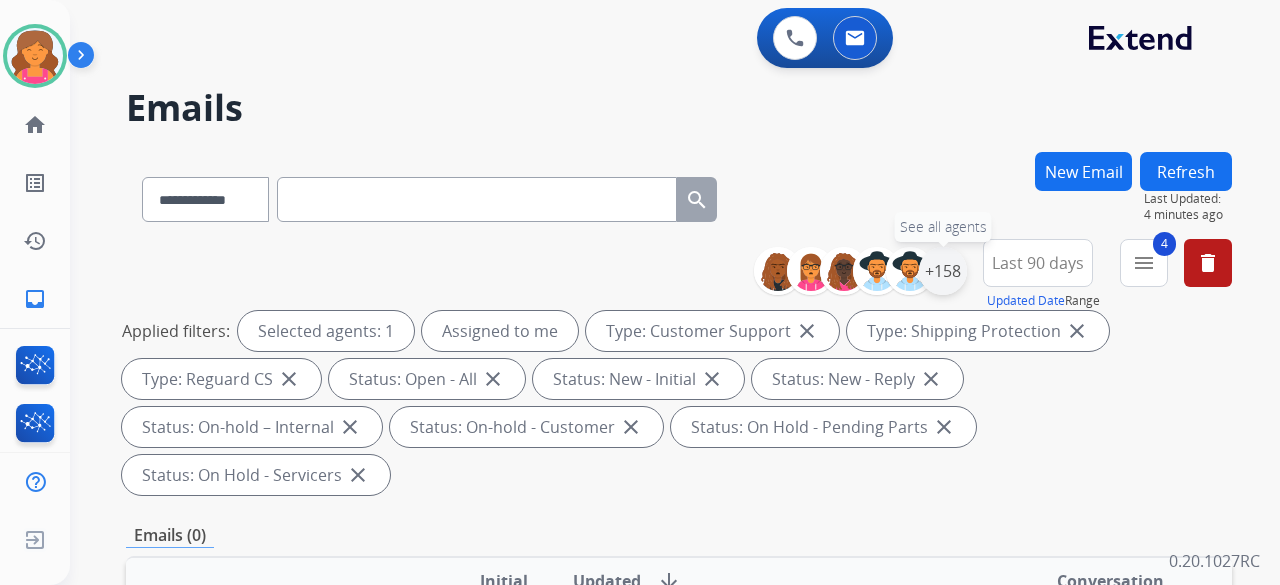 click on "+158" at bounding box center (943, 271) 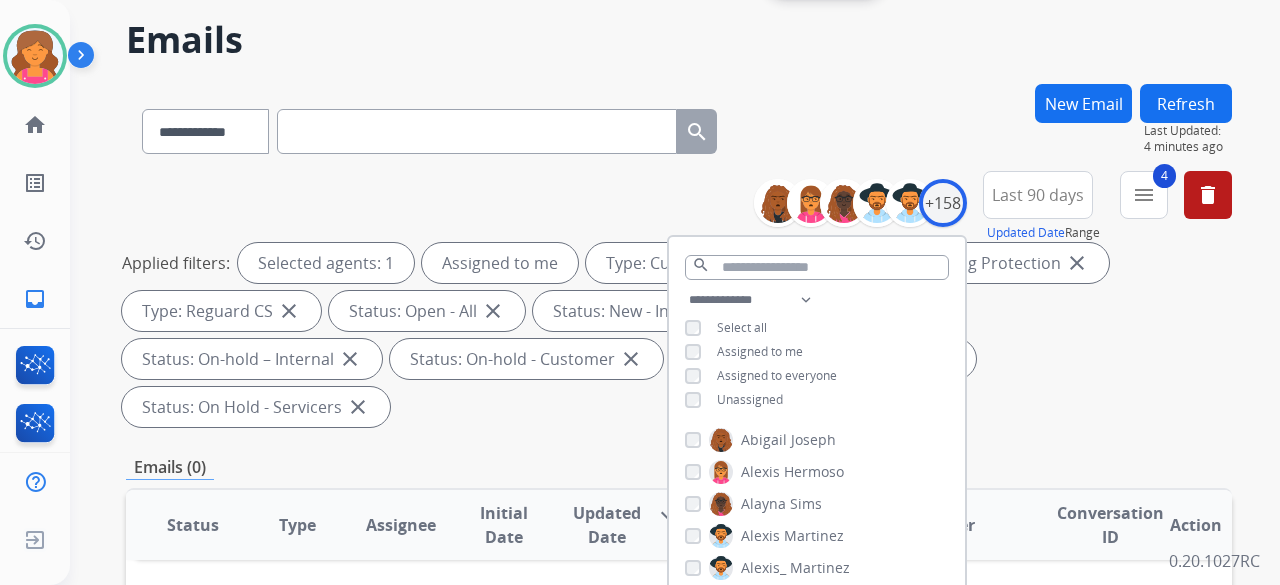 scroll, scrollTop: 100, scrollLeft: 0, axis: vertical 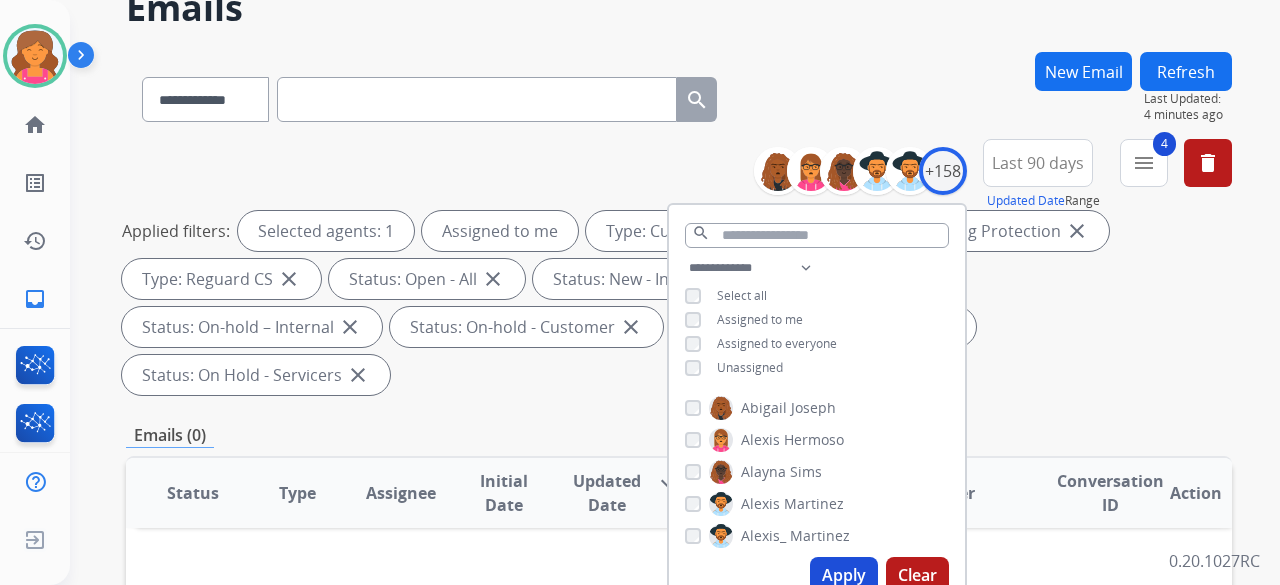 click on "Apply" at bounding box center [844, 575] 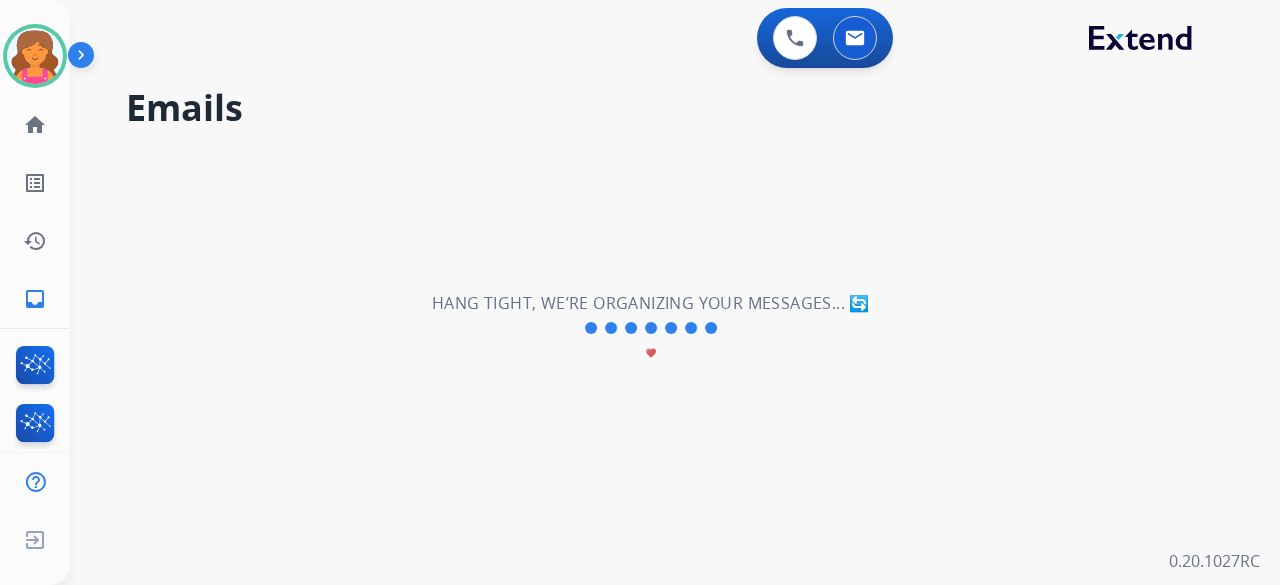 scroll, scrollTop: 0, scrollLeft: 0, axis: both 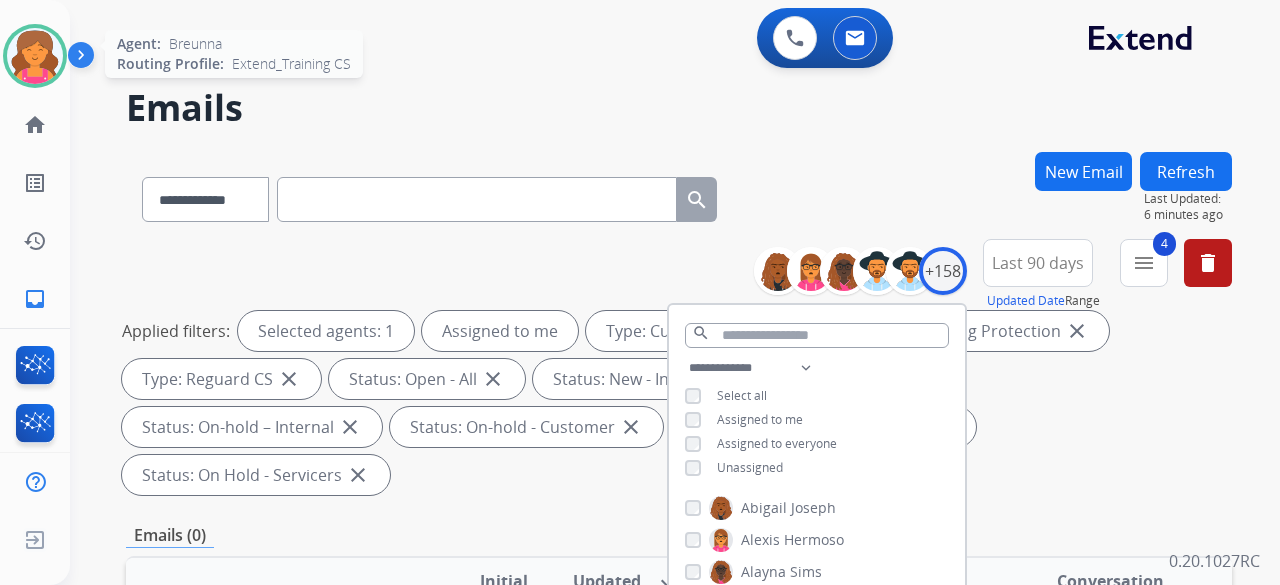 click at bounding box center [35, 56] 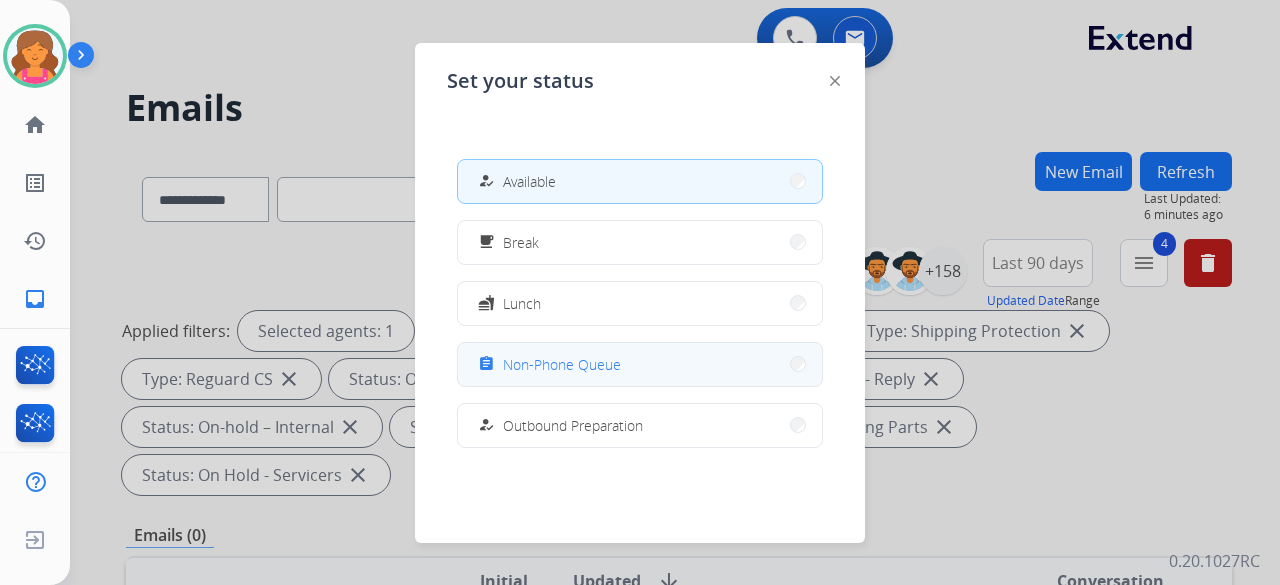 click on "assignment Non-Phone Queue" at bounding box center (547, 364) 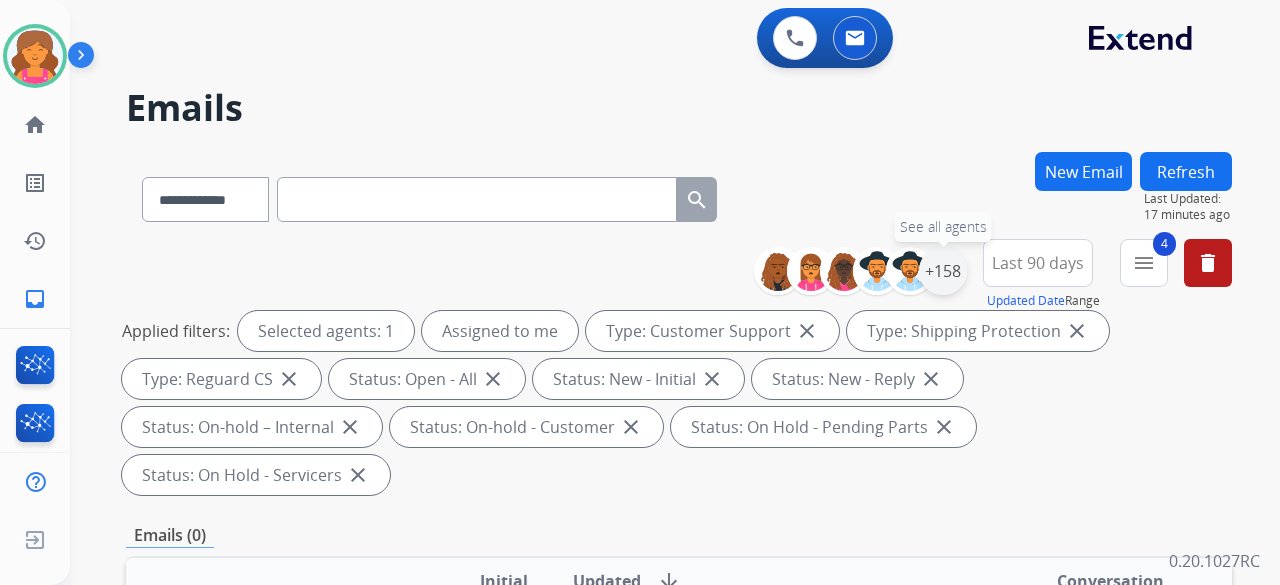 click on "+158" at bounding box center (943, 271) 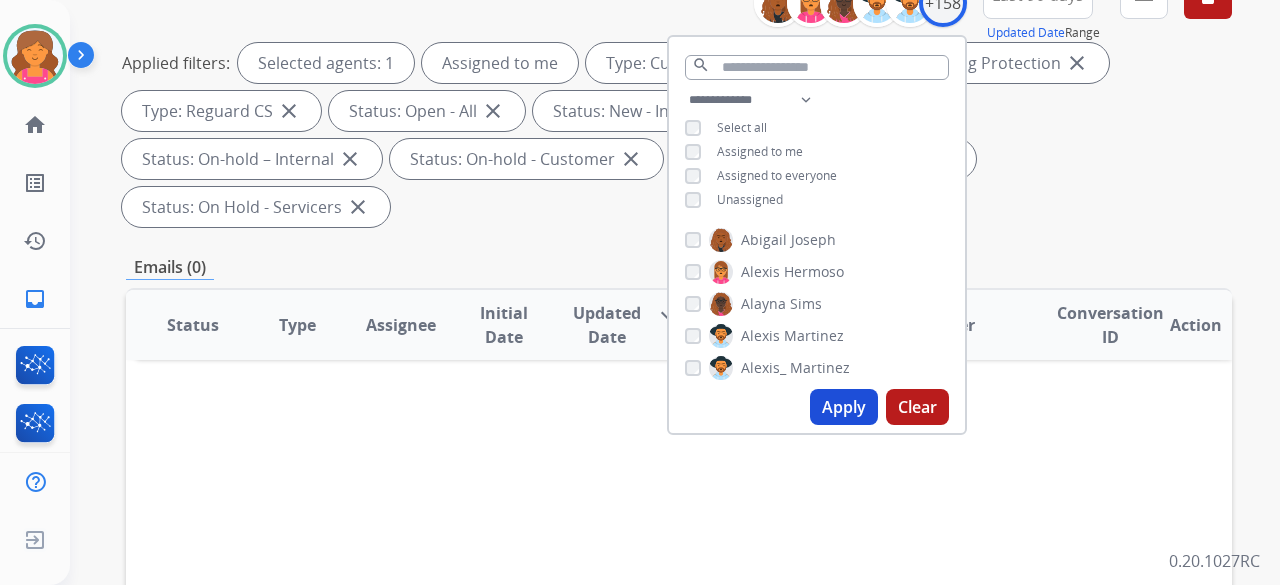 scroll, scrollTop: 400, scrollLeft: 0, axis: vertical 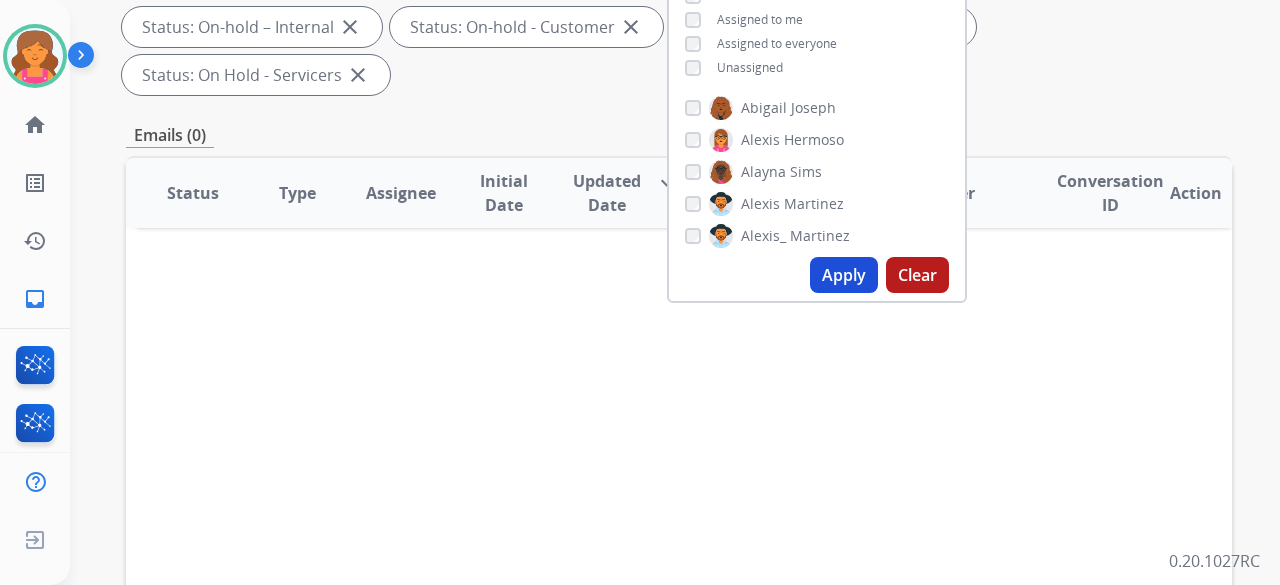 click on "Apply" at bounding box center [844, 275] 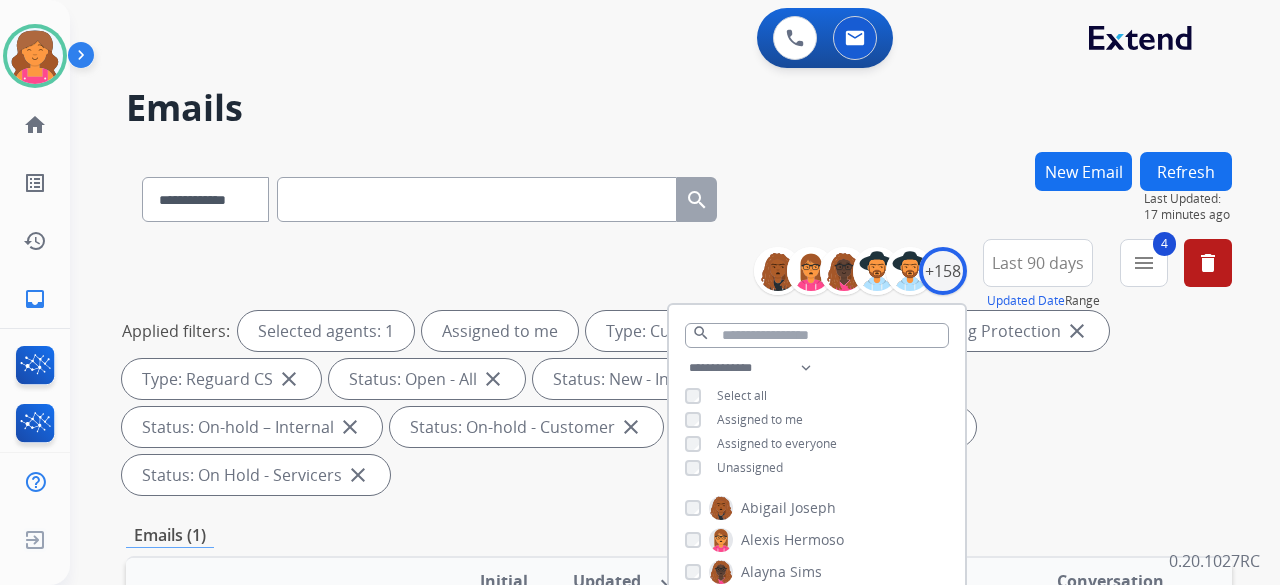 scroll, scrollTop: 200, scrollLeft: 0, axis: vertical 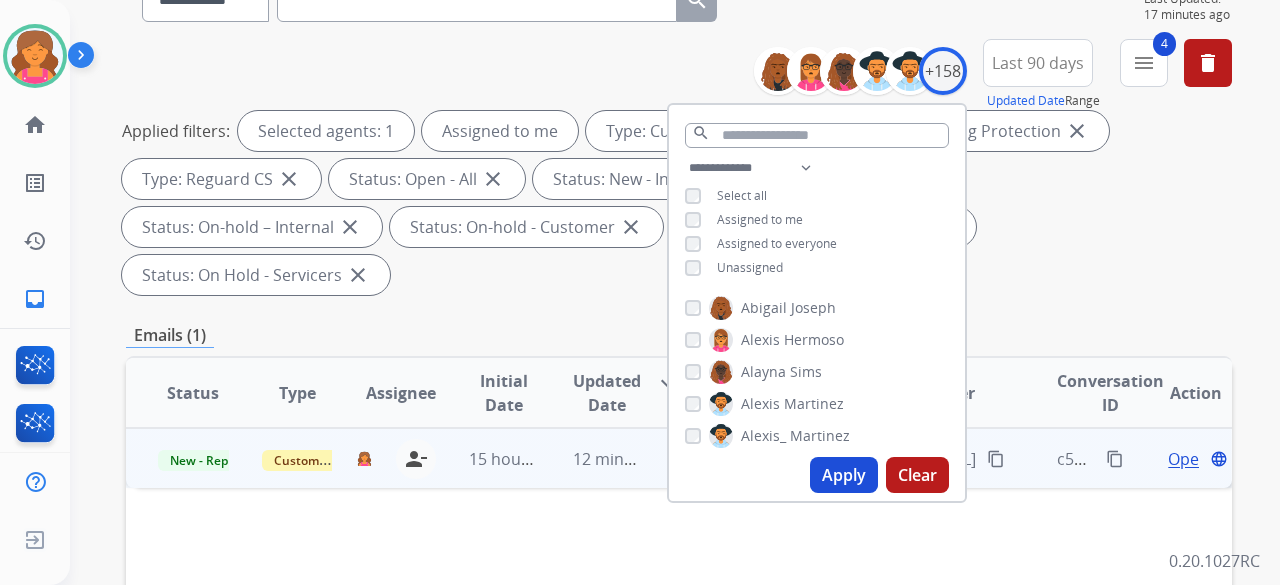 click on "Open" at bounding box center [1188, 459] 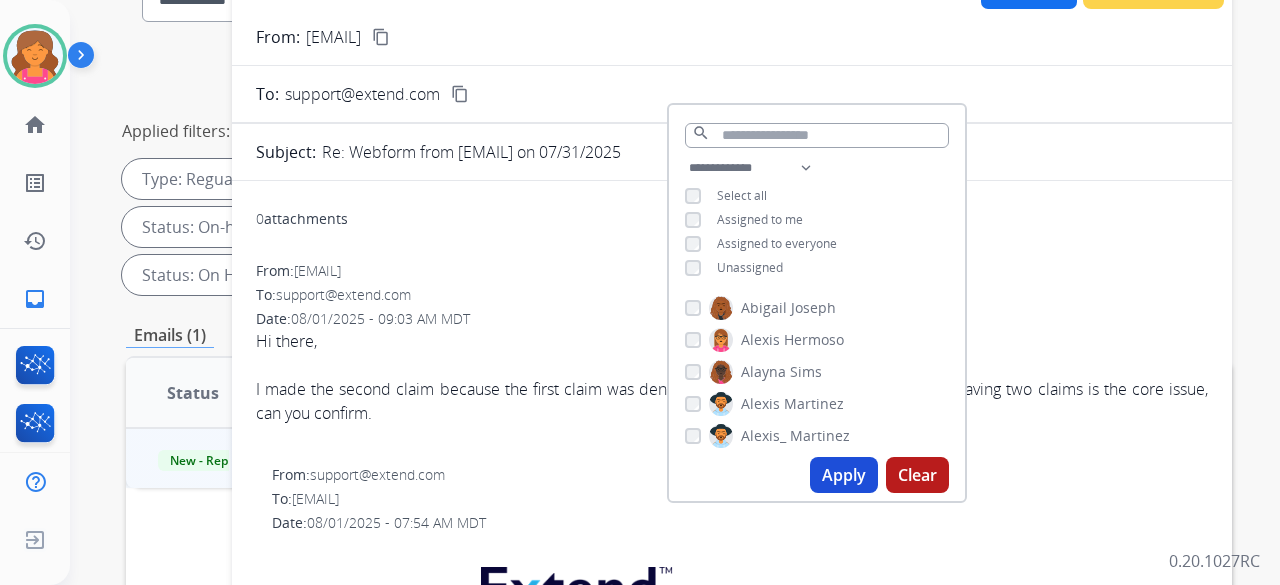 click on "I made the second claim because the first claim was denied (I believed in error). So I don't think having two claims is the core issue, can you confirm." at bounding box center [732, 401] 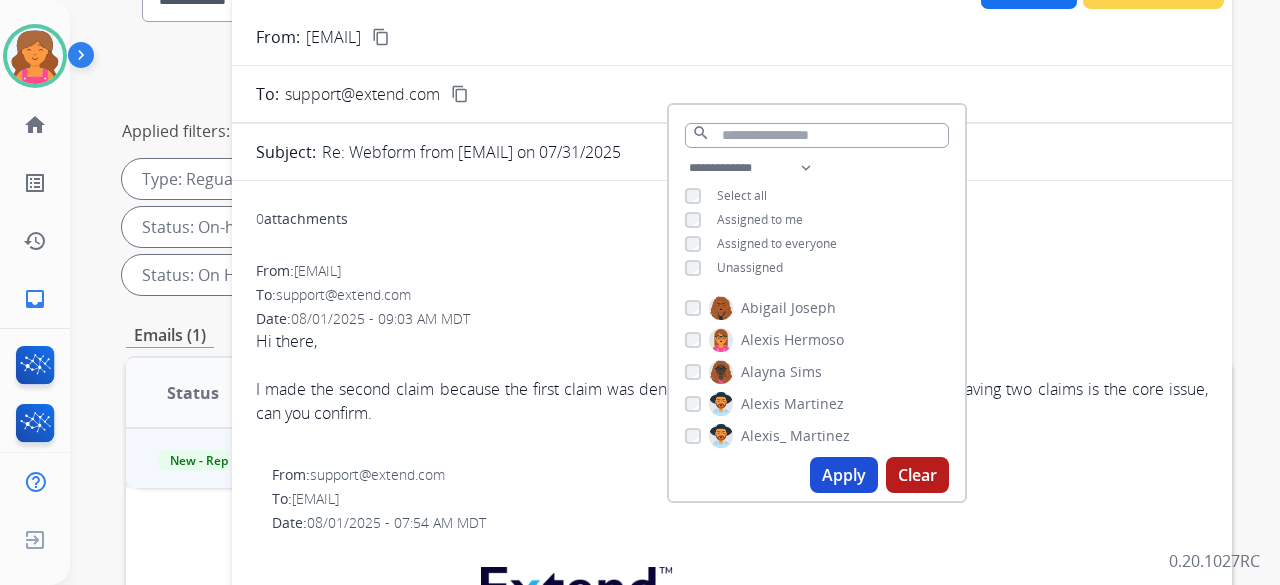 drag, startPoint x: 1146, startPoint y: 424, endPoint x: 1113, endPoint y: 422, distance: 33.06055 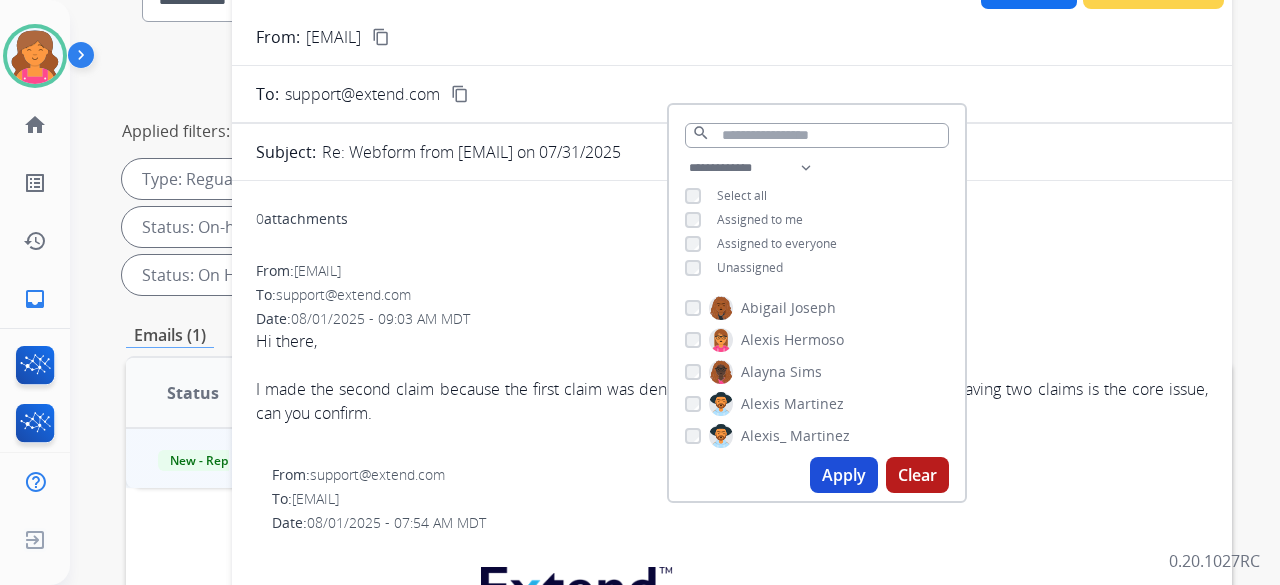 click on "Hi there, I made the second claim because the first claim was denied (I believed in error). So I don't think having two claims is the core issue, can you confirm." at bounding box center [732, 389] 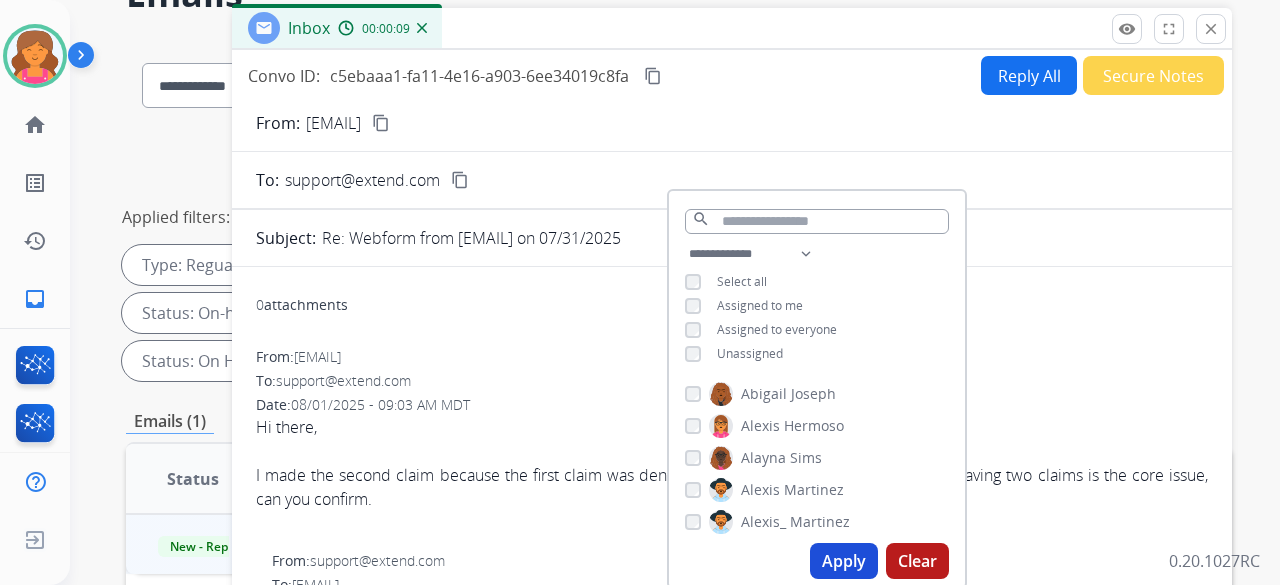 scroll, scrollTop: 0, scrollLeft: 0, axis: both 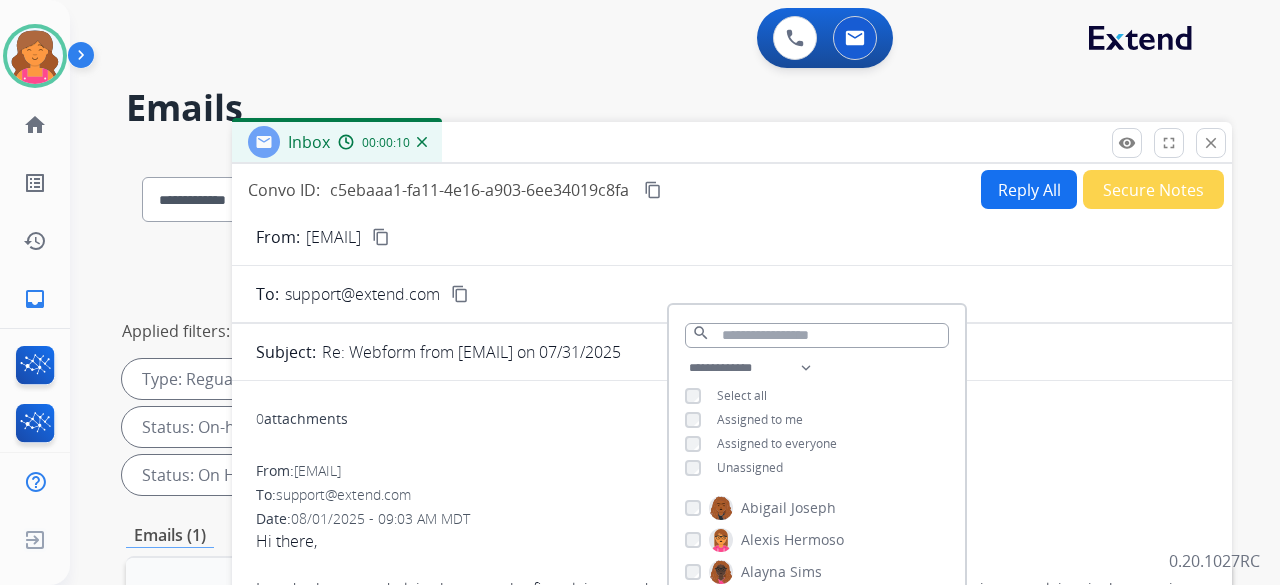 click on "content_copy" at bounding box center [381, 237] 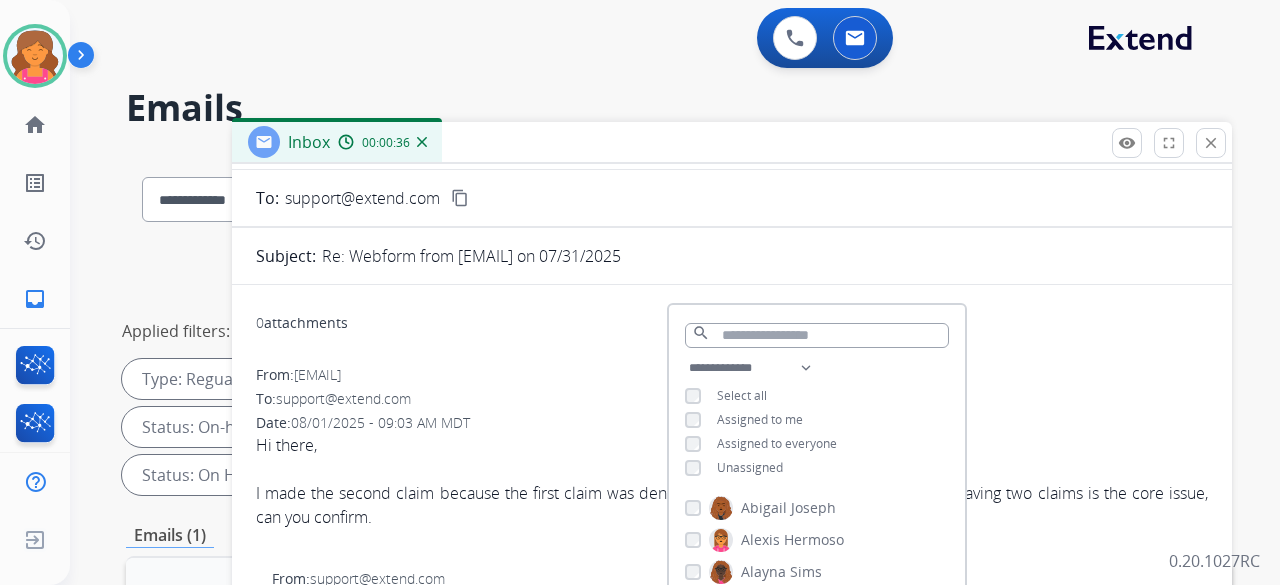 scroll, scrollTop: 0, scrollLeft: 0, axis: both 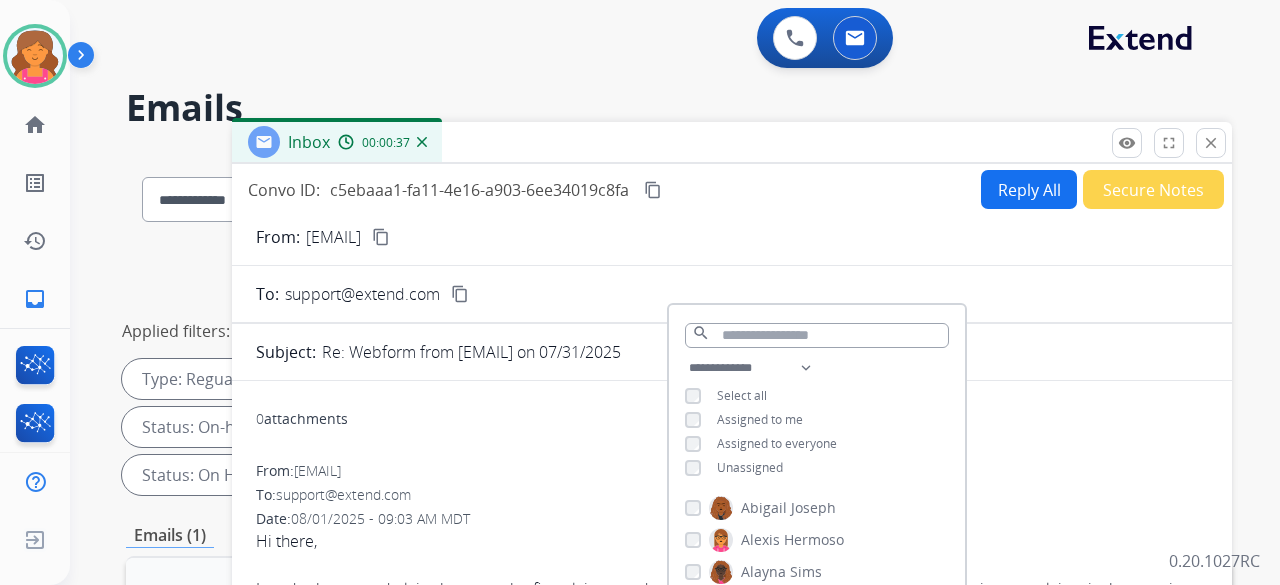 click on "Reply All" at bounding box center [1029, 189] 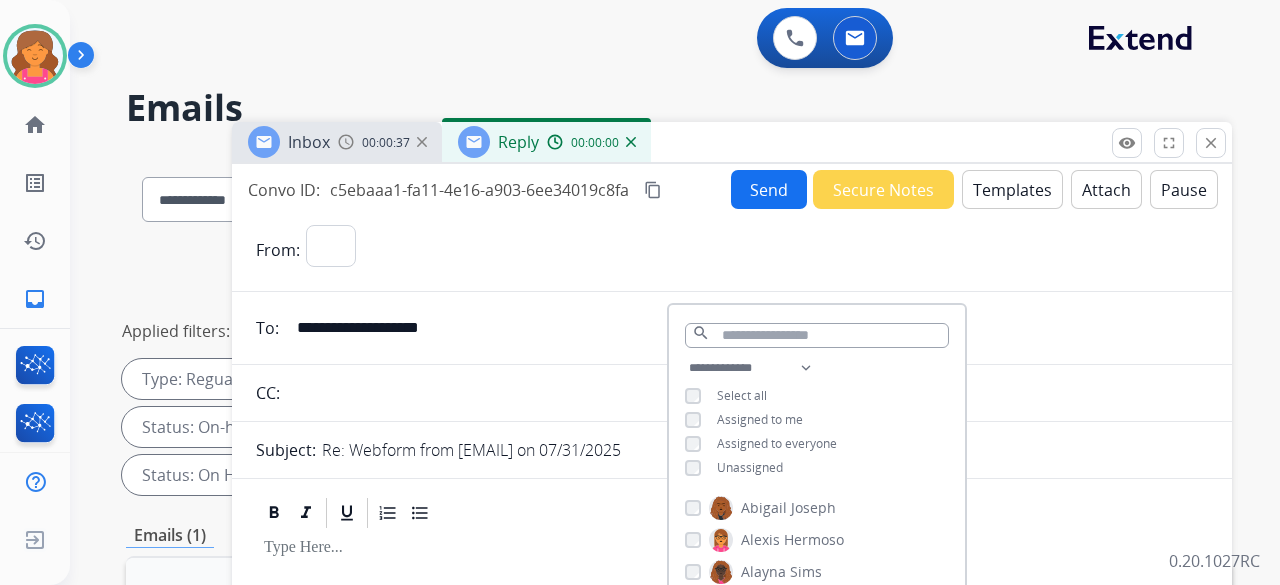 select on "**********" 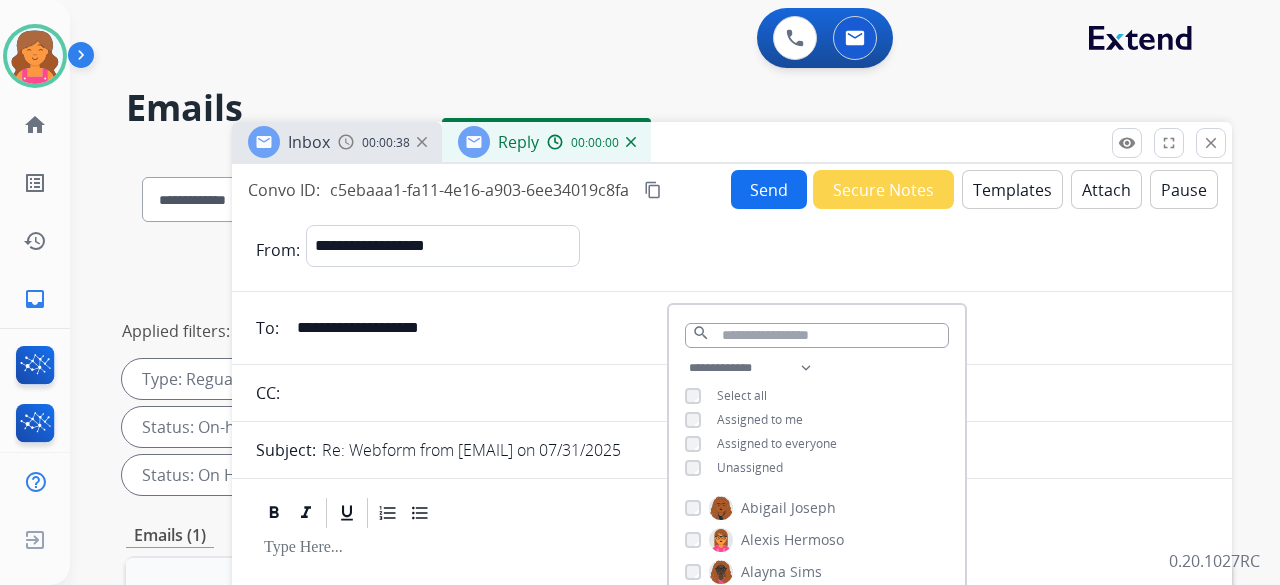 click on "Templates" at bounding box center (1012, 189) 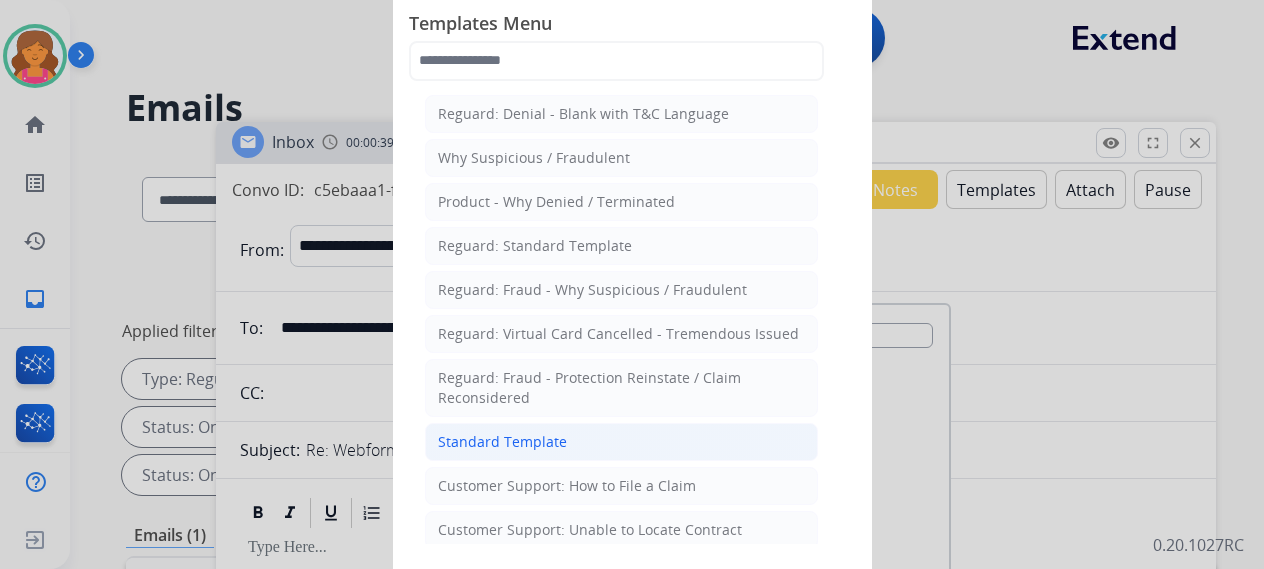 click on "Standard Template" 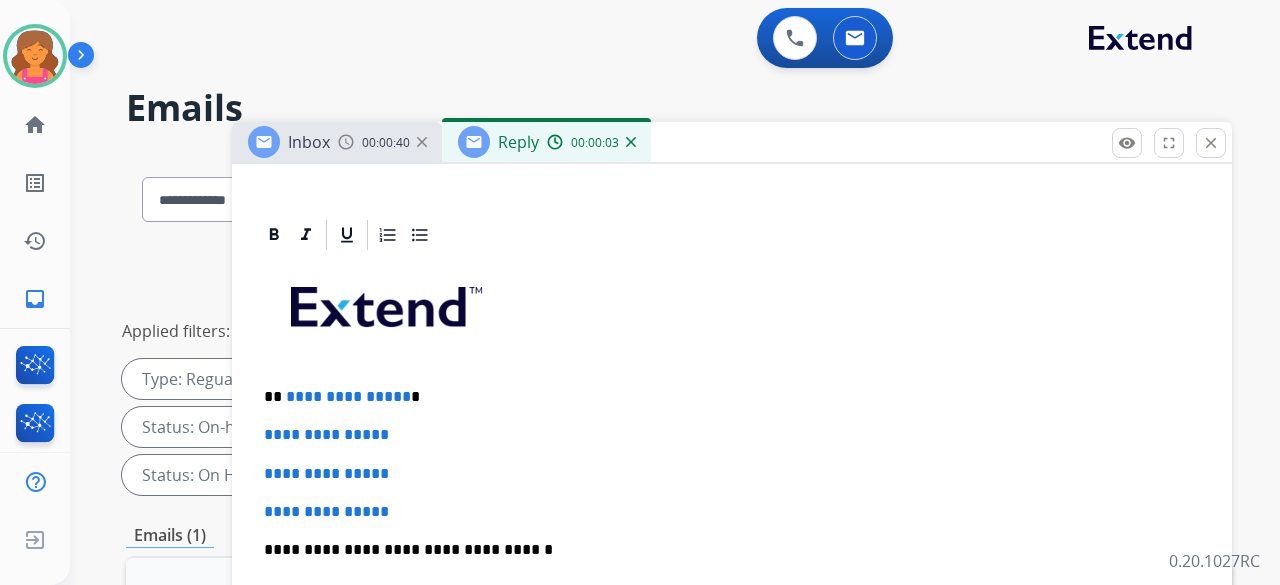 scroll, scrollTop: 500, scrollLeft: 0, axis: vertical 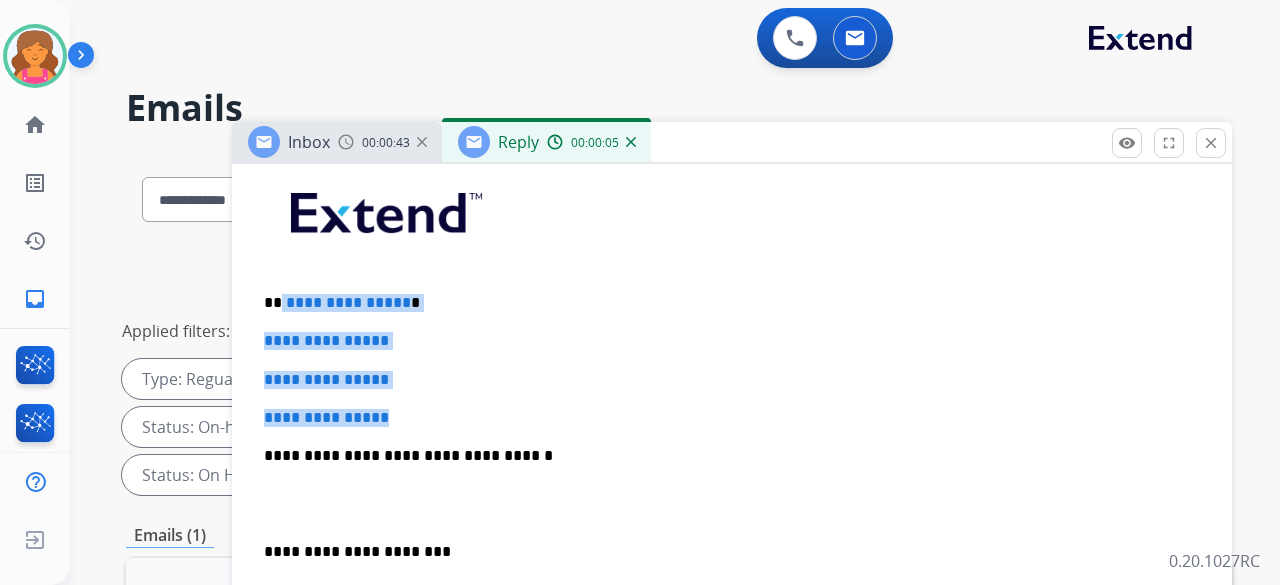 drag, startPoint x: 428, startPoint y: 410, endPoint x: 282, endPoint y: 289, distance: 189.6233 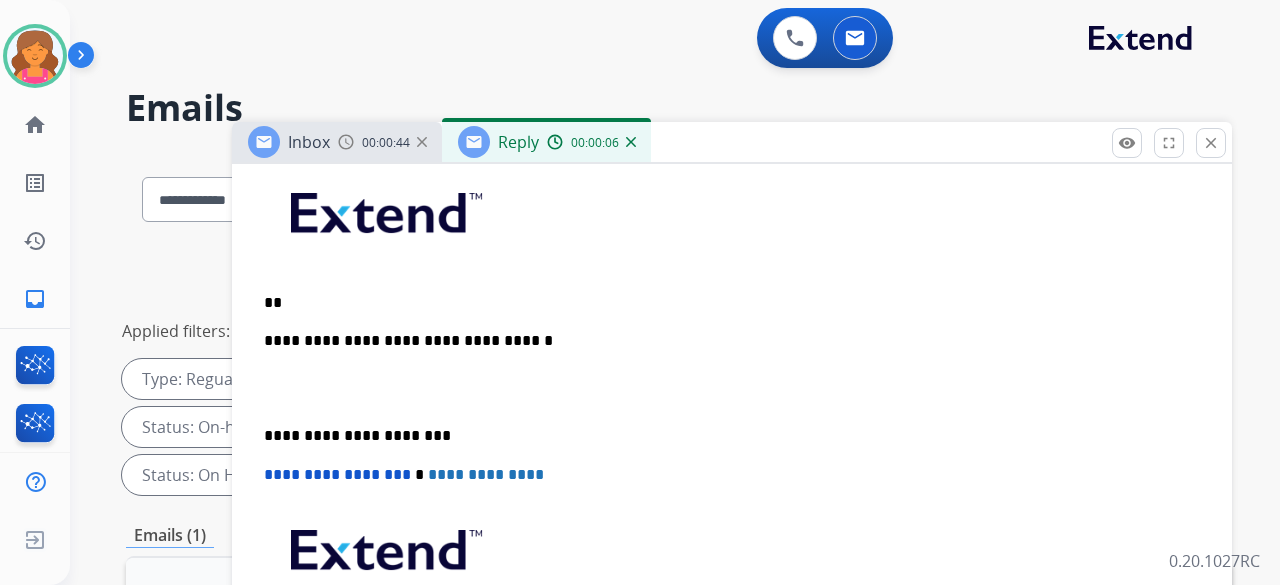 type 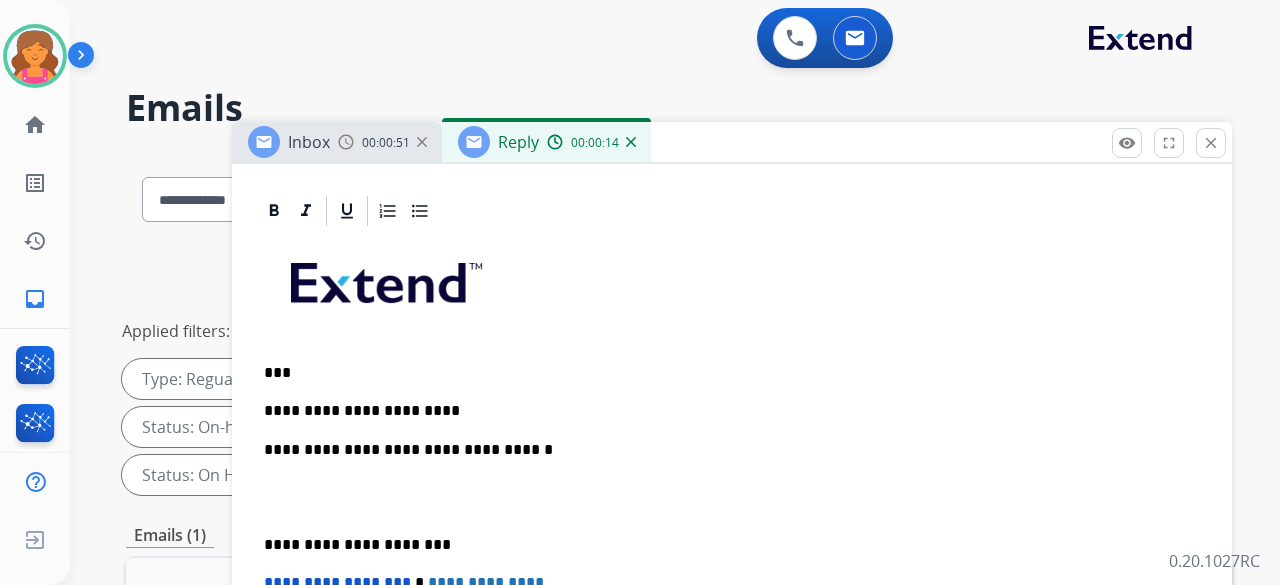 scroll, scrollTop: 400, scrollLeft: 0, axis: vertical 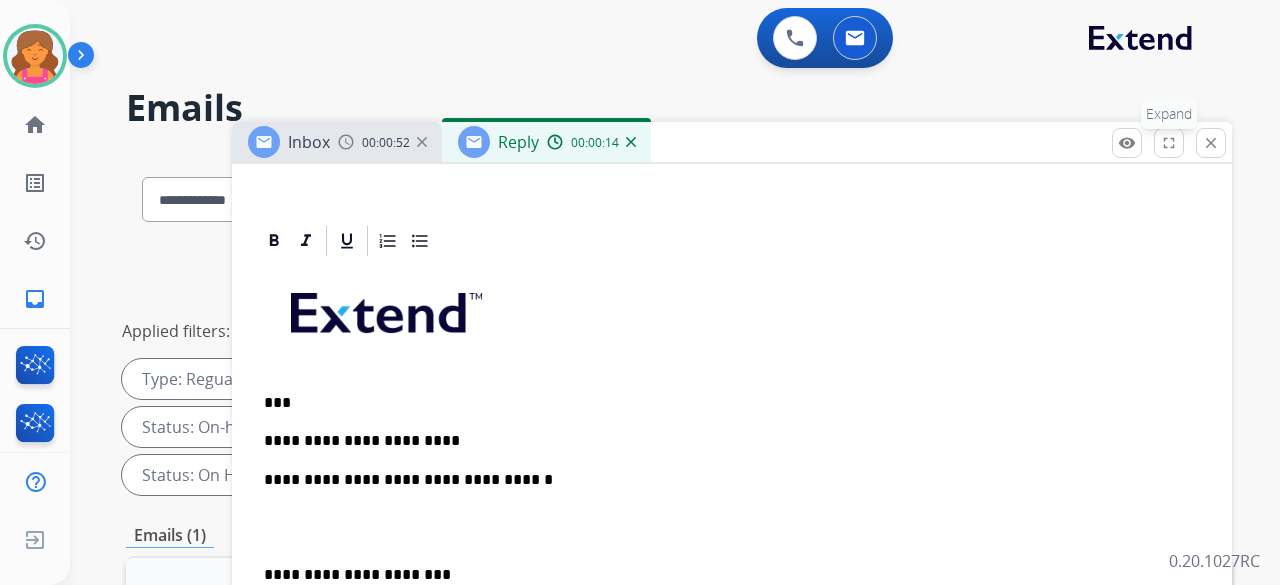 click on "fullscreen Expand" at bounding box center [1169, 143] 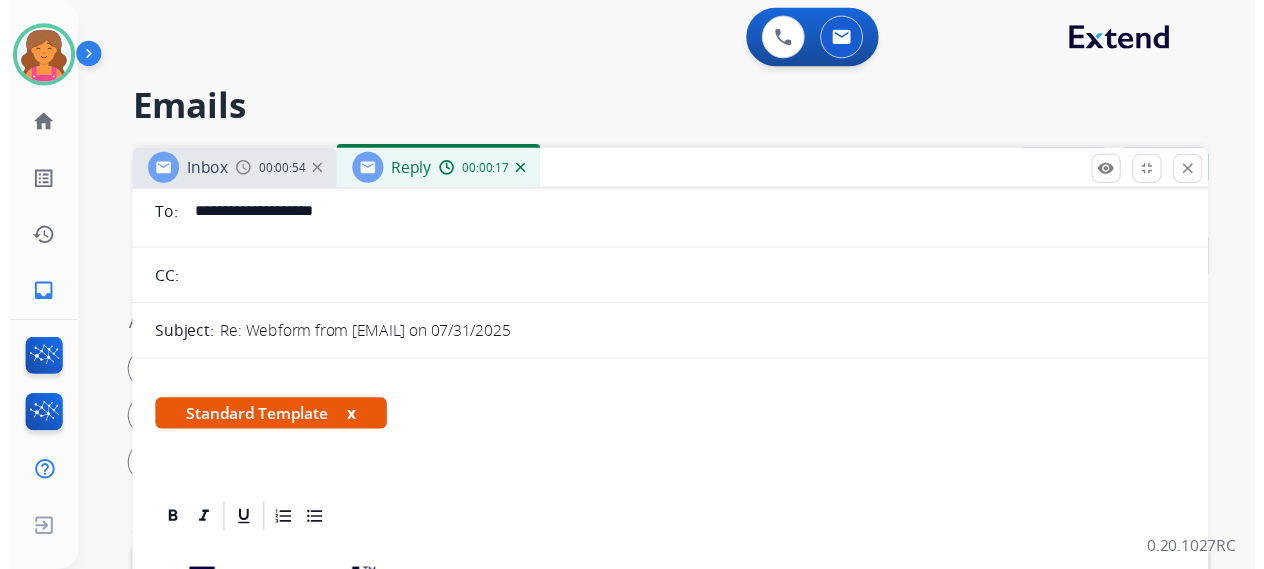scroll, scrollTop: 0, scrollLeft: 0, axis: both 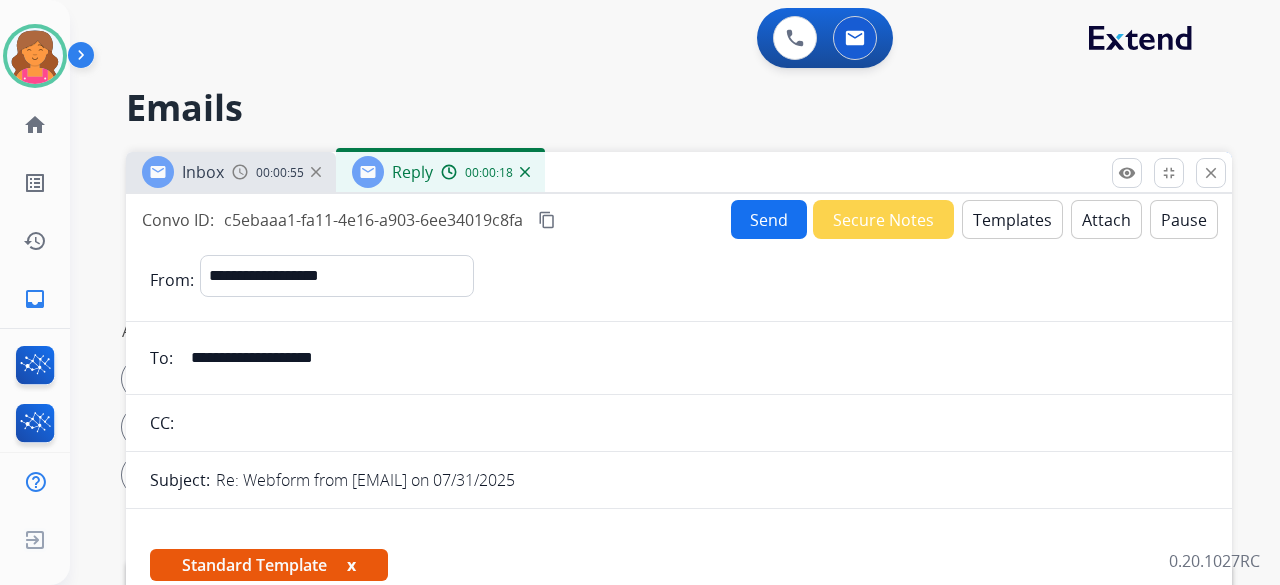 click on "Send" at bounding box center [769, 219] 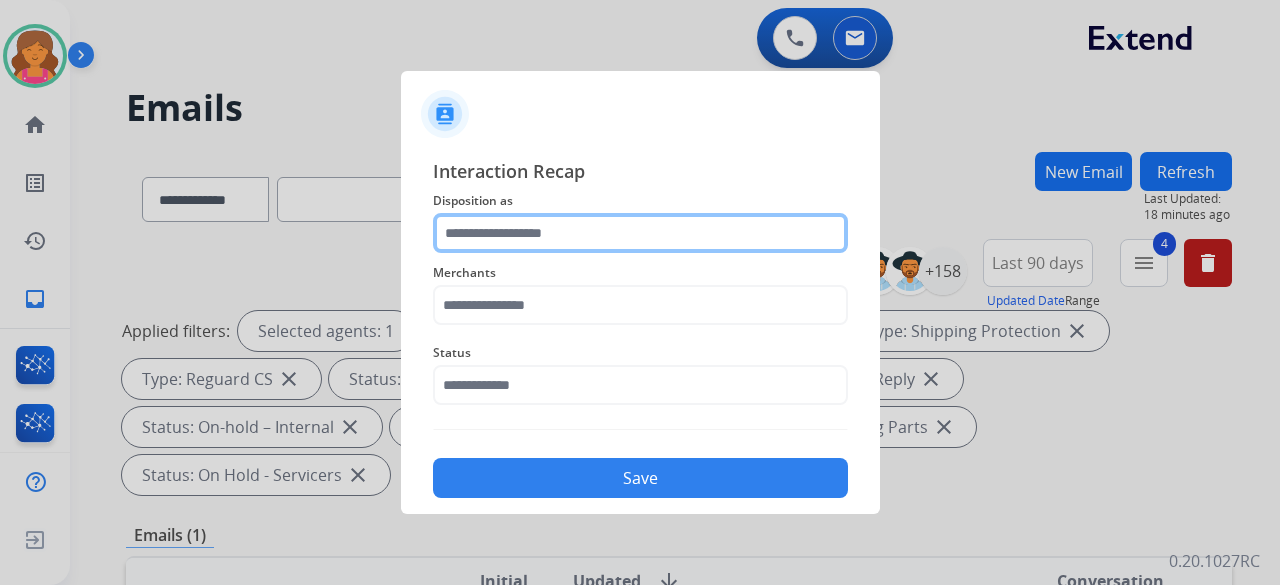 click 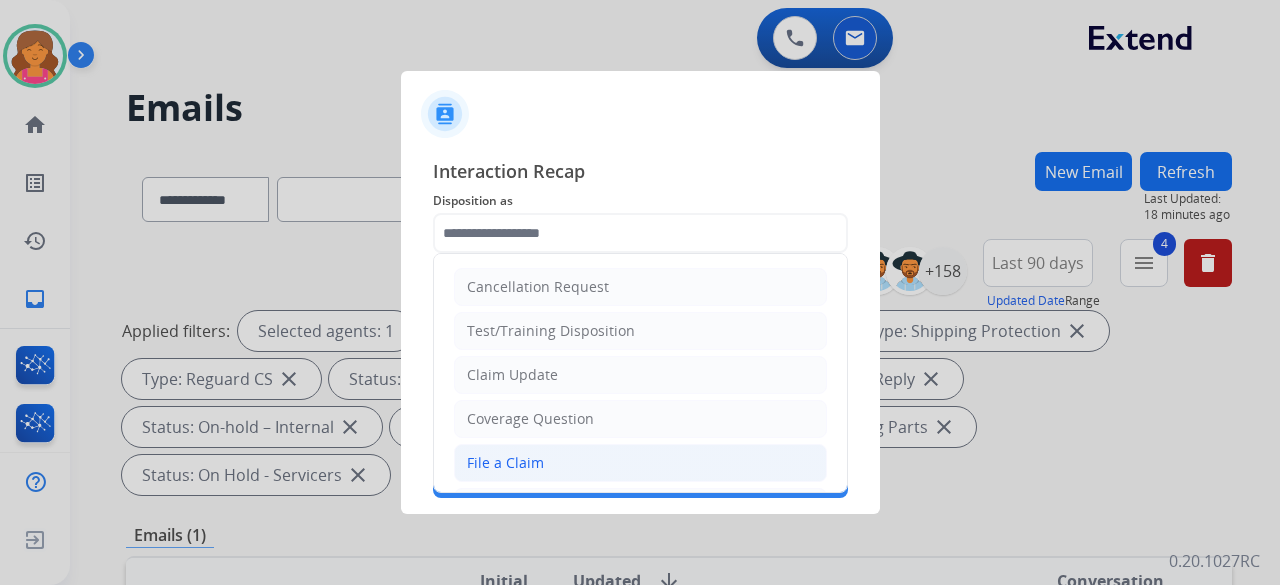 click on "File a Claim" 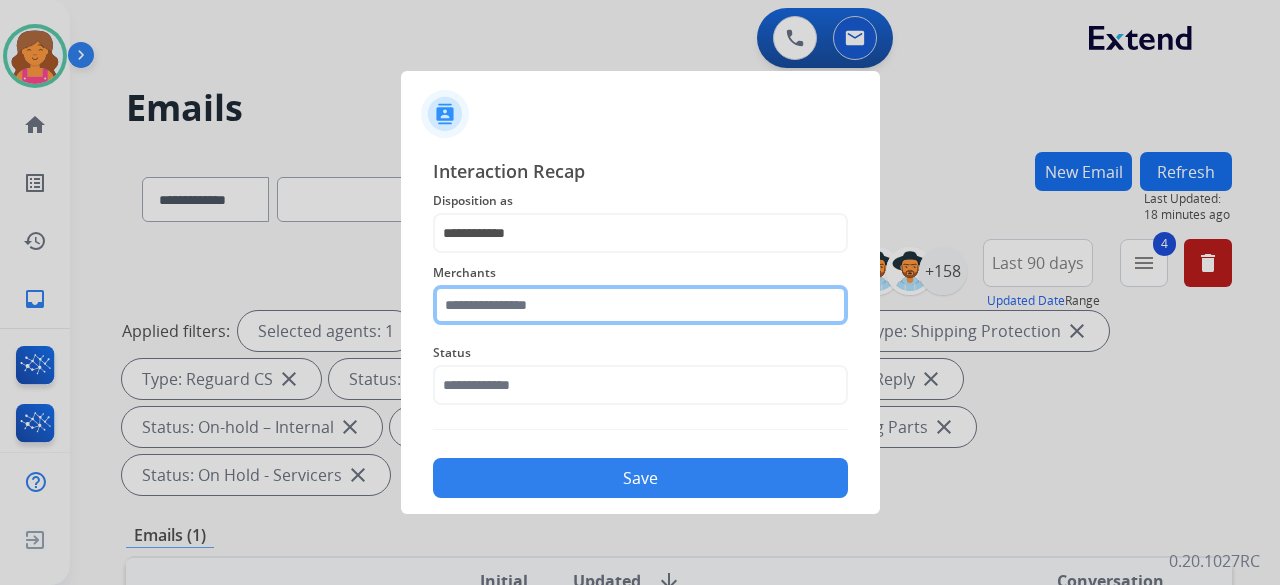 click 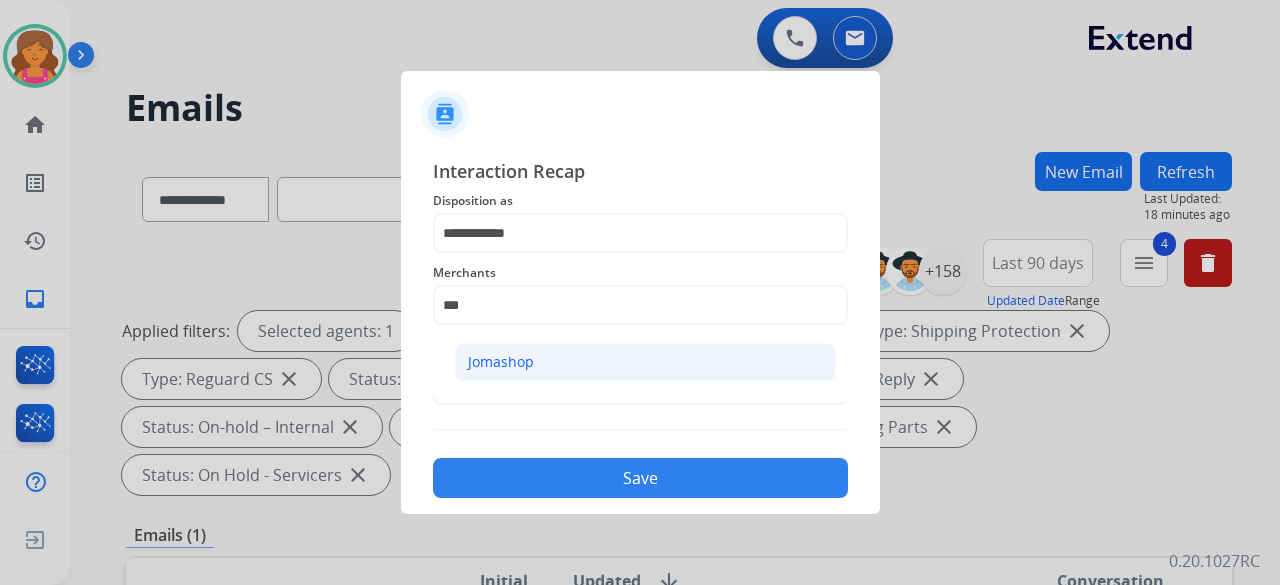 click on "Jomashop" 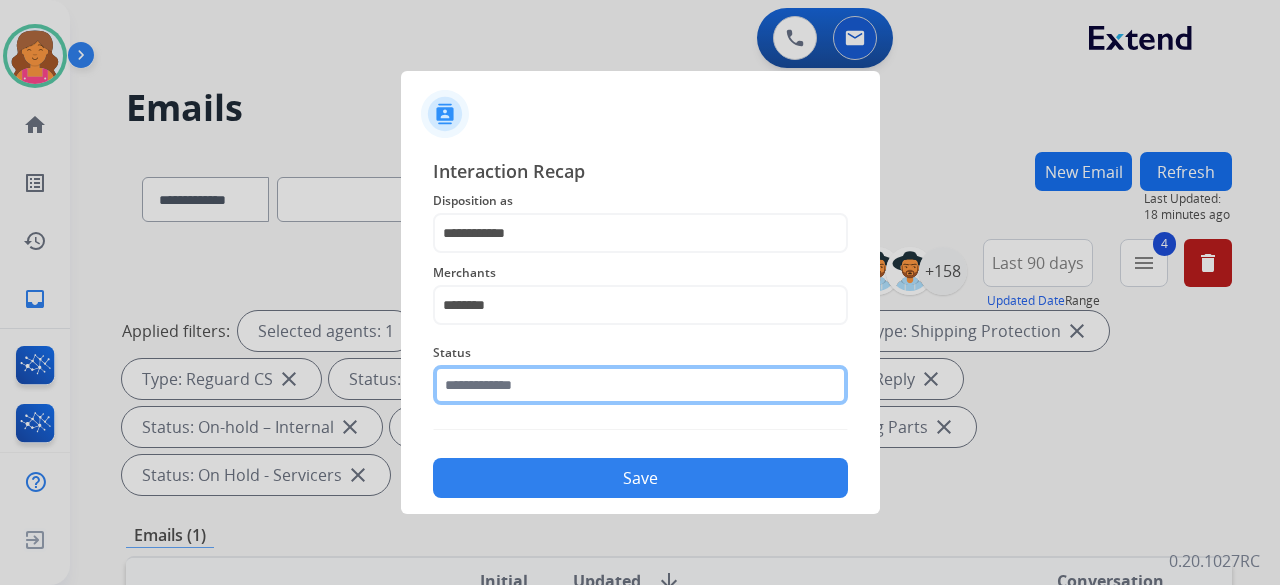 click 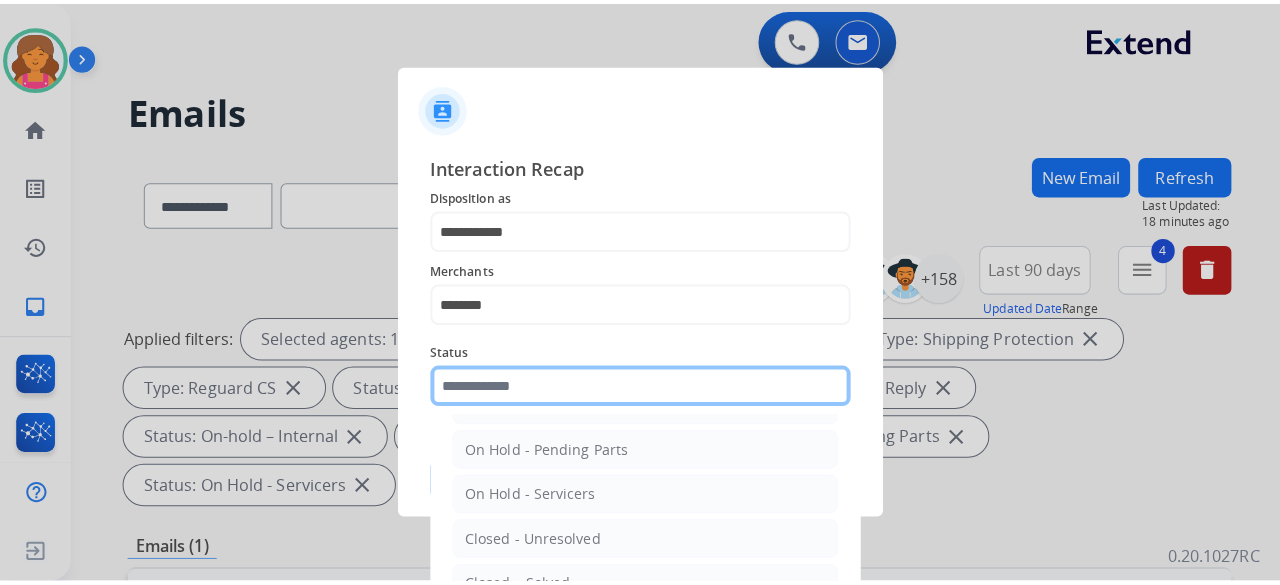 scroll, scrollTop: 114, scrollLeft: 0, axis: vertical 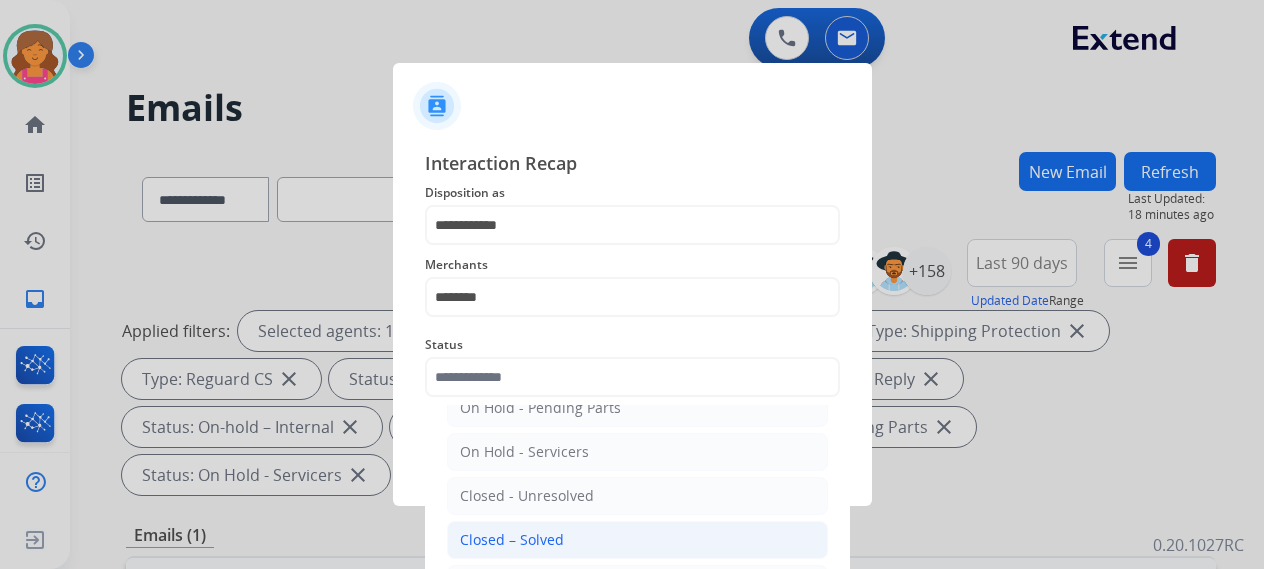 click on "Closed – Solved" 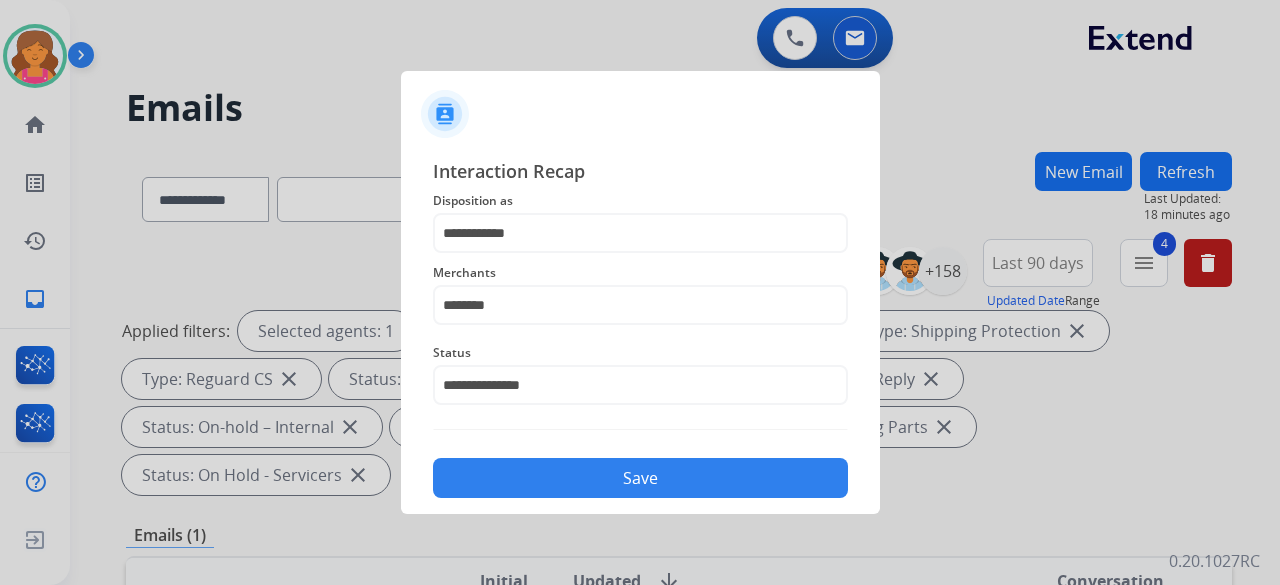 click on "Save" 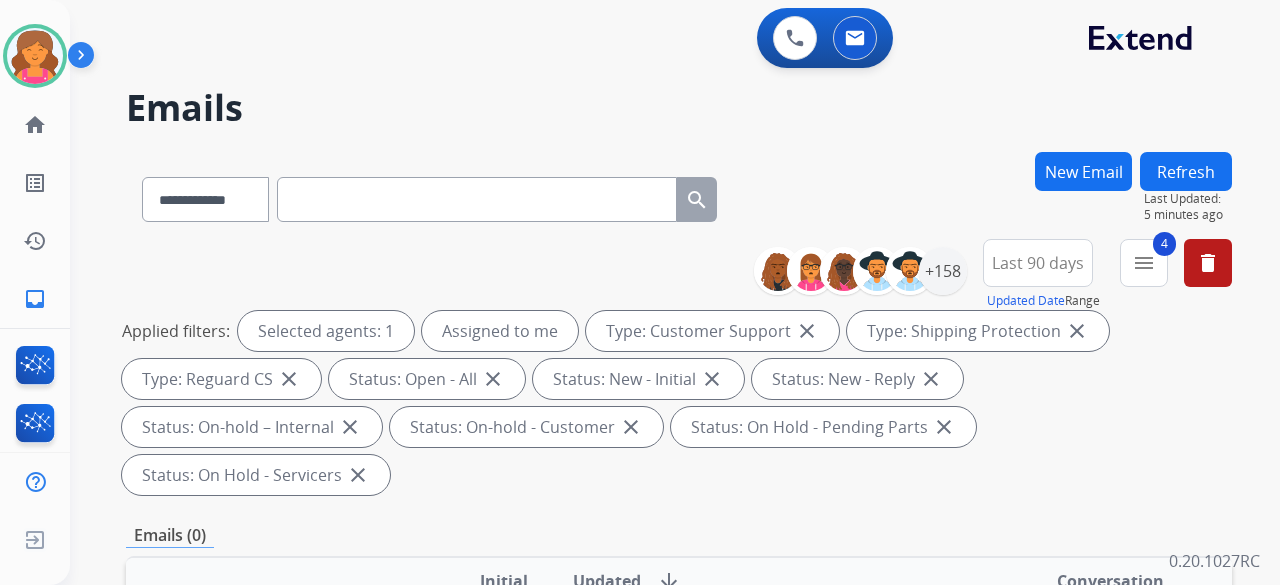 click on "New Email" at bounding box center (1083, 195) 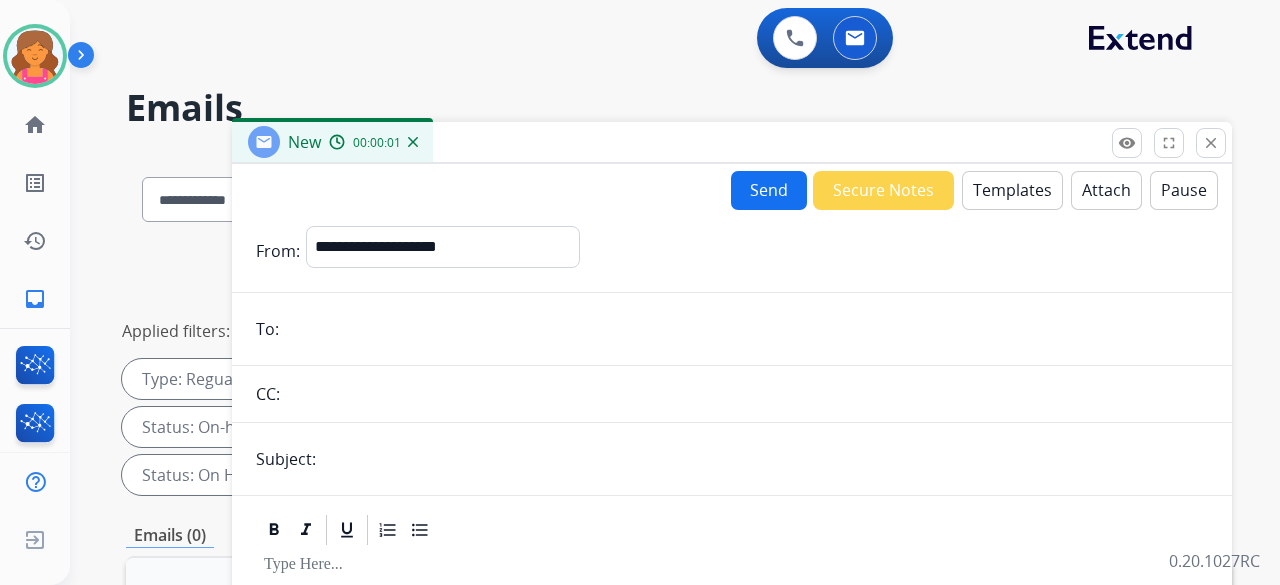 click on "**********" at bounding box center (732, 633) 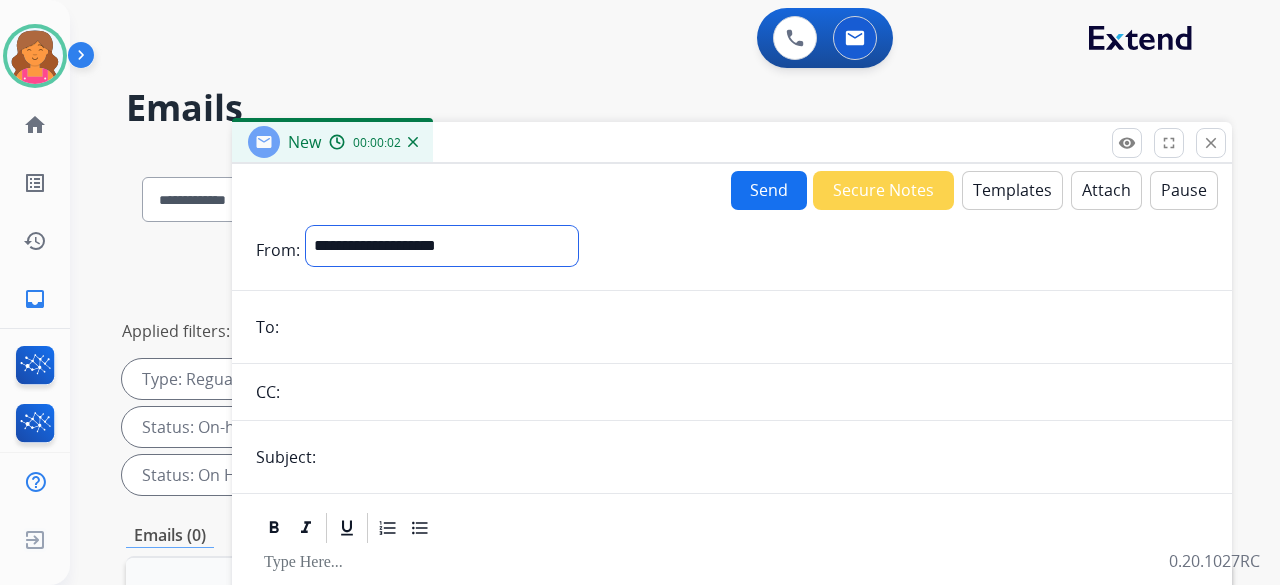 click on "**********" at bounding box center (442, 246) 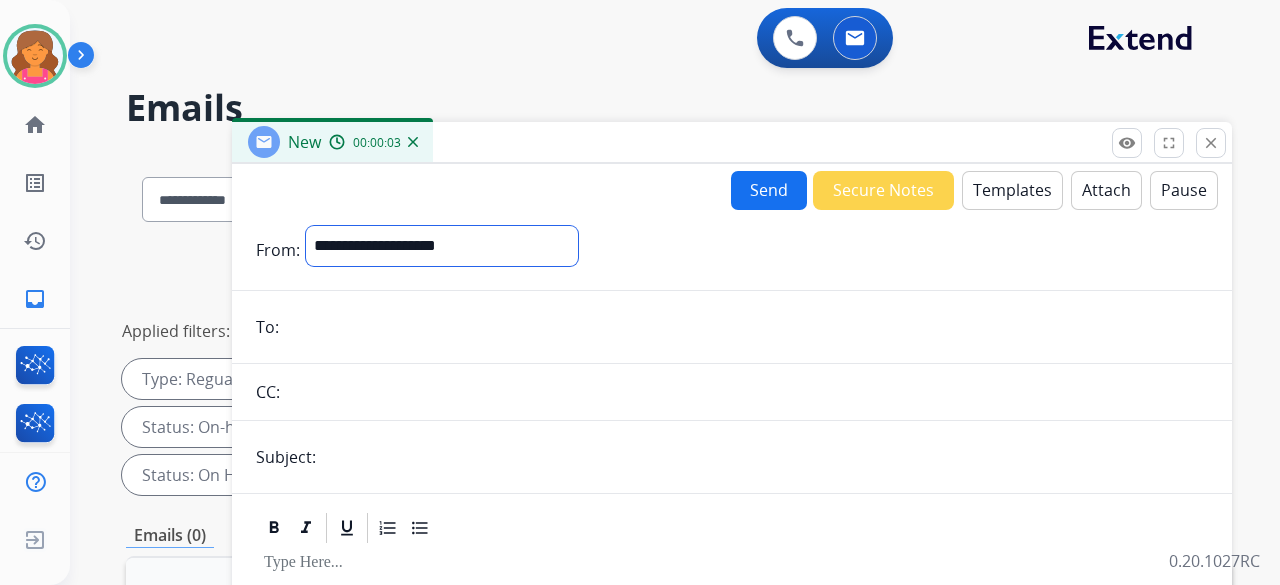 select on "**********" 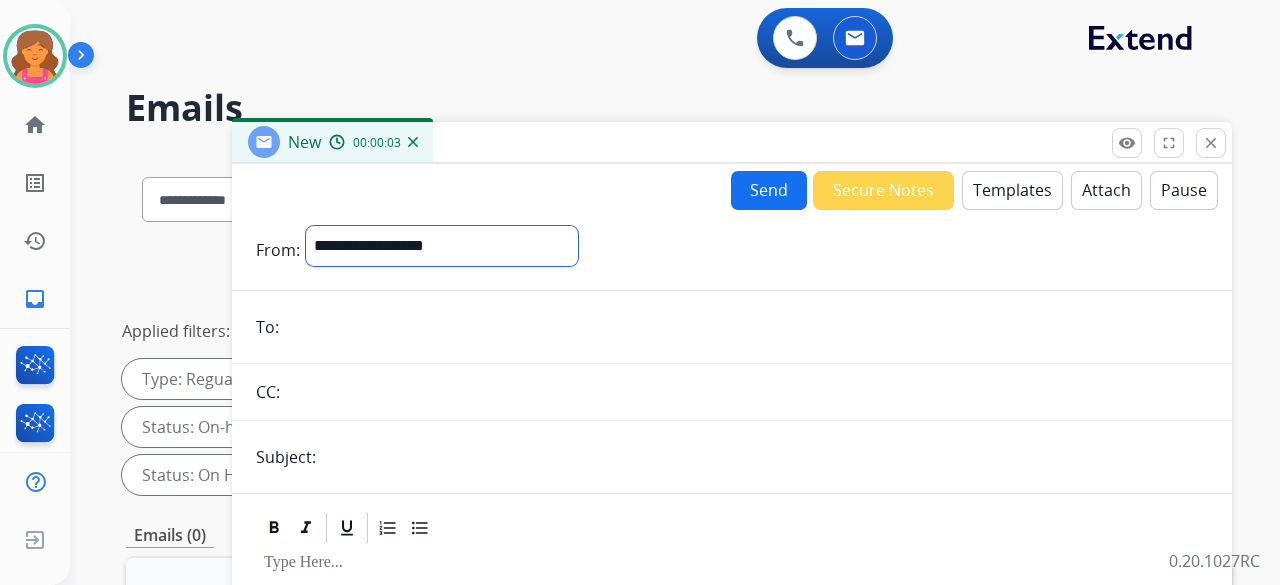click on "**********" at bounding box center [442, 246] 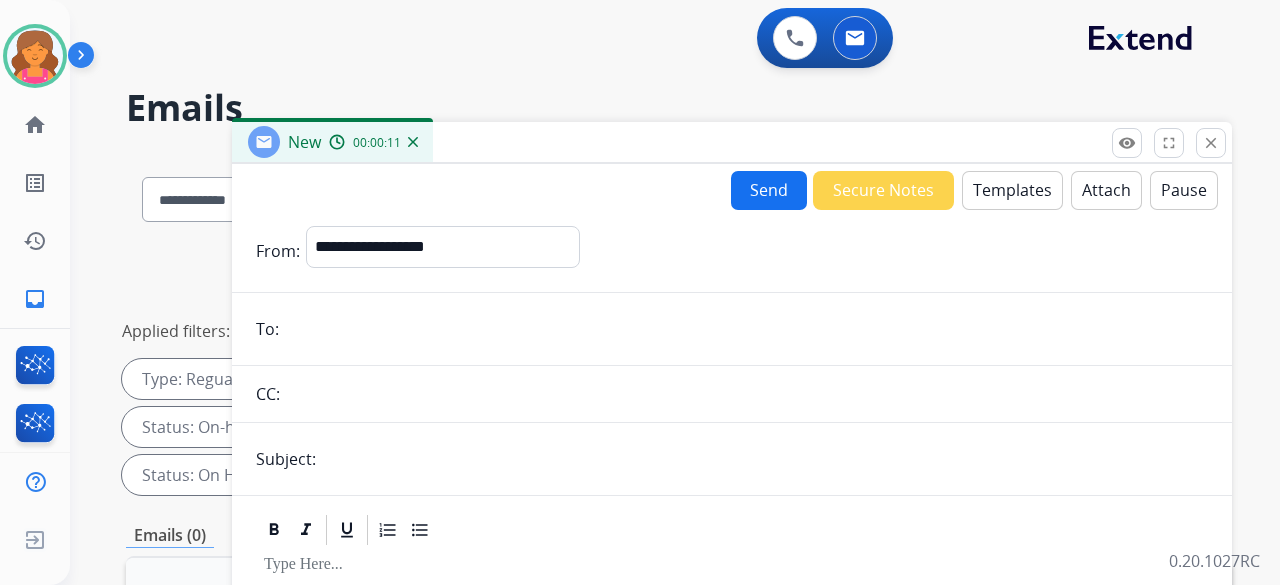 click on "**********" at bounding box center (732, 633) 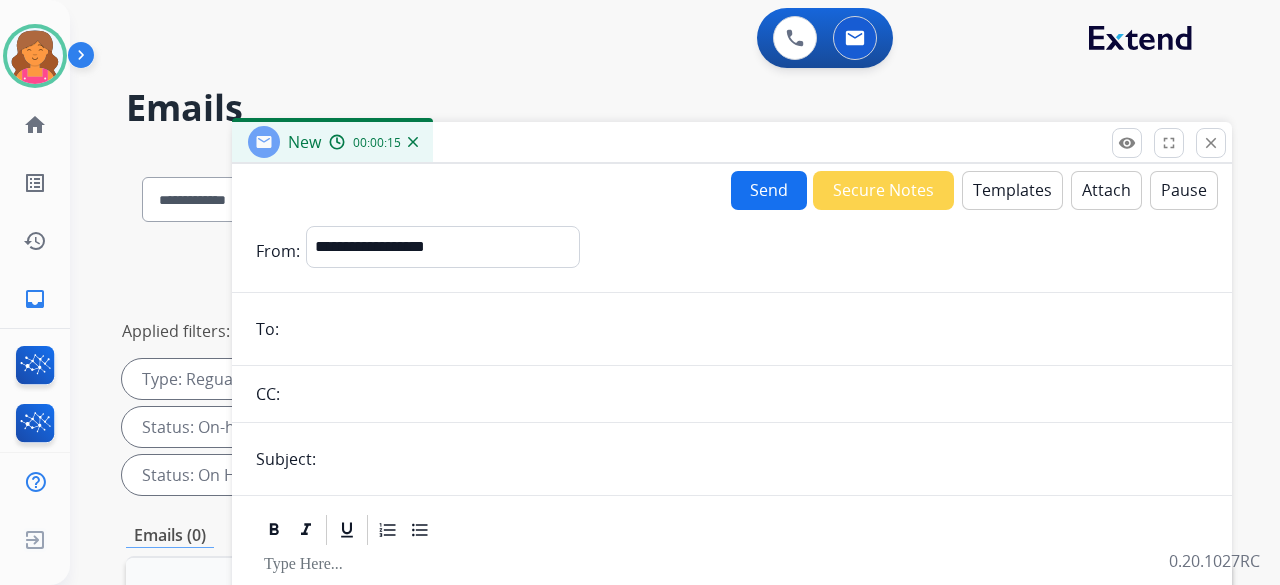 paste on "**********" 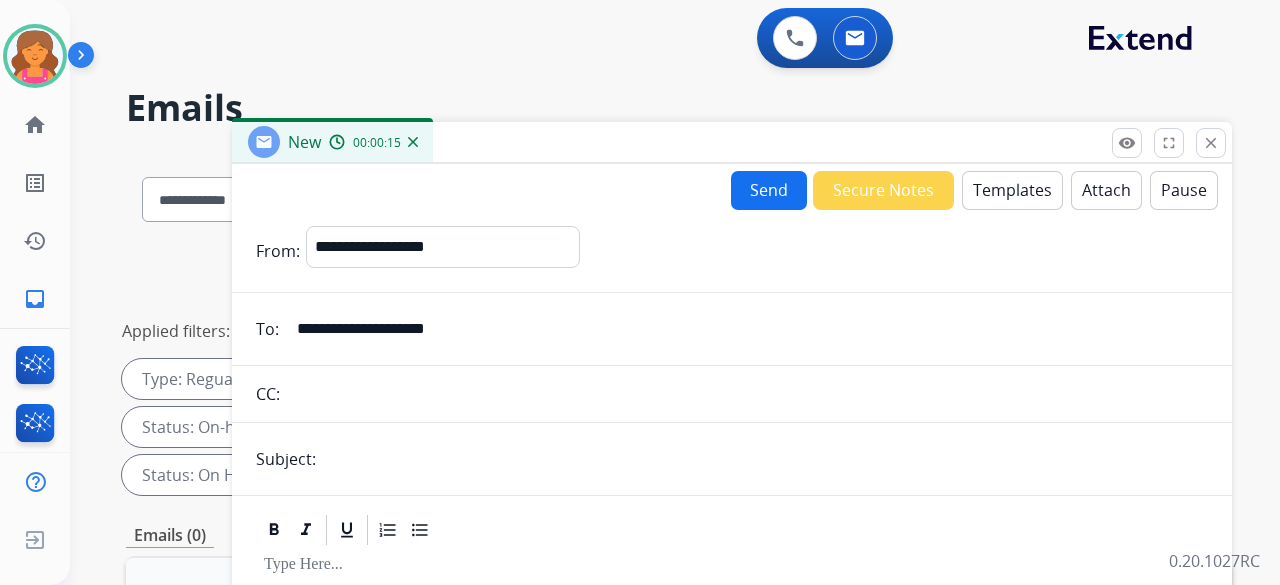 type on "**********" 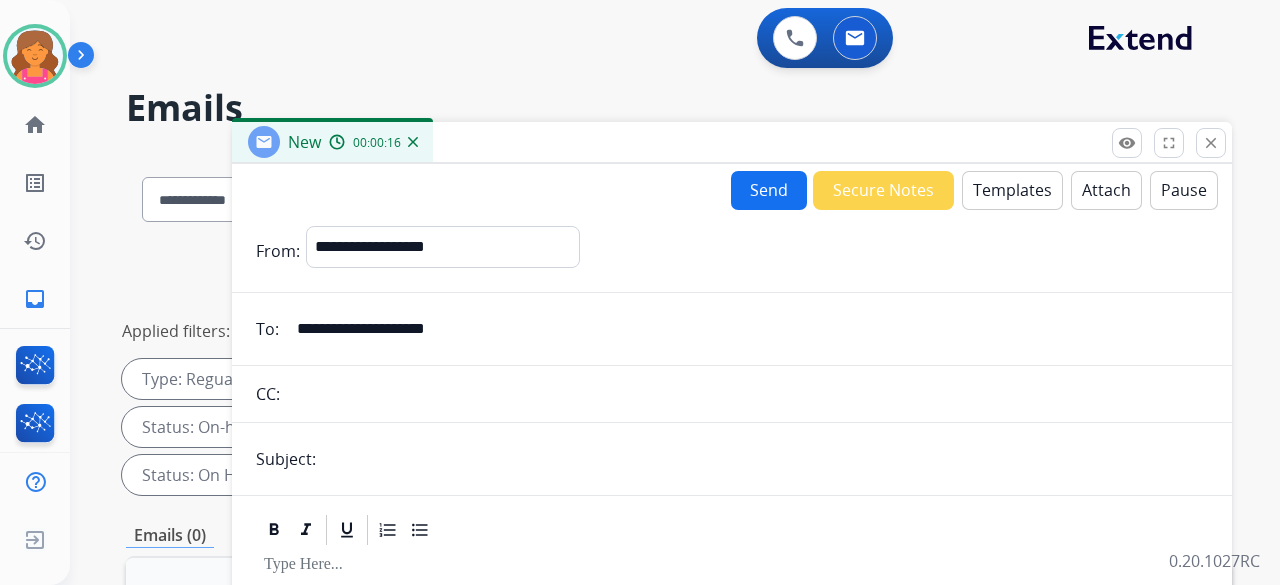 click at bounding box center [765, 459] 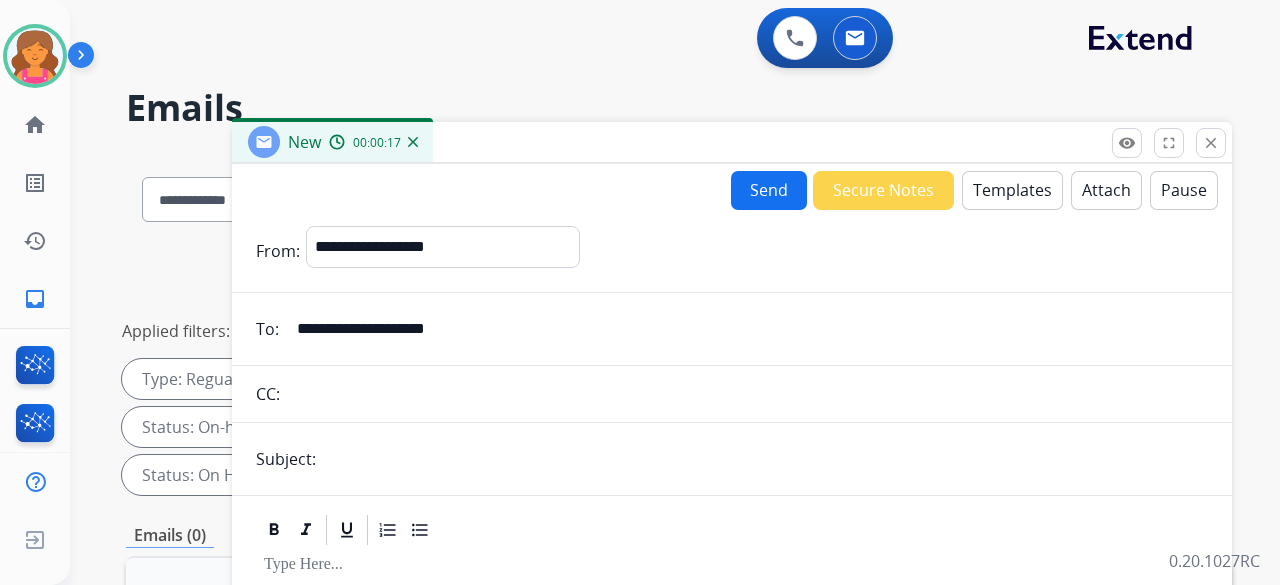 type on "**********" 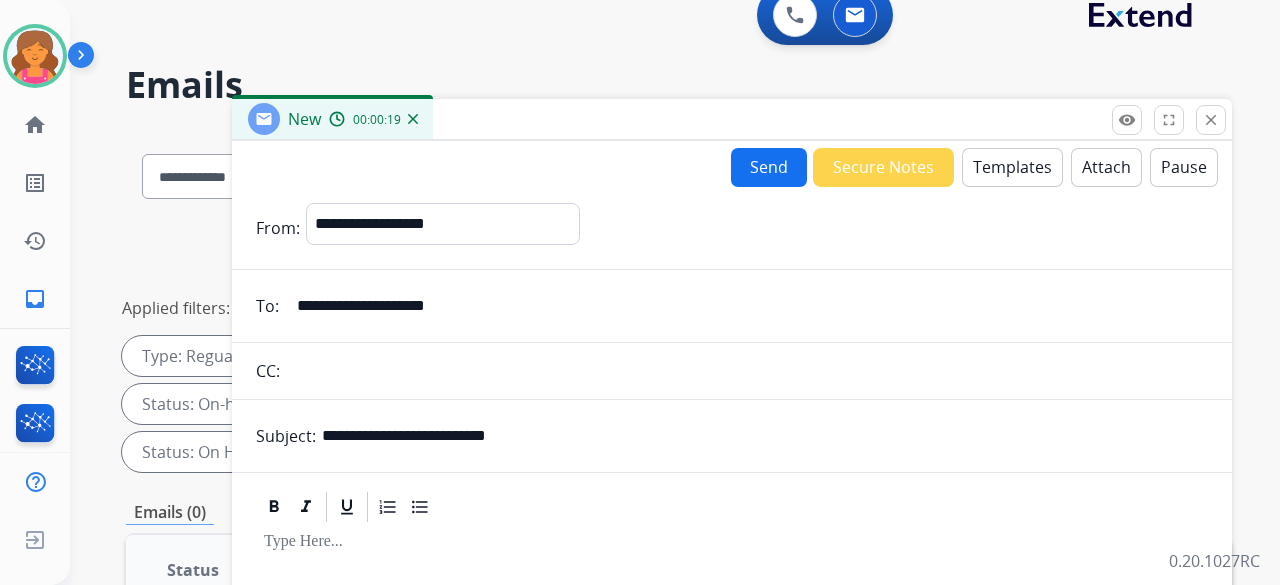 scroll, scrollTop: 0, scrollLeft: 0, axis: both 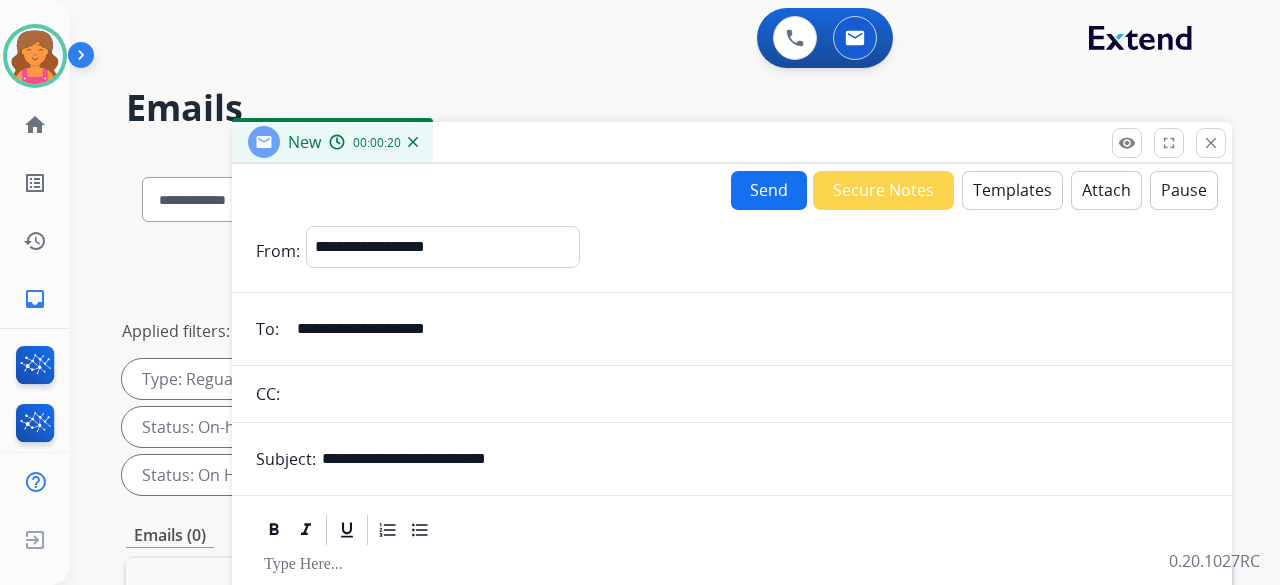 click on "Templates" at bounding box center (1012, 190) 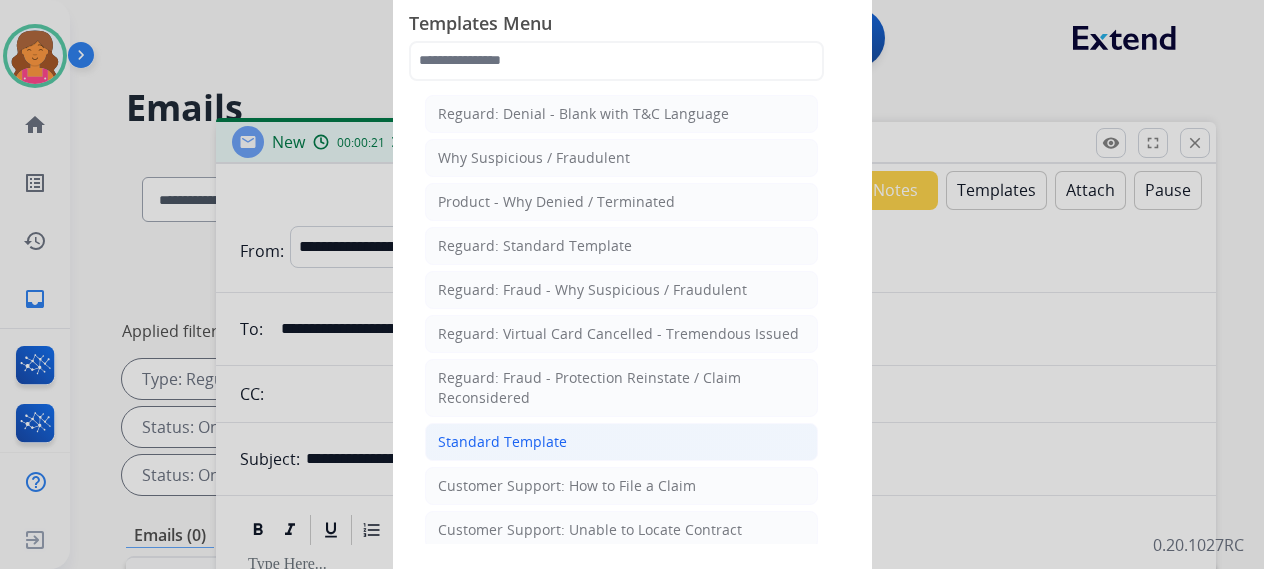 click on "Standard Template" 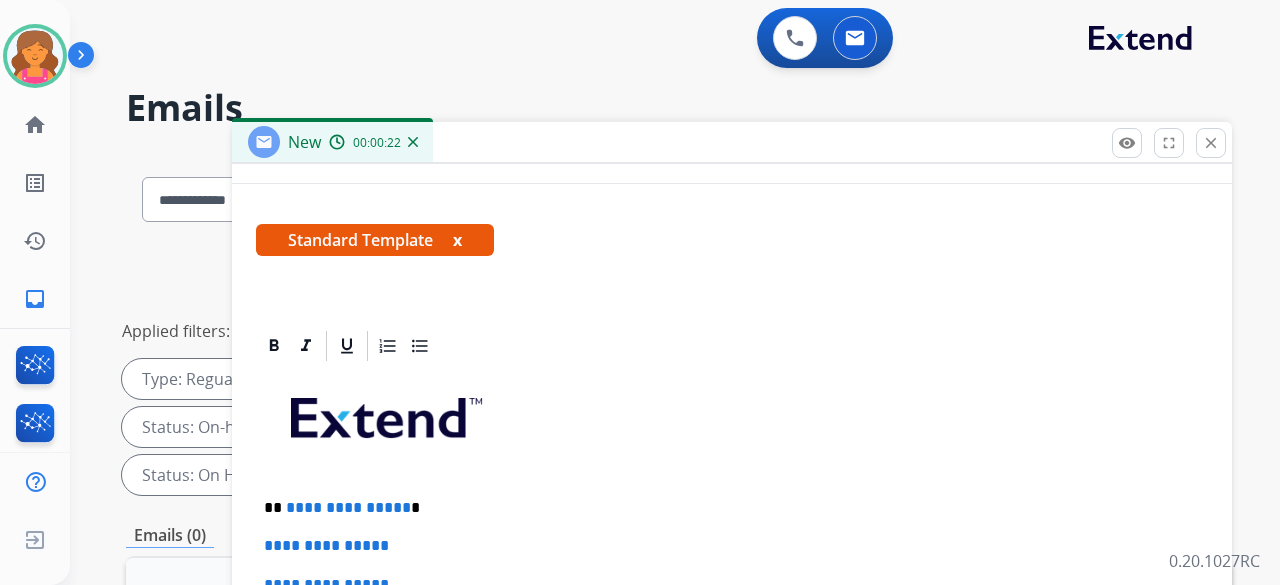 scroll, scrollTop: 344, scrollLeft: 0, axis: vertical 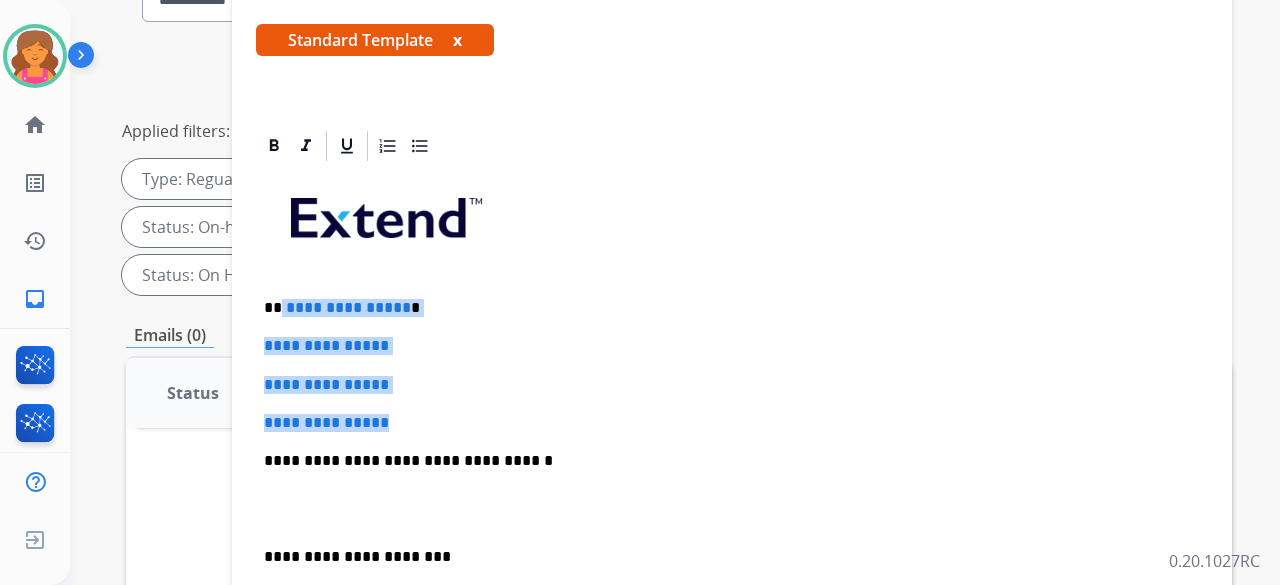 drag, startPoint x: 416, startPoint y: 391, endPoint x: 281, endPoint y: 257, distance: 190.21304 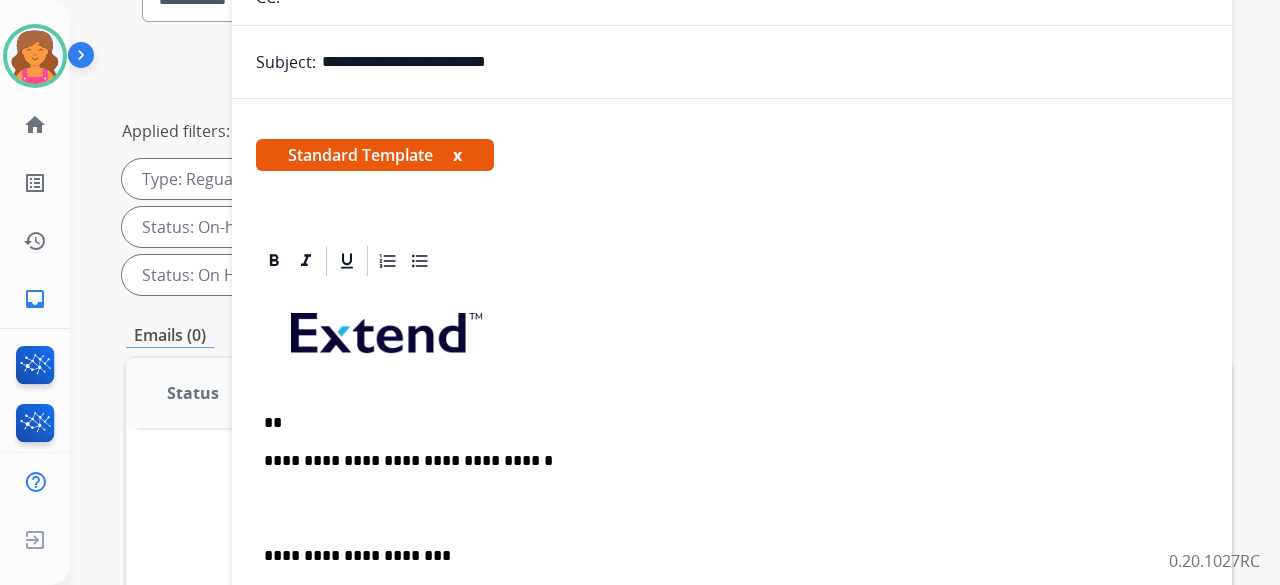 scroll, scrollTop: 230, scrollLeft: 0, axis: vertical 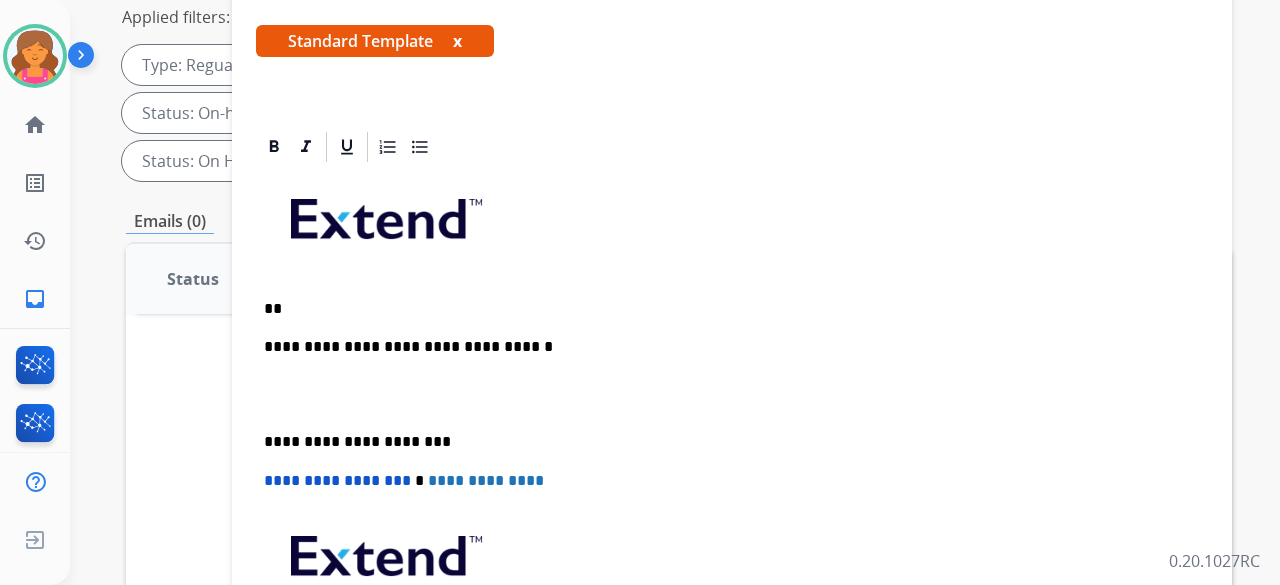 type 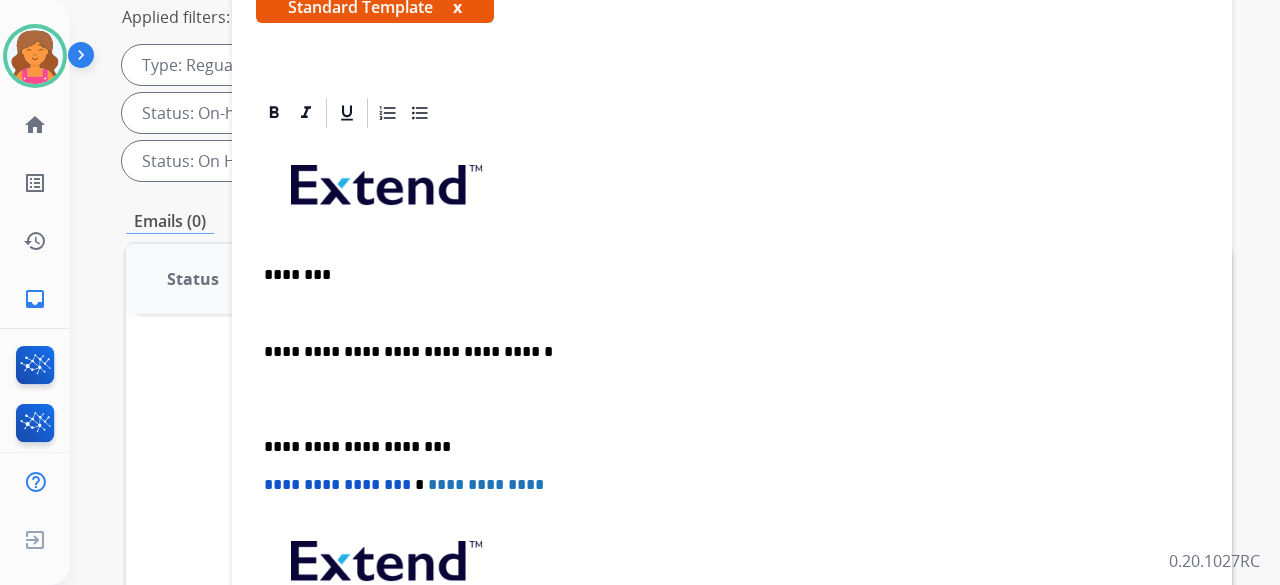scroll, scrollTop: 268, scrollLeft: 0, axis: vertical 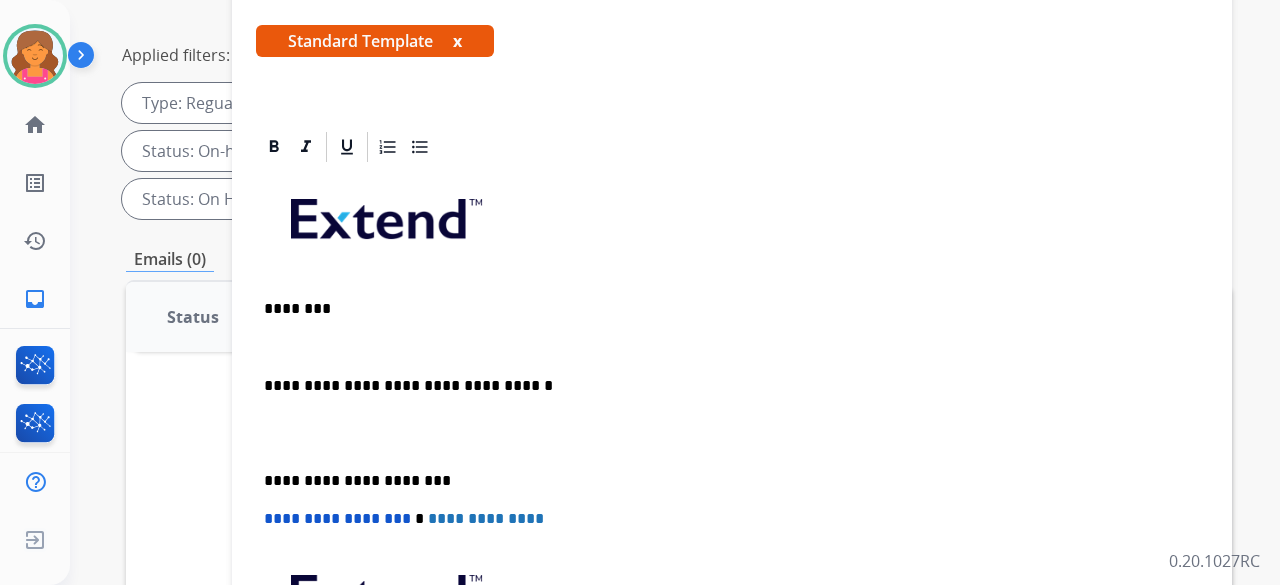 click on "**********" at bounding box center (732, 470) 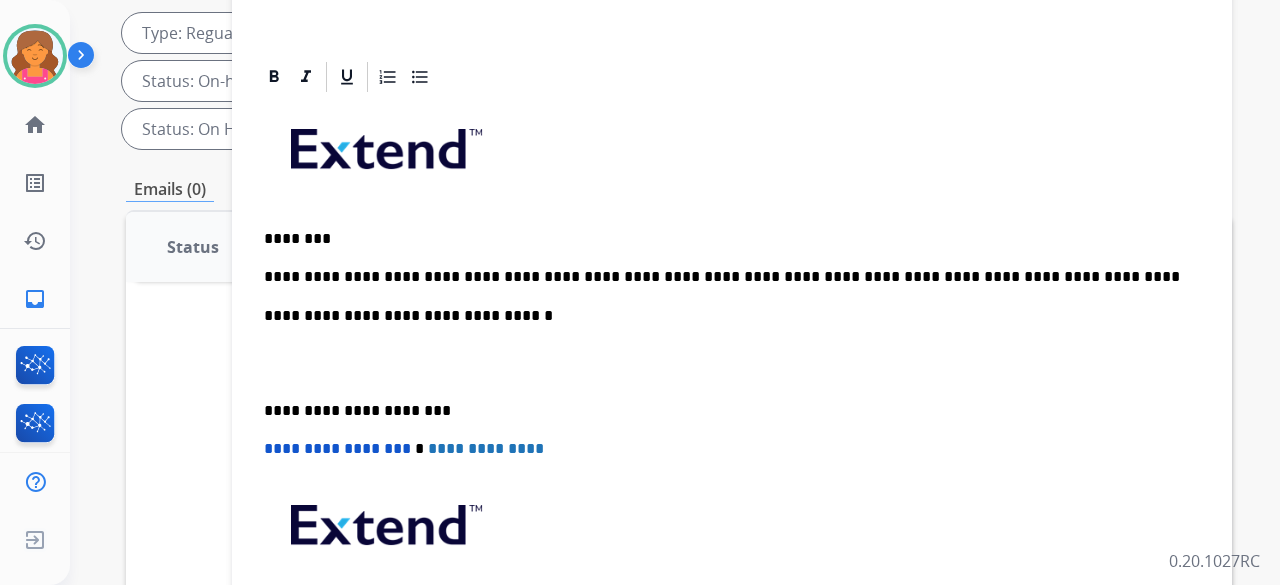 scroll, scrollTop: 364, scrollLeft: 0, axis: vertical 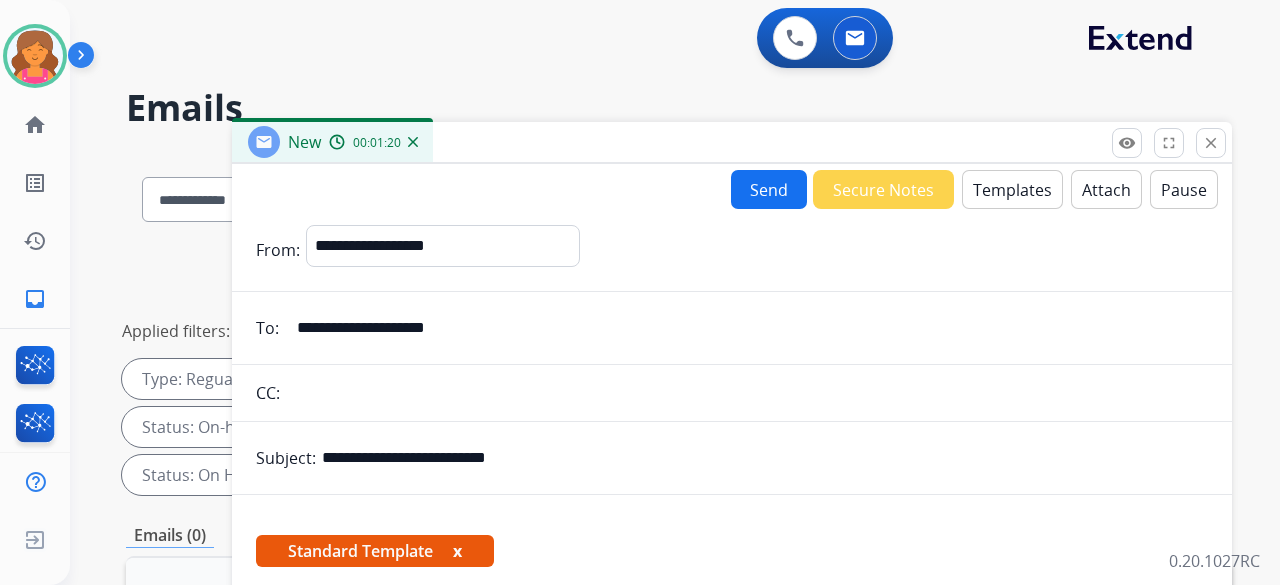 click on "Send" at bounding box center [769, 189] 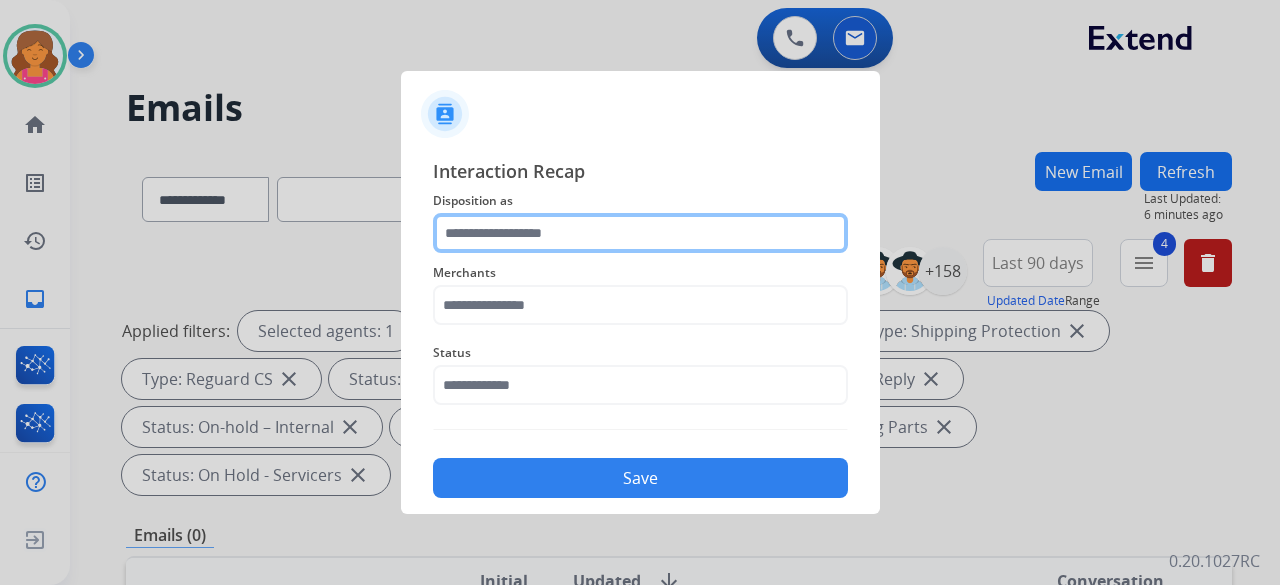 click 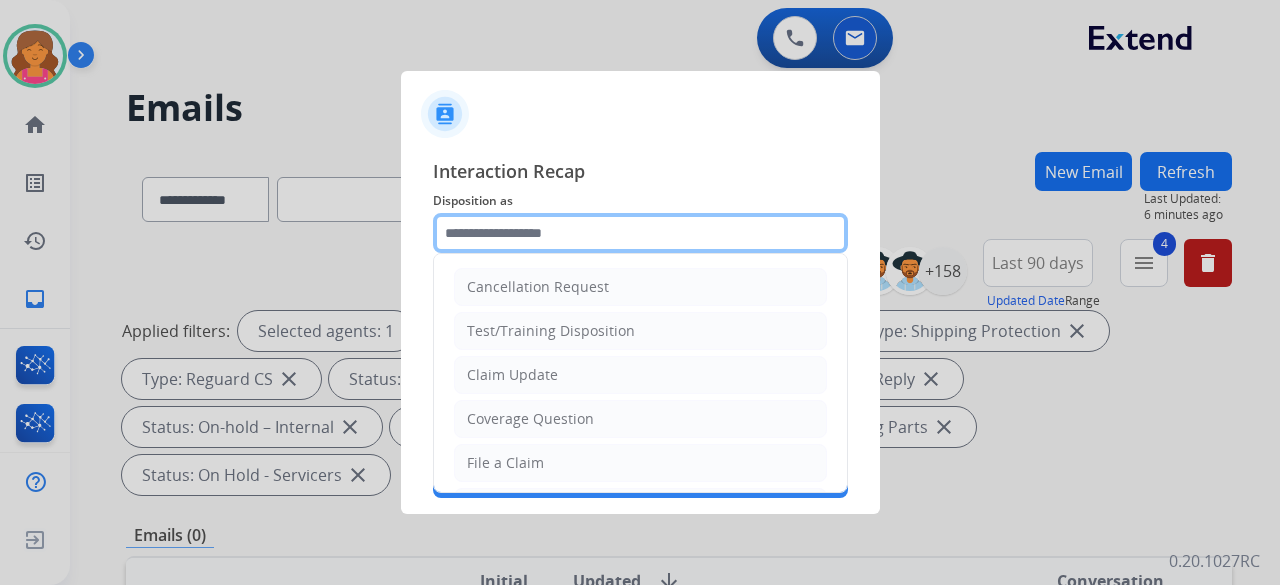 click 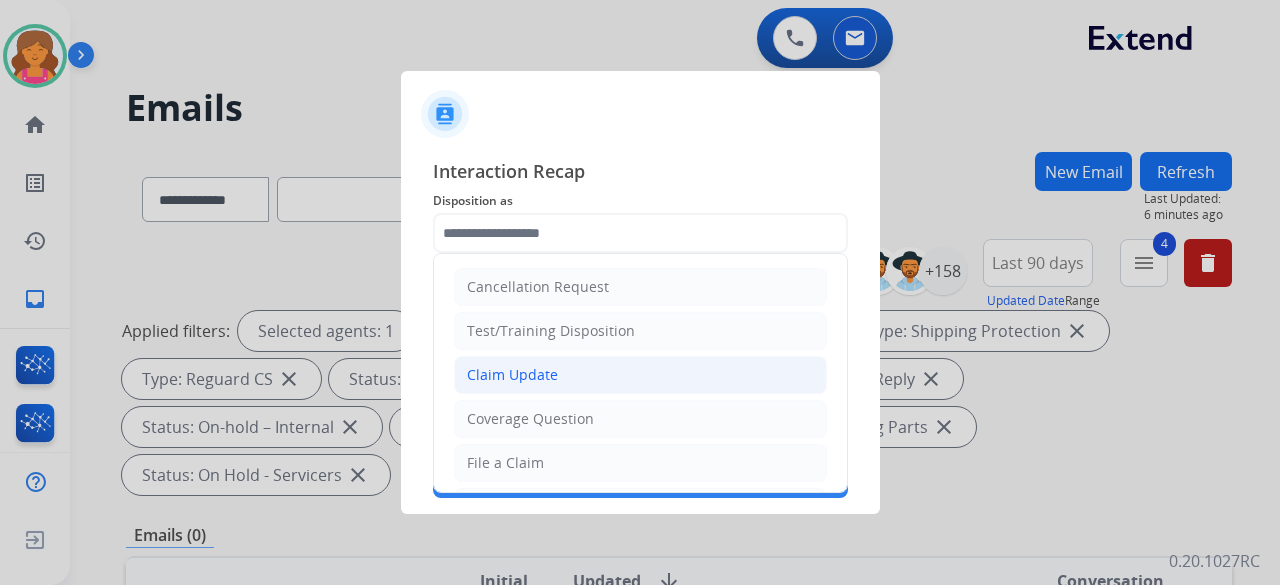 click on "Claim Update" 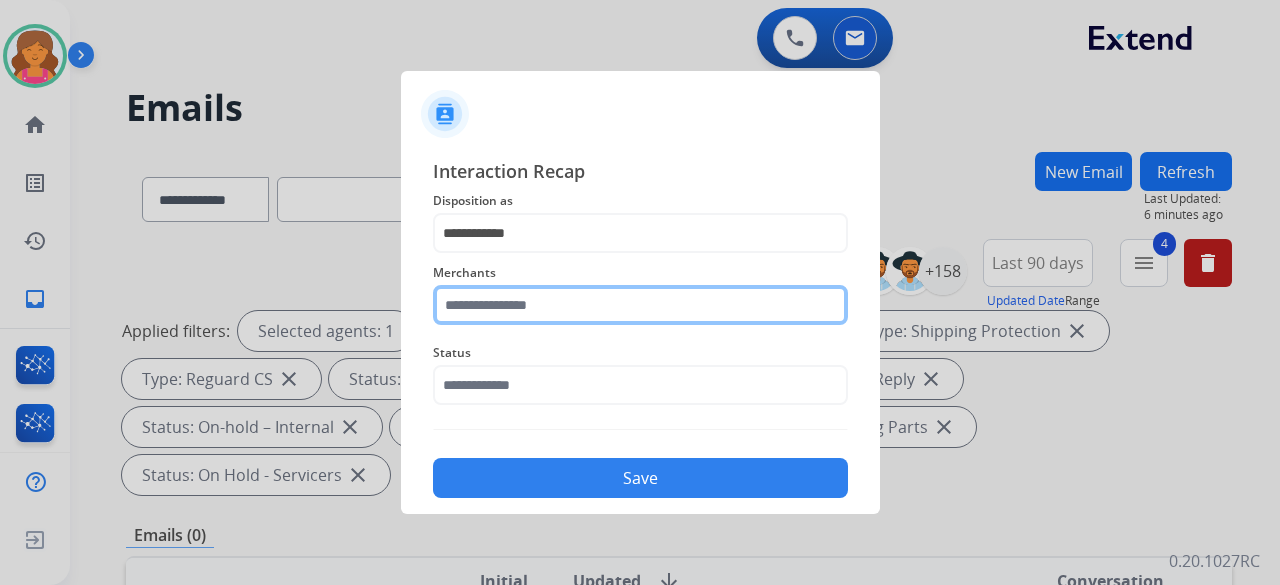 click 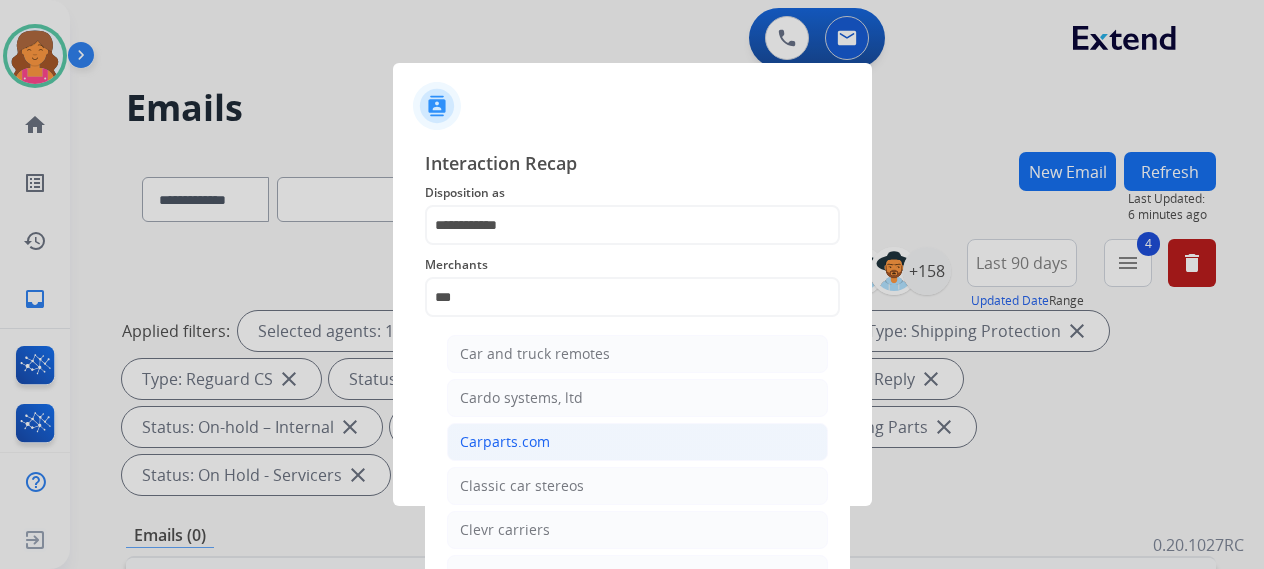 click on "Carparts.com" 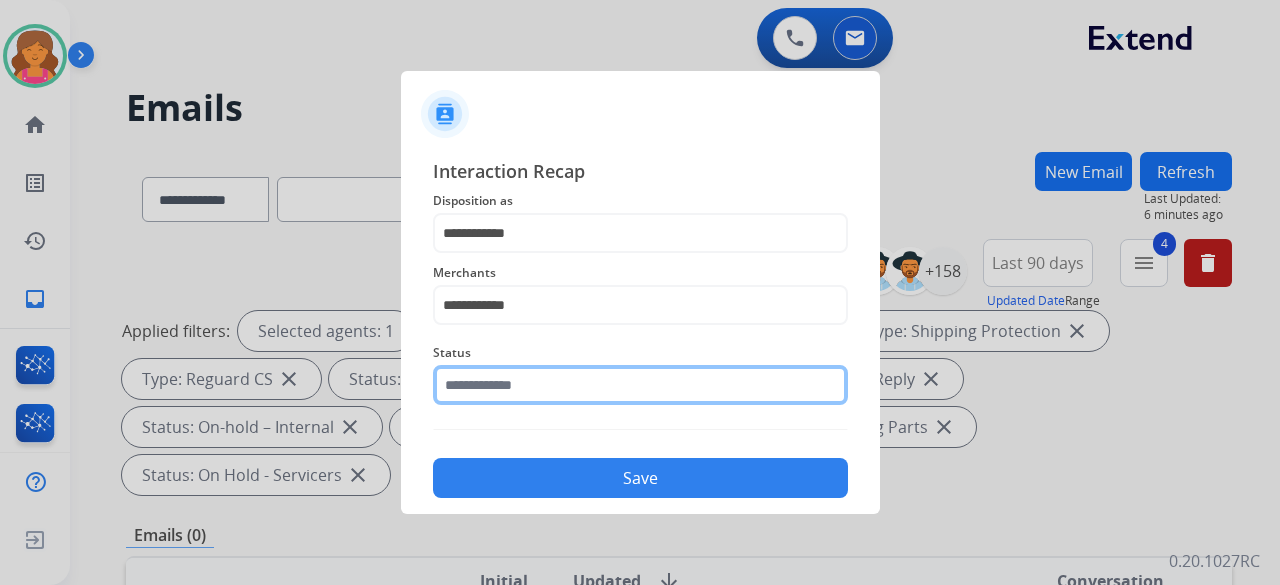 click 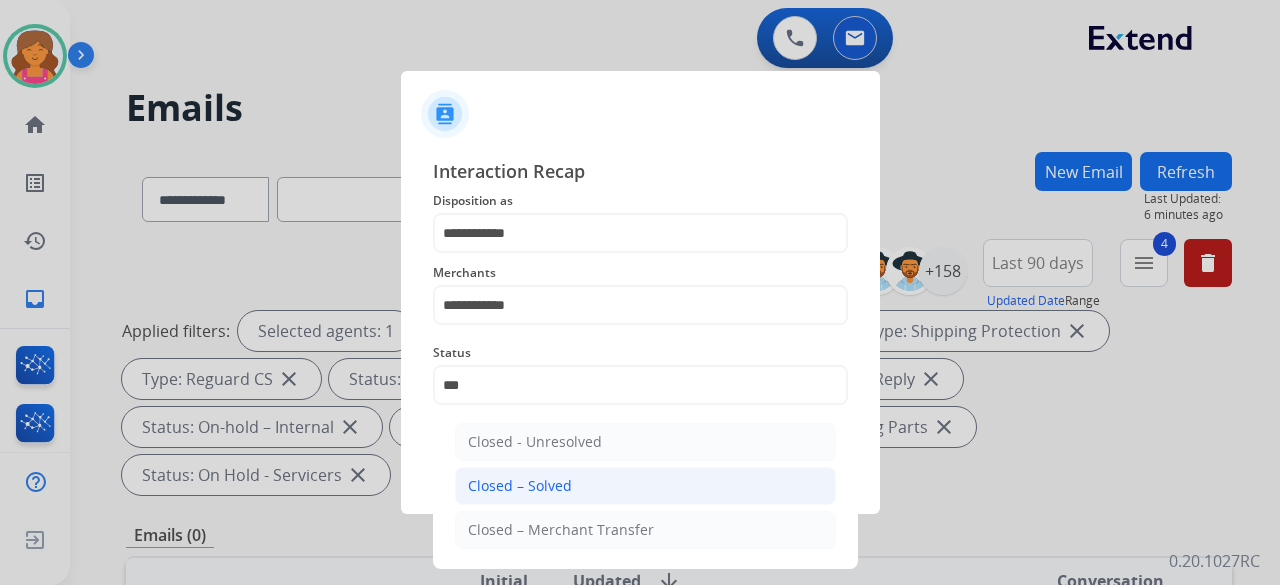 click on "Closed – Solved" 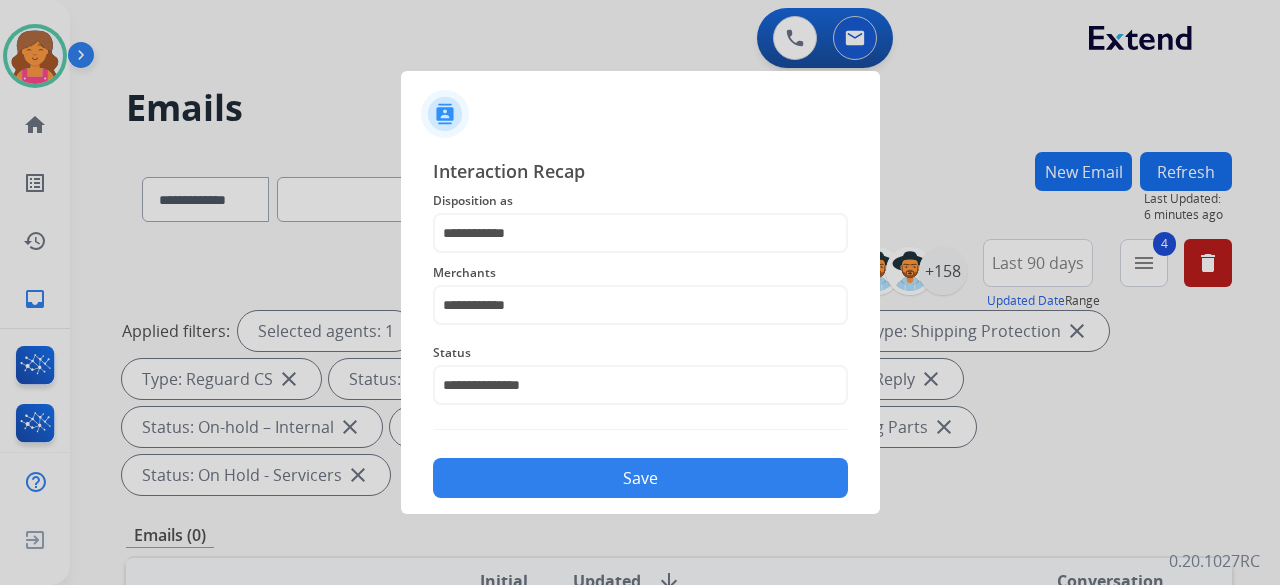 click on "Save" 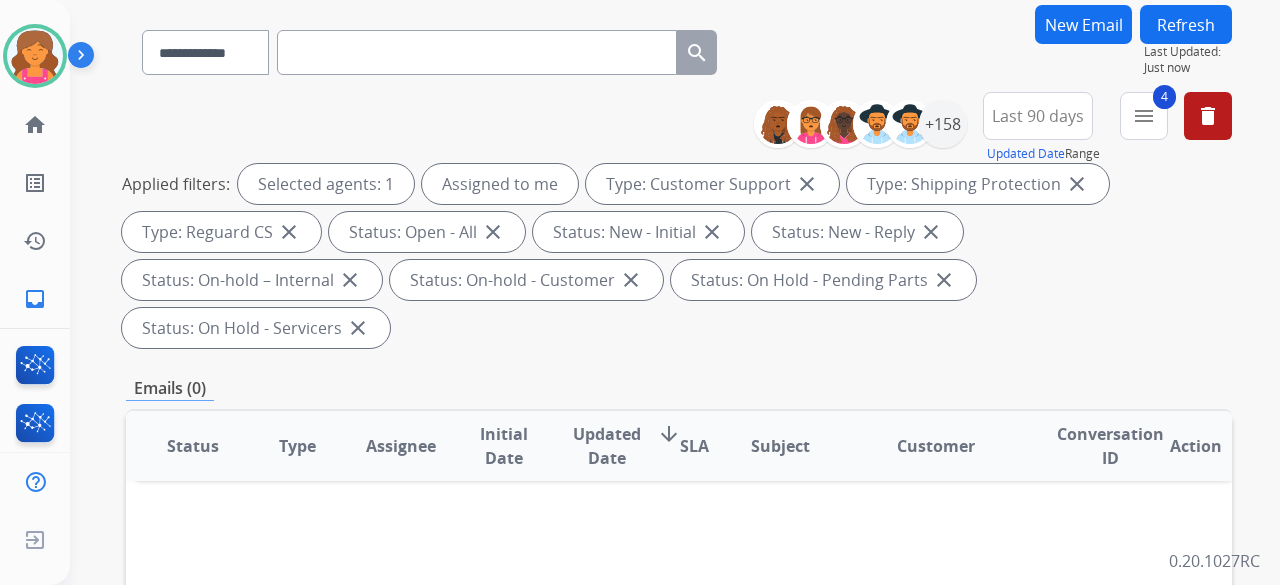 scroll, scrollTop: 100, scrollLeft: 0, axis: vertical 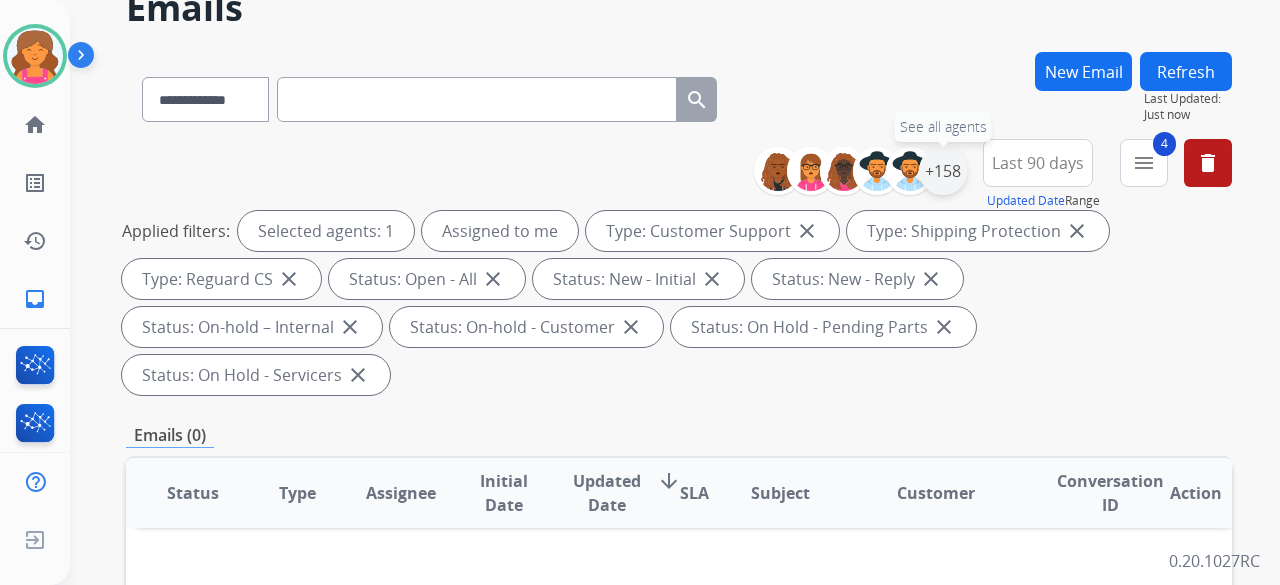 click on "+158" at bounding box center (943, 171) 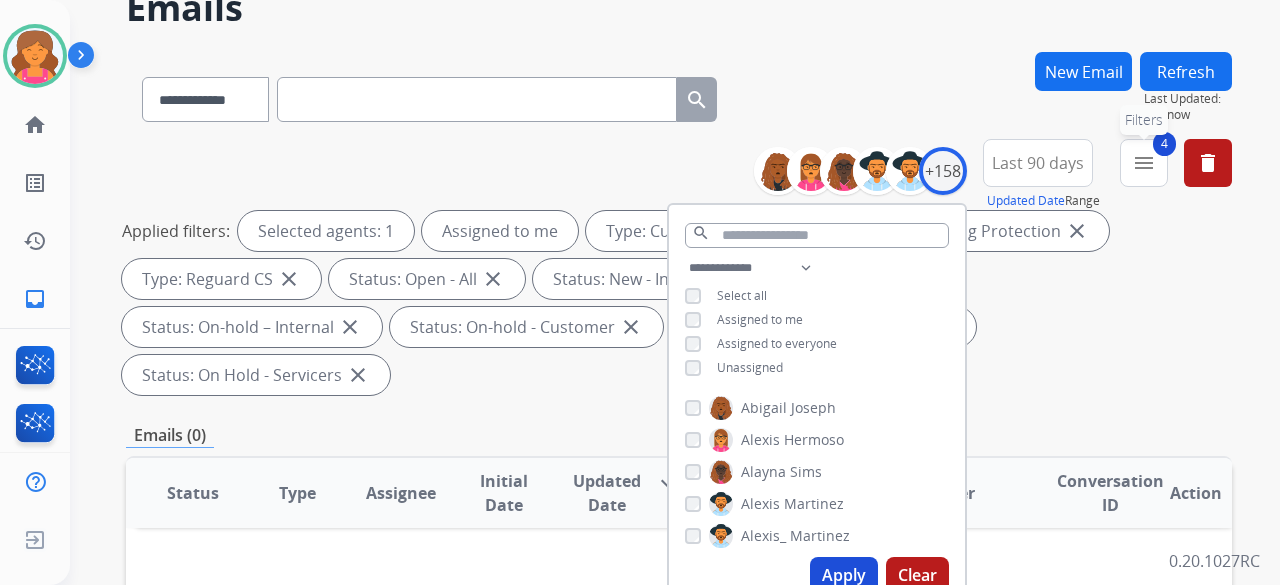 click on "4 menu  Filters" at bounding box center [1144, 163] 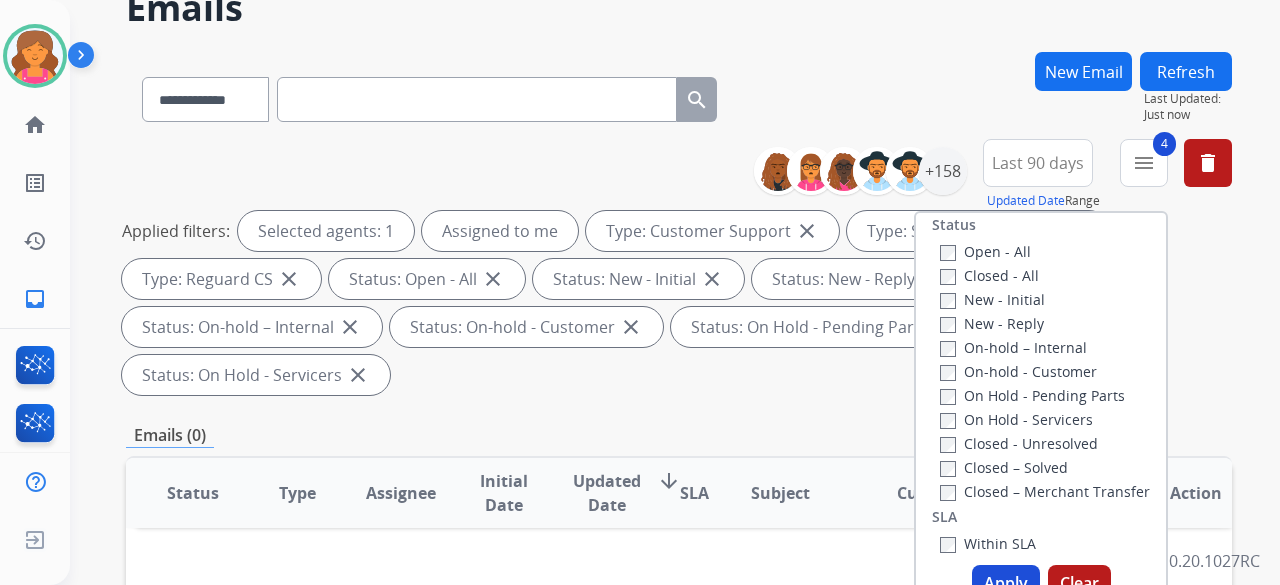 scroll, scrollTop: 228, scrollLeft: 0, axis: vertical 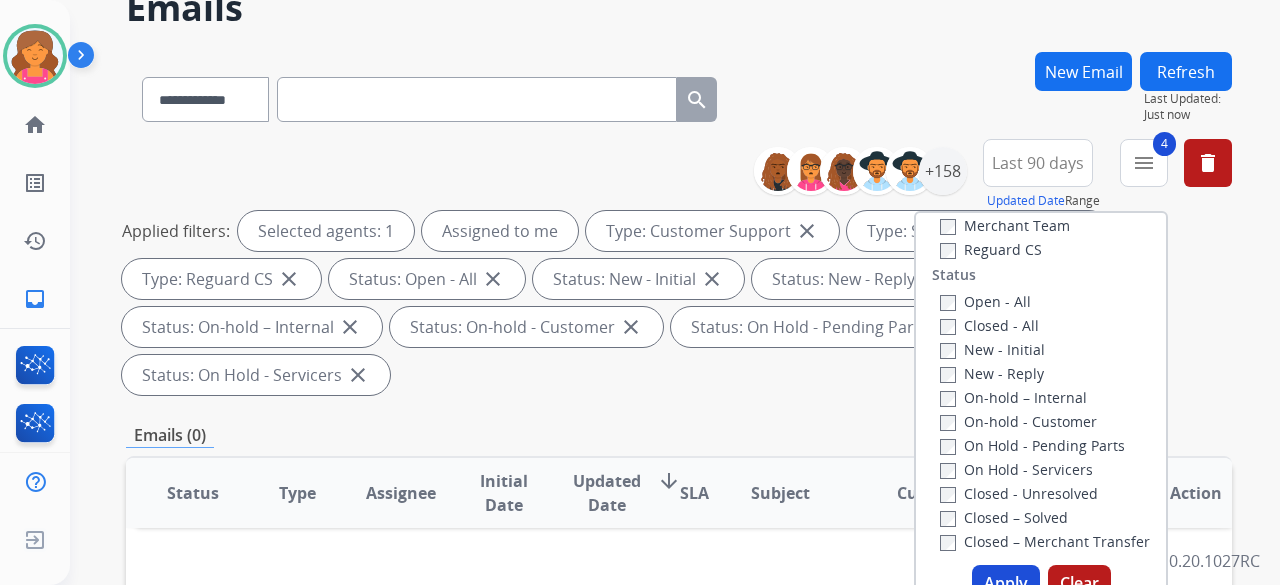 click on "Closed - All" at bounding box center (989, 325) 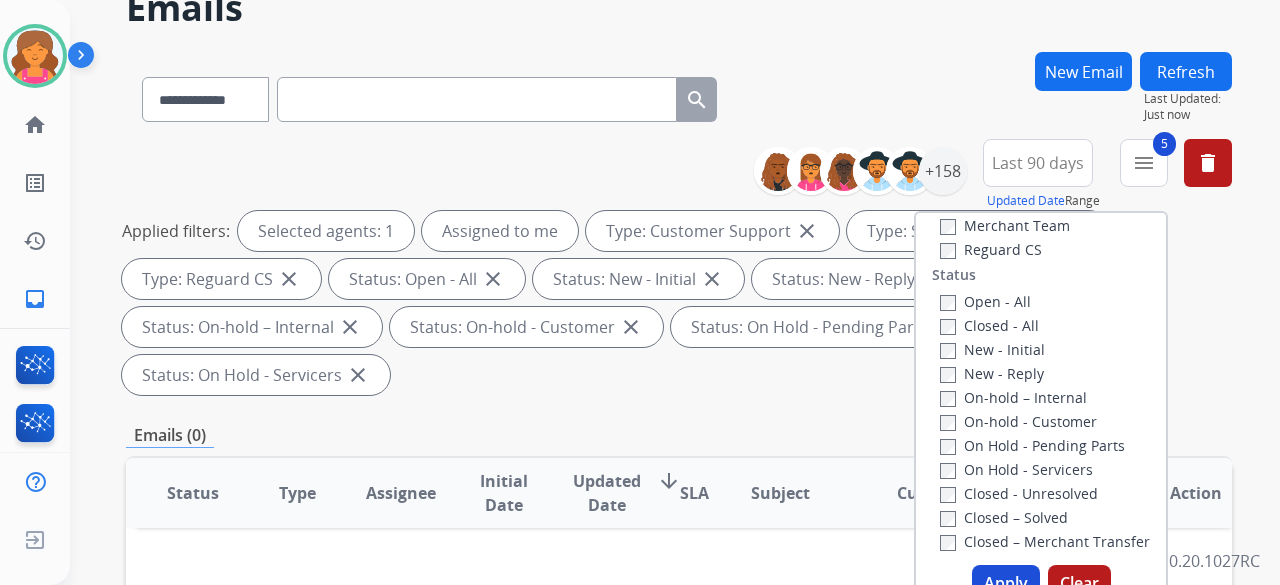 click on "Apply" at bounding box center [1006, 583] 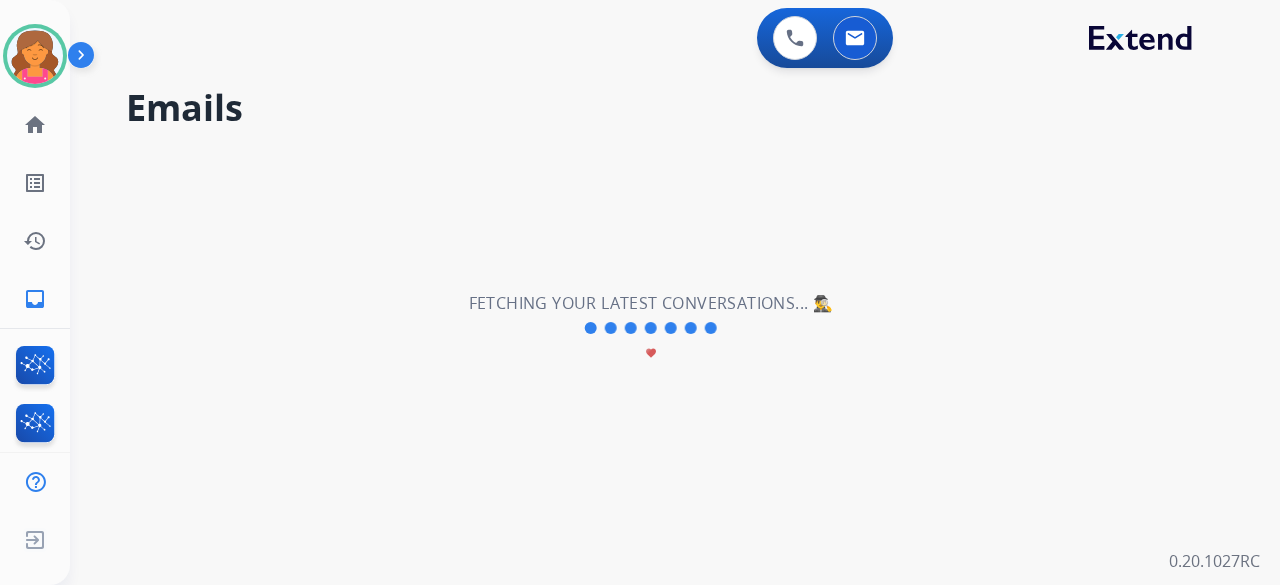 scroll, scrollTop: 0, scrollLeft: 0, axis: both 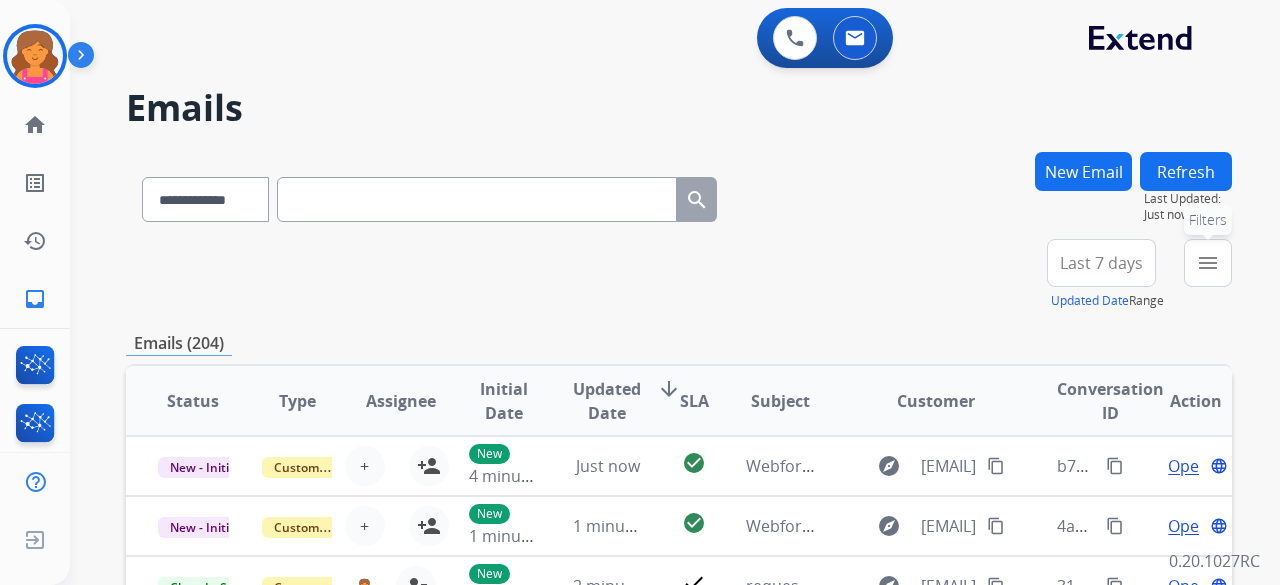 click on "menu" at bounding box center (1208, 263) 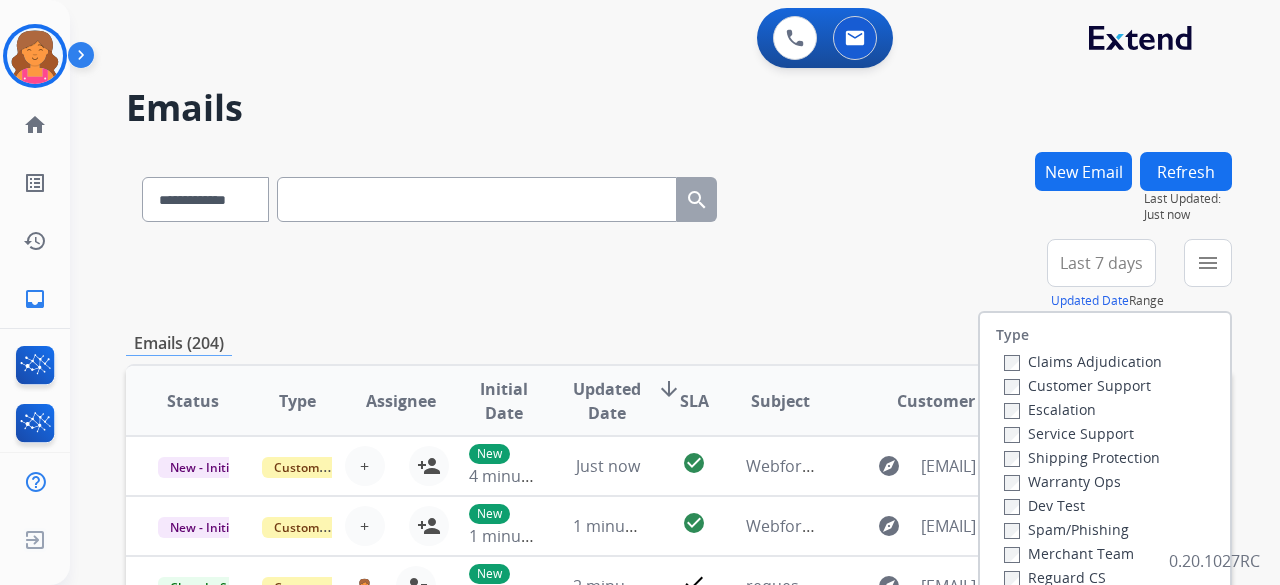 click on "Customer Support" at bounding box center [1077, 385] 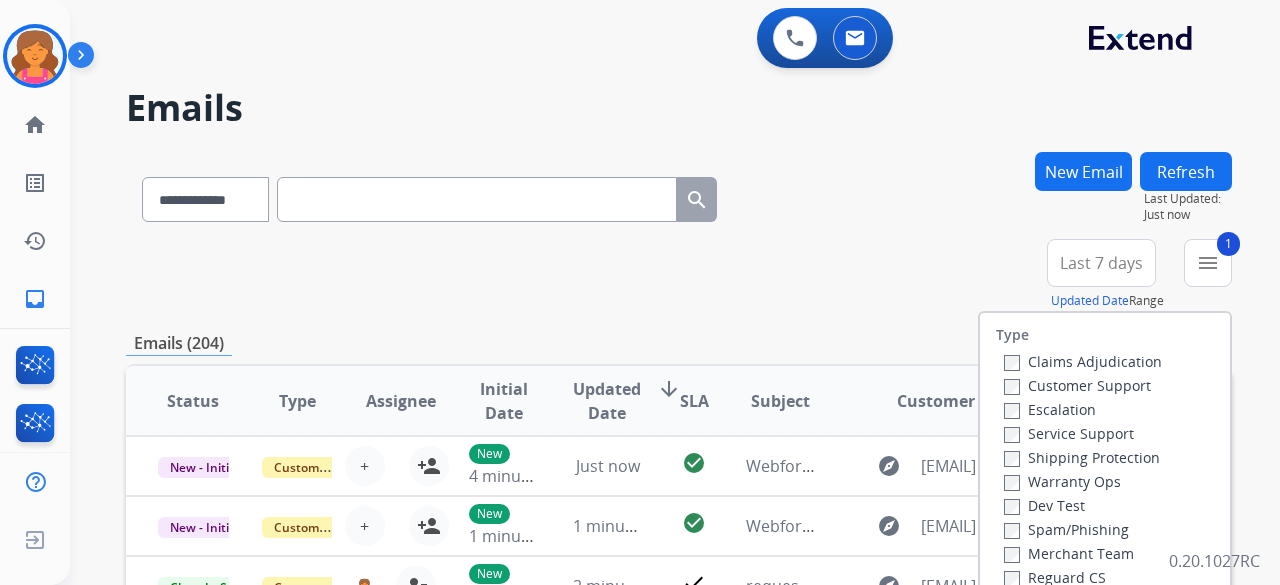 click on "Shipping Protection" at bounding box center [1083, 457] 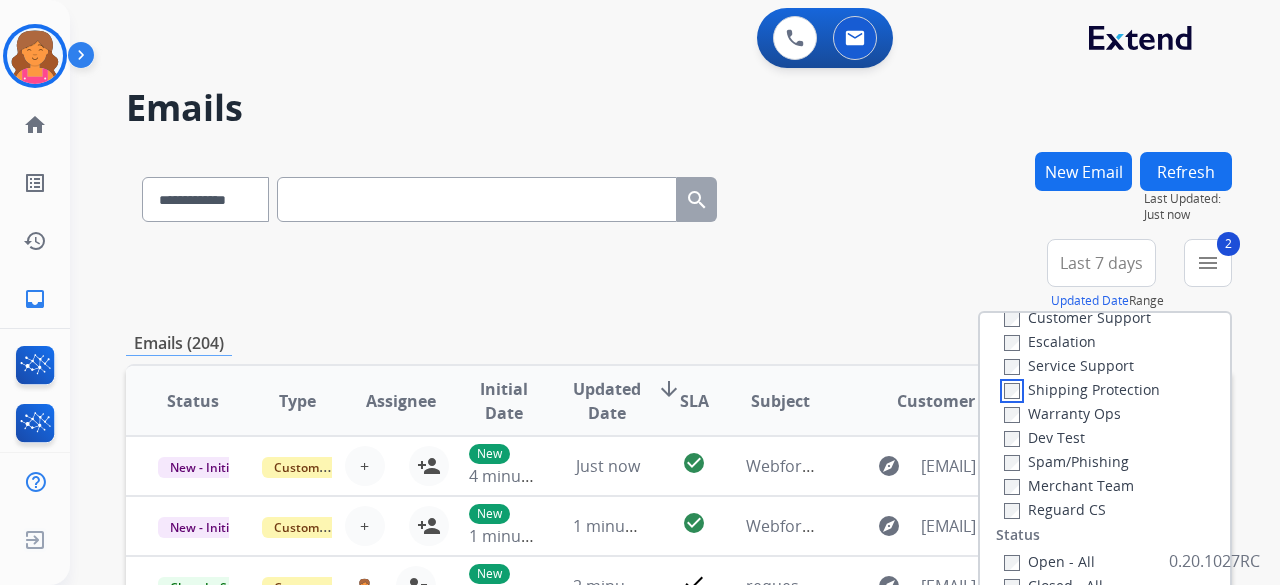 scroll, scrollTop: 100, scrollLeft: 0, axis: vertical 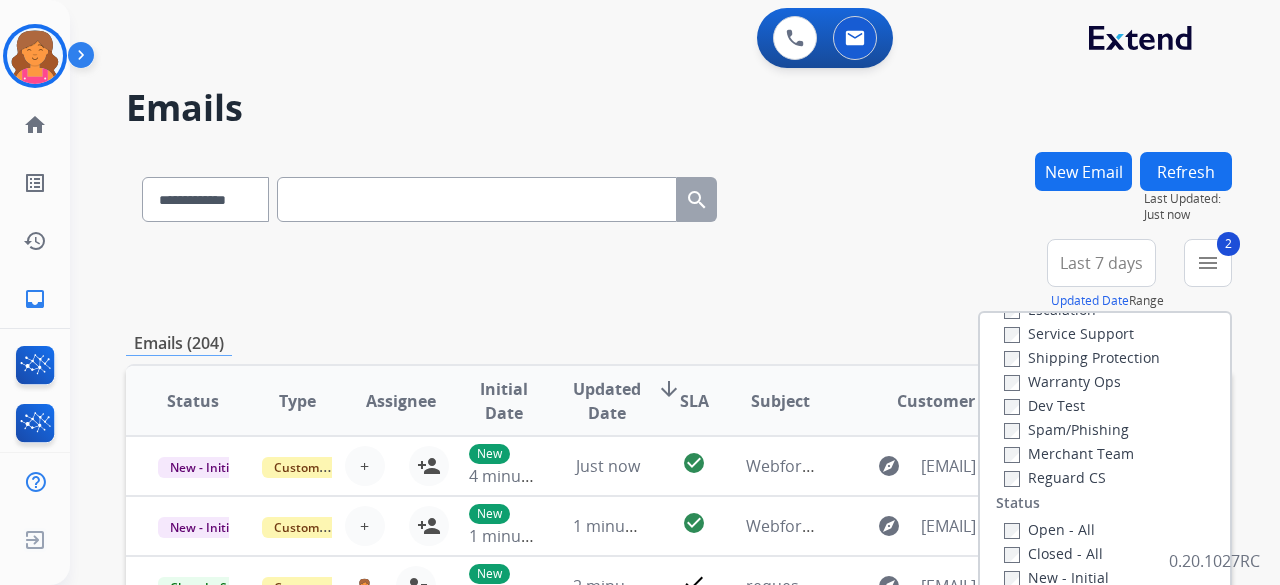 click on "Reguard CS" at bounding box center (1055, 477) 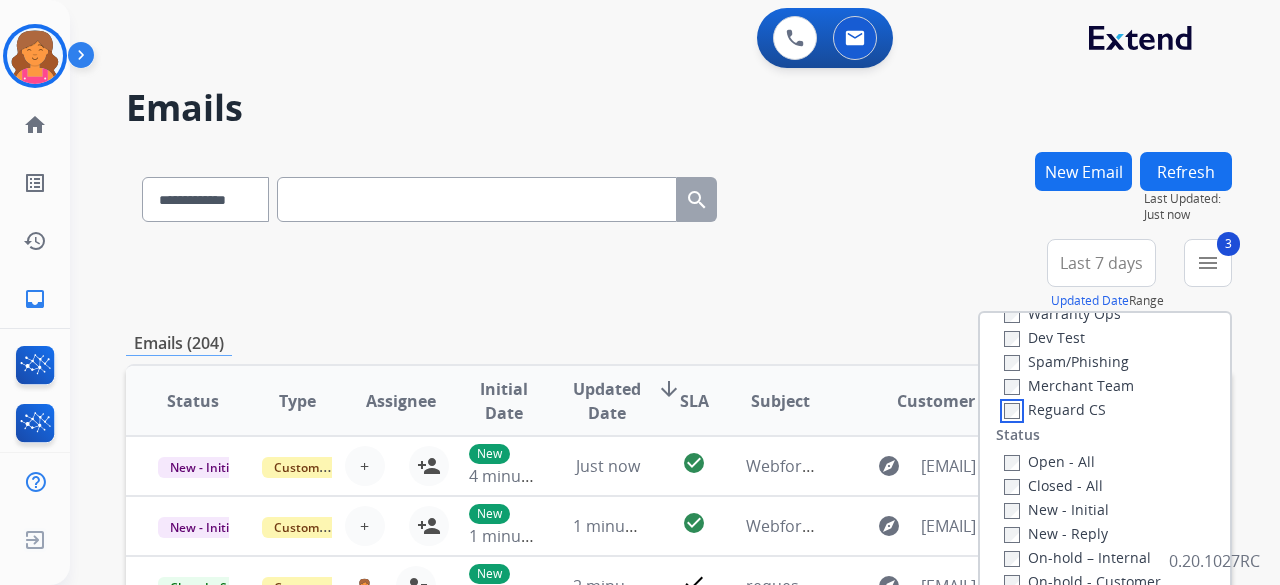 scroll, scrollTop: 200, scrollLeft: 0, axis: vertical 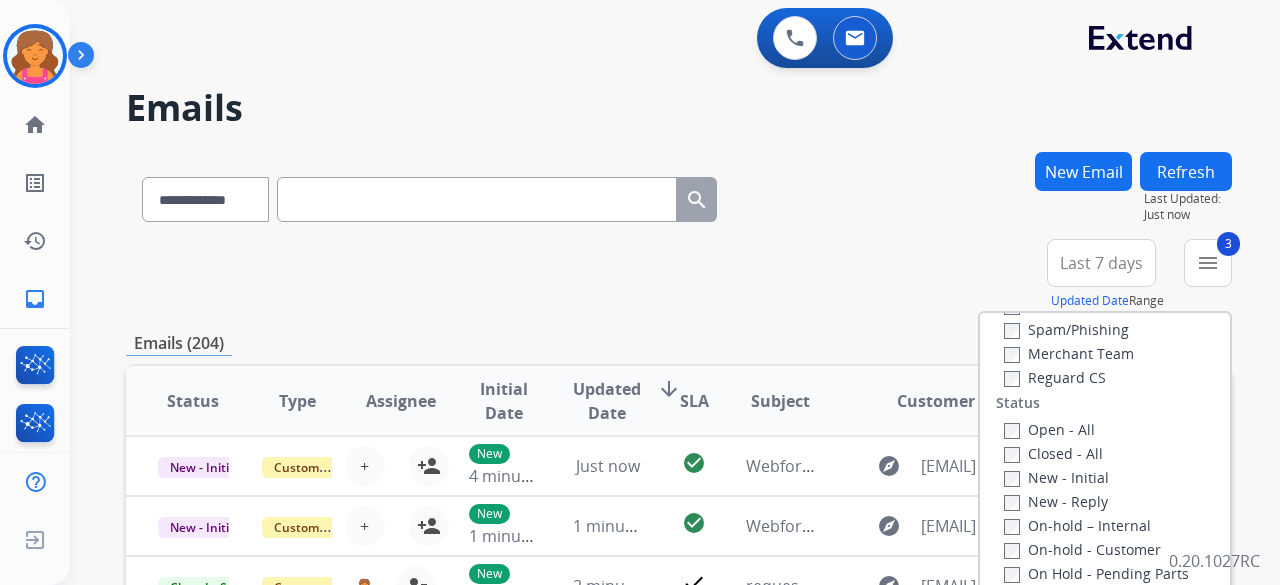 click on "Open - All" at bounding box center [1049, 429] 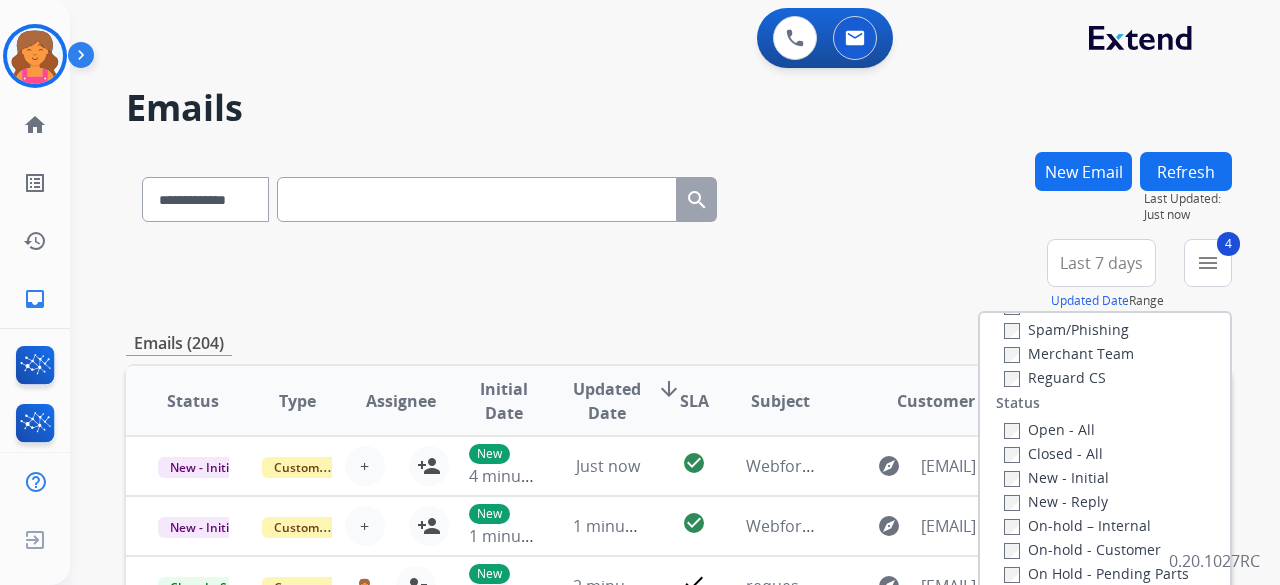 click on "Closed - All" at bounding box center [1053, 453] 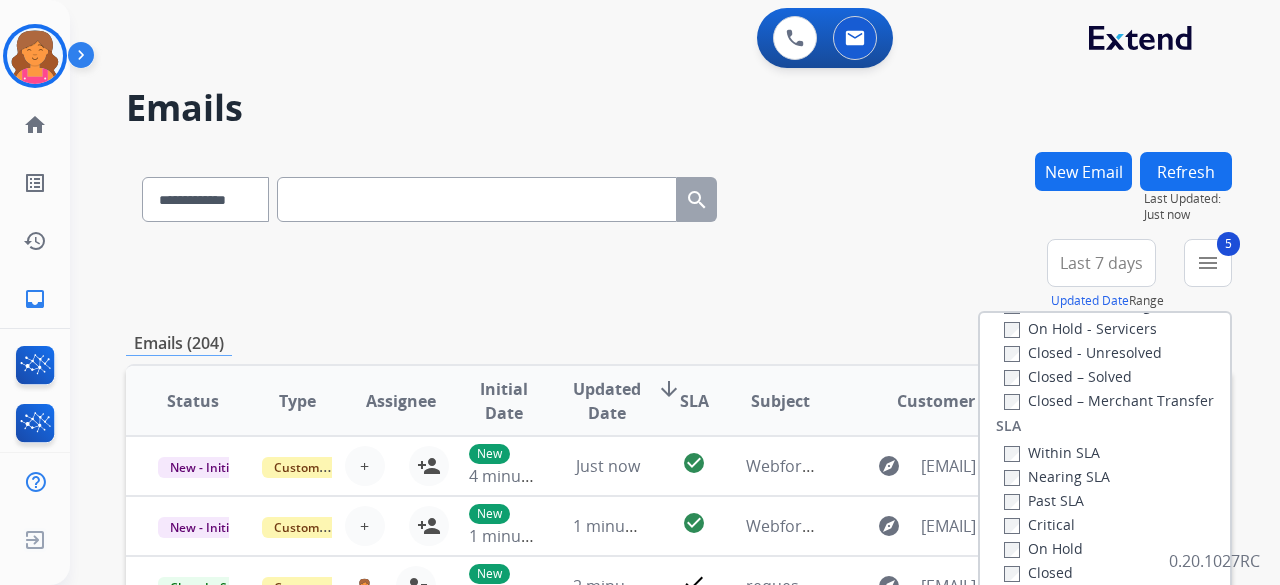 scroll, scrollTop: 500, scrollLeft: 0, axis: vertical 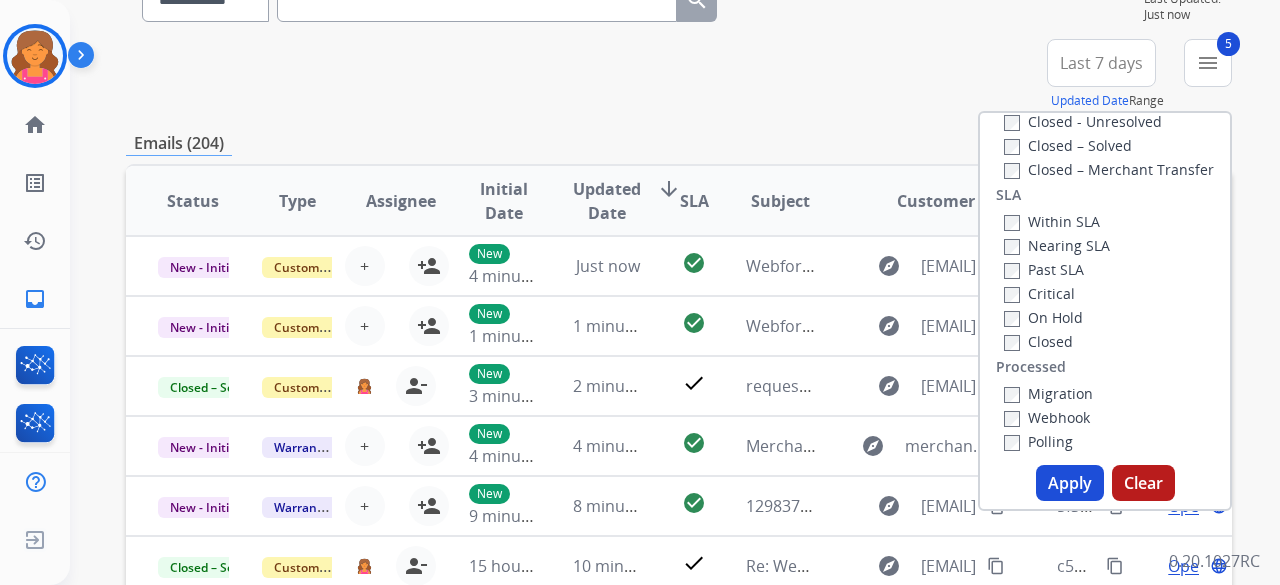 click on "Apply" at bounding box center (1070, 483) 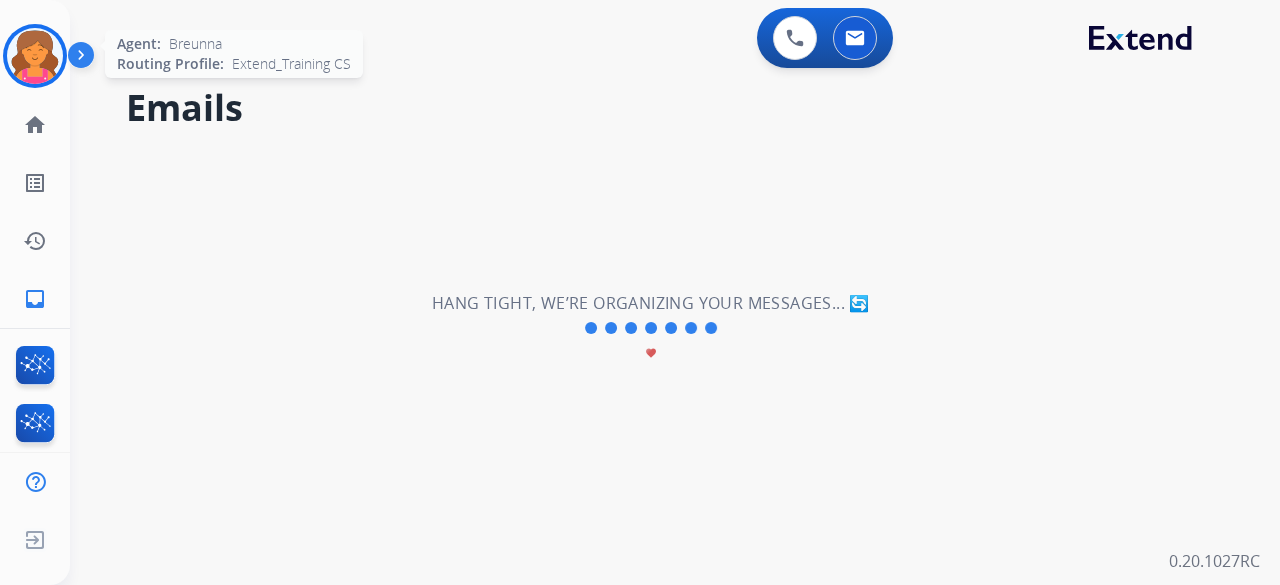 click at bounding box center (35, 56) 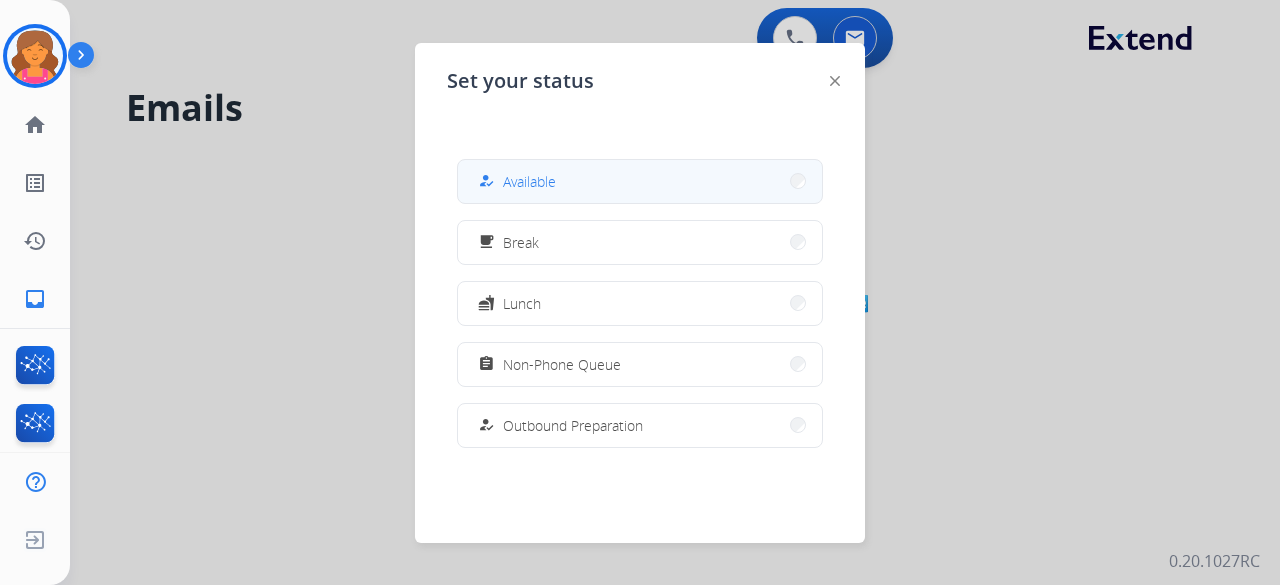 click on "Available" at bounding box center [529, 181] 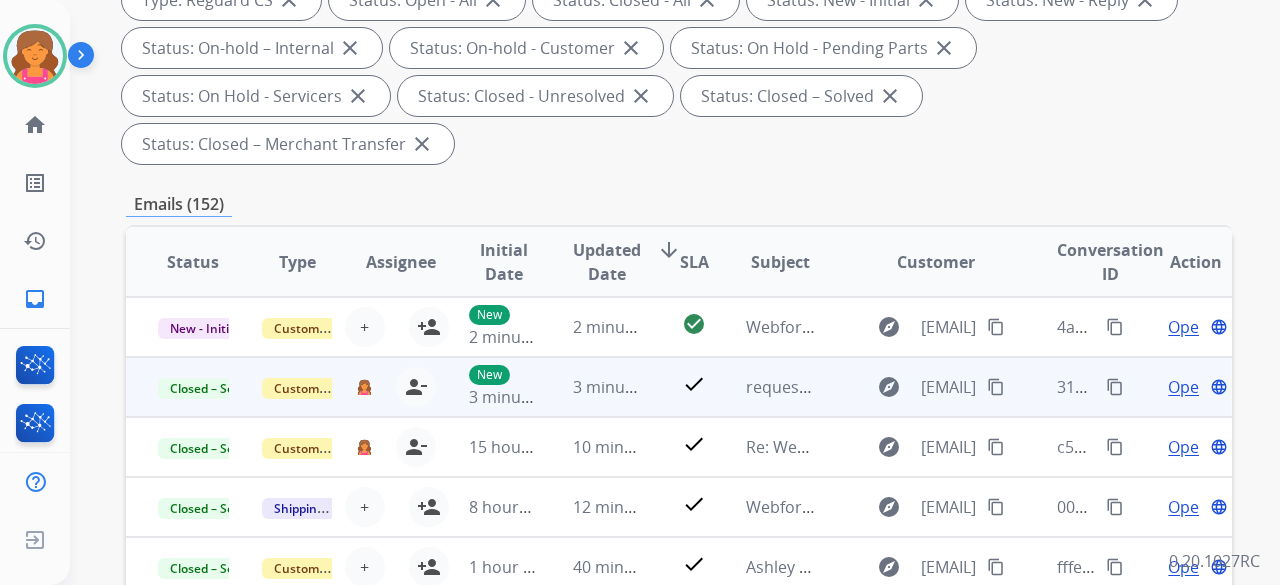 scroll, scrollTop: 400, scrollLeft: 0, axis: vertical 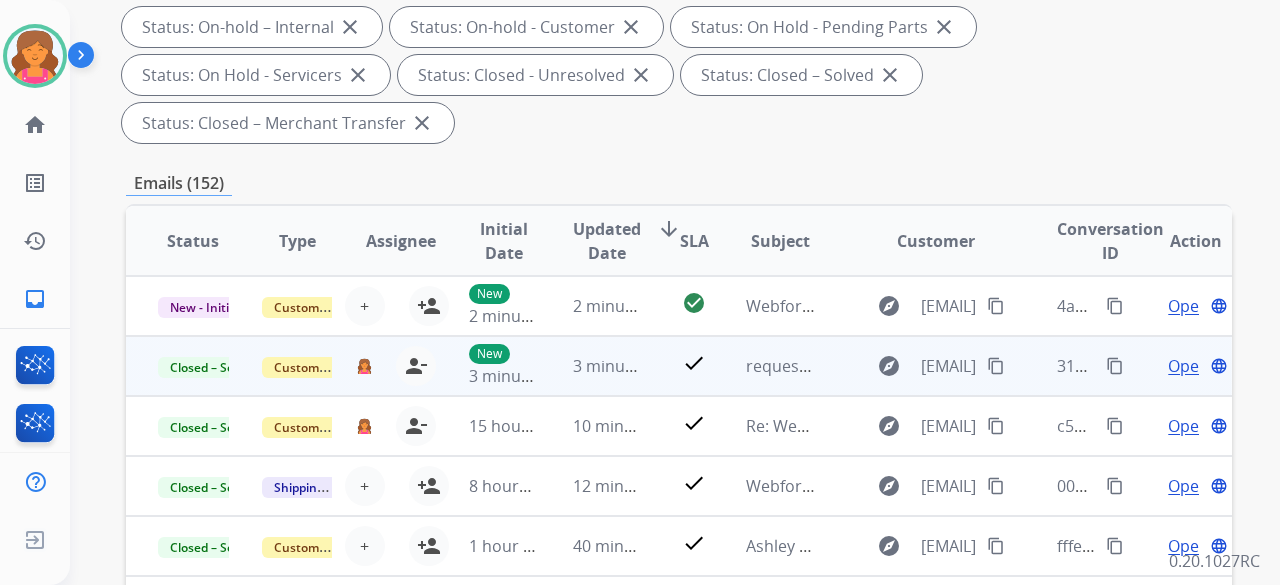 click on "content_copy" at bounding box center (1115, 366) 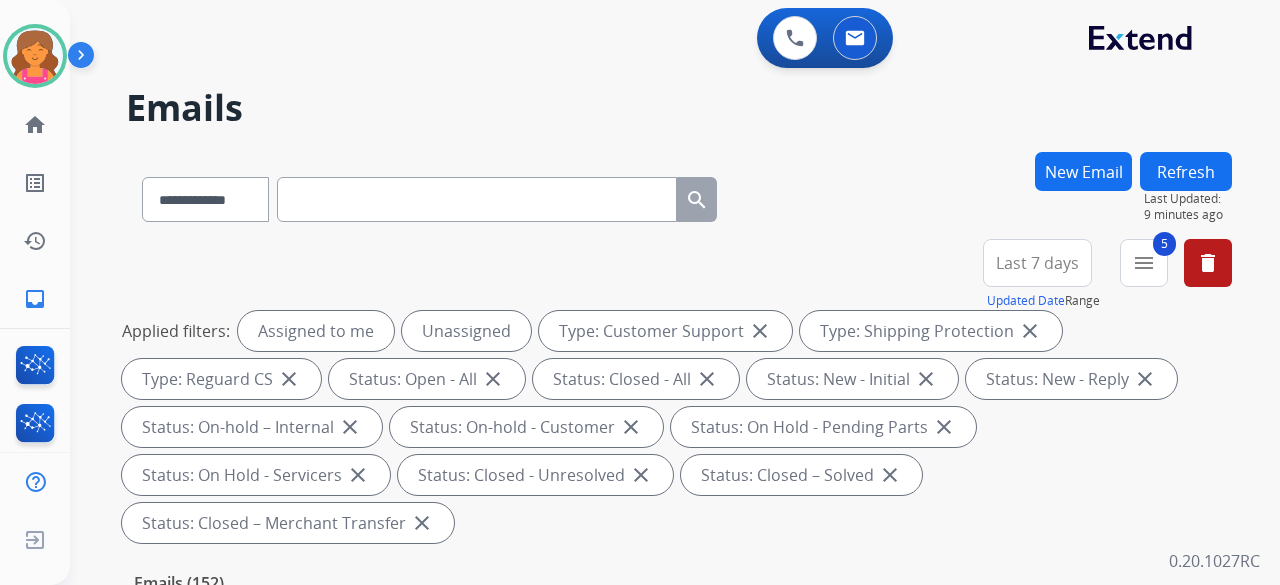 click on "Last 7 days   Updated Date   Range  Custom Recent Last 7 days Last 14 days Last 30 days Last 90 days" at bounding box center [1043, 275] 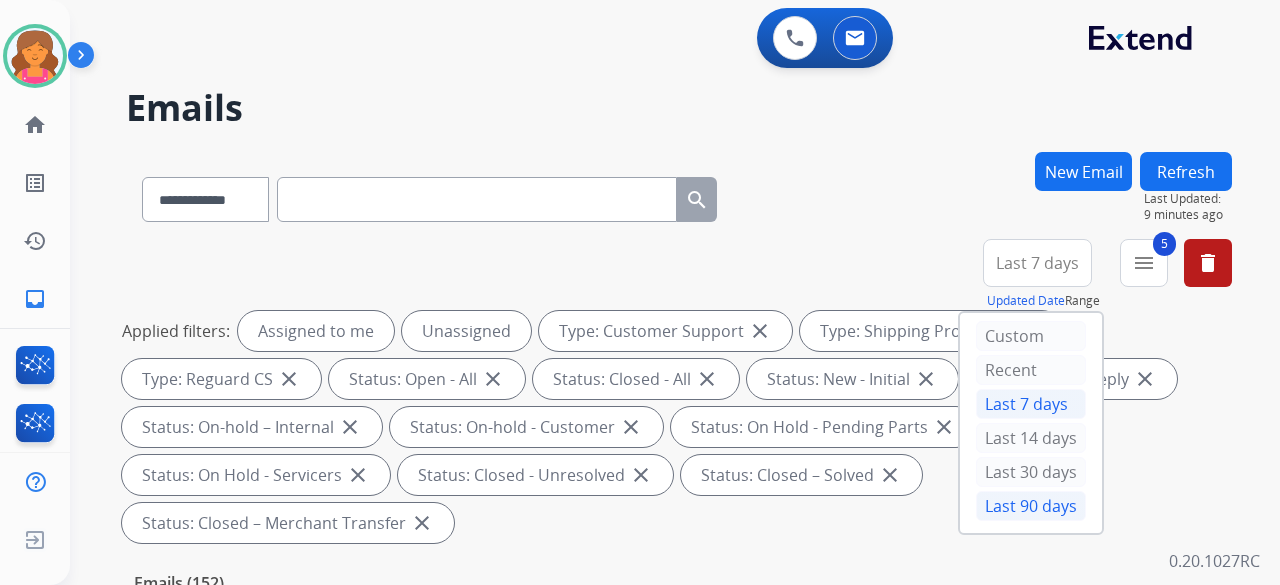 click on "Last 90 days" at bounding box center (1031, 506) 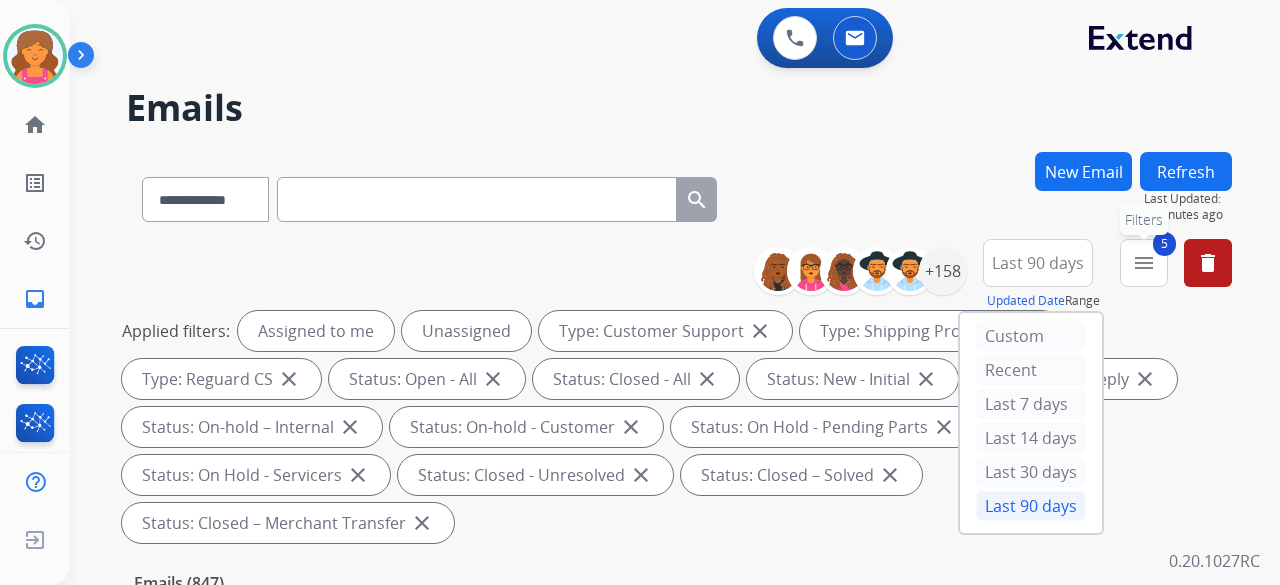 click on "5 menu  Filters" at bounding box center [1144, 263] 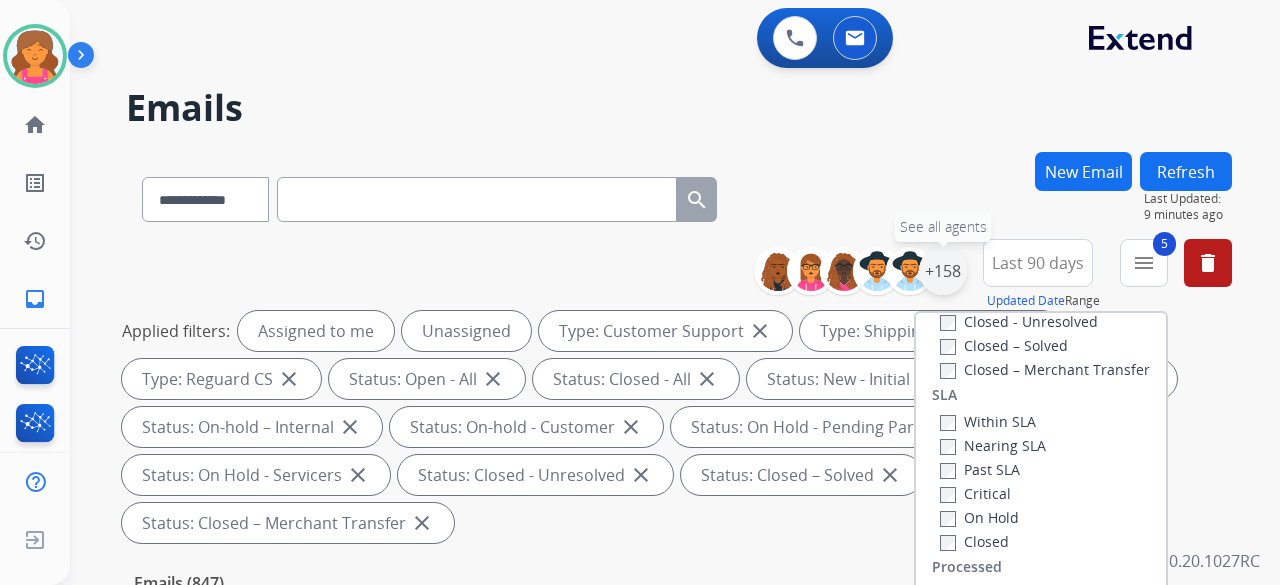click on "+158" at bounding box center (943, 271) 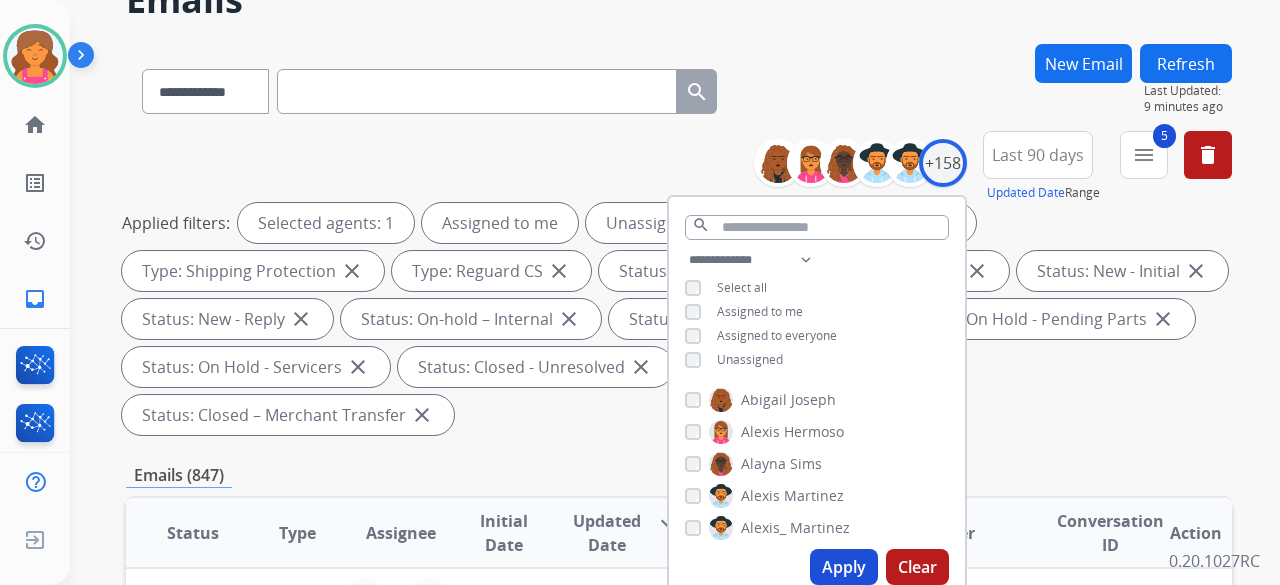 scroll, scrollTop: 200, scrollLeft: 0, axis: vertical 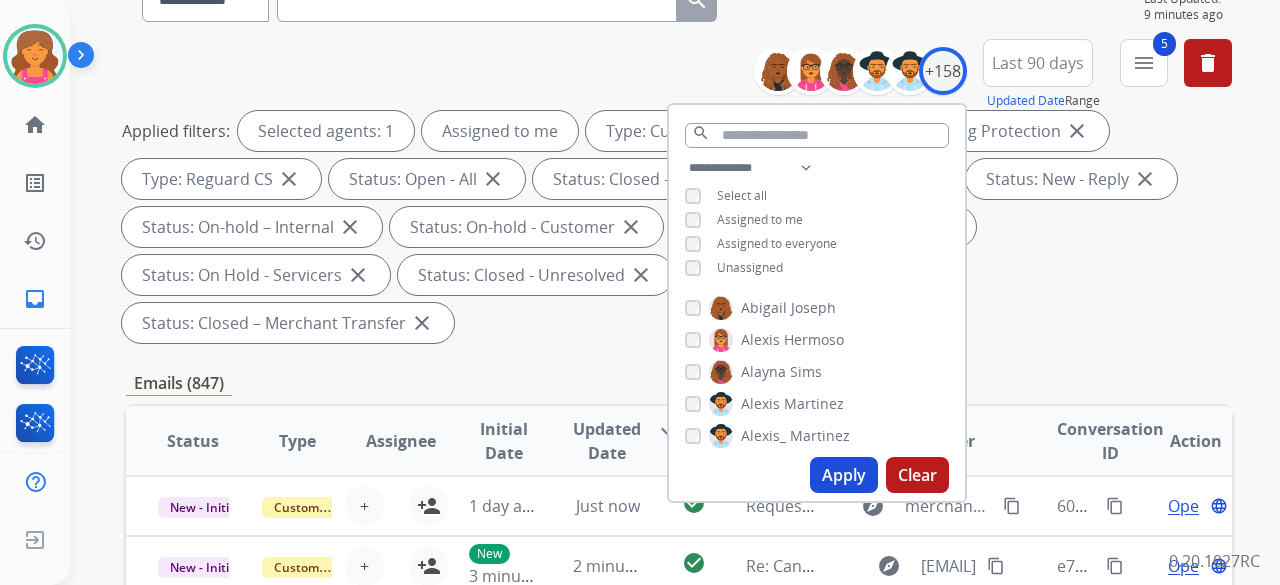 click on "Apply" at bounding box center (844, 475) 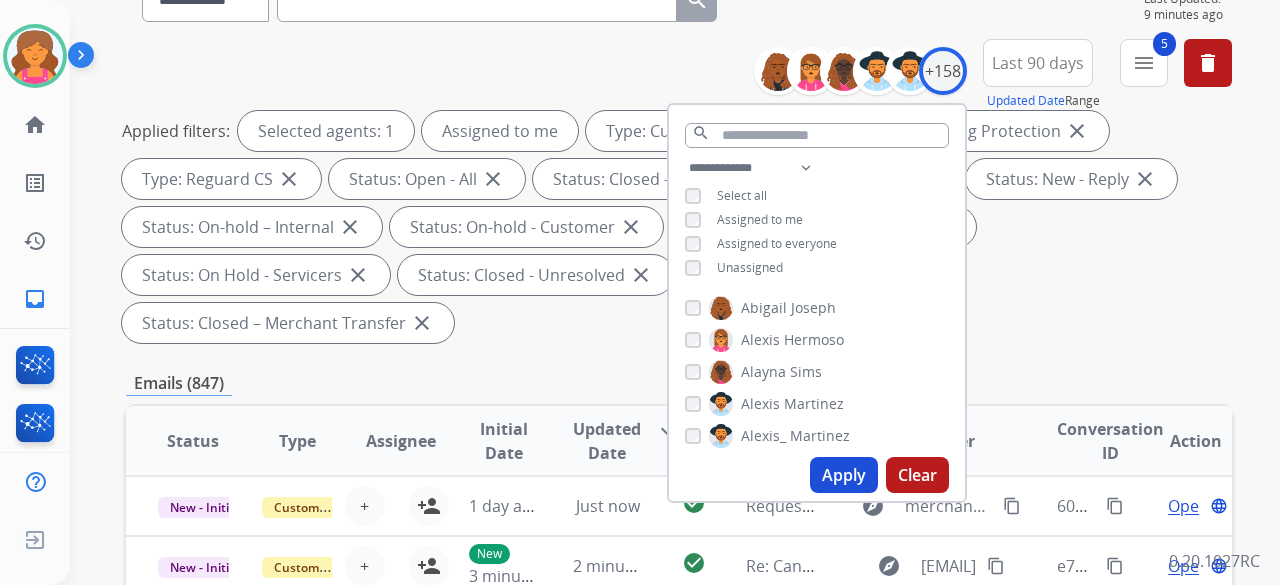 scroll, scrollTop: 0, scrollLeft: 0, axis: both 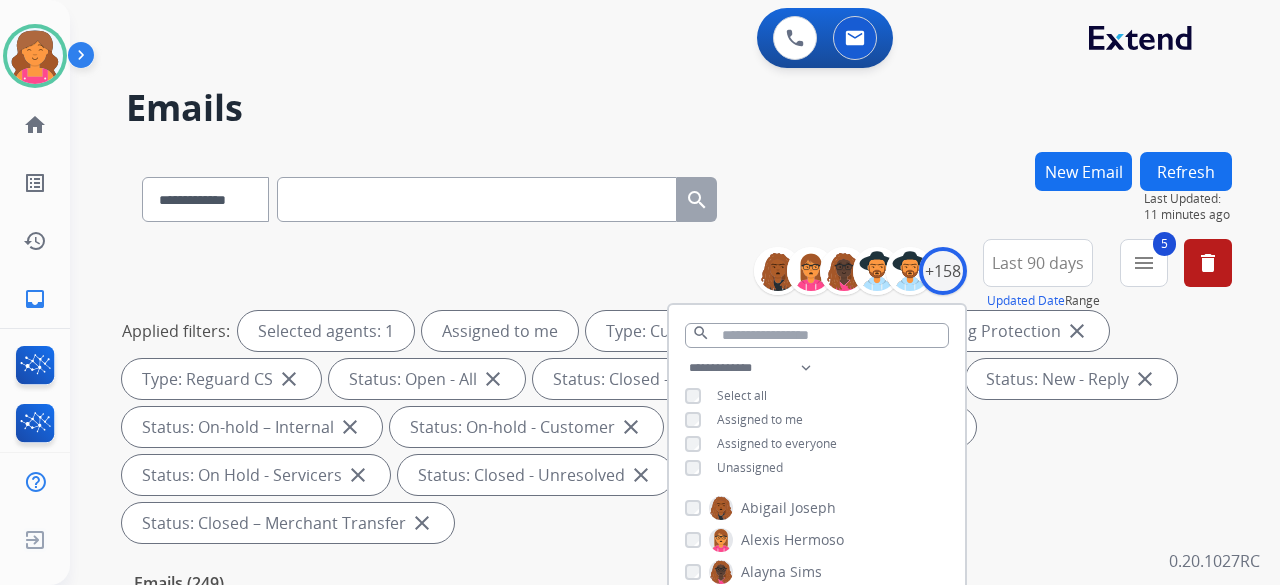 click on "**********" at bounding box center [679, 195] 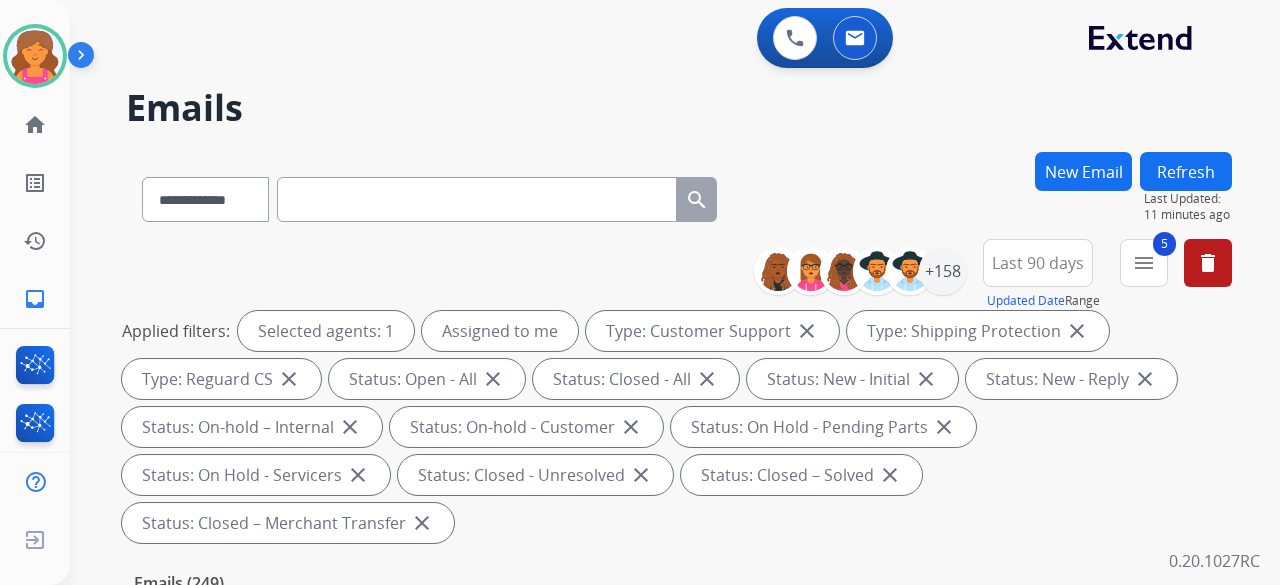 scroll, scrollTop: 400, scrollLeft: 0, axis: vertical 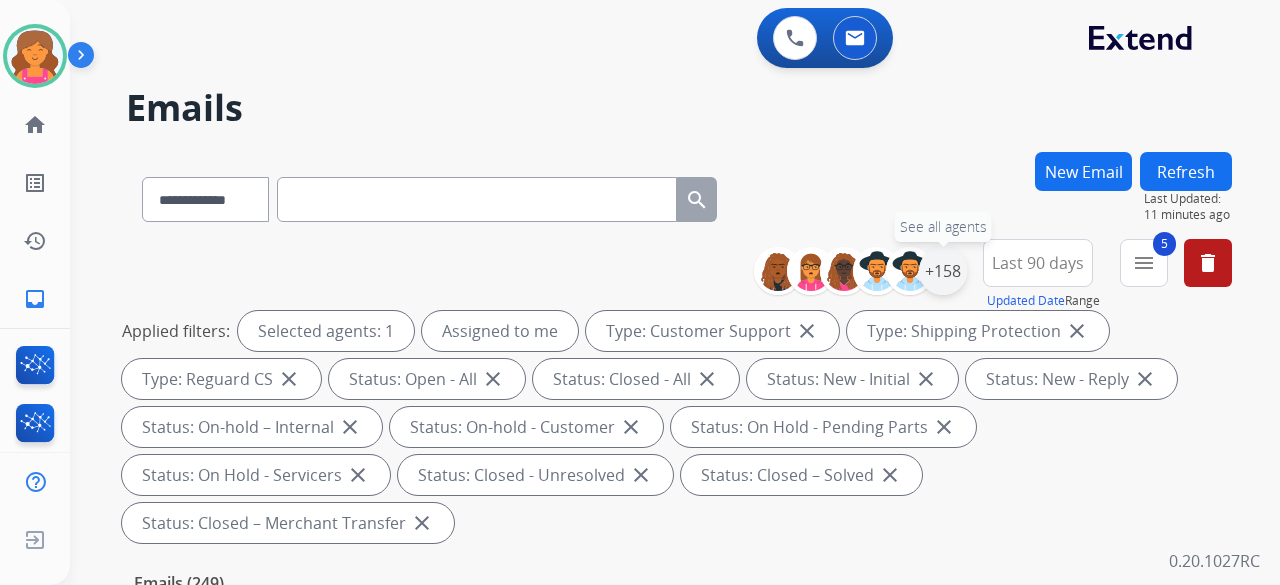 click on "+158" at bounding box center (943, 271) 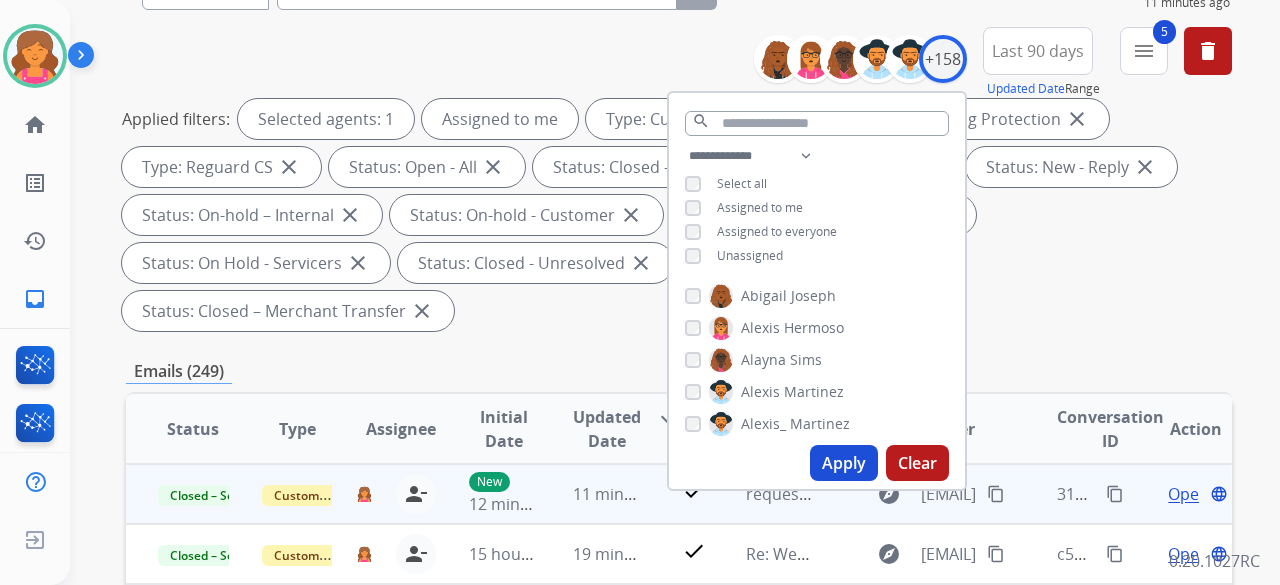 scroll, scrollTop: 300, scrollLeft: 0, axis: vertical 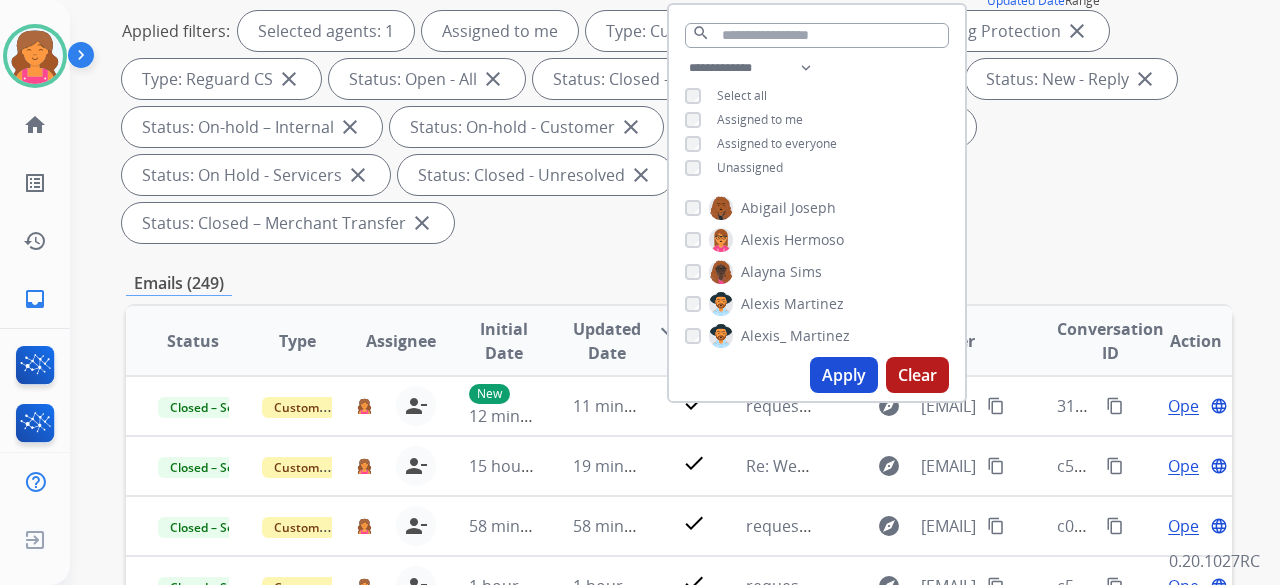 click on "Apply" at bounding box center [844, 375] 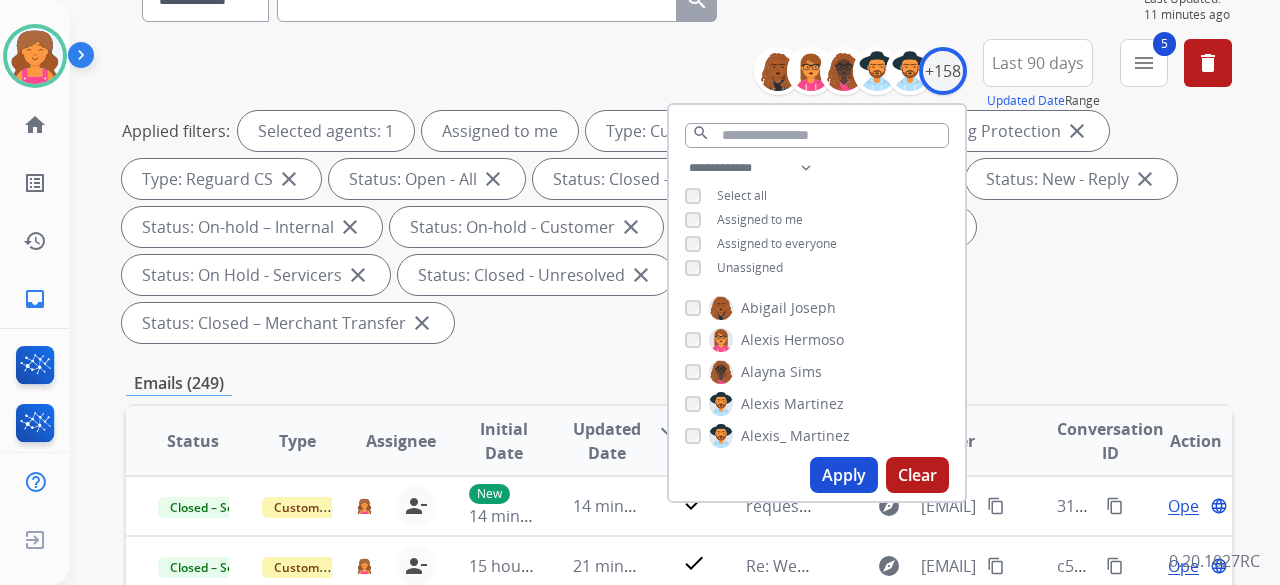click on "Applied filters:  Selected agents: 1  Assigned to me  Type: Customer Support  close  Type: Shipping Protection  close  Type: Reguard CS  close  Status: Open - All  close  Status: Closed - All  close  Status: New - Initial  close  Status: New - Reply  close  Status: On-hold – Internal  close  Status: On-hold - Customer  close  Status: On Hold - Pending Parts  close  Status: On Hold - Servicers  close  Status: Closed - Unresolved  close  Status: Closed – Solved  close  Status: Closed – Merchant Transfer  close" at bounding box center (675, 227) 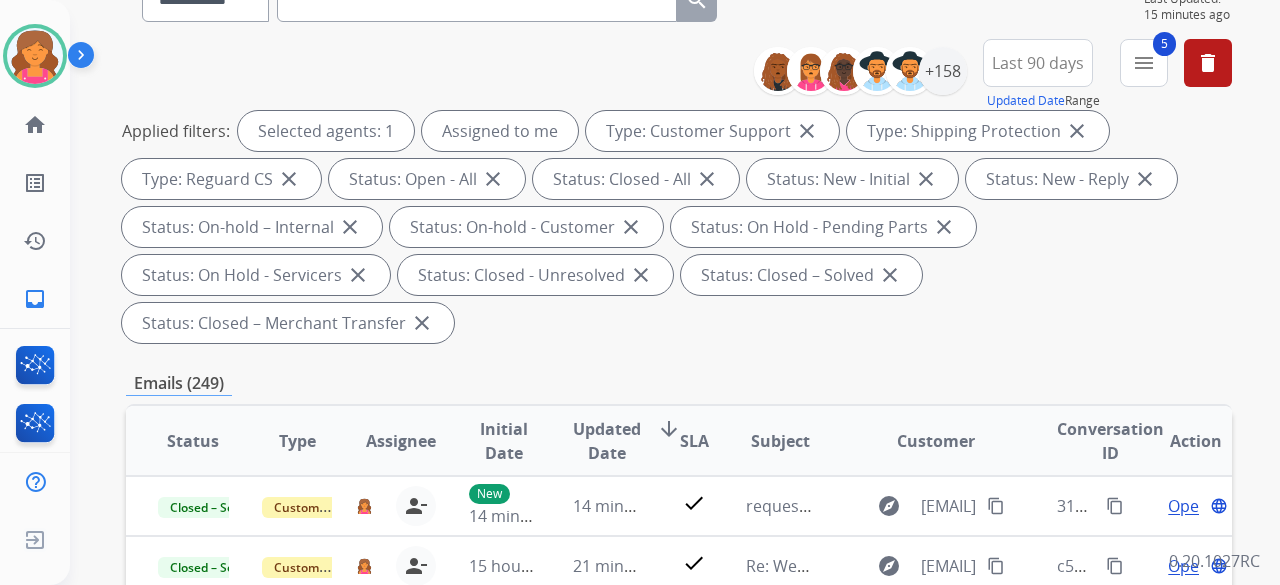 scroll, scrollTop: 100, scrollLeft: 0, axis: vertical 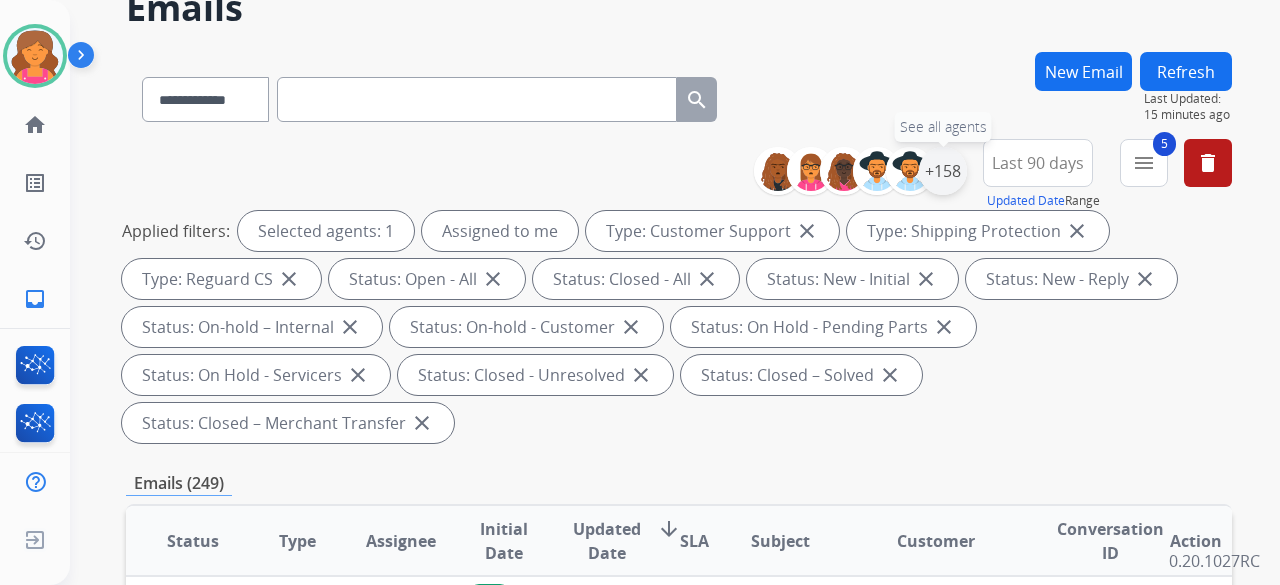 click on "+158" at bounding box center (943, 171) 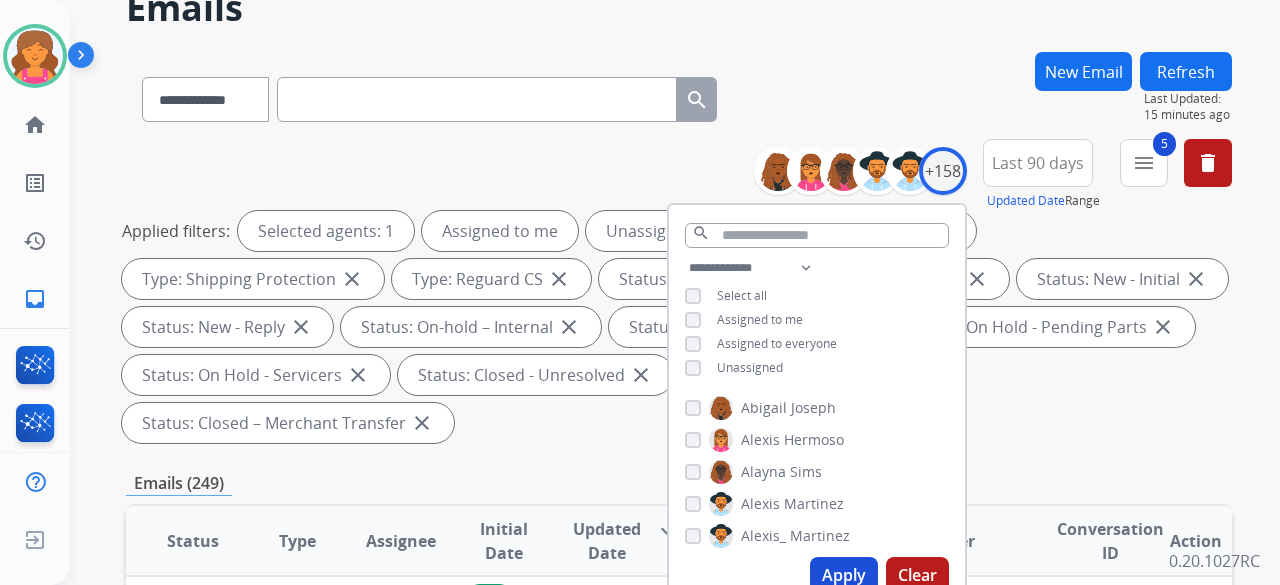 click on "Apply" at bounding box center [844, 575] 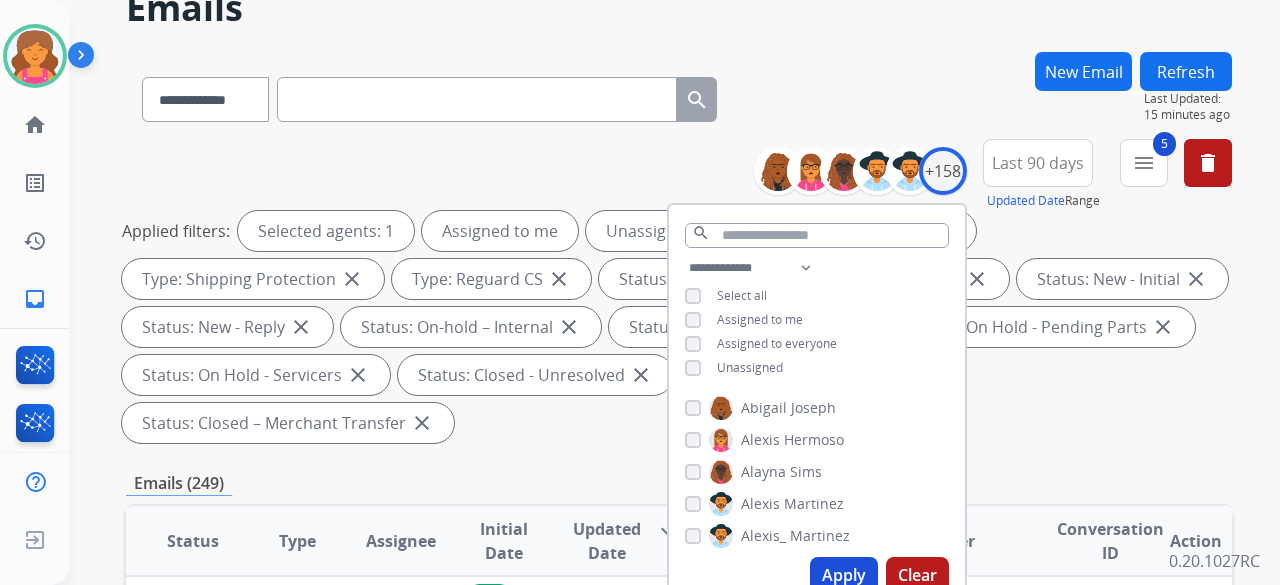scroll, scrollTop: 0, scrollLeft: 0, axis: both 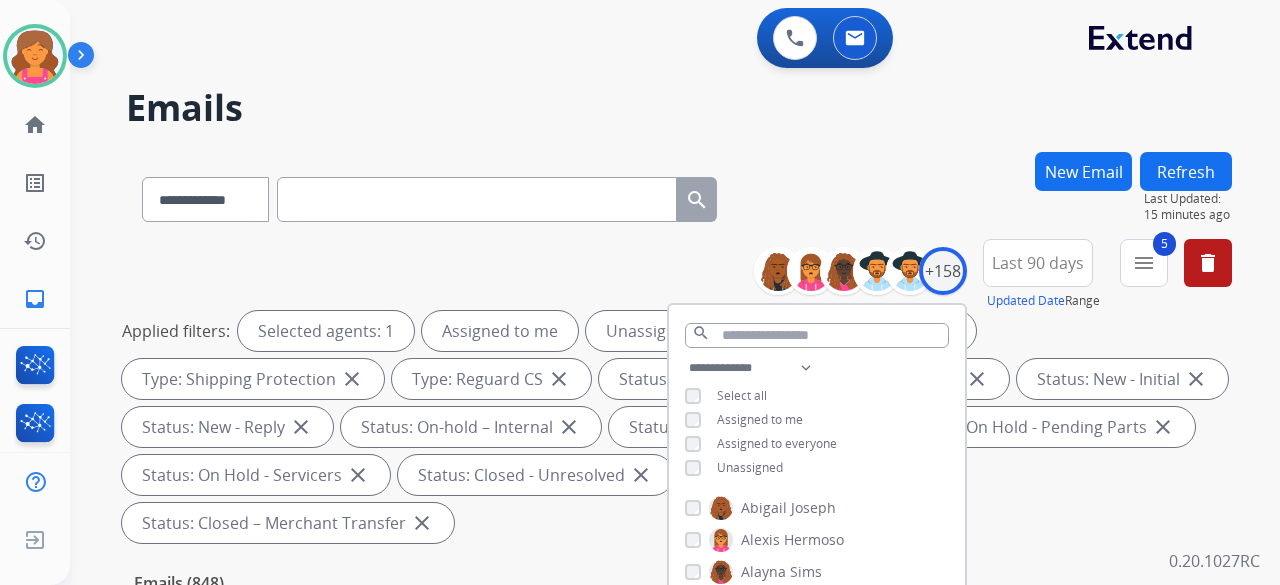 click on "Last 90 days" at bounding box center [1038, 263] 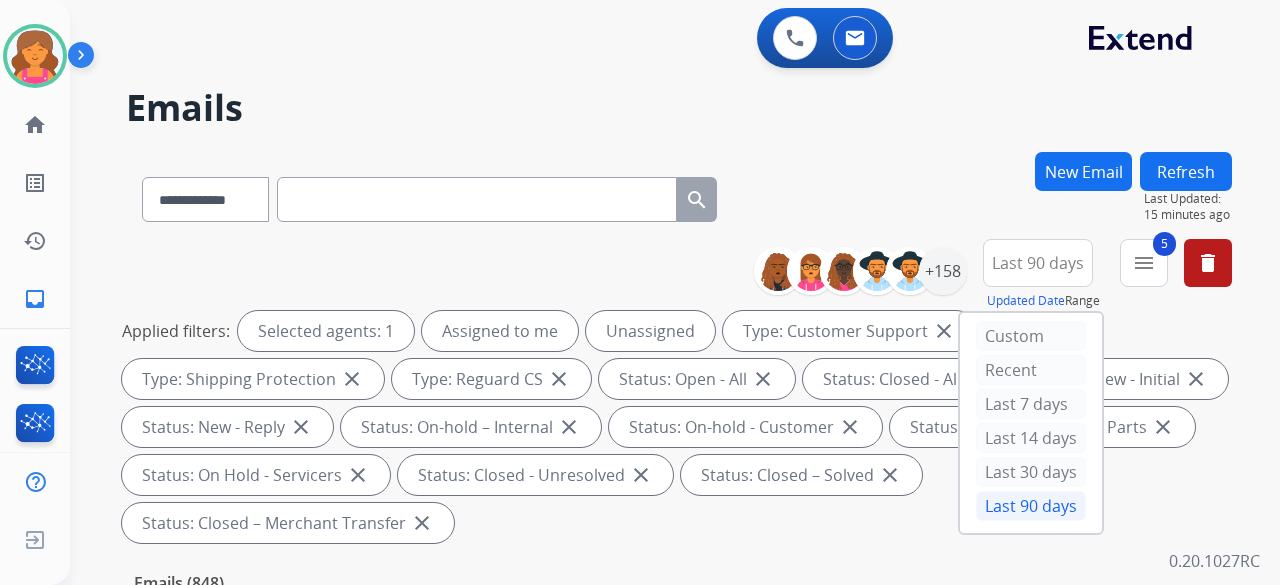 click on "**********" at bounding box center (651, 364) 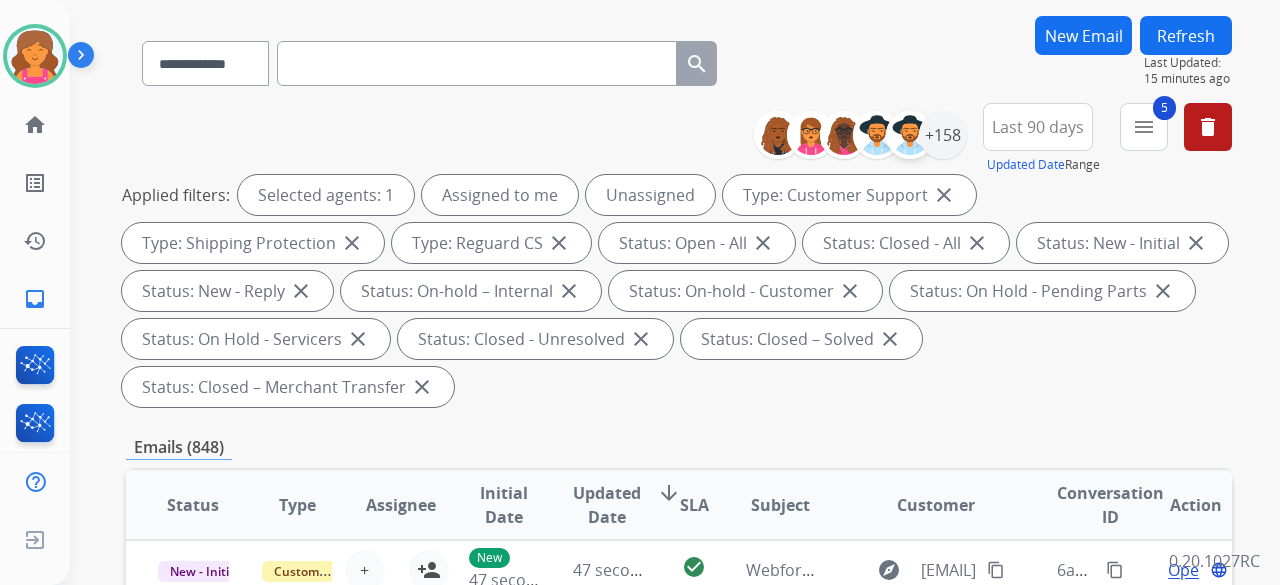 scroll, scrollTop: 0, scrollLeft: 0, axis: both 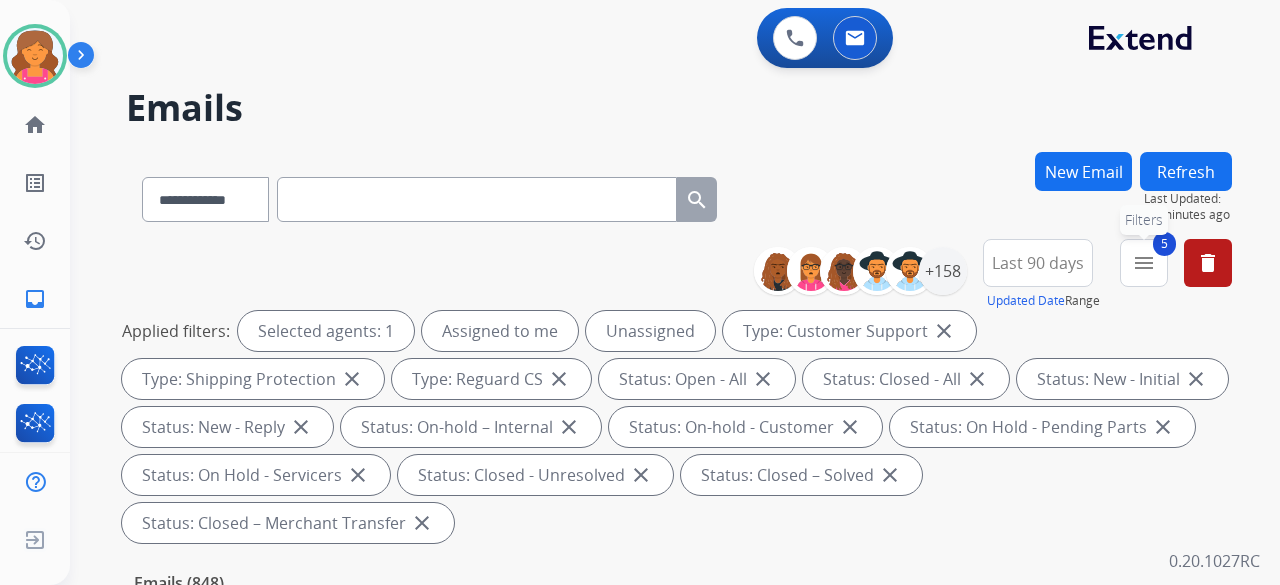 click on "5" at bounding box center (1164, 244) 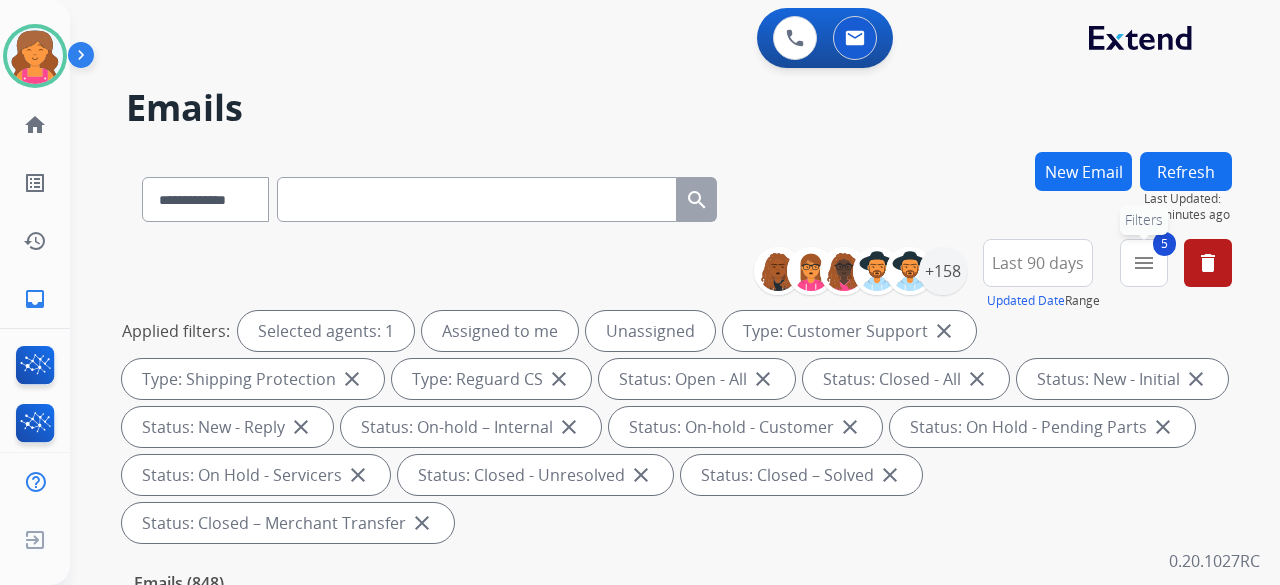 click on "menu" at bounding box center (1144, 263) 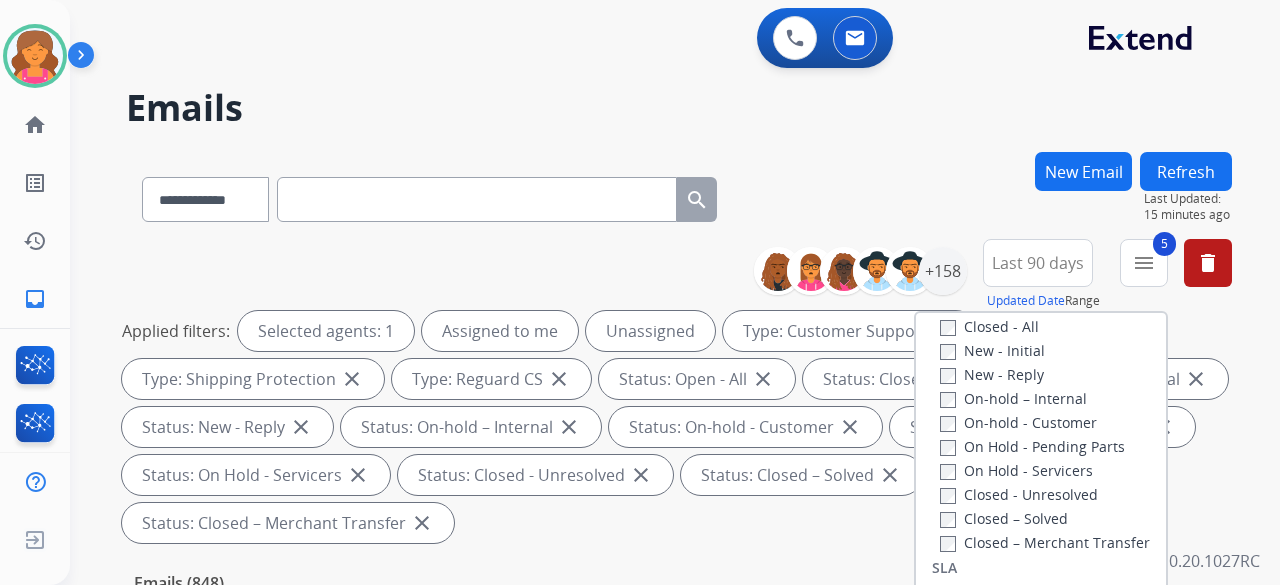 scroll, scrollTop: 200, scrollLeft: 0, axis: vertical 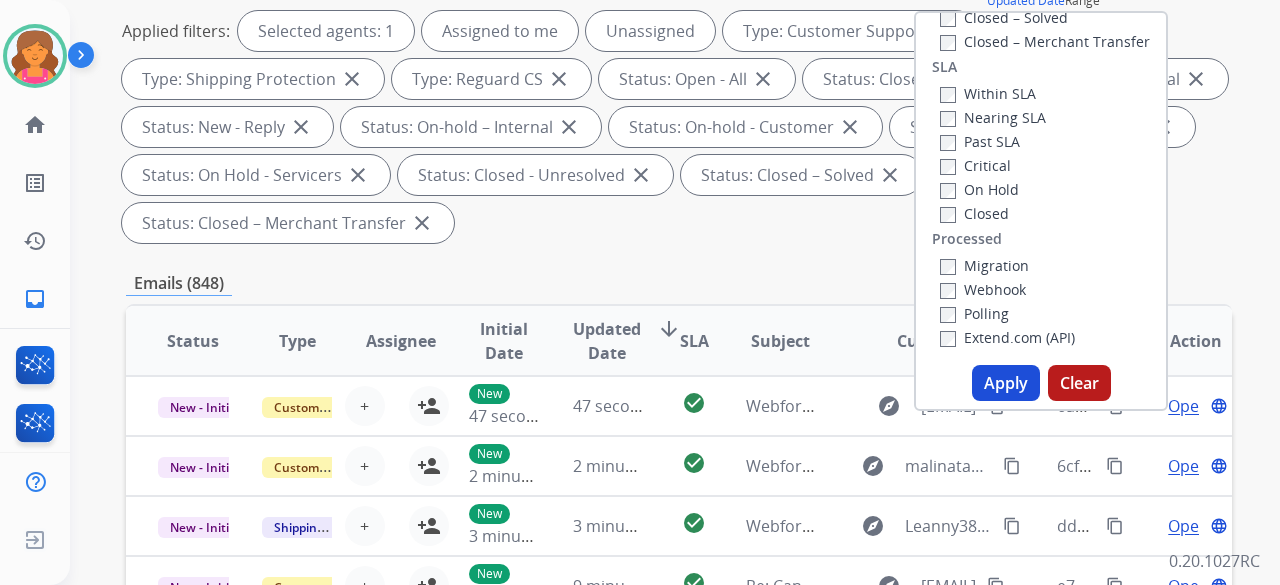 click on "Apply Clear" at bounding box center [1041, 383] 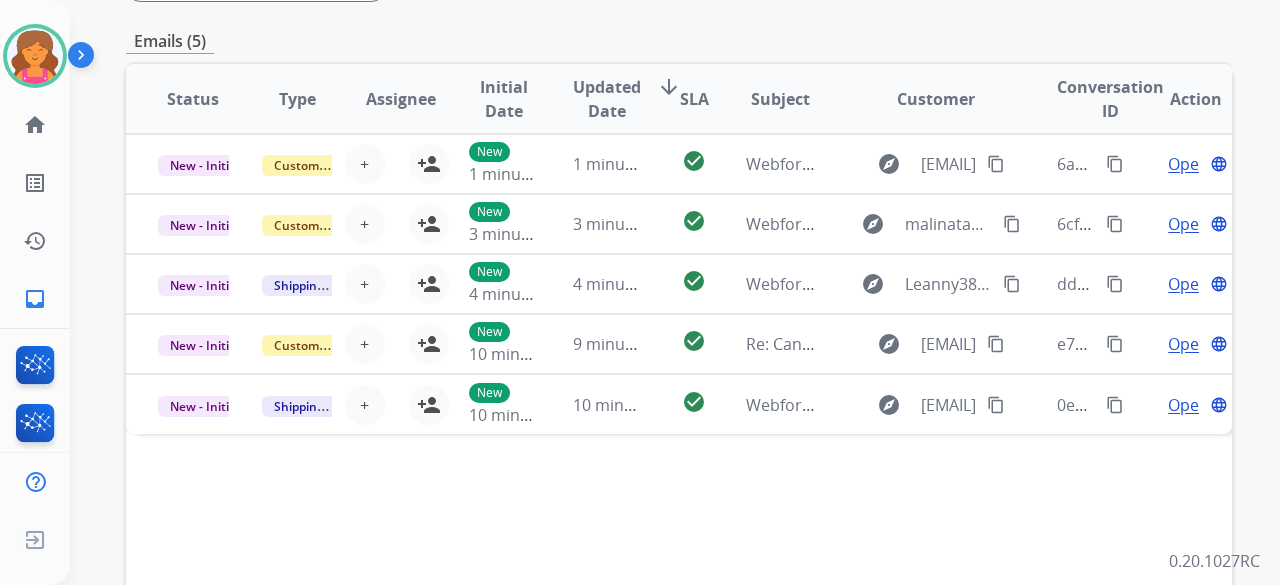 scroll, scrollTop: 500, scrollLeft: 0, axis: vertical 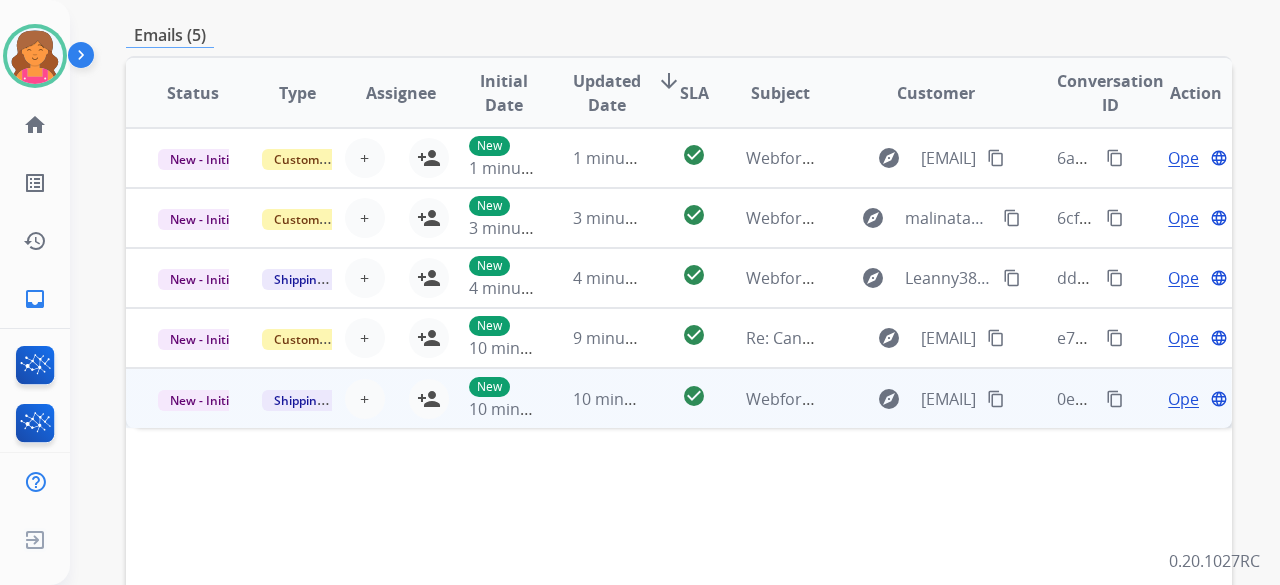 click on "explore Bezanyahbrown@yahoo.com content_copy" at bounding box center (920, 398) 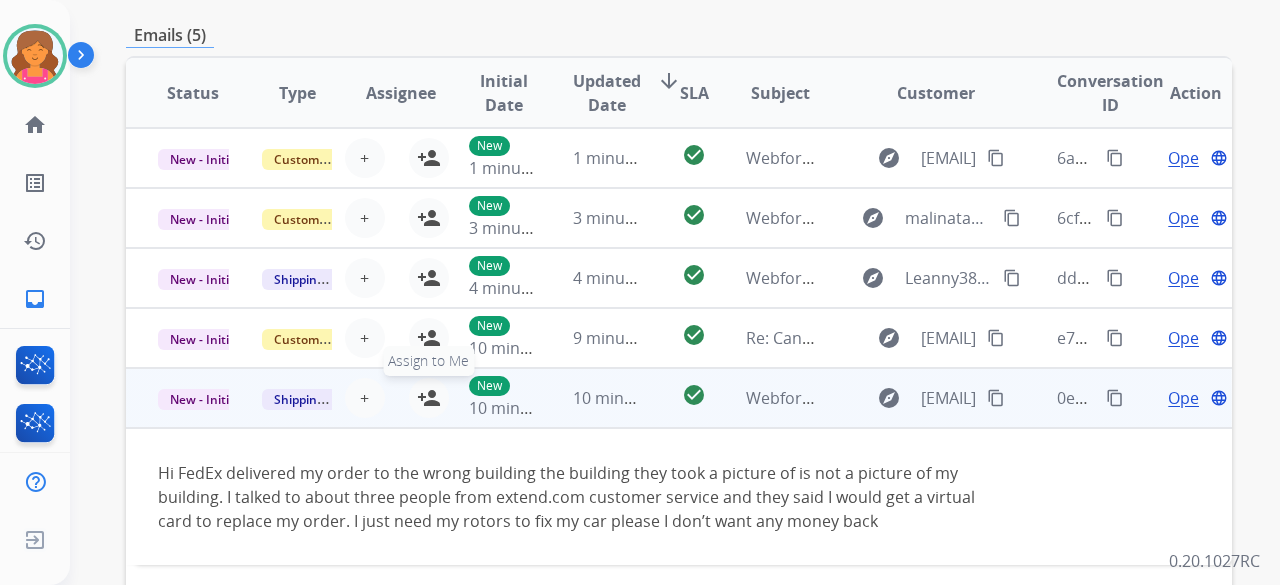 click on "person_add" at bounding box center (429, 398) 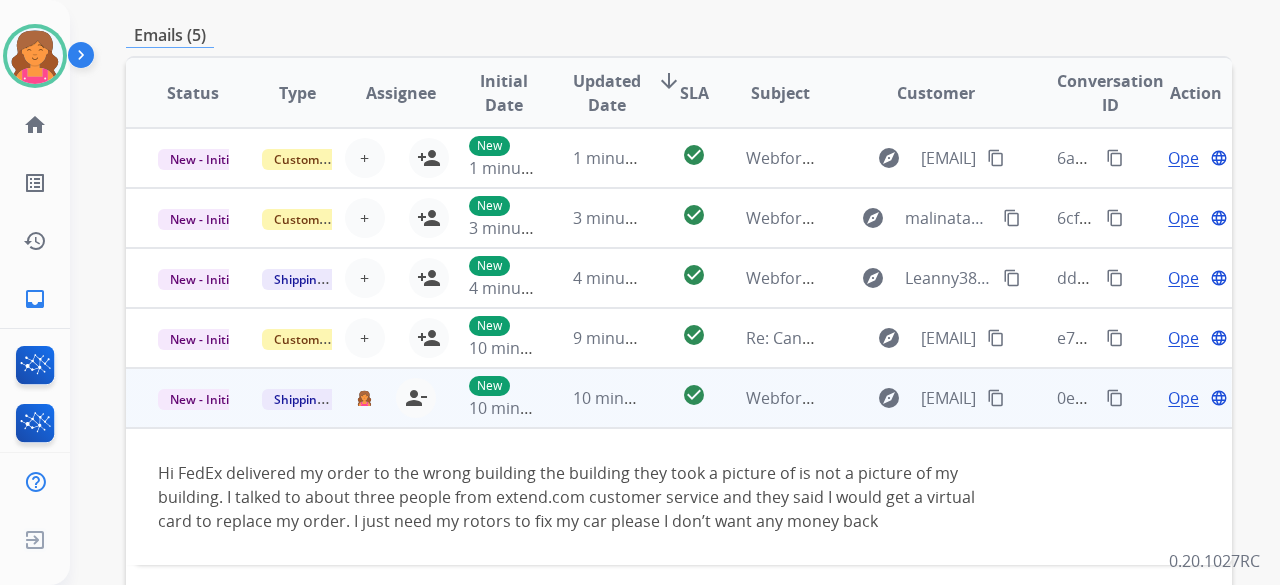 click on "Open" at bounding box center (1188, 398) 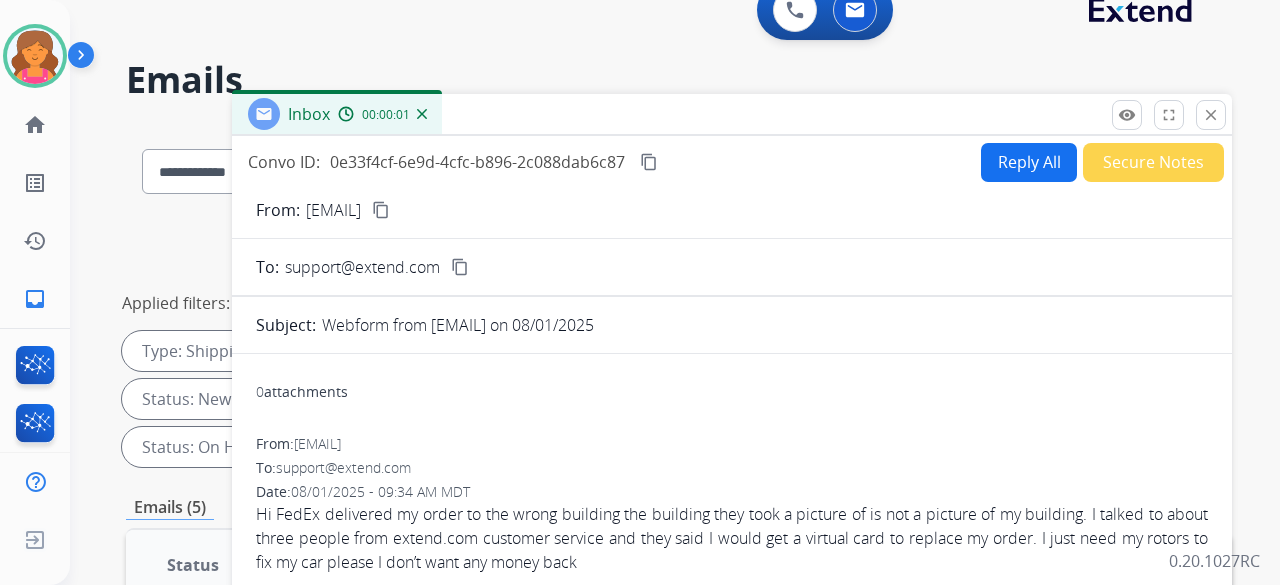 scroll, scrollTop: 0, scrollLeft: 0, axis: both 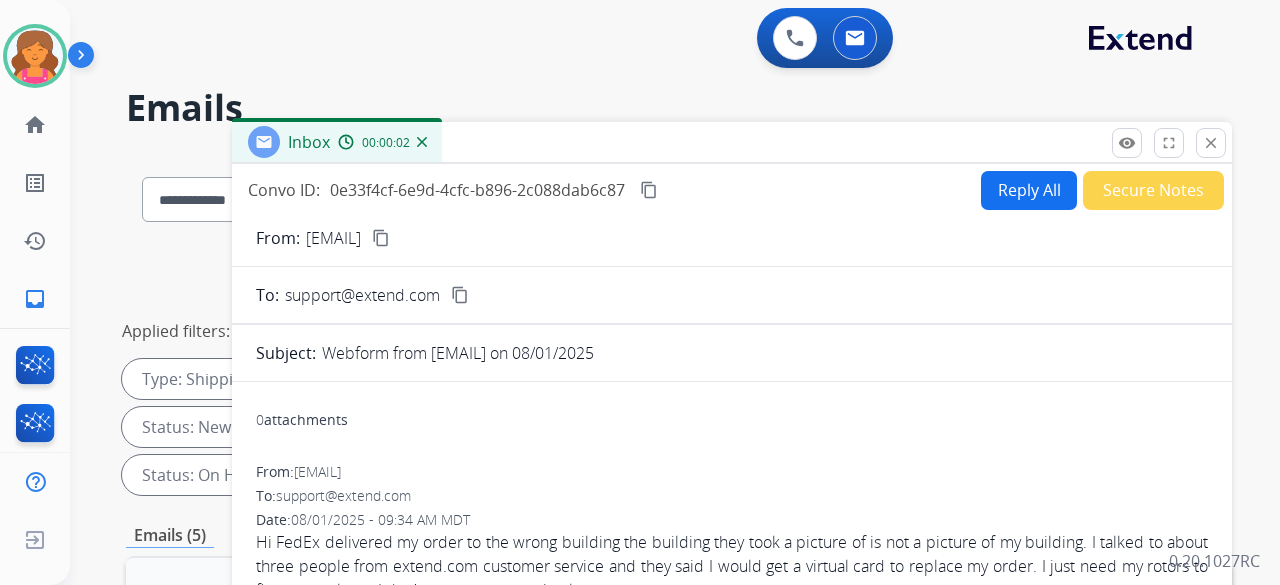 click on "content_copy" at bounding box center (381, 238) 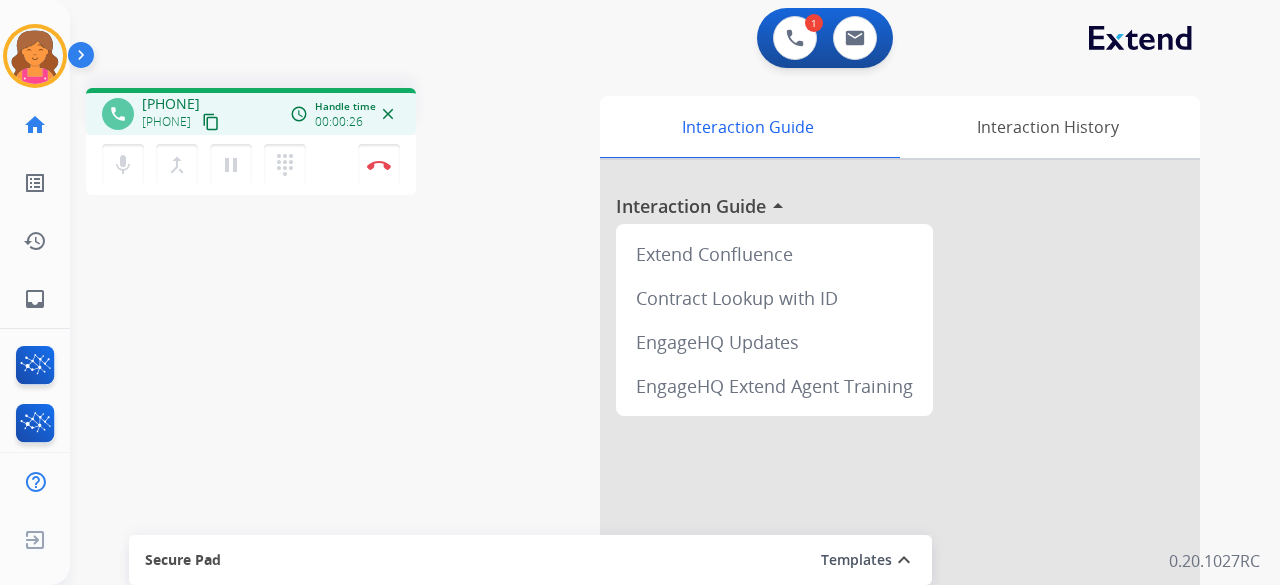 click on "content_copy" at bounding box center [211, 122] 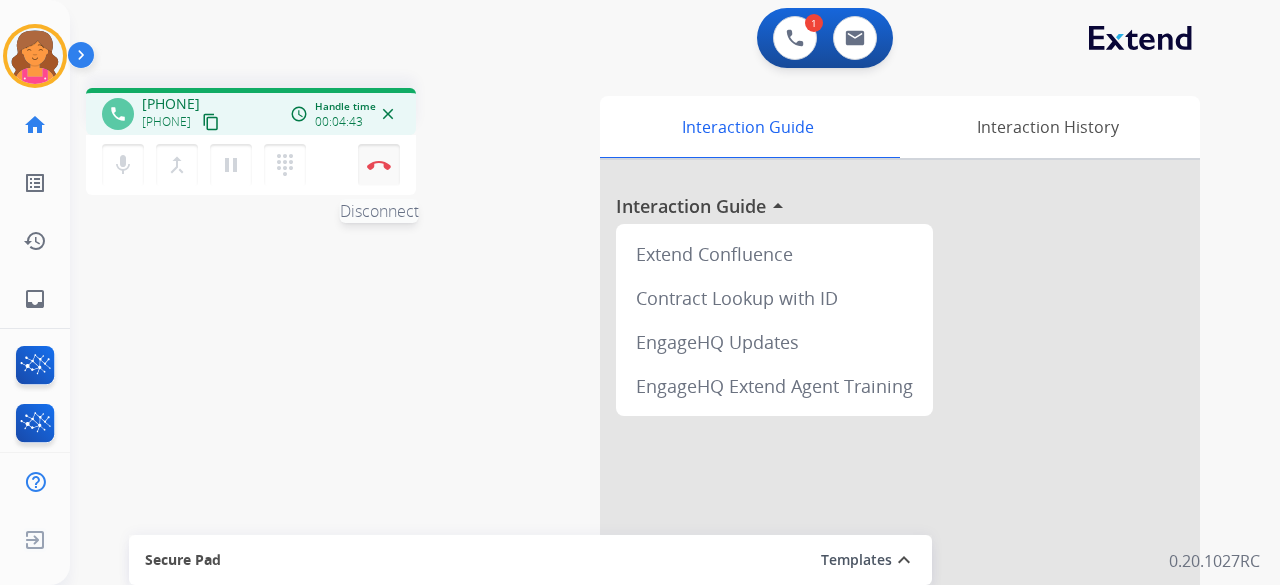 click on "Disconnect" at bounding box center [379, 165] 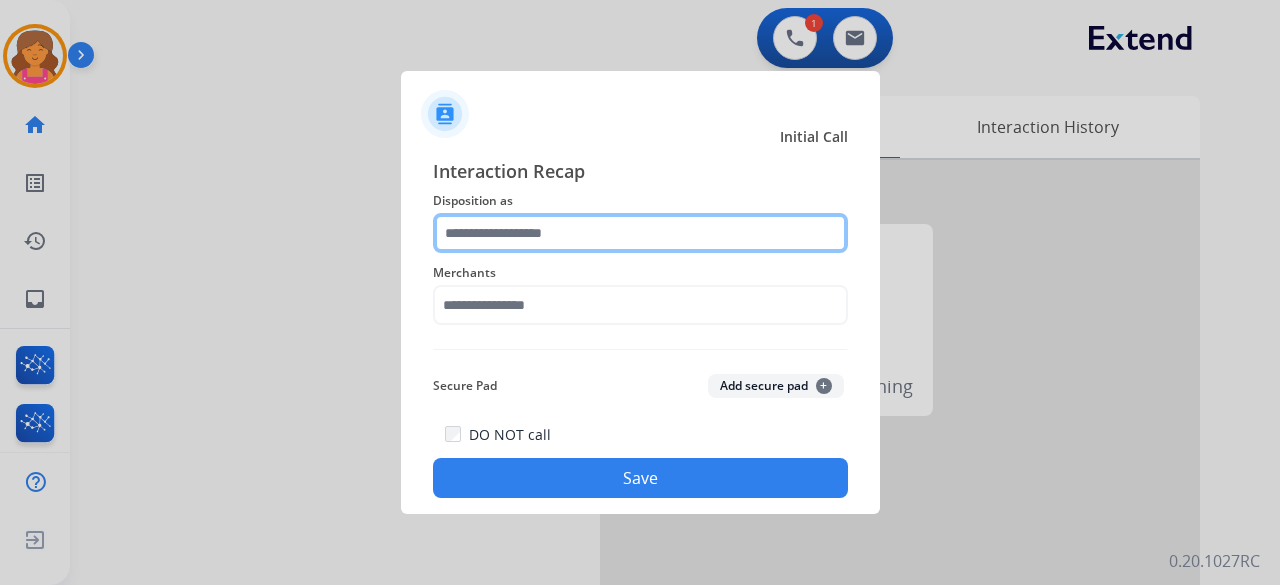 click 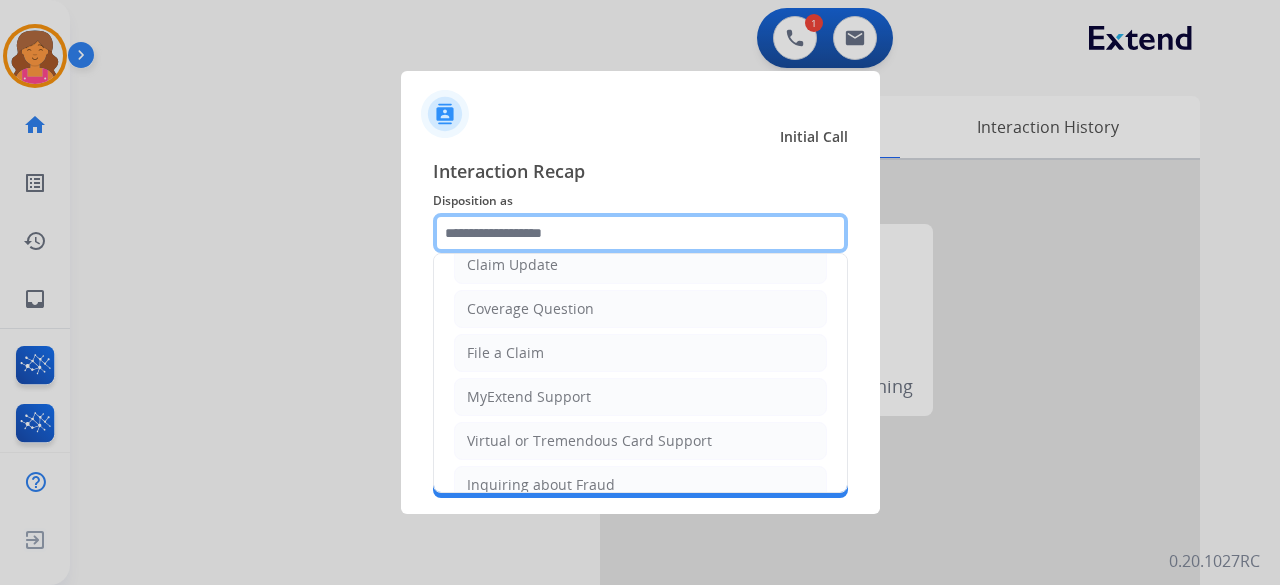 scroll, scrollTop: 200, scrollLeft: 0, axis: vertical 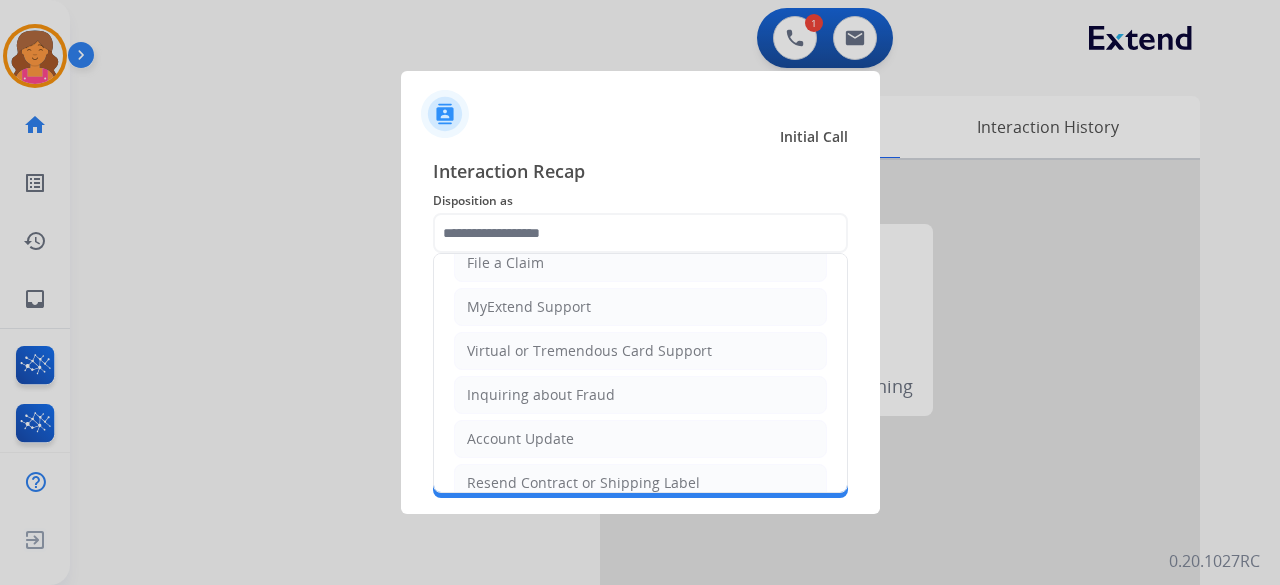 click on "Cancellation Request   Test/Training Disposition   Claim Update   Coverage Question   File a Claim   MyExtend Support   Virtual or Tremendous Card Support   Inquiring about Fraud   Account Update   Resend Contract or Shipping Label   Other   Service Support" 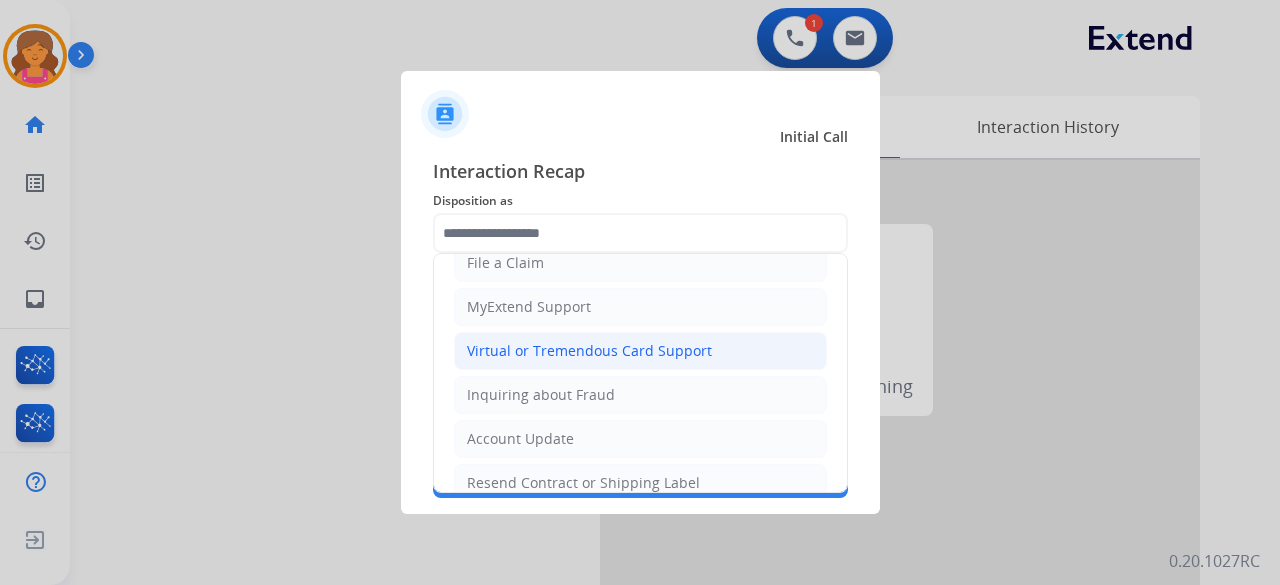 click on "Virtual or Tremendous Card Support" 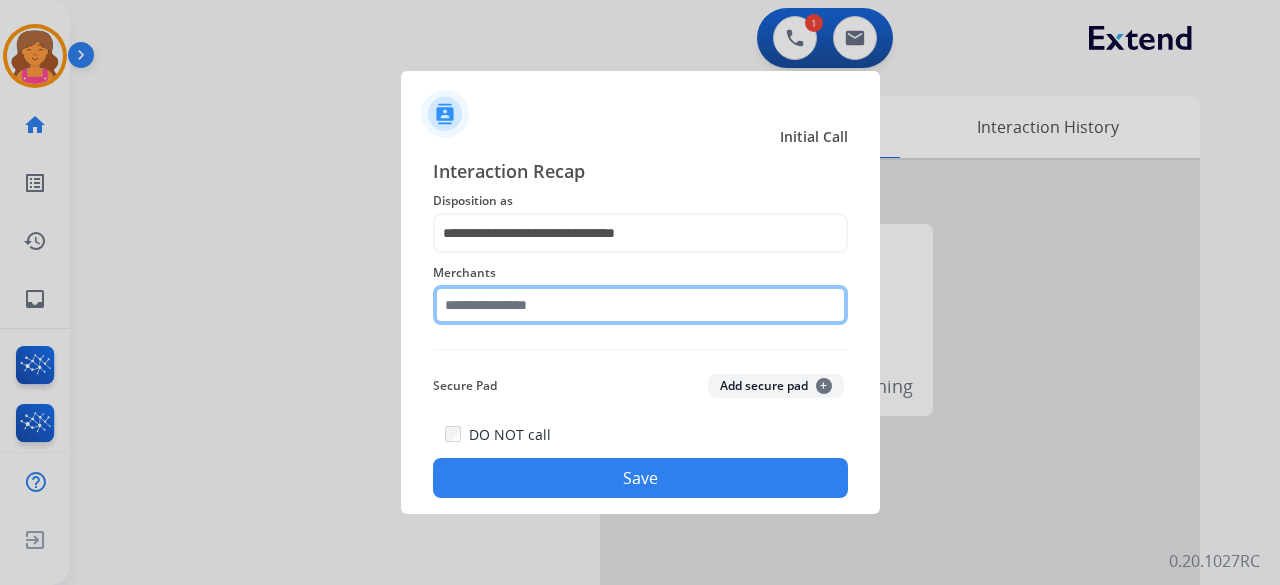 click 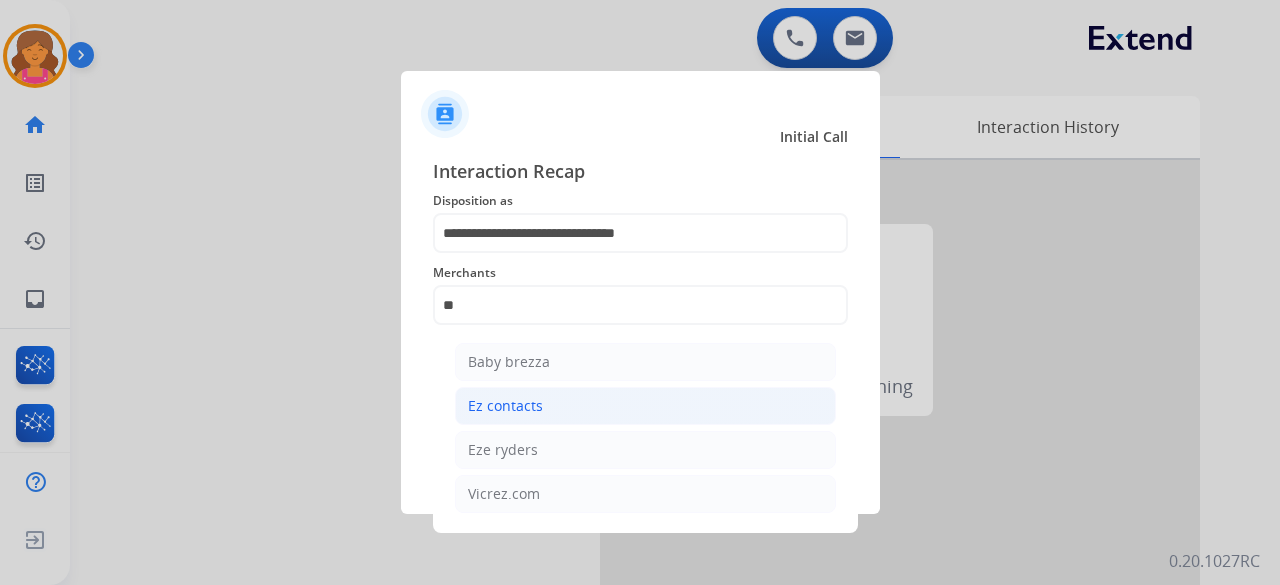 click on "Ez contacts" 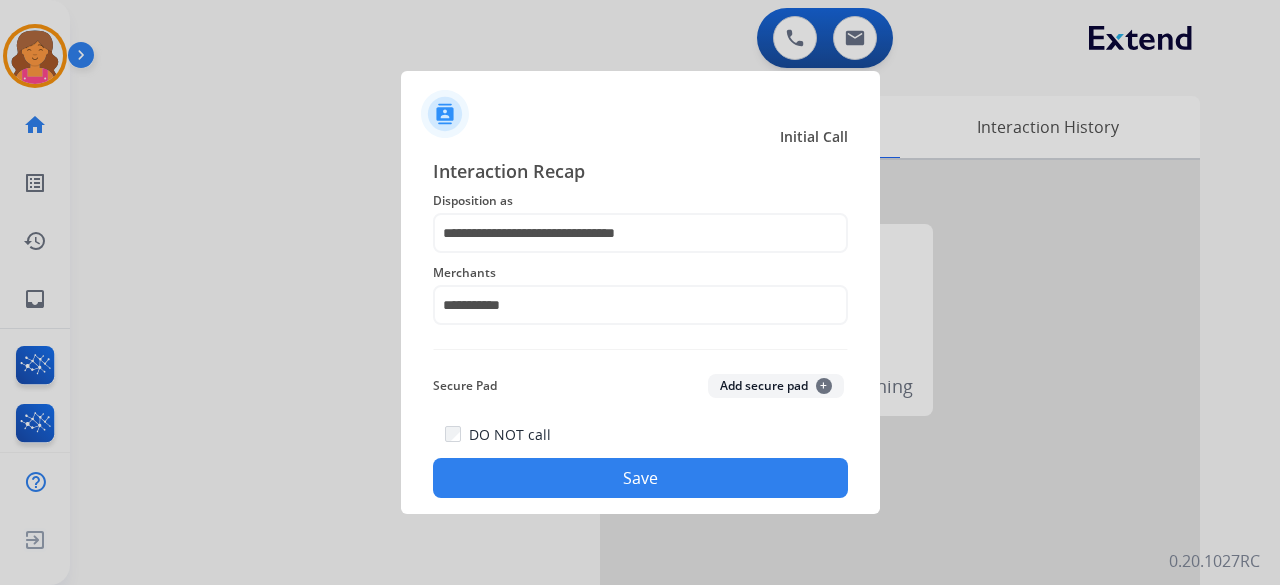 click on "DO NOT call   Save" 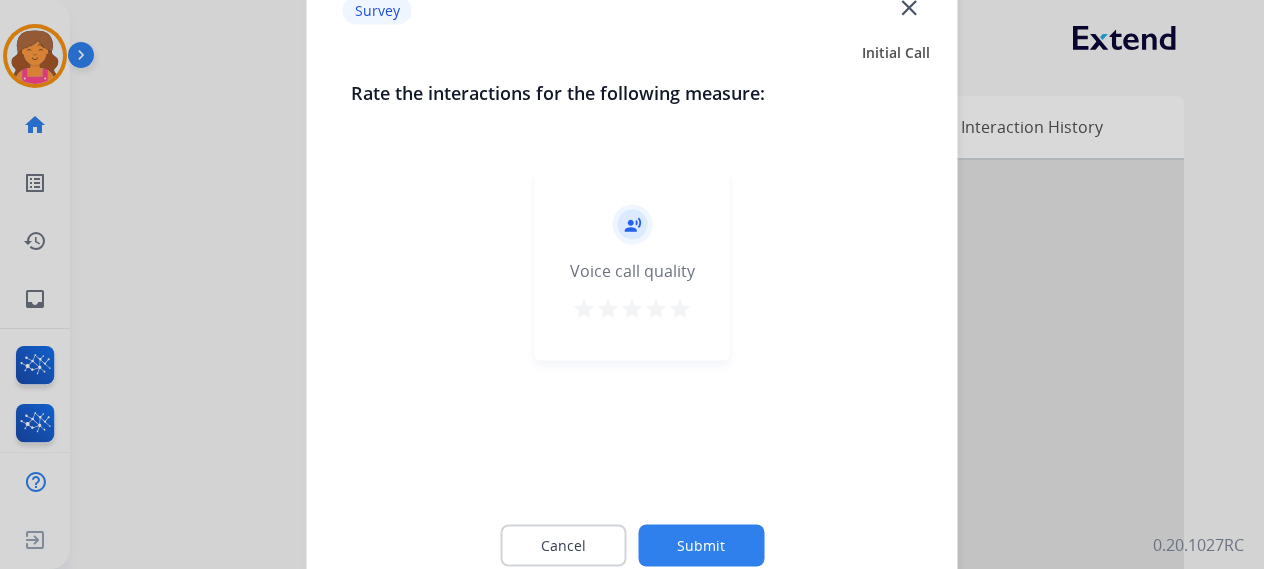 click on "star" at bounding box center (680, 308) 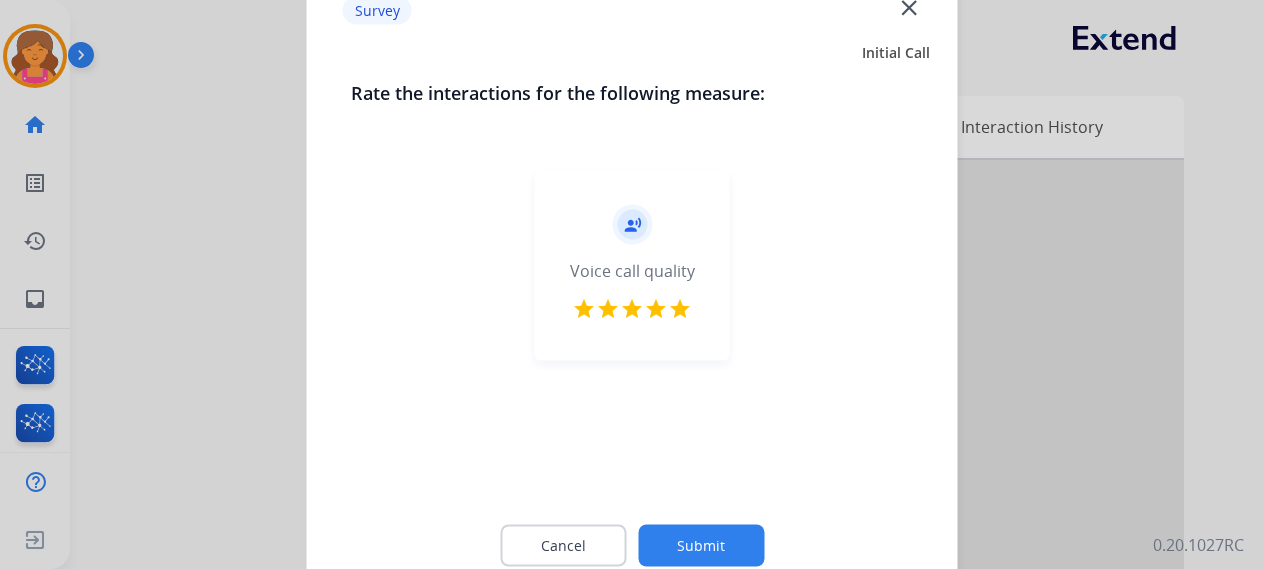click on "Submit" 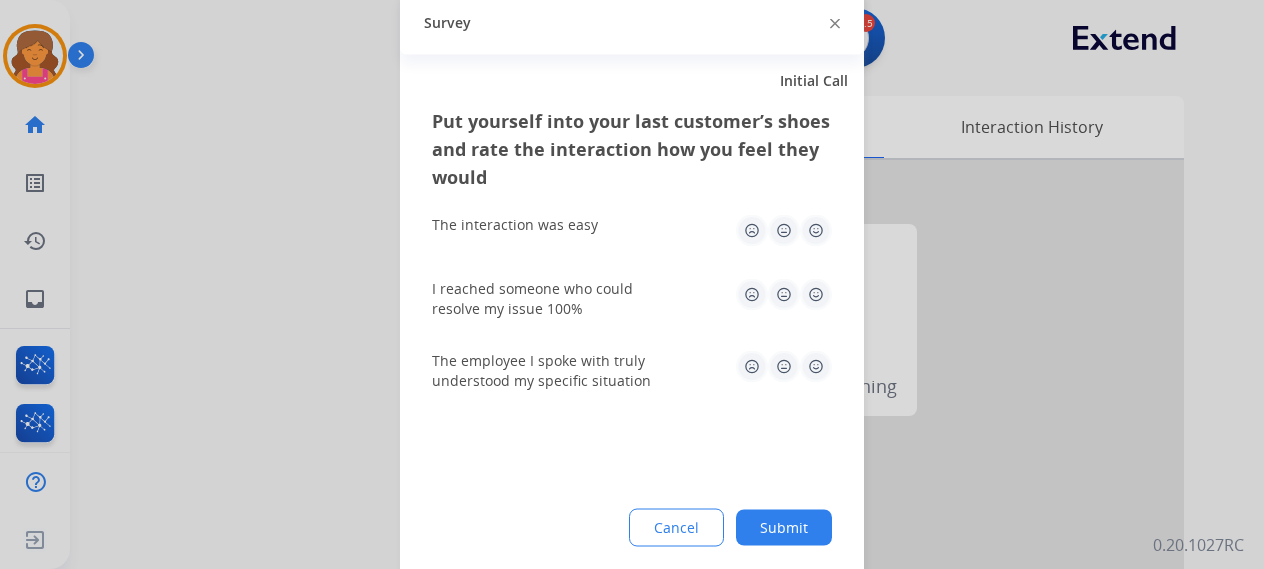 click 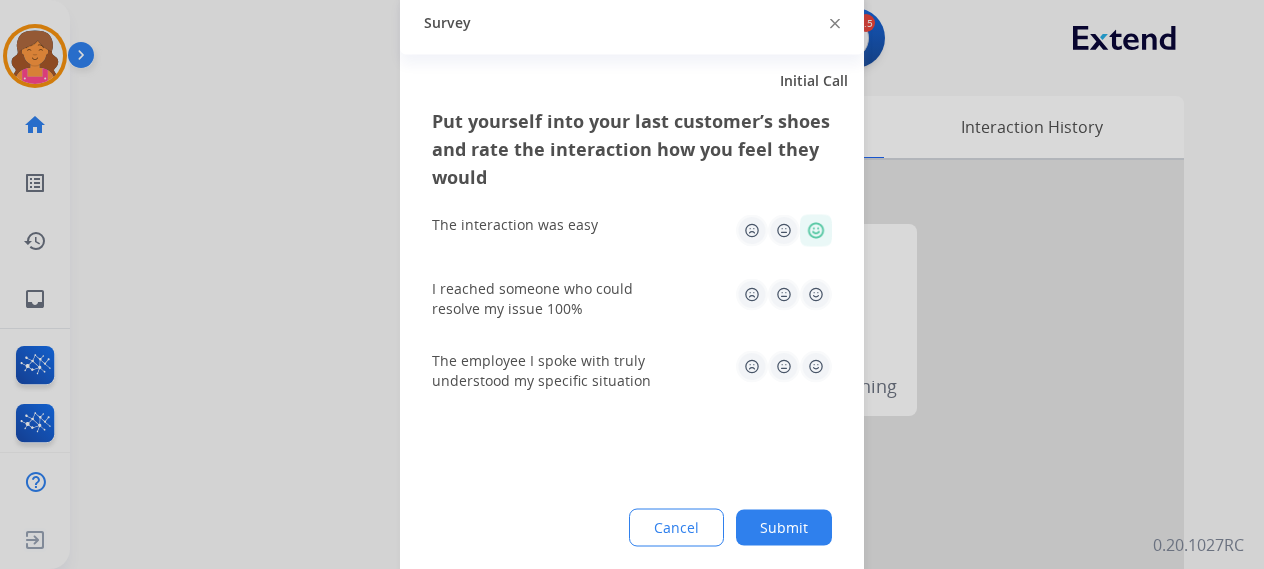 click on "I reached someone who could resolve my issue 100%" 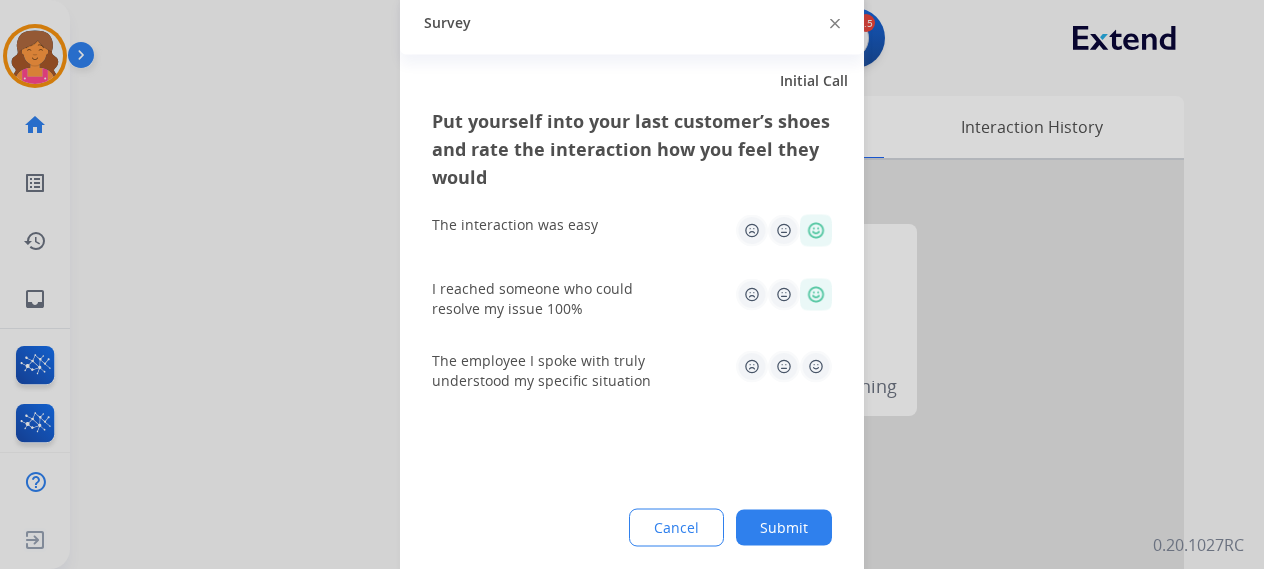 click 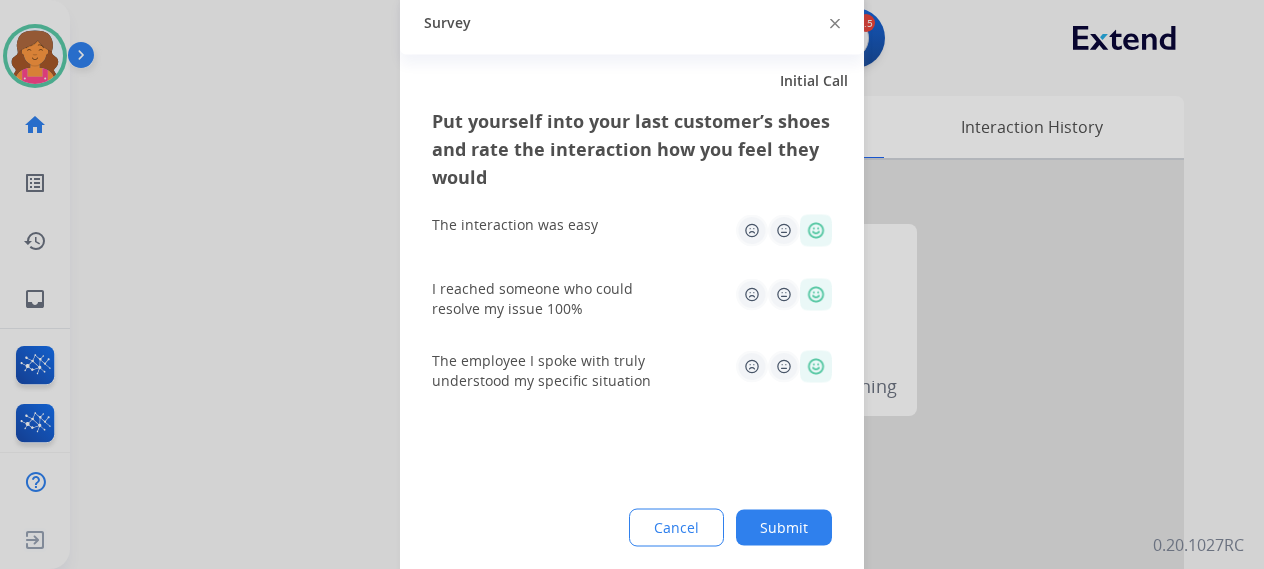 click on "Submit" 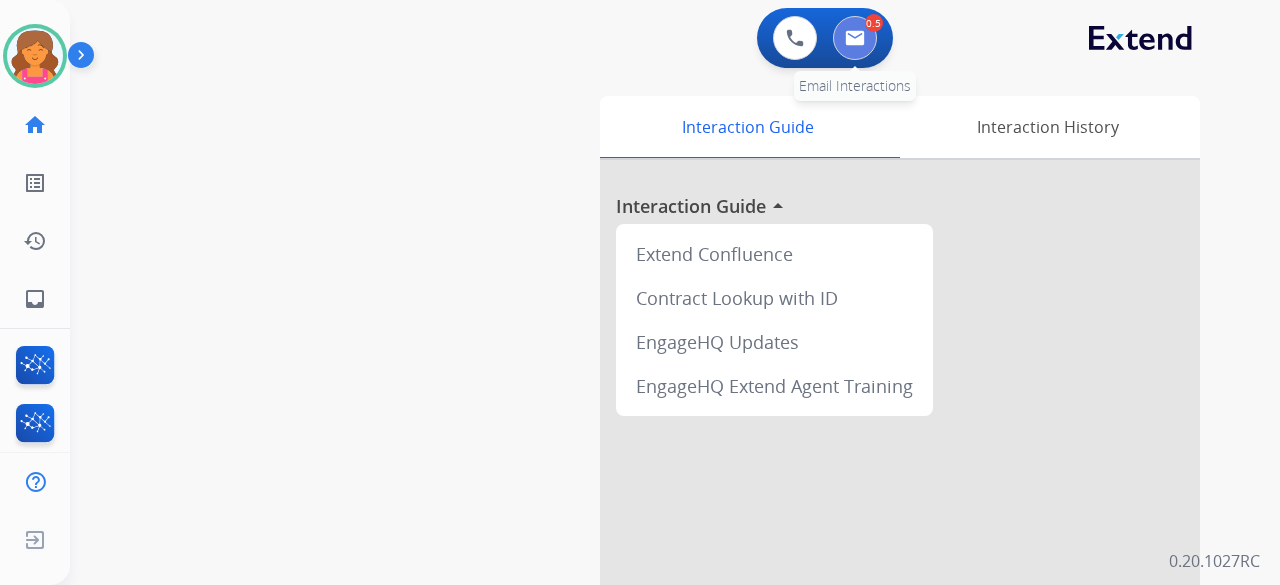 click at bounding box center [855, 38] 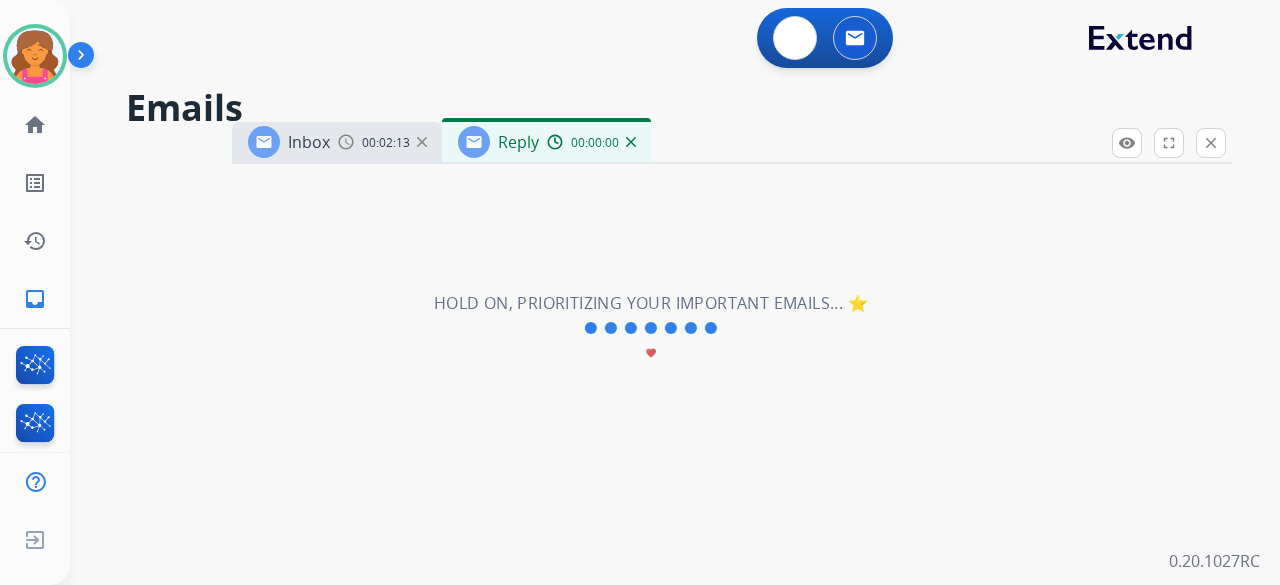 select on "**********" 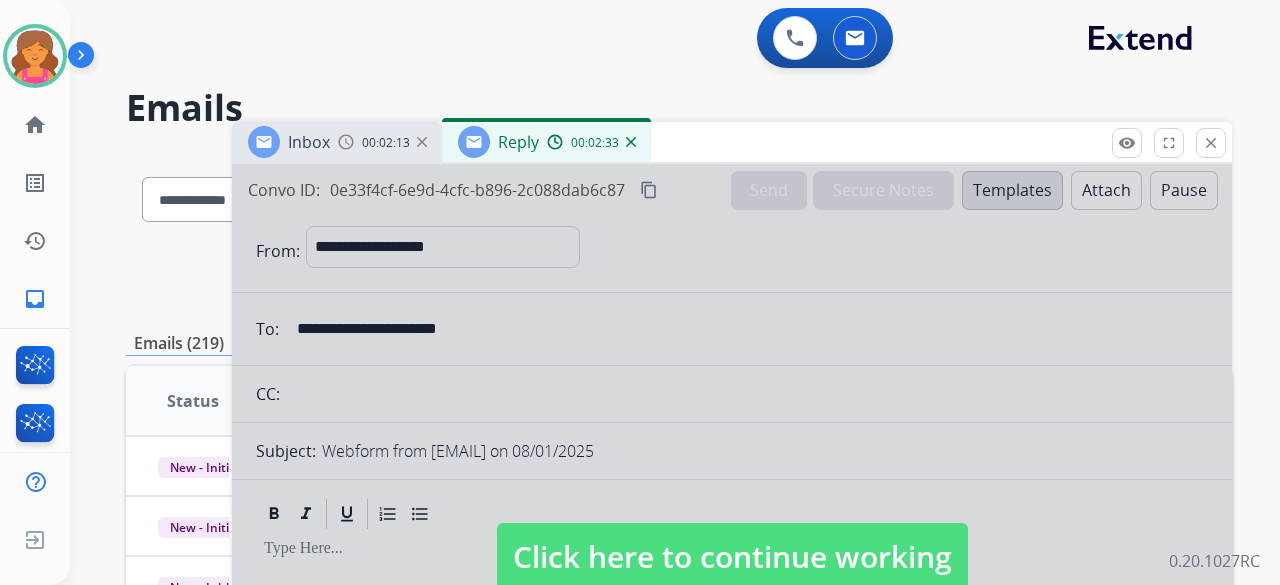 click on "Click here to continue working" at bounding box center [732, 557] 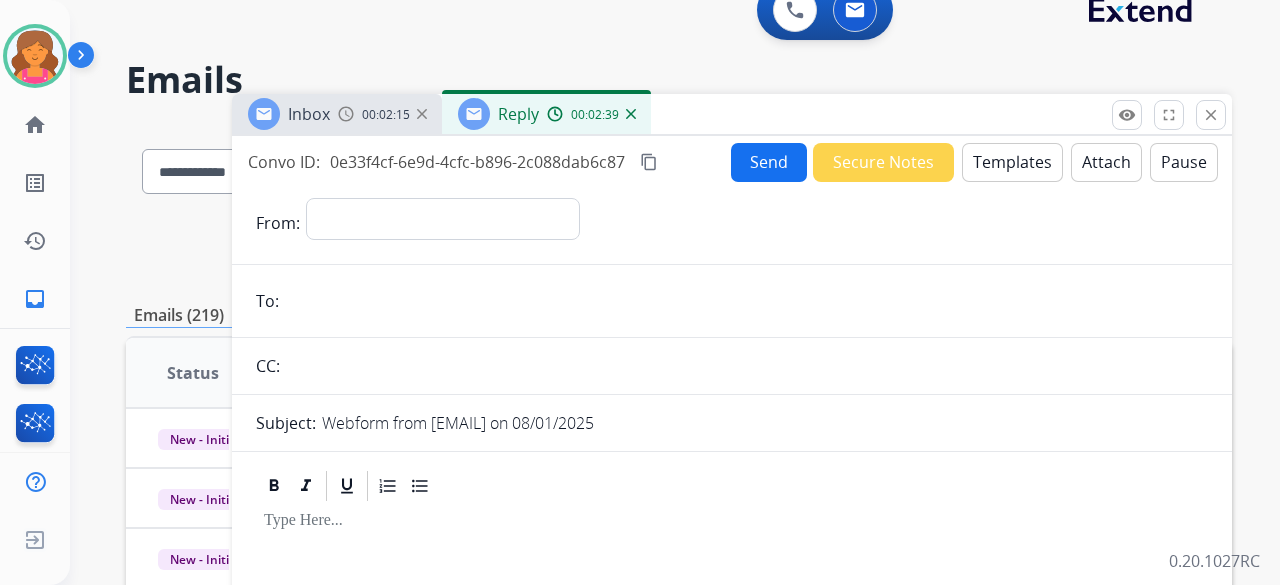 scroll, scrollTop: 0, scrollLeft: 0, axis: both 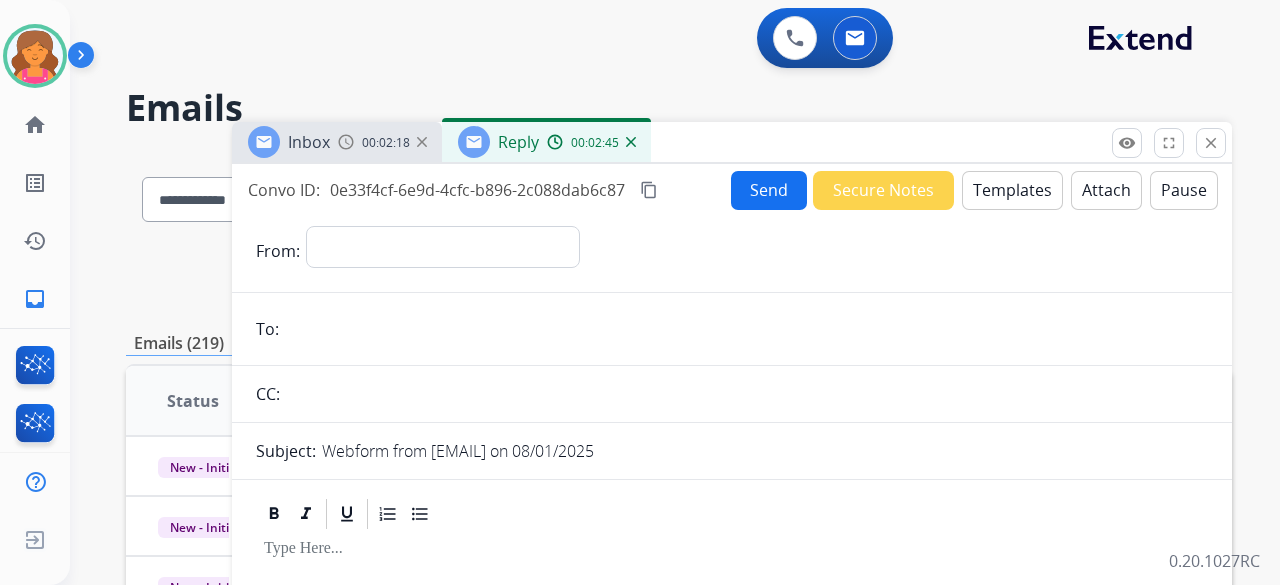 click on "00:02:18" at bounding box center [382, 142] 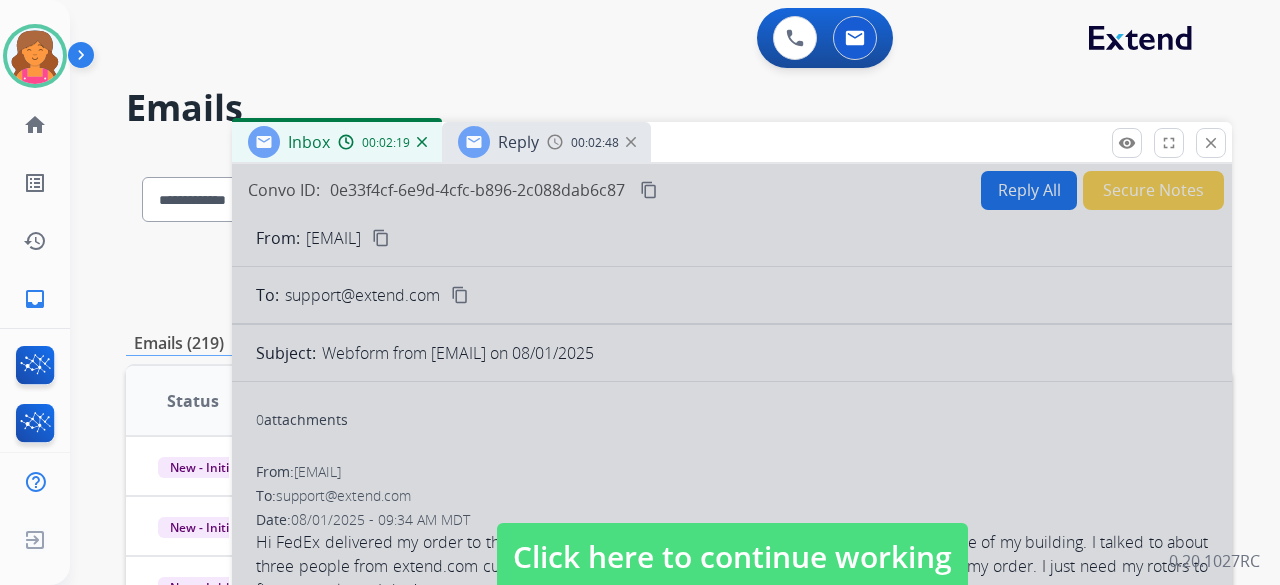 click on "Click here to continue working" at bounding box center [732, 557] 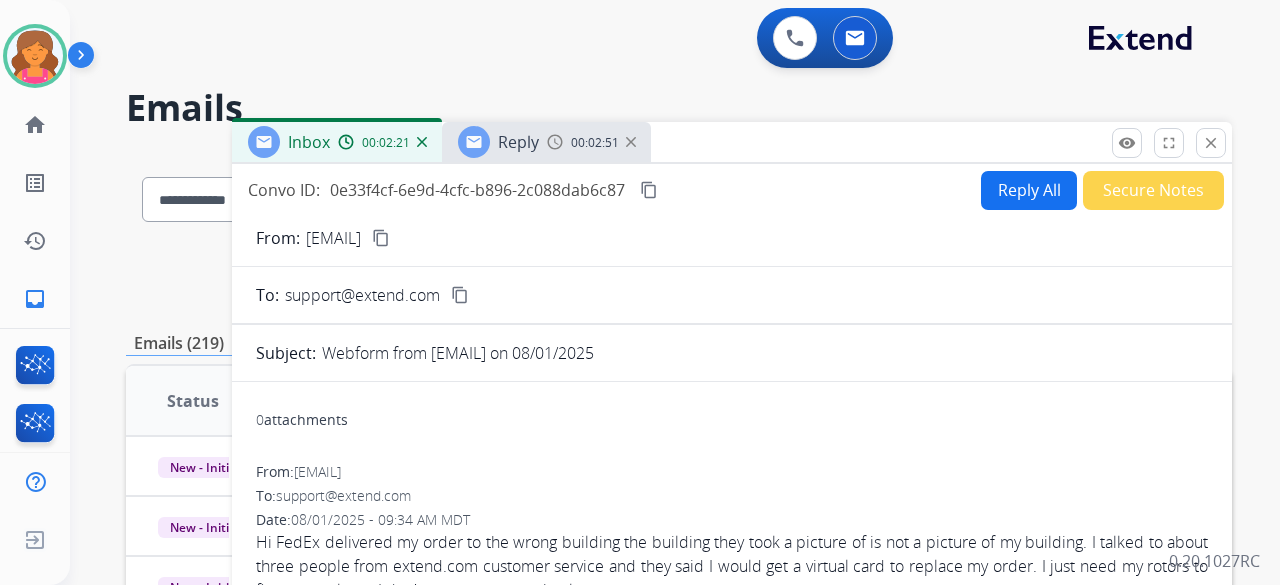 click on "content_copy" at bounding box center (381, 238) 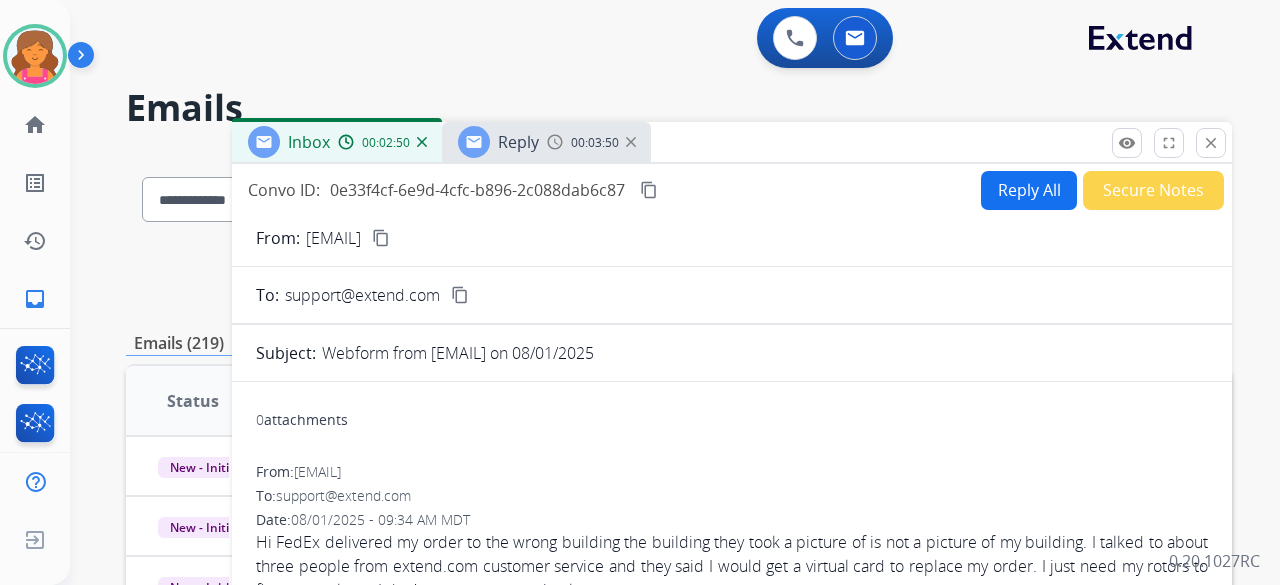 click on "Reply All" at bounding box center [1029, 190] 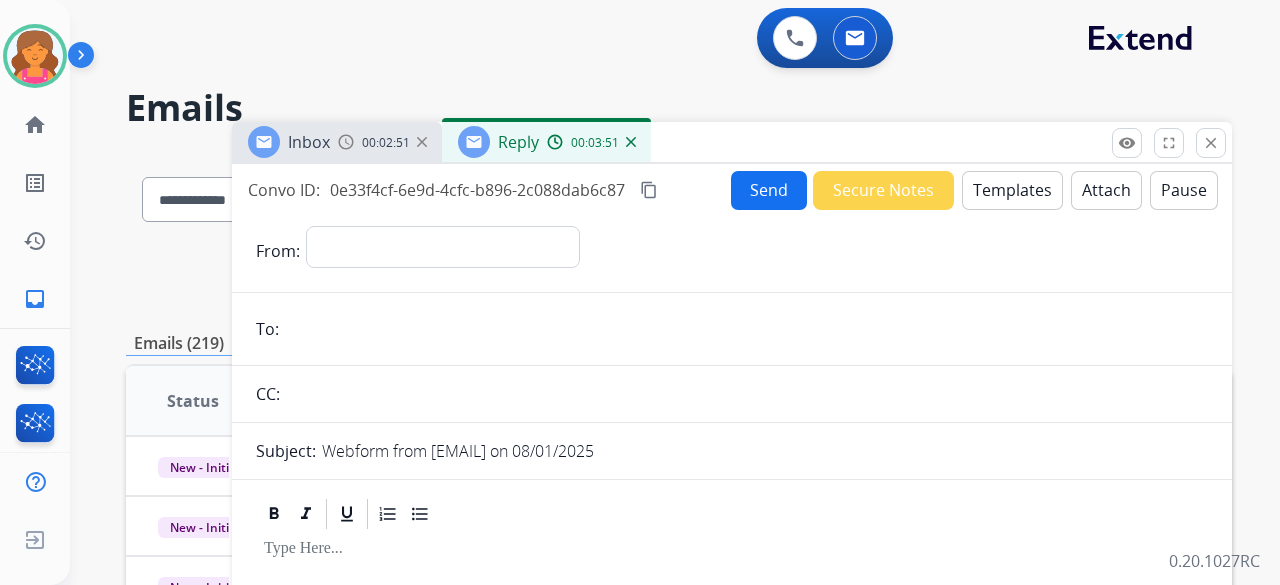 click on "Templates" at bounding box center [1012, 190] 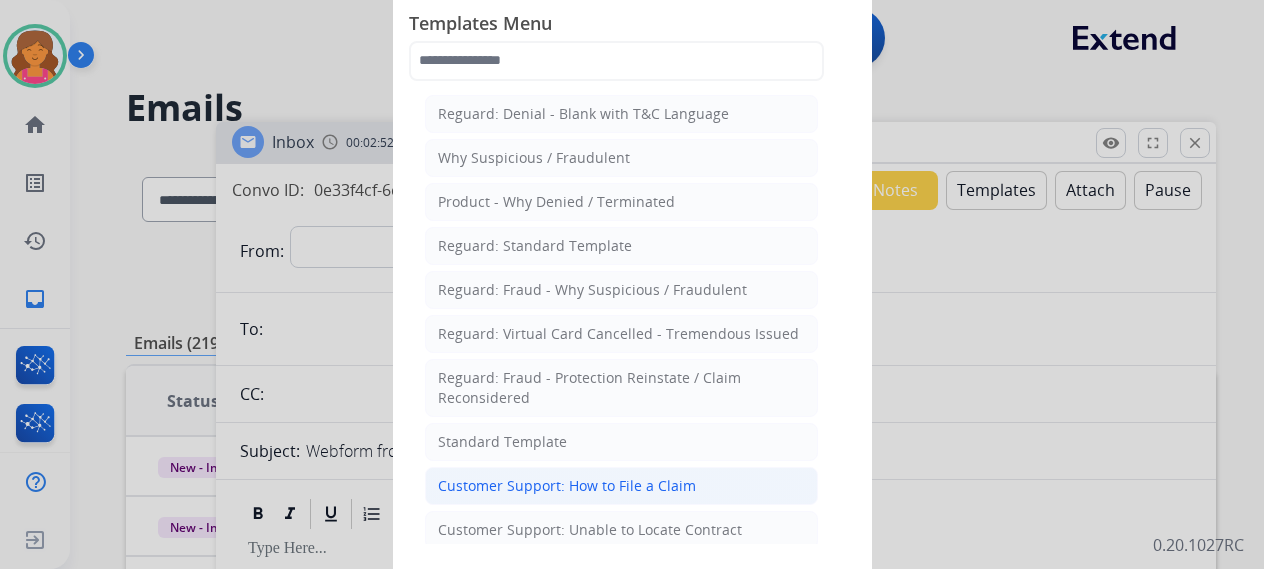 click on "Customer Support: How to File a Claim" 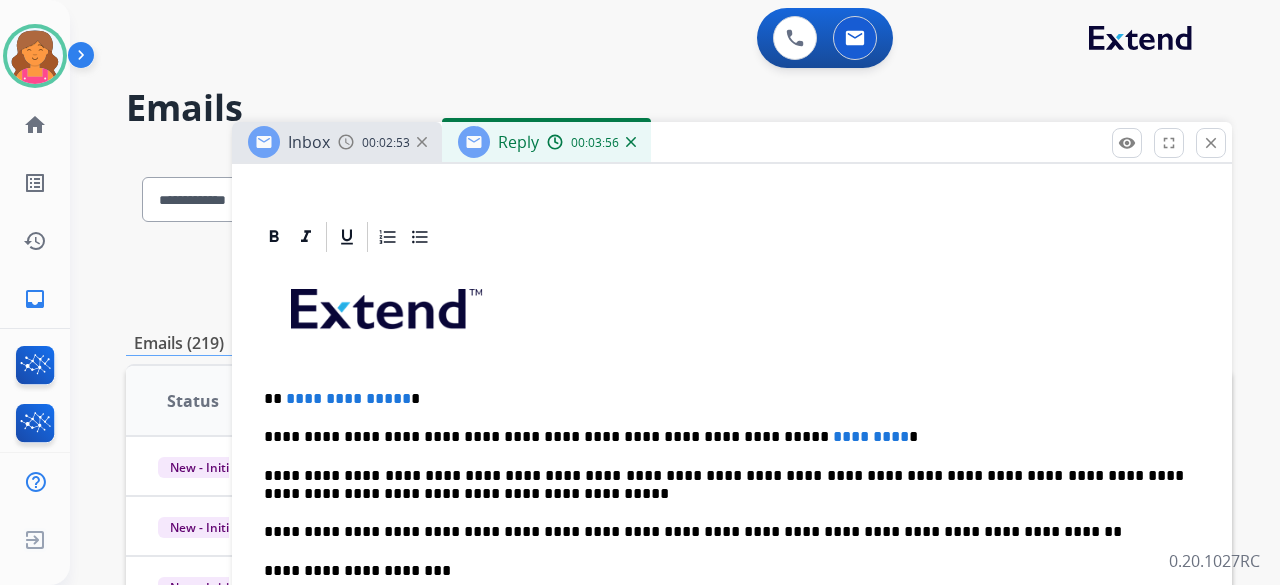 scroll, scrollTop: 523, scrollLeft: 0, axis: vertical 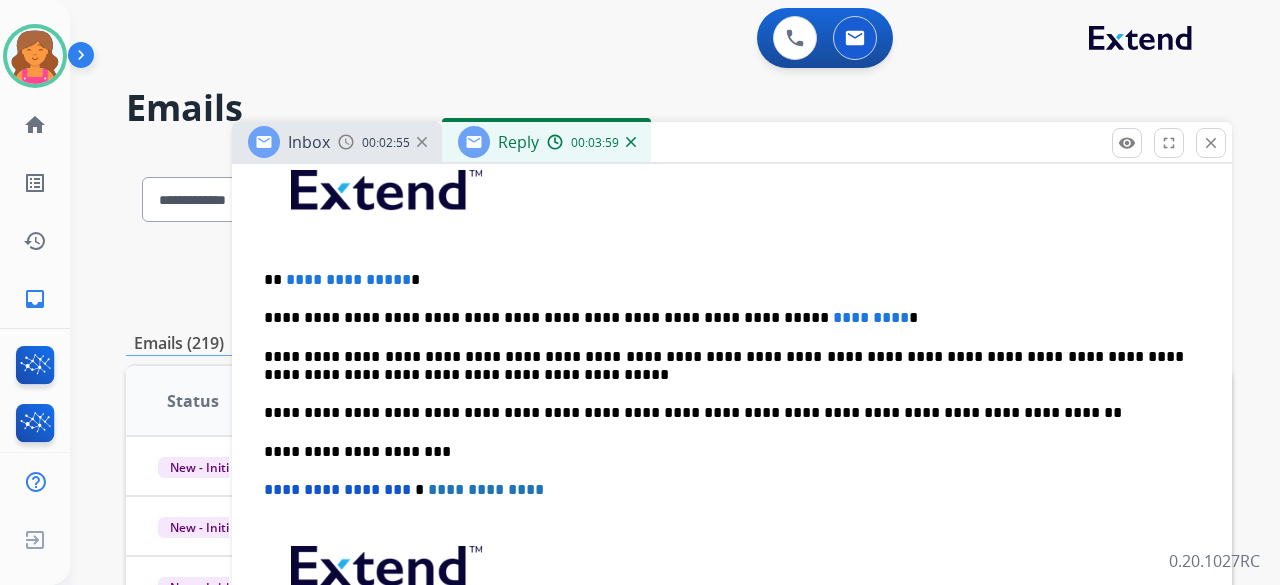 click on "**********" at bounding box center [724, 280] 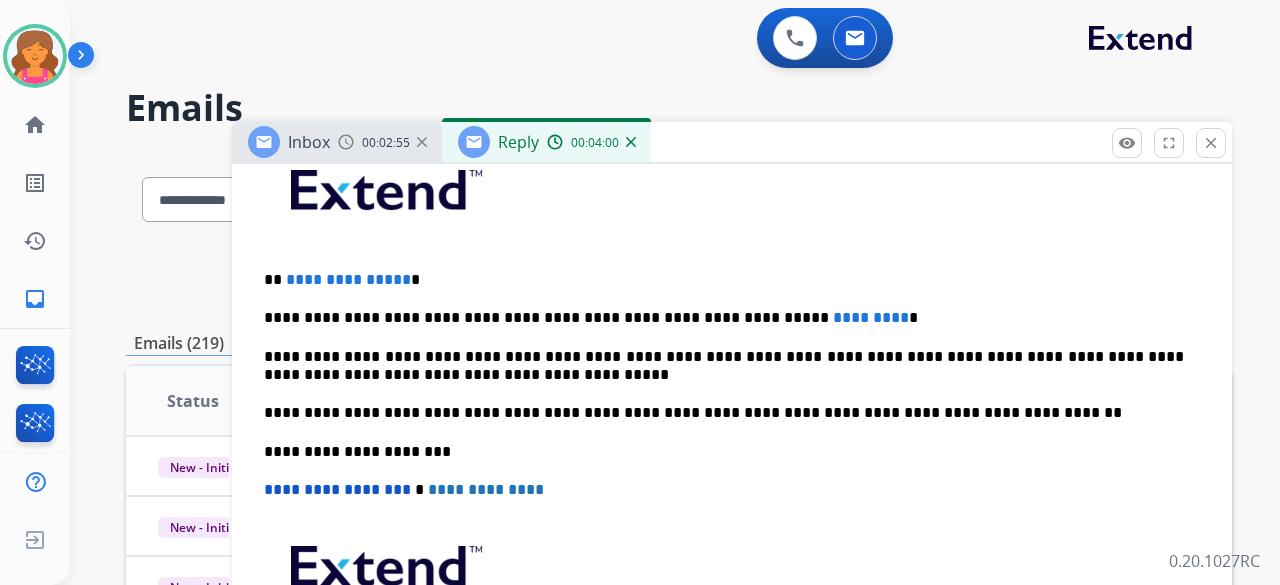 type 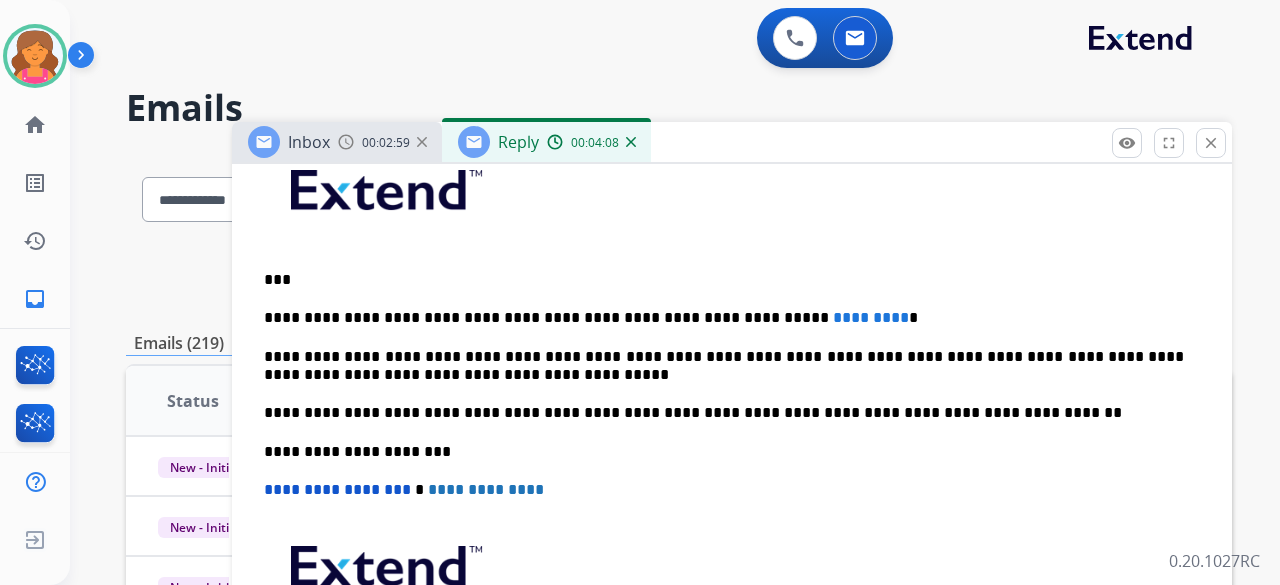 click on "*********" at bounding box center (871, 317) 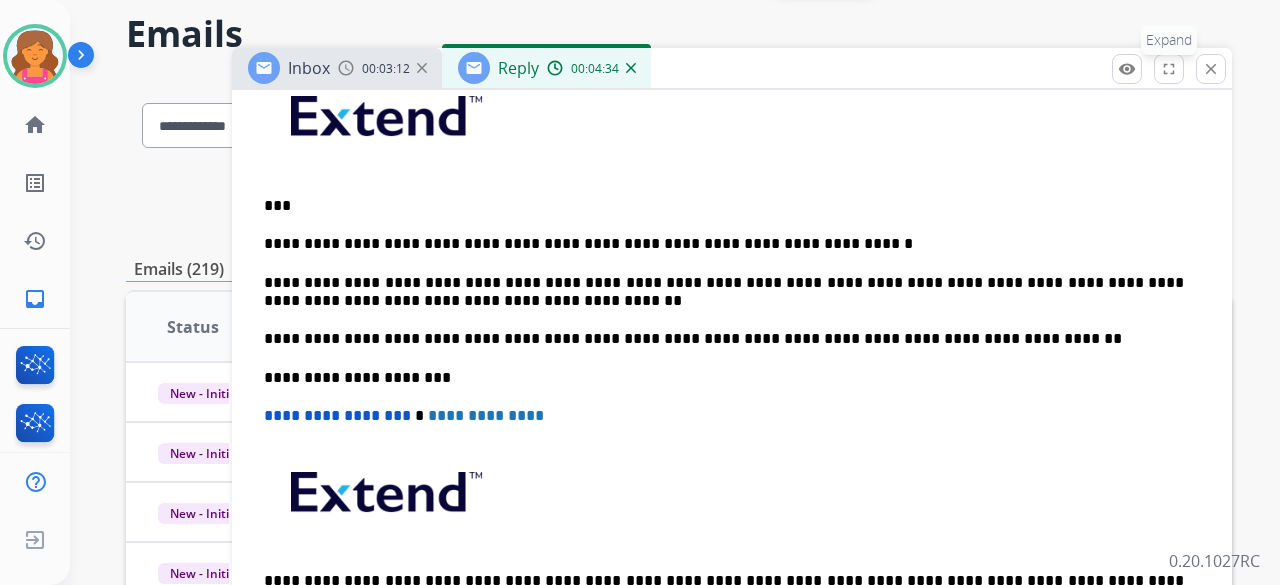 scroll, scrollTop: 92, scrollLeft: 0, axis: vertical 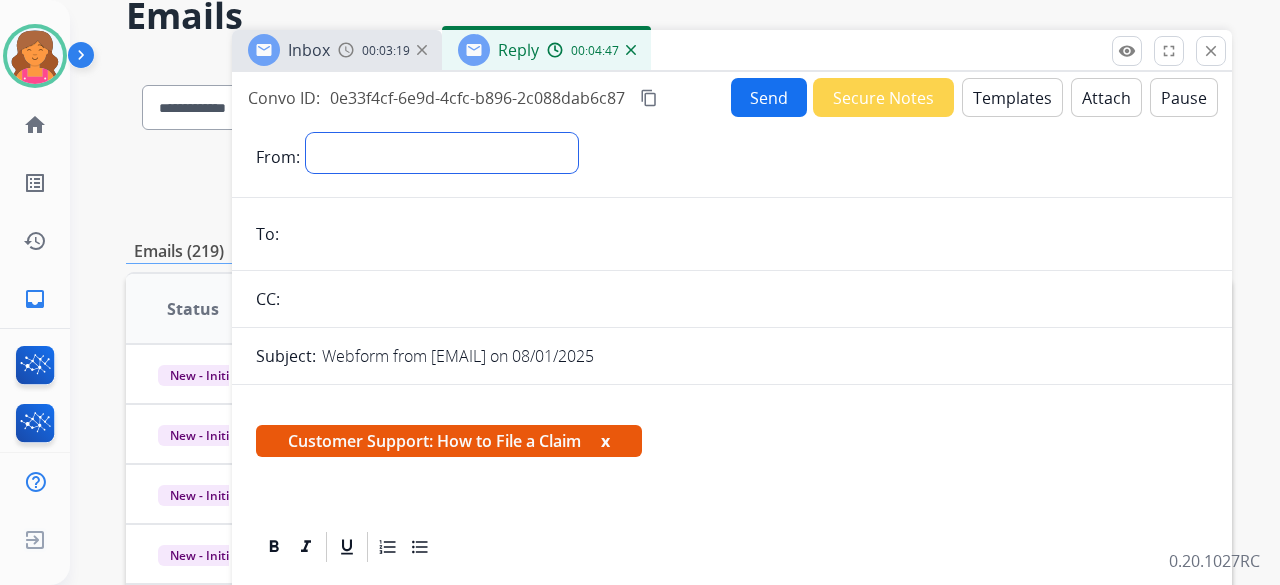 click on "**********" at bounding box center (442, 153) 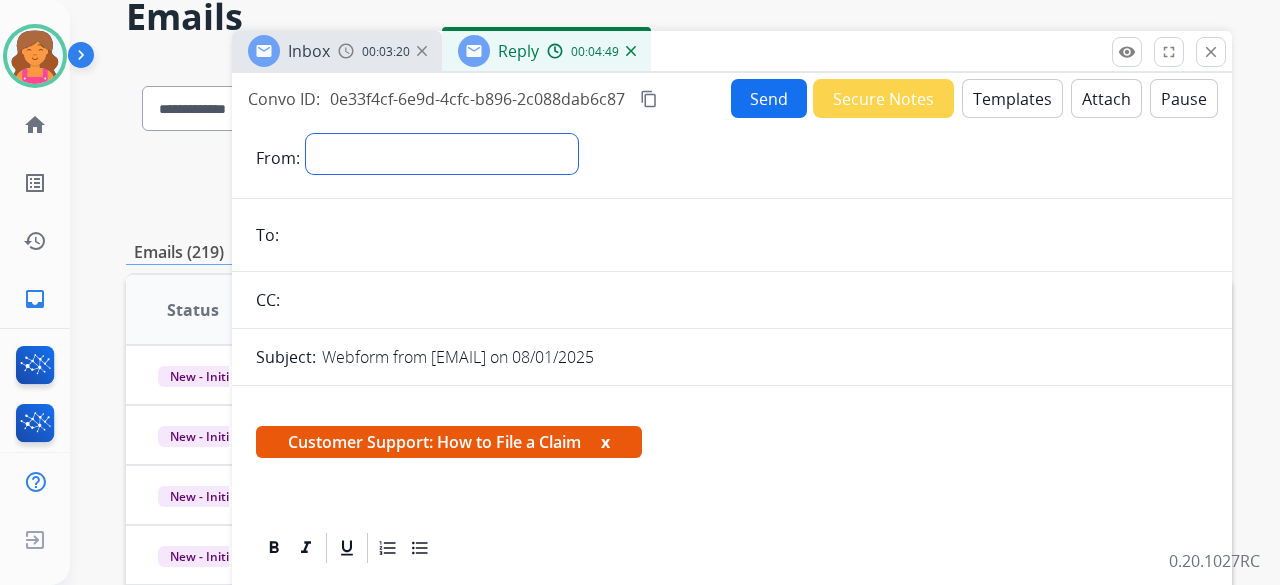 select on "**********" 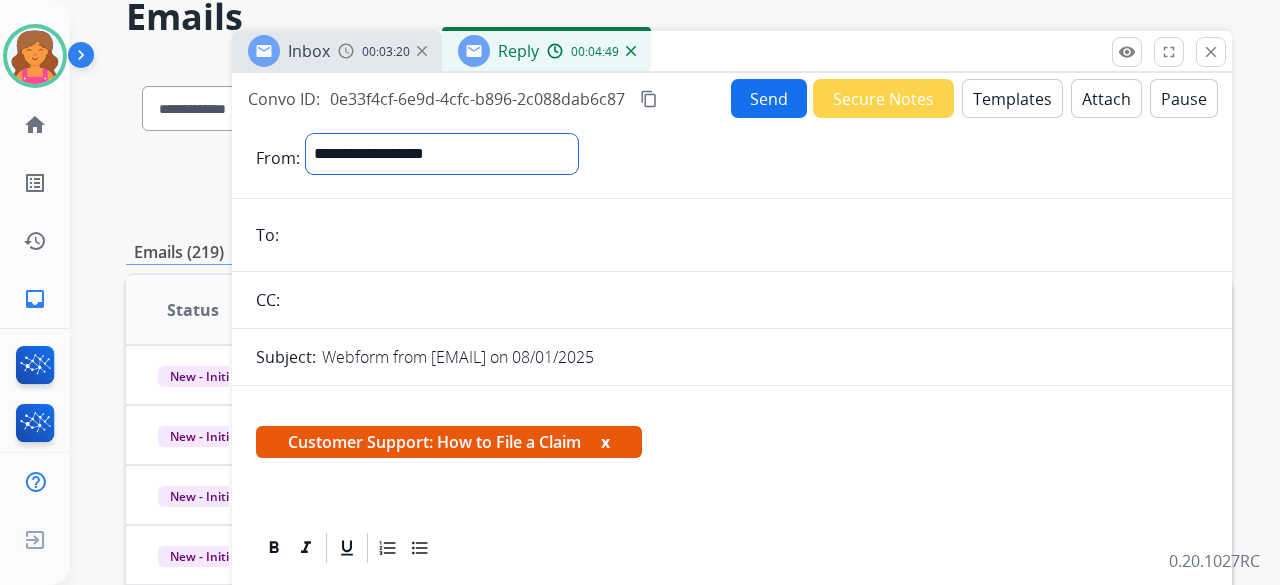 click on "**********" at bounding box center [442, 154] 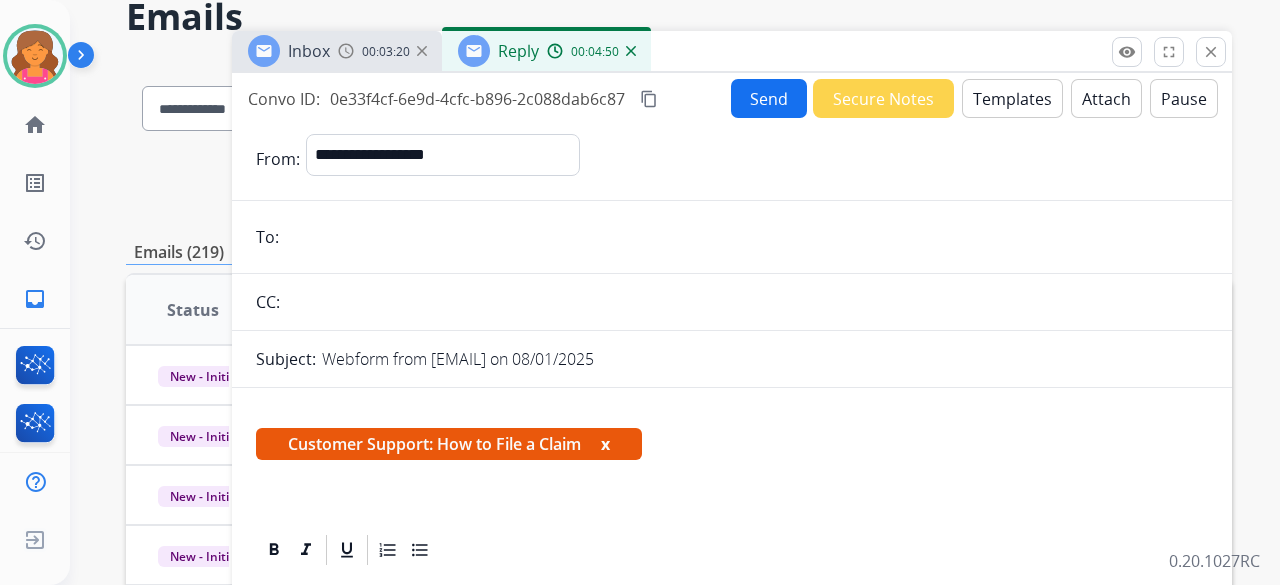 drag, startPoint x: 364, startPoint y: 265, endPoint x: 364, endPoint y: 249, distance: 16 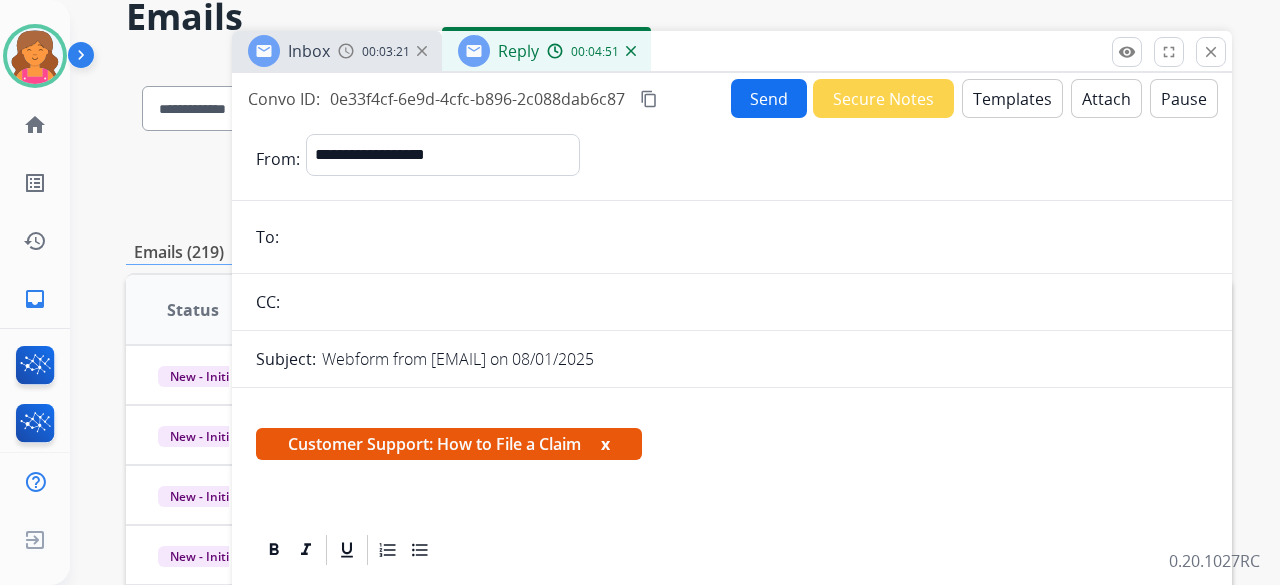 click at bounding box center (746, 237) 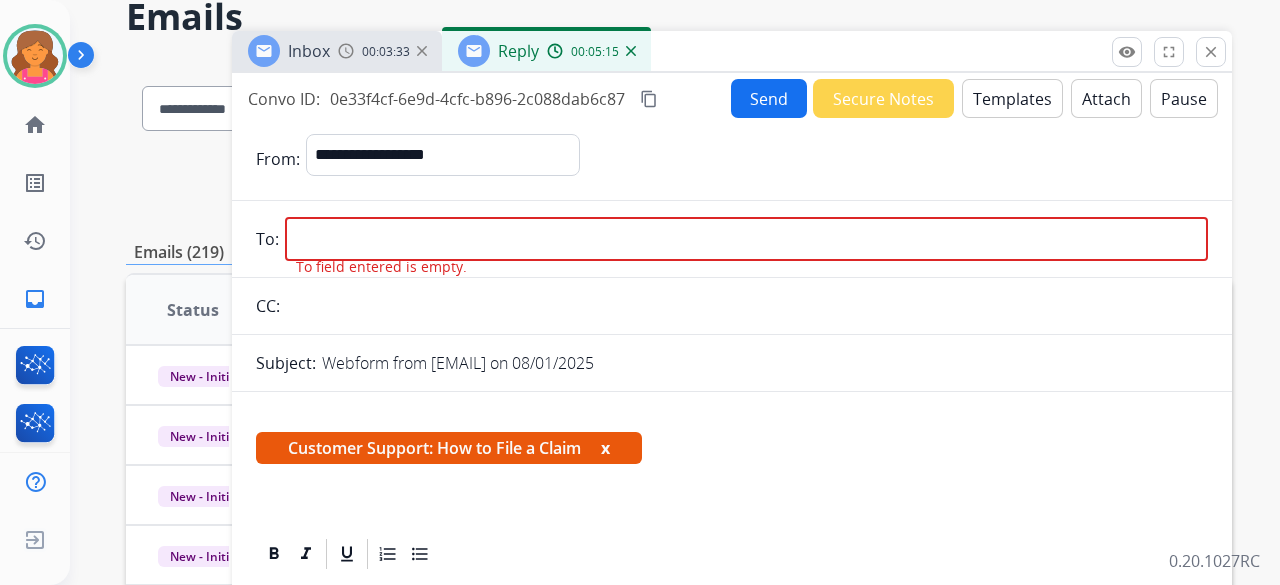 click at bounding box center (746, 239) 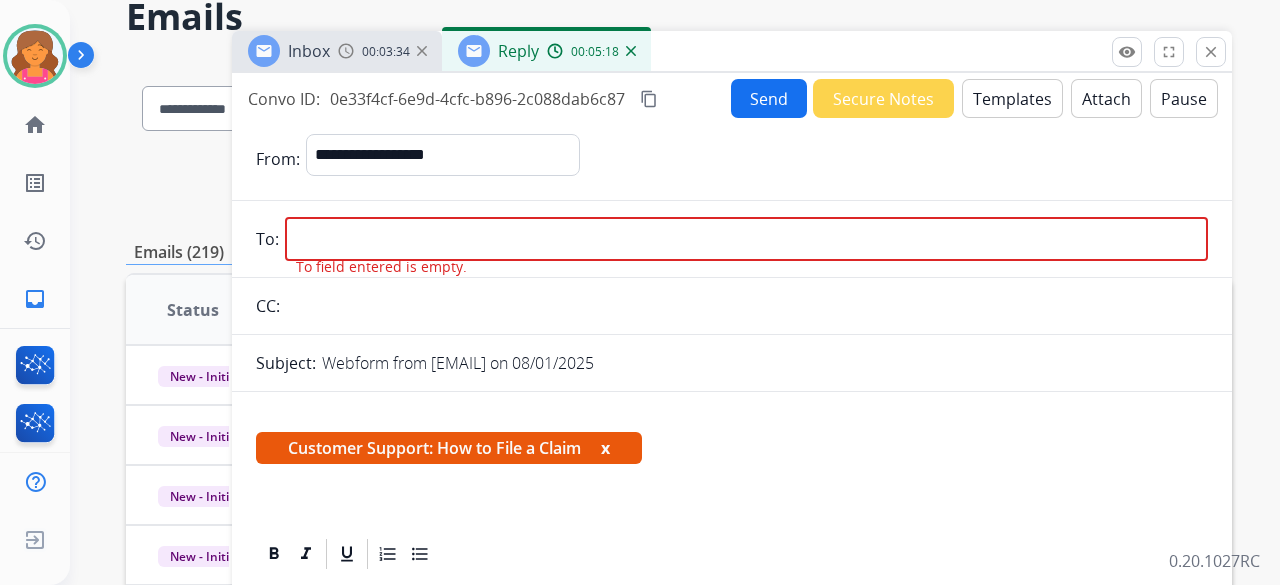 paste on "**********" 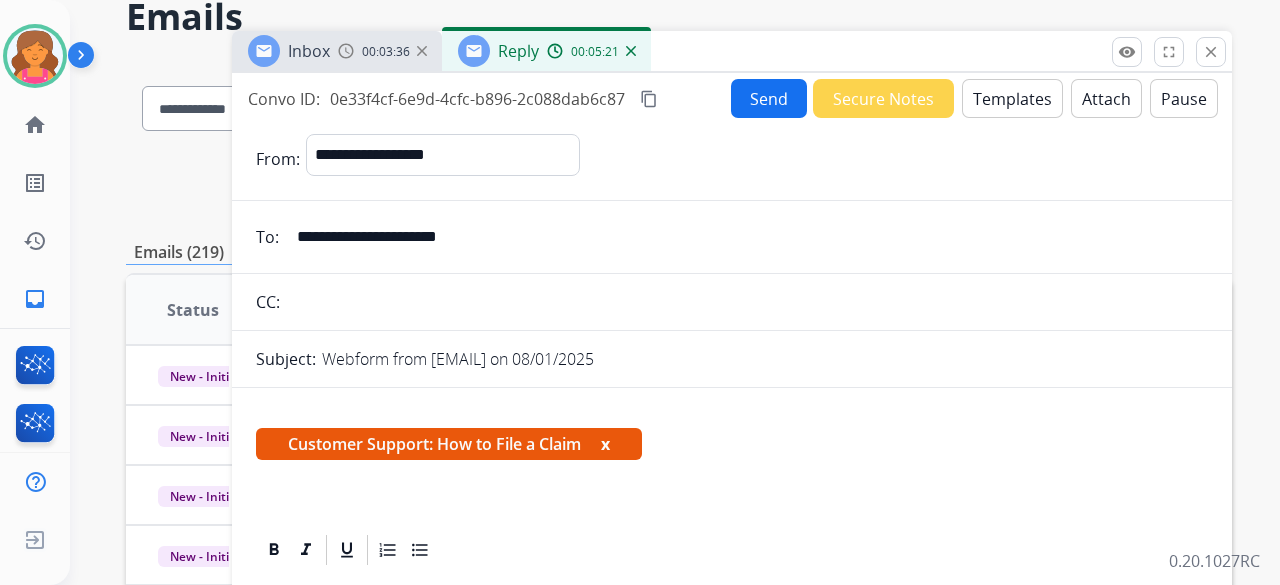type on "**********" 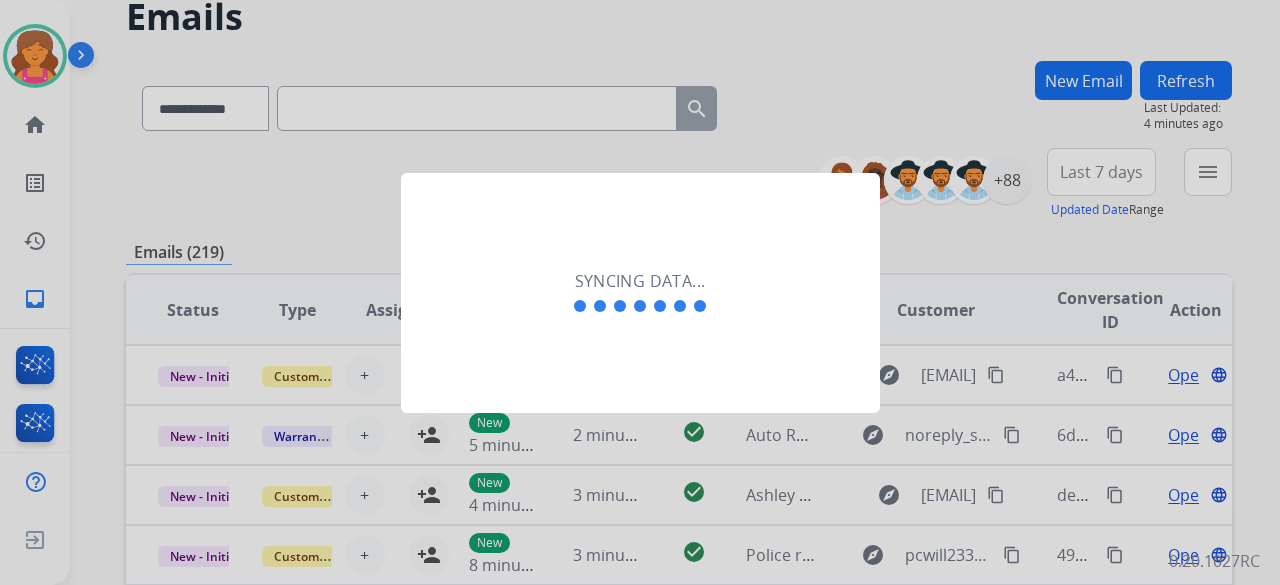 click on "Syncing data..." 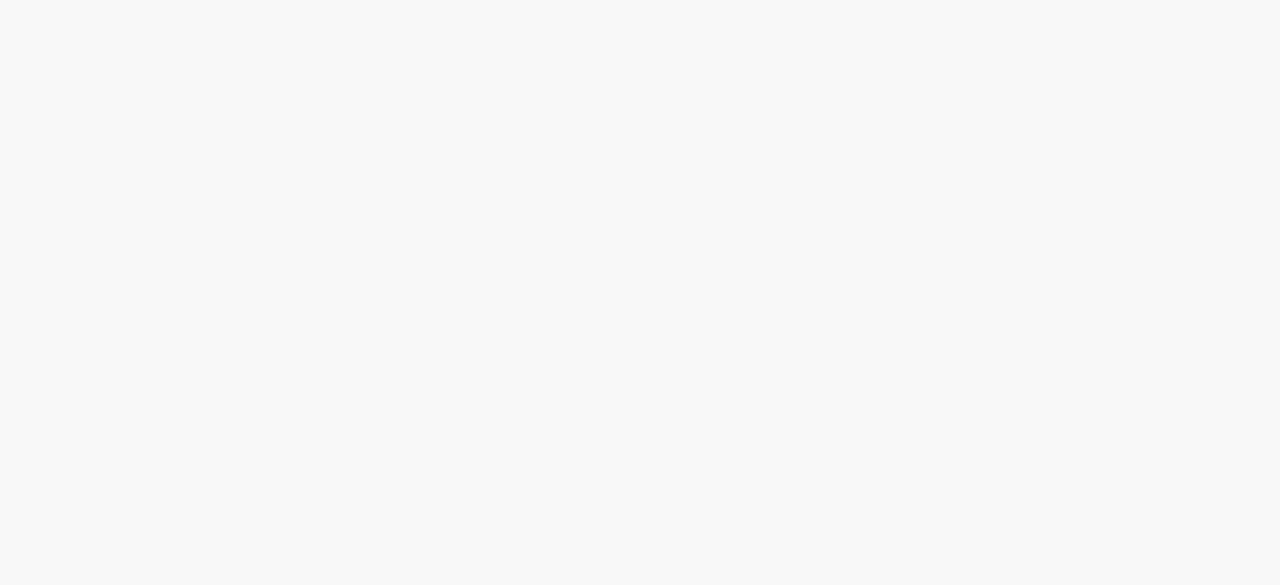 scroll, scrollTop: 0, scrollLeft: 0, axis: both 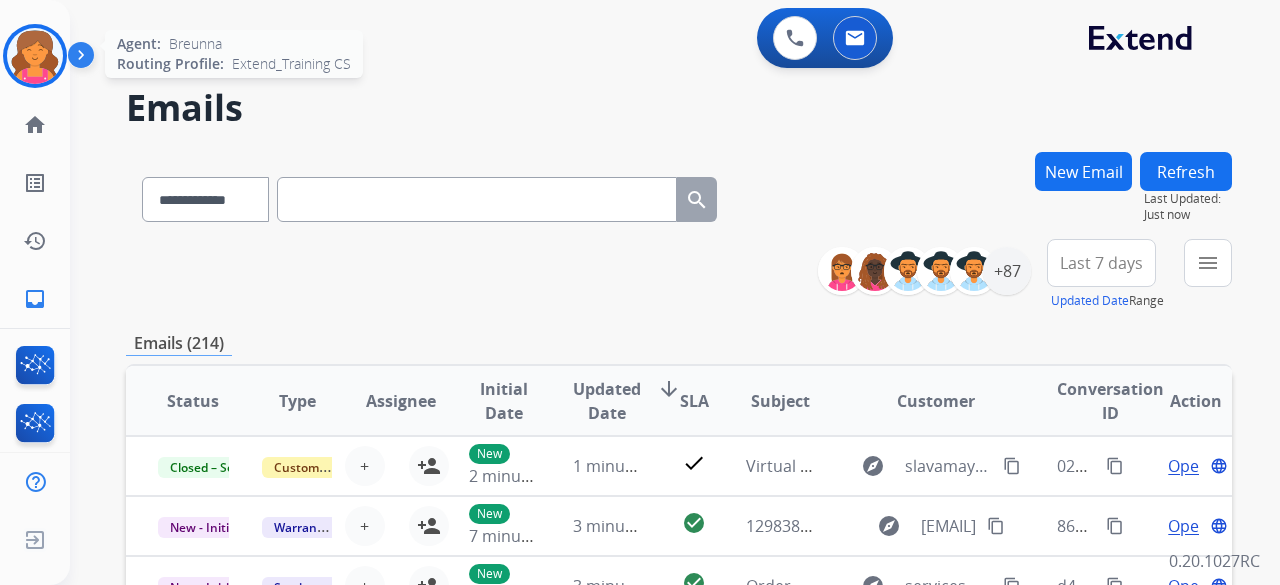 click at bounding box center [35, 56] 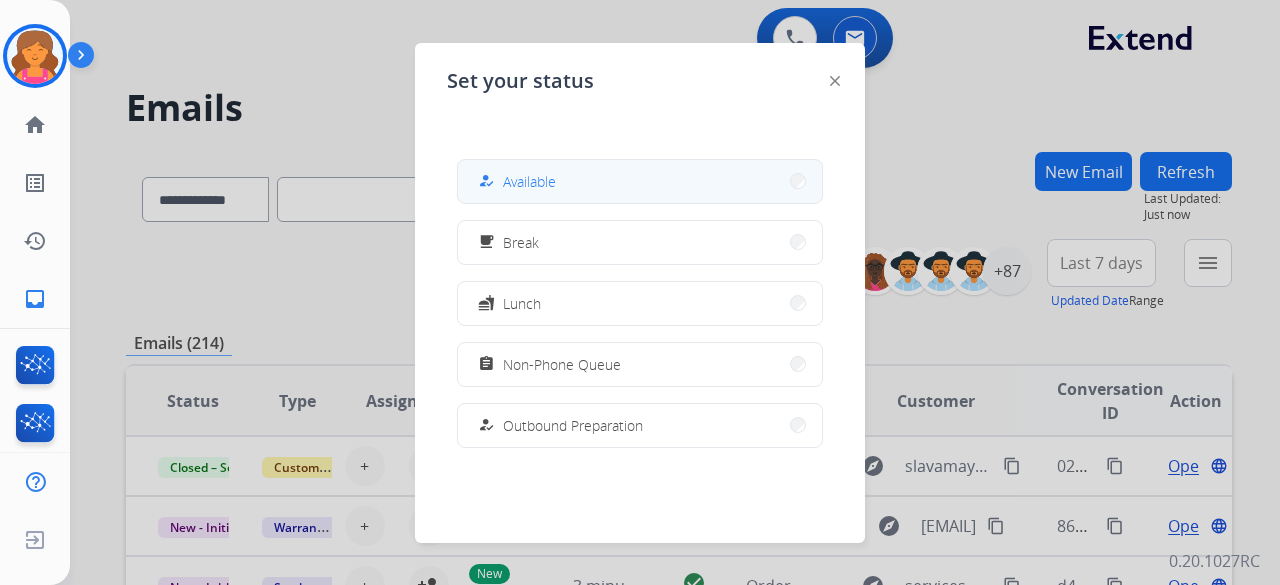 click on "how_to_reg Available" at bounding box center (640, 181) 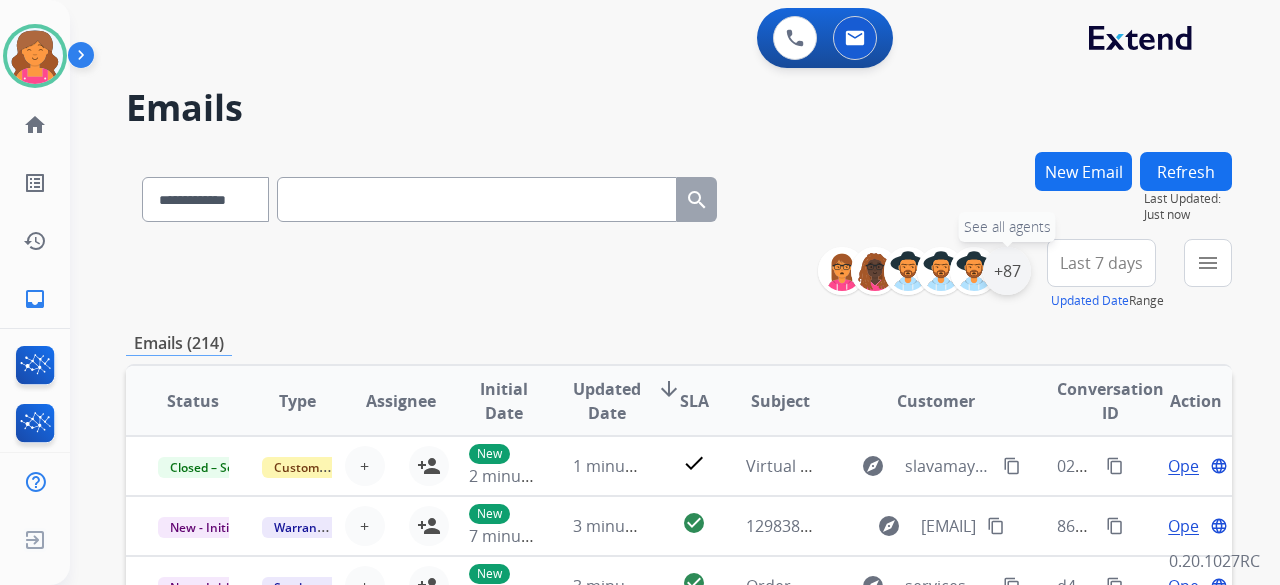 click on "+87" at bounding box center (1007, 271) 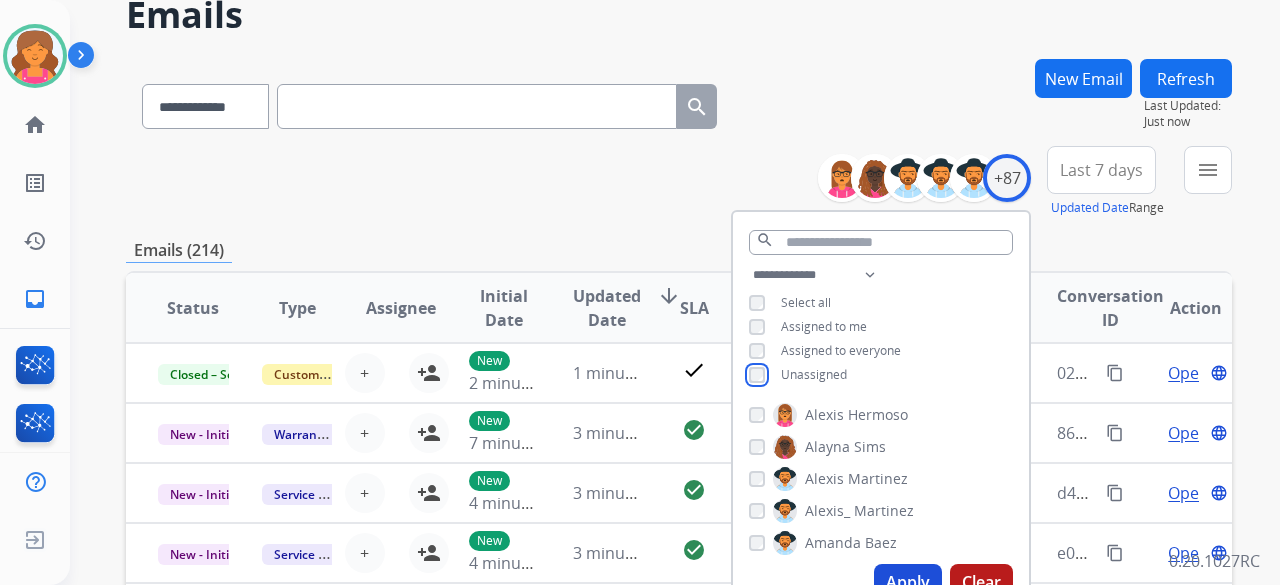 scroll, scrollTop: 200, scrollLeft: 0, axis: vertical 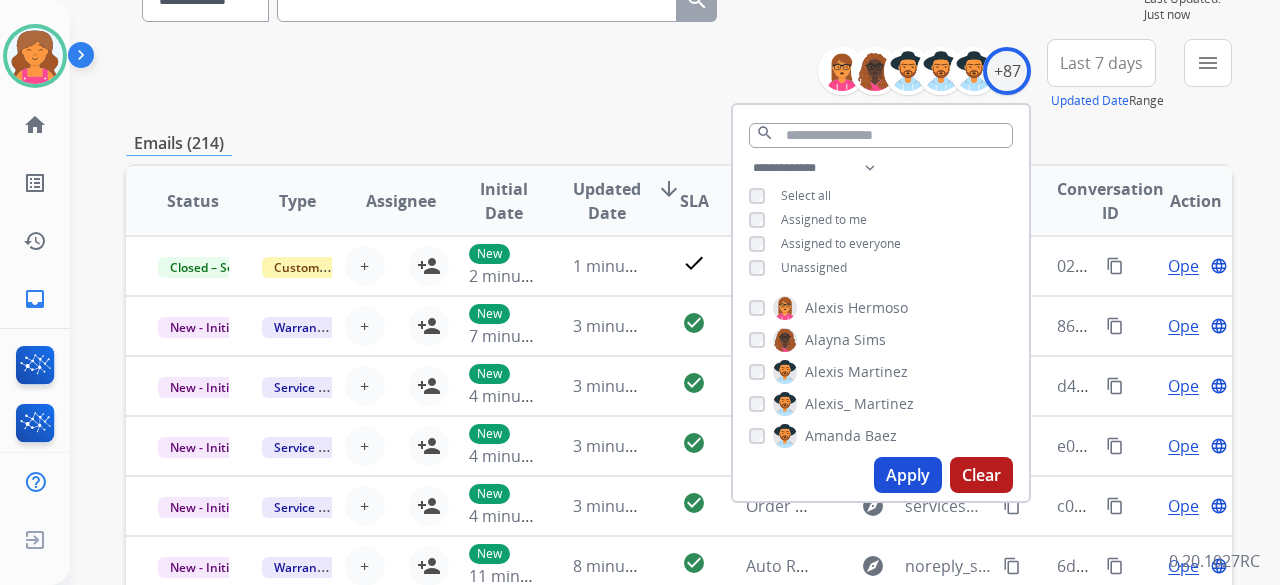 click on "Apply" at bounding box center (908, 475) 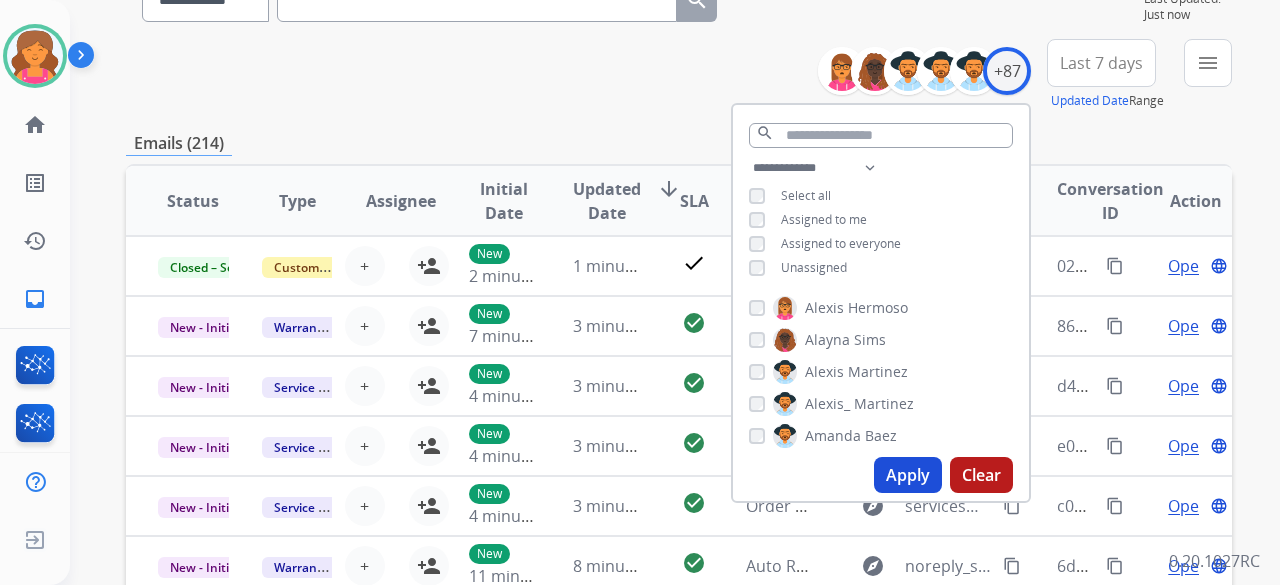 scroll, scrollTop: 0, scrollLeft: 0, axis: both 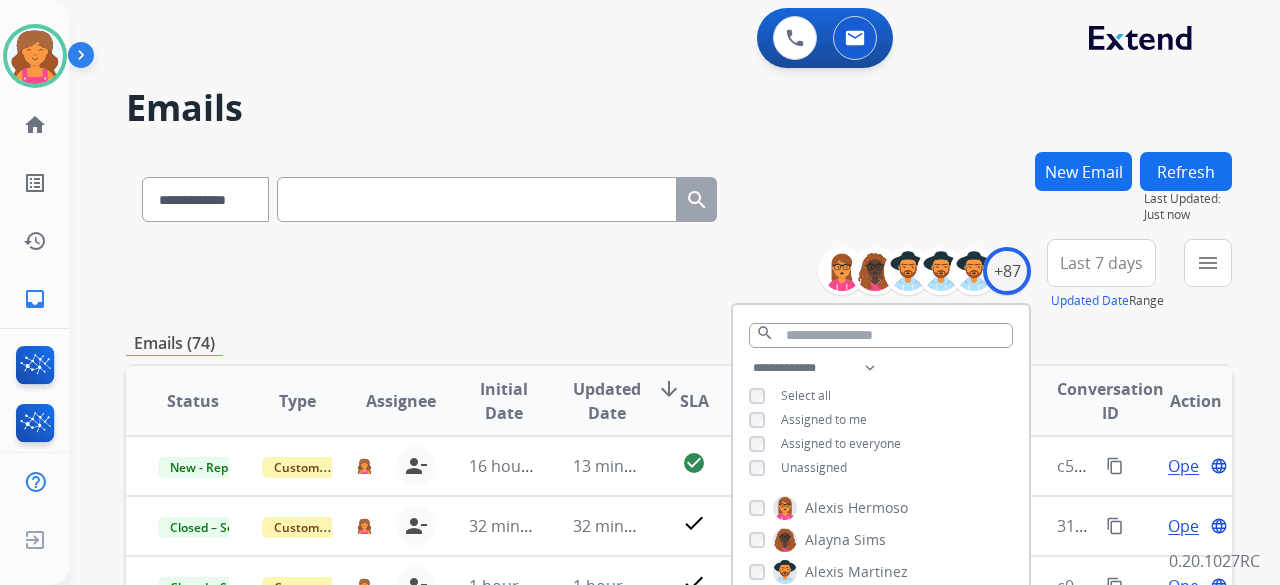 click on "**********" at bounding box center (679, 275) 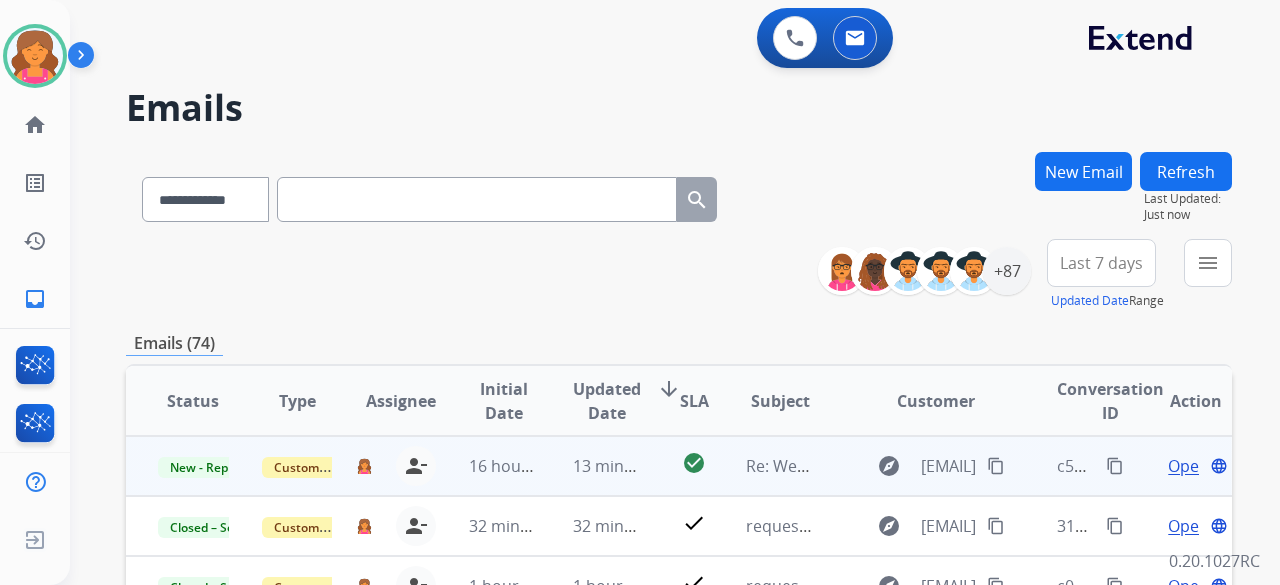 click on "Open" at bounding box center (1188, 466) 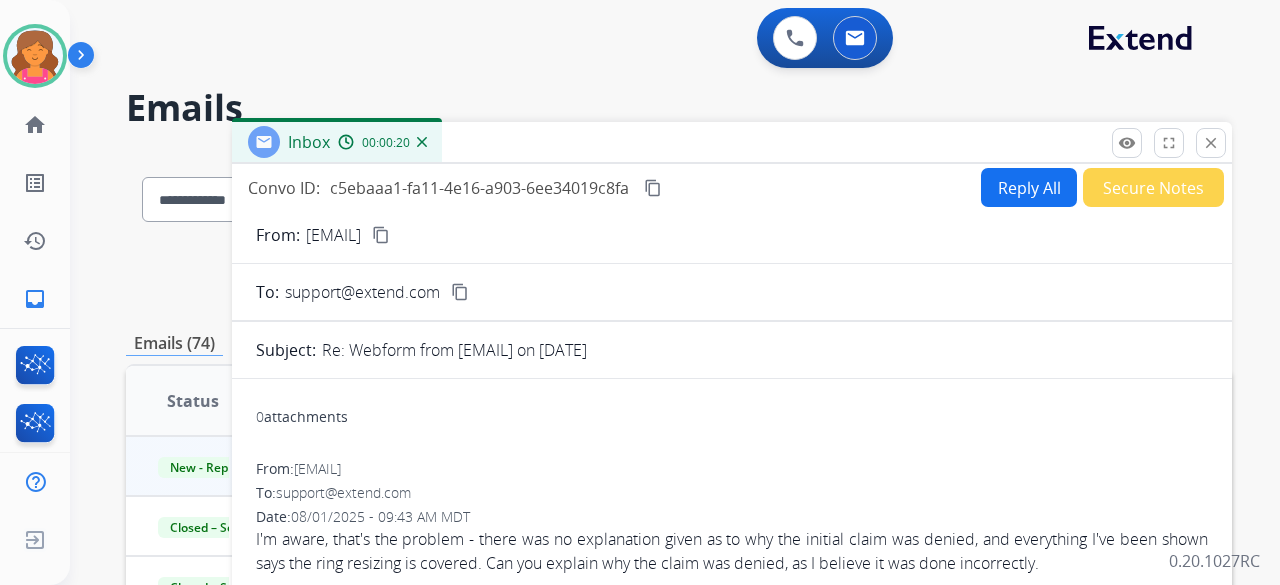 scroll, scrollTop: 0, scrollLeft: 0, axis: both 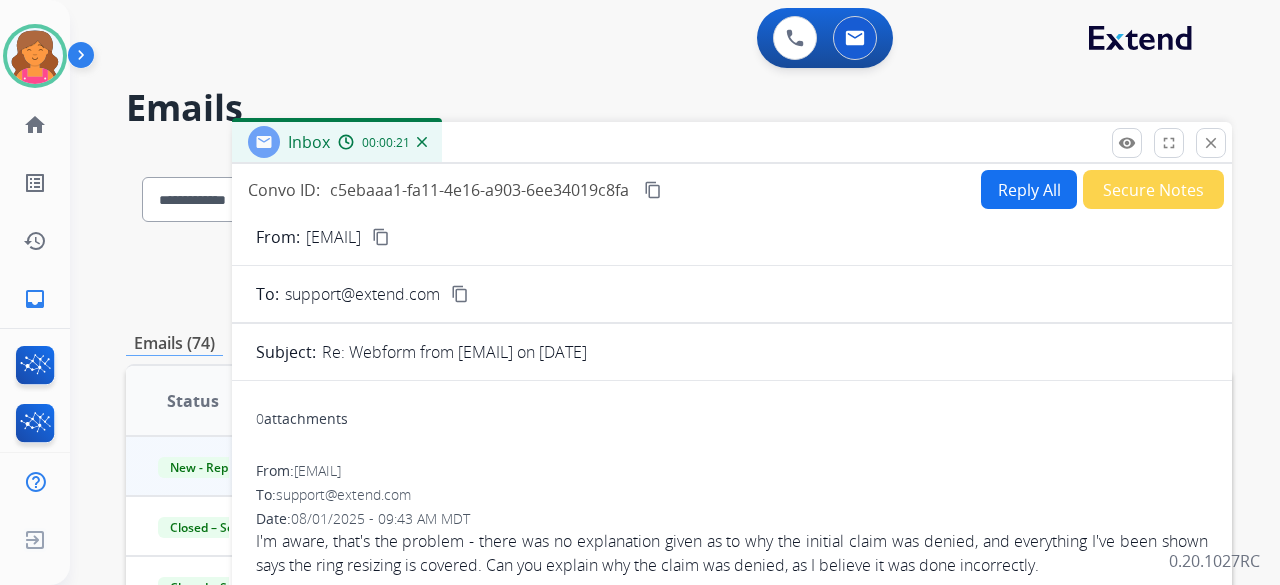 click on "Reply All" at bounding box center (1029, 189) 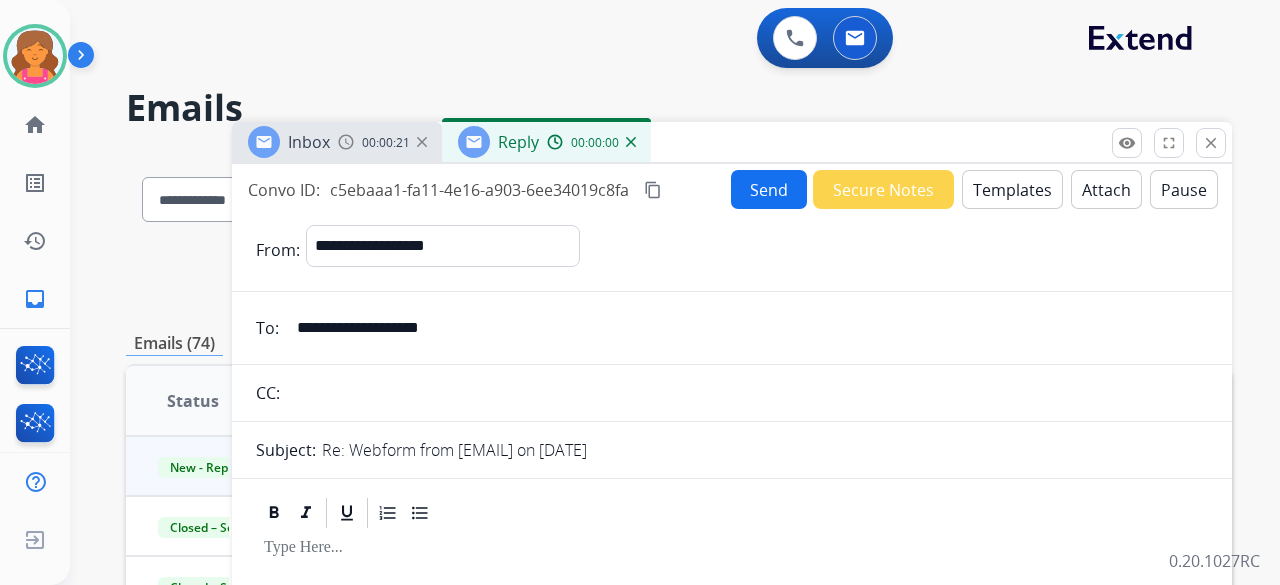 click on "Templates" at bounding box center [1012, 189] 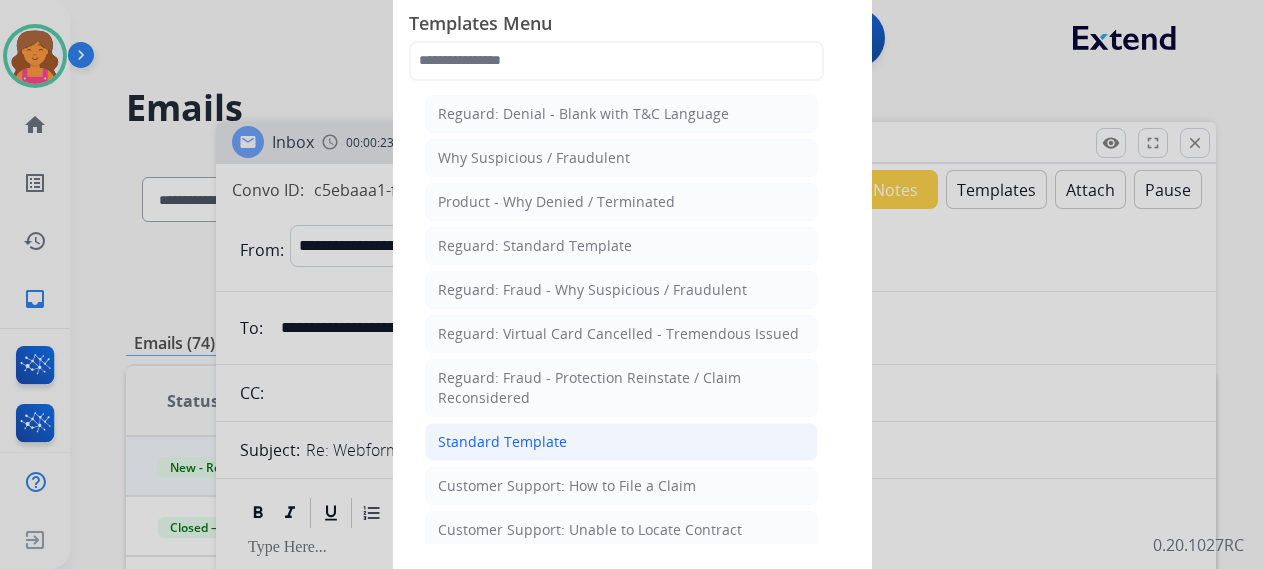 click on "Standard Template" 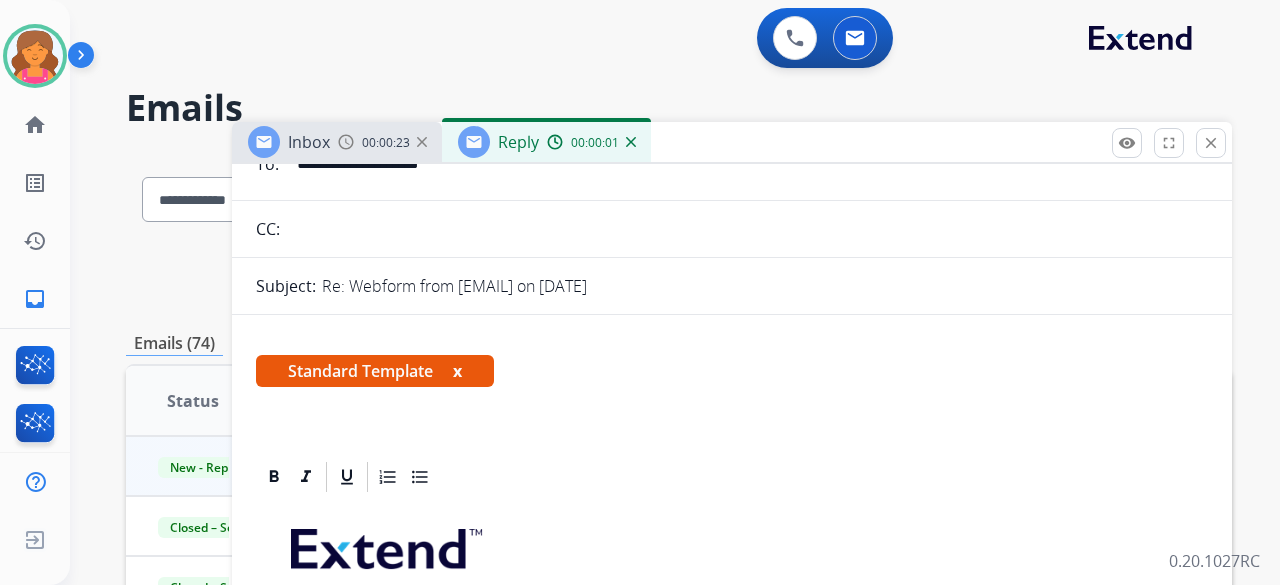 scroll, scrollTop: 400, scrollLeft: 0, axis: vertical 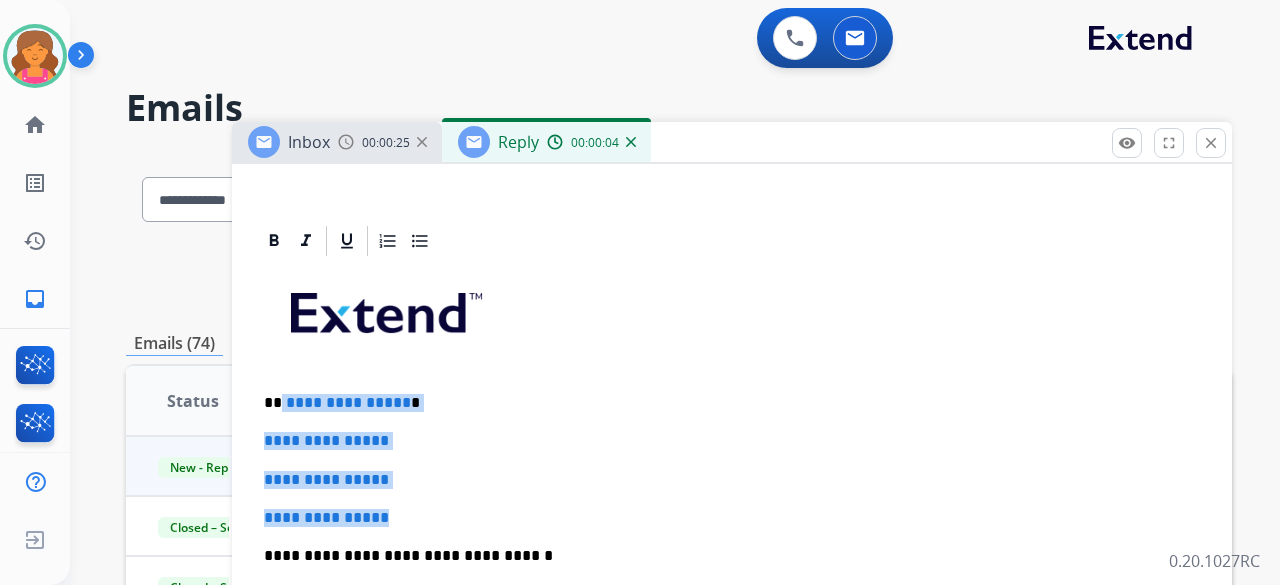 drag, startPoint x: 406, startPoint y: 501, endPoint x: 280, endPoint y: 387, distance: 169.91763 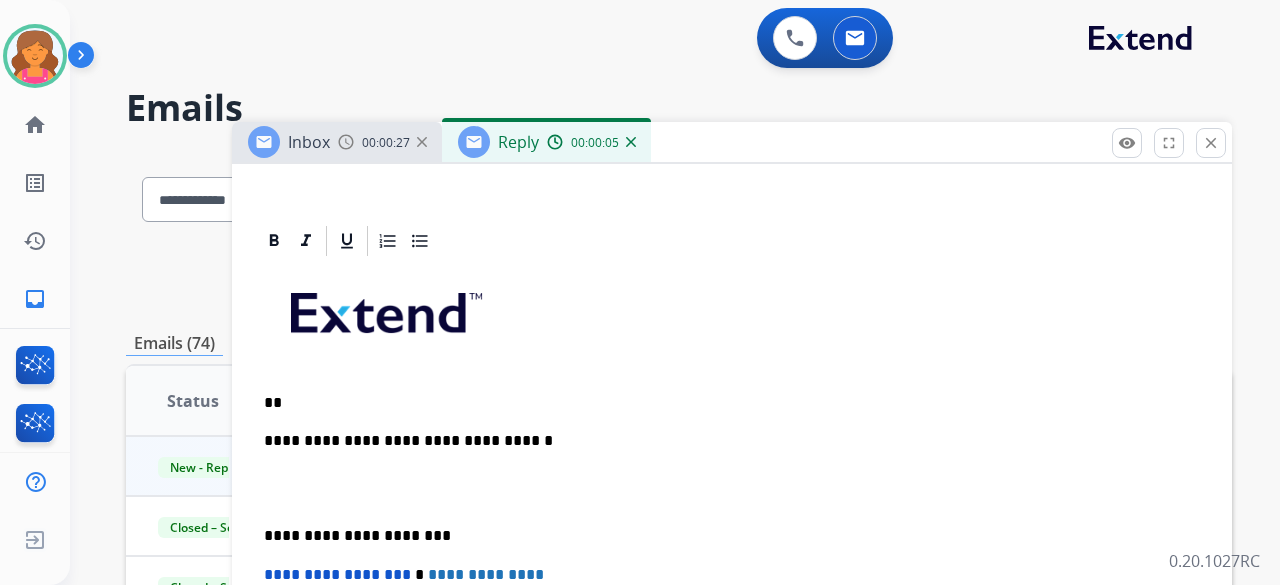 type 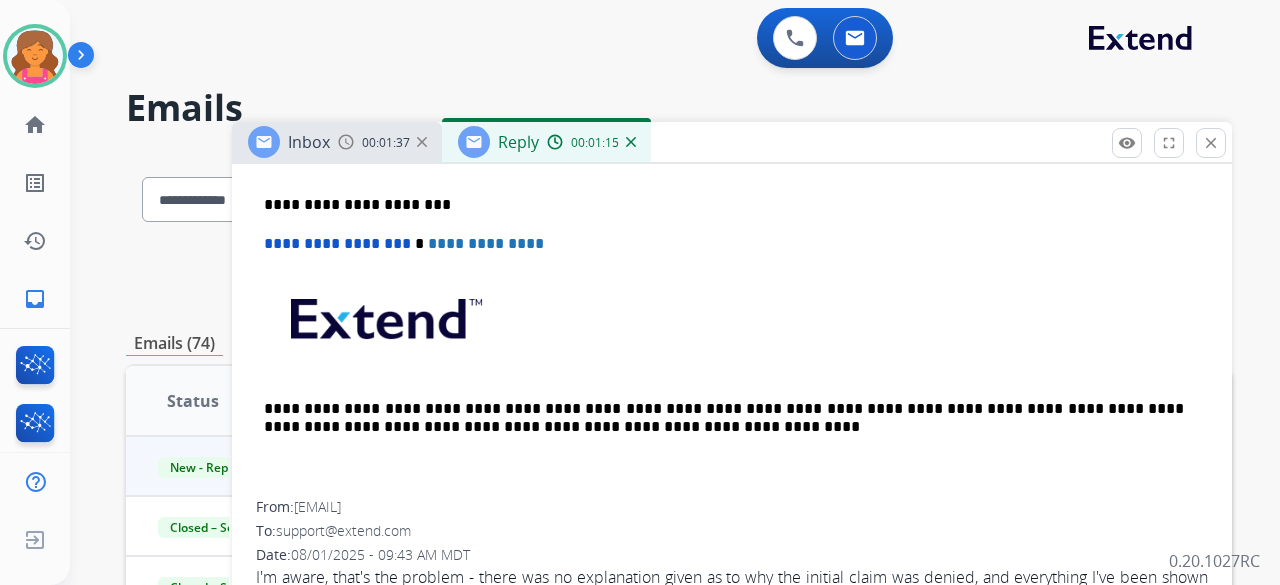 scroll, scrollTop: 388, scrollLeft: 0, axis: vertical 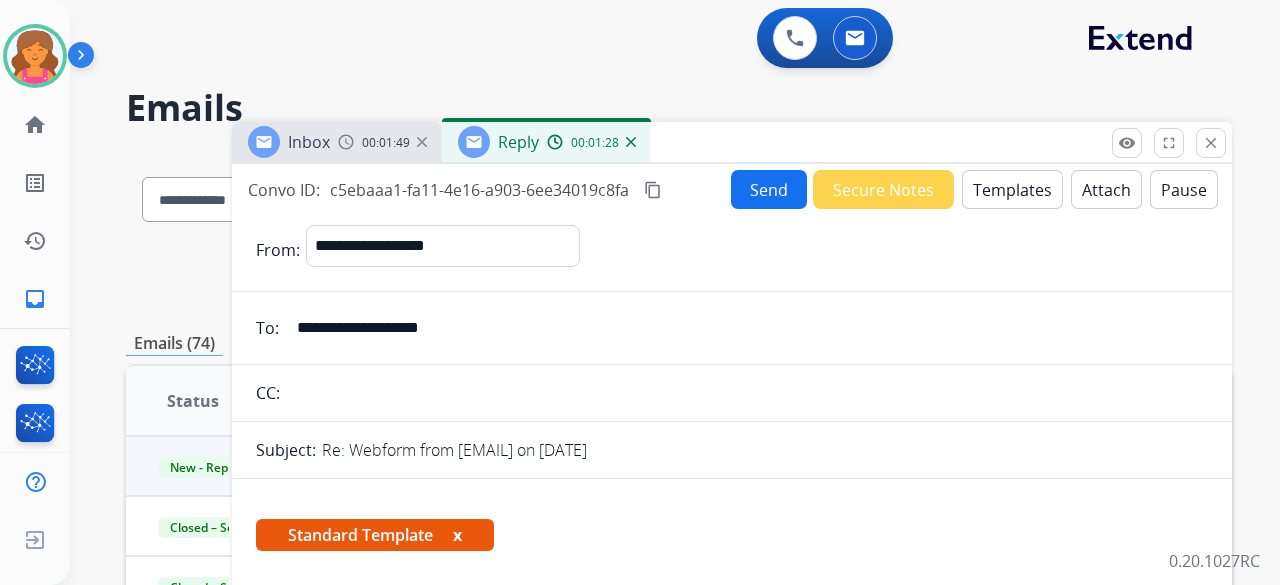 click on "Send" at bounding box center [769, 189] 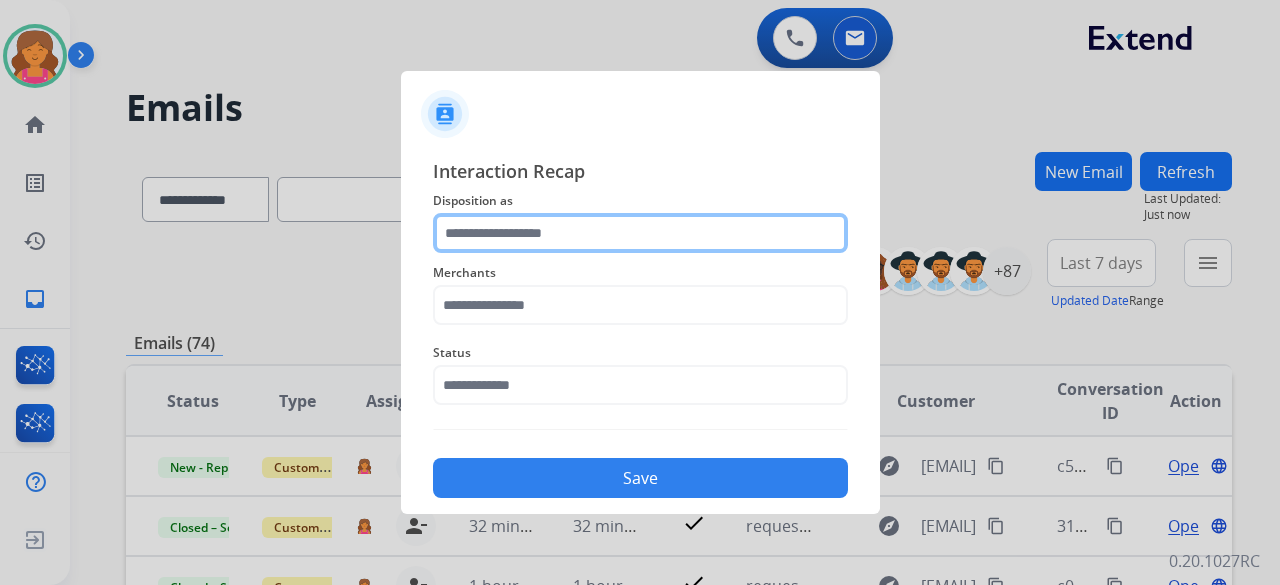 click 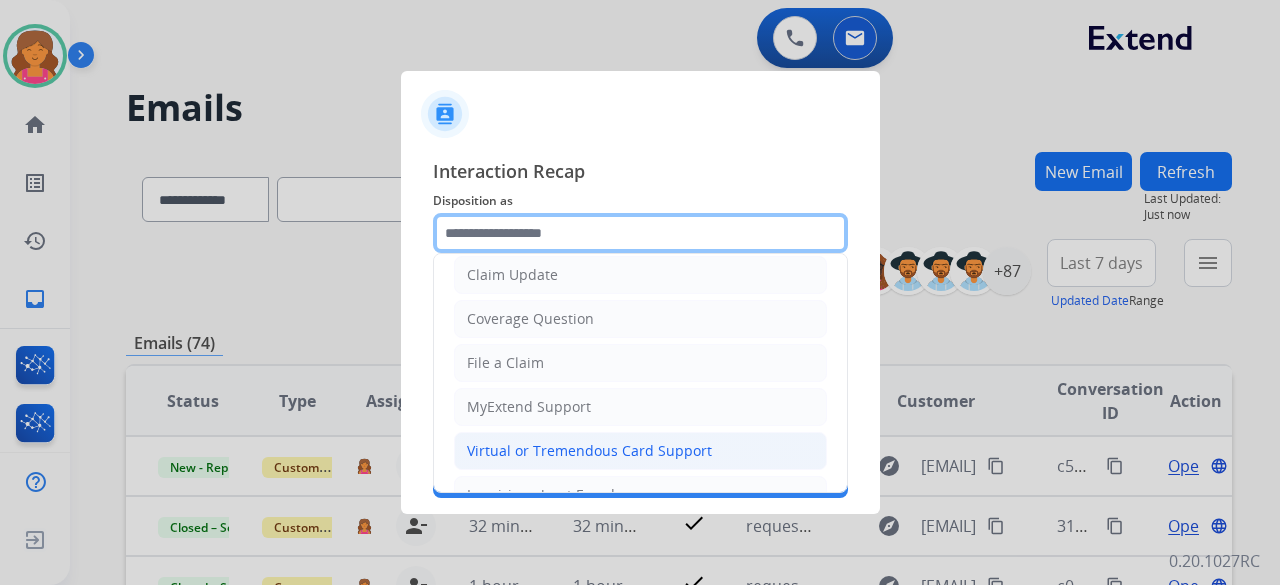 scroll, scrollTop: 303, scrollLeft: 0, axis: vertical 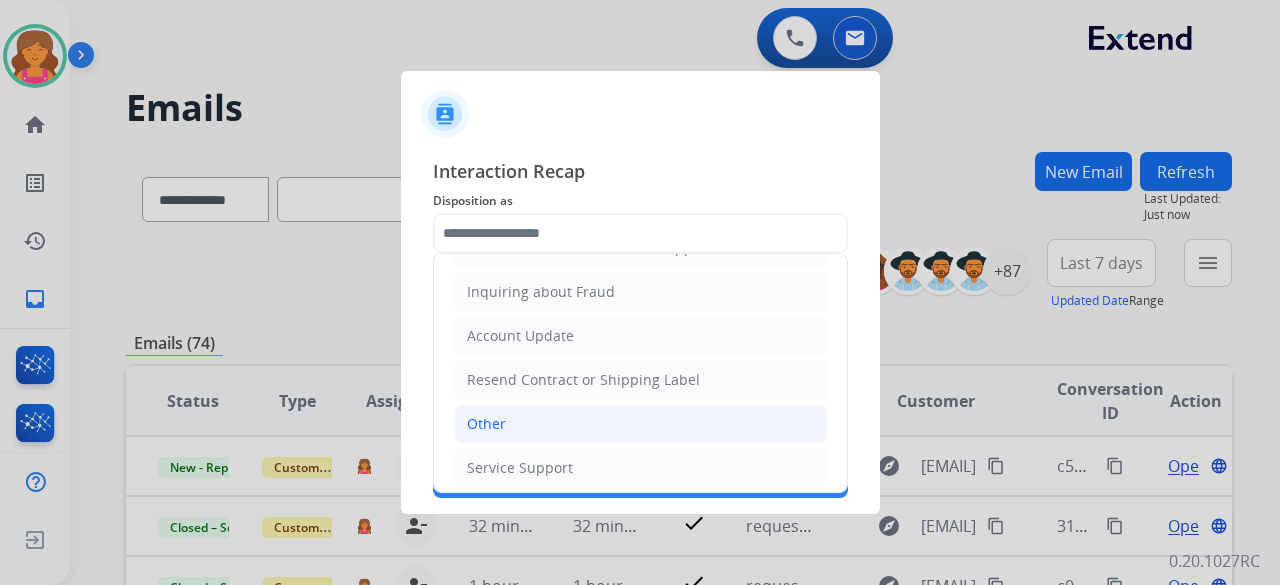 click on "Other" 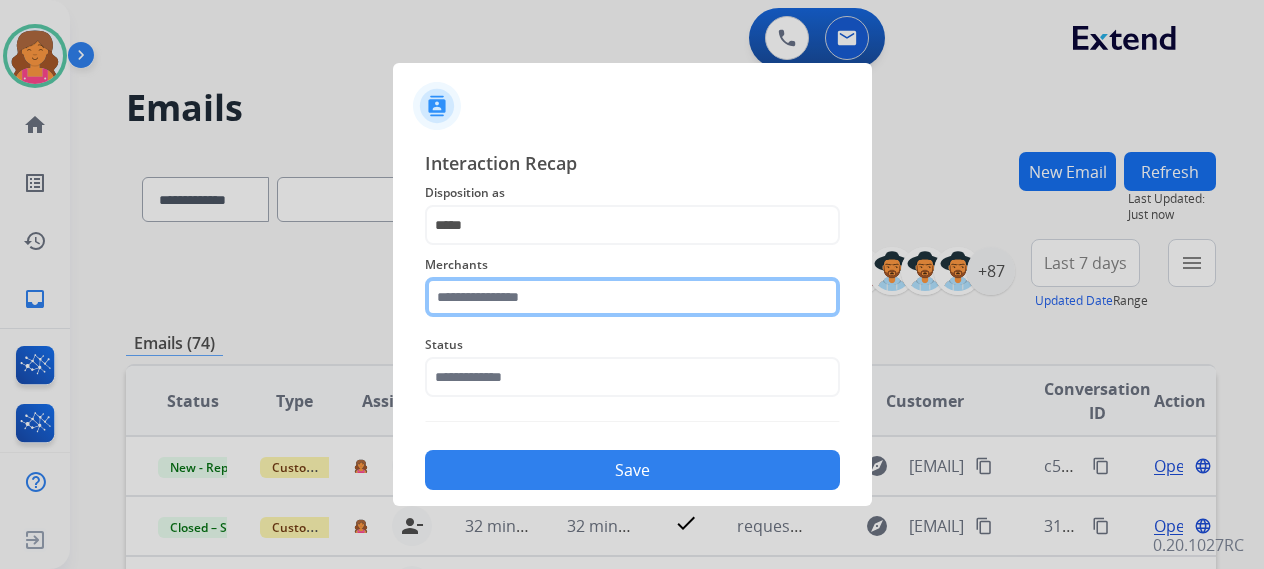 click 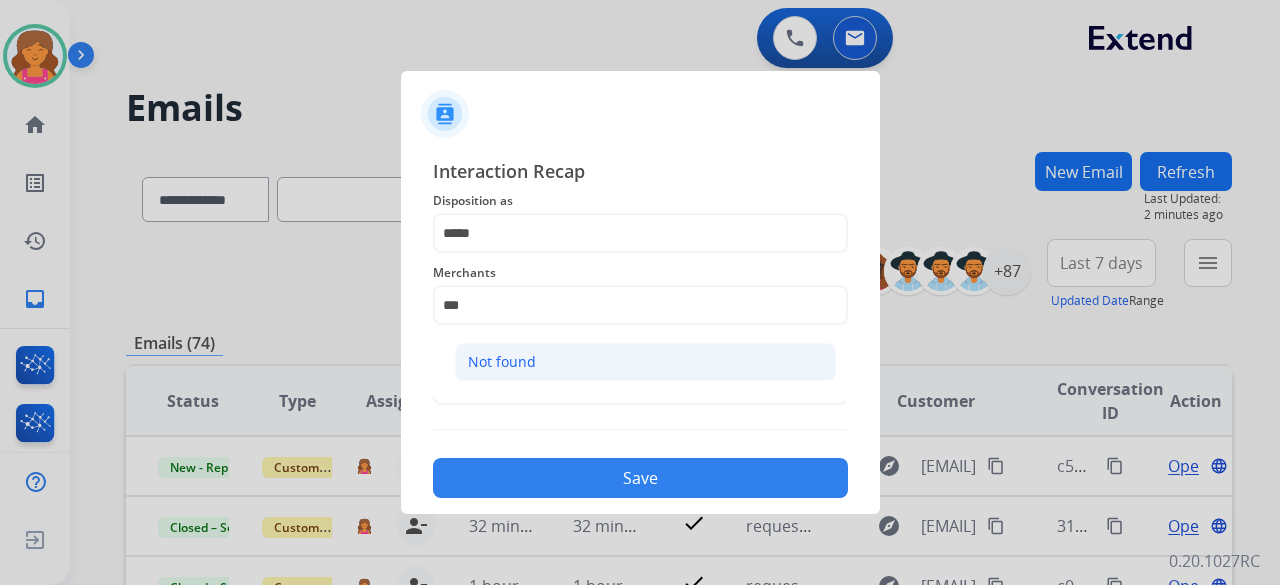 click on "Not found" 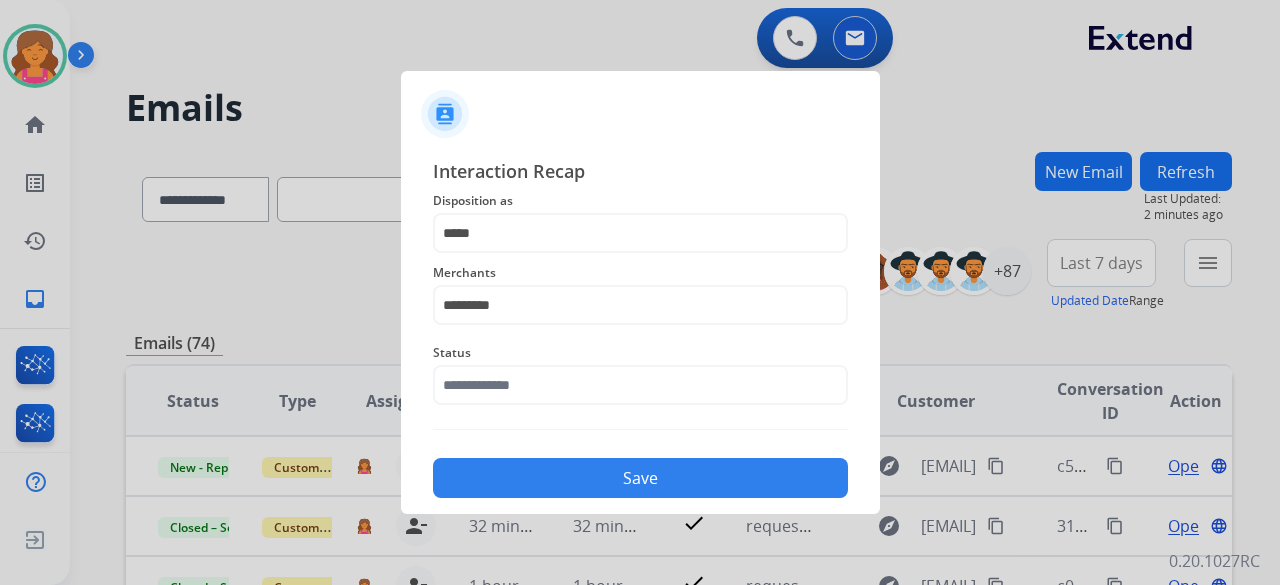 click on "Status" 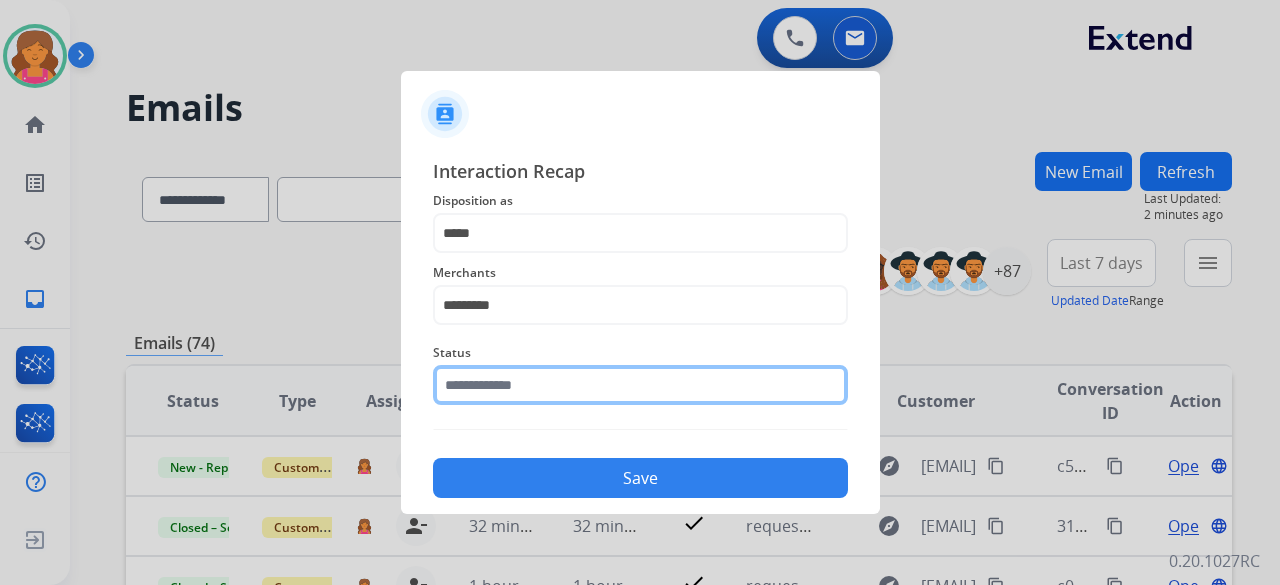 click 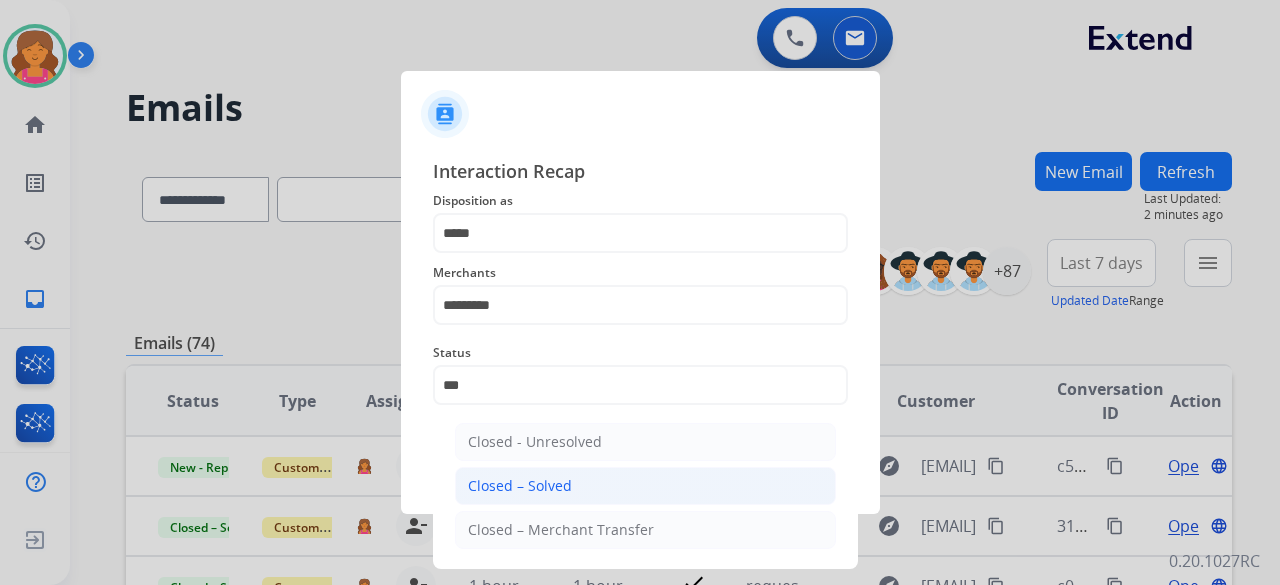 click on "Closed – Solved" 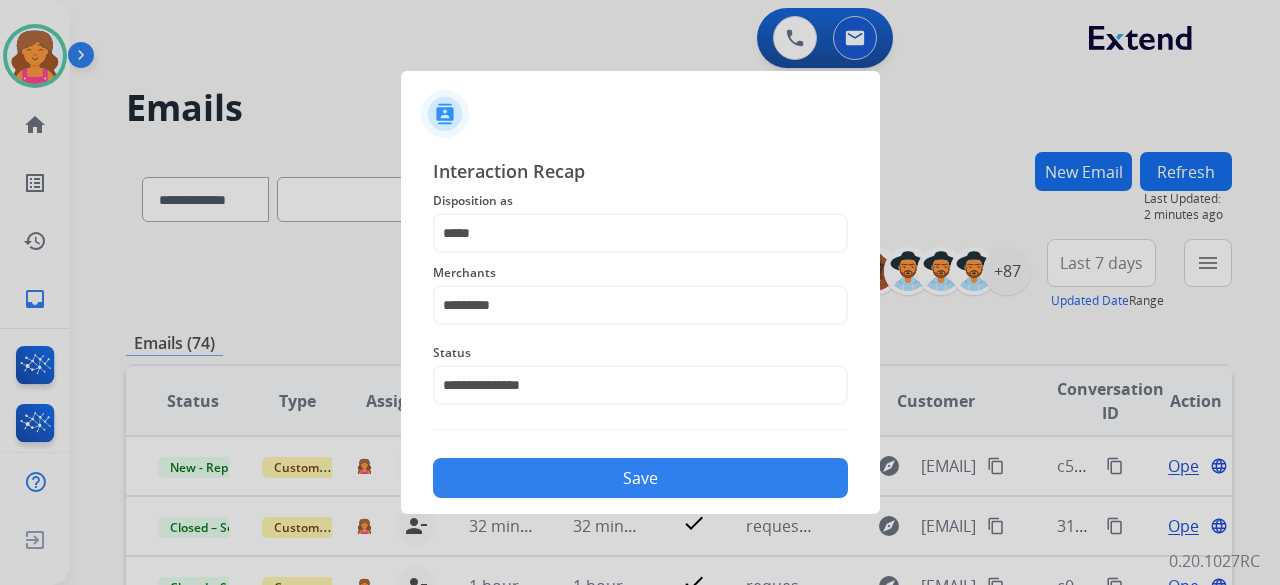 click on "Save" 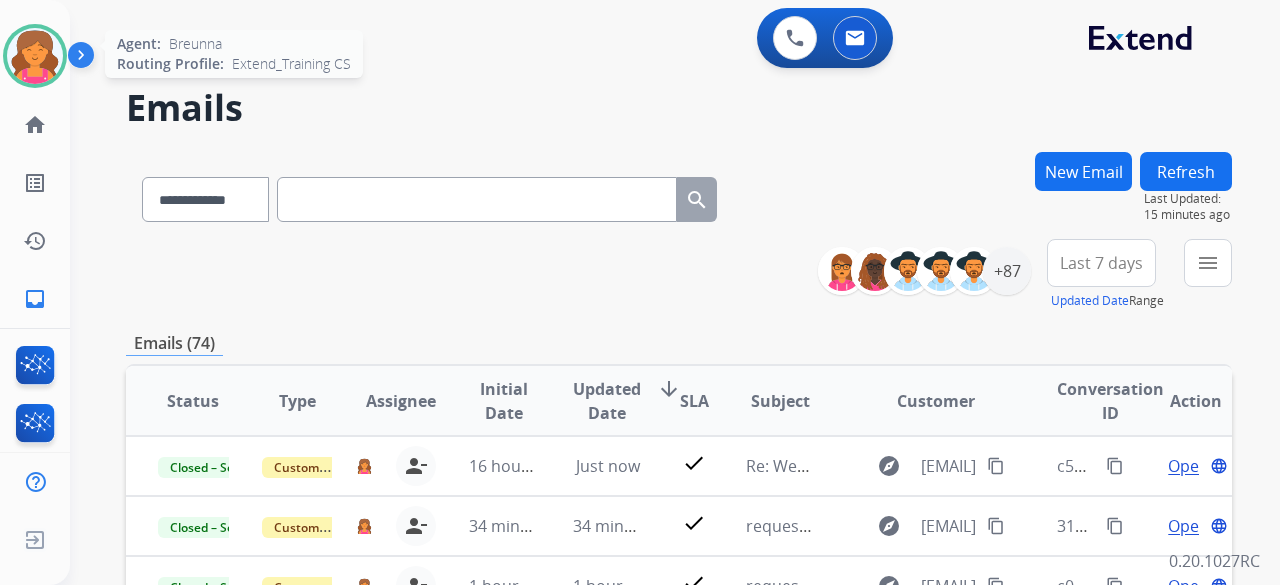 click at bounding box center [35, 56] 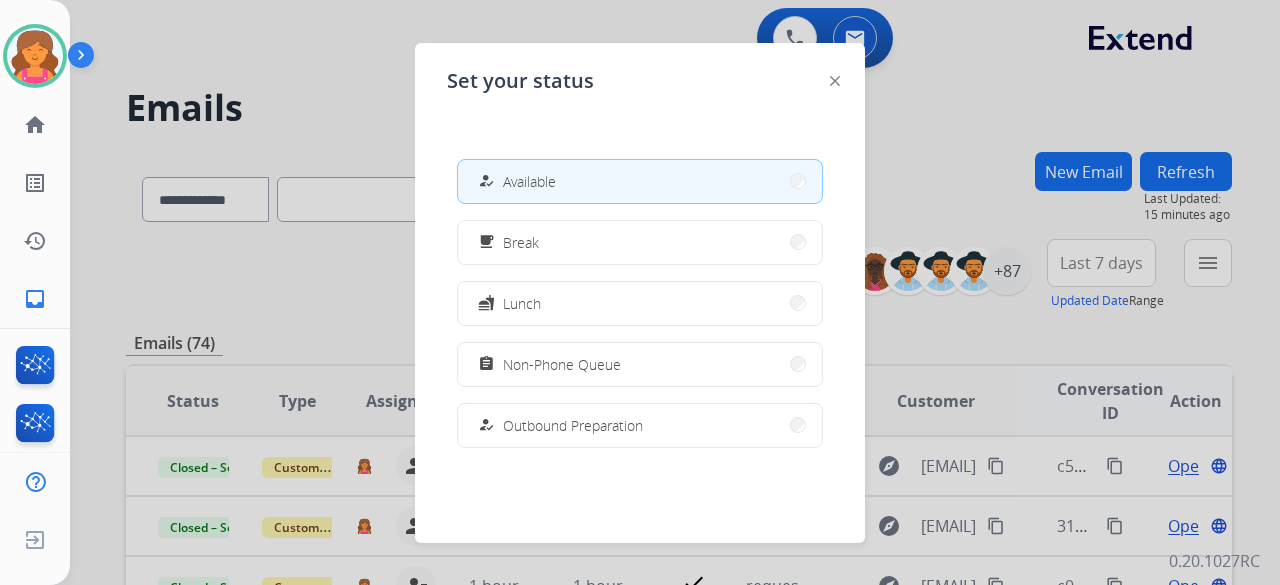 click at bounding box center (640, 292) 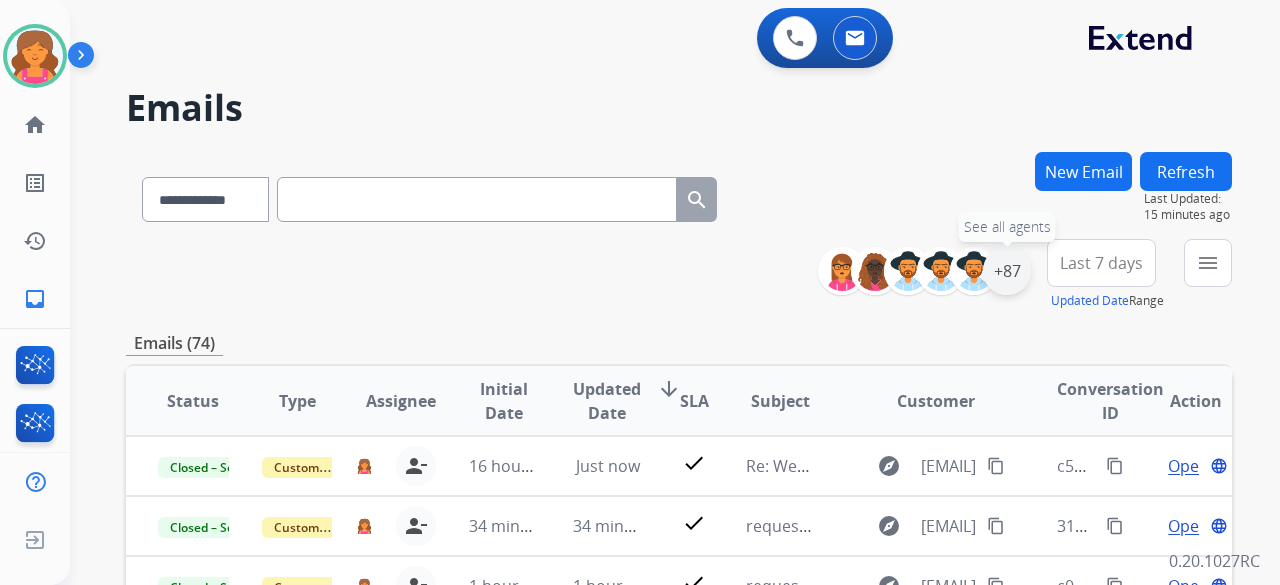 click on "+87" at bounding box center (1007, 271) 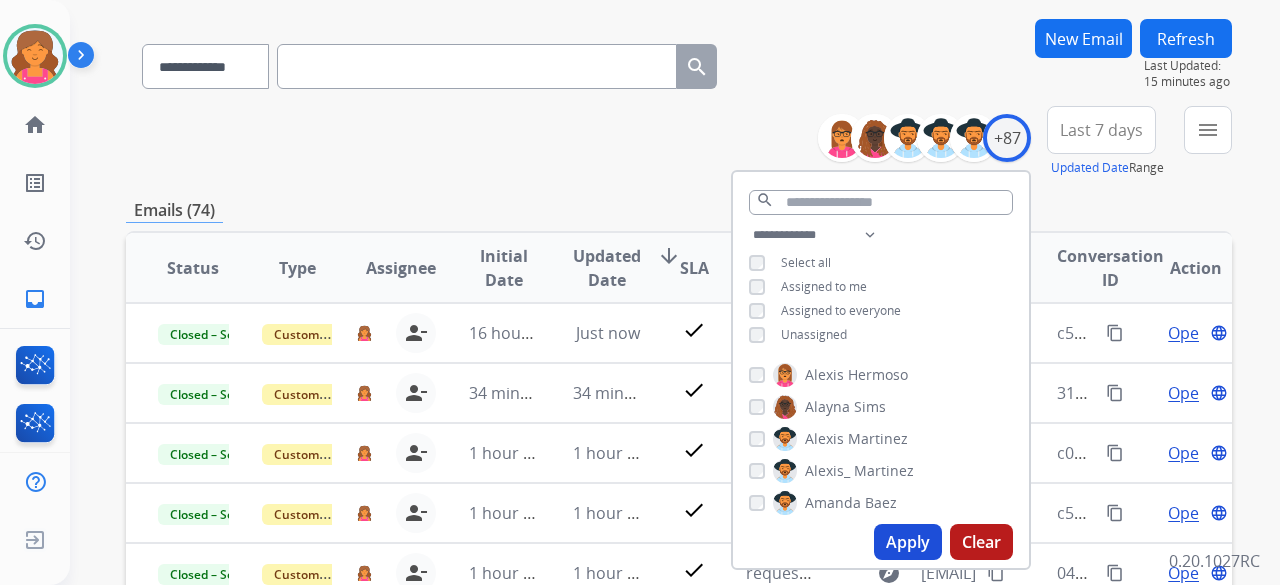 scroll, scrollTop: 200, scrollLeft: 0, axis: vertical 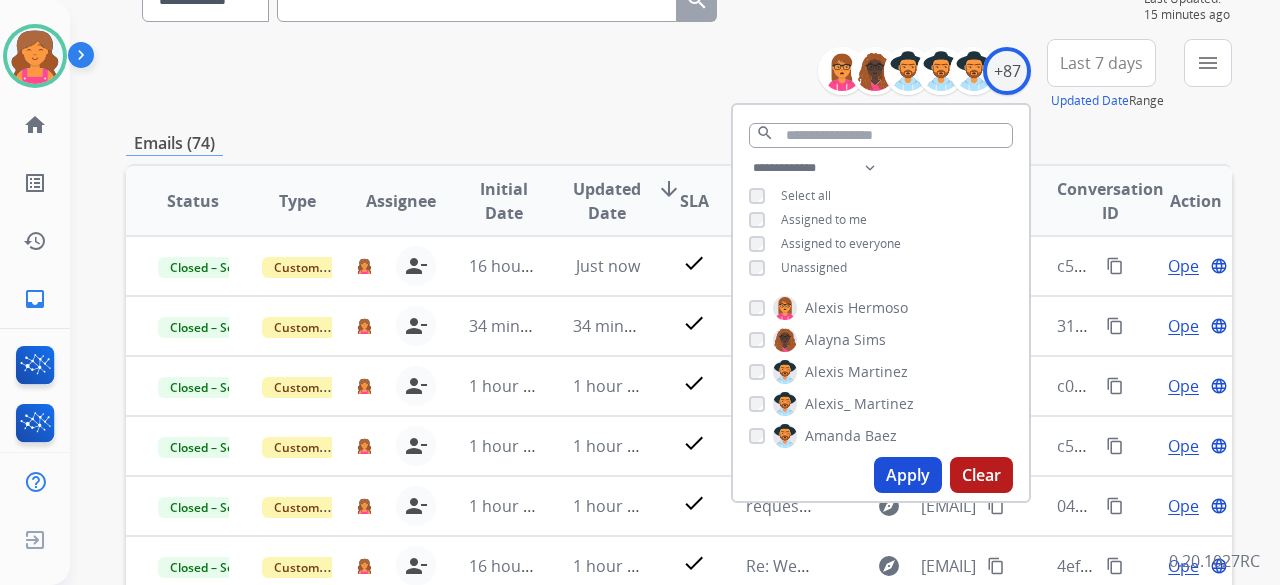 click on "Apply" at bounding box center (908, 475) 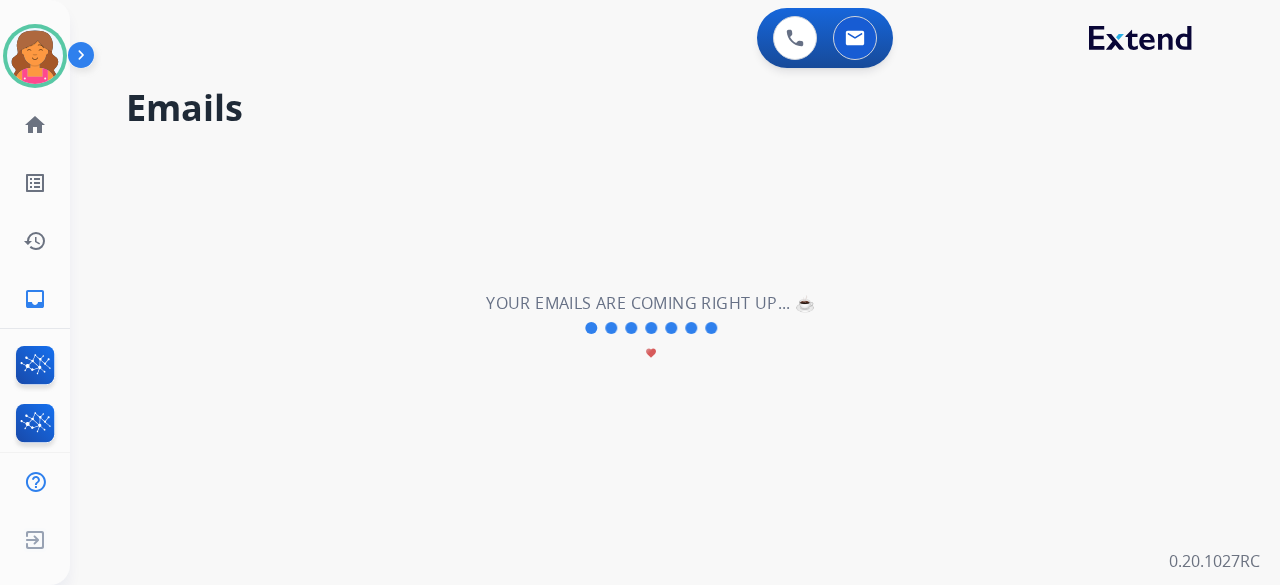 scroll, scrollTop: 0, scrollLeft: 0, axis: both 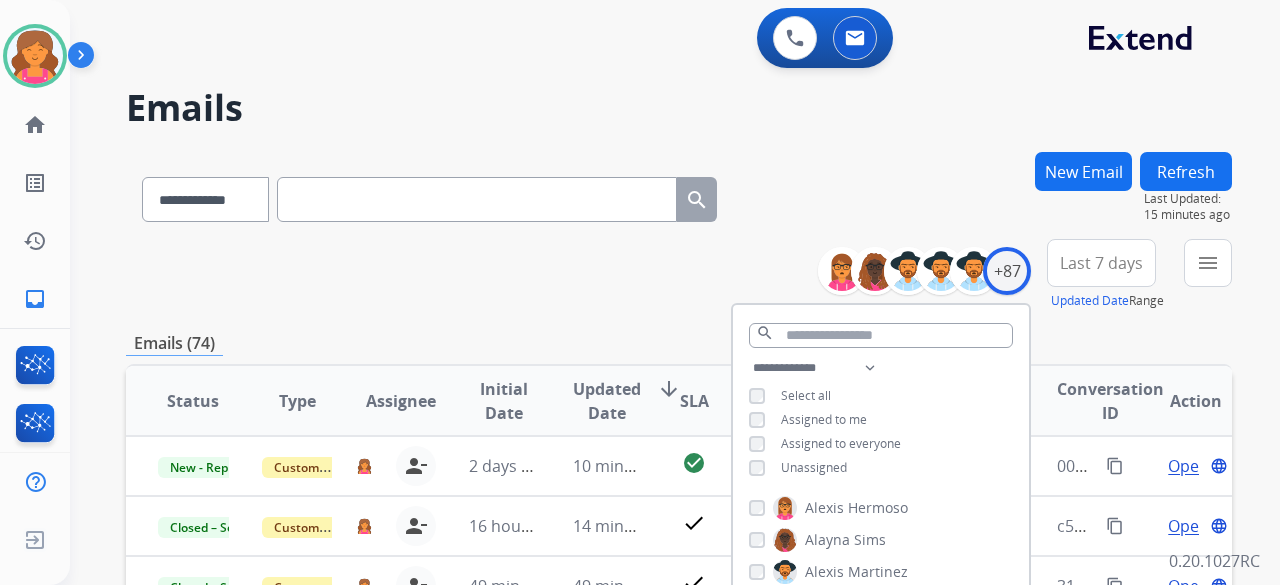 click on "**********" at bounding box center [679, 275] 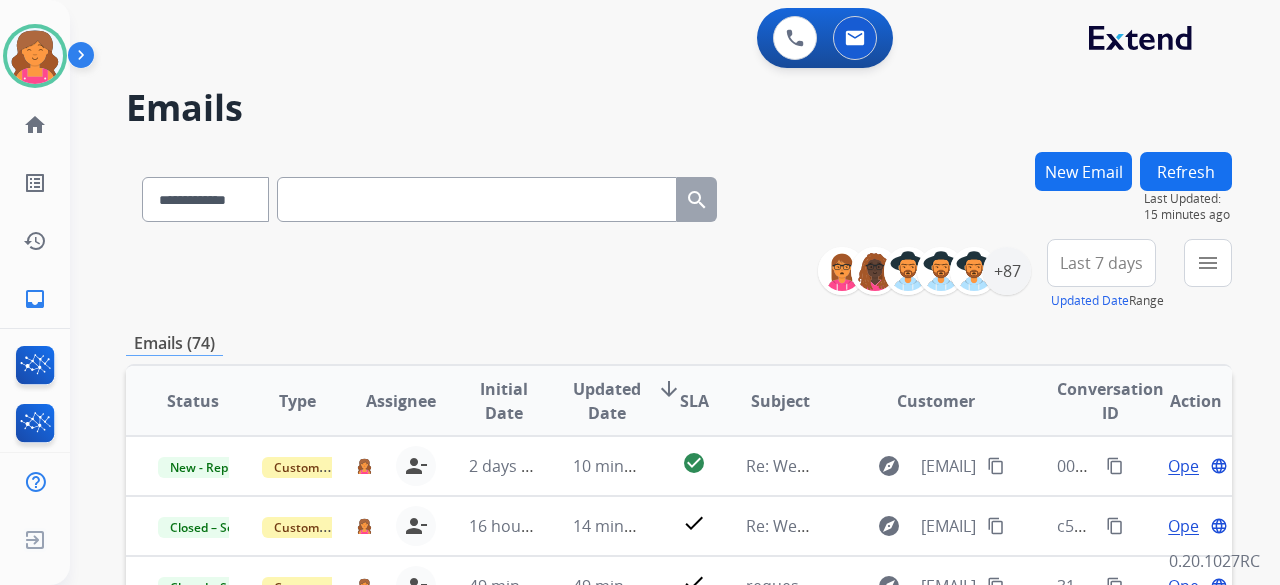 scroll, scrollTop: 2, scrollLeft: 0, axis: vertical 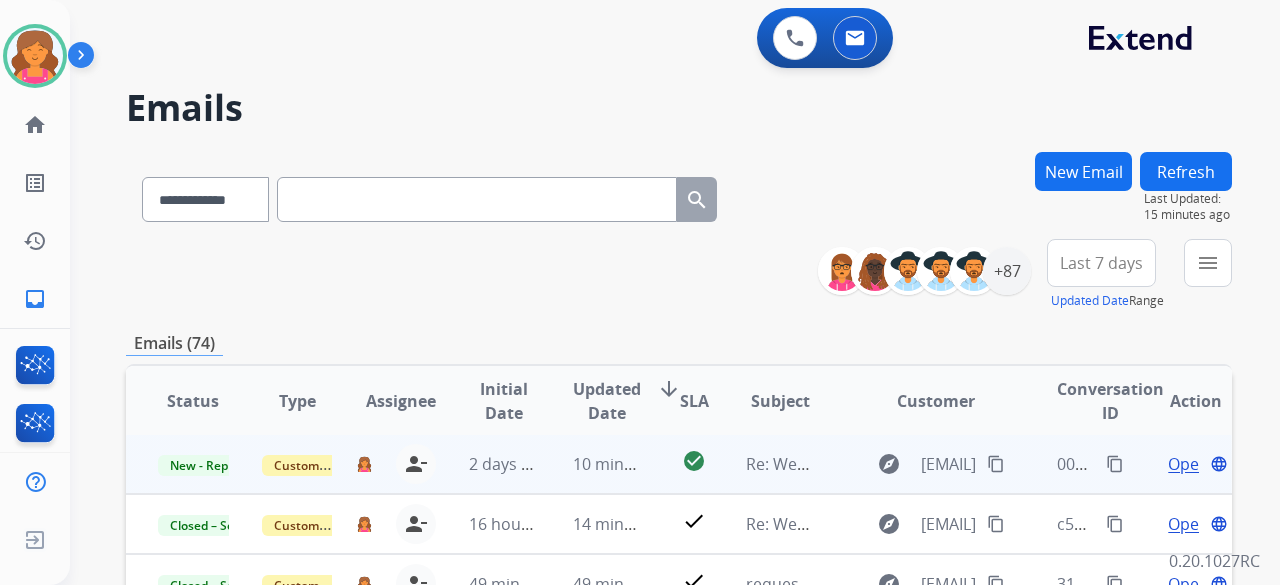 click on "Open" at bounding box center [1188, 464] 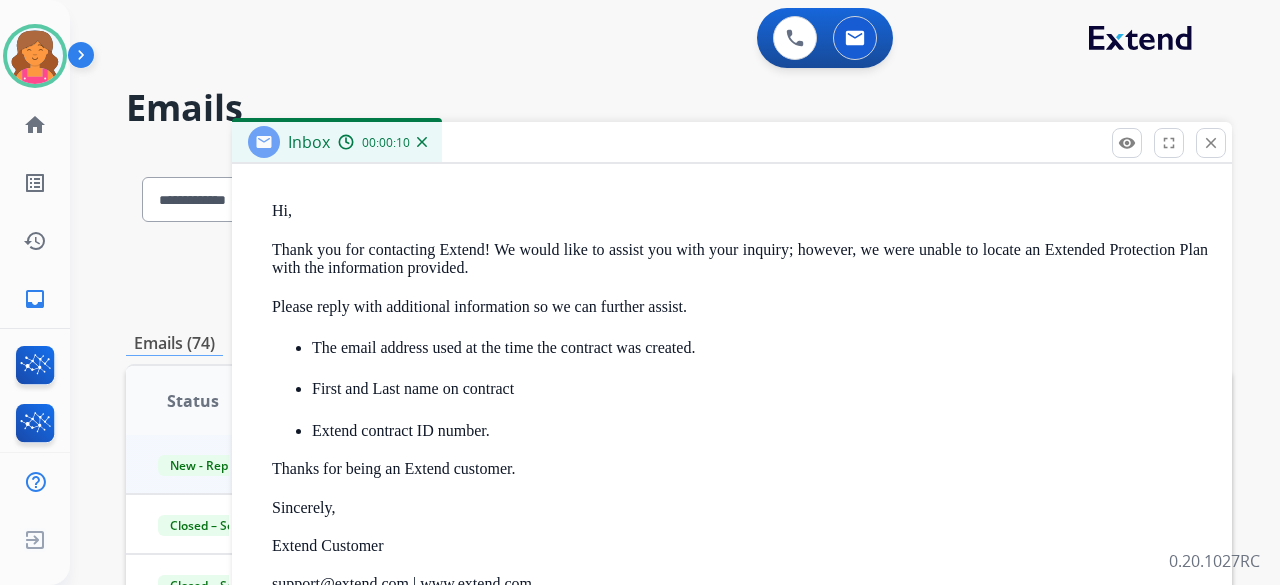 scroll, scrollTop: 686, scrollLeft: 0, axis: vertical 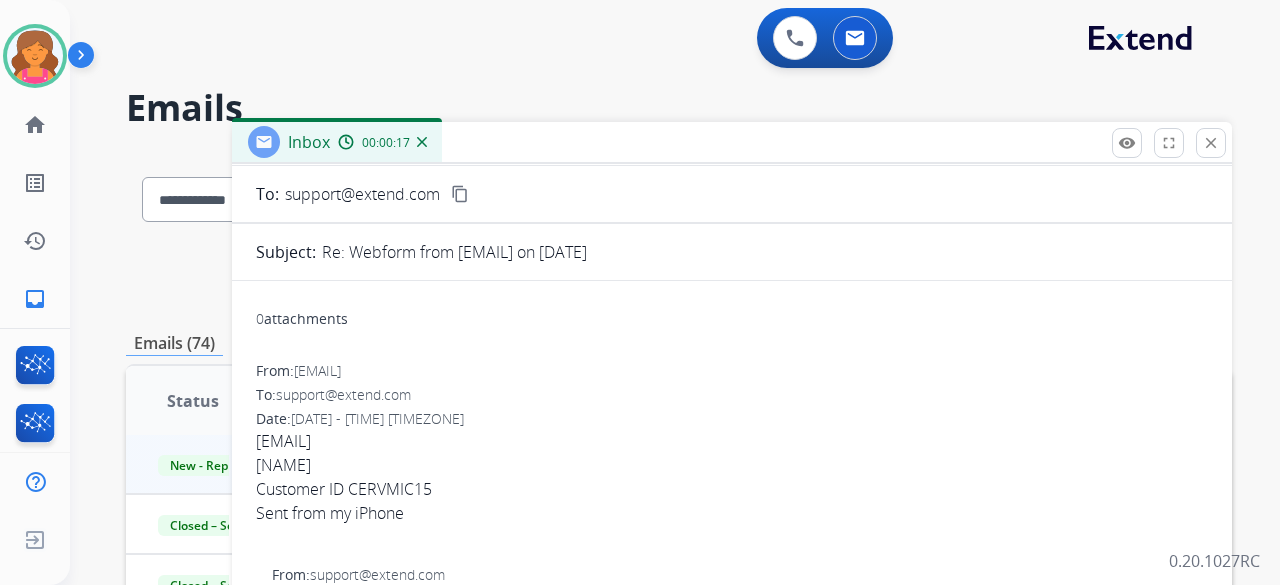 drag, startPoint x: 252, startPoint y: 431, endPoint x: 490, endPoint y: 442, distance: 238.25406 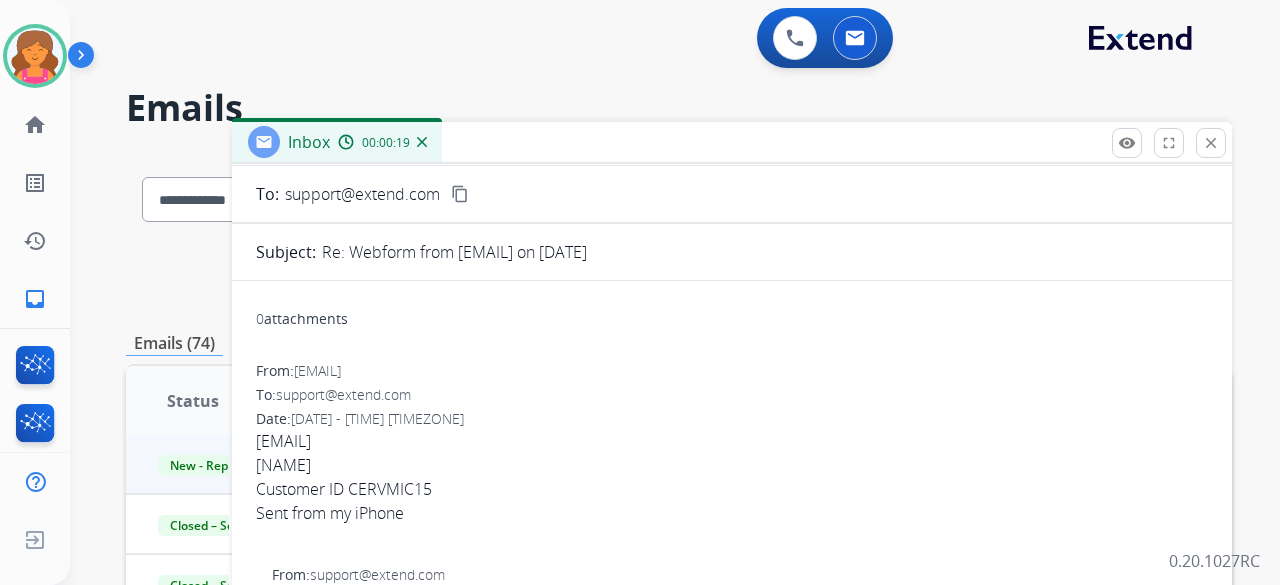 copy on "[EMAIL]" 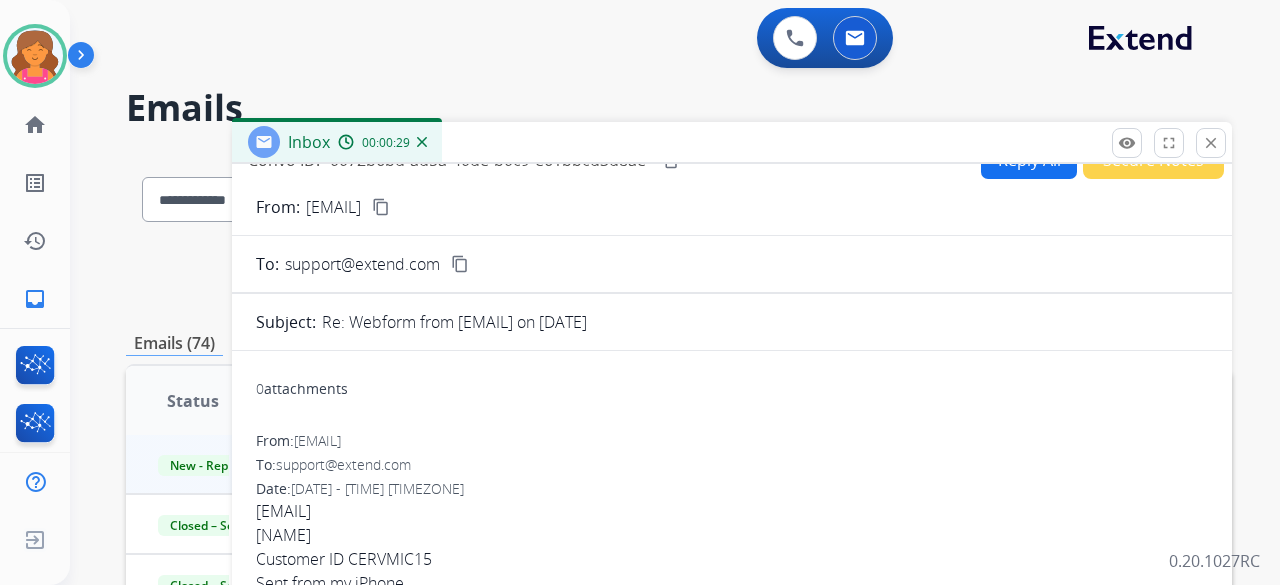 scroll, scrollTop: 0, scrollLeft: 0, axis: both 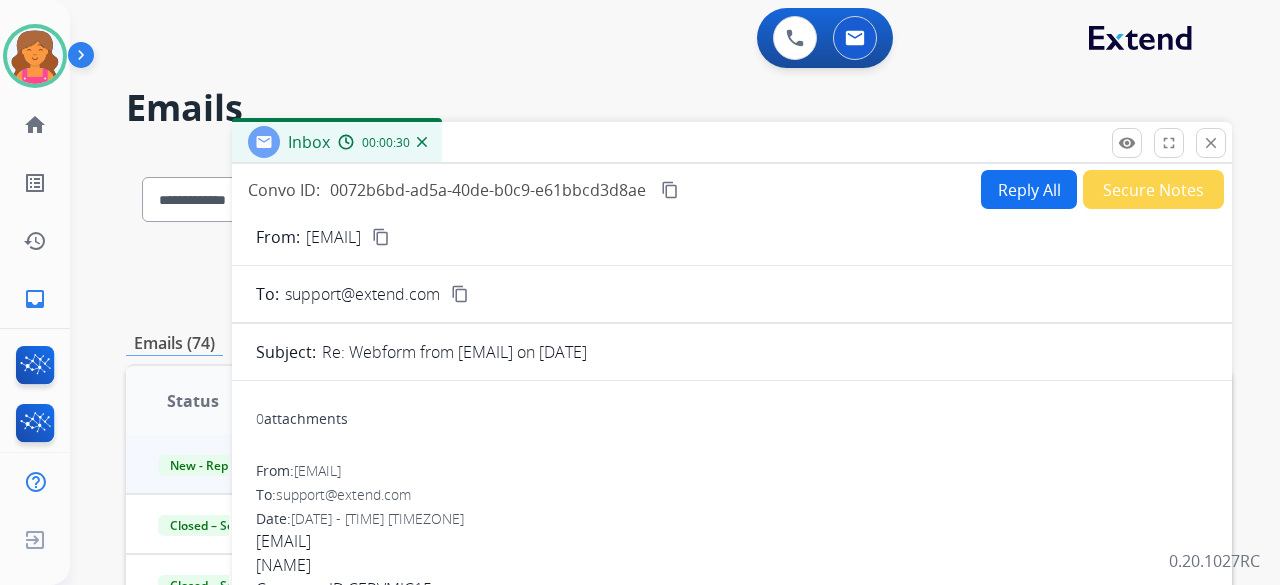 click on "Reply All" at bounding box center (1029, 189) 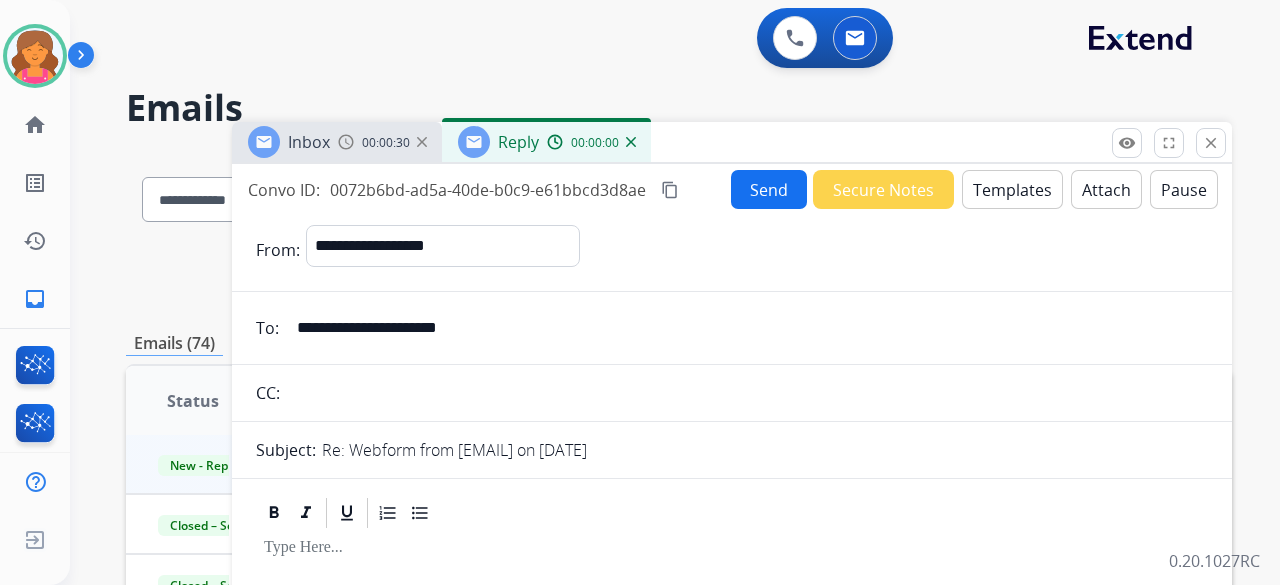 click on "Templates" at bounding box center (1012, 189) 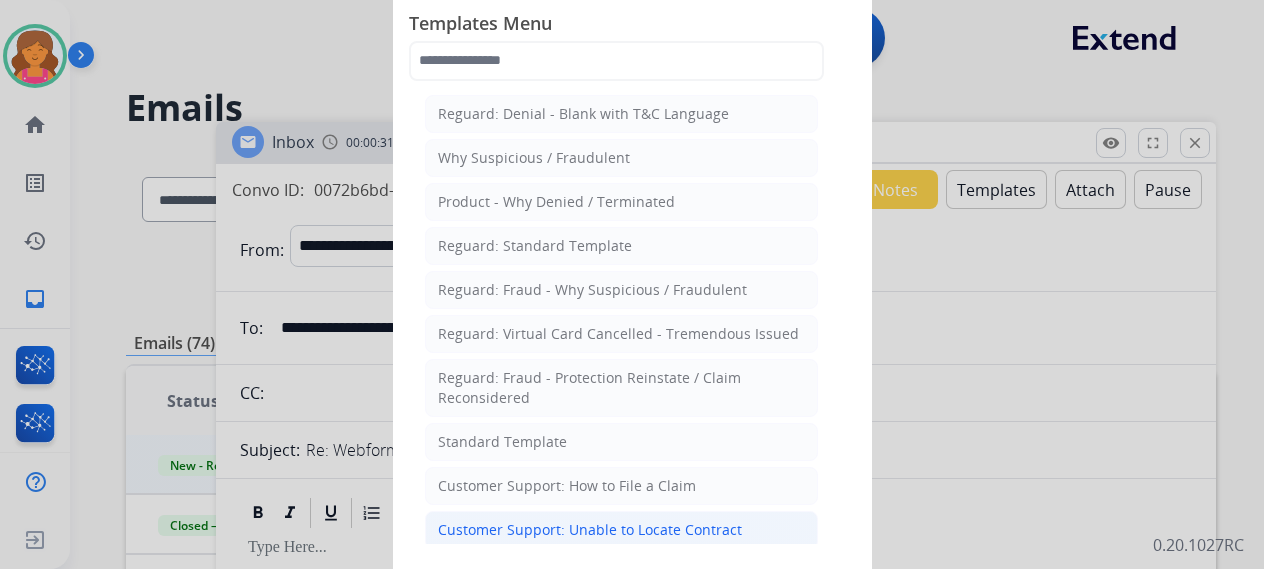 click on "Customer Support: Unable to Locate Contract" 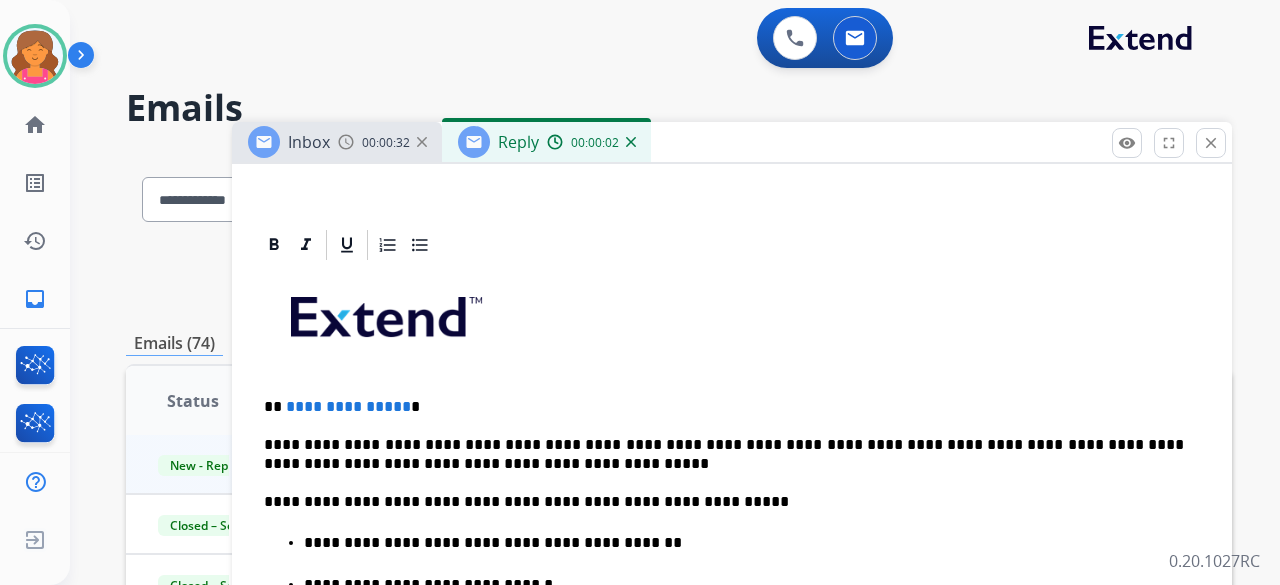 scroll, scrollTop: 400, scrollLeft: 0, axis: vertical 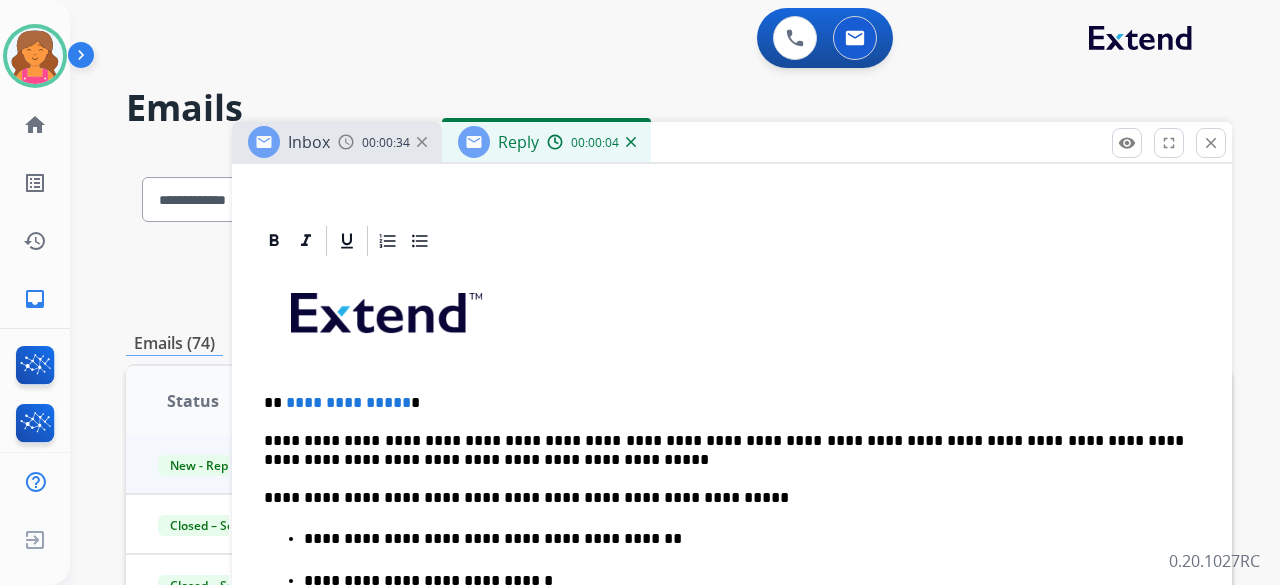click on "**********" at bounding box center [348, 402] 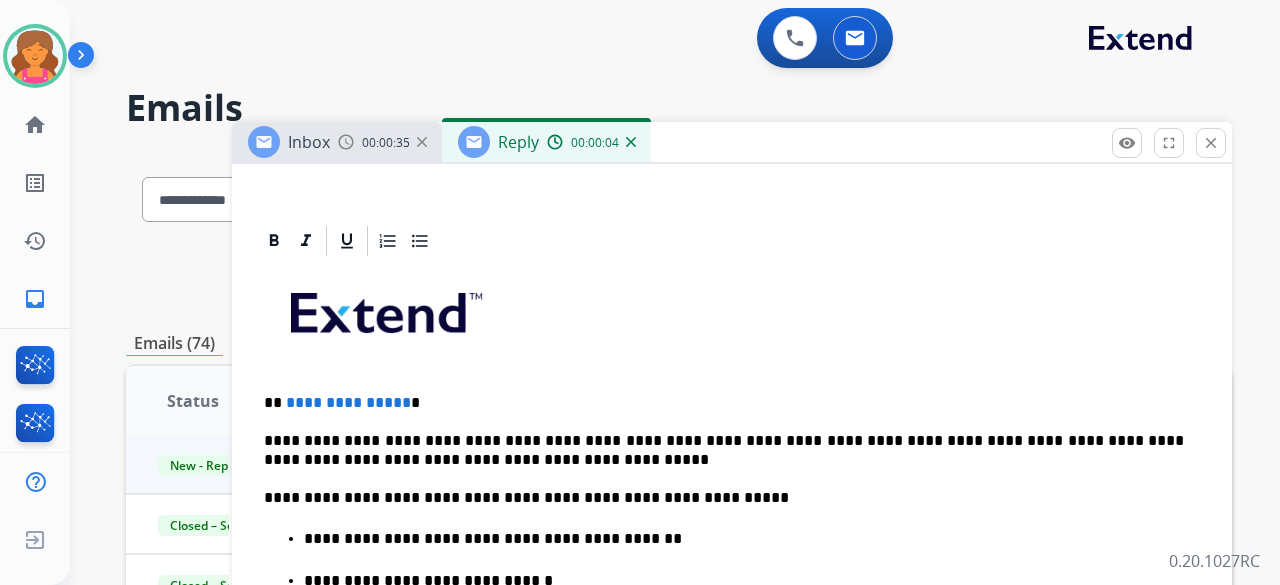 type 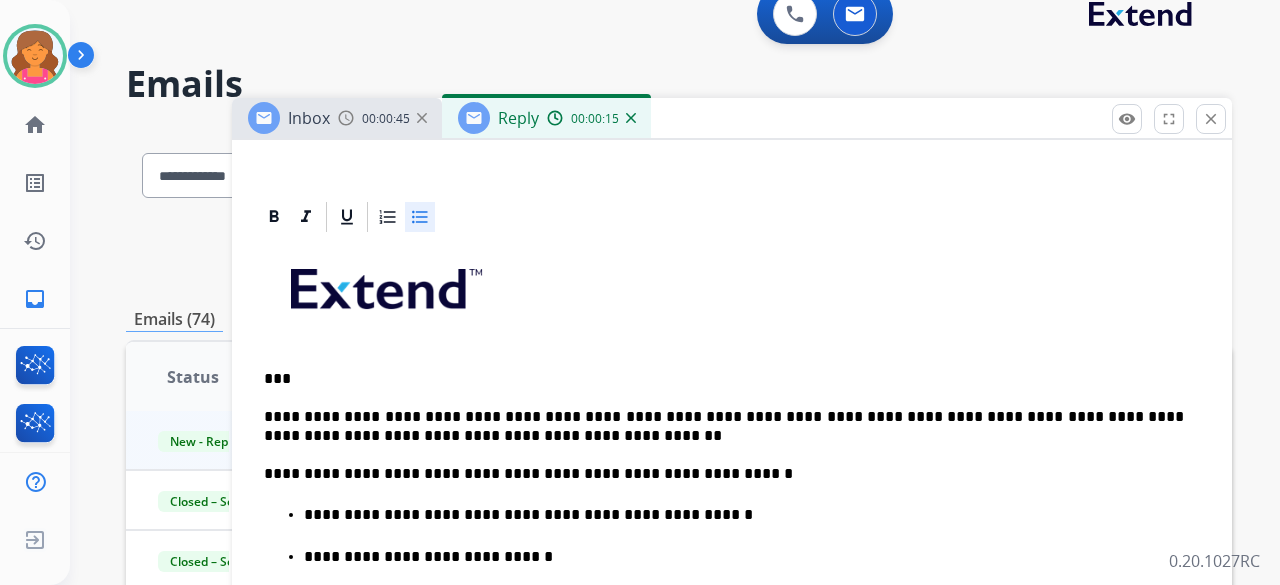 scroll, scrollTop: 43, scrollLeft: 0, axis: vertical 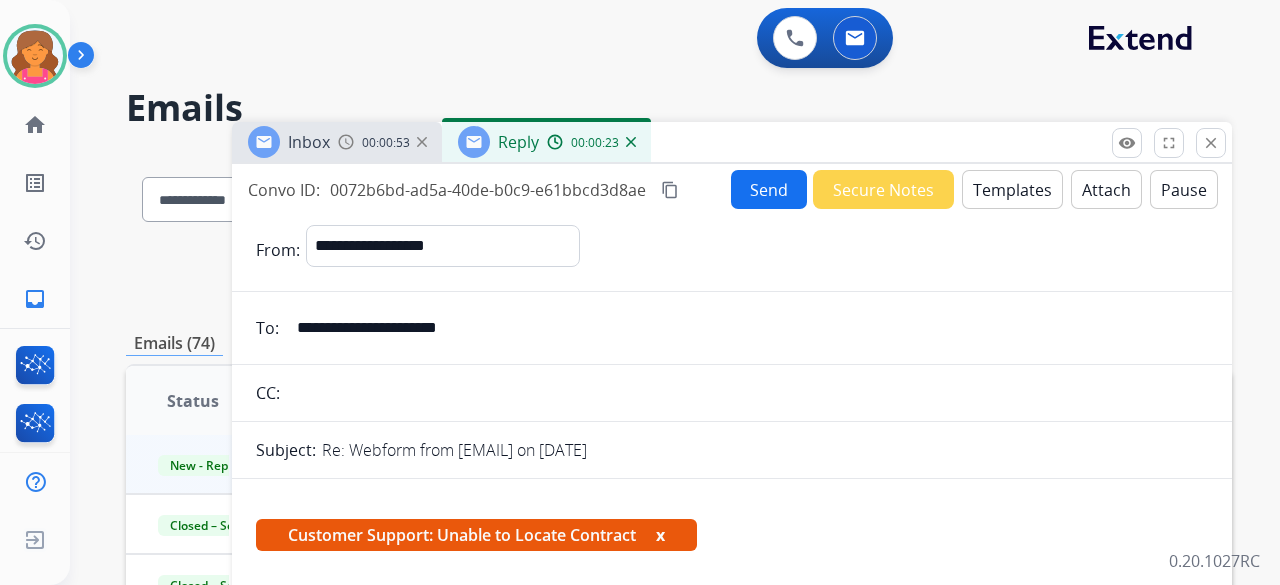 click on "Send" at bounding box center (769, 189) 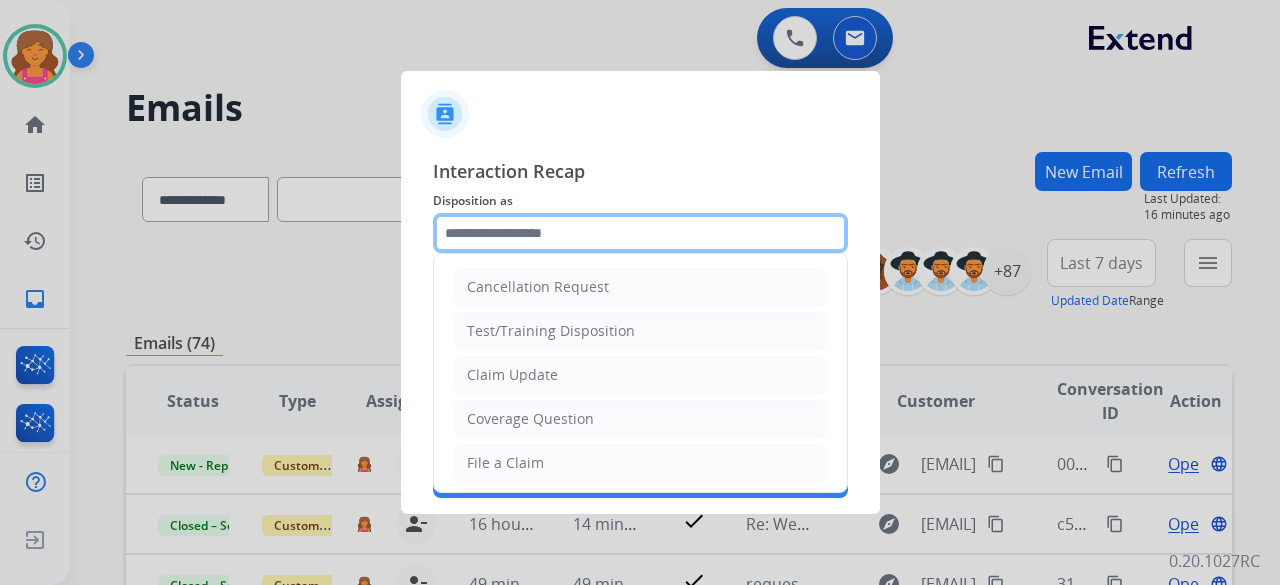 click 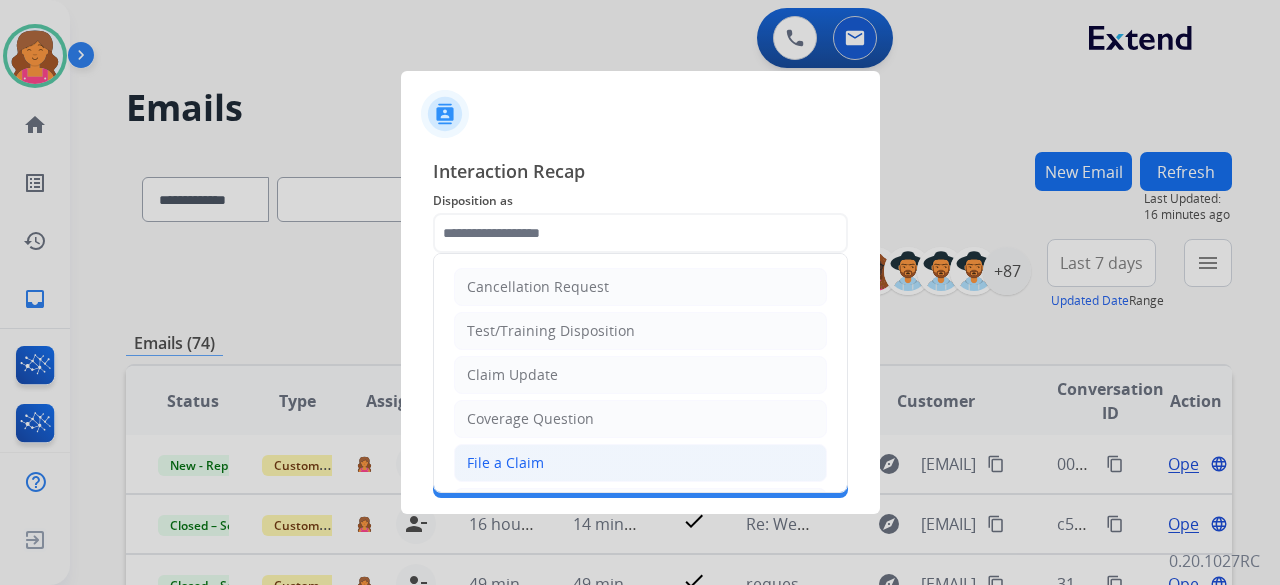 click on "File a Claim" 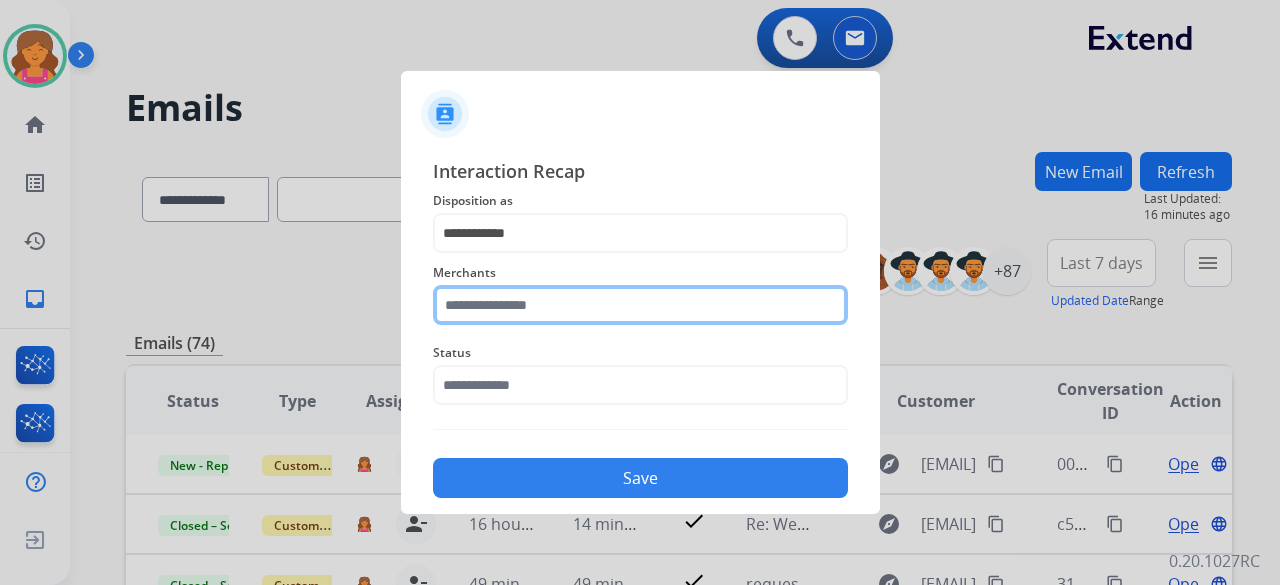 click on "Merchants" 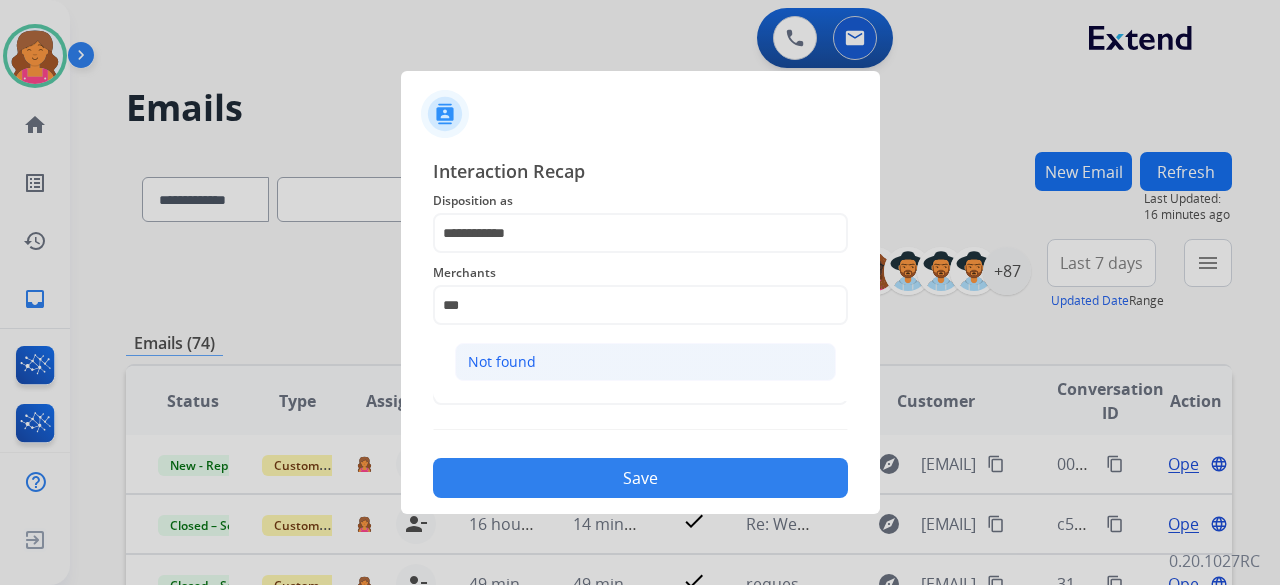 click on "Not found" 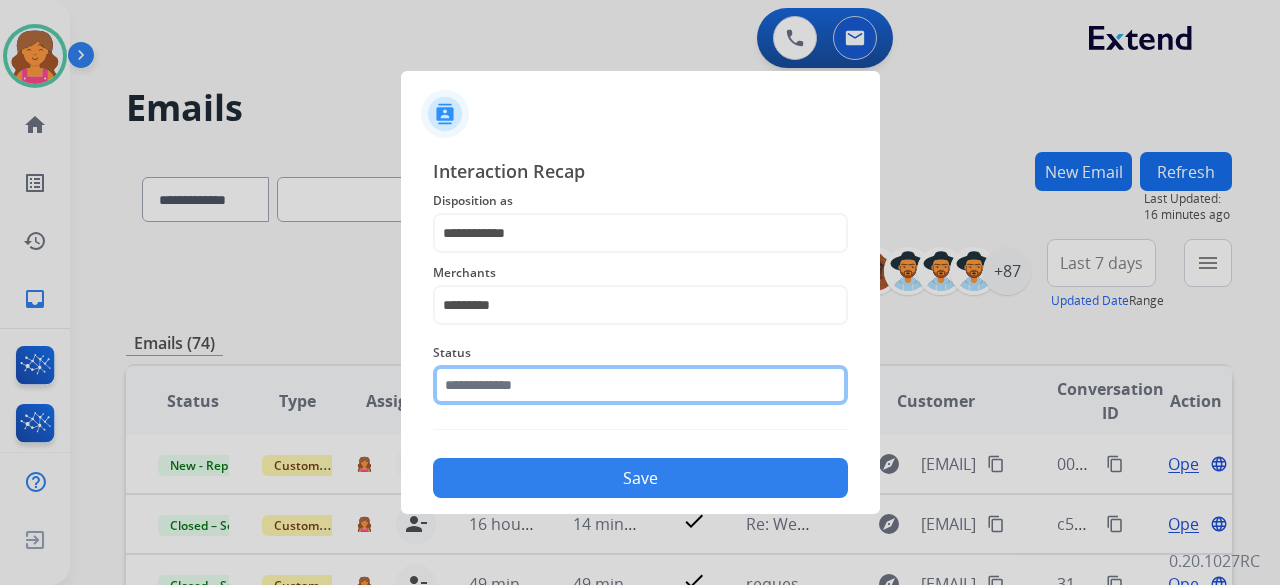 click 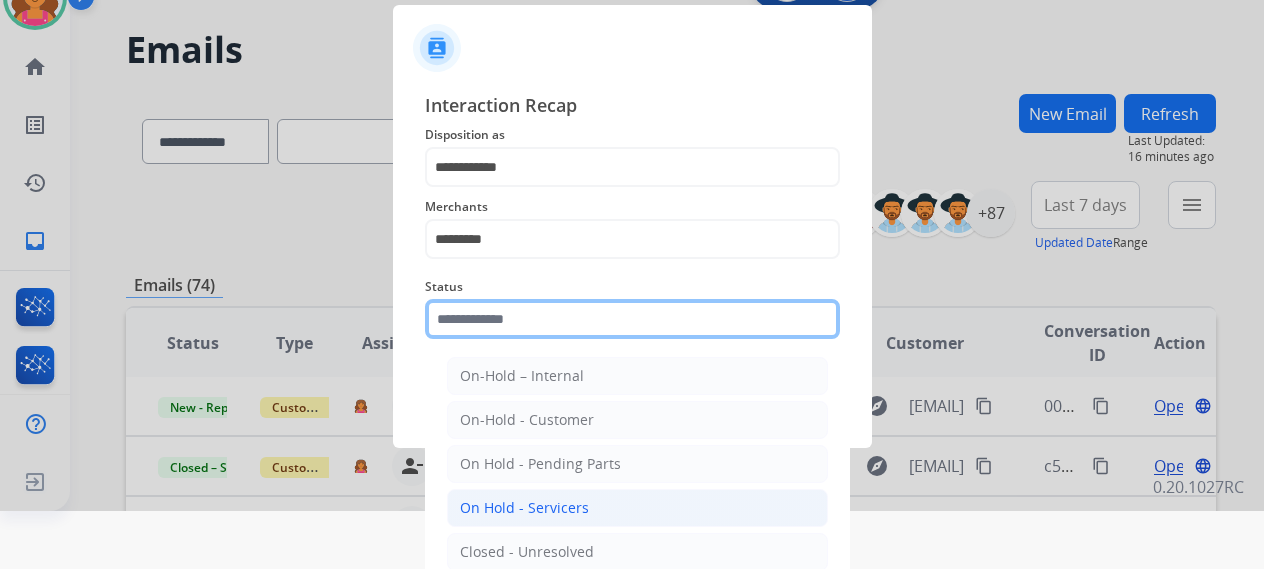 scroll, scrollTop: 136, scrollLeft: 0, axis: vertical 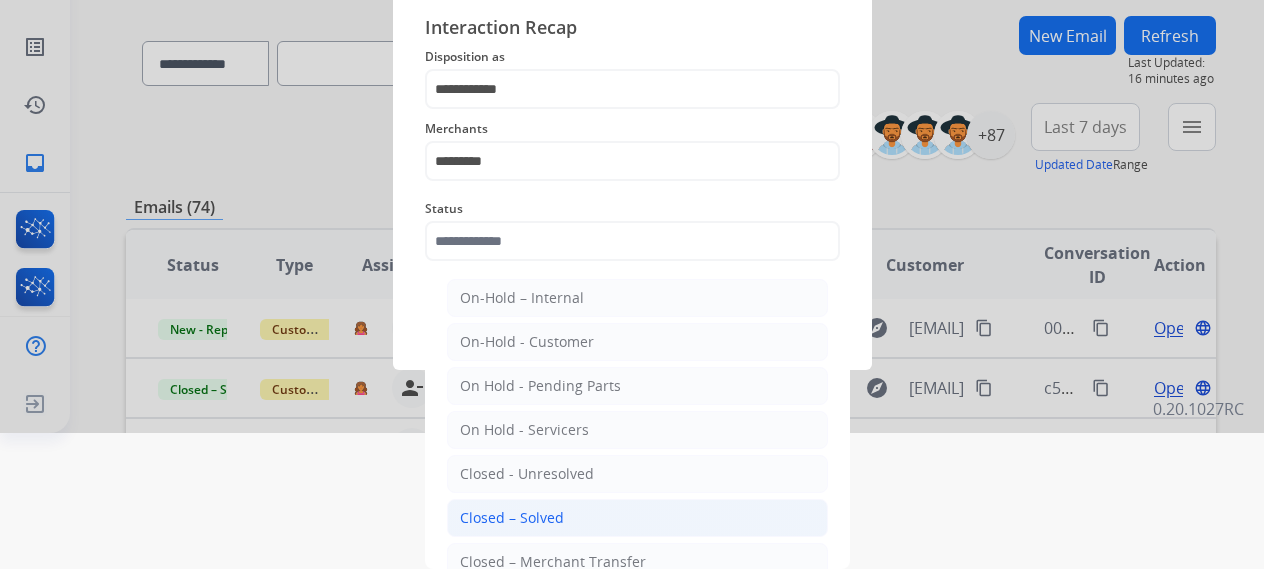 click on "Closed – Solved" 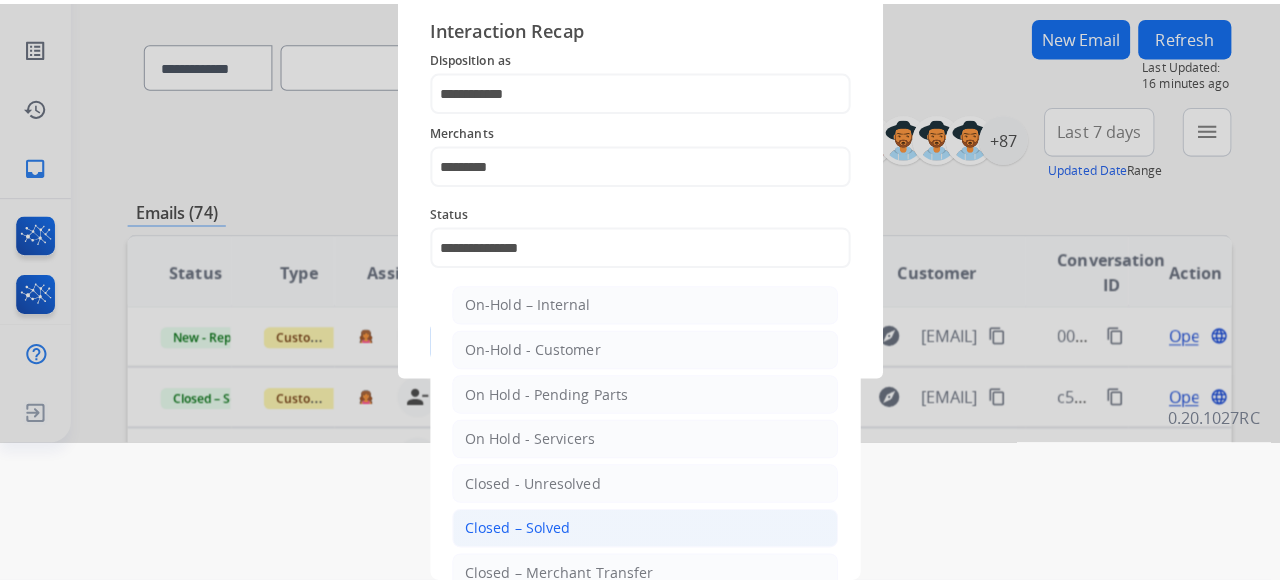 scroll, scrollTop: 0, scrollLeft: 0, axis: both 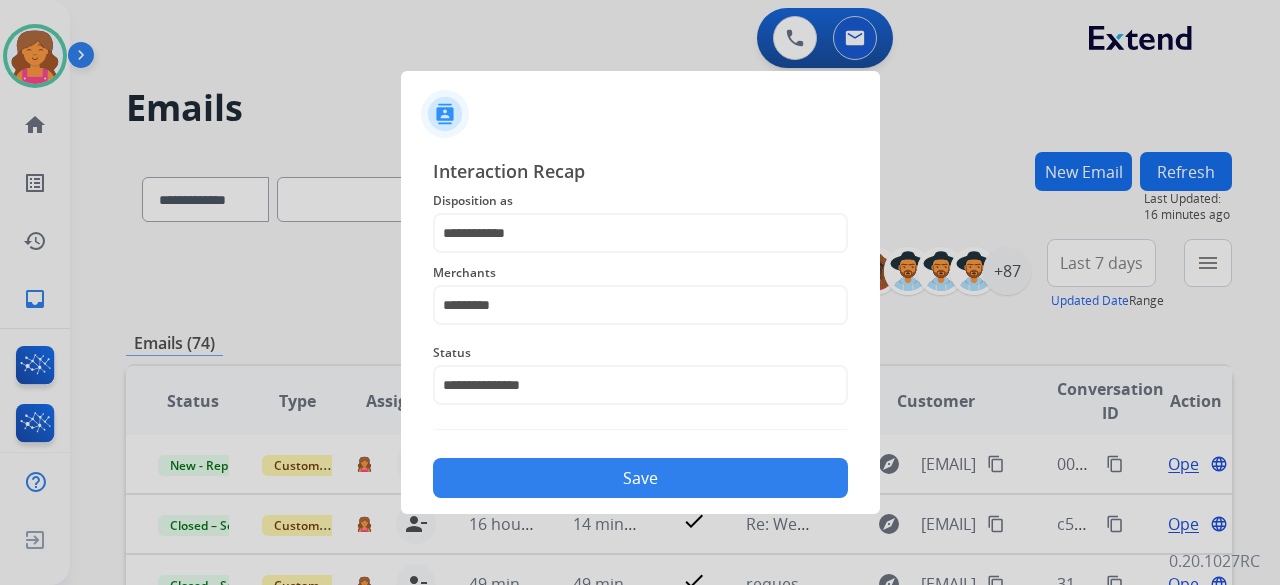 click on "Save" 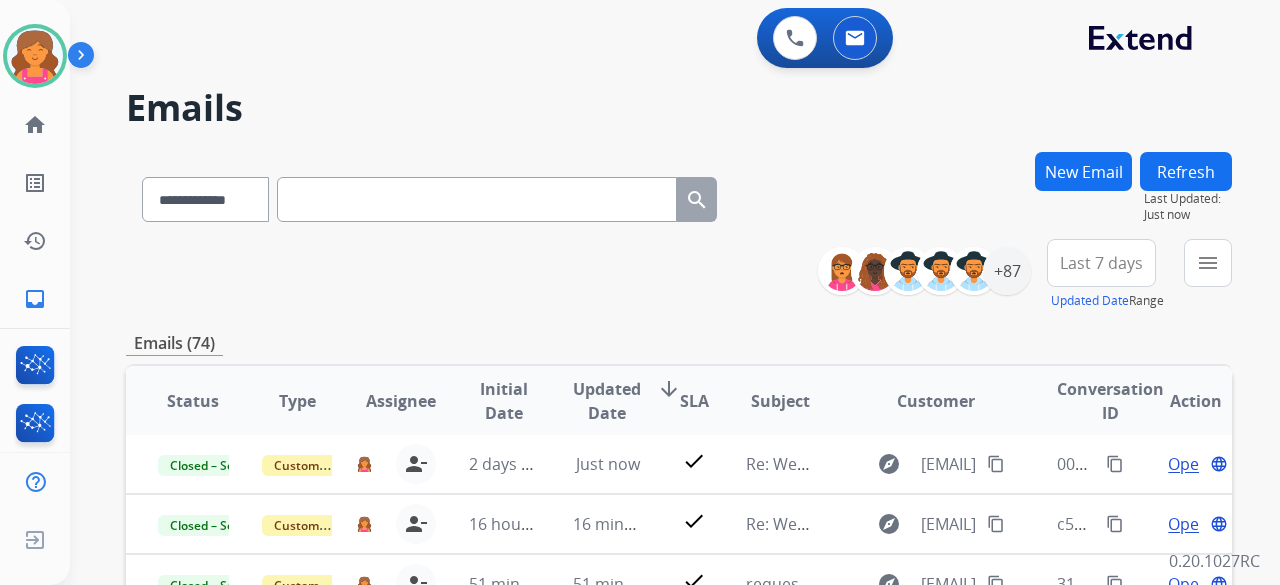 scroll, scrollTop: 300, scrollLeft: 0, axis: vertical 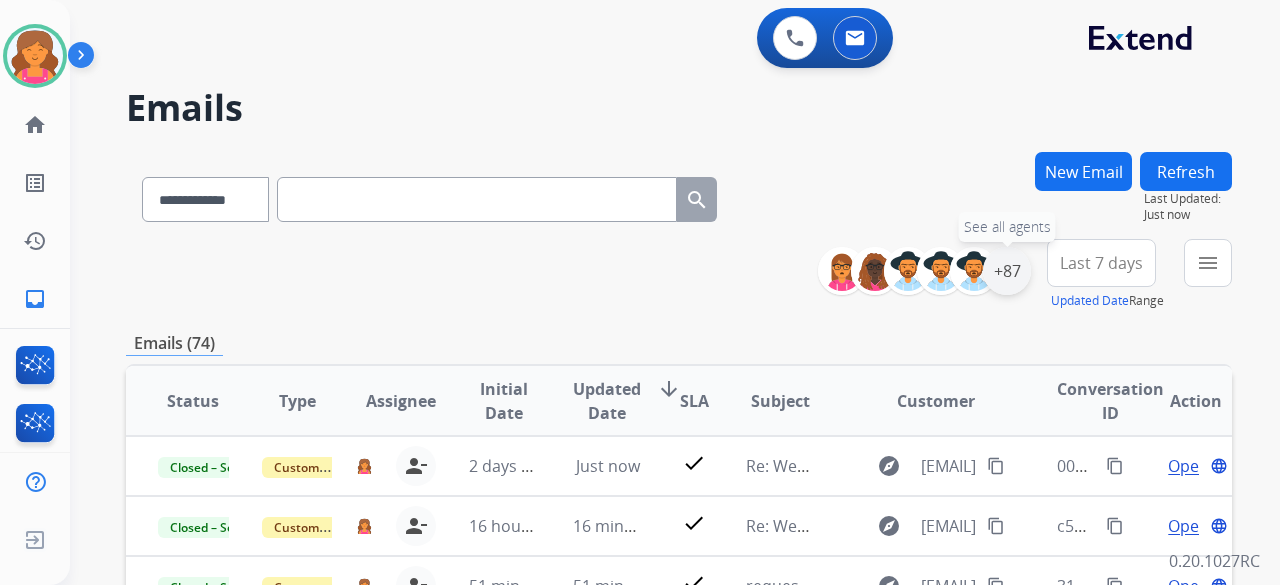 click on "+87" at bounding box center [1007, 271] 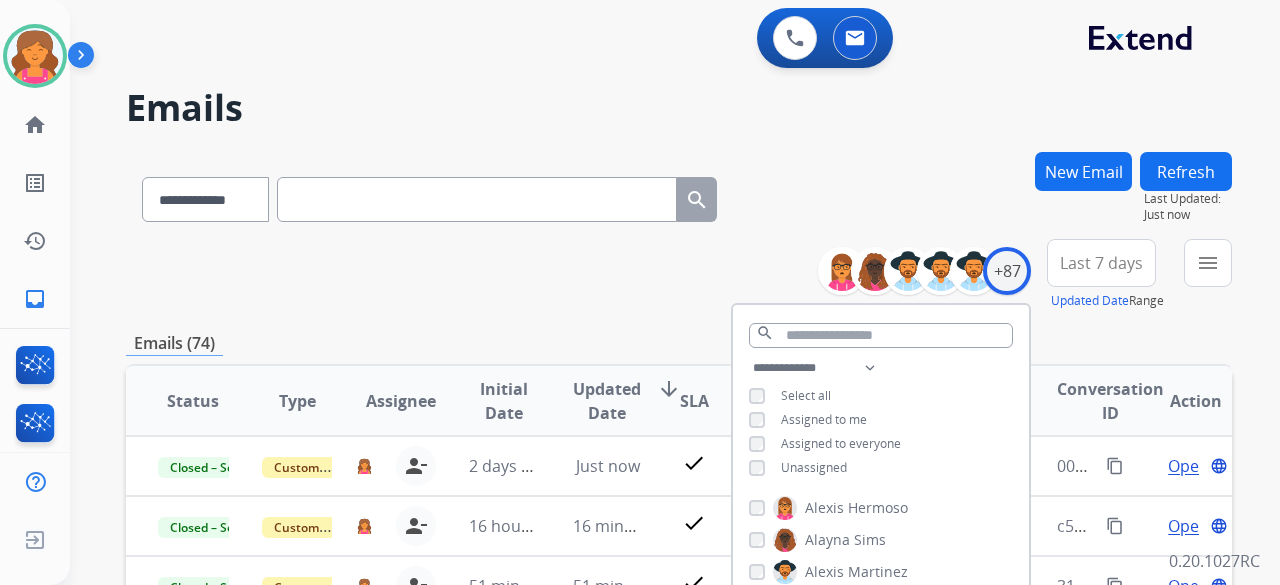 click on "Last 7 days" at bounding box center (1101, 263) 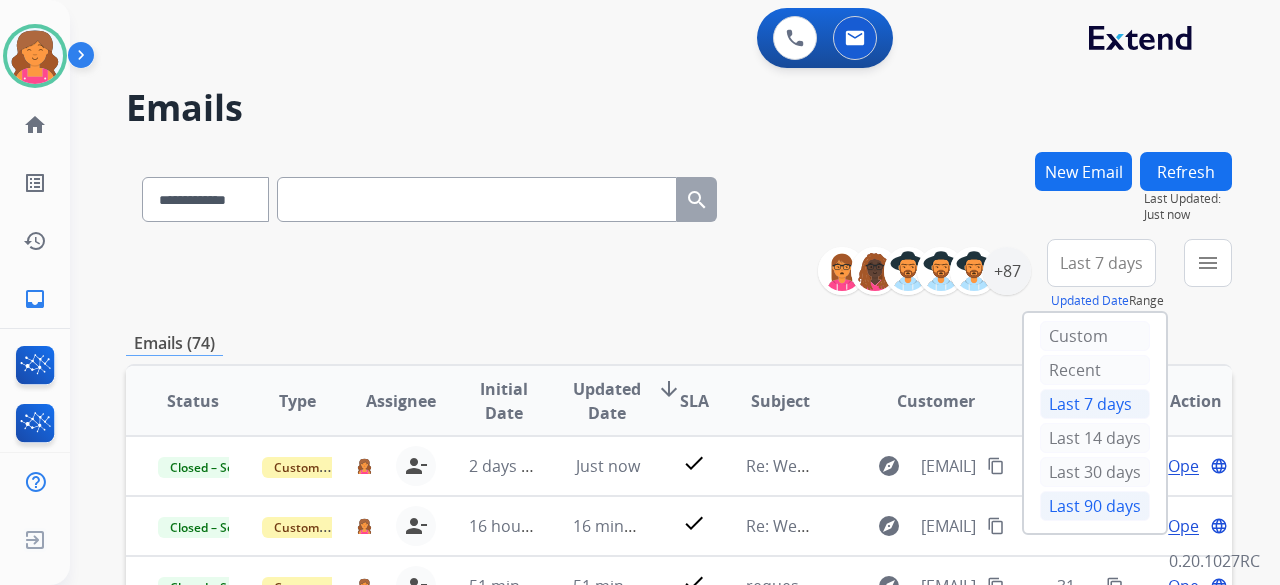 click on "Last 90 days" at bounding box center [1095, 506] 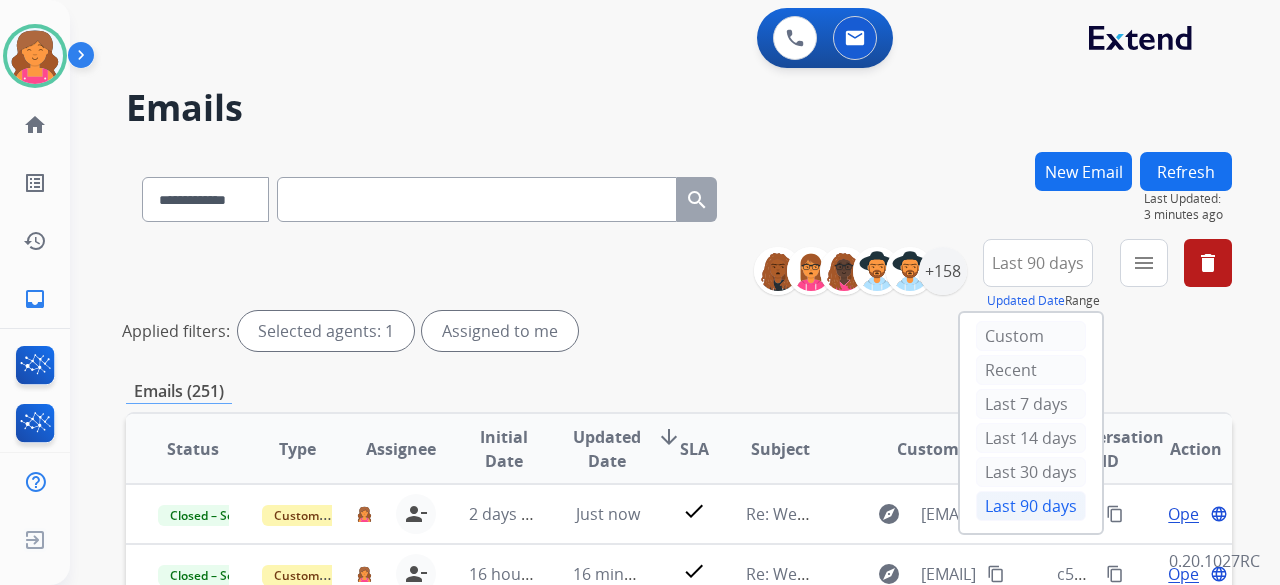 scroll, scrollTop: 2, scrollLeft: 0, axis: vertical 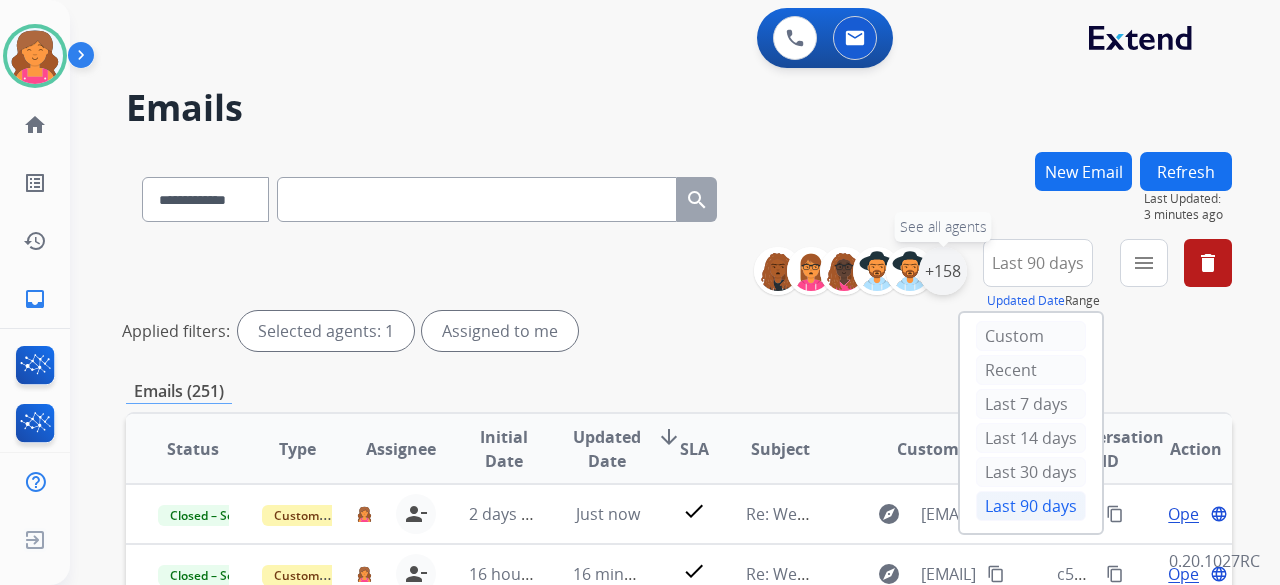 click on "+158" at bounding box center [943, 271] 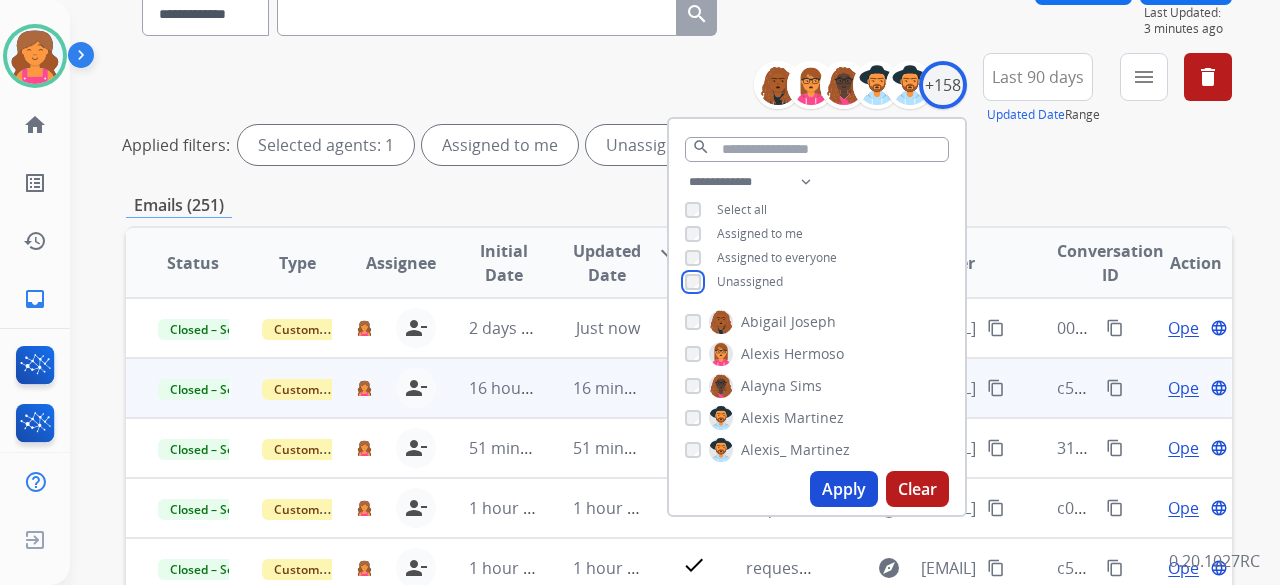 scroll, scrollTop: 200, scrollLeft: 0, axis: vertical 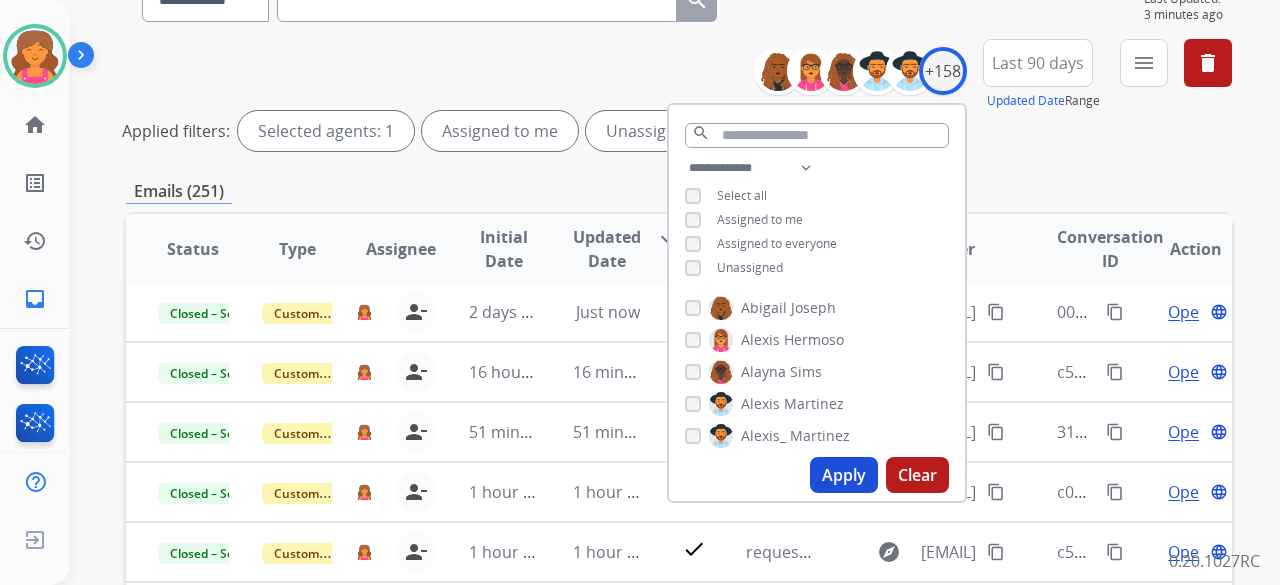 click on "Apply" at bounding box center [844, 475] 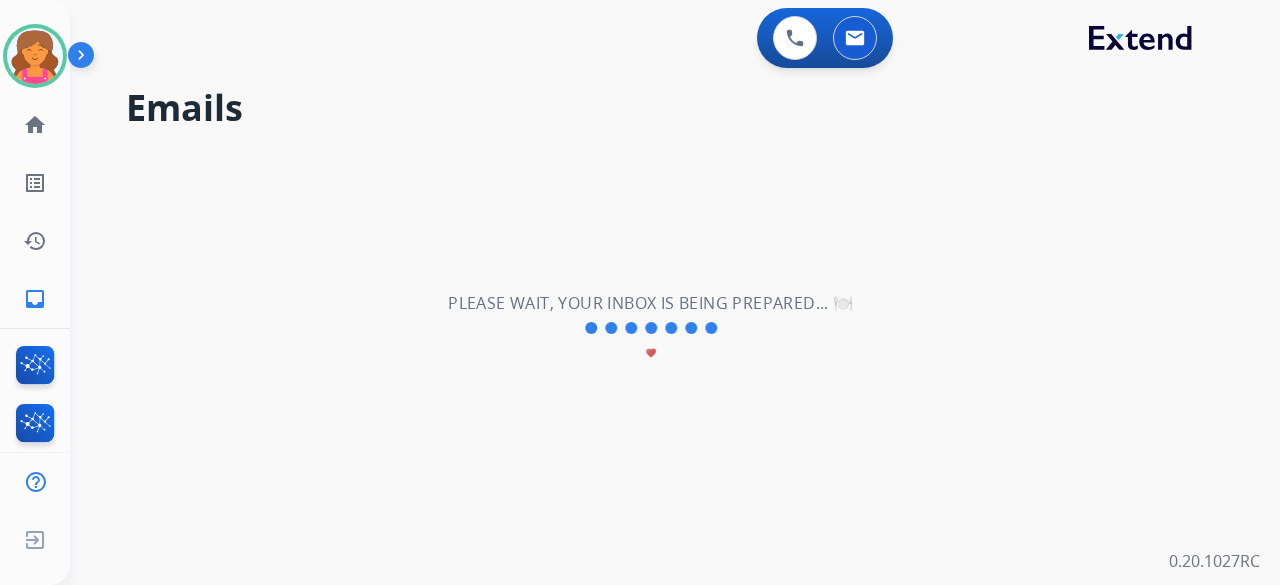 scroll, scrollTop: 0, scrollLeft: 0, axis: both 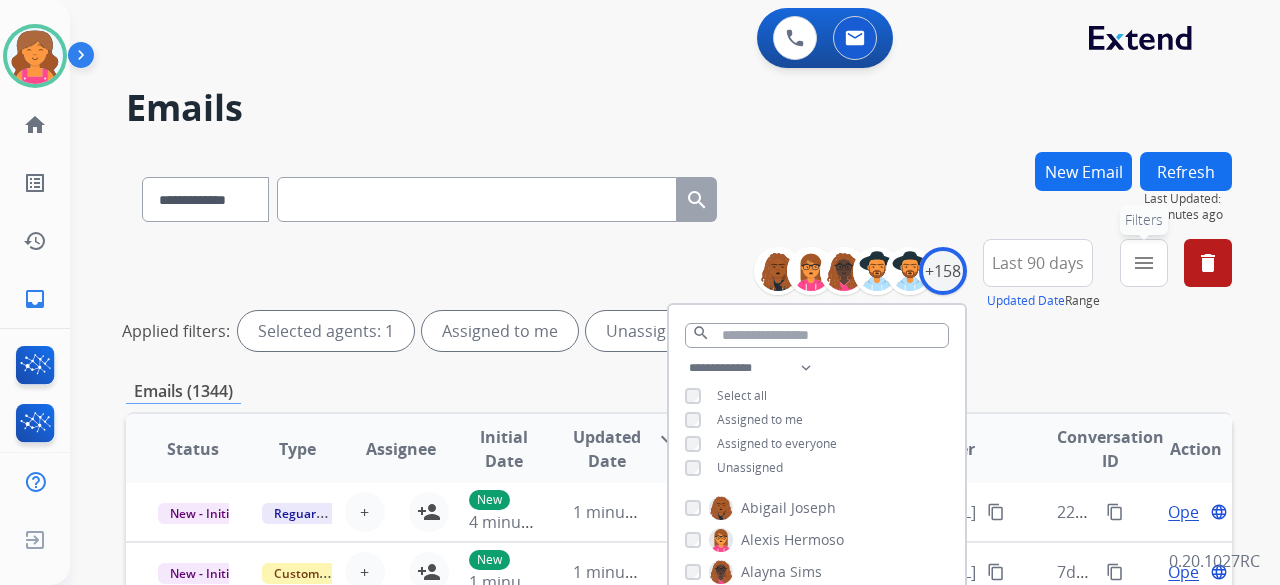 click on "menu" at bounding box center (1144, 263) 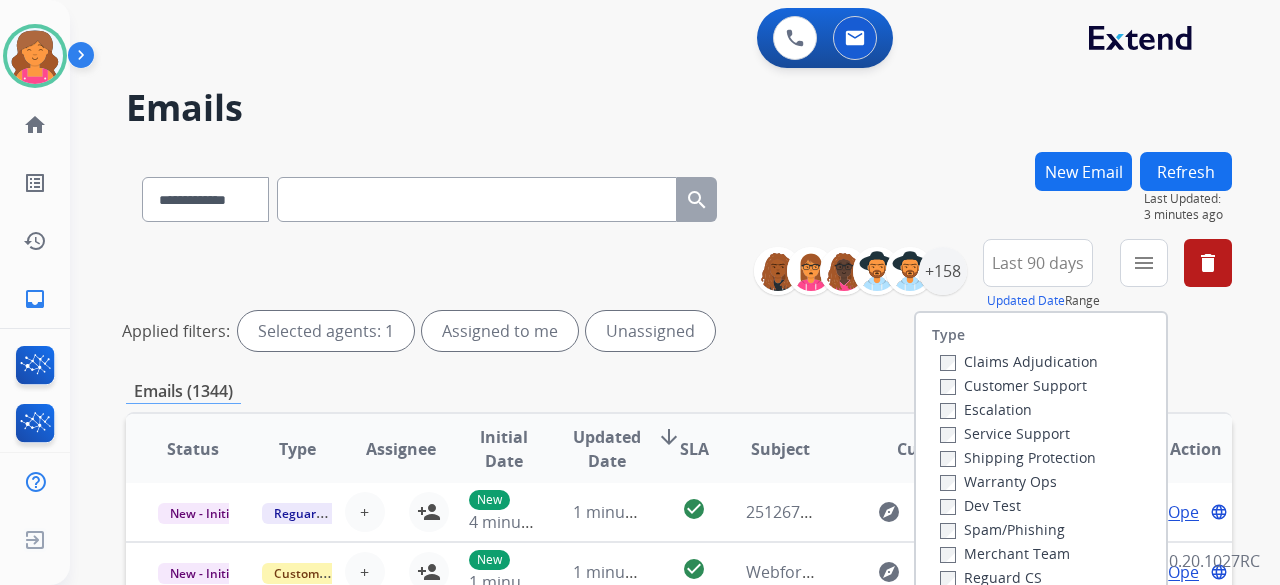 click on "Customer Support" at bounding box center (1013, 385) 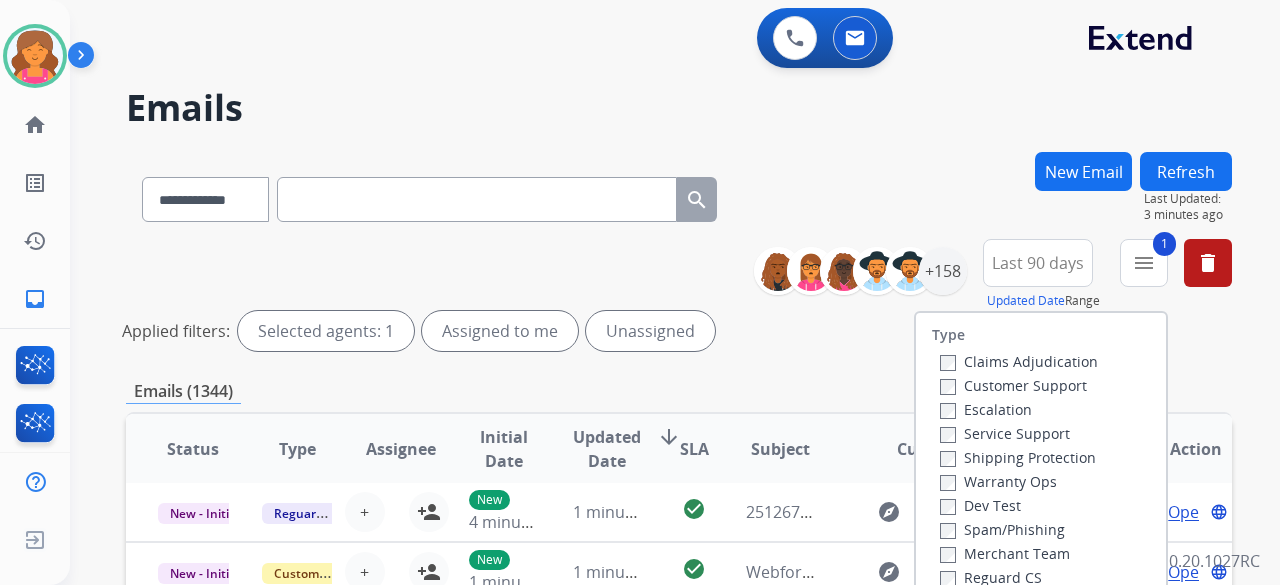 click on "Shipping Protection" at bounding box center (1018, 457) 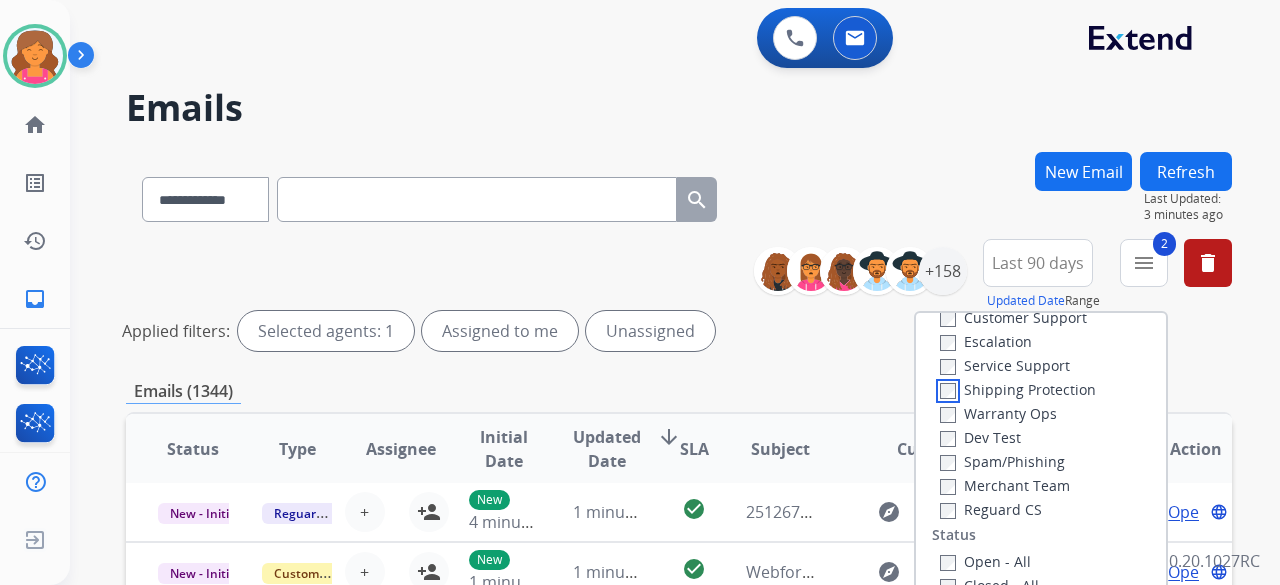 scroll, scrollTop: 100, scrollLeft: 0, axis: vertical 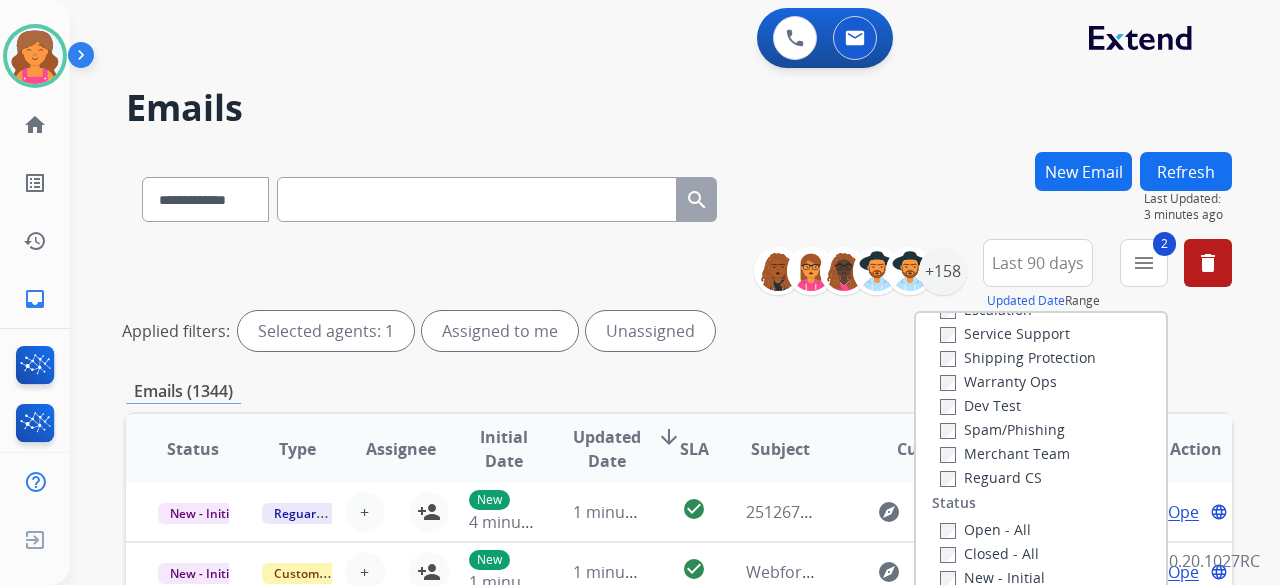 click on "Reguard CS" at bounding box center [991, 477] 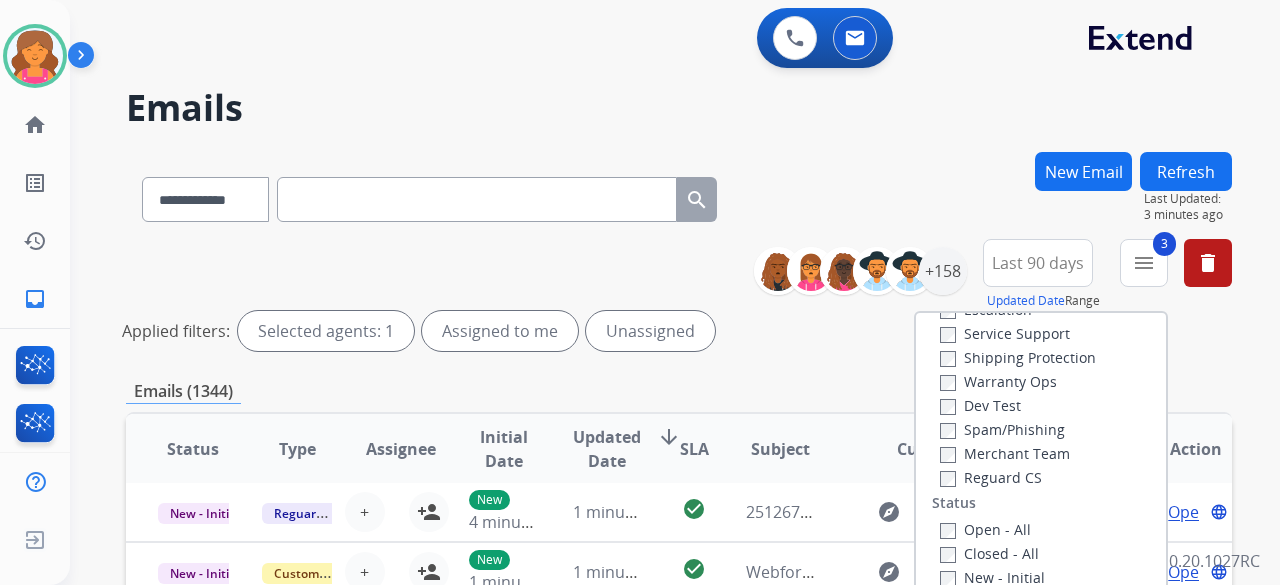 click on "Open - All" at bounding box center (985, 529) 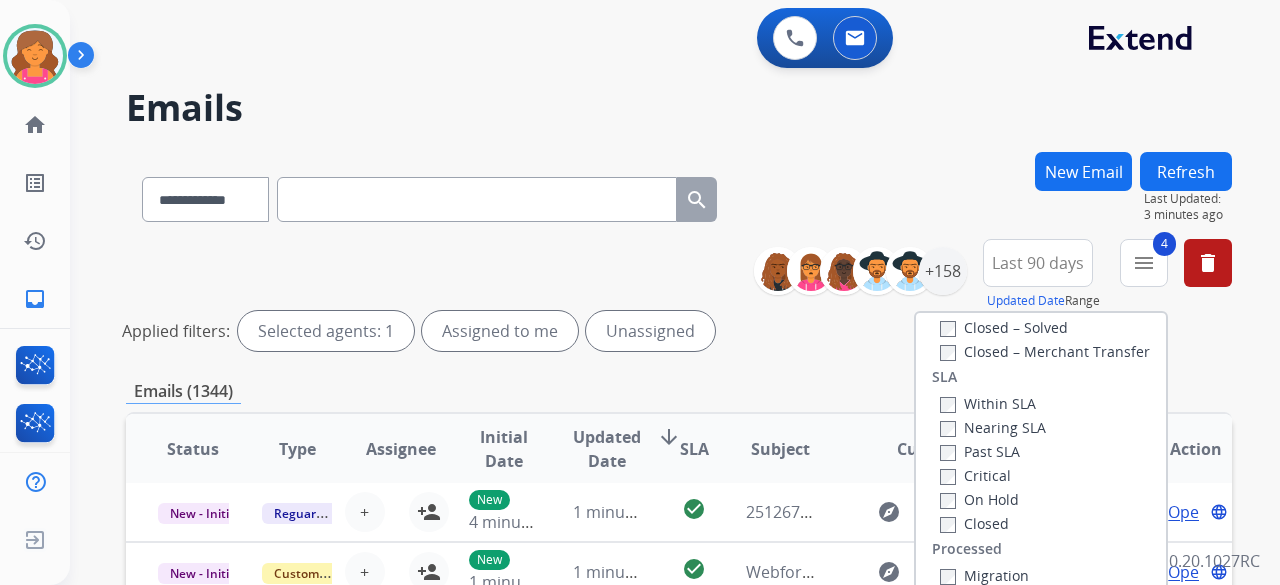 scroll, scrollTop: 528, scrollLeft: 0, axis: vertical 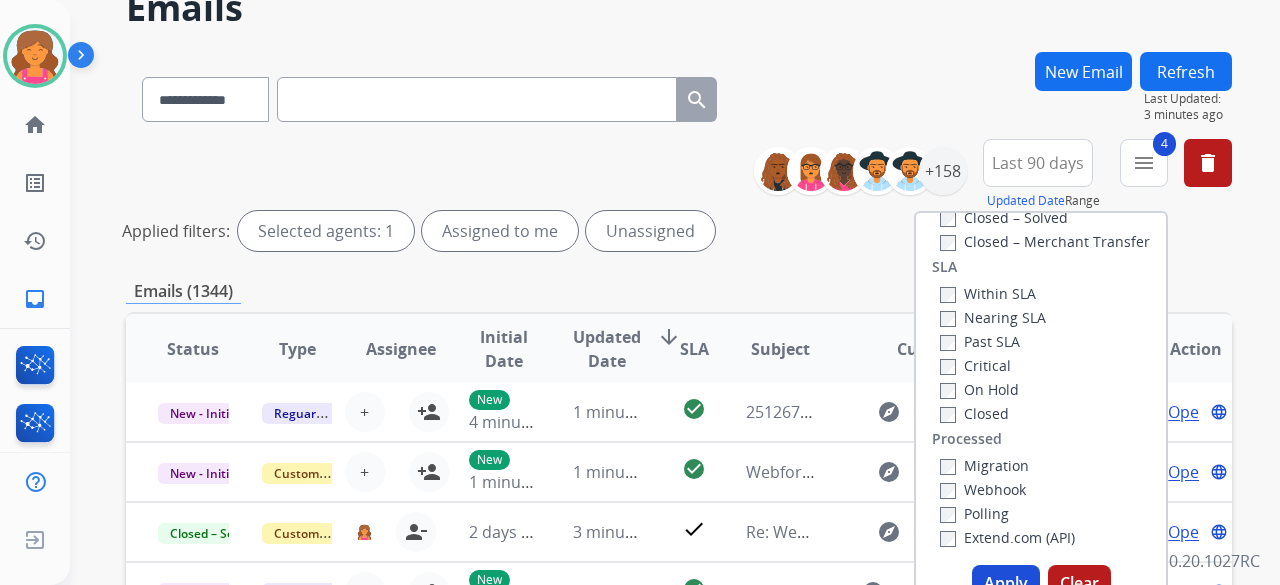 click on "Apply" at bounding box center (1006, 583) 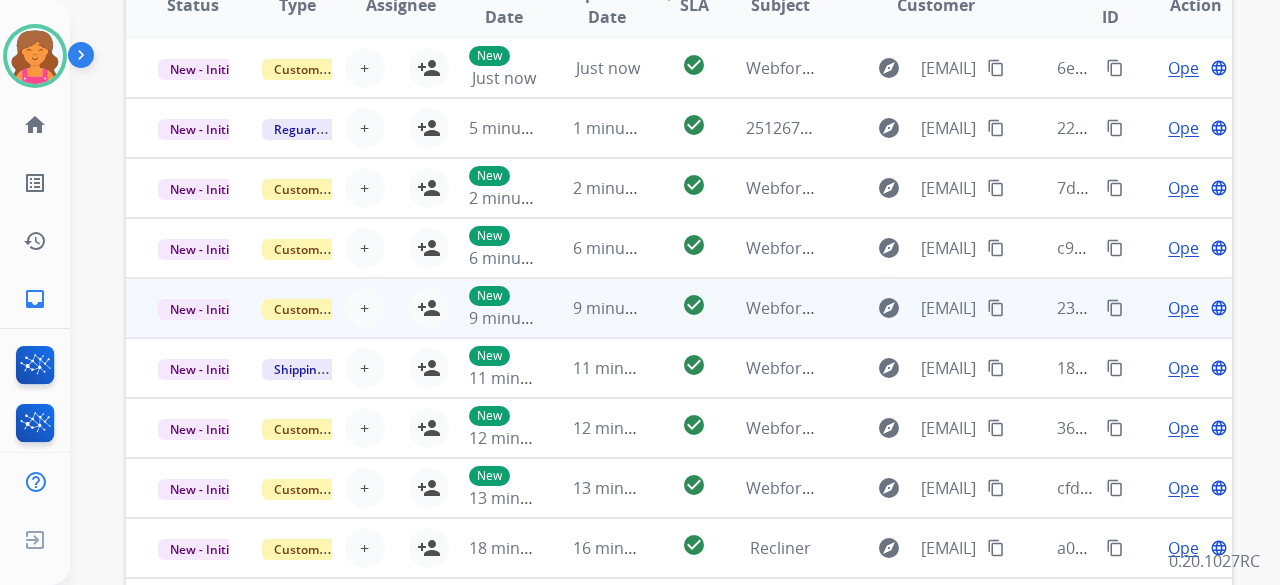 scroll, scrollTop: 700, scrollLeft: 0, axis: vertical 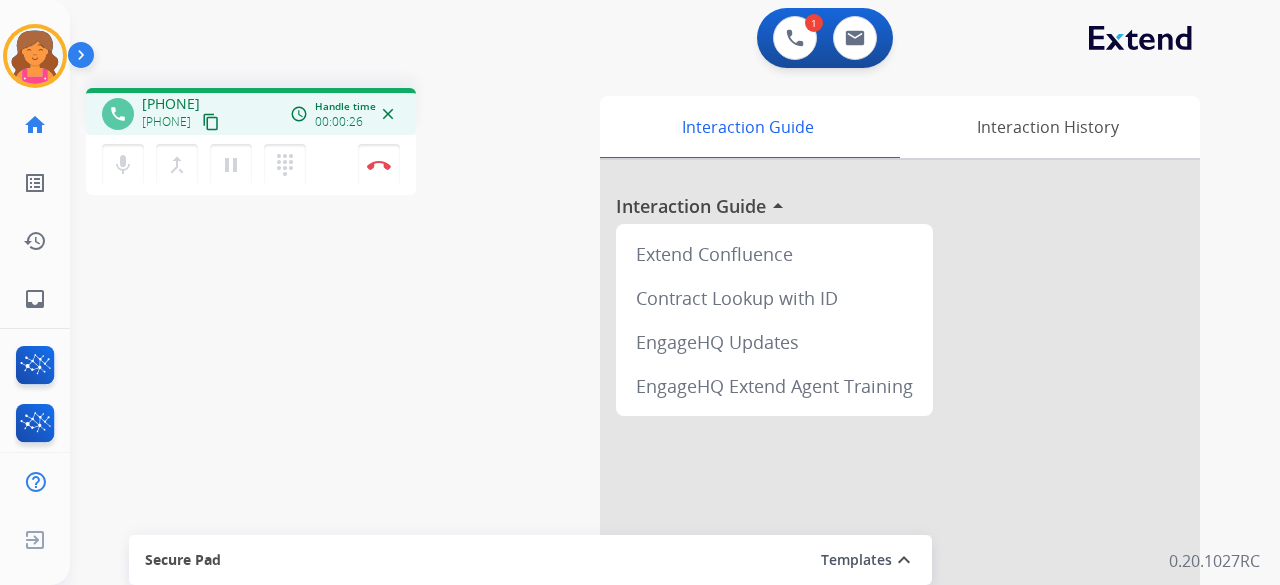 click on "content_copy" at bounding box center [211, 122] 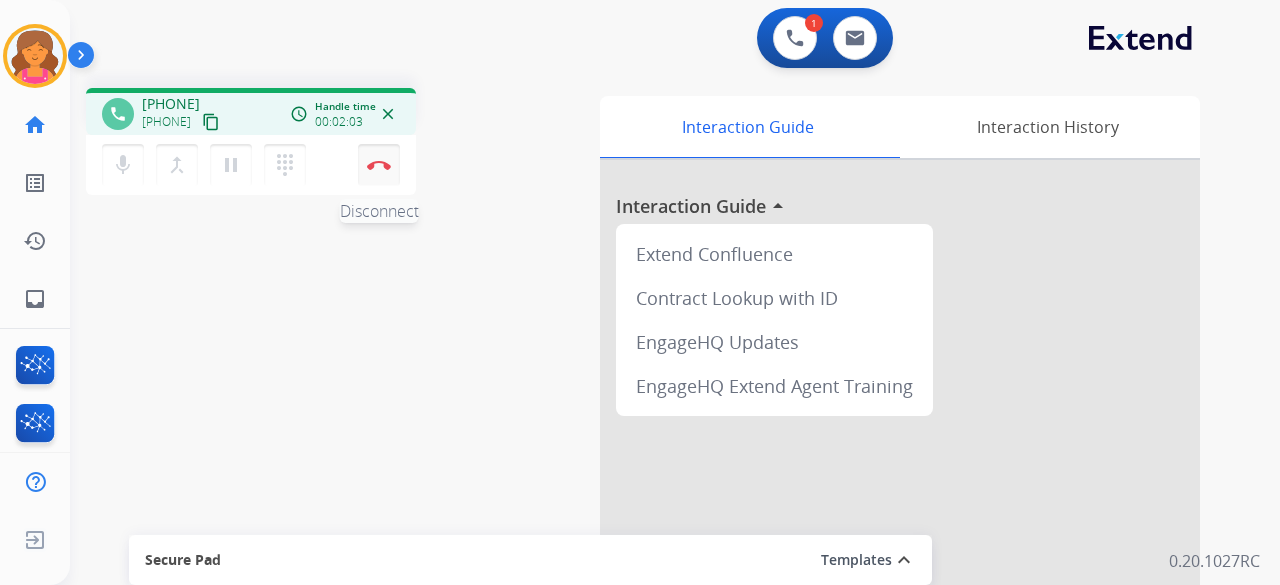 click at bounding box center [379, 165] 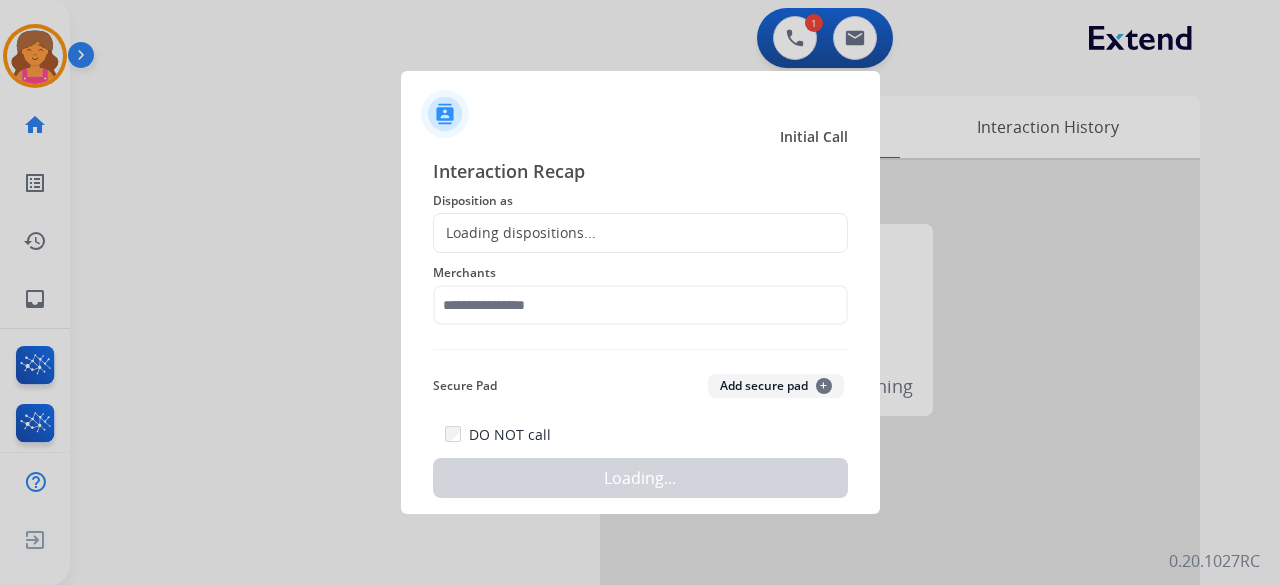 click on "Loading dispositions..." 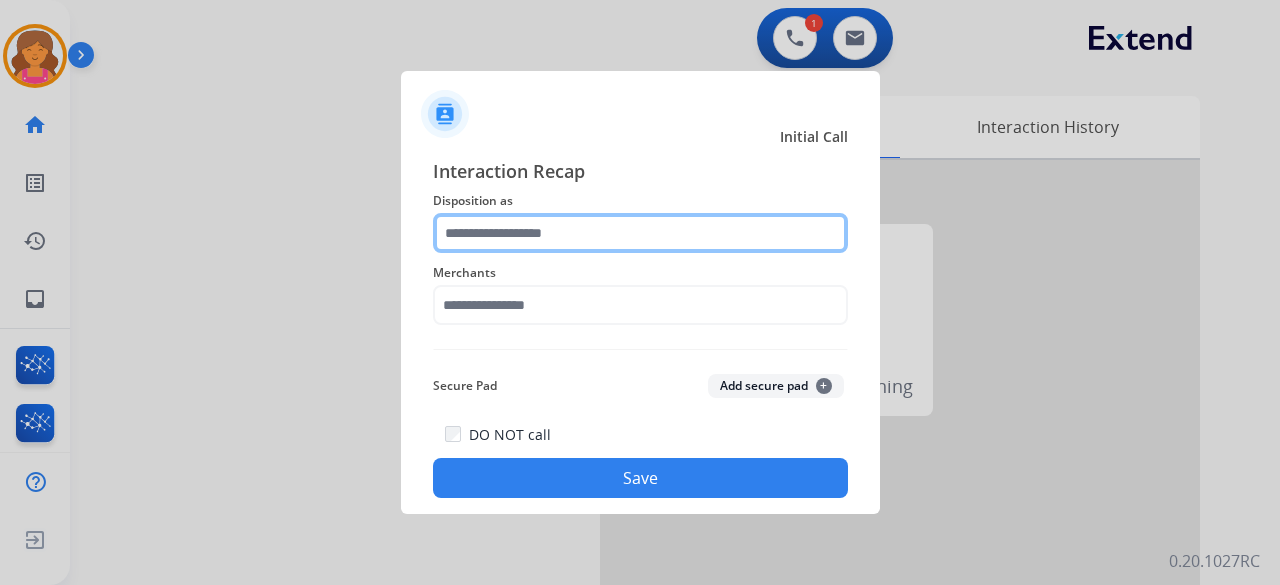 click 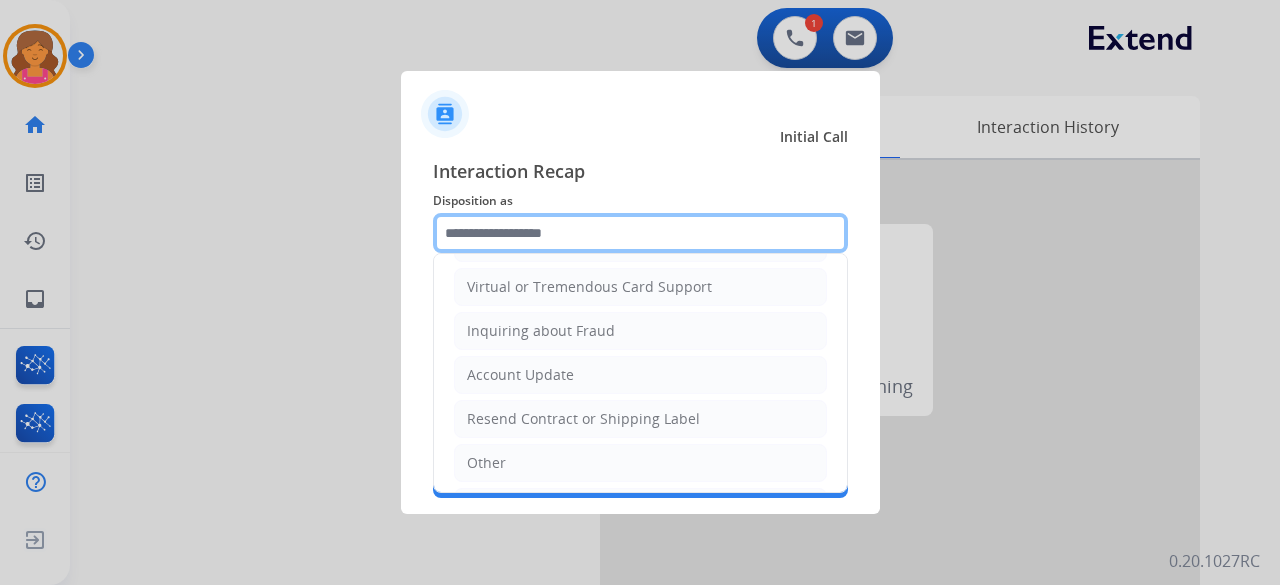 scroll, scrollTop: 303, scrollLeft: 0, axis: vertical 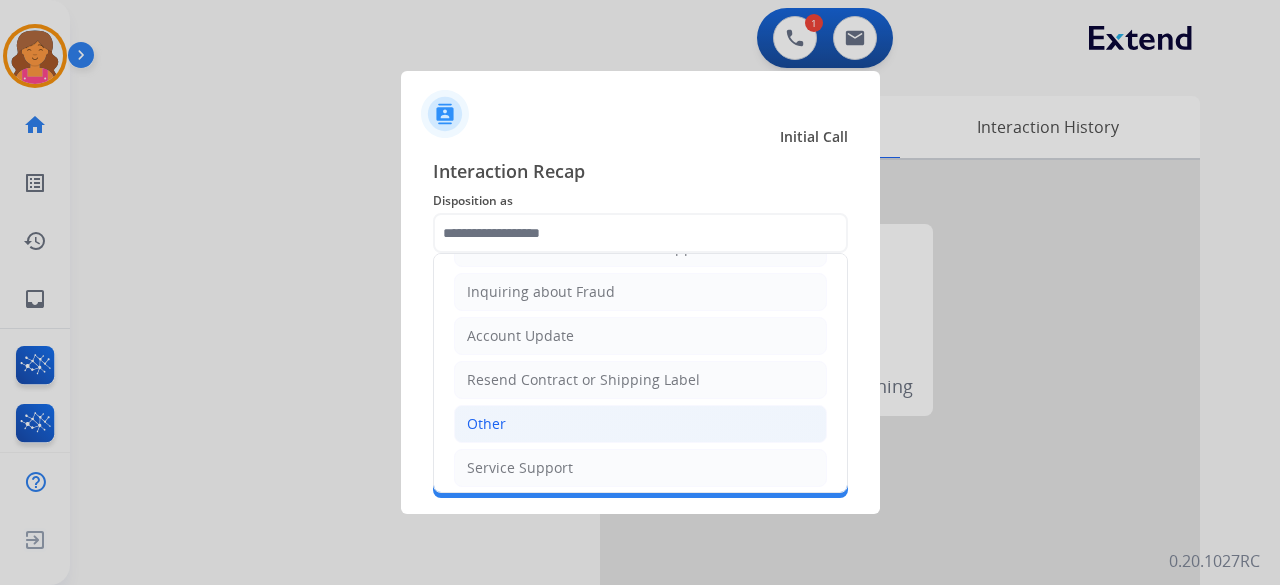 click on "Other" 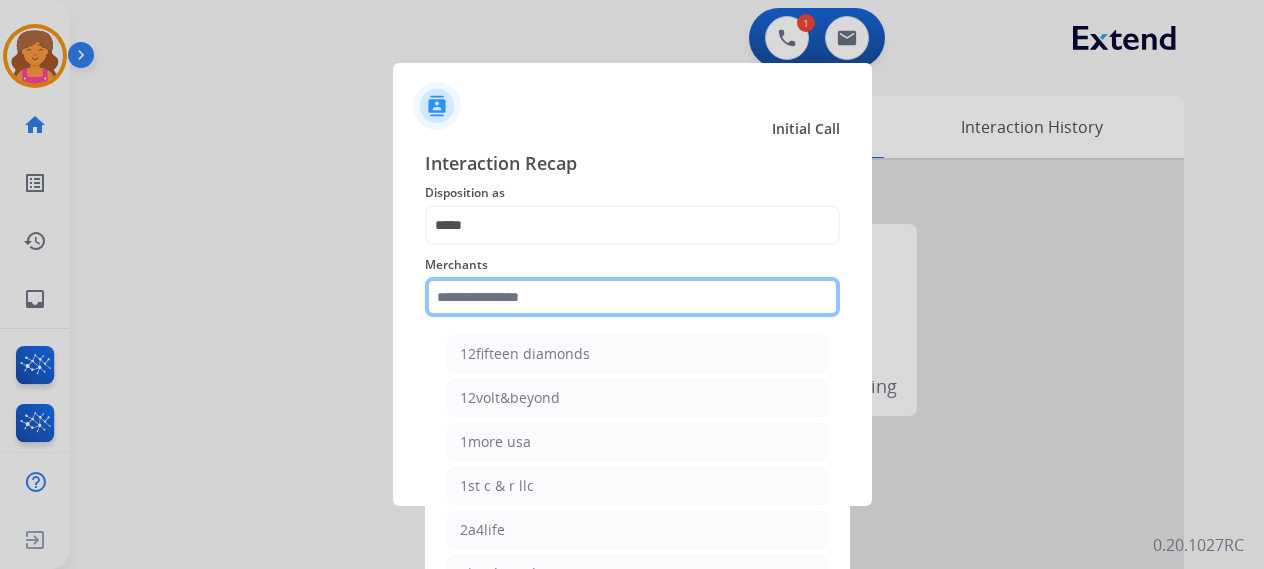 click 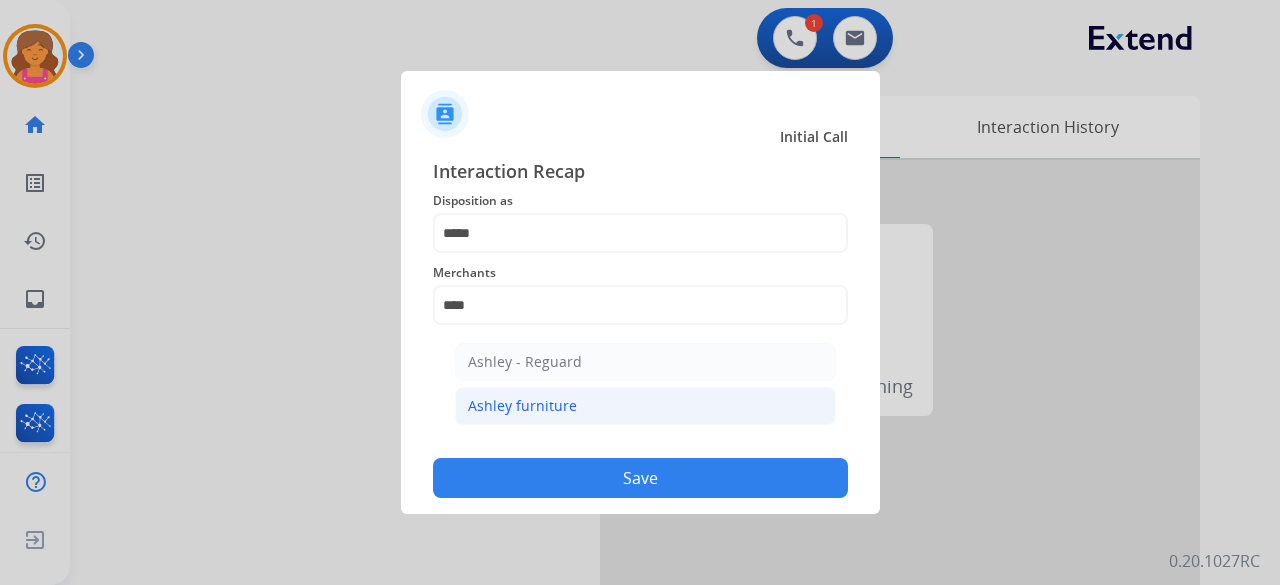 click on "Ashley furniture" 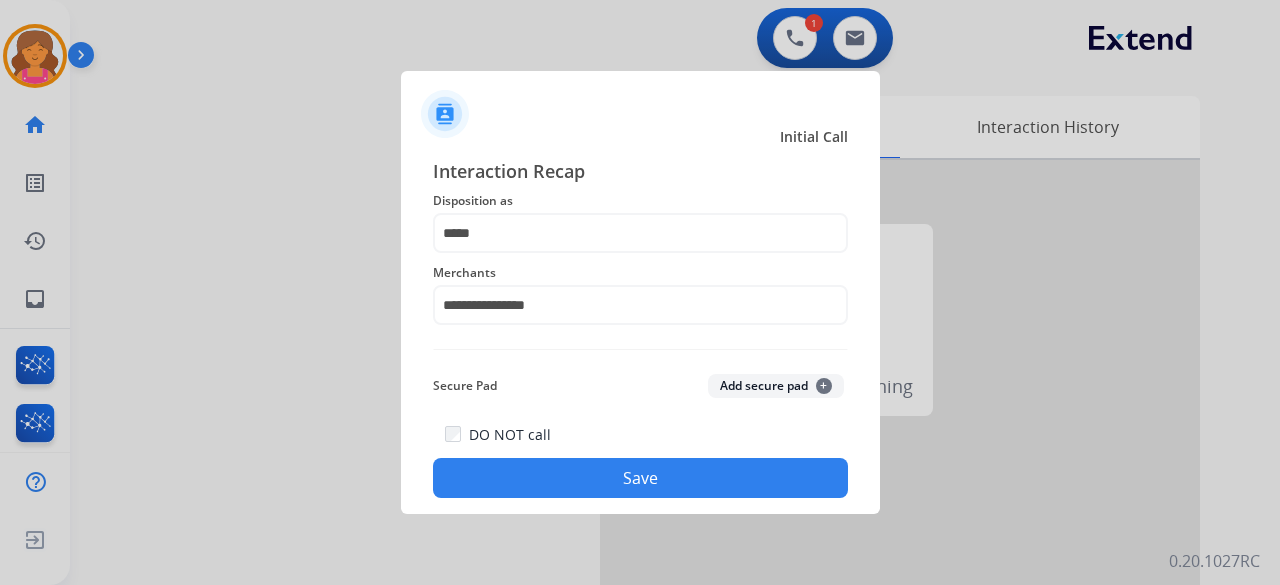 click on "Save" 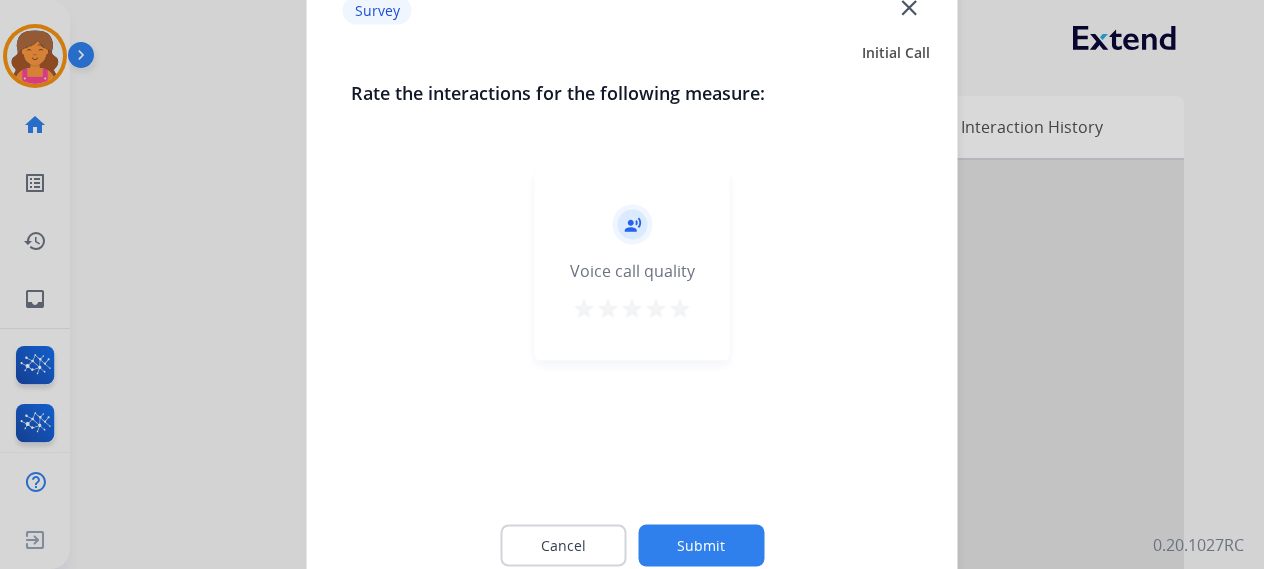 drag, startPoint x: 692, startPoint y: 301, endPoint x: 686, endPoint y: 317, distance: 17.088007 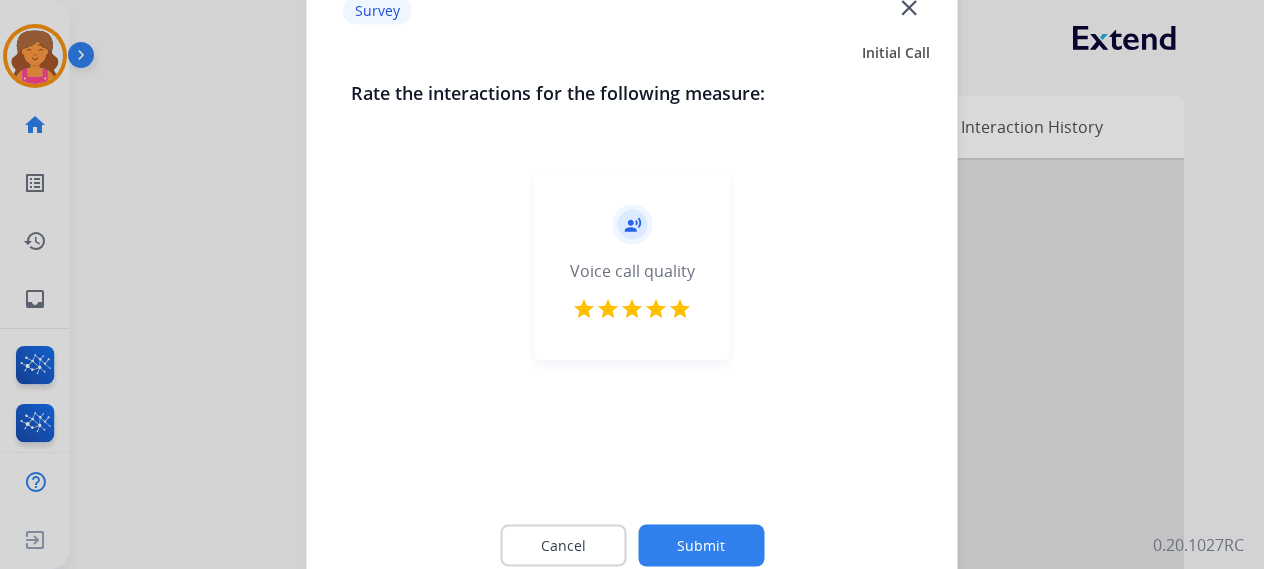 click on "Submit" 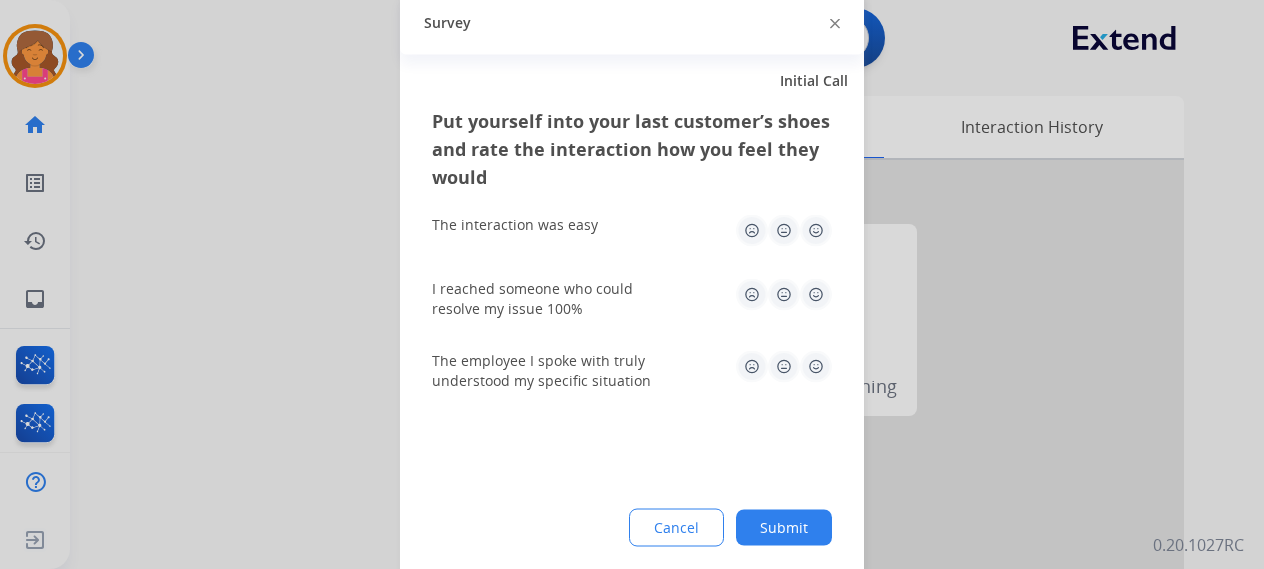 click 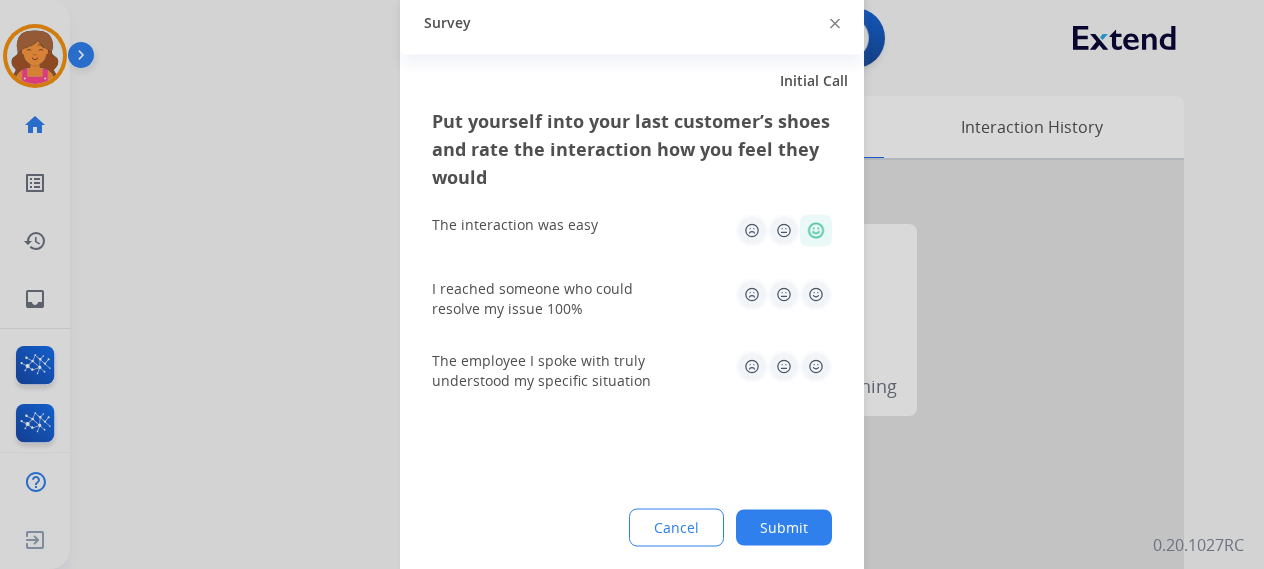 click 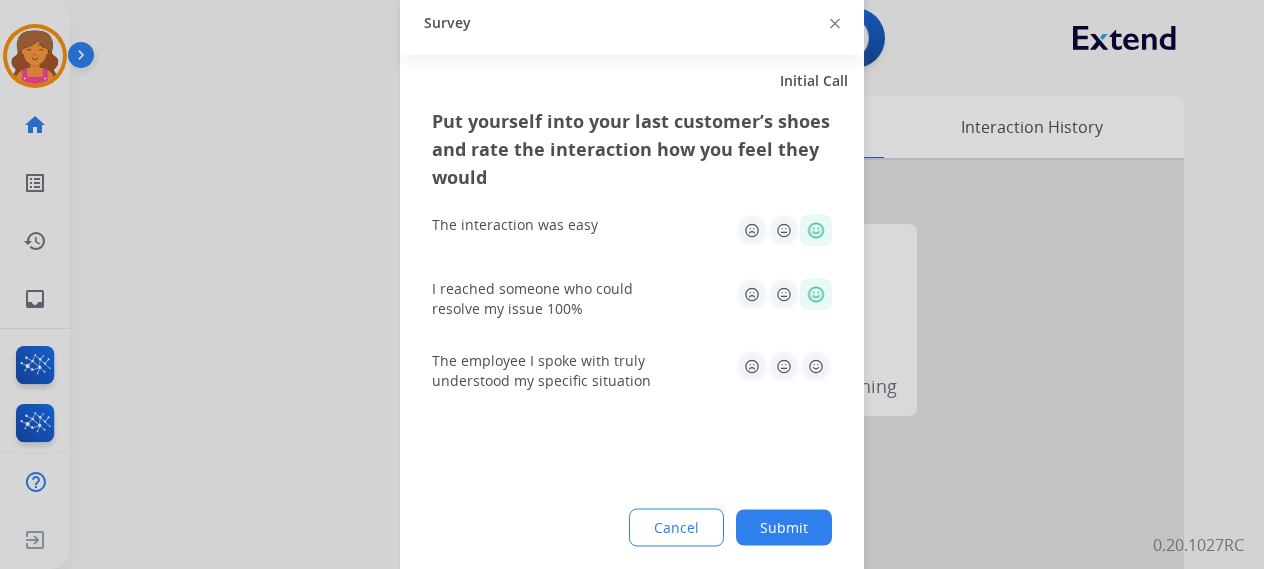 click 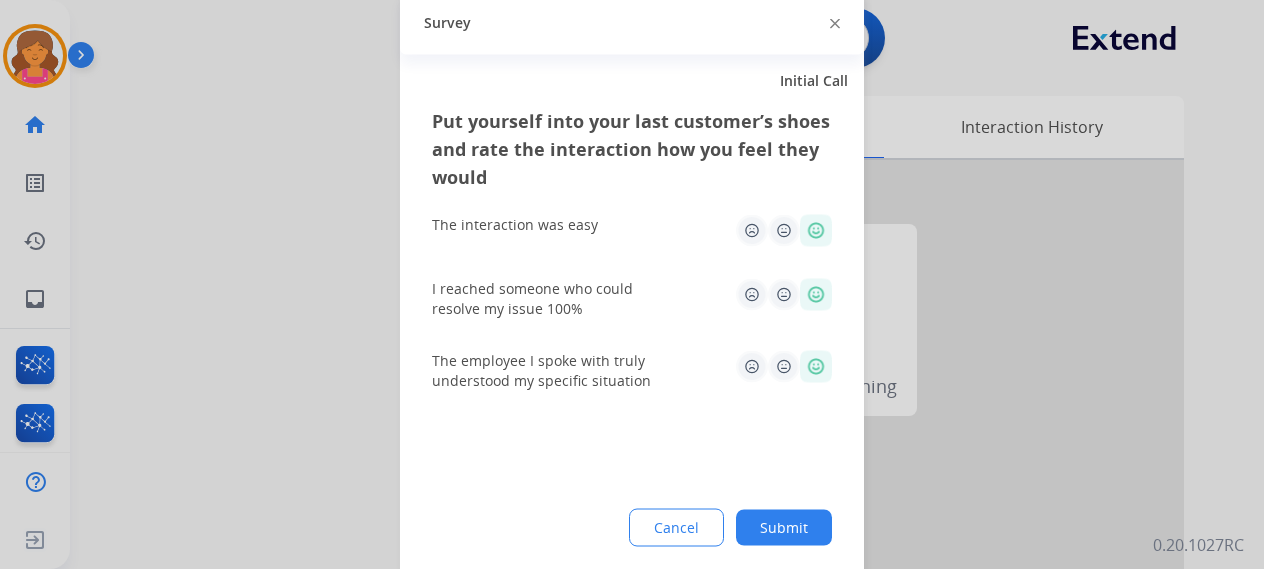 click on "Submit" 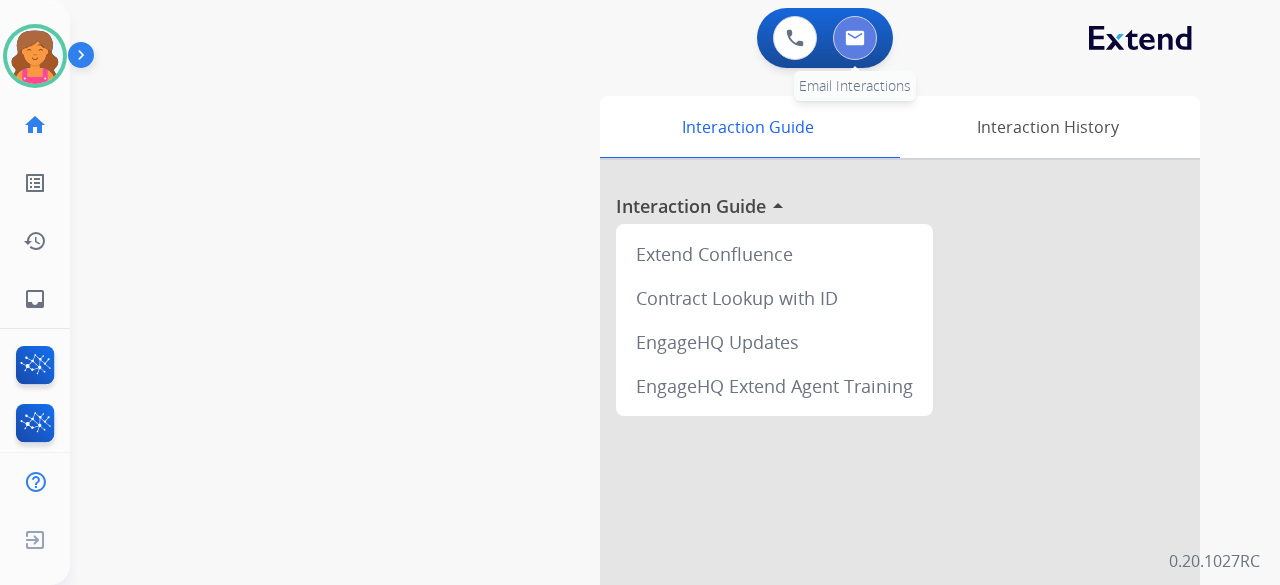 click at bounding box center (855, 38) 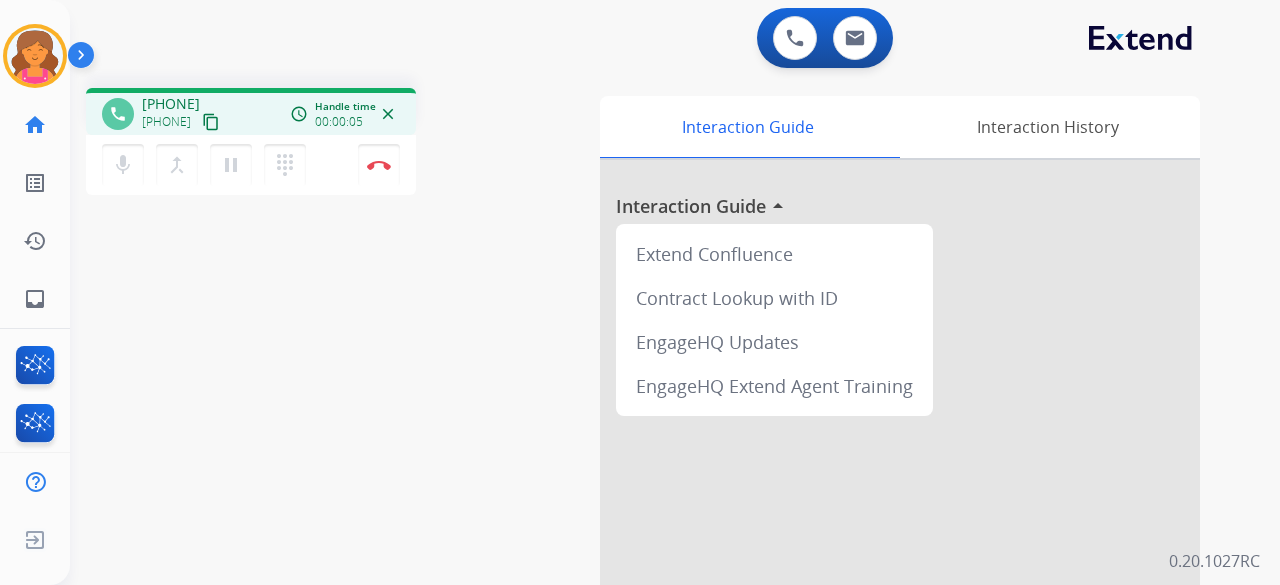 click on "content_copy" at bounding box center [211, 122] 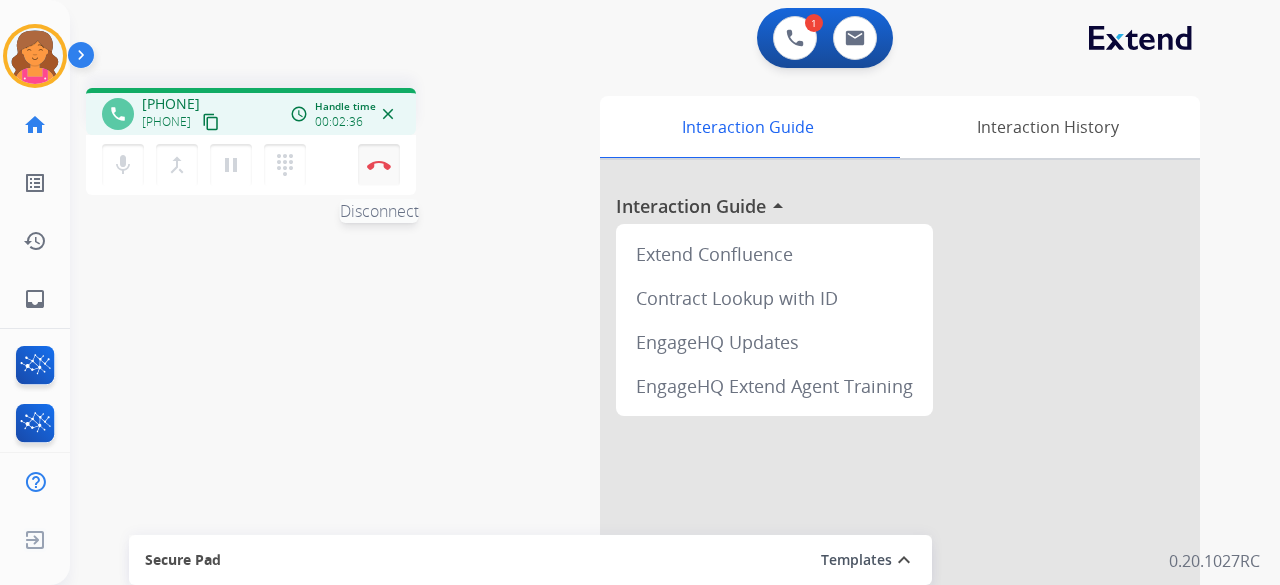 click at bounding box center (379, 165) 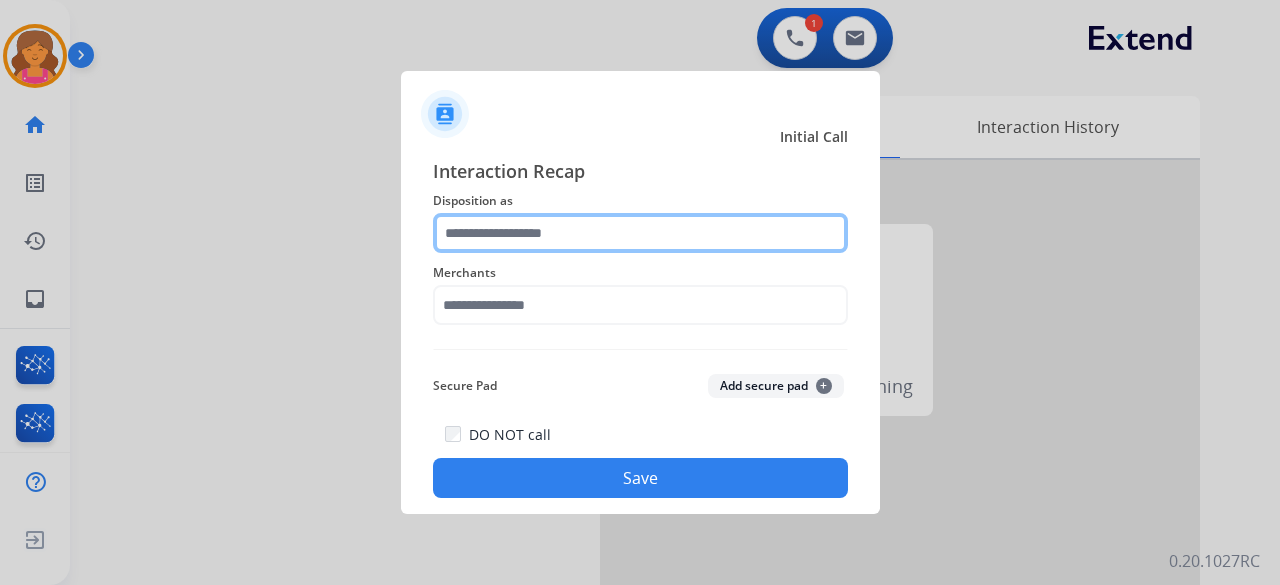 click 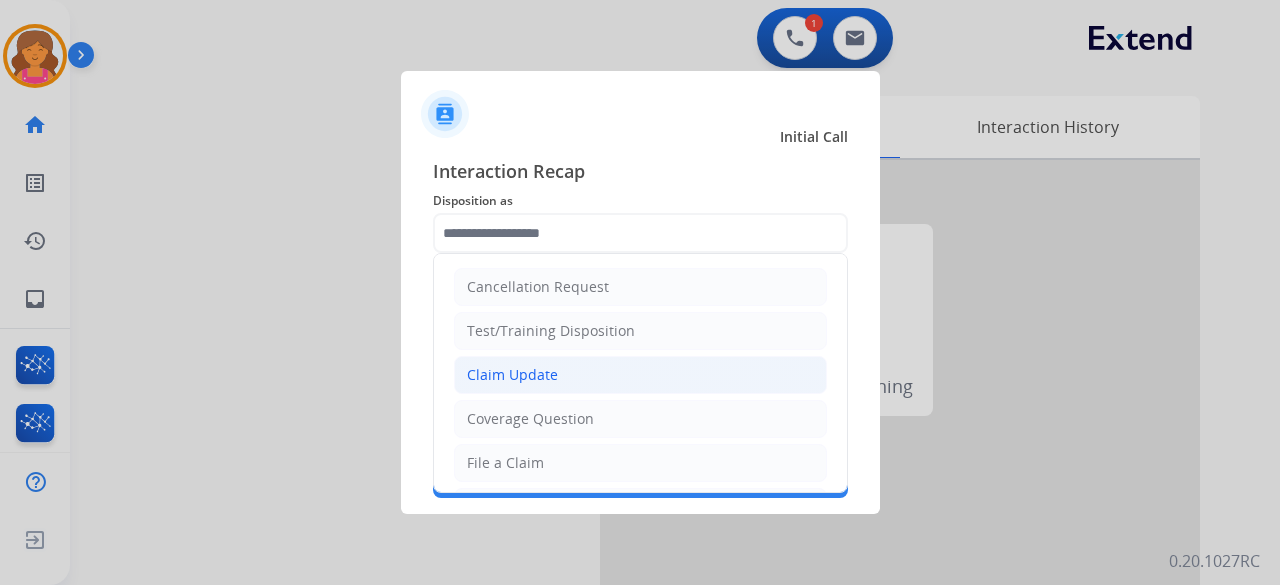 click on "Claim Update" 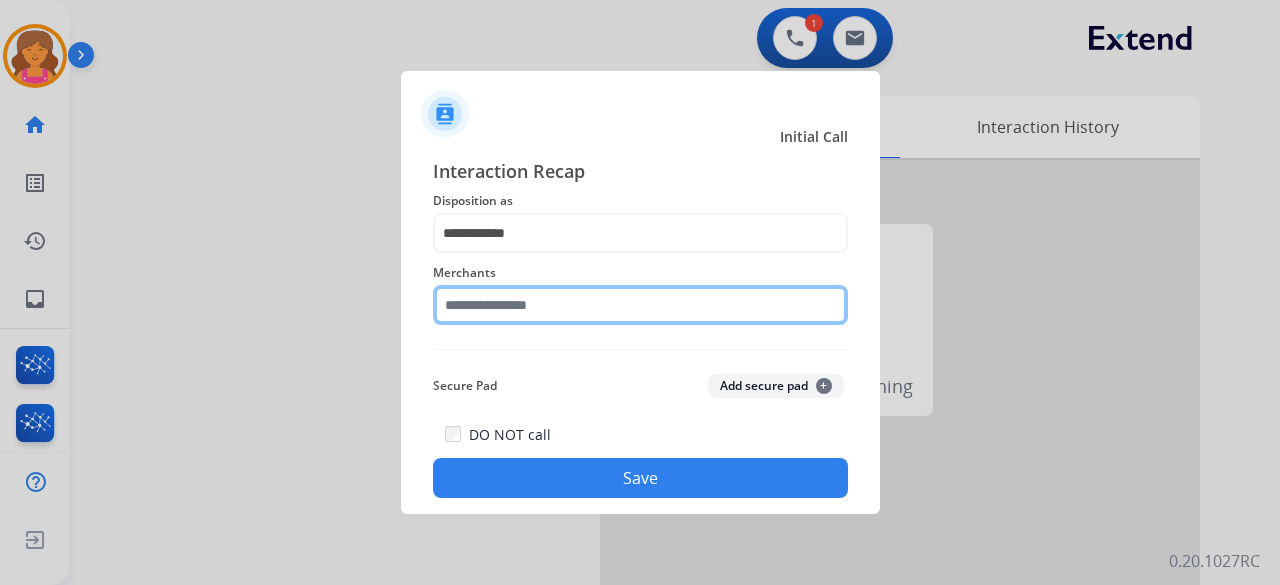click 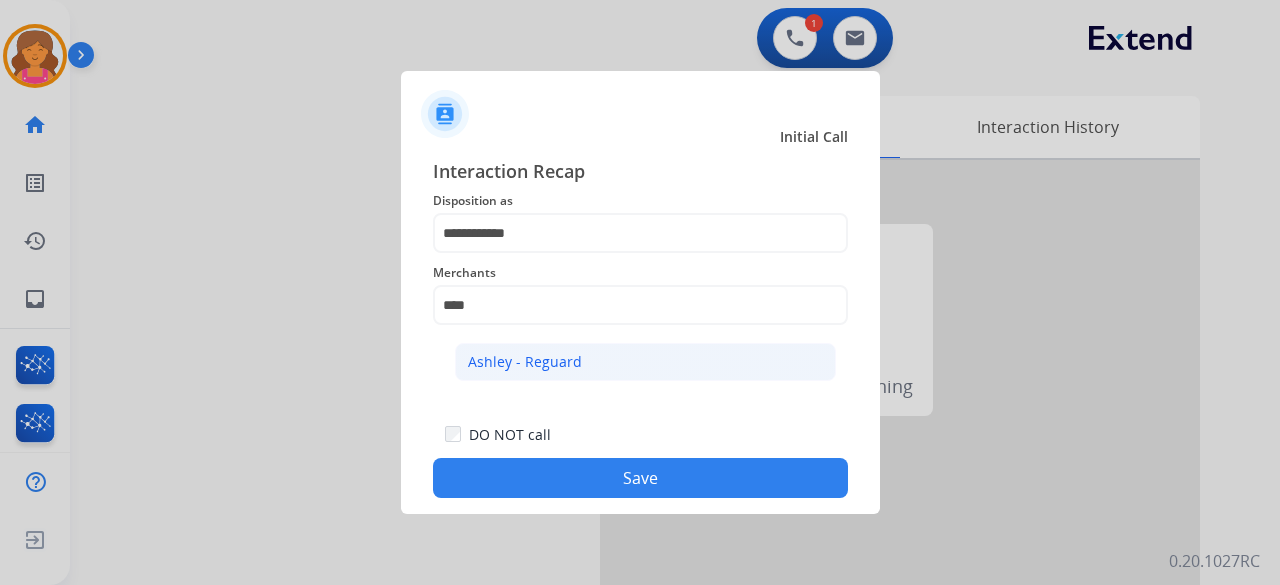 click on "Ashley - Reguard" 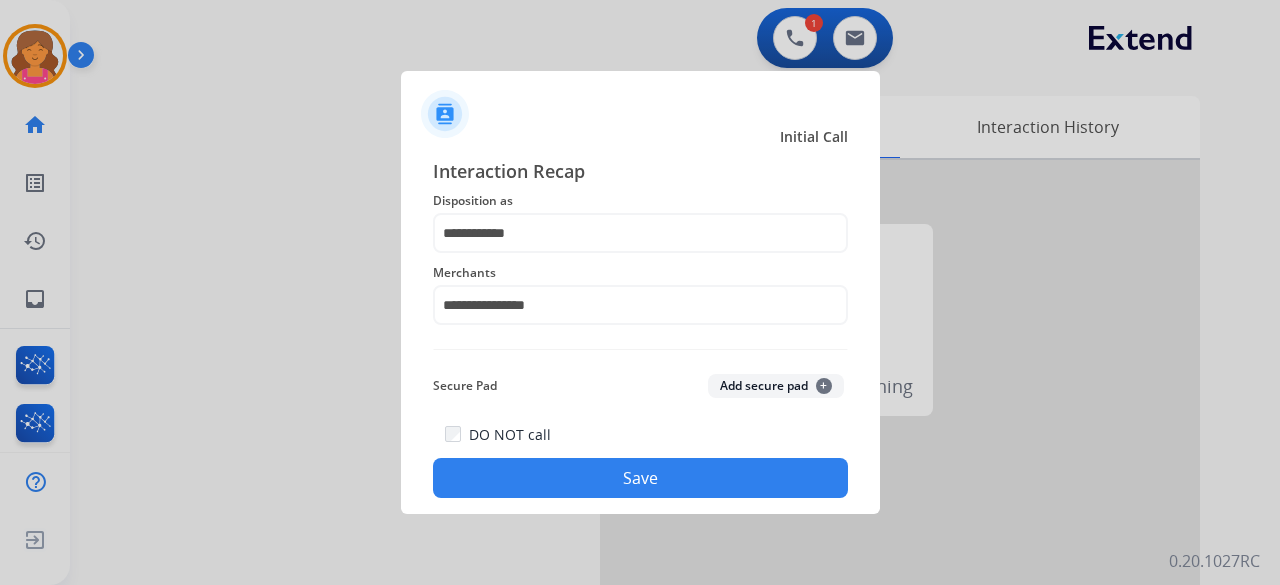 click on "Save" 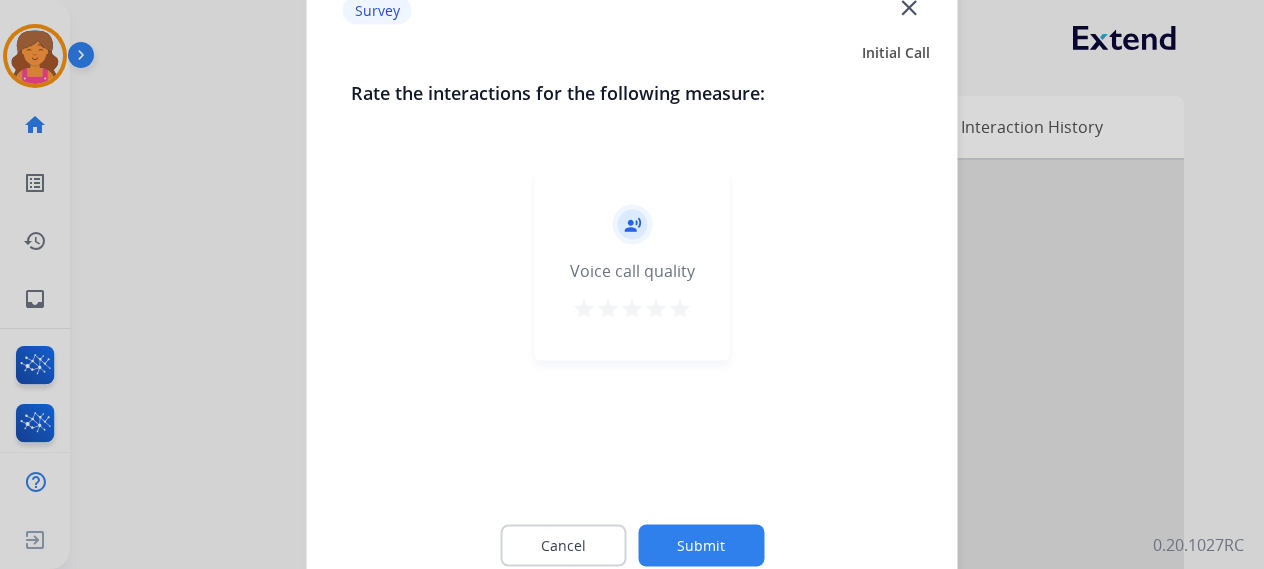 click on "star" at bounding box center (680, 308) 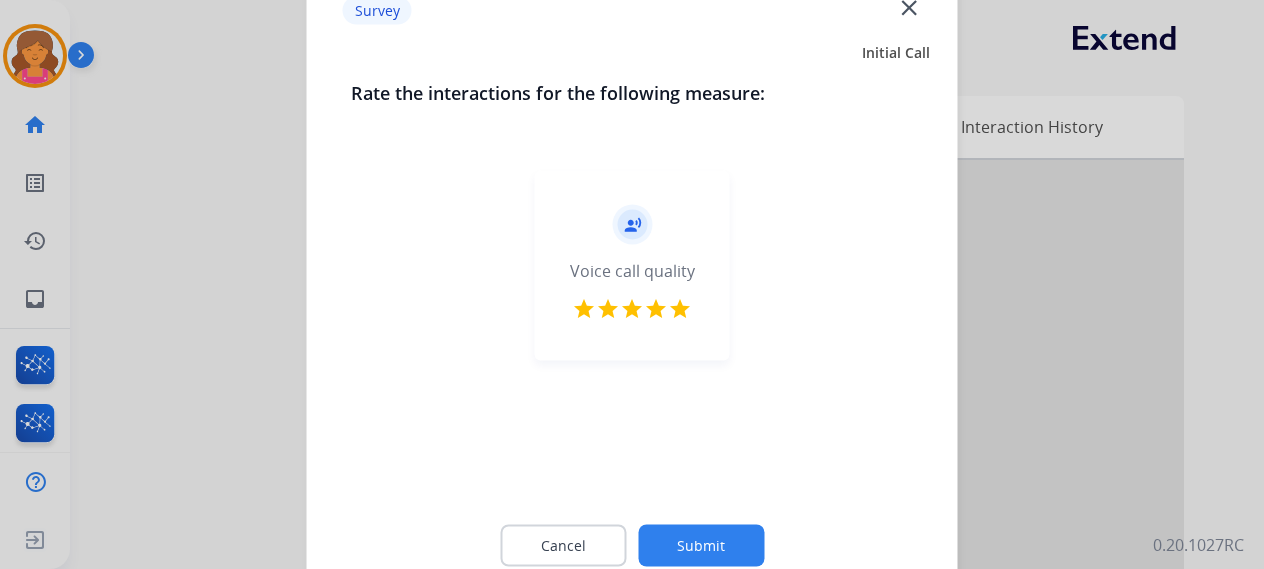 click on "Submit" 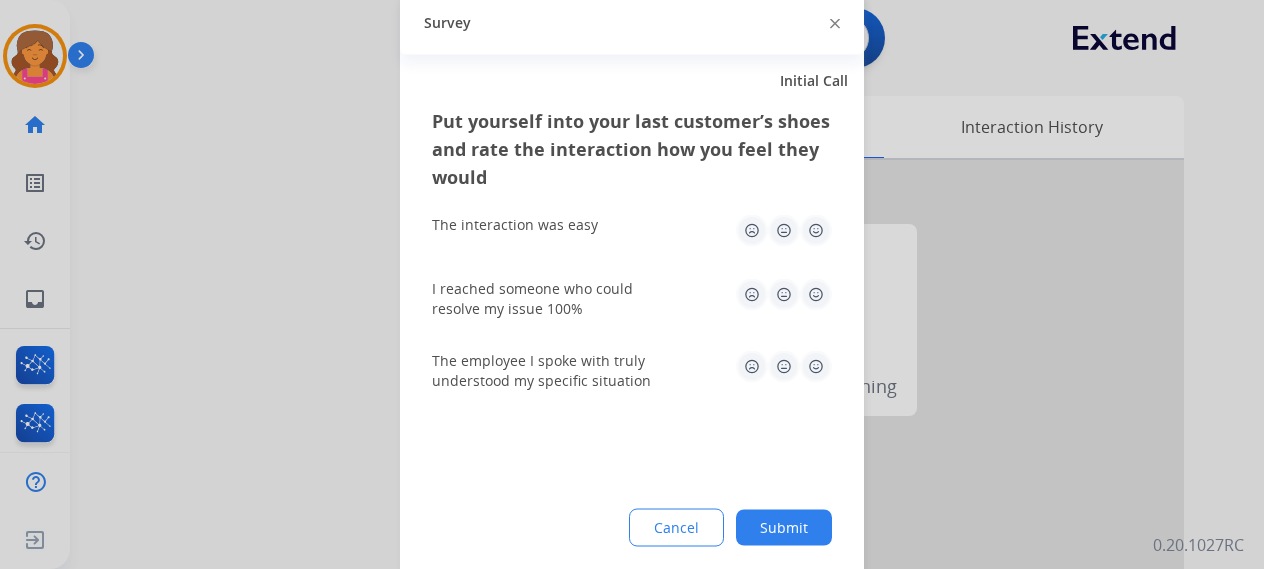 click 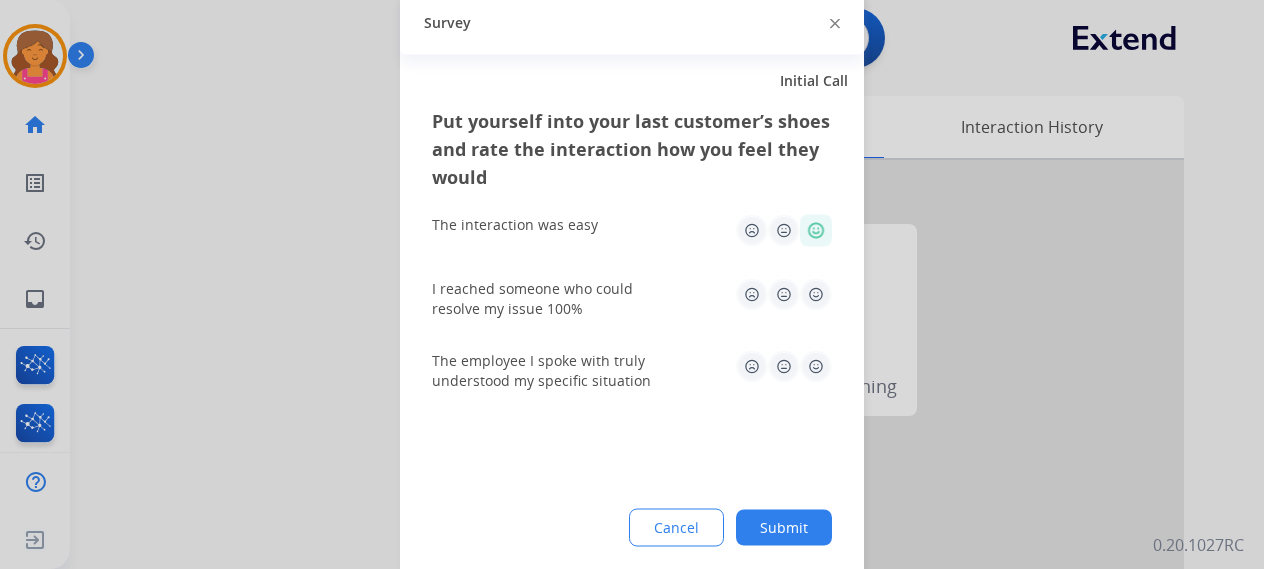 click 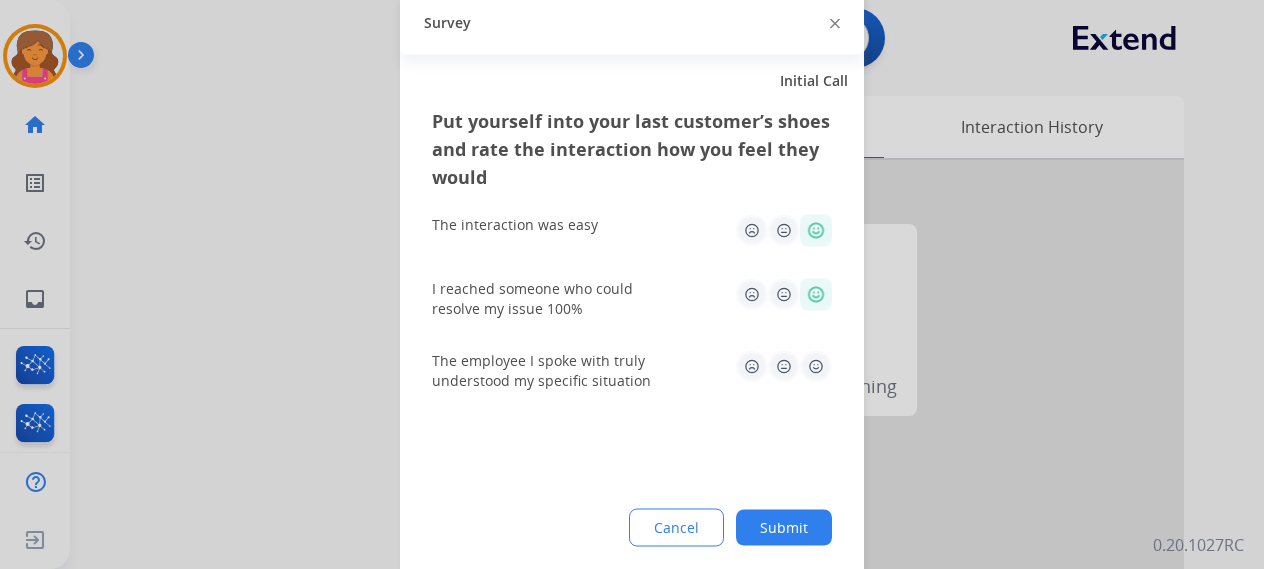 click 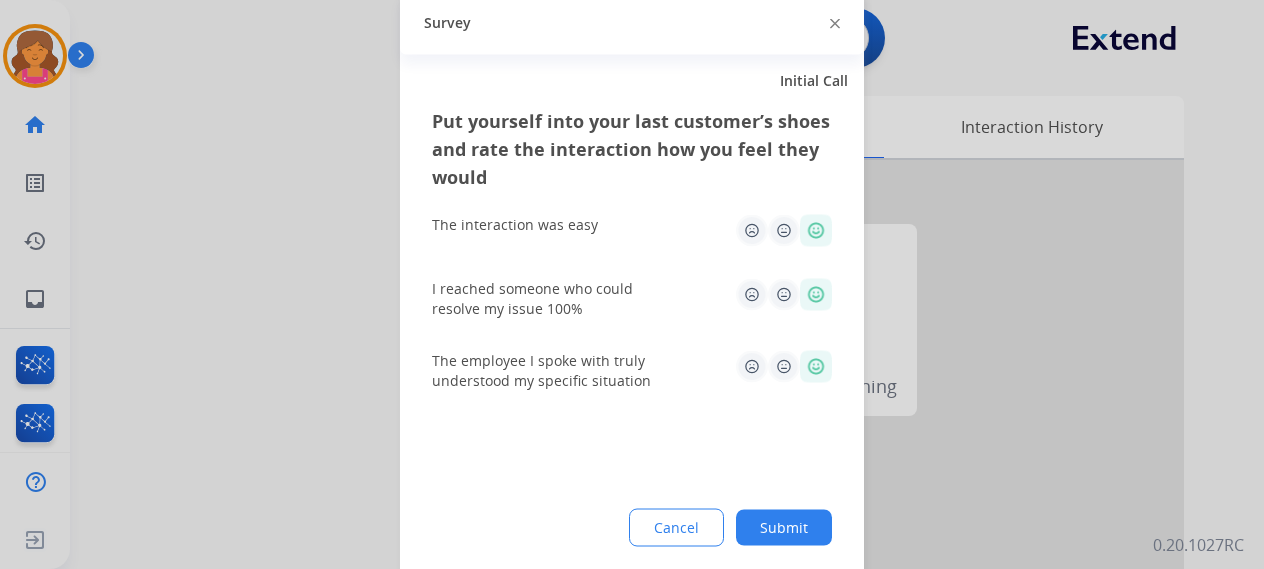 click on "Submit" 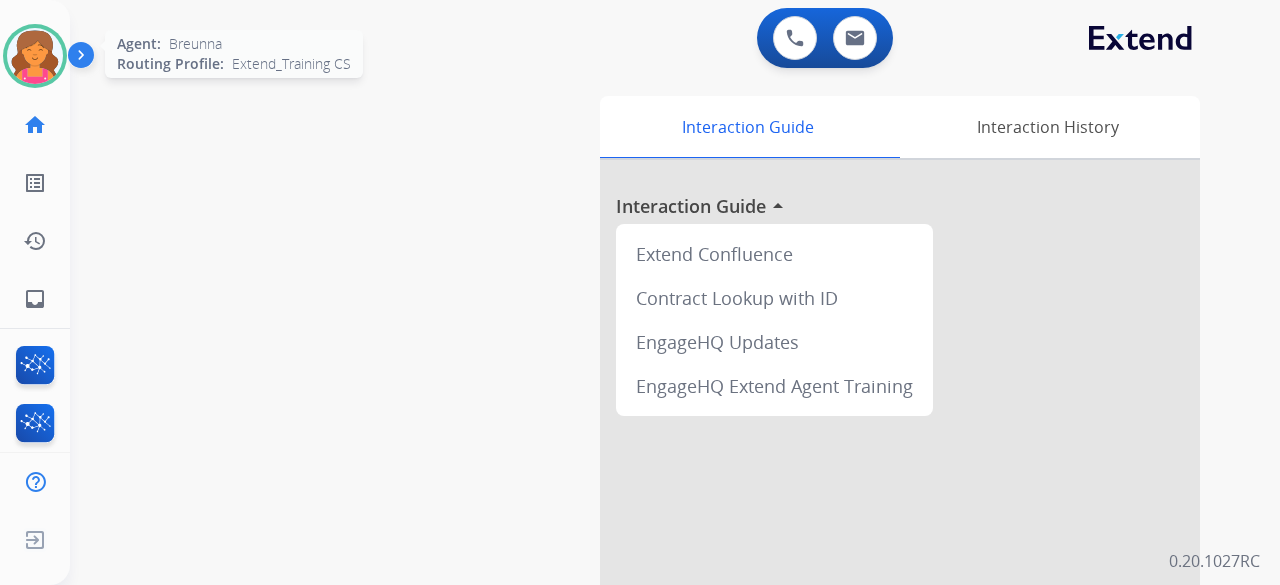 click at bounding box center (35, 56) 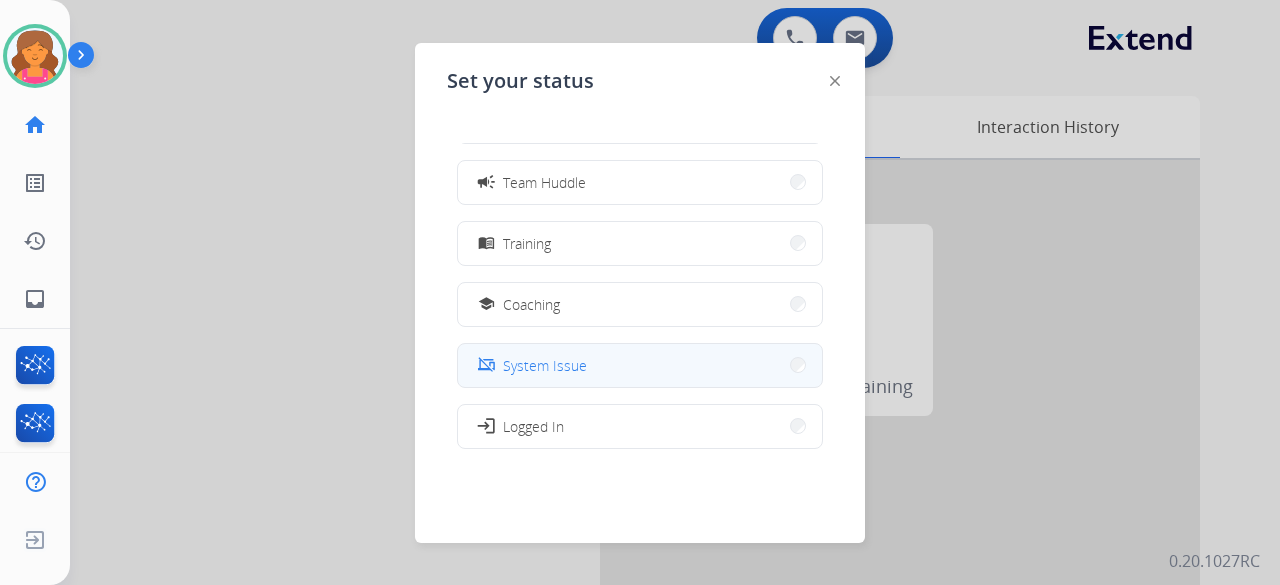 scroll, scrollTop: 277, scrollLeft: 0, axis: vertical 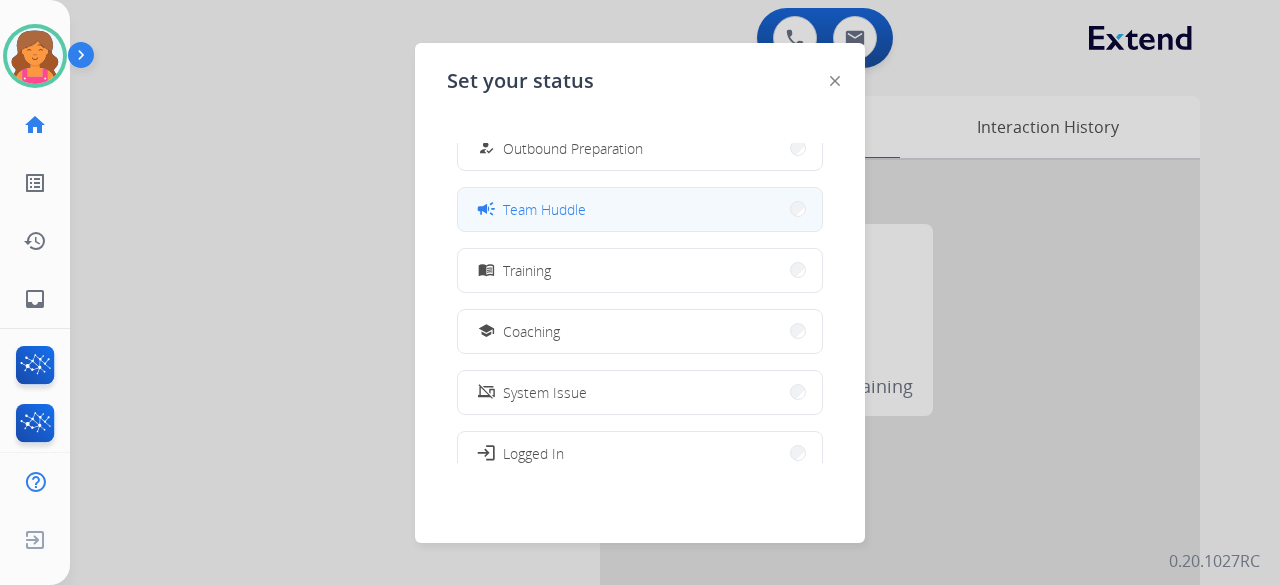 click on "campaign Team Huddle" at bounding box center [640, 209] 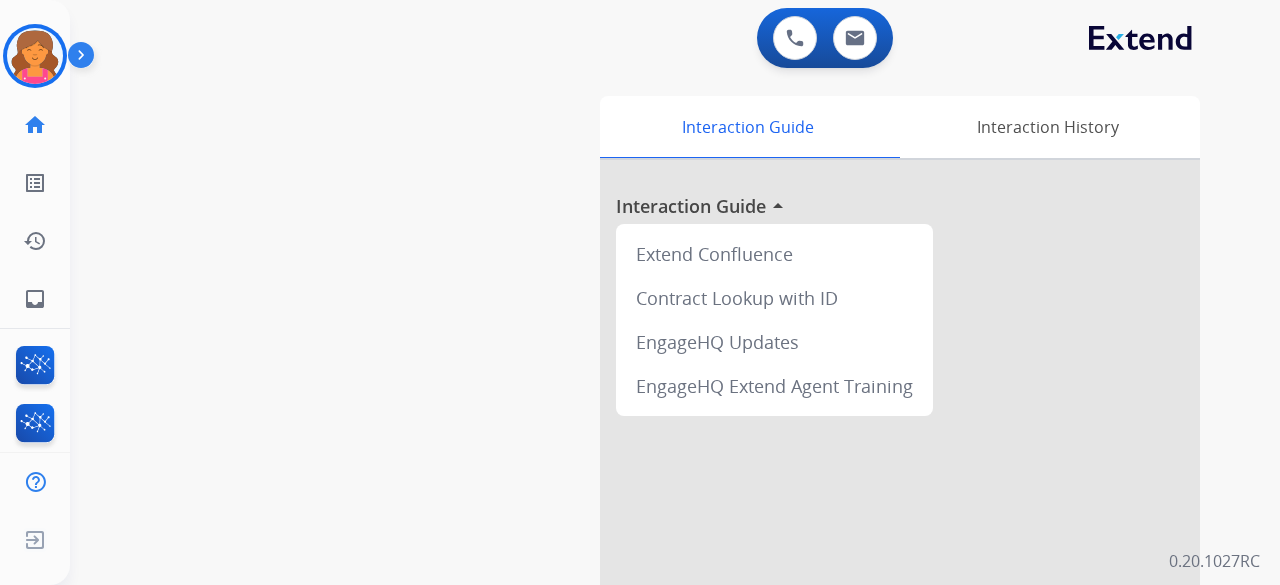 click on "swap_horiz Break voice bridge close_fullscreen Connect 3-Way Call merge_type Separate 3-Way Call  Interaction Guide   Interaction History  Interaction Guide arrow_drop_up  Extend Confluence   Contract Lookup with ID   EngageHQ Updates   EngageHQ Extend Agent Training" at bounding box center [651, 489] 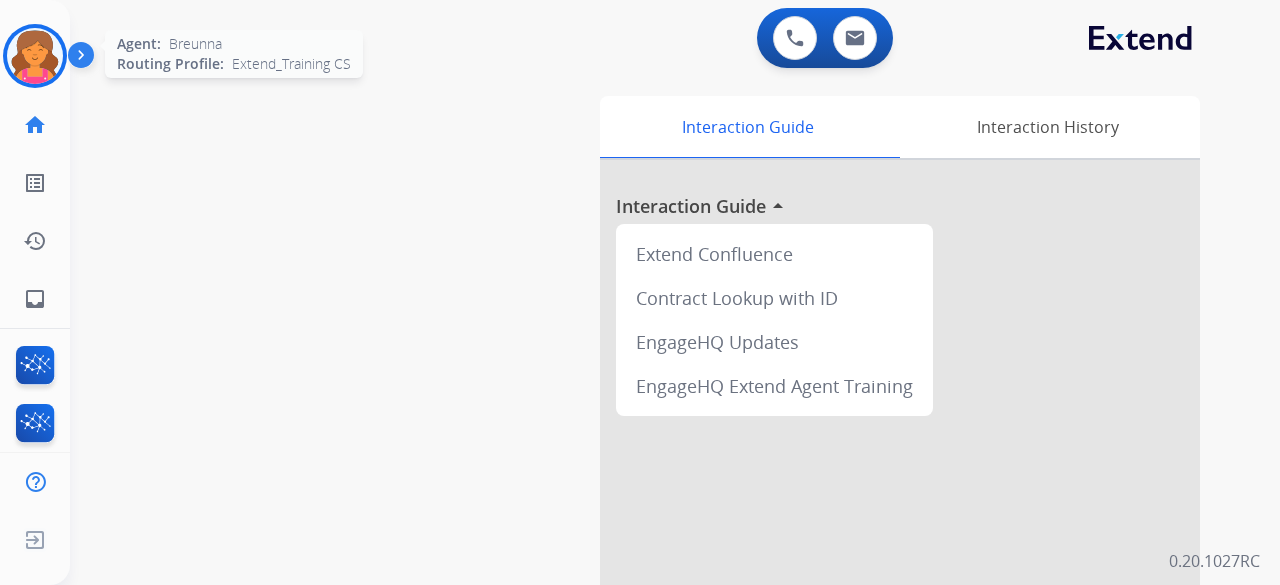 click at bounding box center (35, 56) 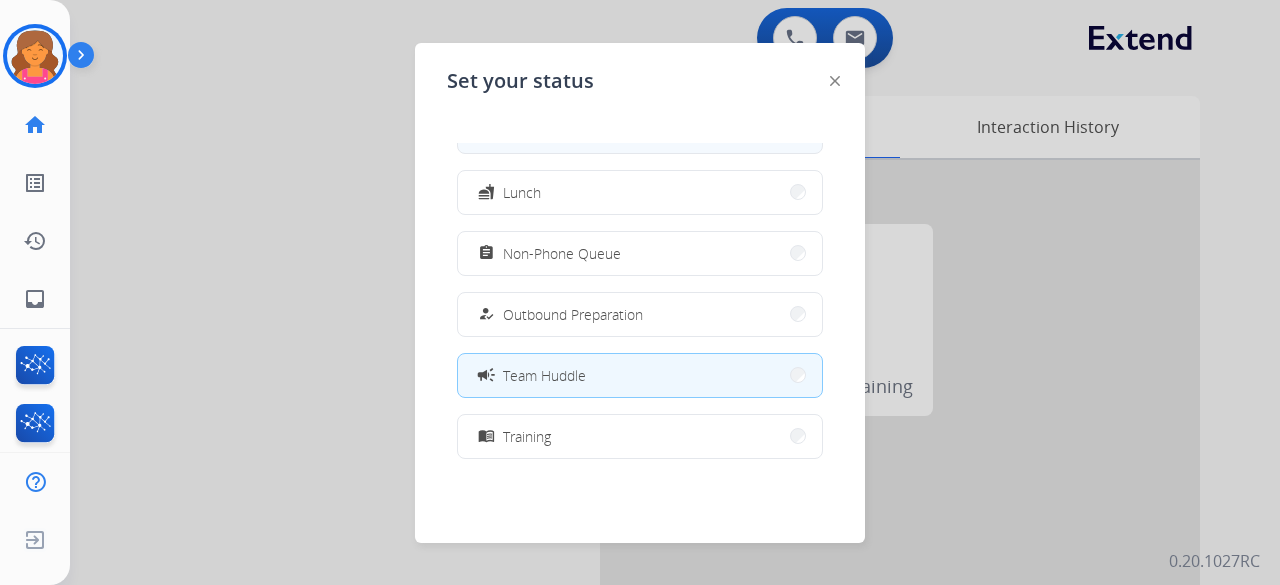 scroll, scrollTop: 0, scrollLeft: 0, axis: both 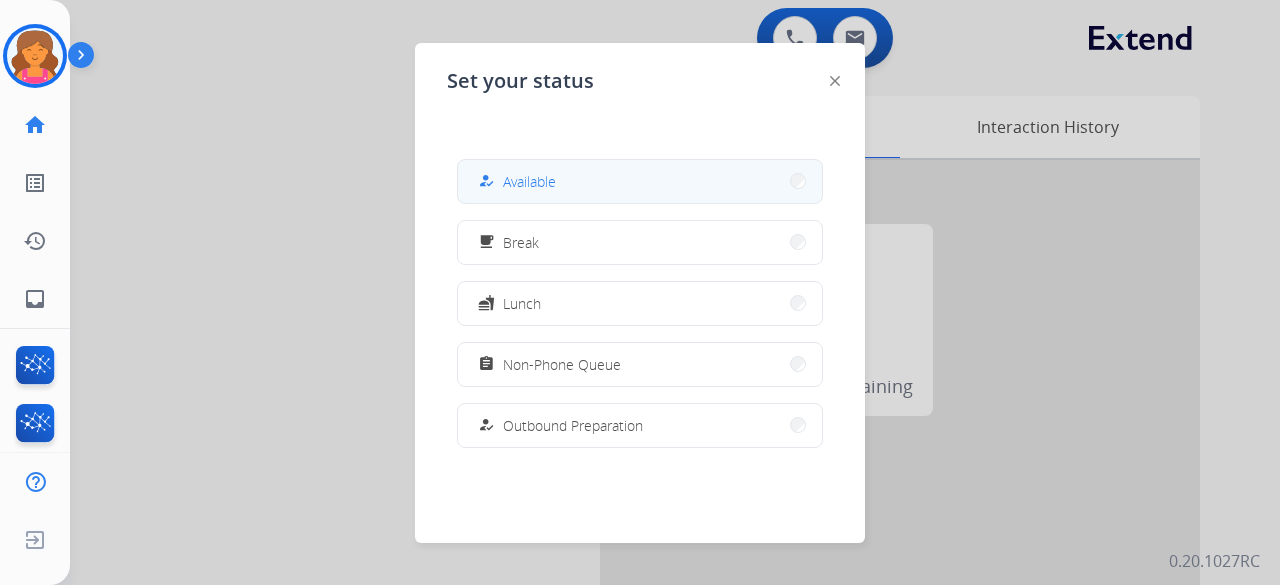 click on "how_to_reg Available" at bounding box center [640, 181] 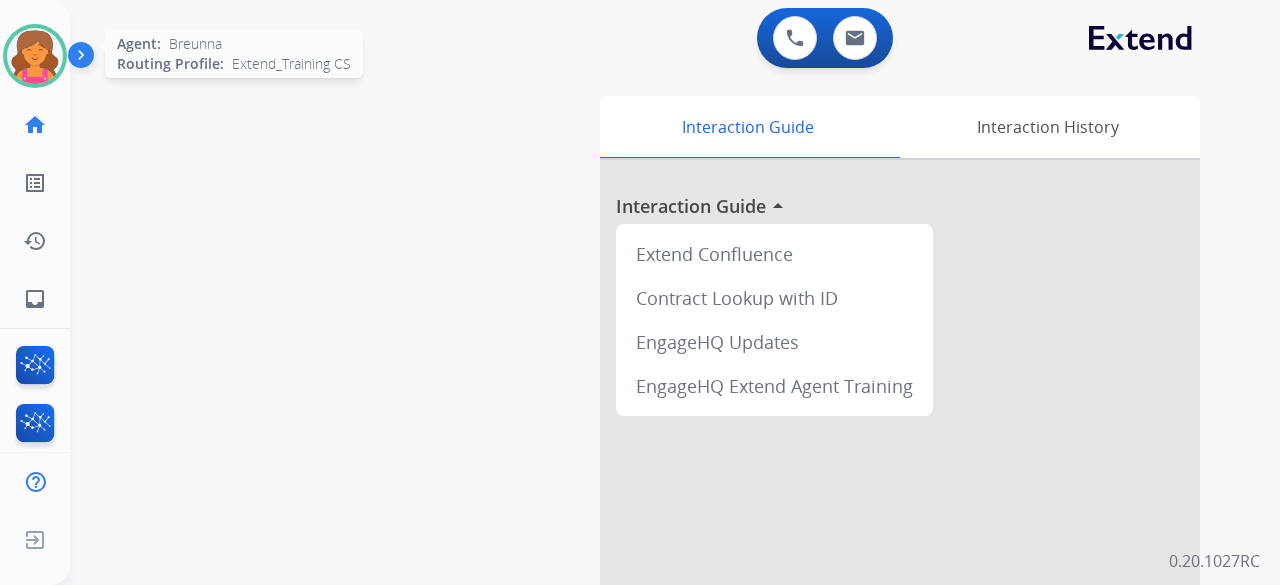 click at bounding box center (35, 56) 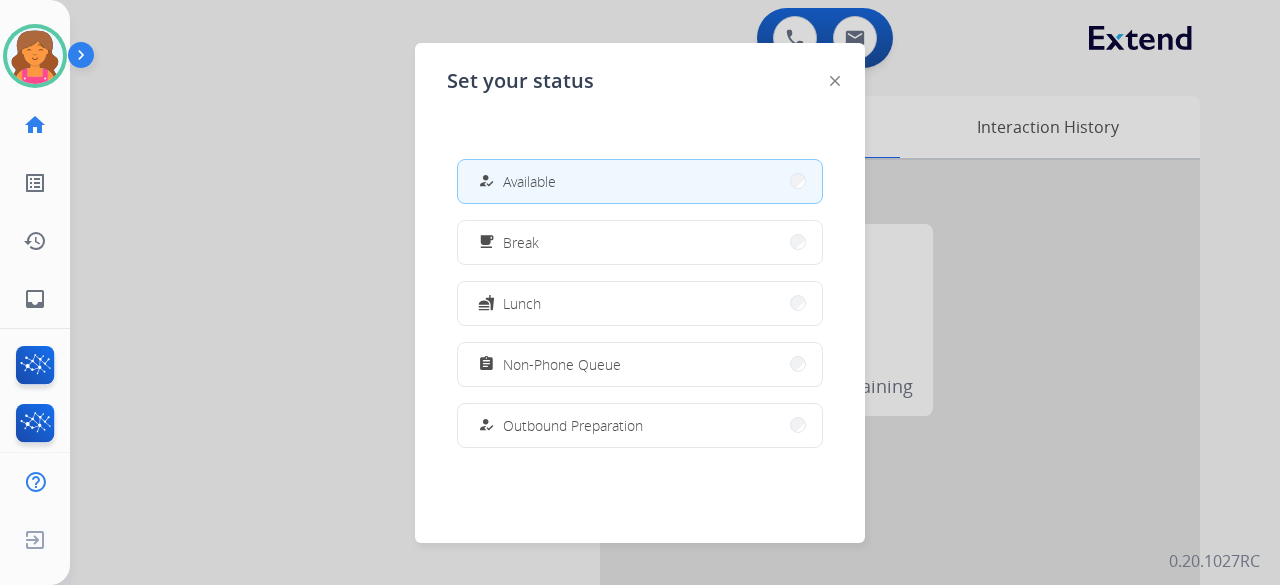 click at bounding box center (640, 292) 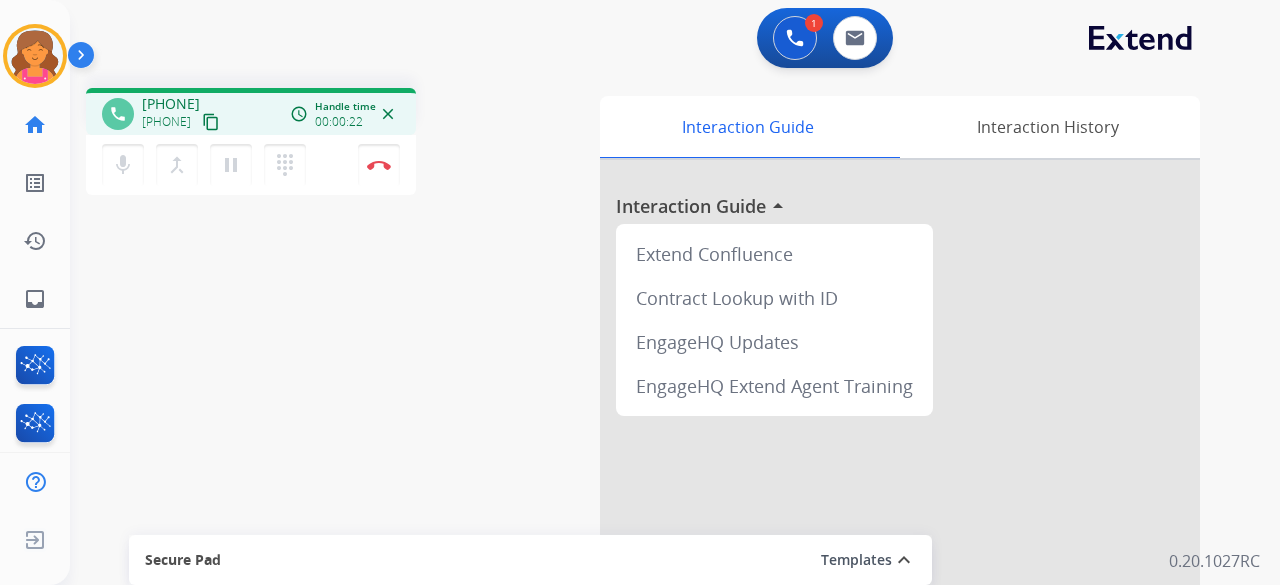 click on "content_copy" at bounding box center [211, 122] 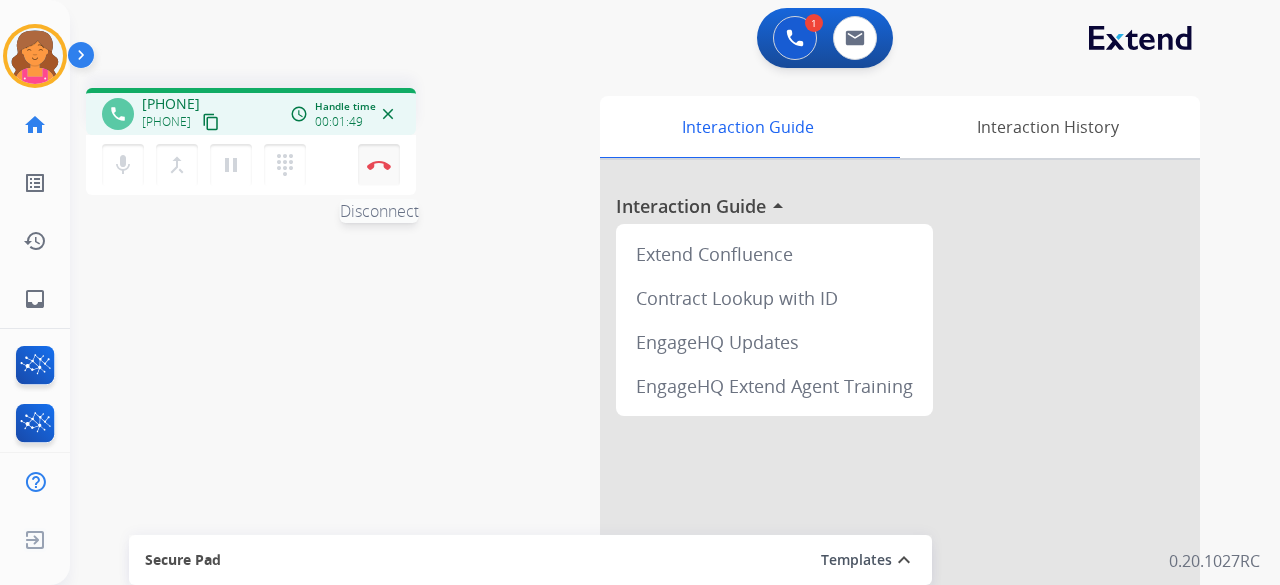 click on "Disconnect" at bounding box center (379, 165) 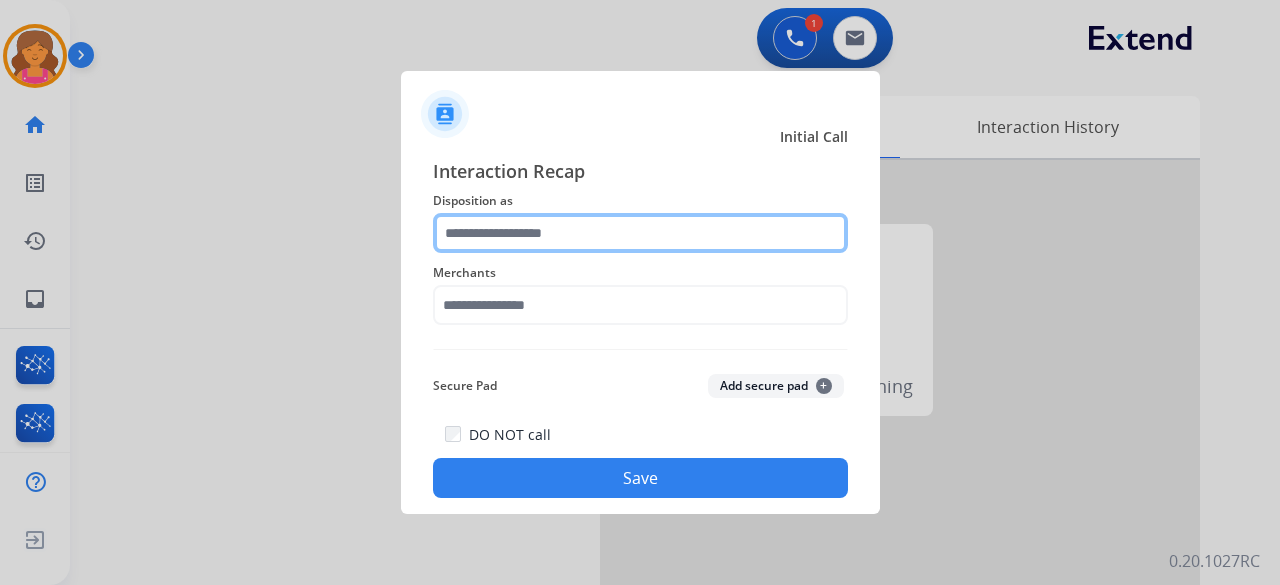 click 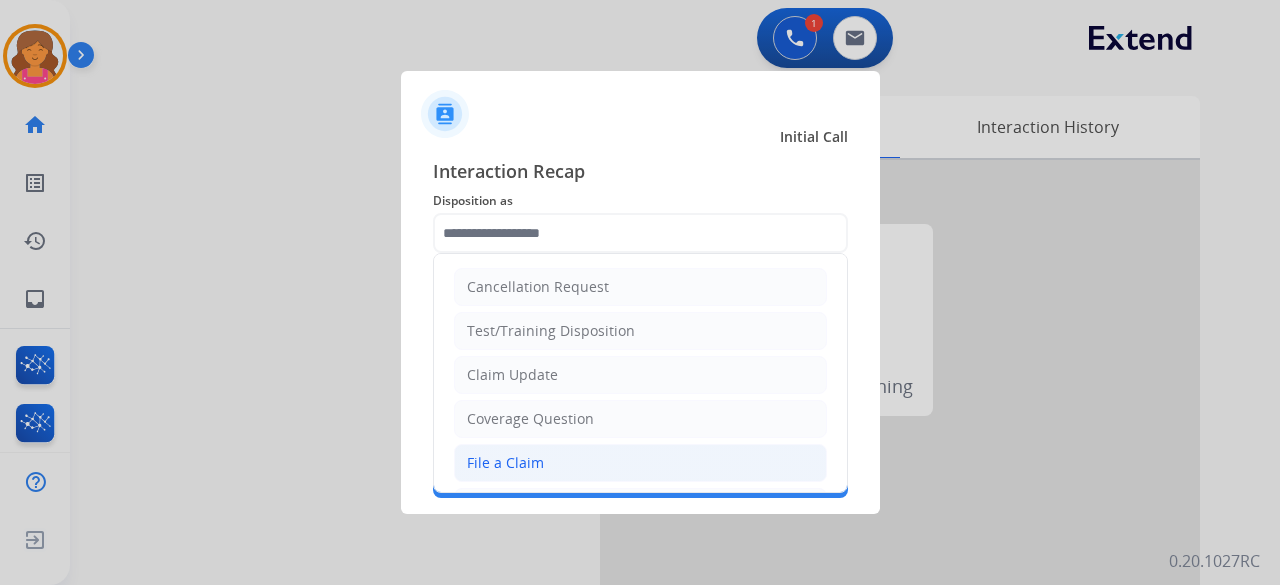 click on "File a Claim" 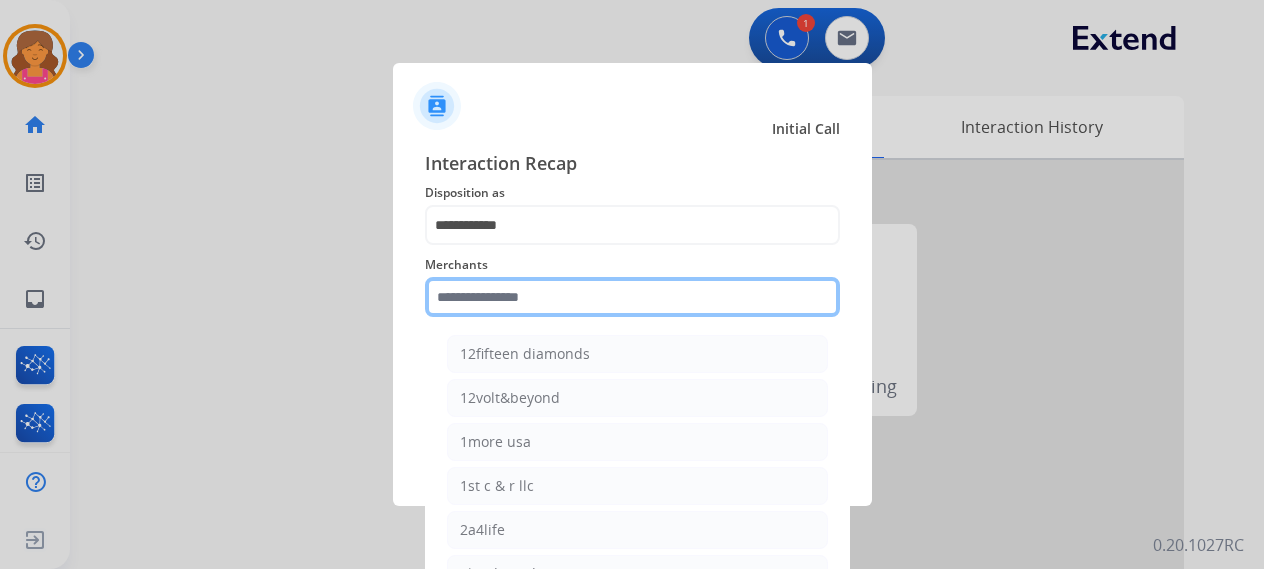 click on "Merchants    12fifteen diamonds   12volt&beyond   1more usa   1st c & r llc   2a4life   2loud 2bad   3balls   4 state trucks   4moms   Abstinence spirits   Accessorypartsstore   Action clutch   Active lifestyle store   Addaday   Adorama abs   Adorama business-to-business   Adrenaline offroad outfitters   Ads shocks   Advance auto parts   Aem electronics   Aerishealthinc   Ag solutions group, llc   Aim controllers   Air-relax   Airocide   Airslamit   Airsoft station   Airthereal   Alchemy fine home   Aleko products   Alice lane home   All around e-bikes   All electric motion   All things barbecue   Allen   Allied gaming north america, llc   Allied wheel components   Alta gracia motors   Alter   Ambient fires   American bass   American cornhole association   American medical sales and rentals   American technologies network   Ameridroid   Amethyst home   Amgair   Ams fireplace   Amscope   Andaaz jewelers   Anne klein   Anova   Anytime baseball supply   Anytime sports supply   Apec water systems   Apollo neuro" 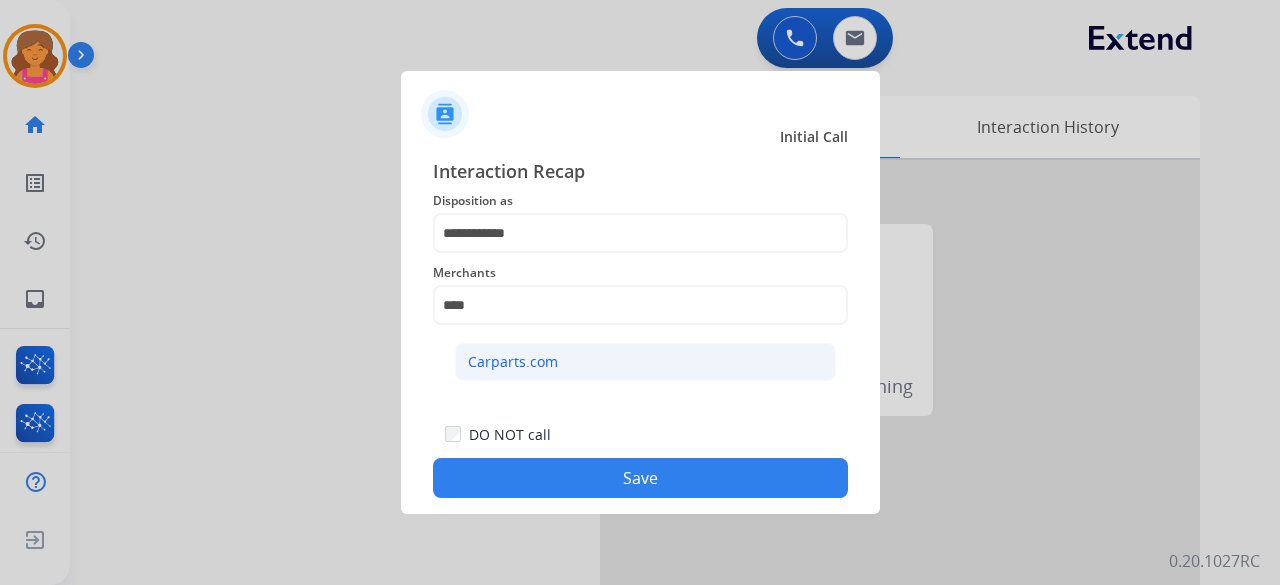 click on "Carparts.com" 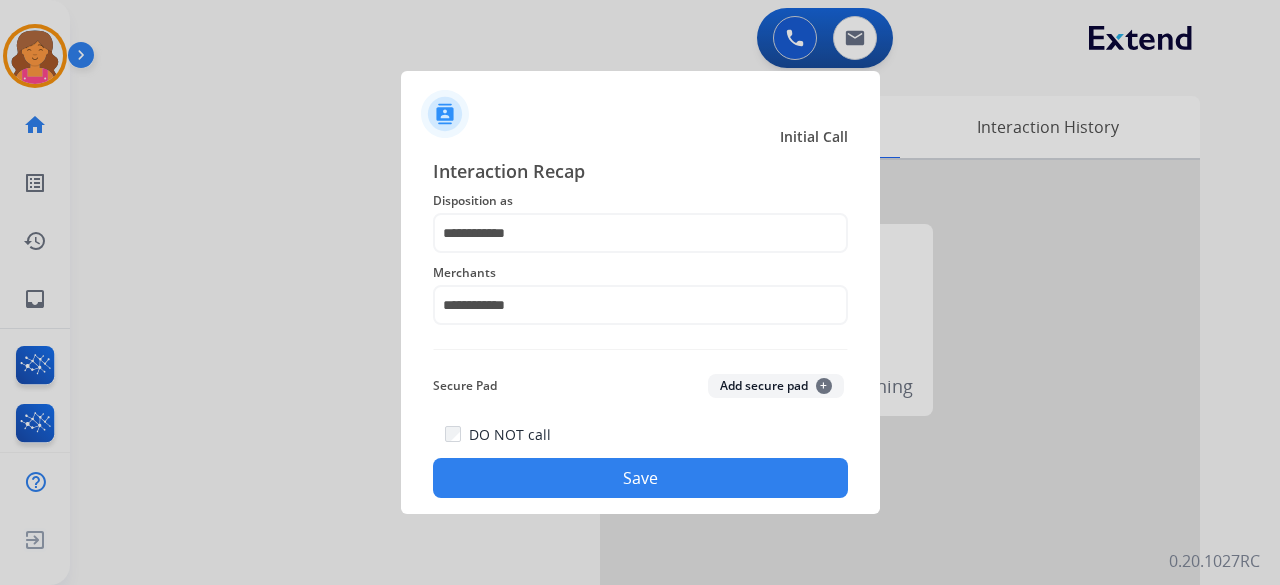 click on "Save" 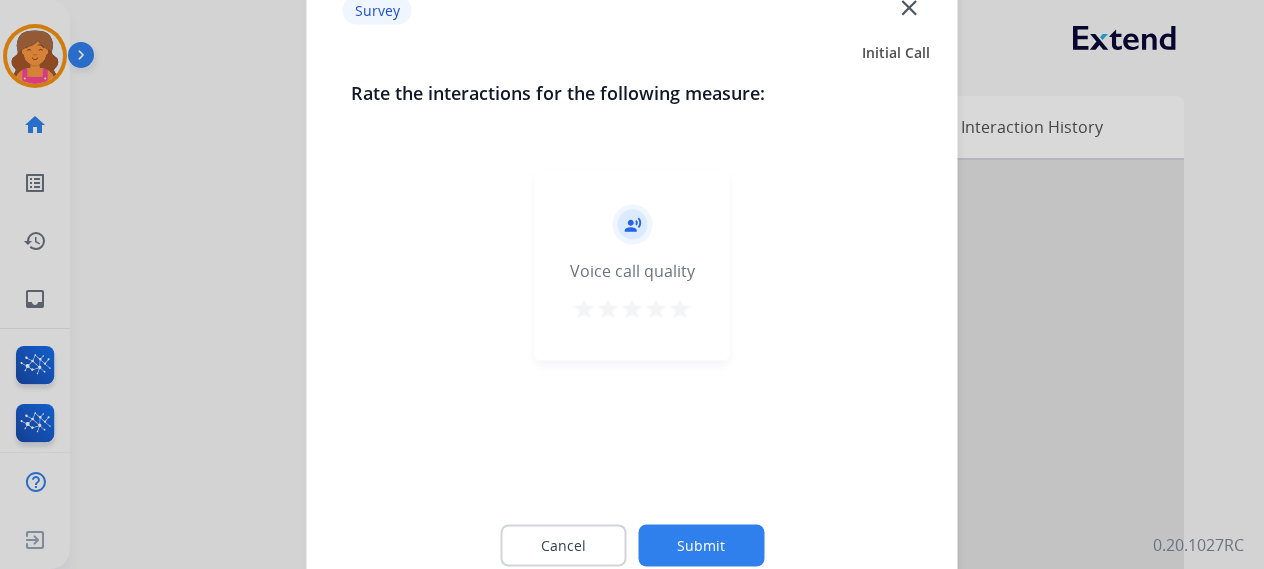 click on "record_voice_over   Voice call quality   star   star   star   star   star" 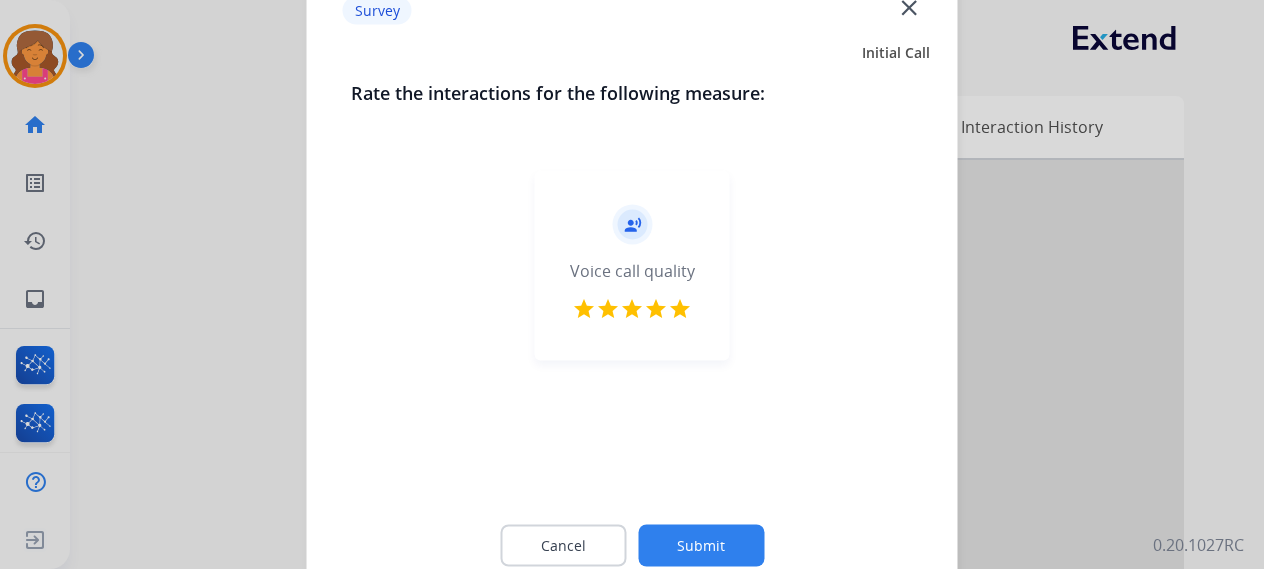 click on "Submit" 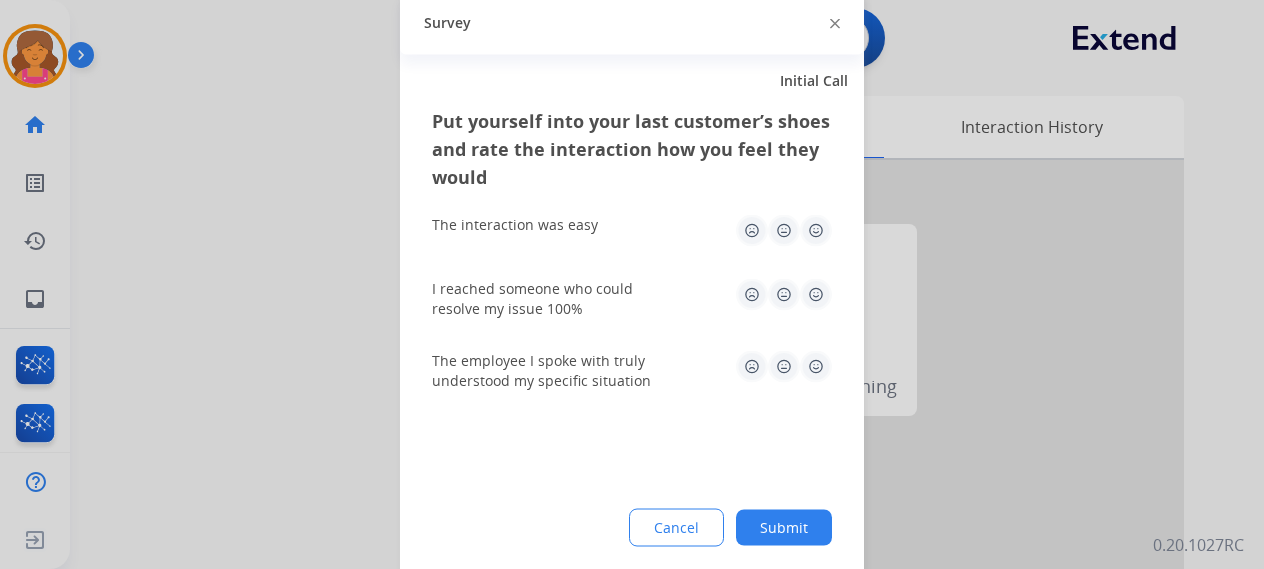 click 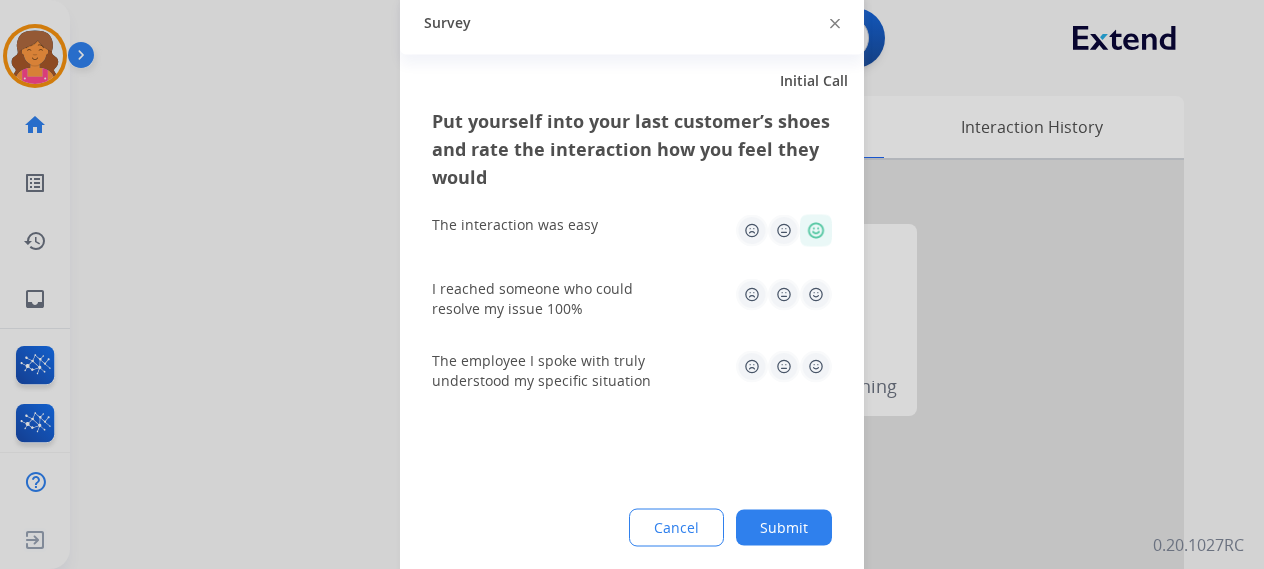click 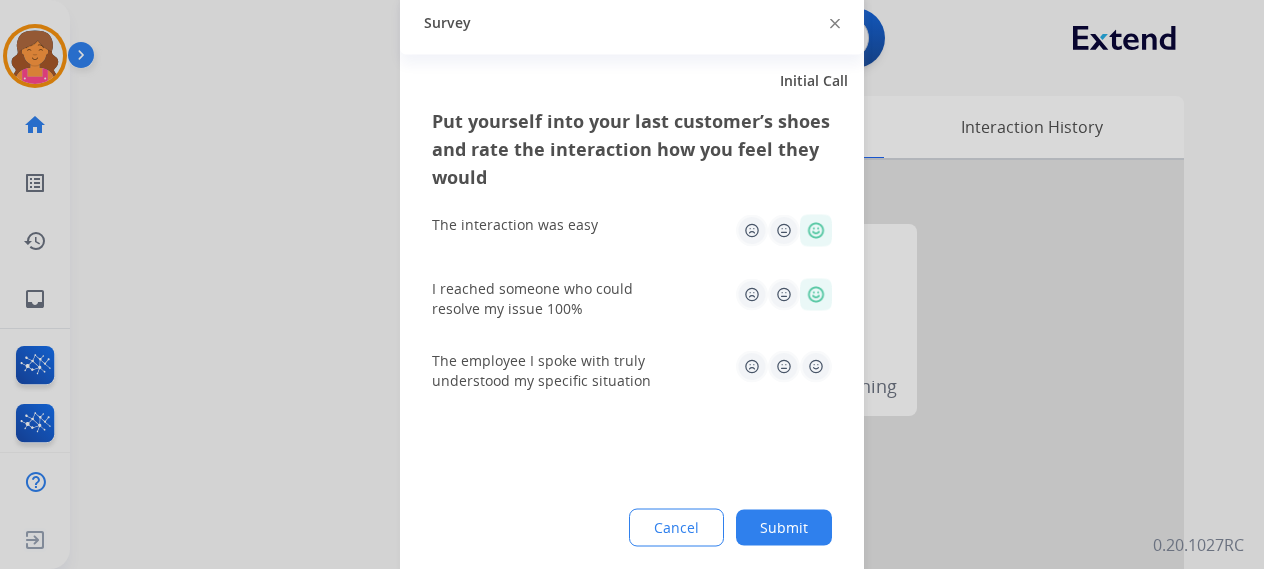 drag, startPoint x: 810, startPoint y: 371, endPoint x: 809, endPoint y: 384, distance: 13.038404 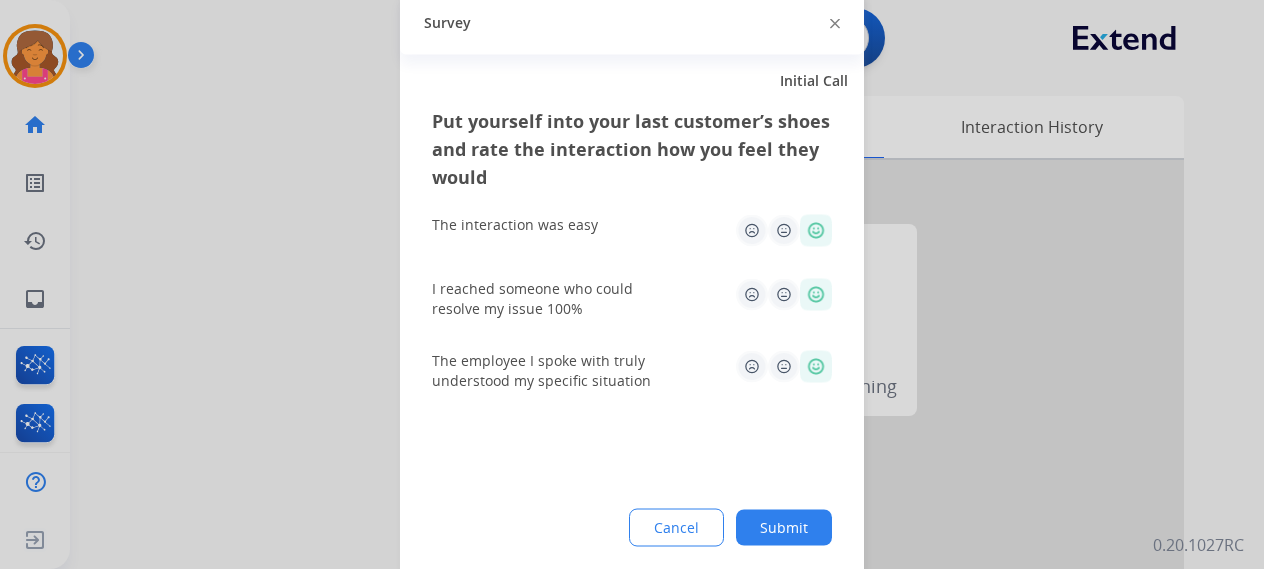 click on "Submit" 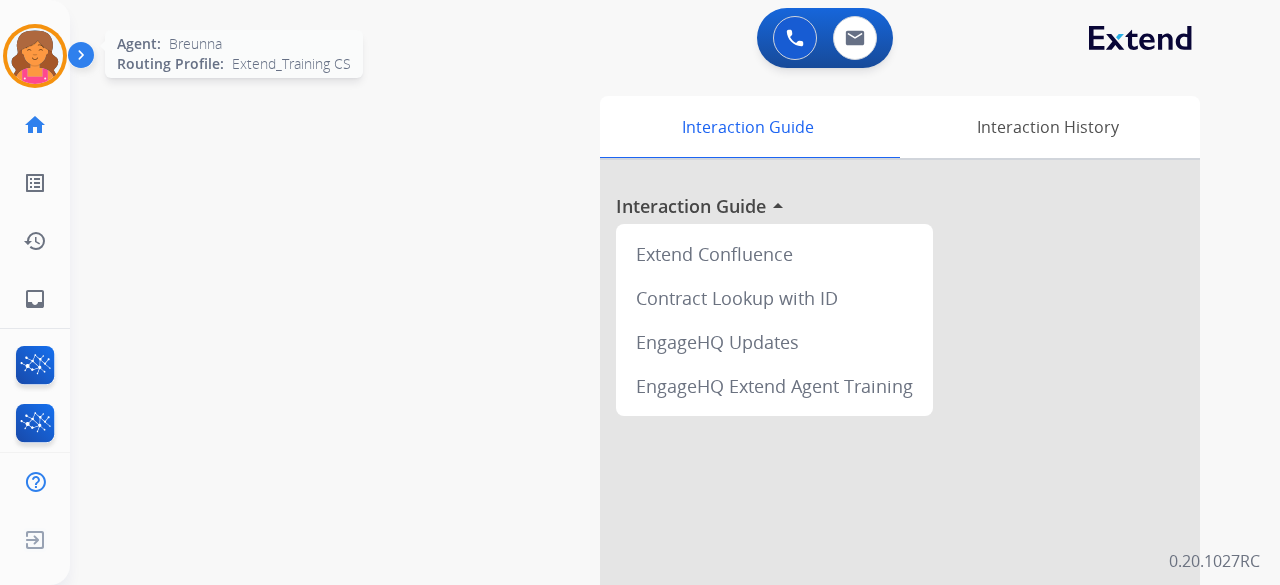 click at bounding box center (35, 56) 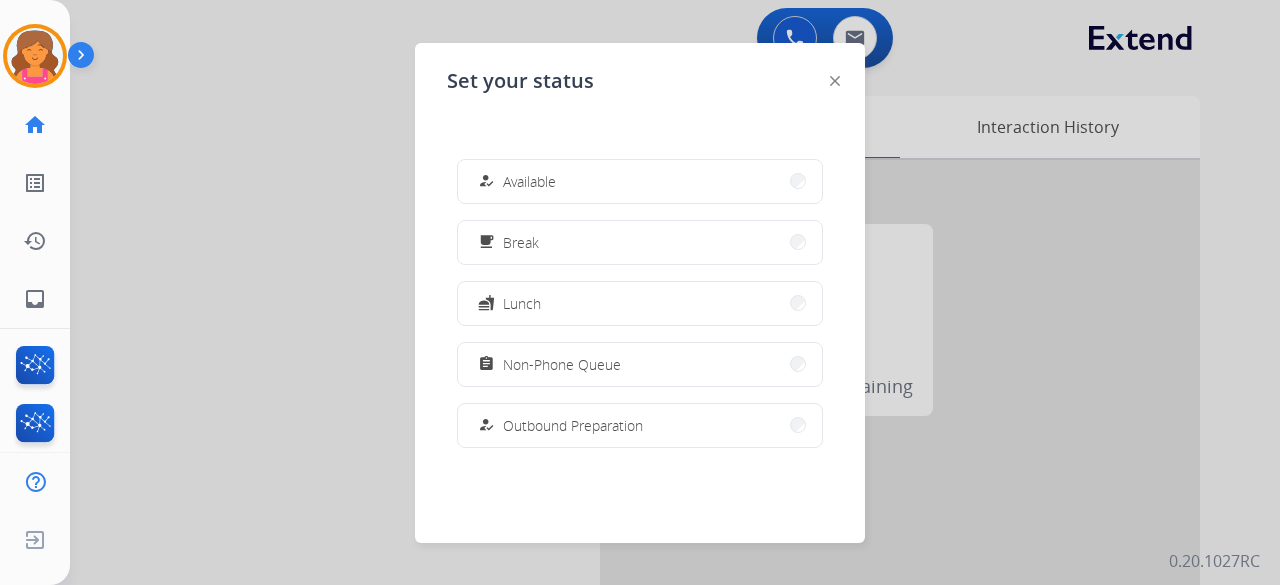 click on "how_to_reg Available free_breakfast Break fastfood Lunch assignment Non-Phone Queue how_to_reg Outbound Preparation campaign Team Huddle menu_book Training school Coaching phonelink_off System Issue login Logged In work_off Offline" at bounding box center [640, 303] 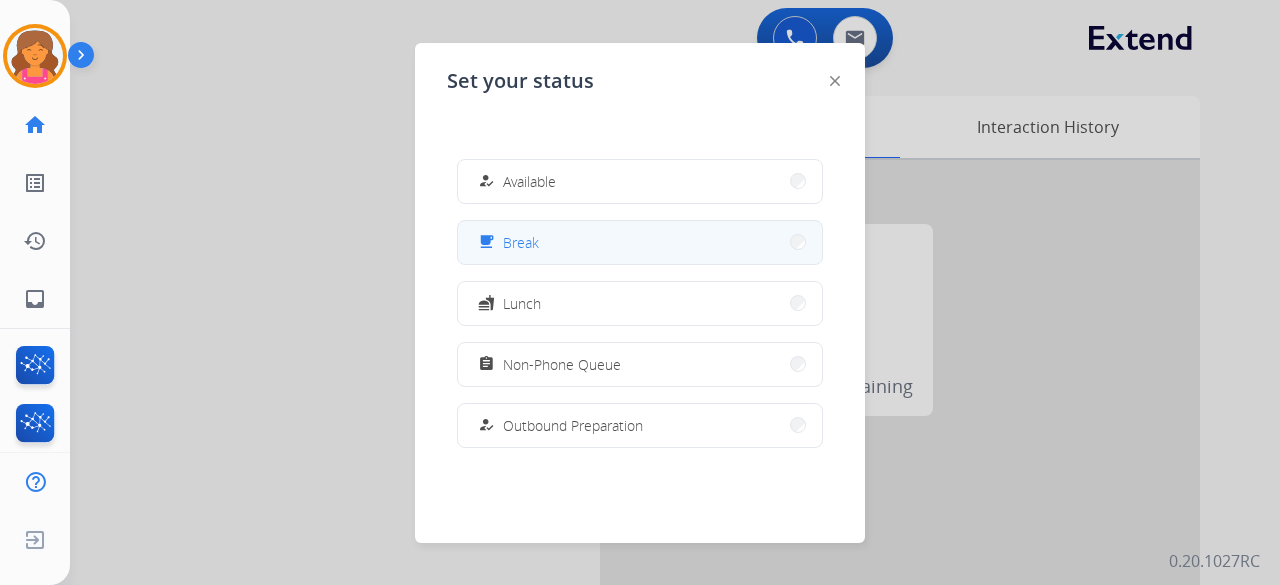 click on "free_breakfast Break" at bounding box center (640, 242) 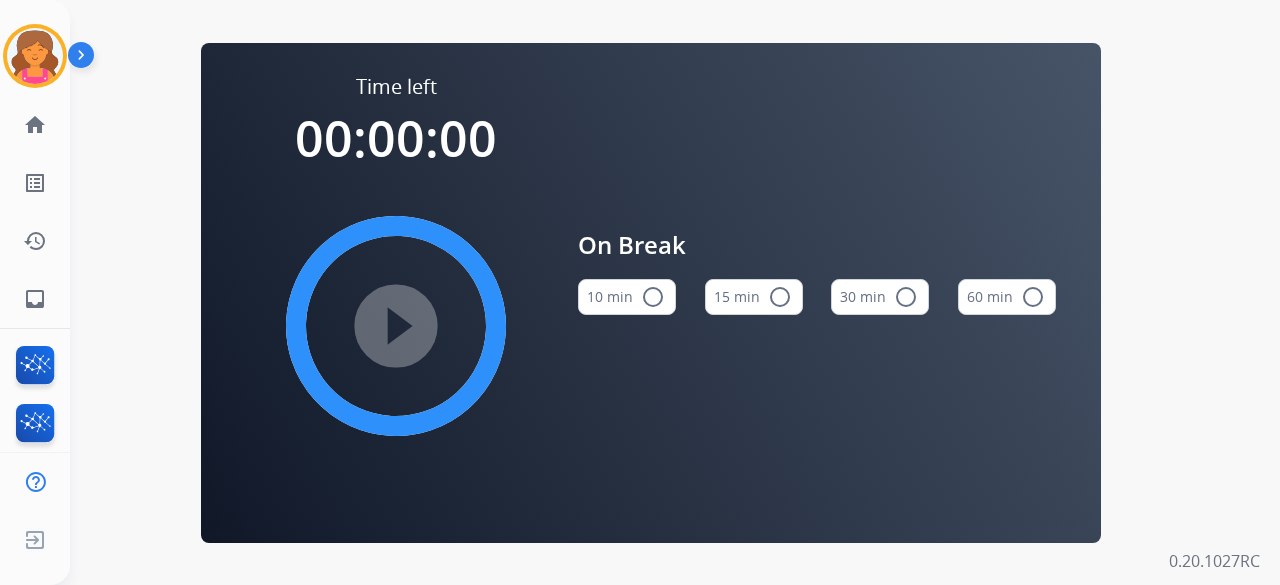 click on "15 min  radio_button_unchecked" at bounding box center [754, 297] 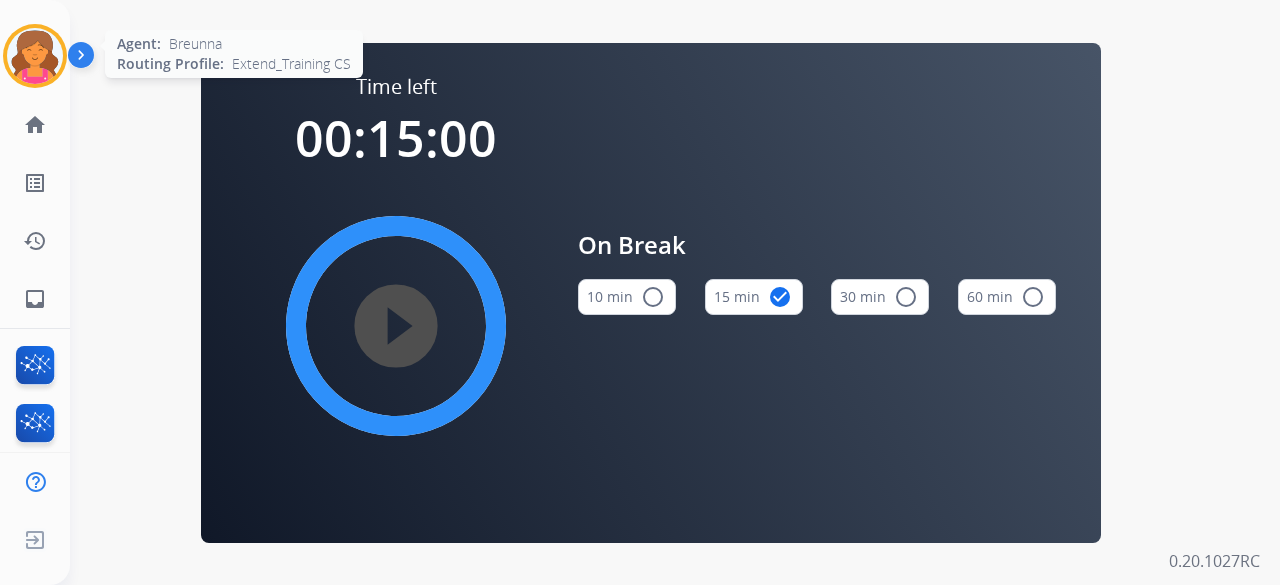 click at bounding box center (35, 56) 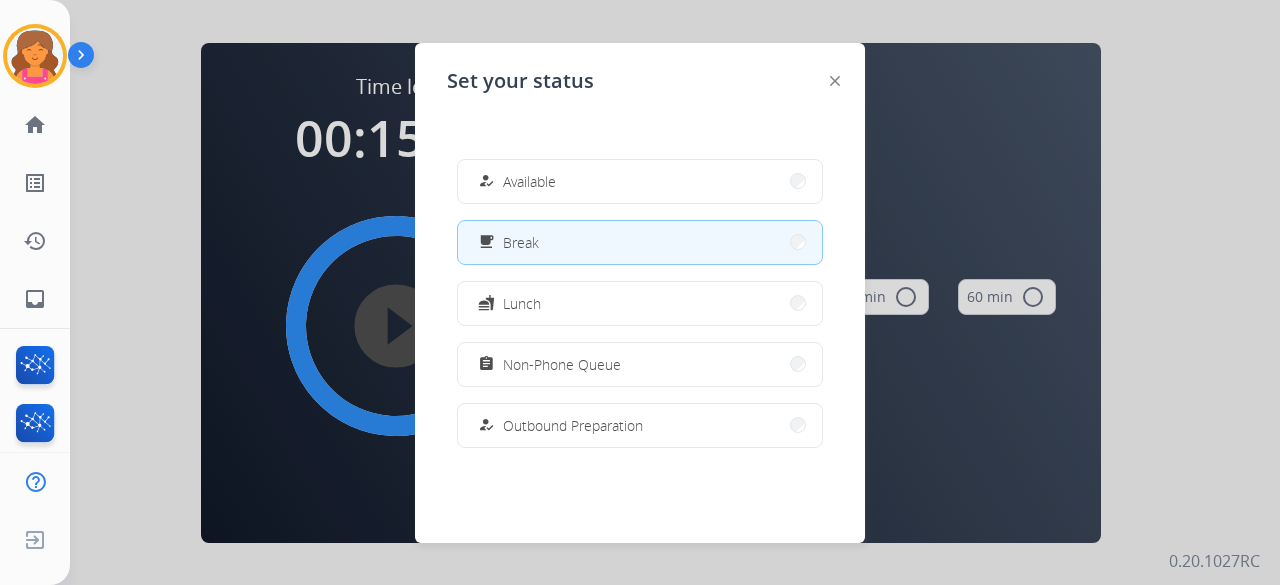 click at bounding box center (640, 292) 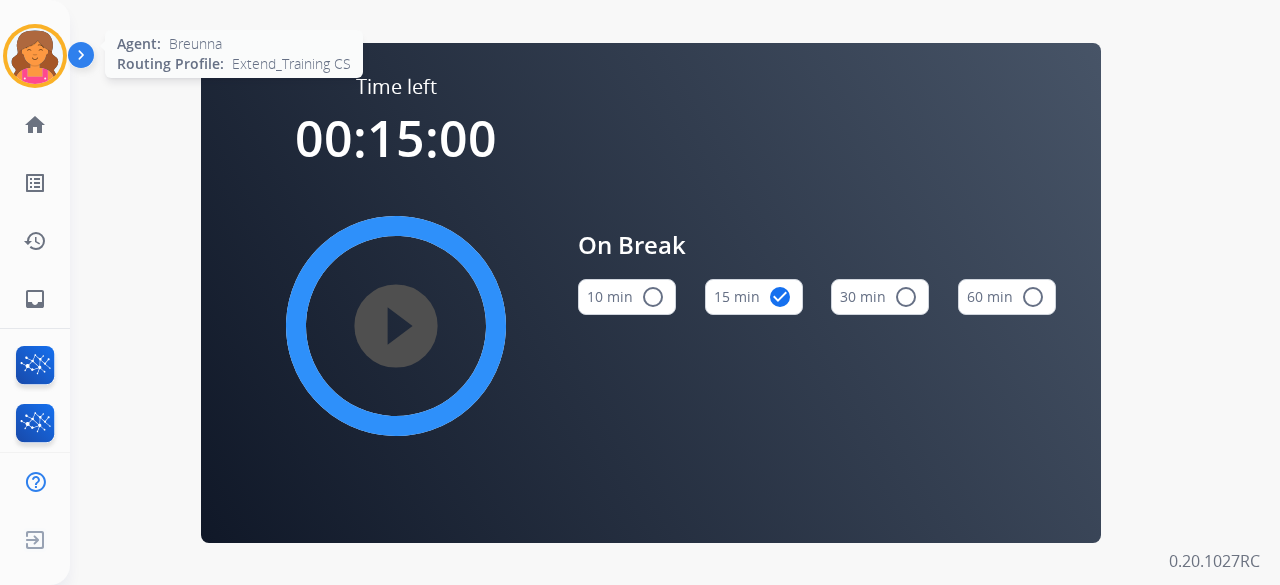 click at bounding box center (35, 56) 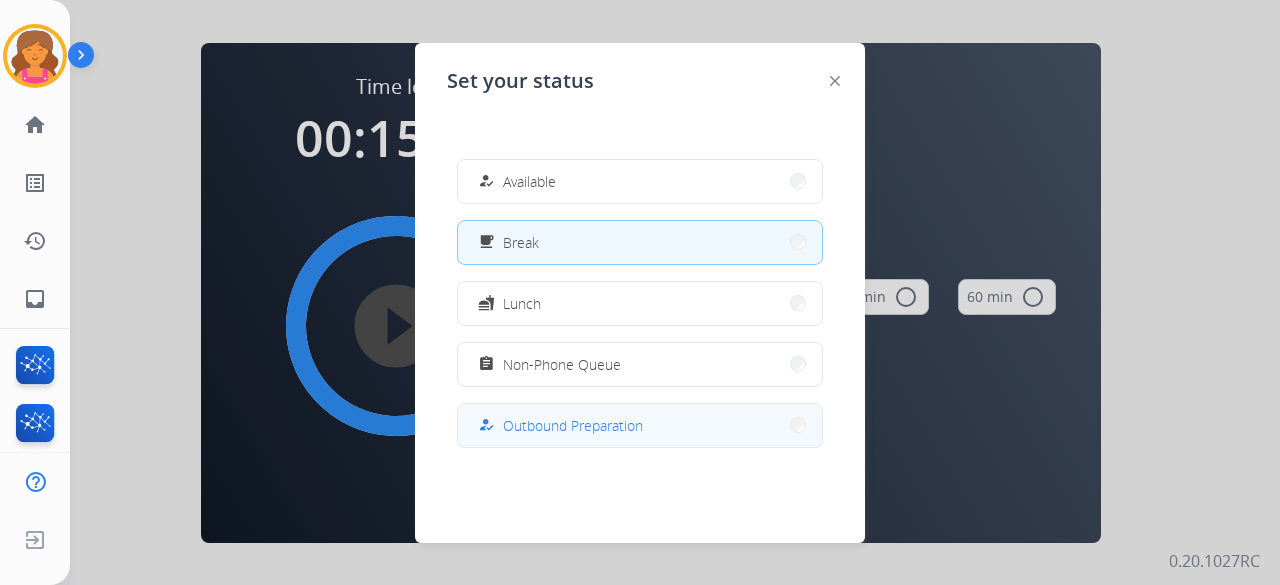 scroll, scrollTop: 377, scrollLeft: 0, axis: vertical 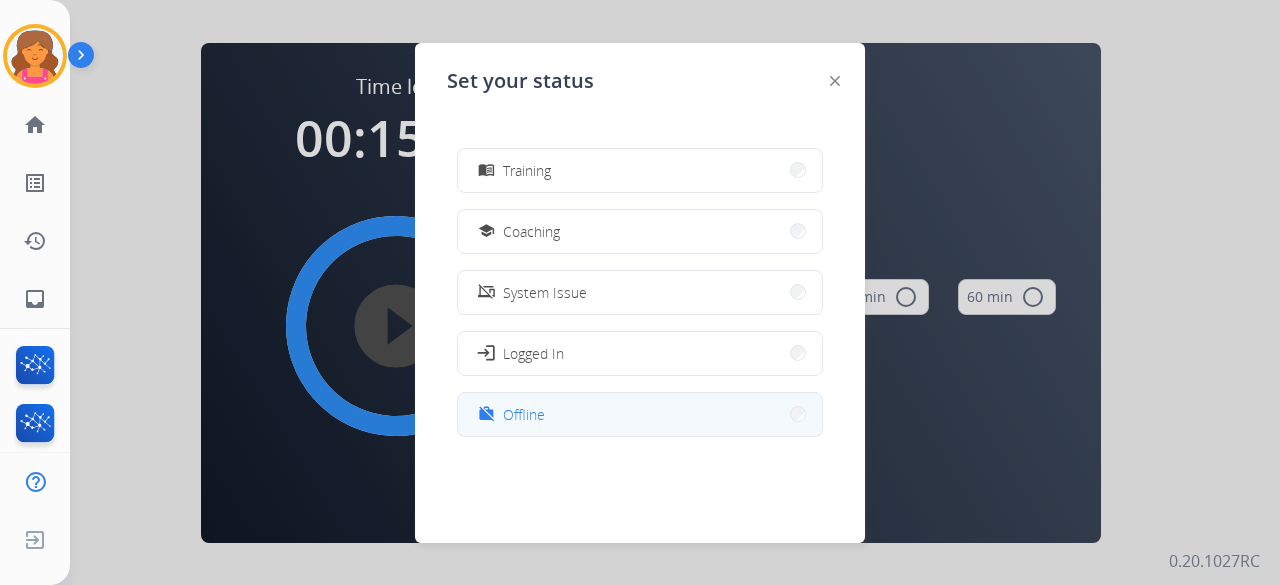 click on "work_off Offline" at bounding box center [640, 414] 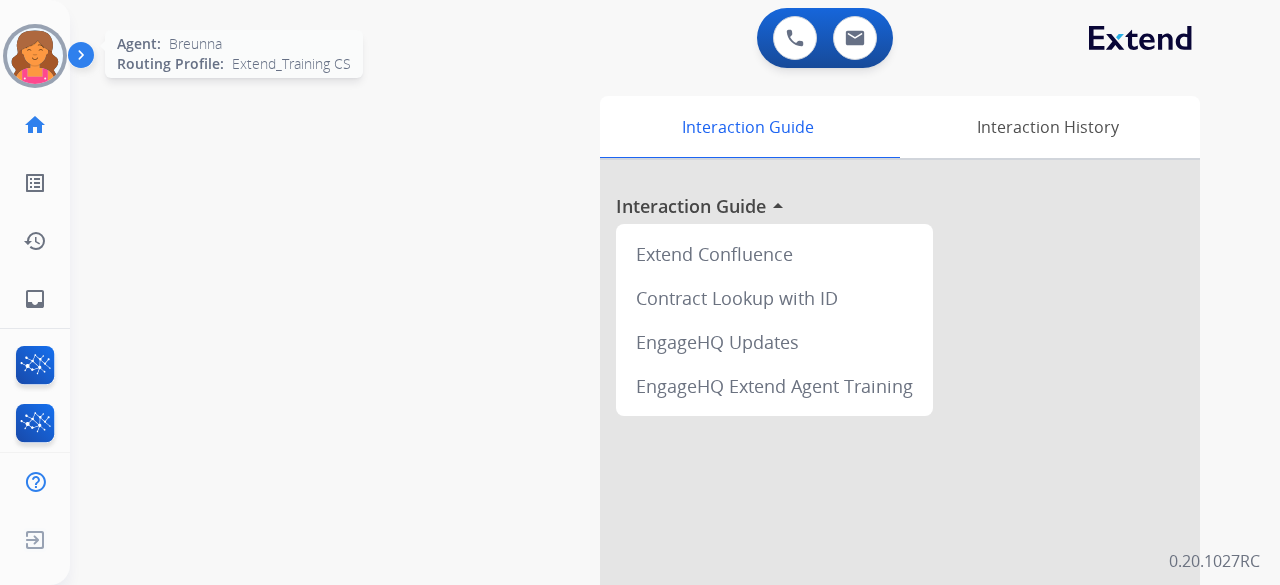 drag, startPoint x: 29, startPoint y: 63, endPoint x: 36, endPoint y: 72, distance: 11.401754 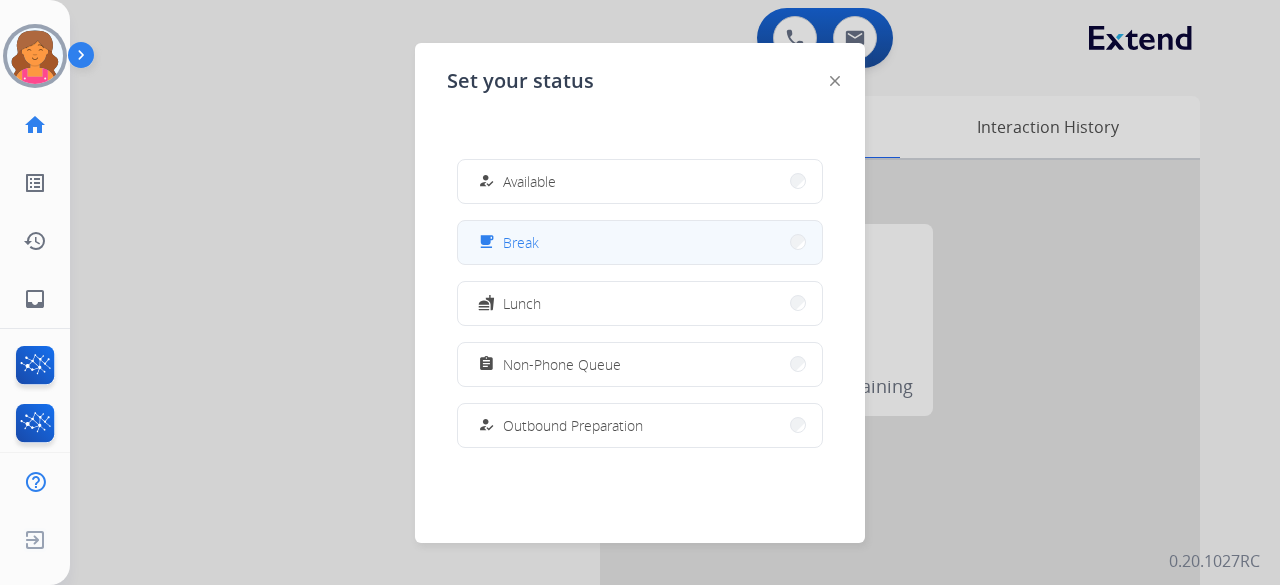 click on "free_breakfast Break" at bounding box center (640, 242) 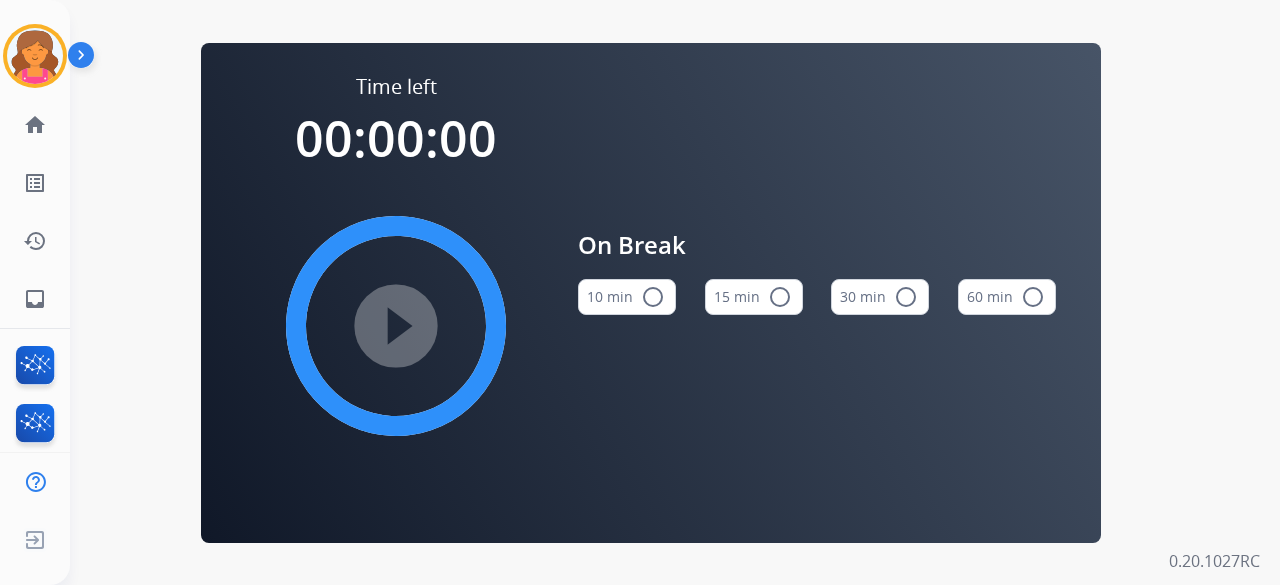 click on "radio_button_unchecked" at bounding box center [780, 297] 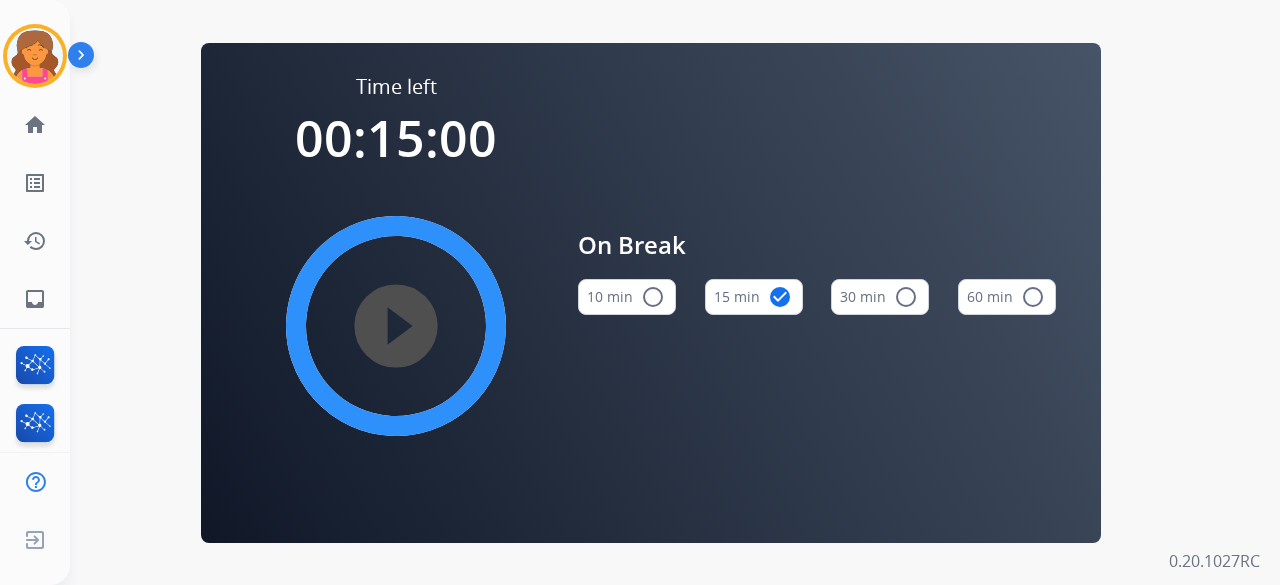click on "play_circle_filled" at bounding box center [396, 326] 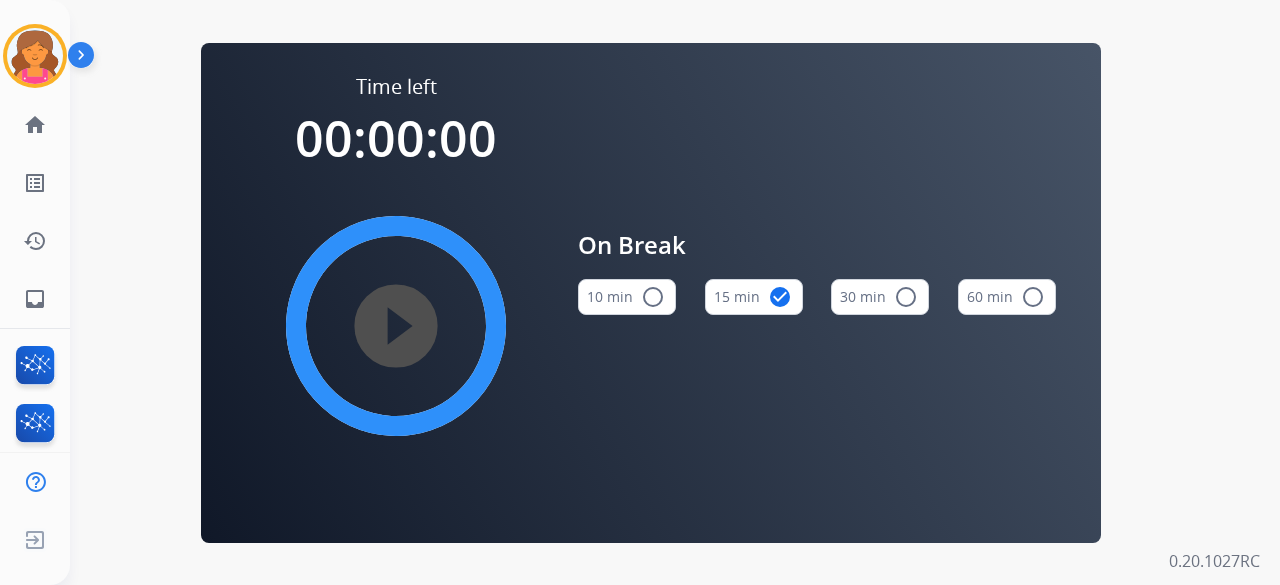 click on "Time left 00:00:00 play_circle_filled On Break  10 min  radio_button_unchecked  15 min  check_circle  30 min  radio_button_unchecked  60 min  radio_button_unchecked" at bounding box center (651, 292) 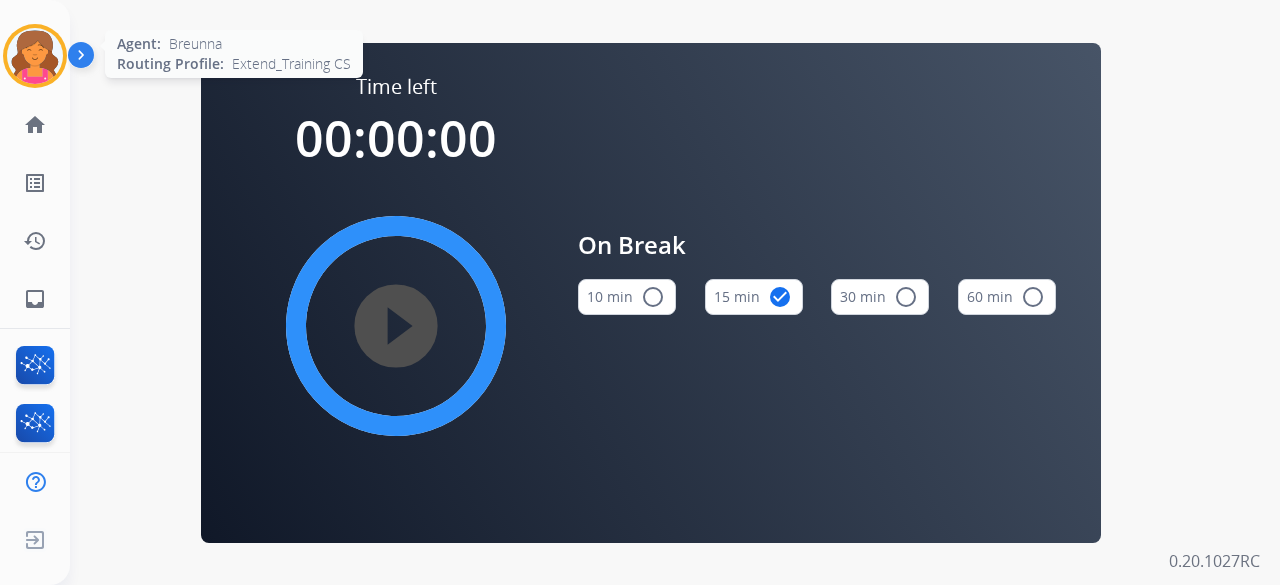 click at bounding box center [35, 56] 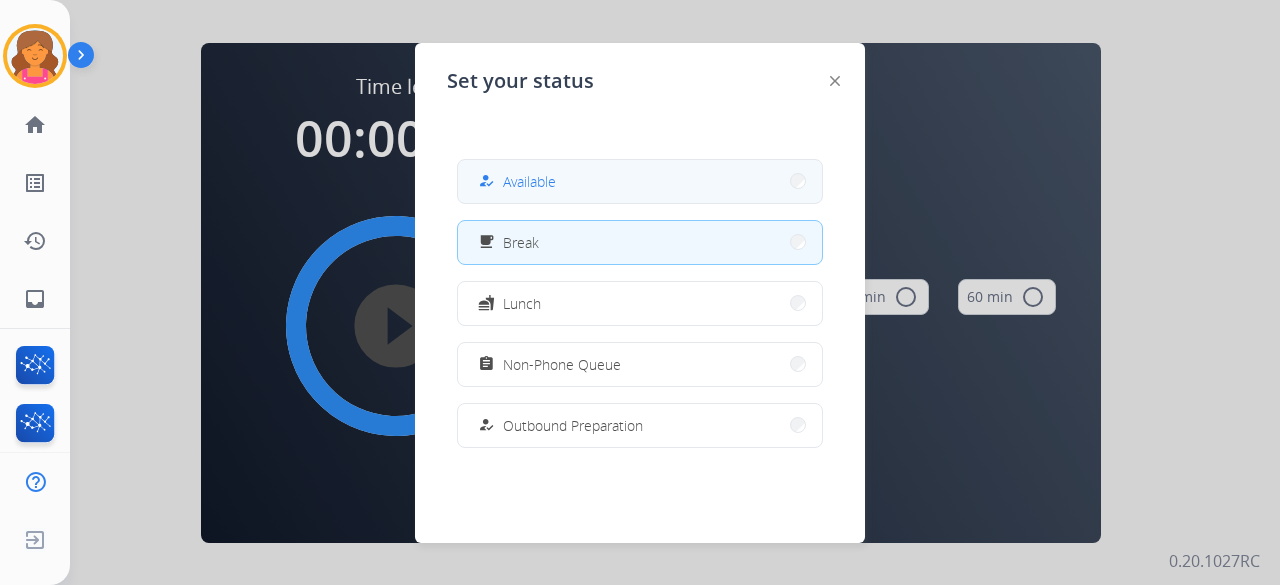 click on "how_to_reg Available" at bounding box center [640, 181] 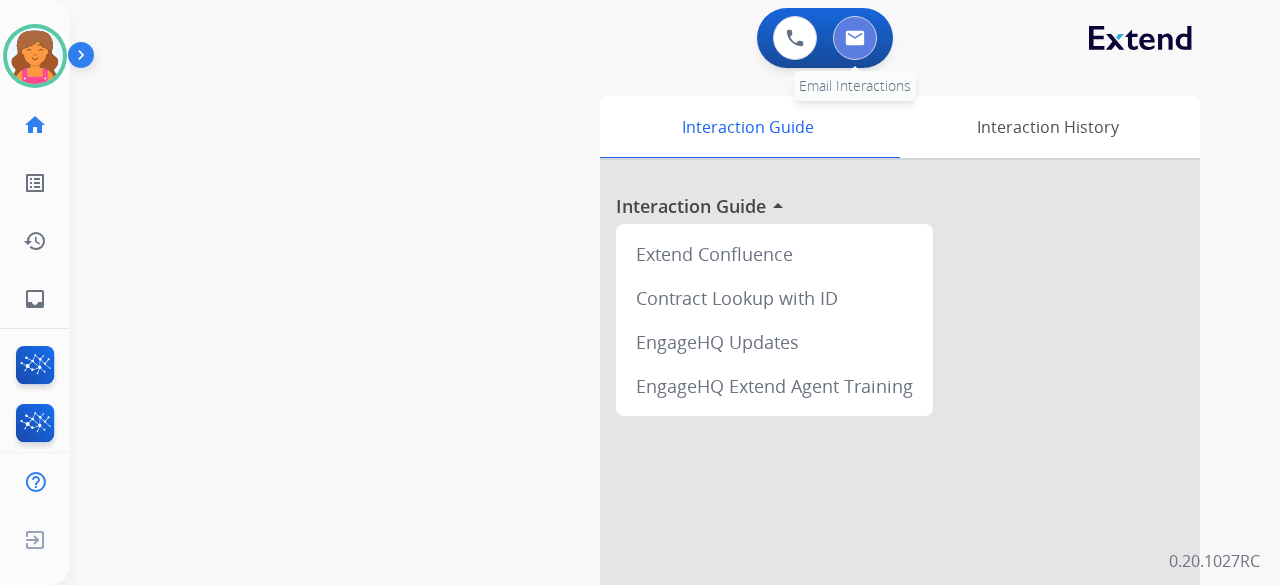 click at bounding box center [855, 38] 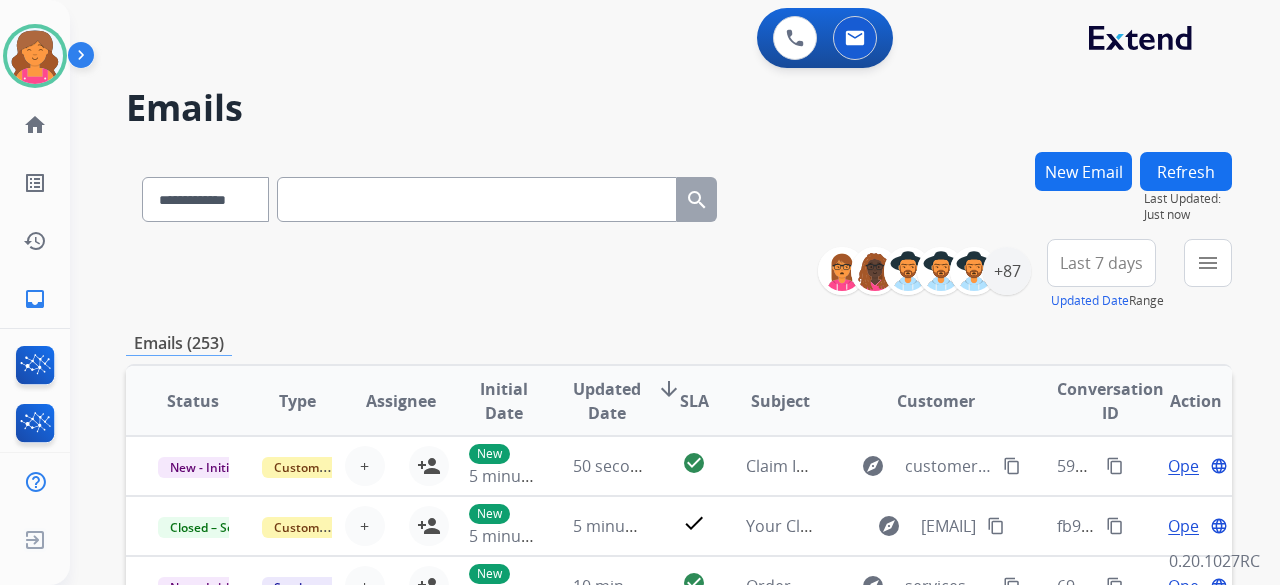 click on "Last 7 days" at bounding box center (1101, 263) 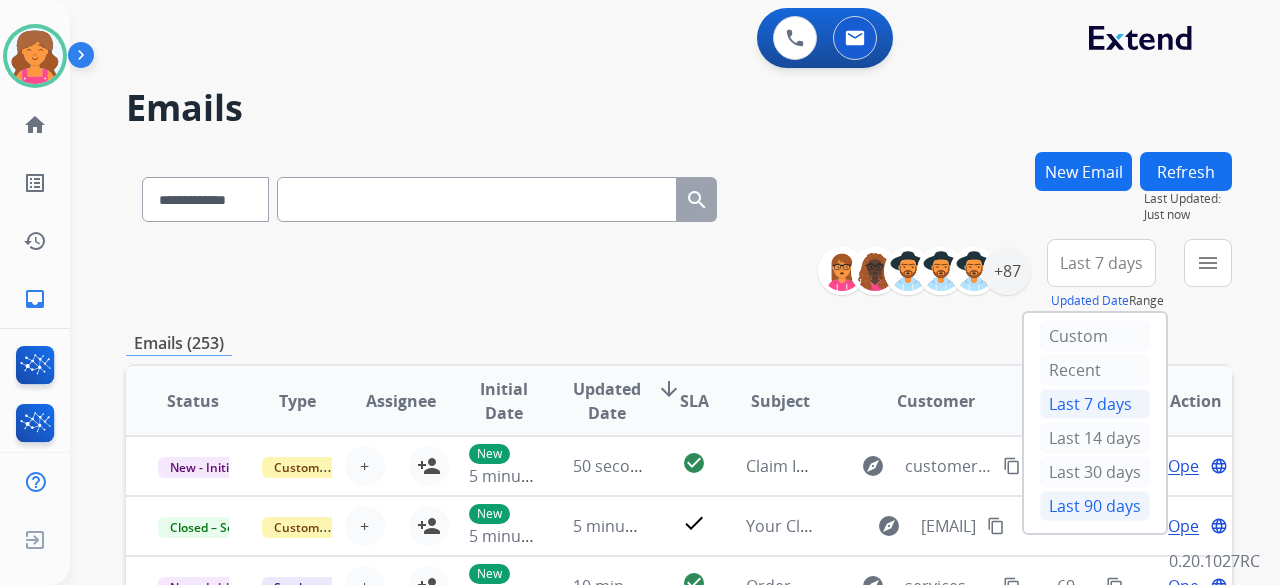 click on "Last 90 days" at bounding box center [1095, 506] 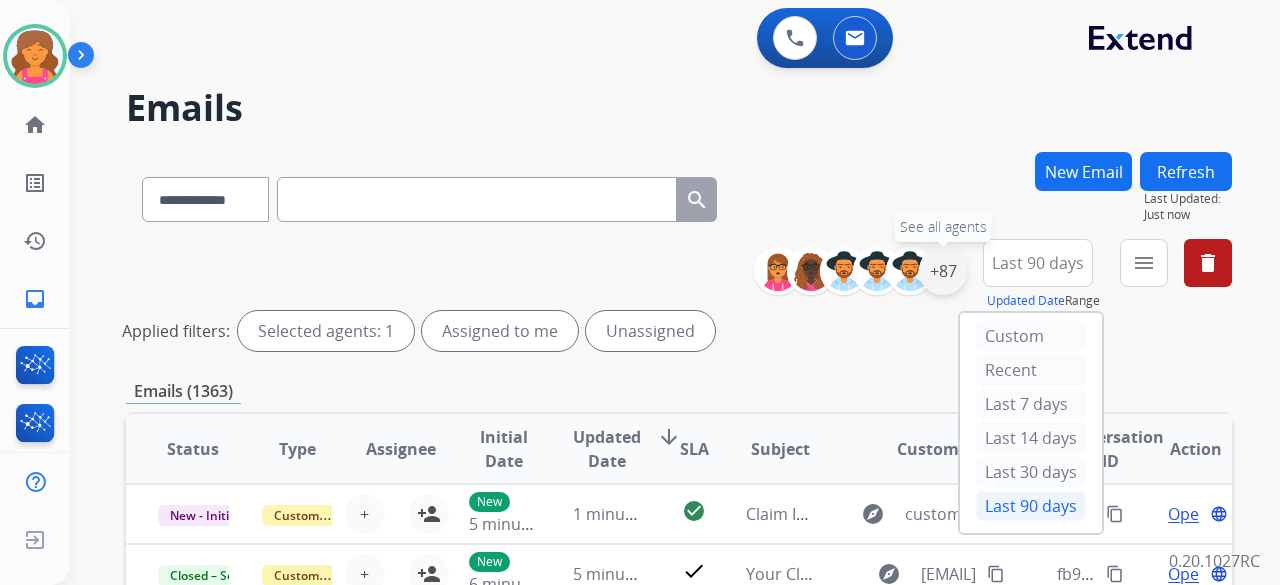 click on "+87" at bounding box center [943, 271] 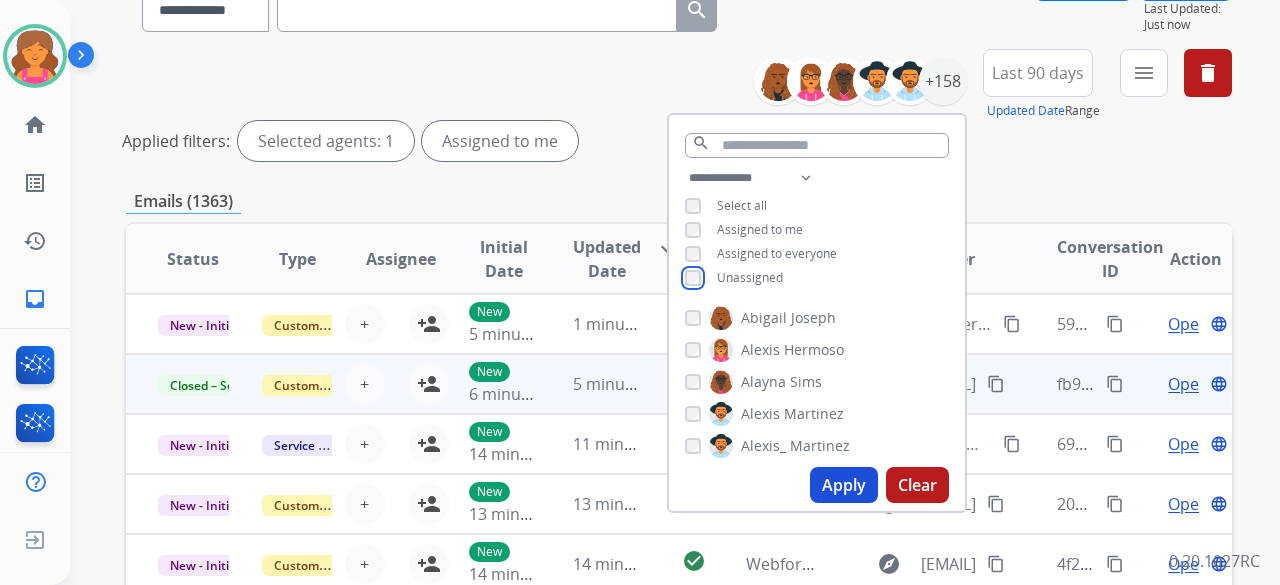 scroll, scrollTop: 200, scrollLeft: 0, axis: vertical 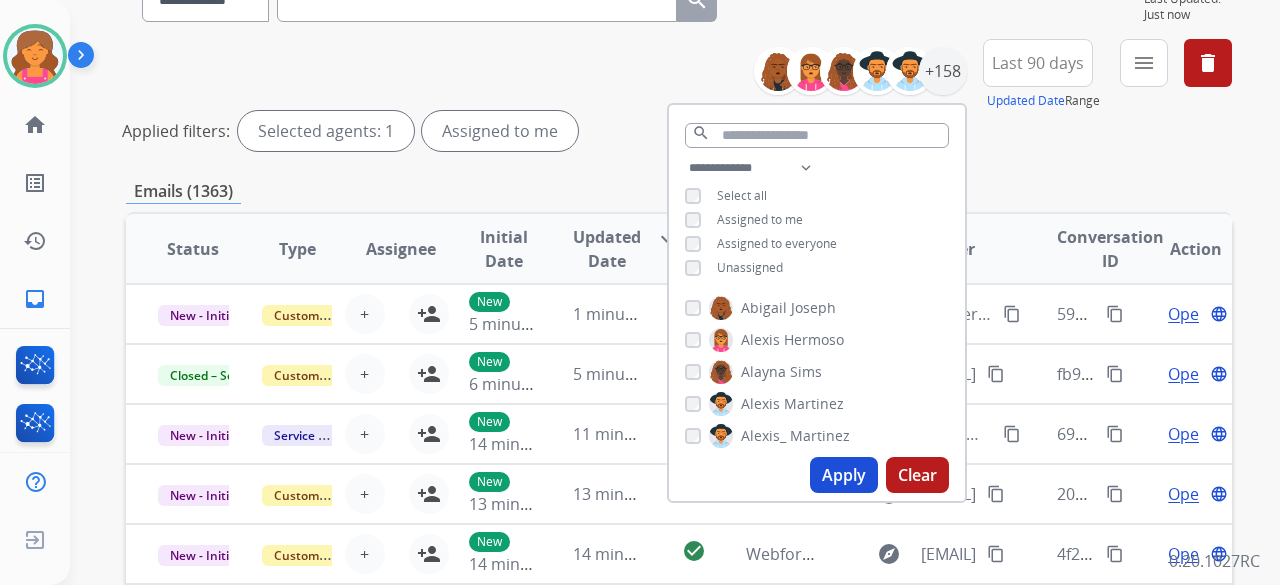 click on "Apply" at bounding box center (844, 475) 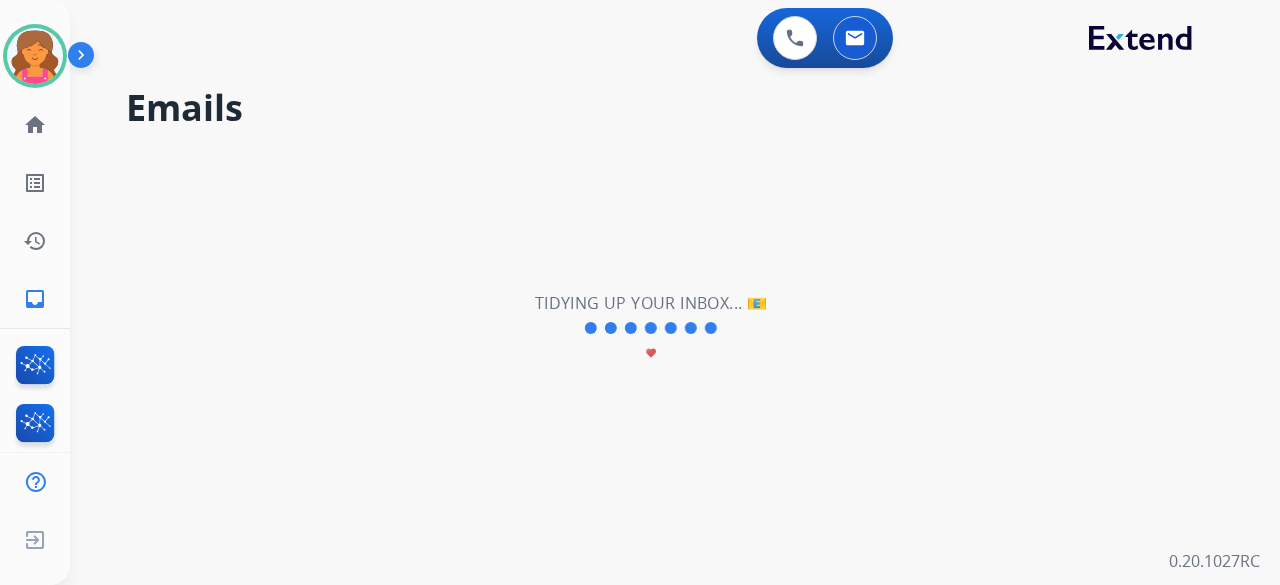 scroll, scrollTop: 0, scrollLeft: 0, axis: both 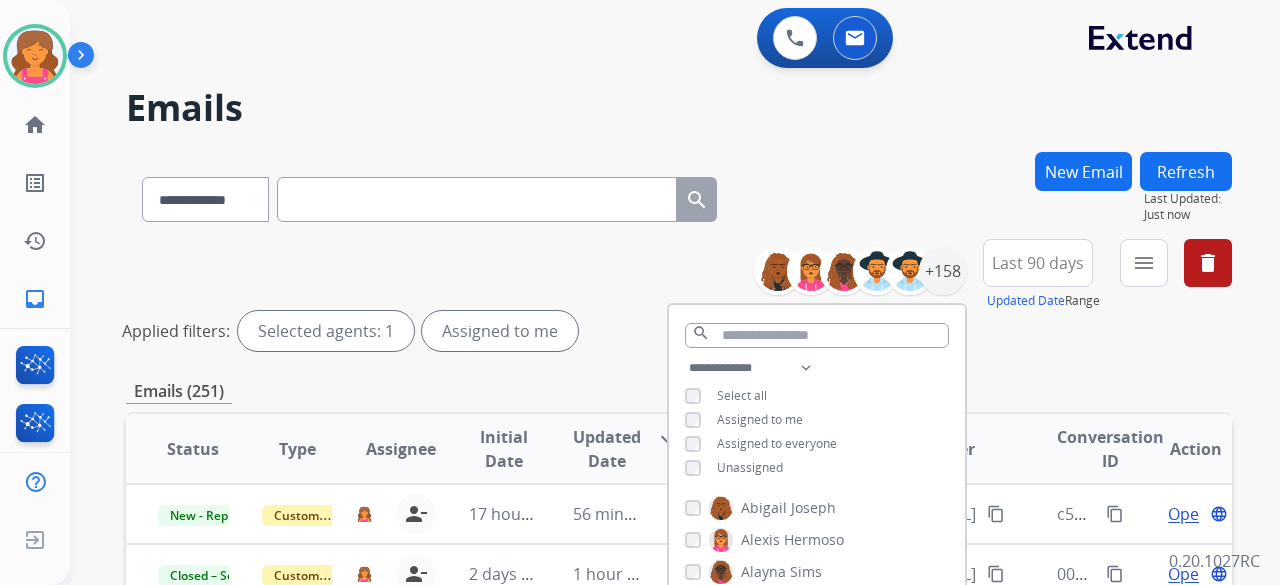 click on "Applied filters:  Selected agents: 1  Assigned to me" at bounding box center (675, 331) 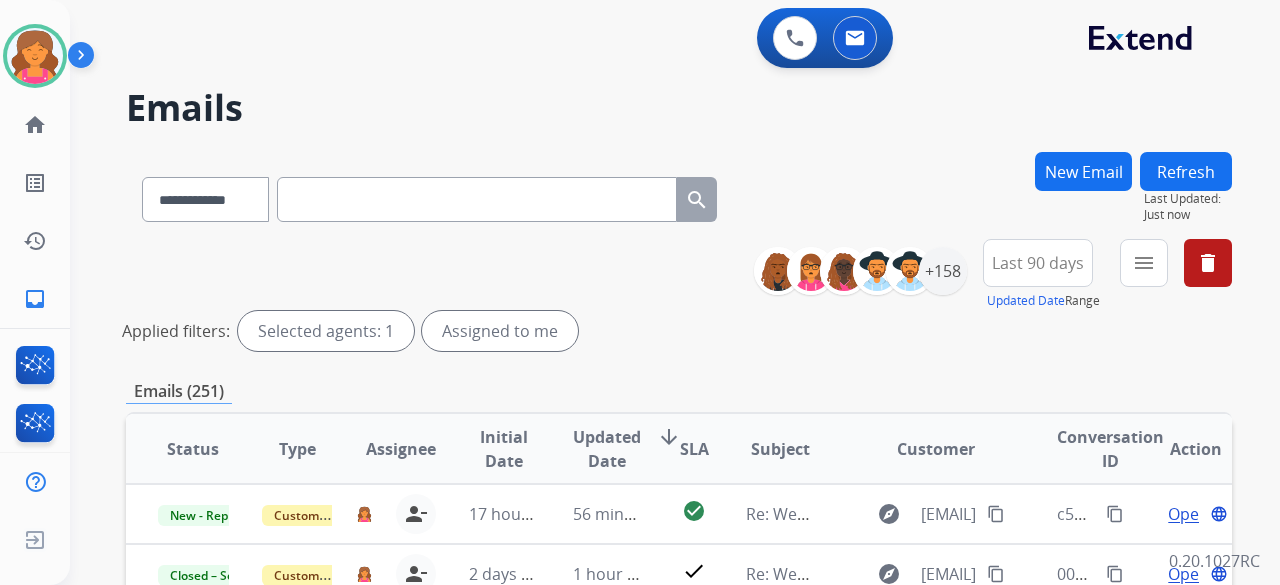scroll, scrollTop: 100, scrollLeft: 0, axis: vertical 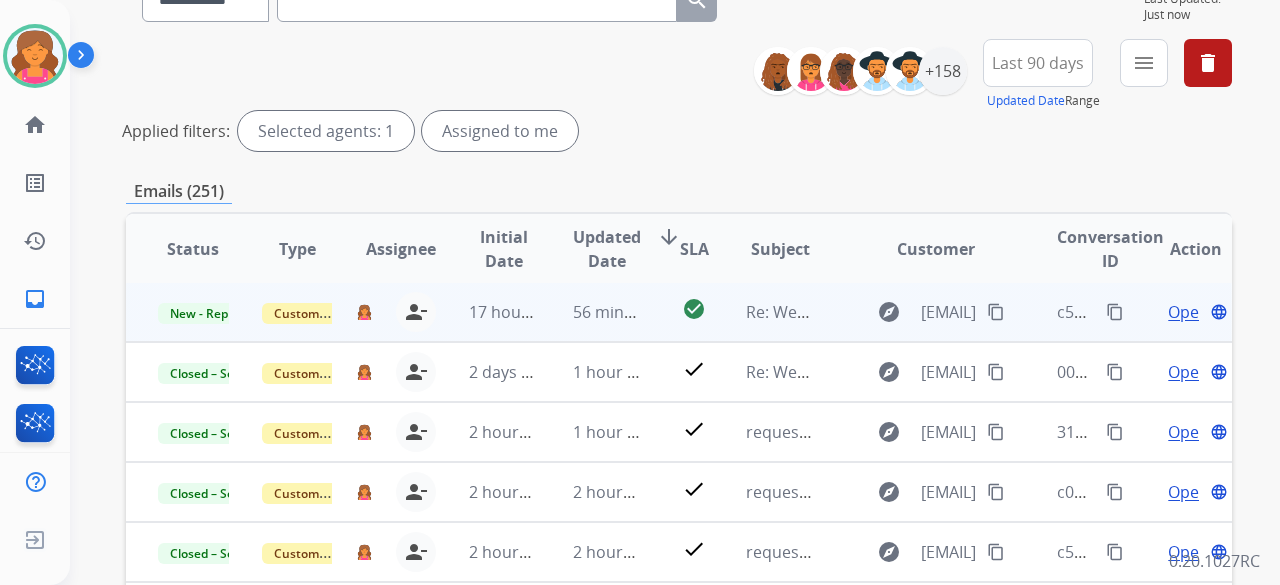 click on "Open" at bounding box center [1188, 312] 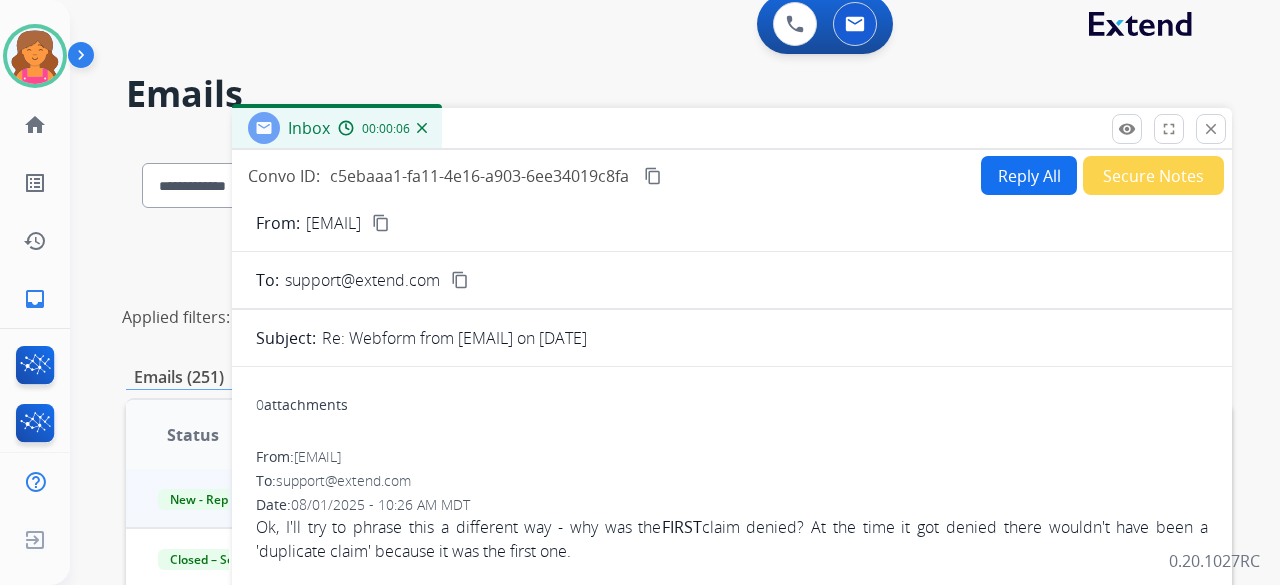 scroll, scrollTop: 0, scrollLeft: 0, axis: both 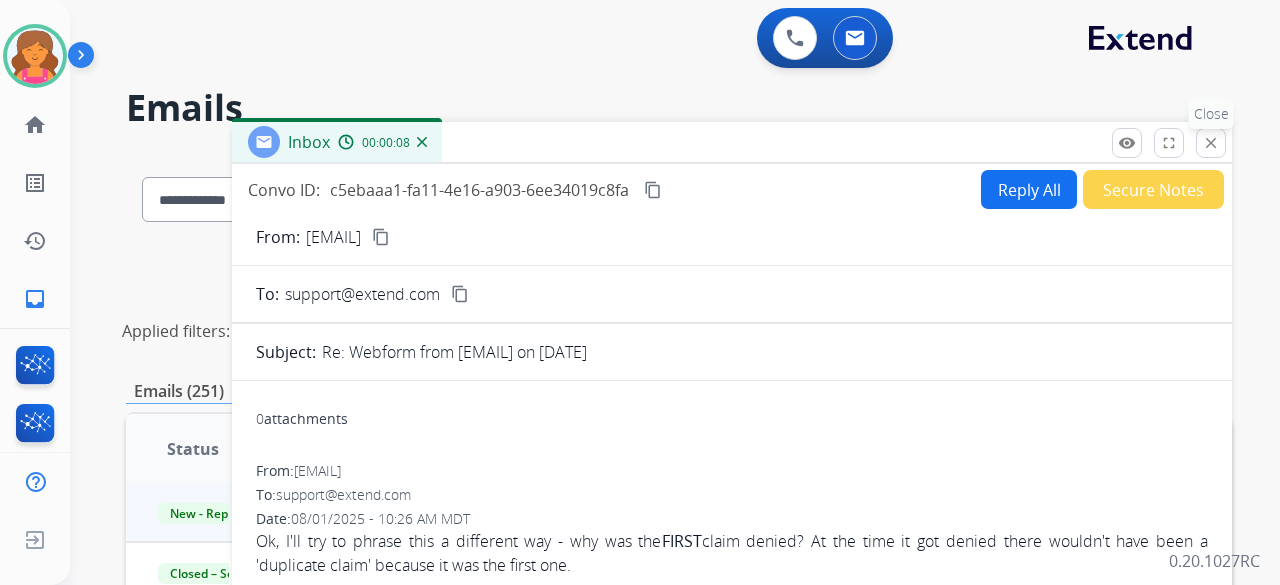 click on "close" at bounding box center [1211, 143] 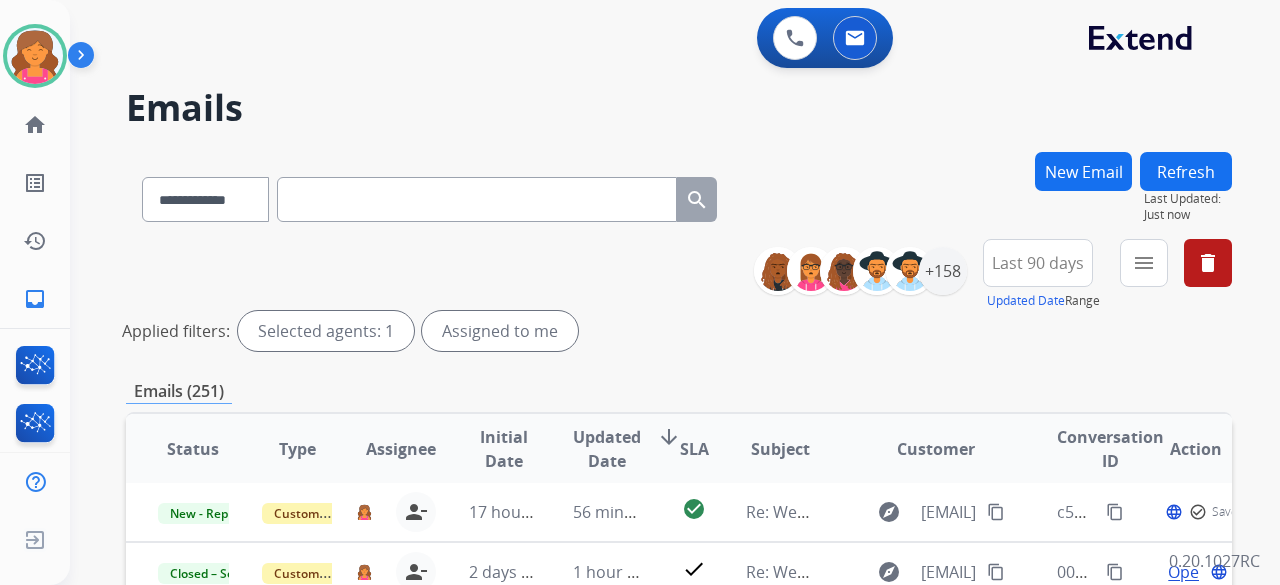 scroll, scrollTop: 18, scrollLeft: 0, axis: vertical 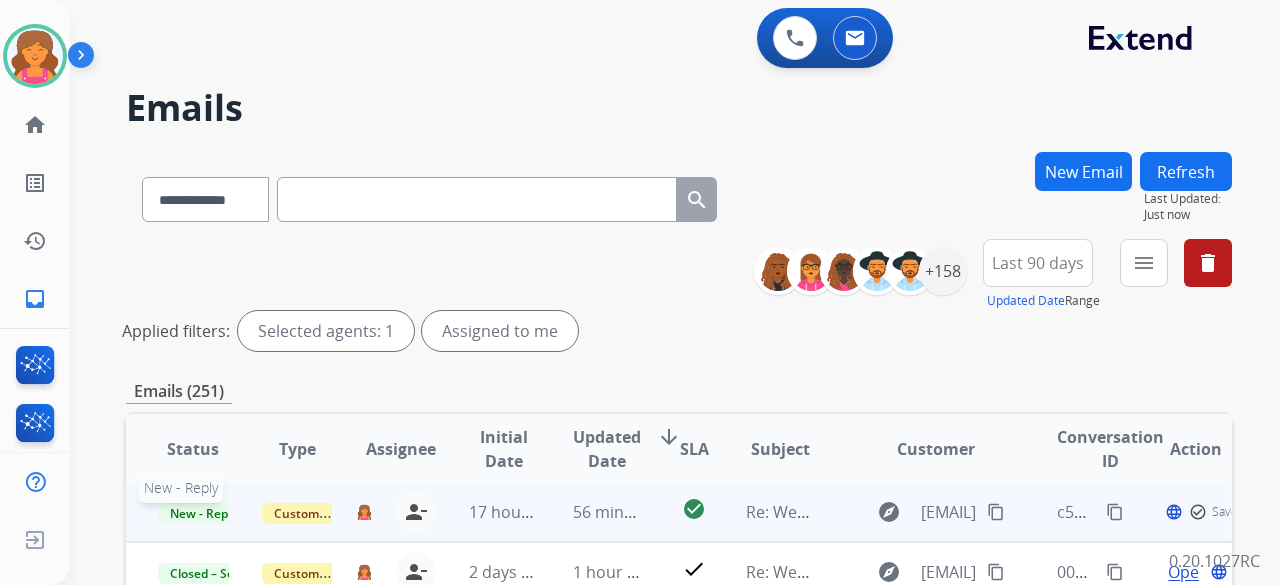 click on "New - Reply" at bounding box center [203, 513] 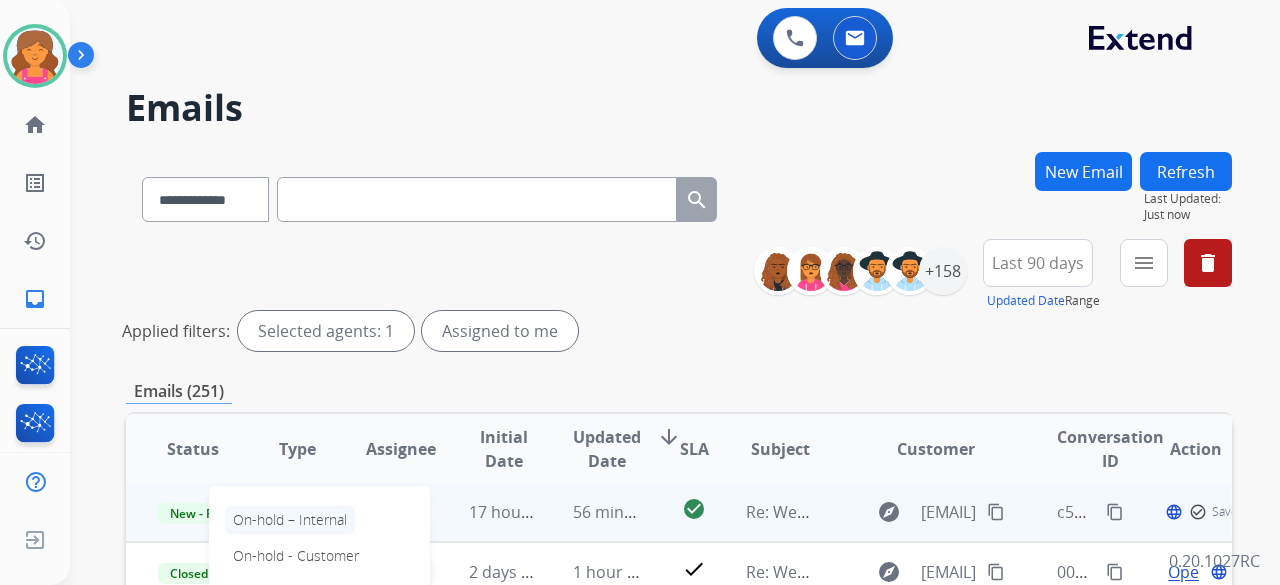 scroll, scrollTop: 2, scrollLeft: 0, axis: vertical 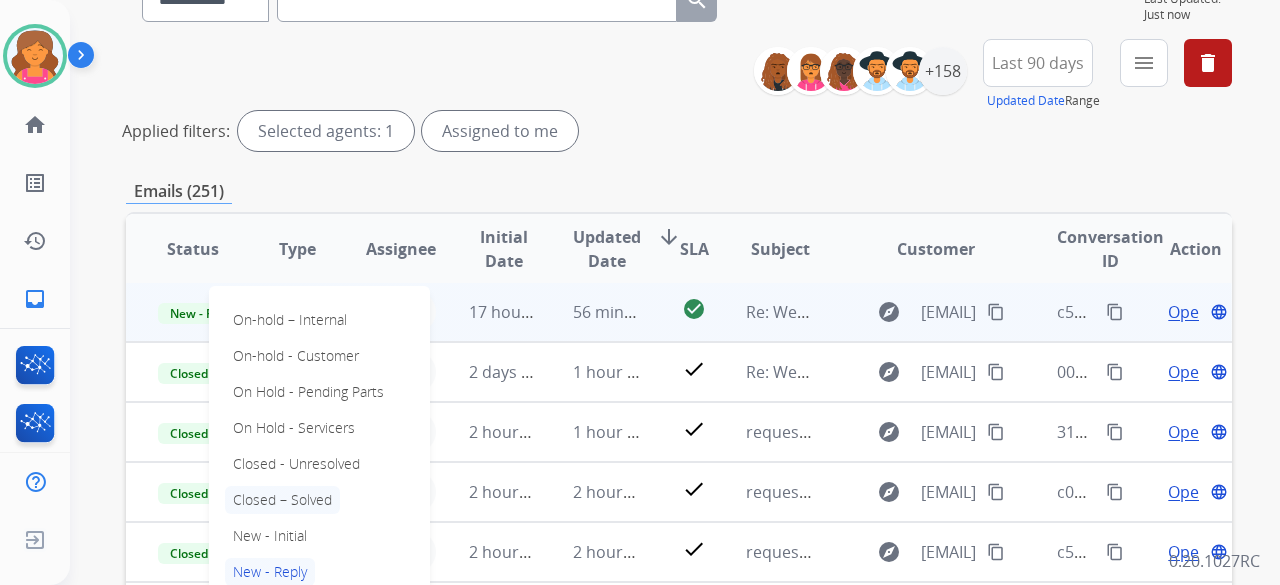 click on "Closed – Solved" at bounding box center [282, 500] 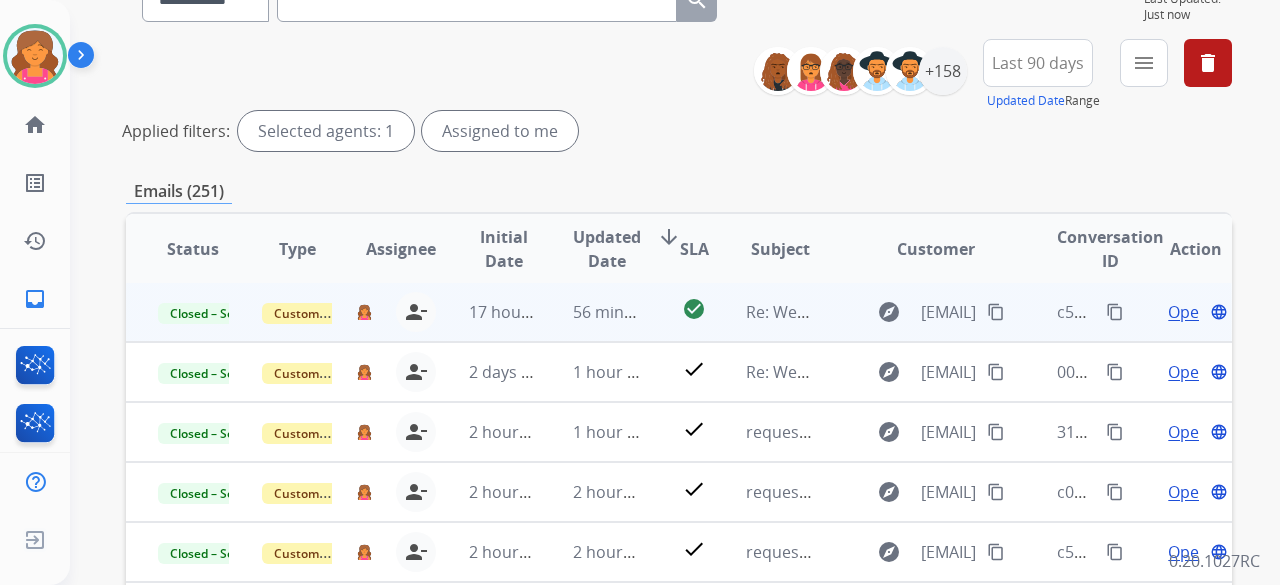 scroll, scrollTop: 0, scrollLeft: 0, axis: both 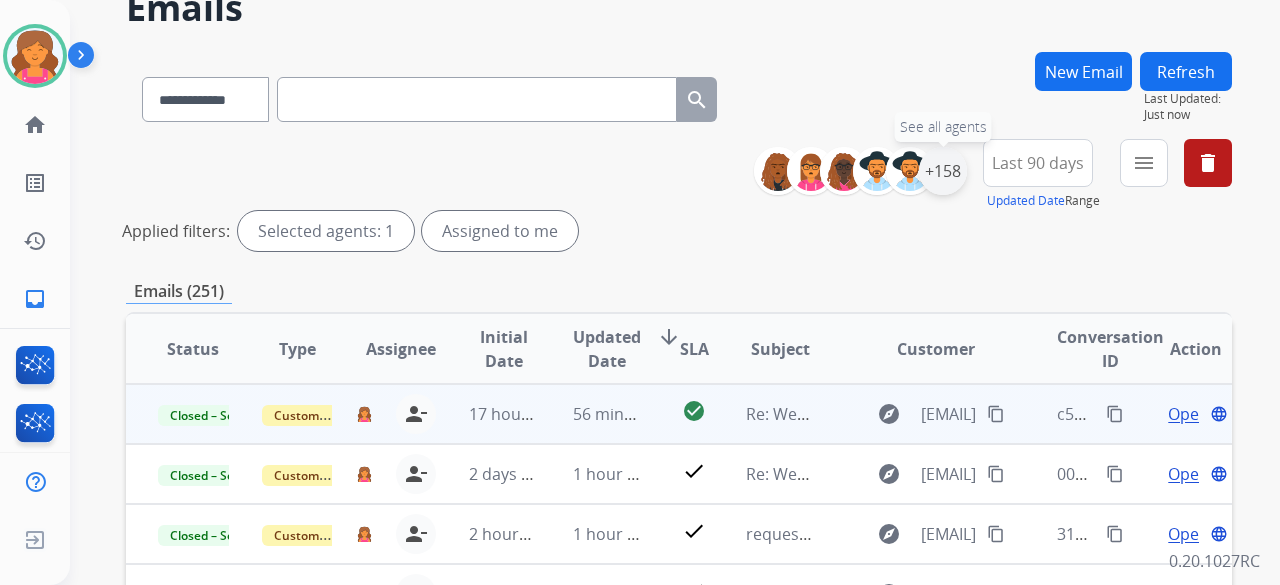 click on "+158" at bounding box center (943, 171) 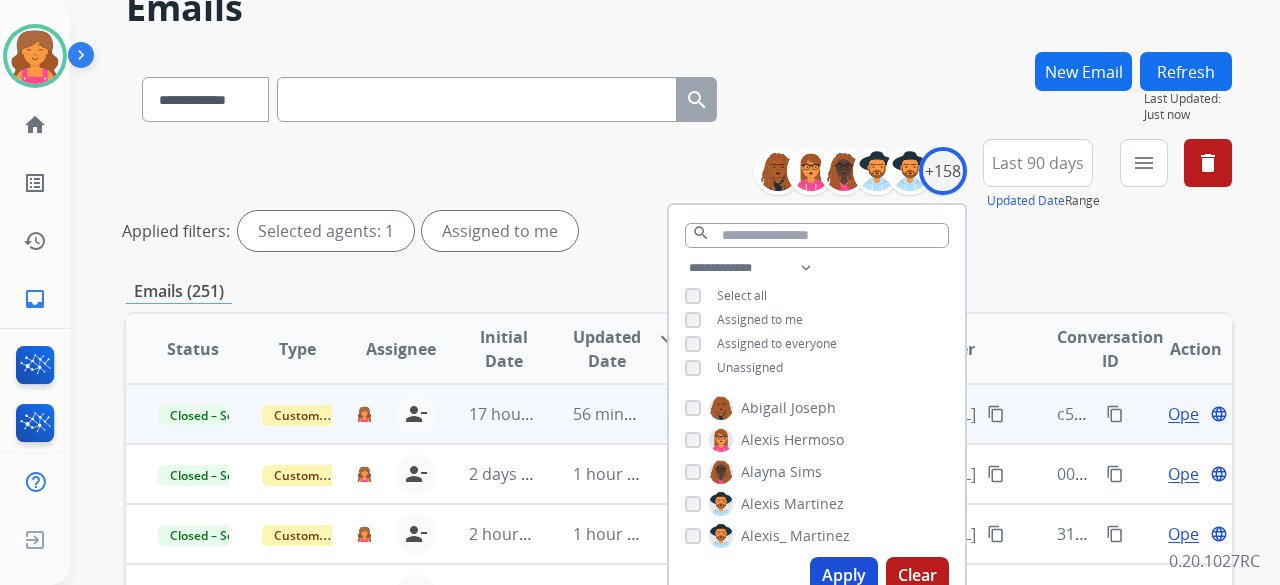 click on "Unassigned" at bounding box center (750, 367) 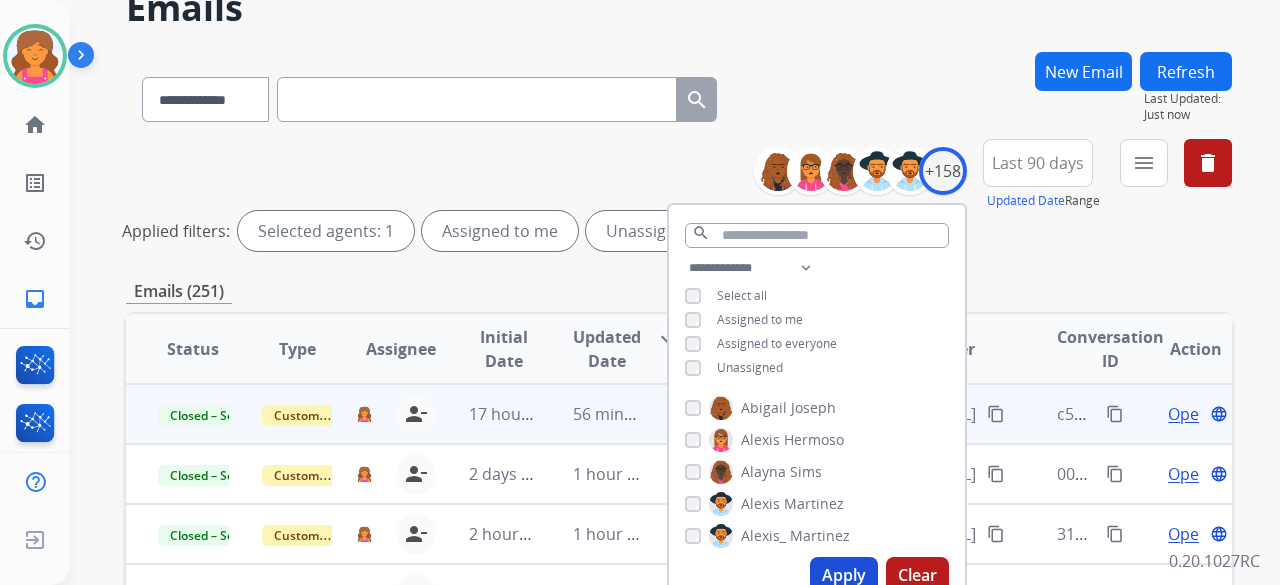 click on "Apply" at bounding box center (844, 575) 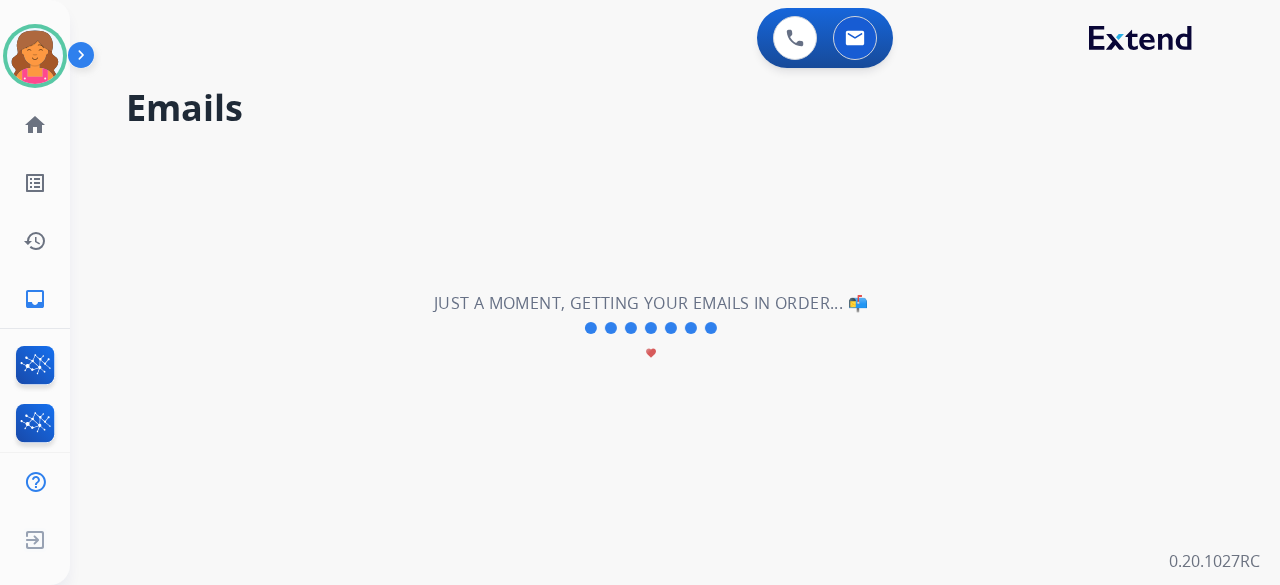scroll, scrollTop: 0, scrollLeft: 0, axis: both 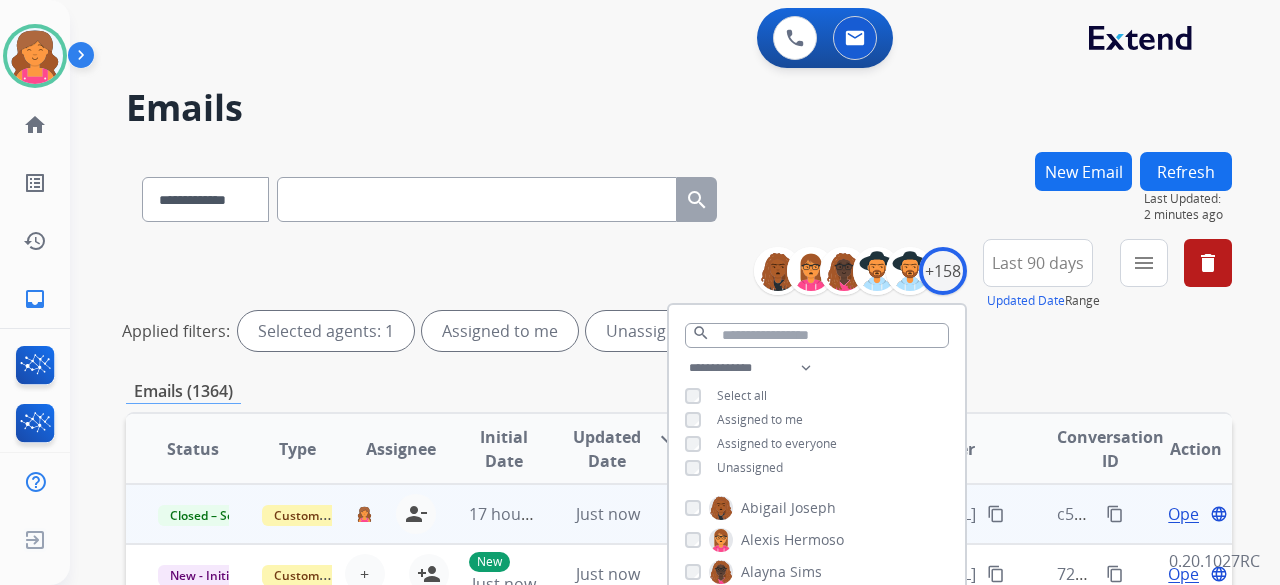 click on "**********" at bounding box center (679, 195) 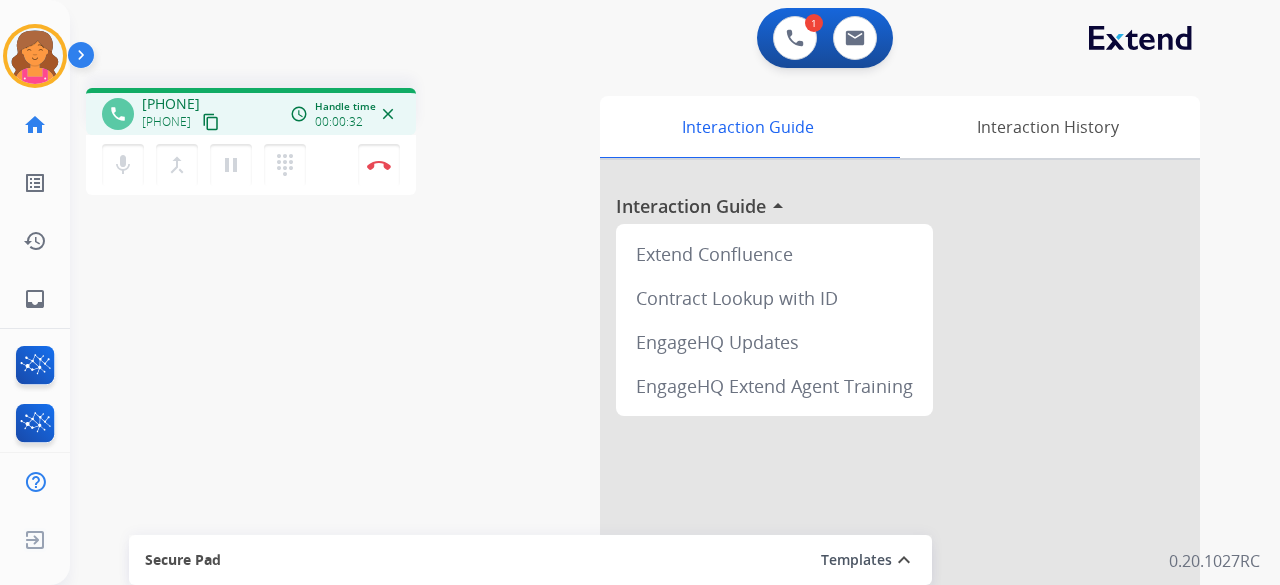 click on "content_copy" at bounding box center (211, 122) 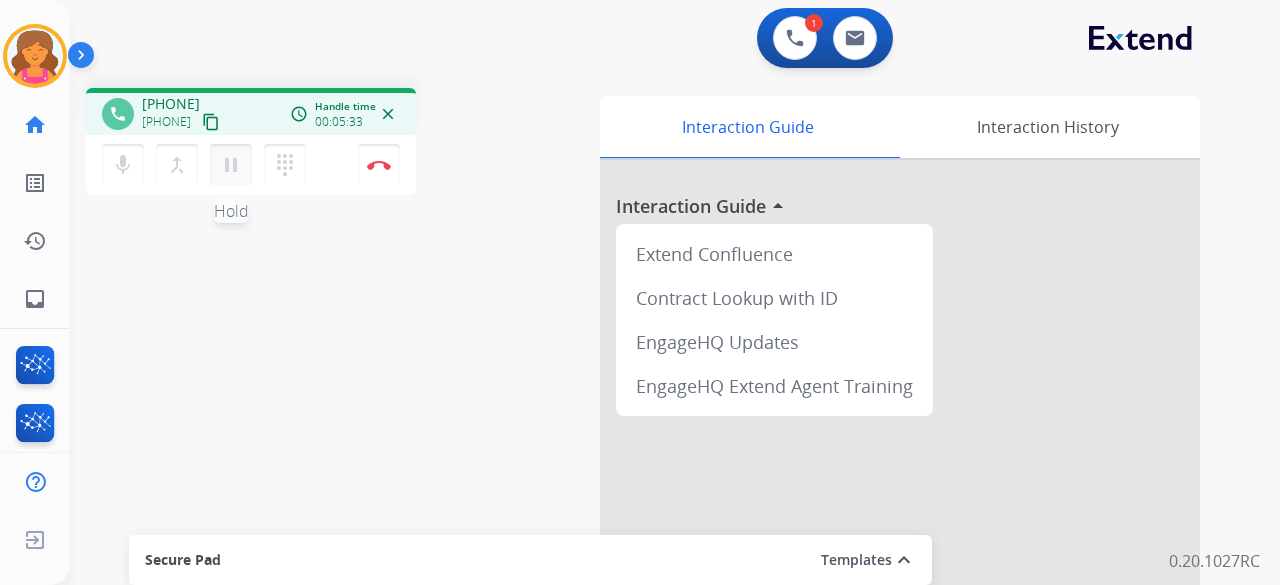 click on "pause Hold" at bounding box center (231, 165) 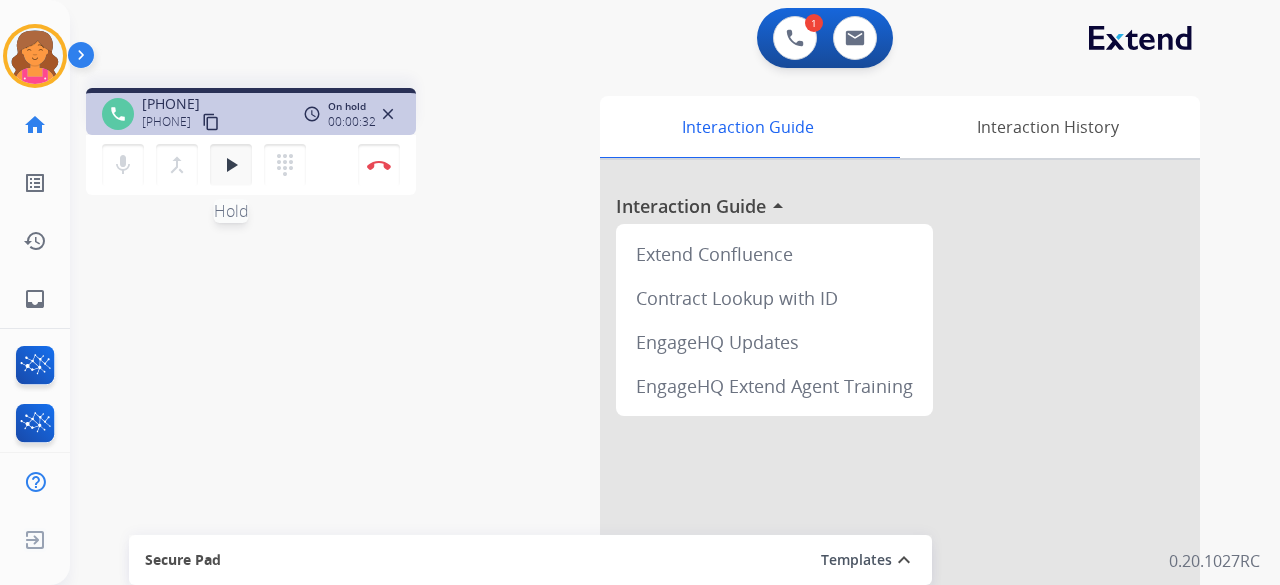 click on "play_arrow" at bounding box center (231, 165) 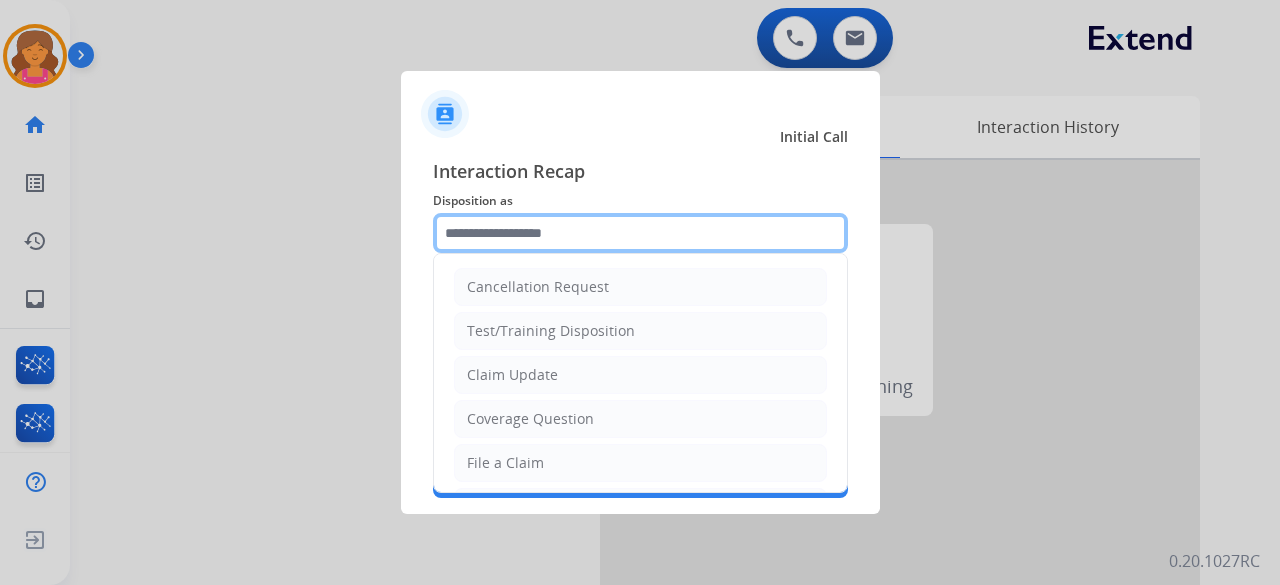 click 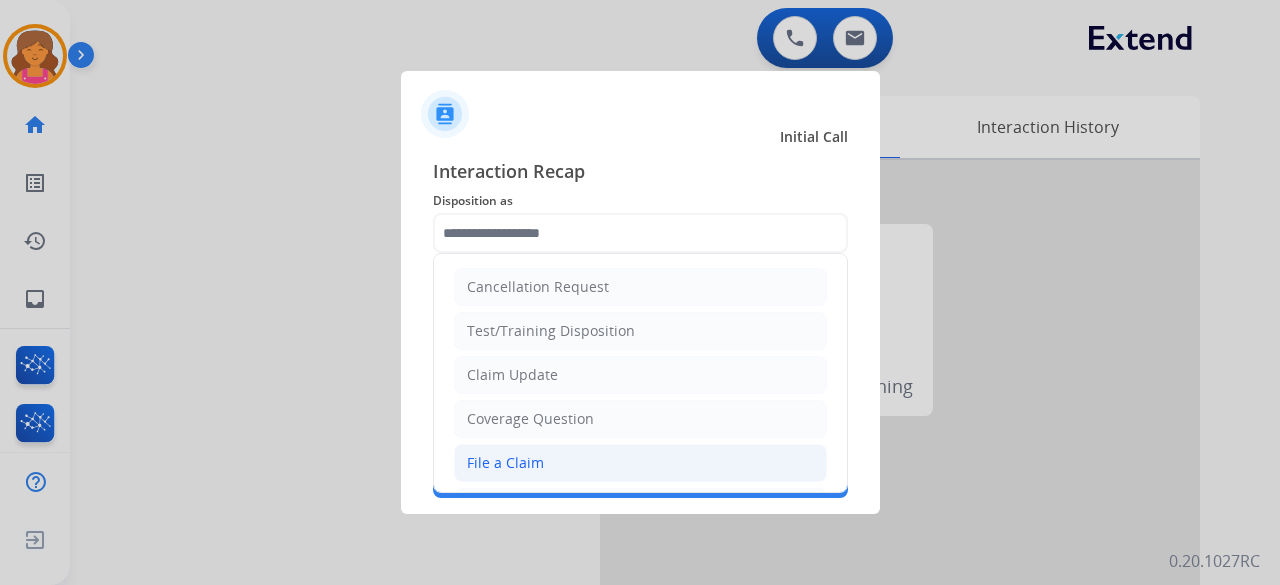 click on "File a Claim" 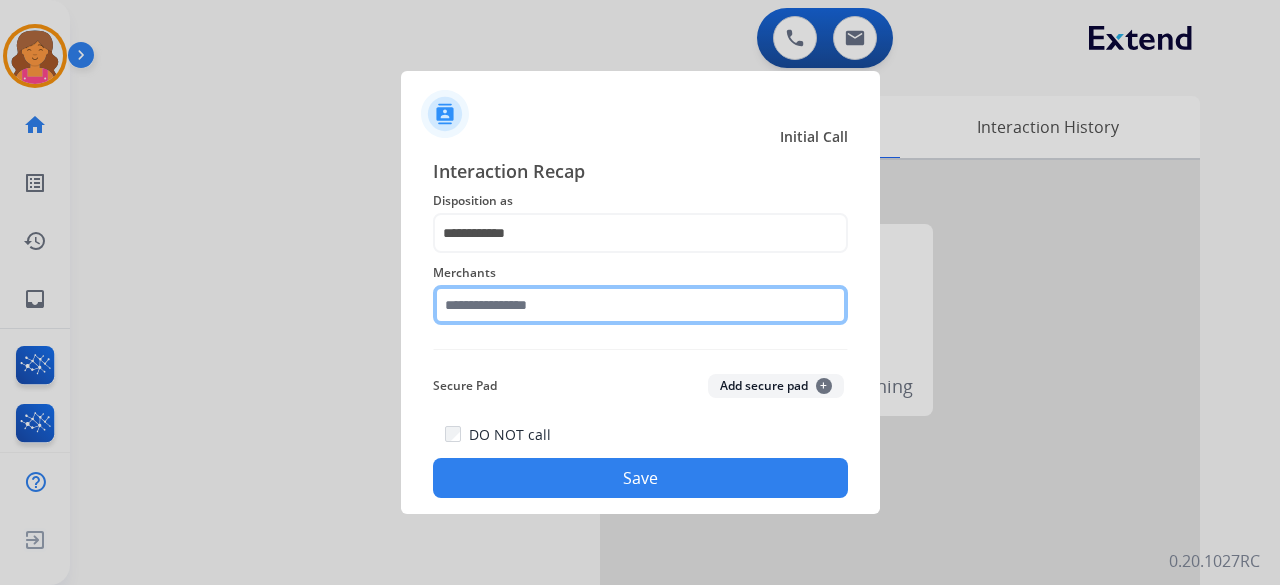 click 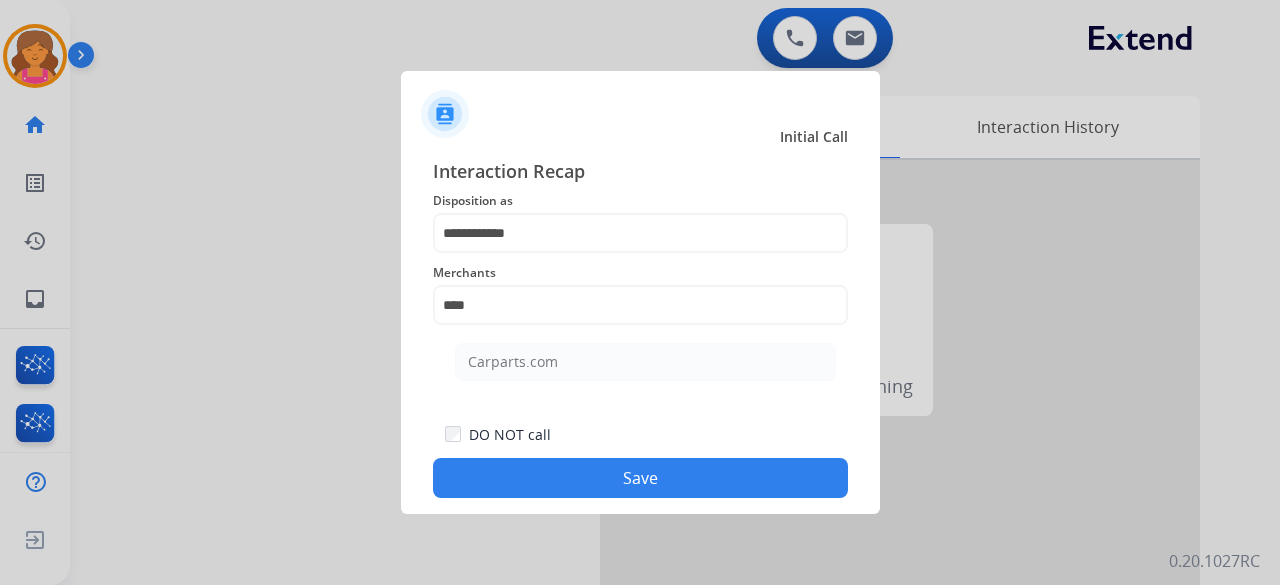 click on "Carparts.com" 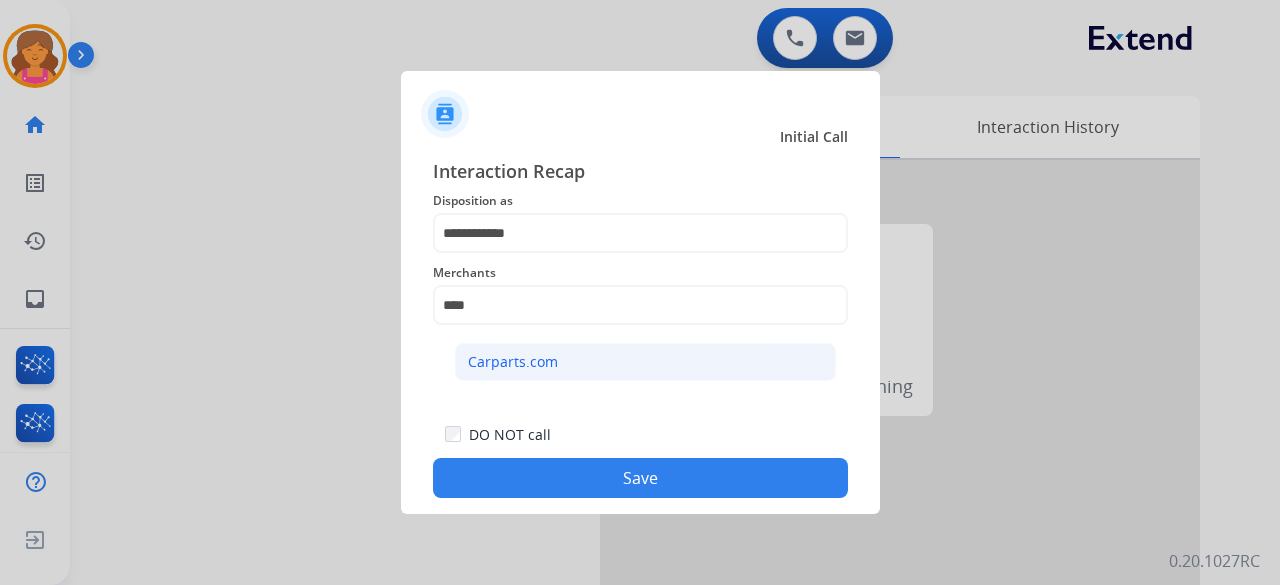 click on "Carparts.com" 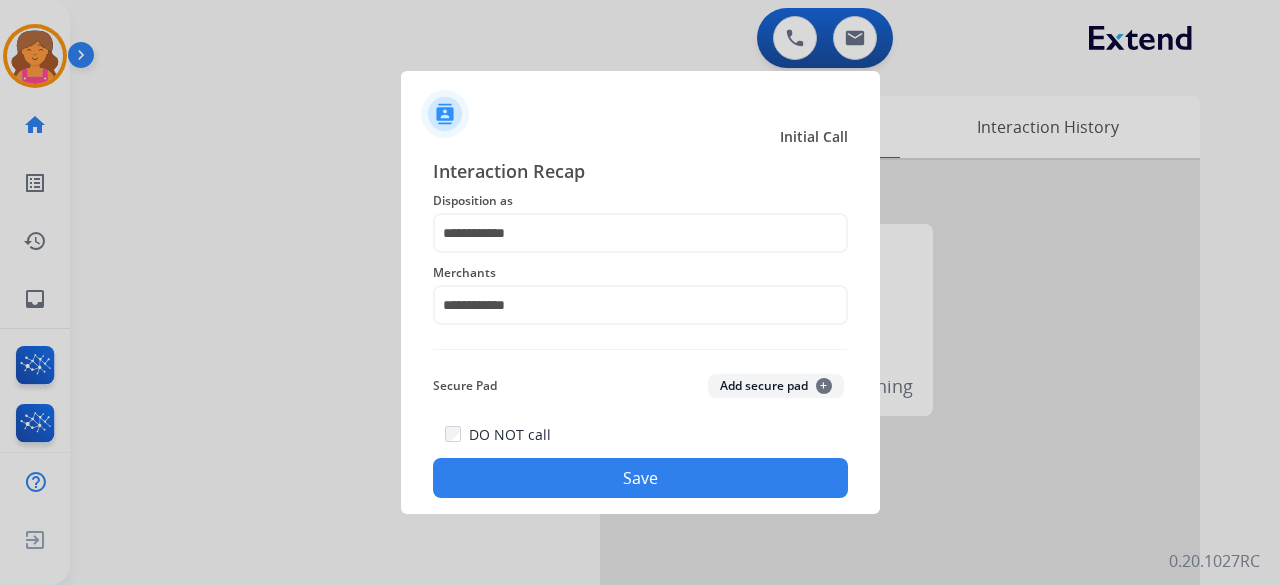 click on "**********" 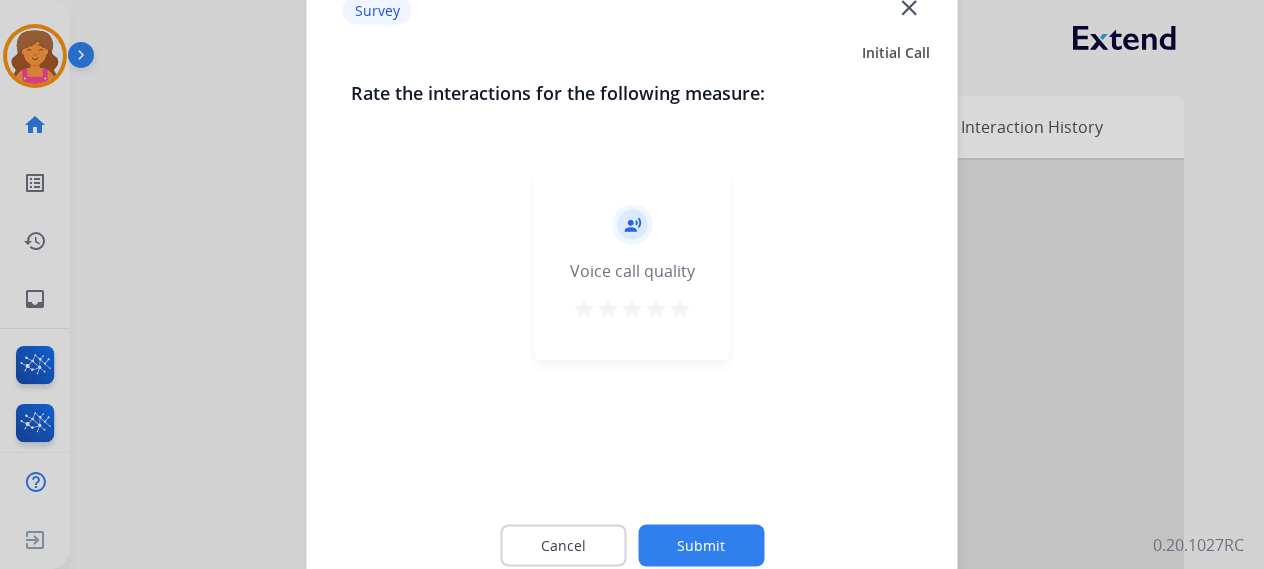 click on "record_voice_over   Voice call quality   star   star   star   star   star" 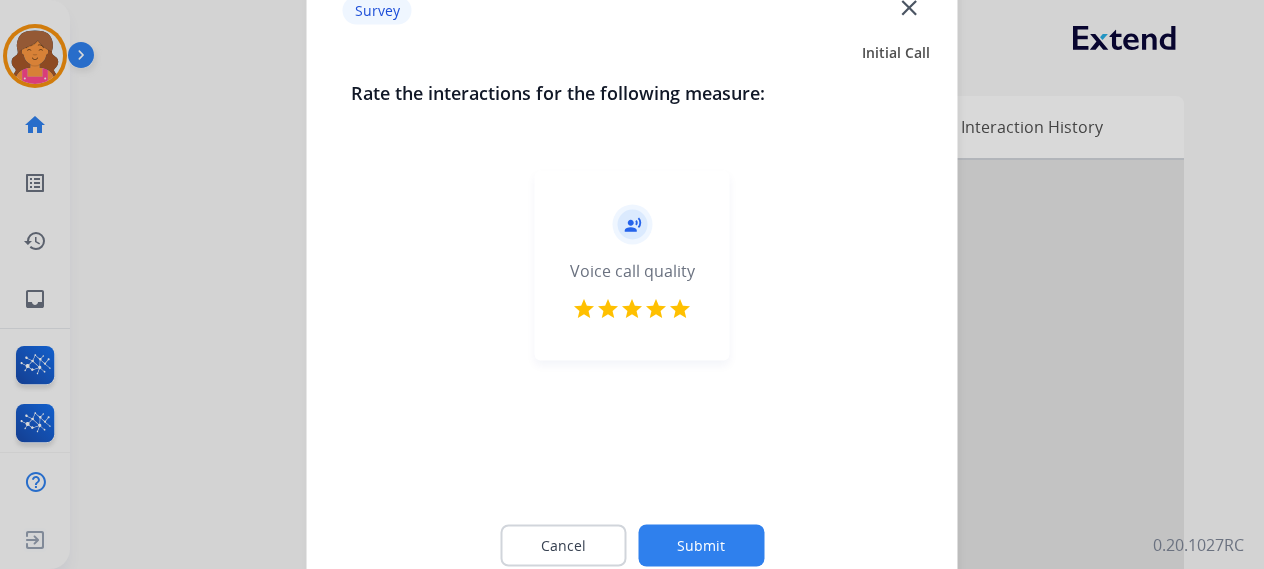 click on "Submit" 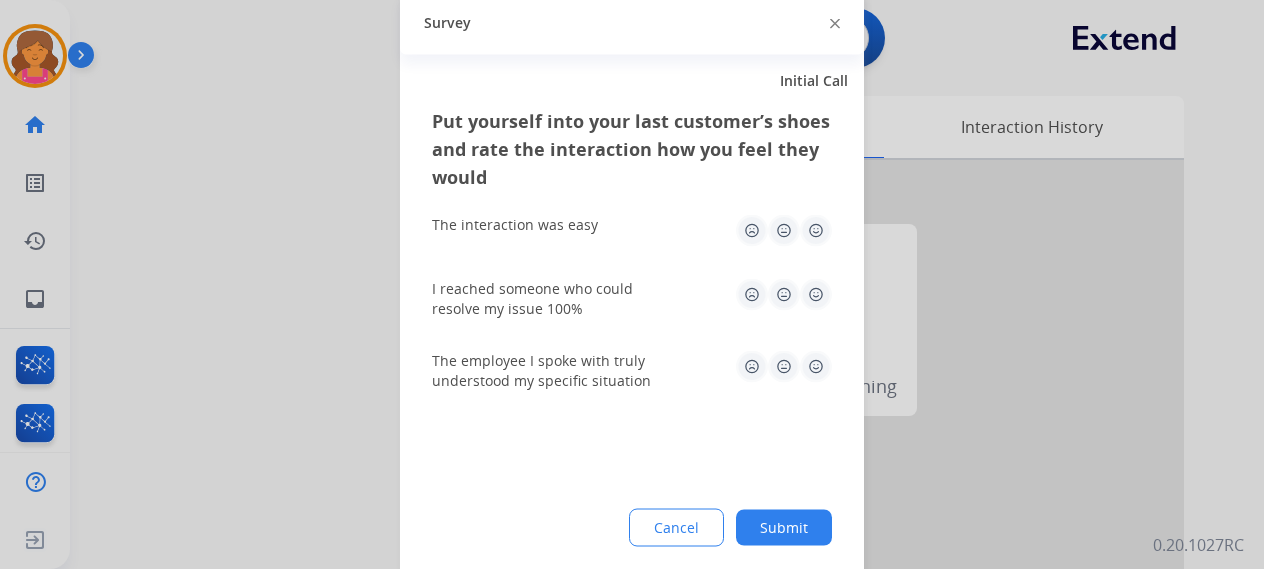 click 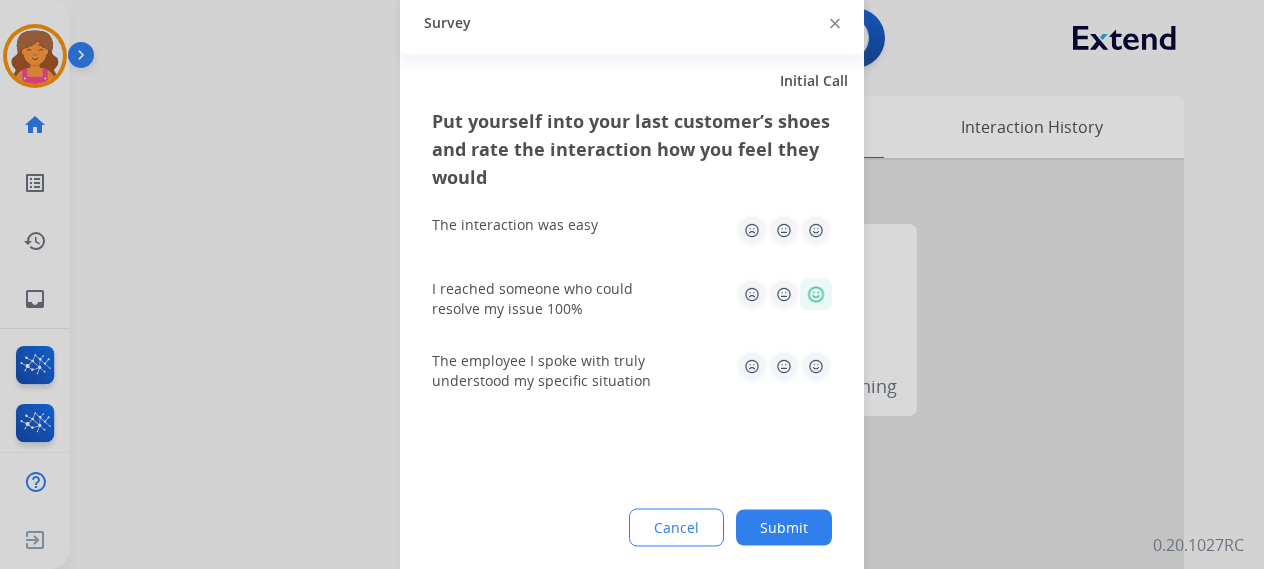 click 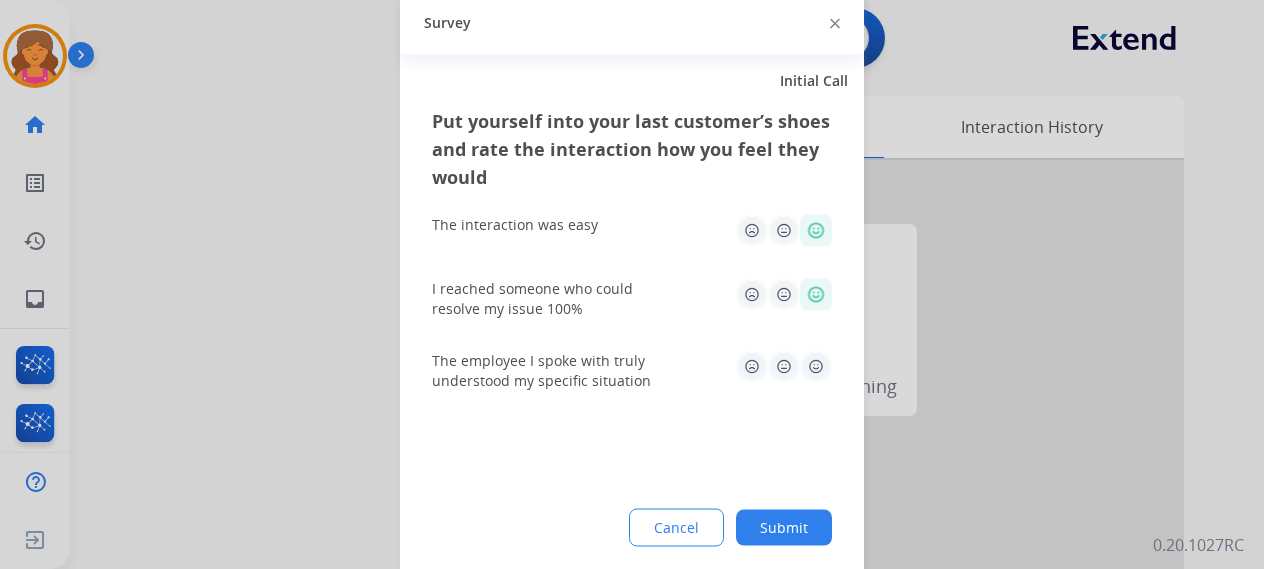 click 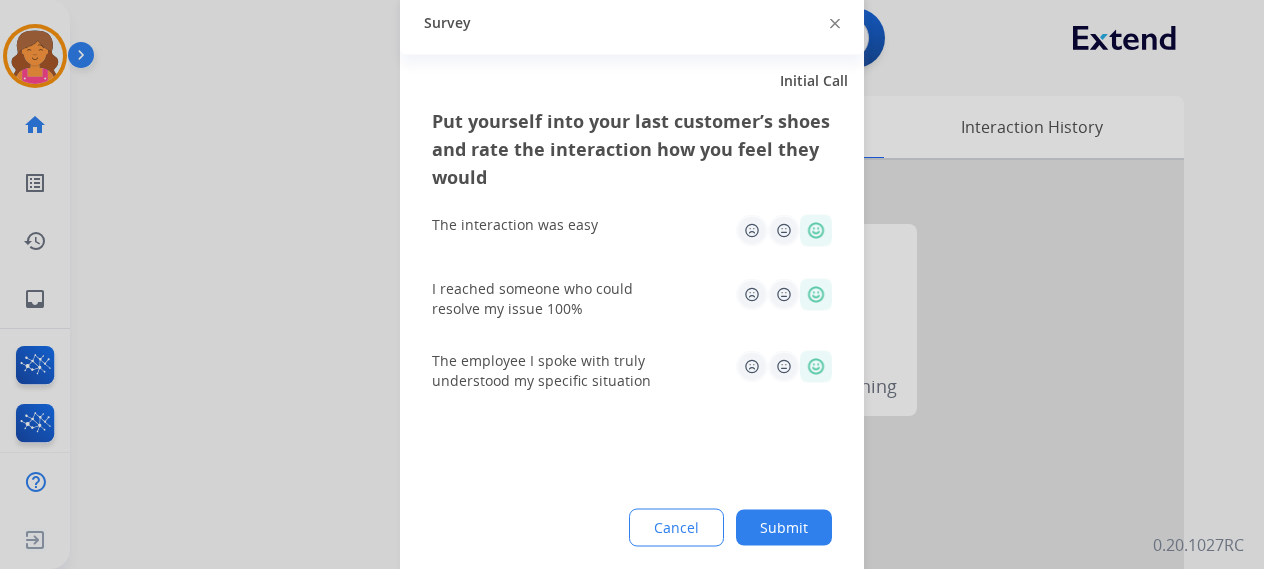click on "Submit" 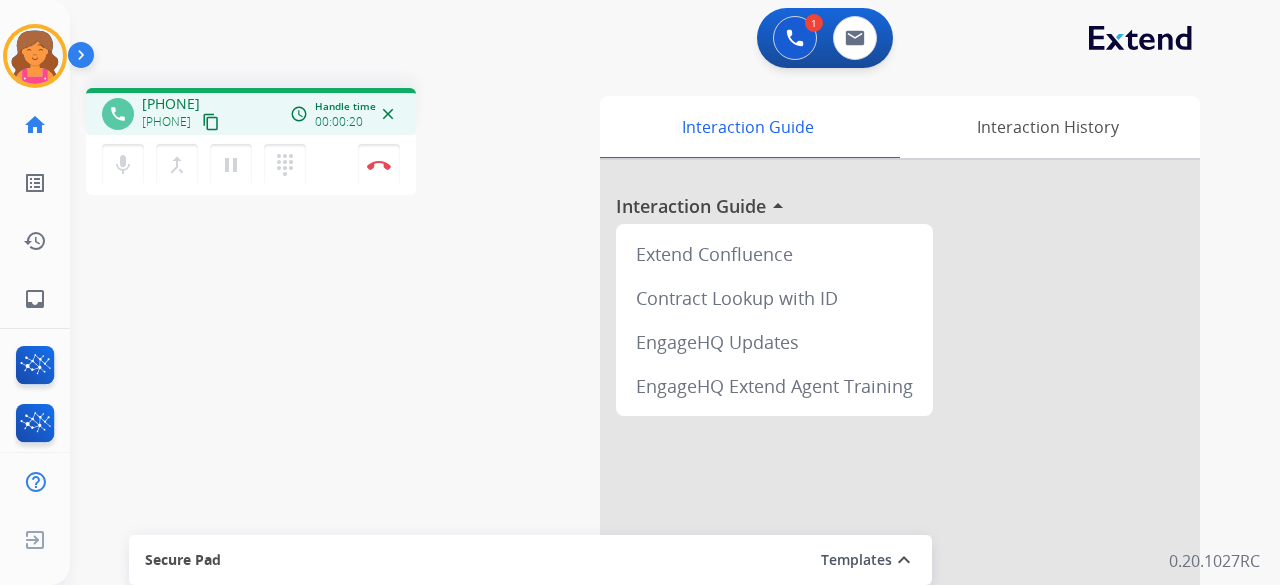 click on "content_copy" at bounding box center [211, 122] 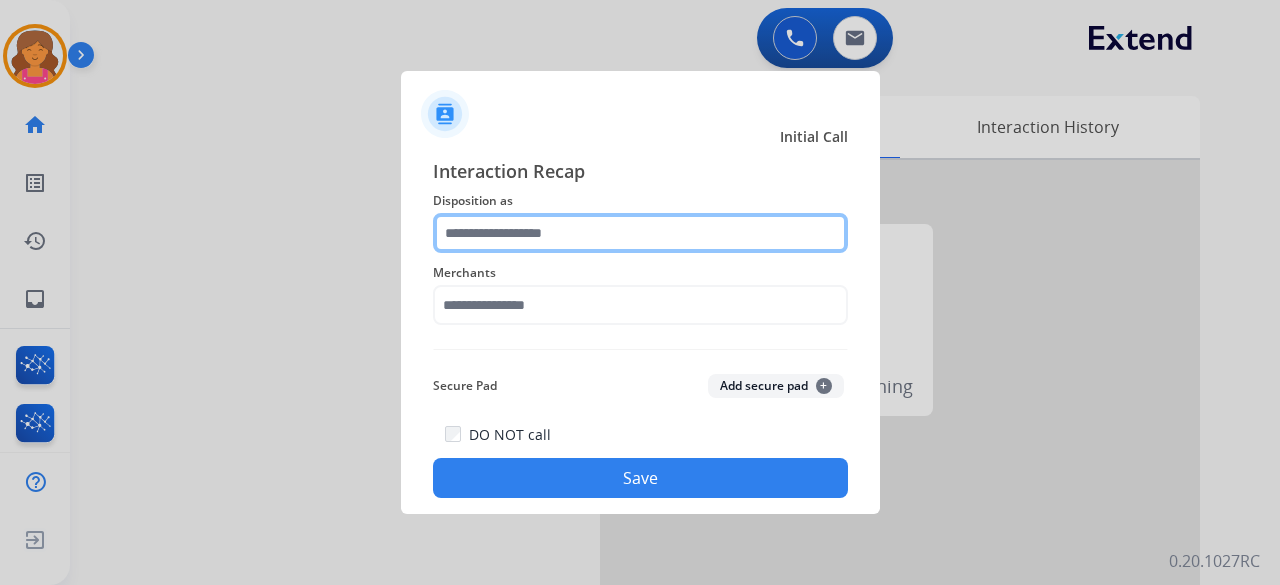 drag, startPoint x: 445, startPoint y: 224, endPoint x: 454, endPoint y: 239, distance: 17.492855 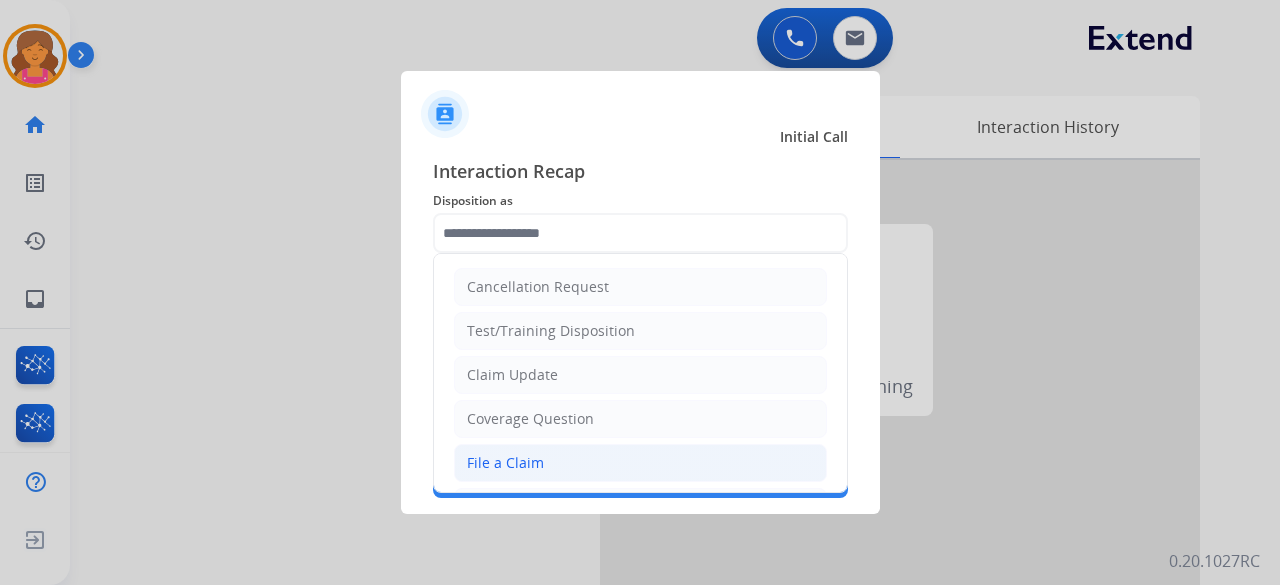click on "File a Claim" 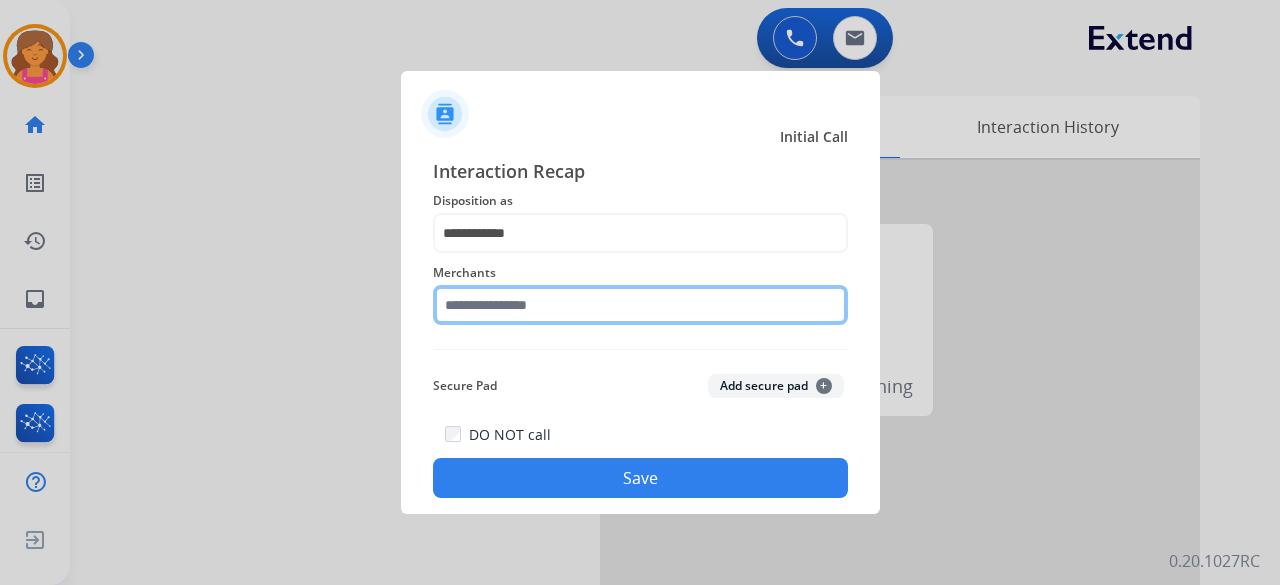 click 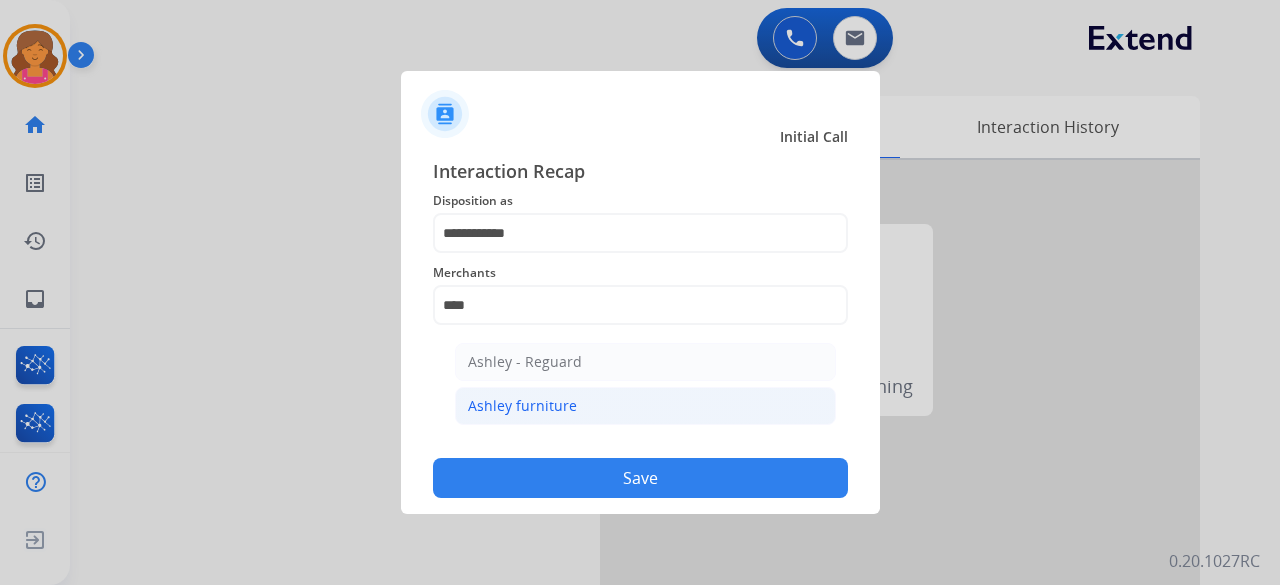 click on "Ashley furniture" 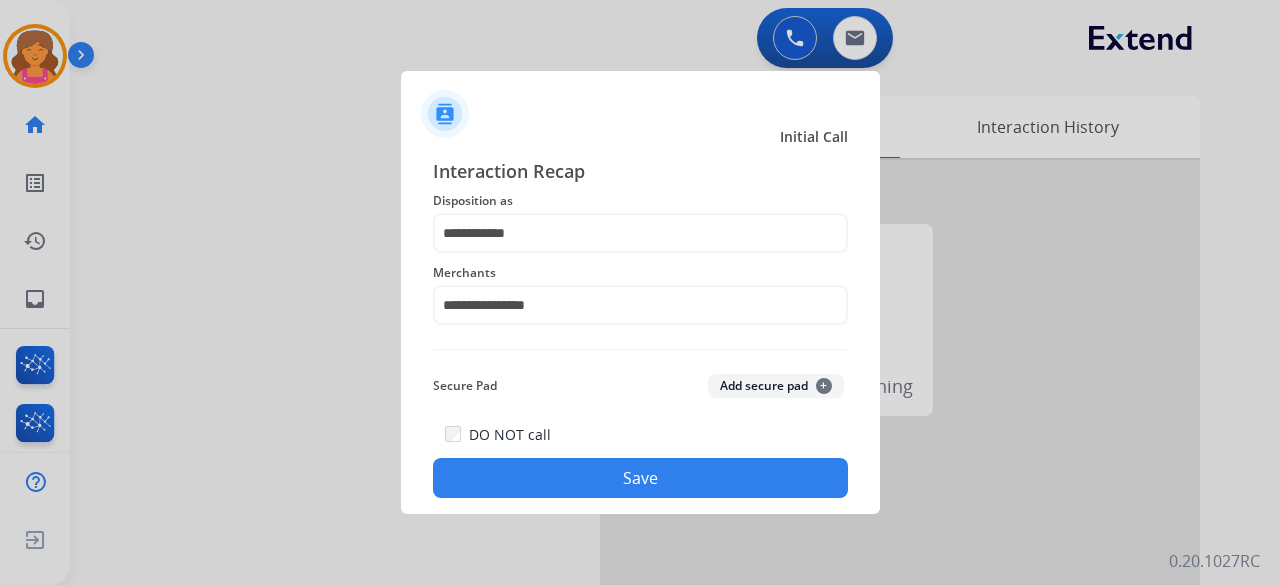 click on "Save" 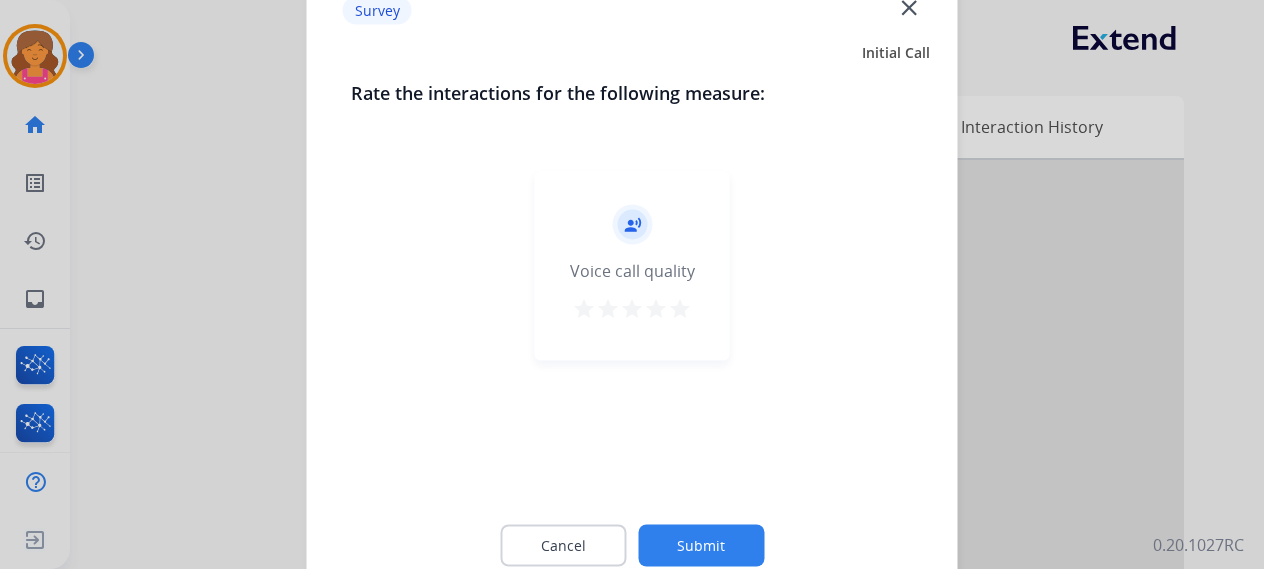 click on "star" at bounding box center (680, 308) 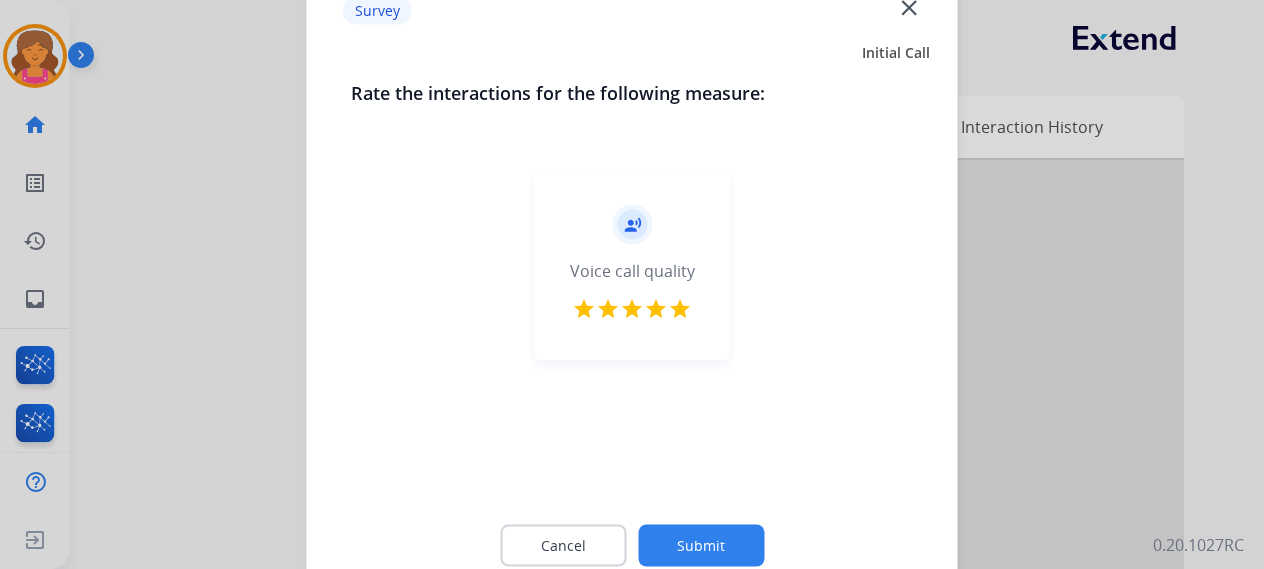 click on "Submit" 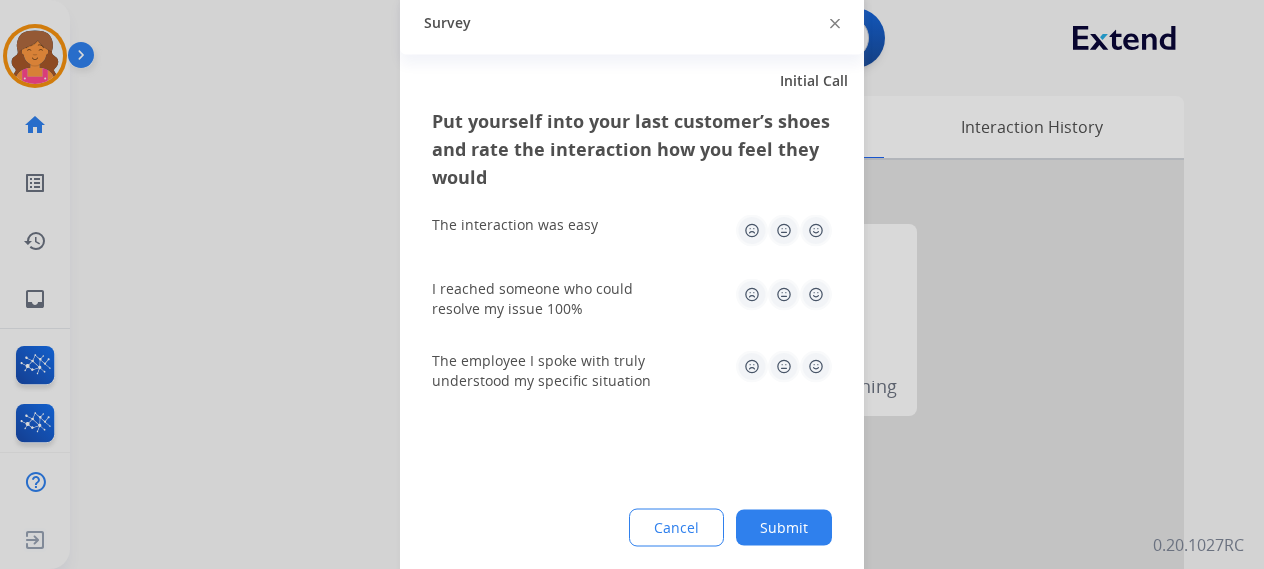 click 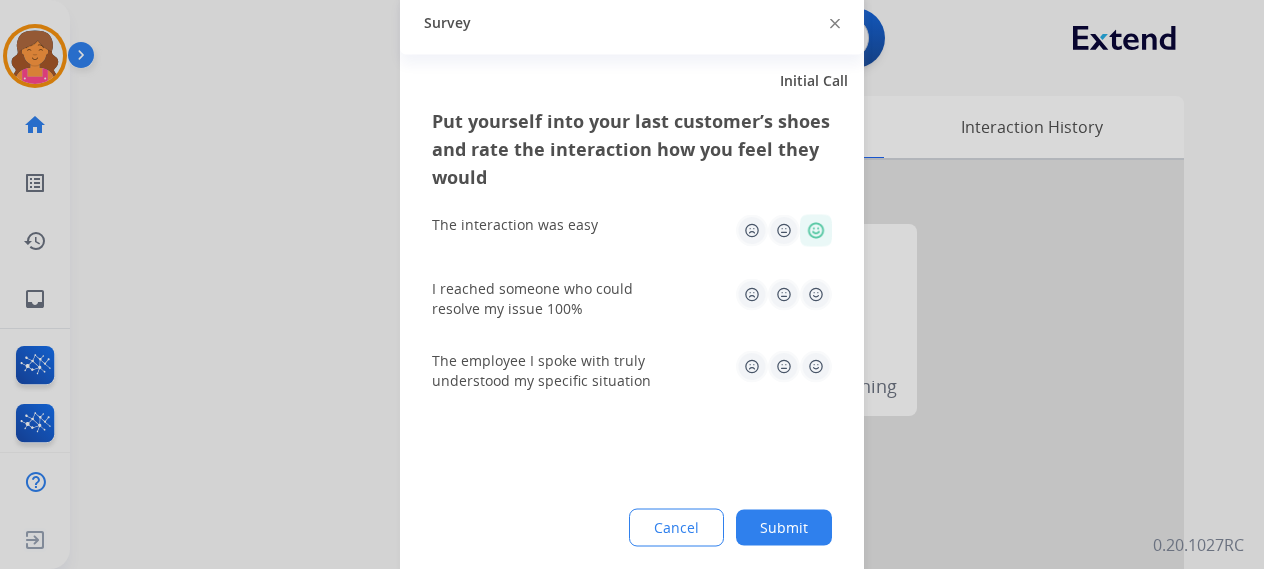 click 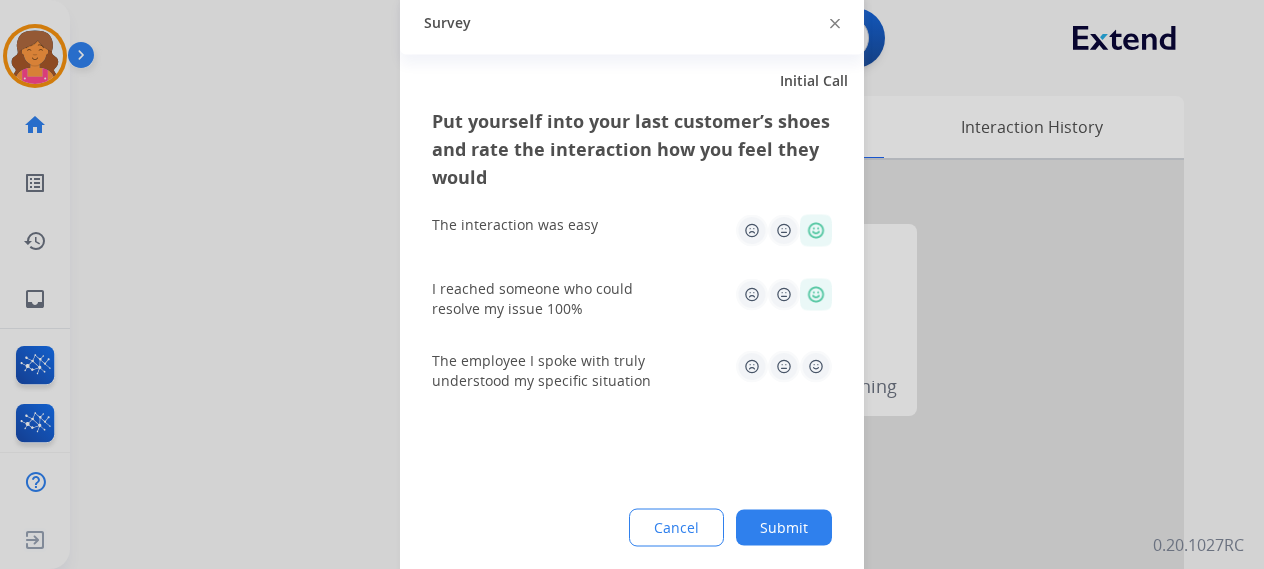 click 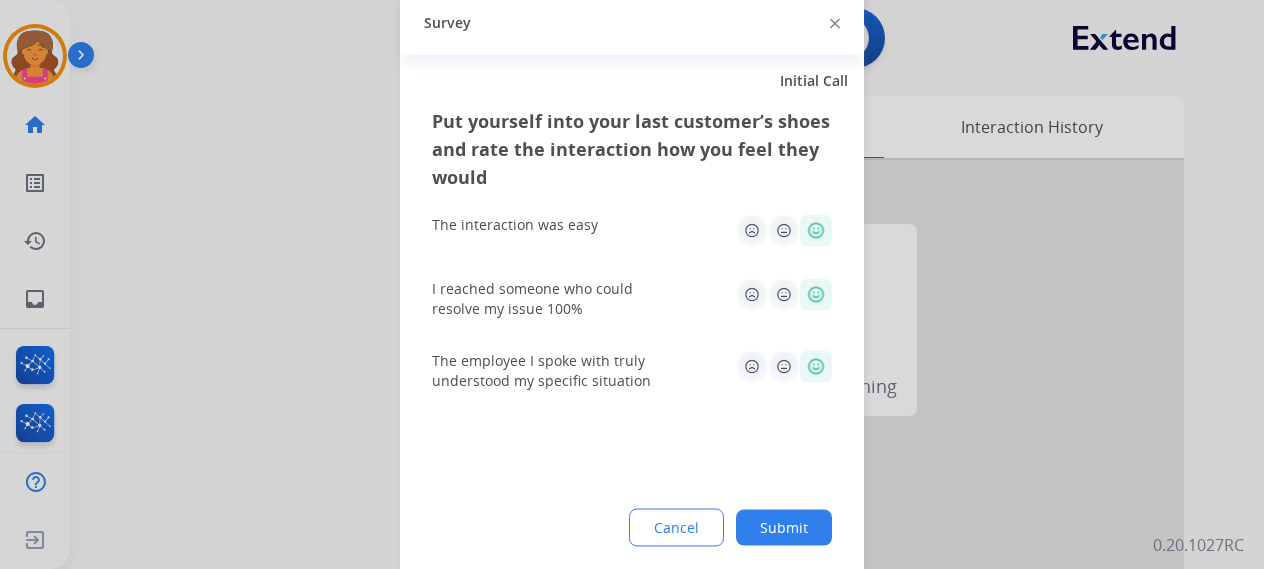 click on "Submit" 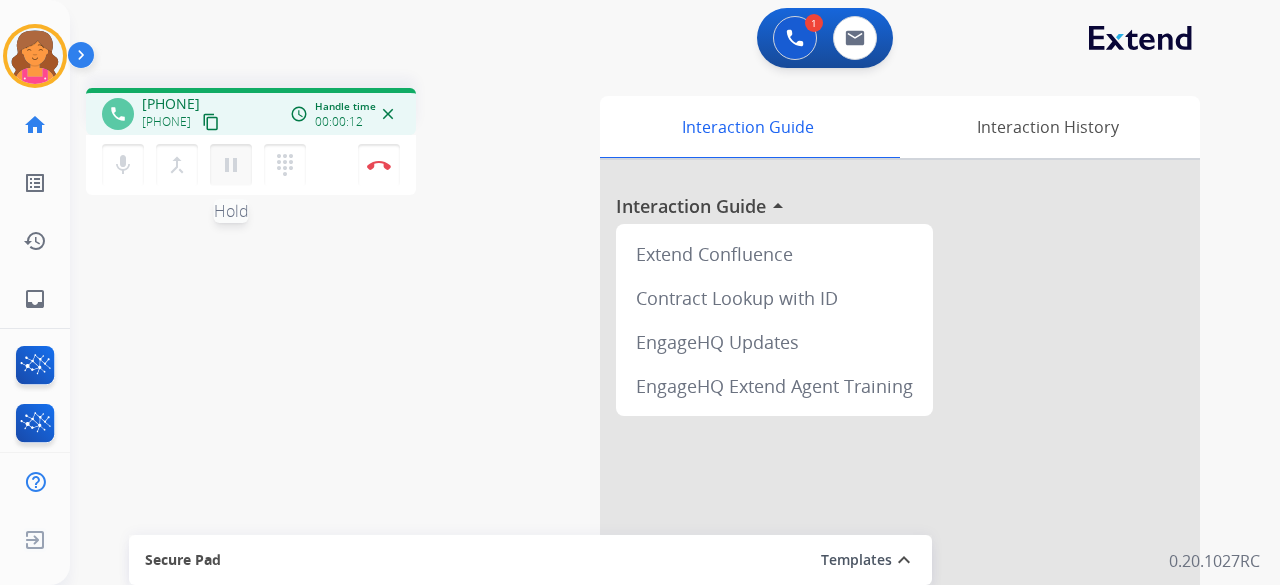 click on "pause" at bounding box center [231, 165] 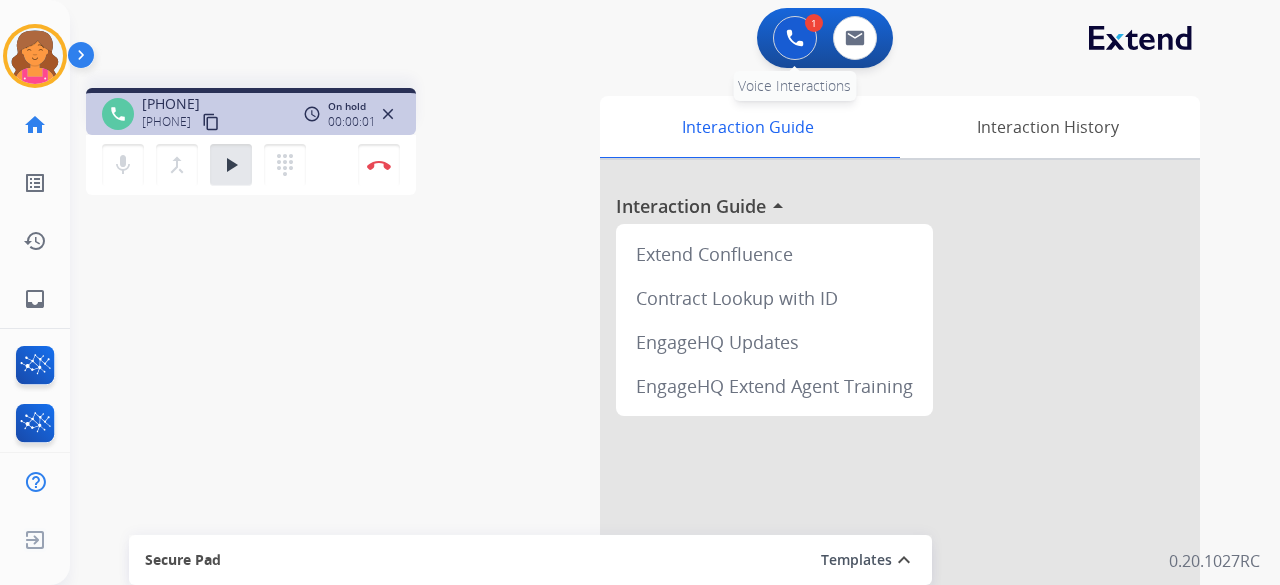click at bounding box center [795, 38] 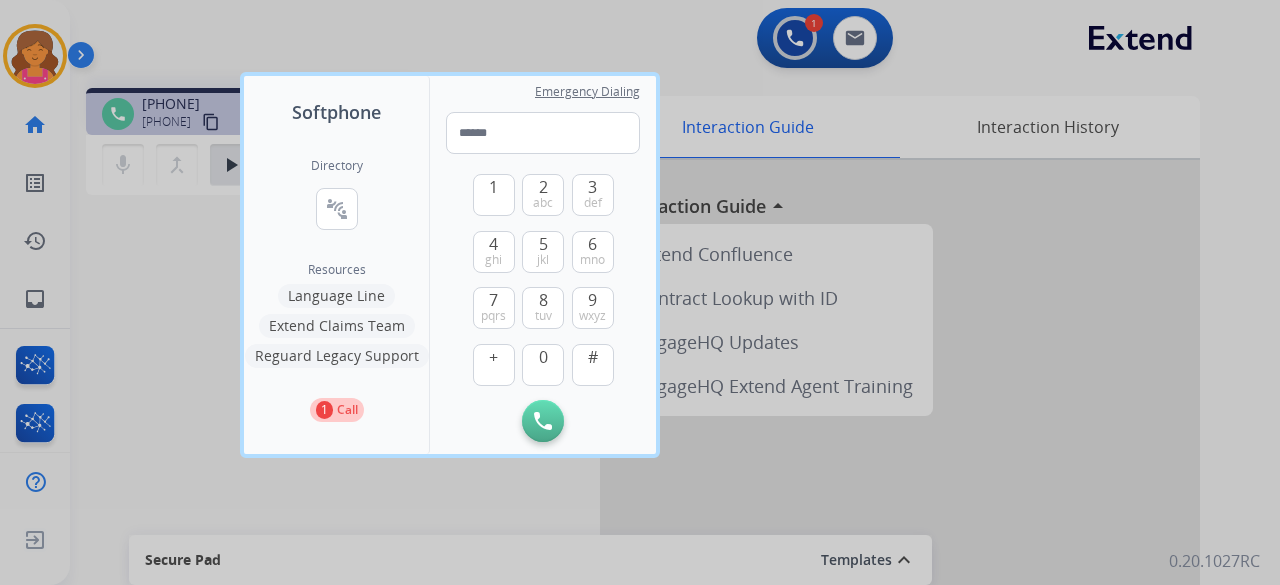 click on "Language Line" at bounding box center (336, 296) 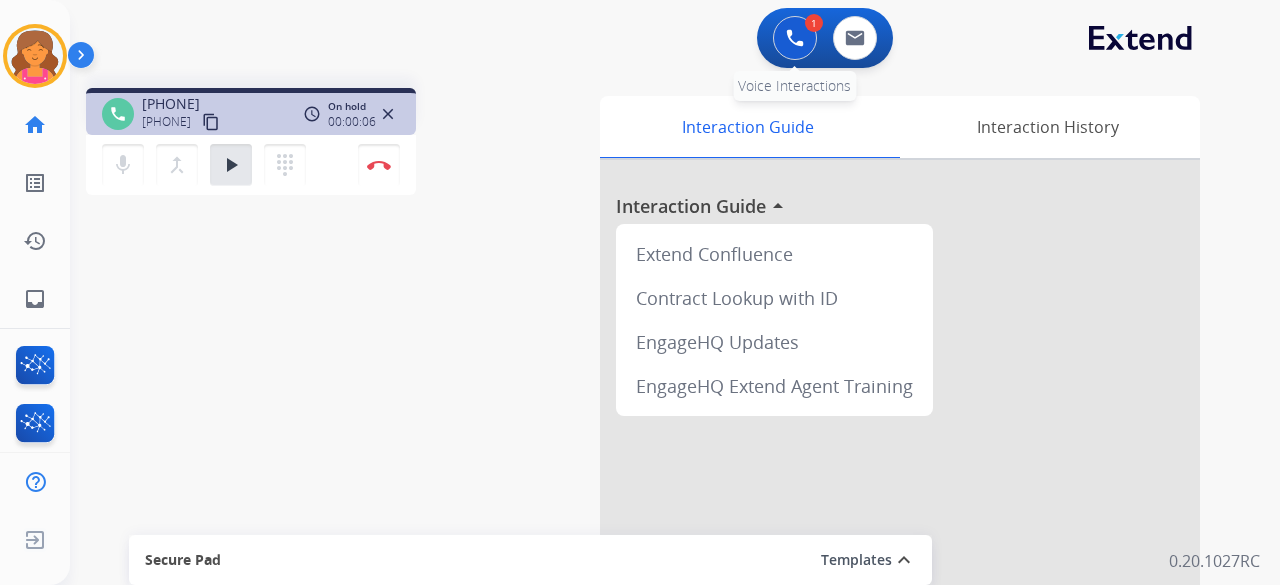 click at bounding box center (795, 38) 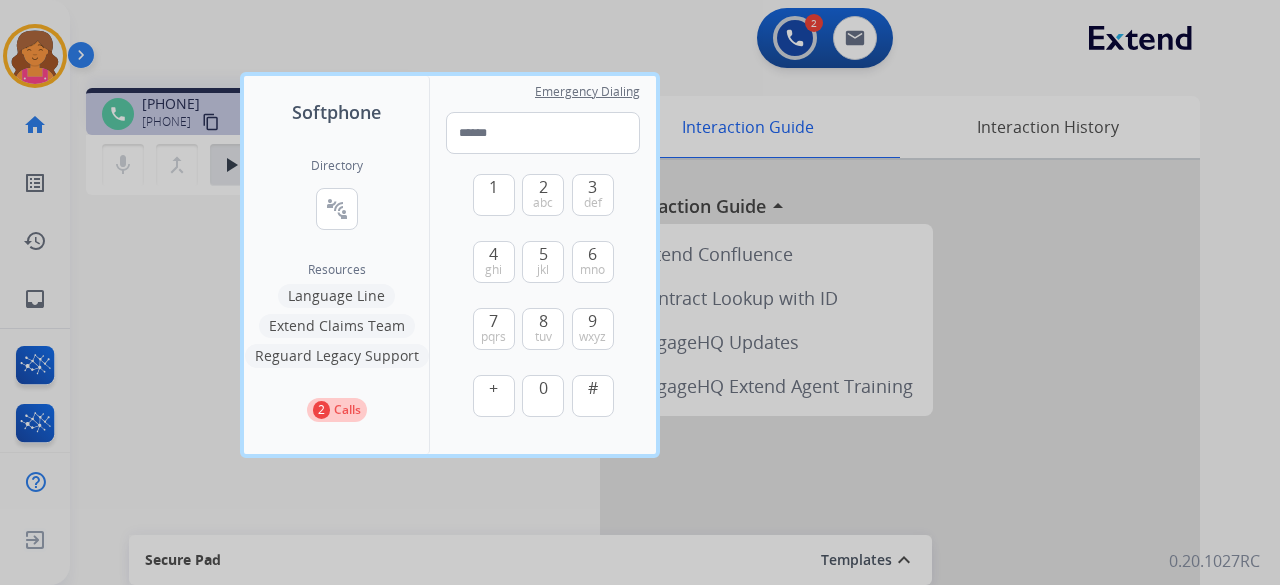 click at bounding box center [640, 292] 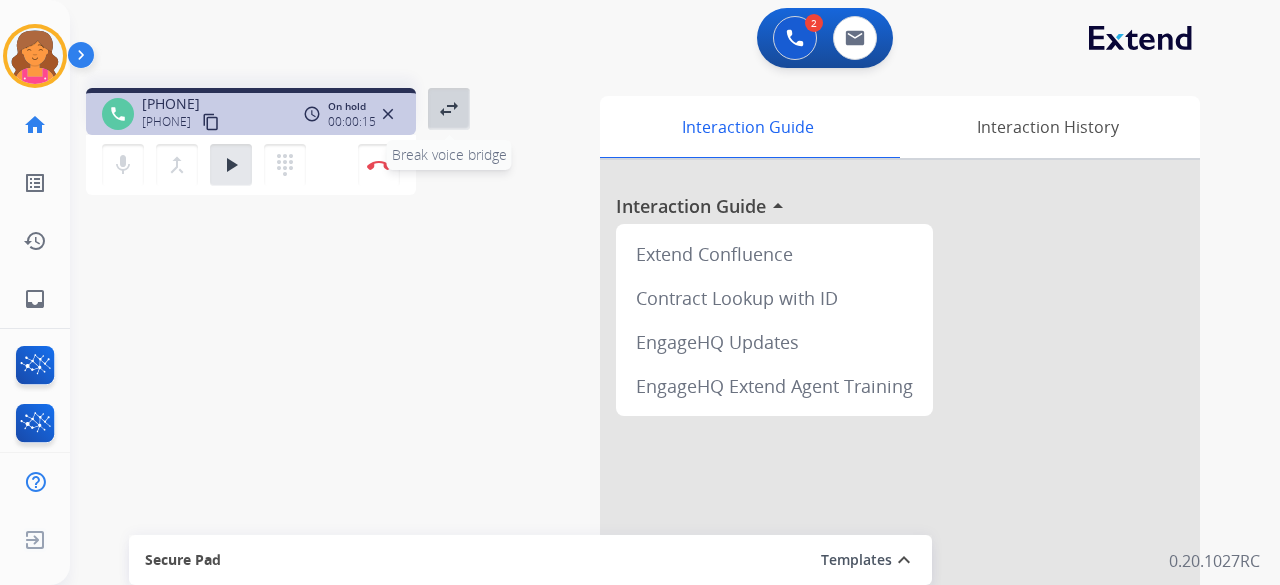click on "swap_horiz Break voice bridge" at bounding box center [449, 109] 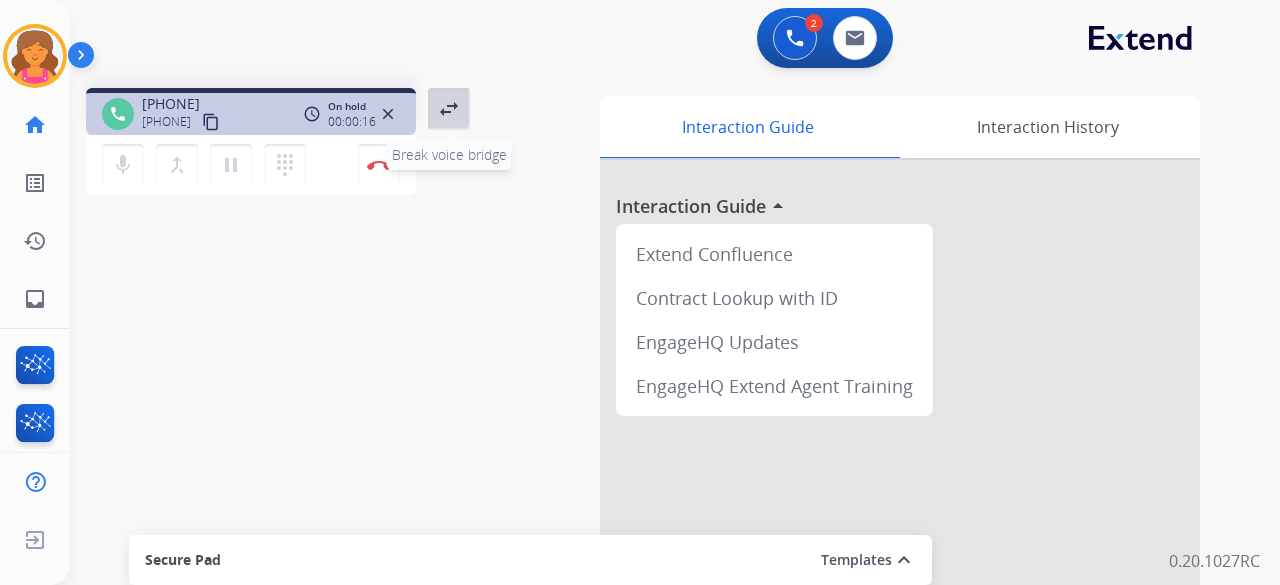 click on "swap_horiz Break voice bridge" at bounding box center (449, 109) 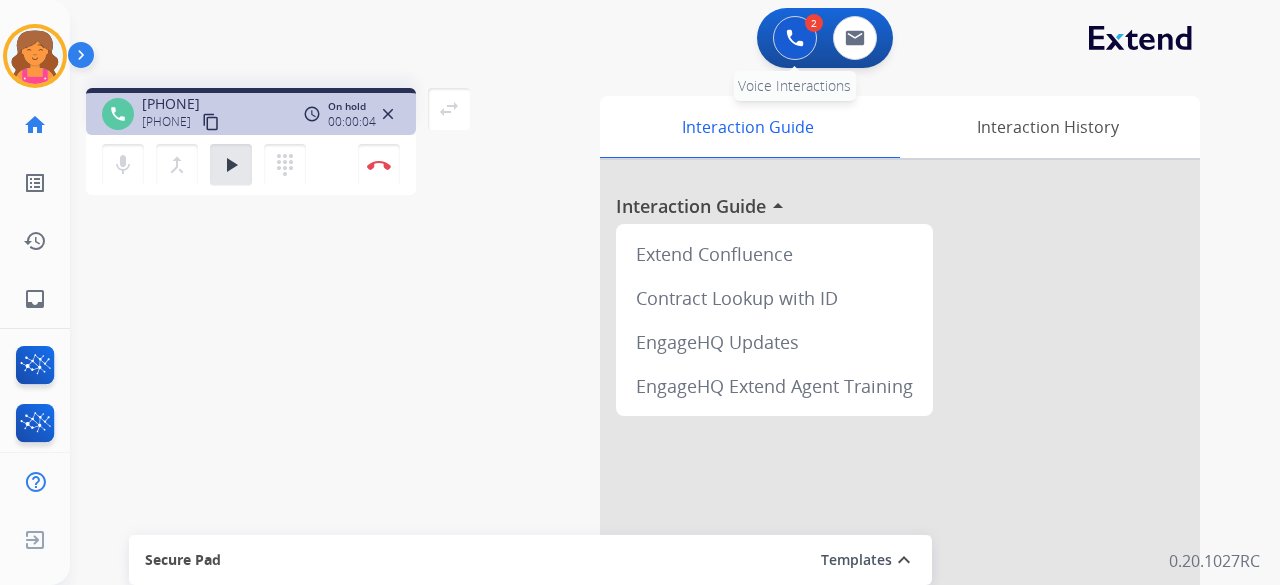 click at bounding box center [795, 38] 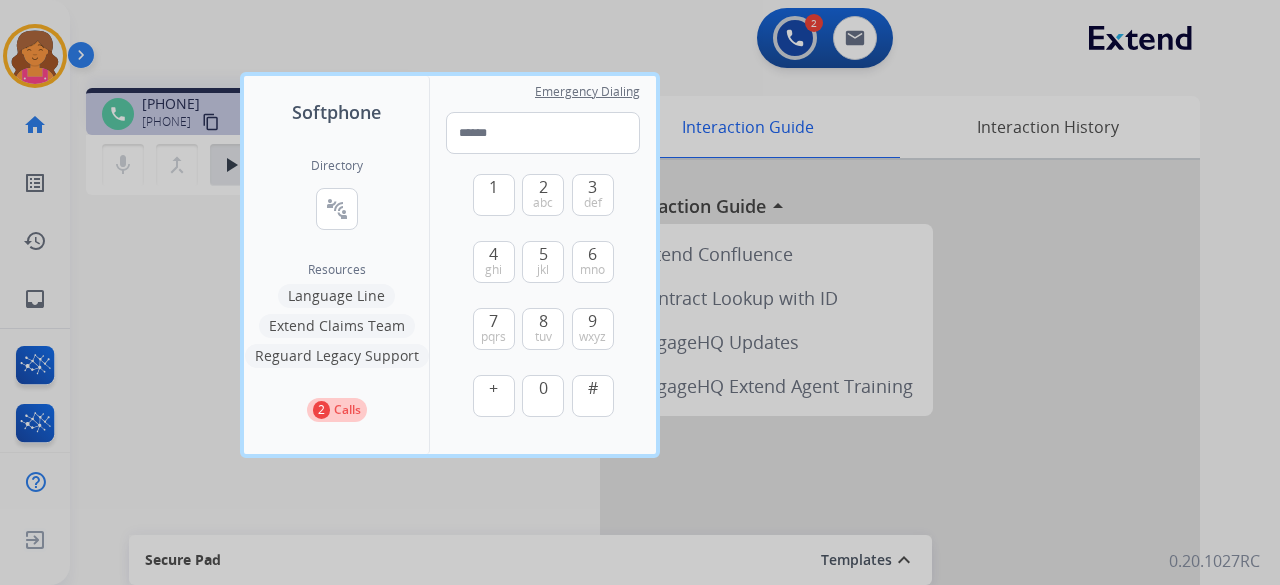 click on "2 Calls" at bounding box center [336, 406] 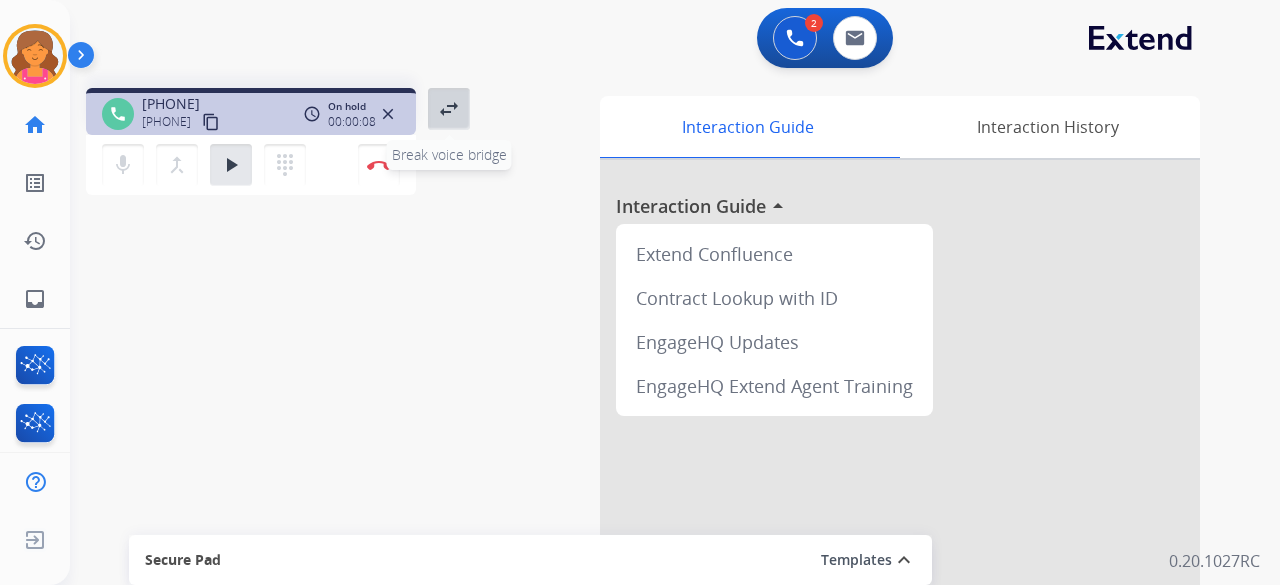 click on "swap_horiz" at bounding box center [449, 109] 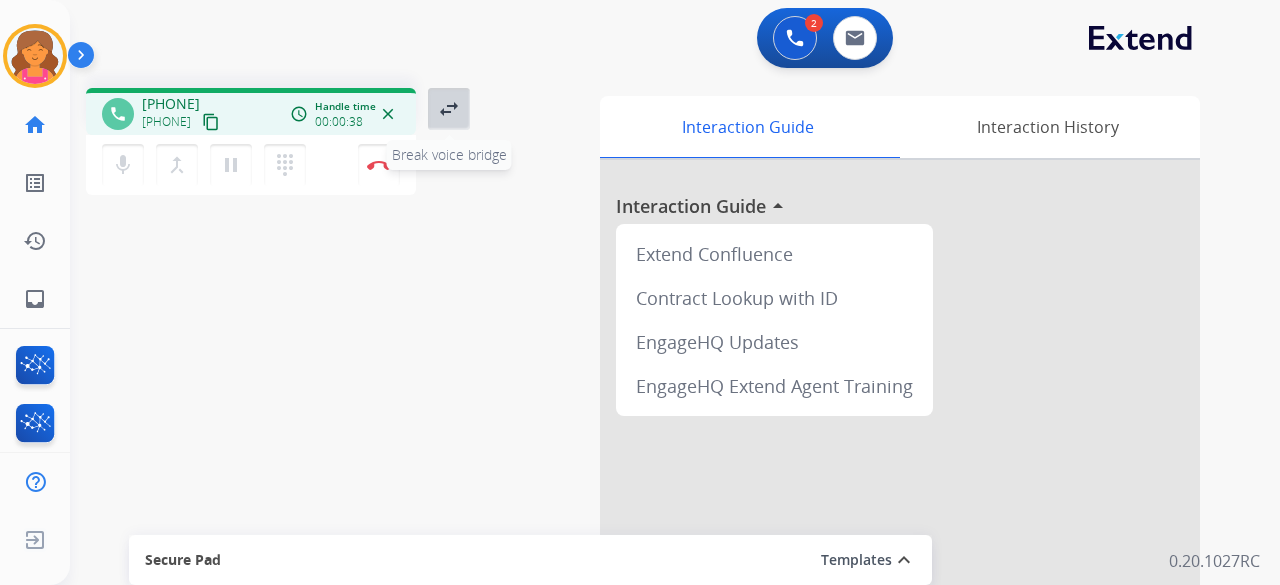 click on "swap_horiz" at bounding box center [449, 109] 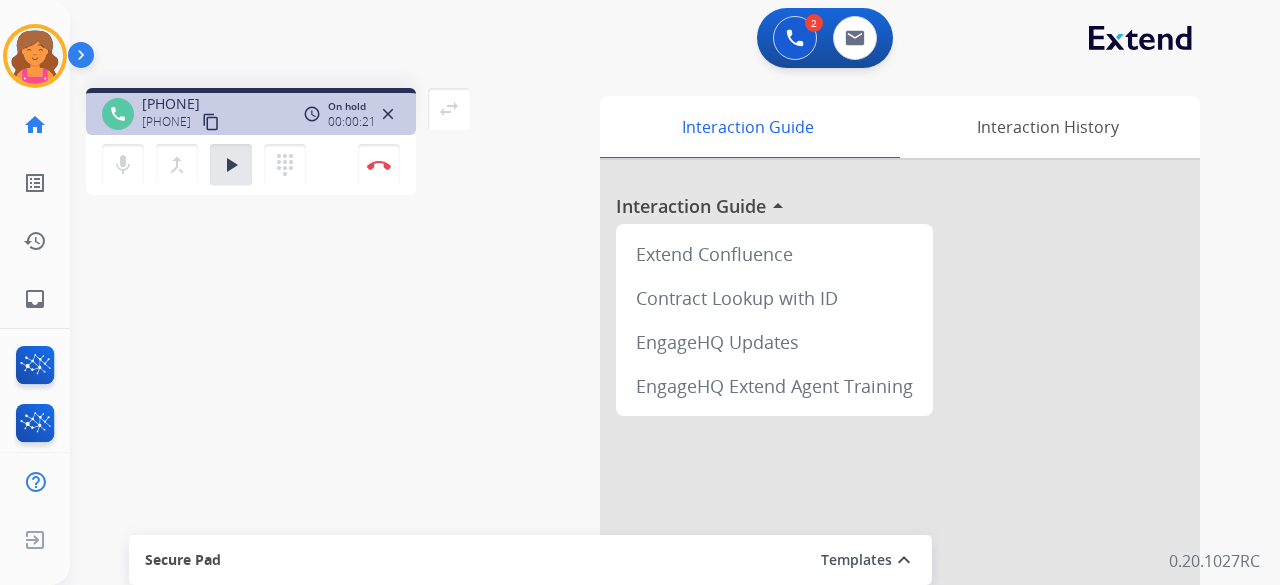 type 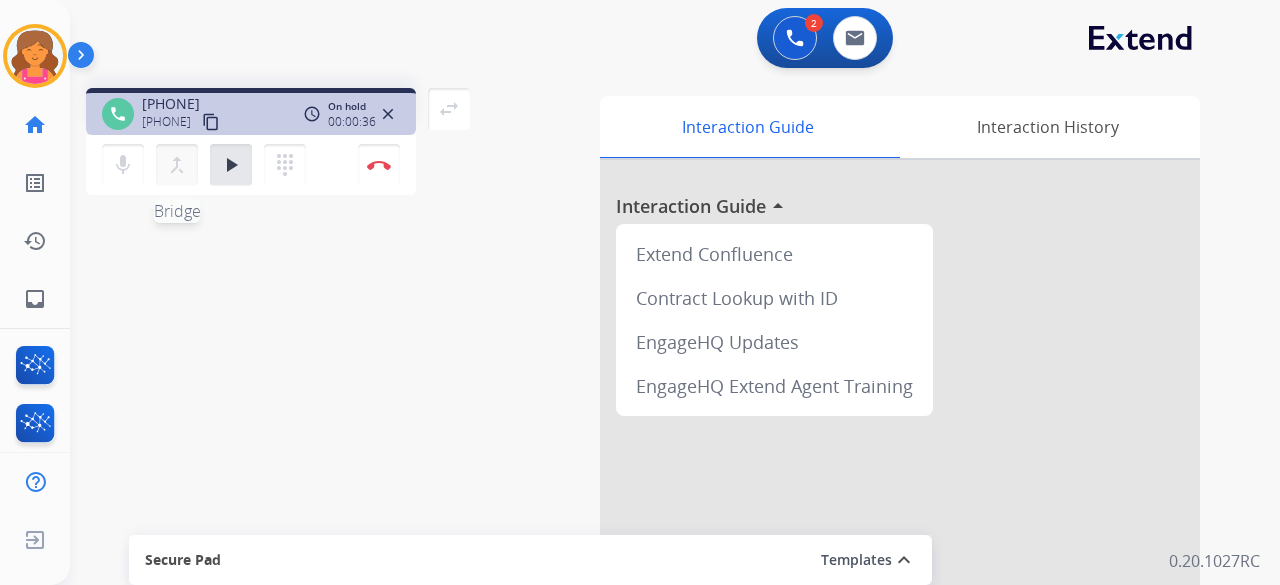 click on "merge_type Bridge" at bounding box center [177, 165] 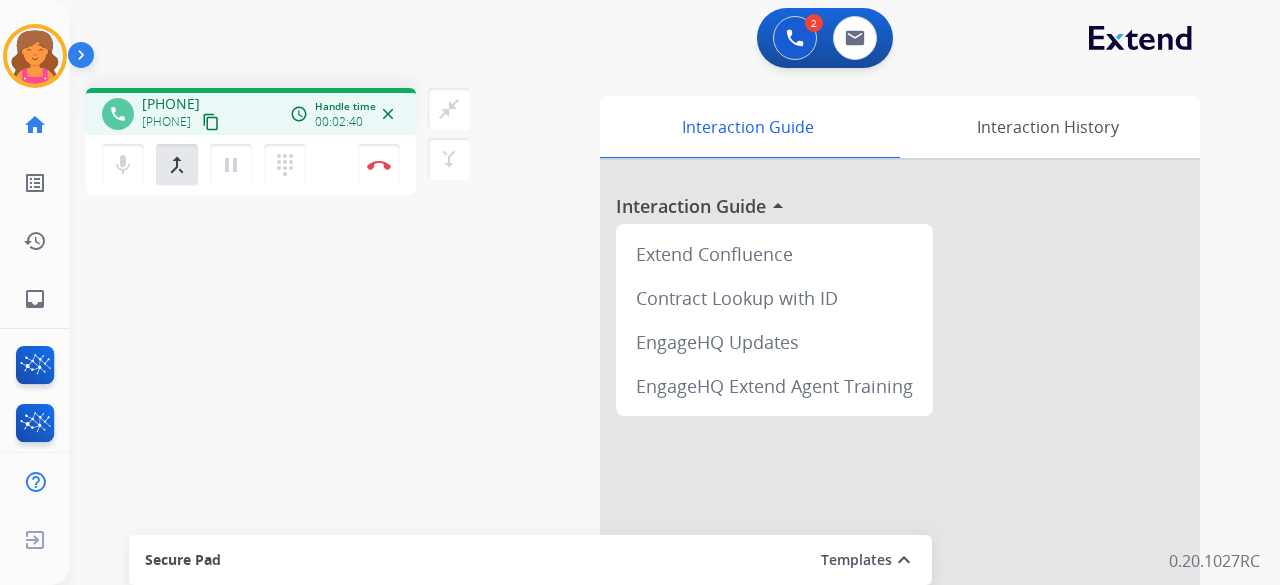 click on "content_copy" at bounding box center [211, 122] 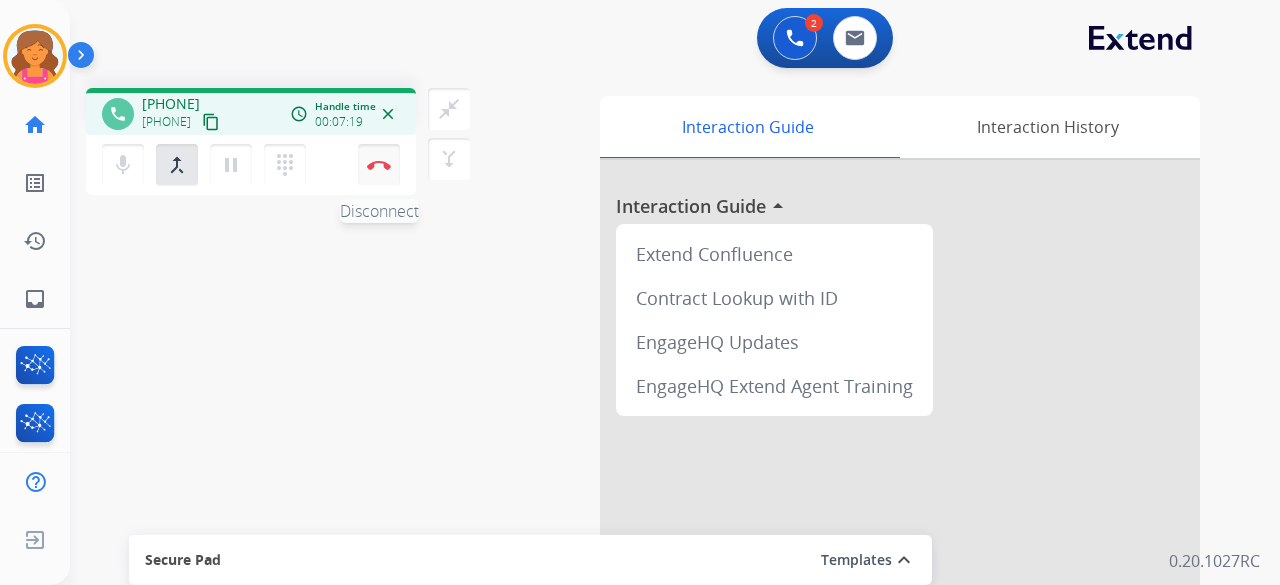 click on "Disconnect" at bounding box center (379, 165) 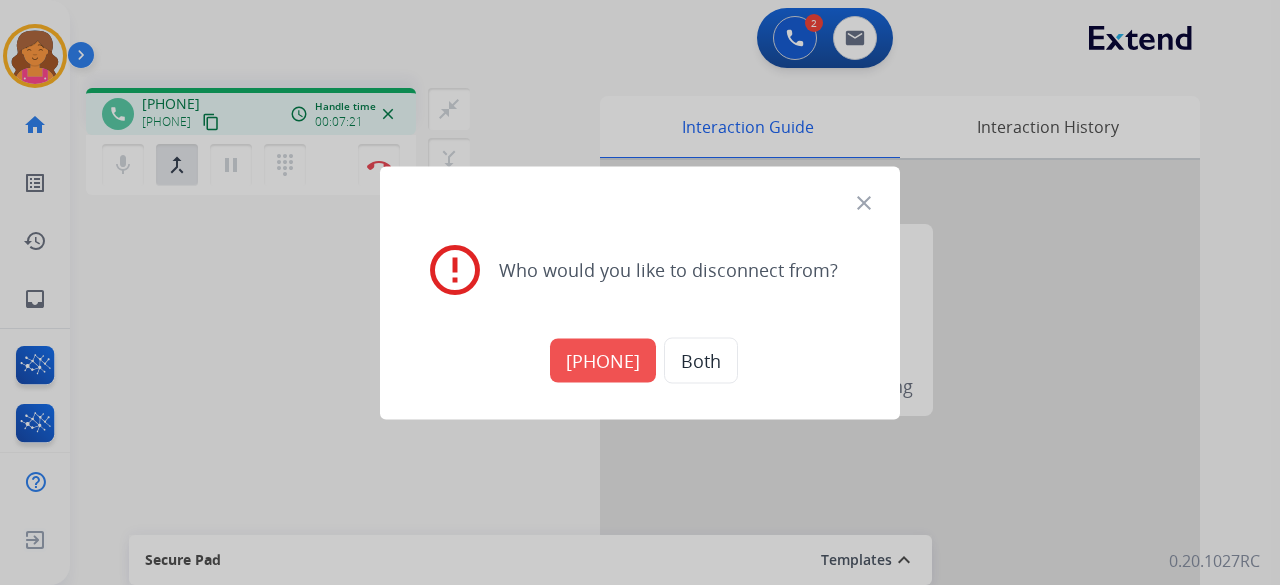 click on "Both" at bounding box center [701, 360] 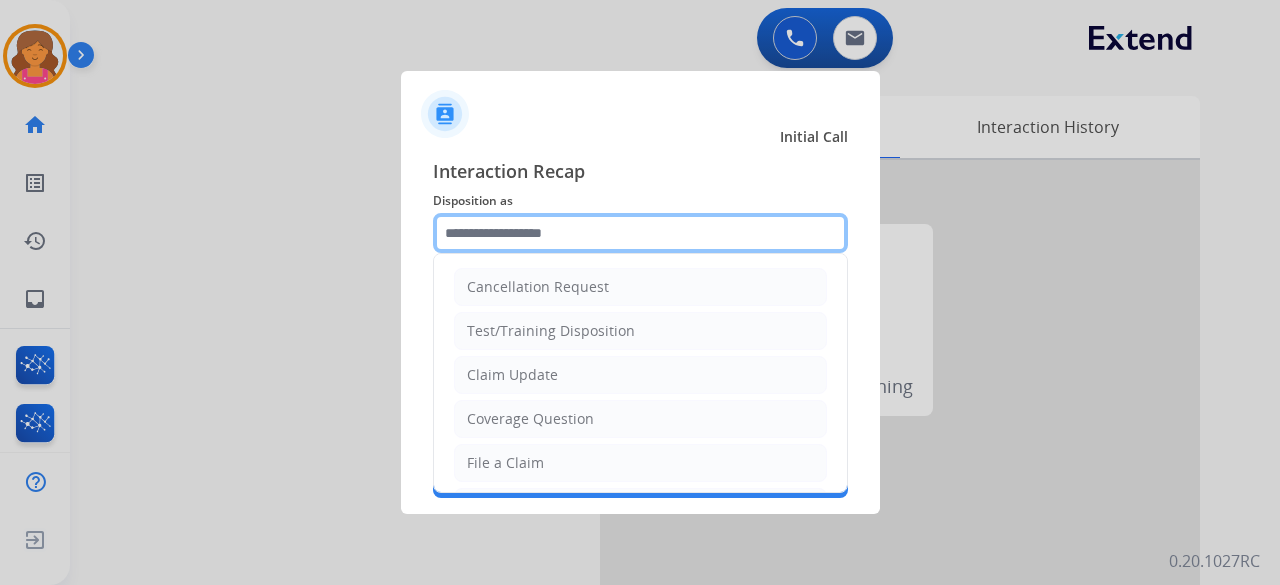 click 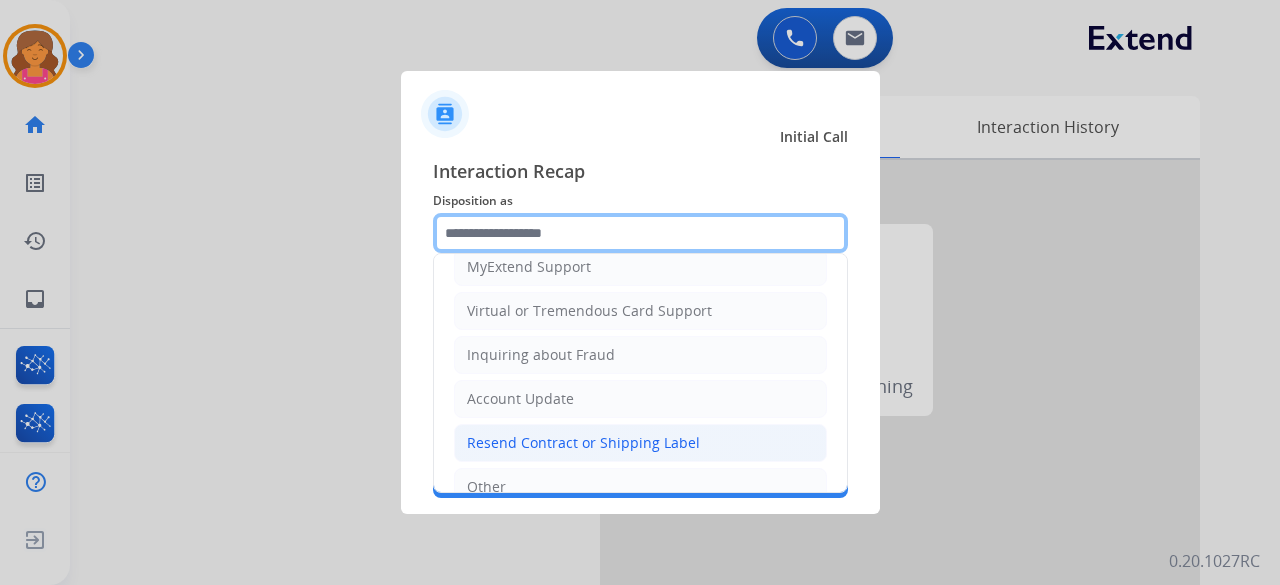 scroll, scrollTop: 303, scrollLeft: 0, axis: vertical 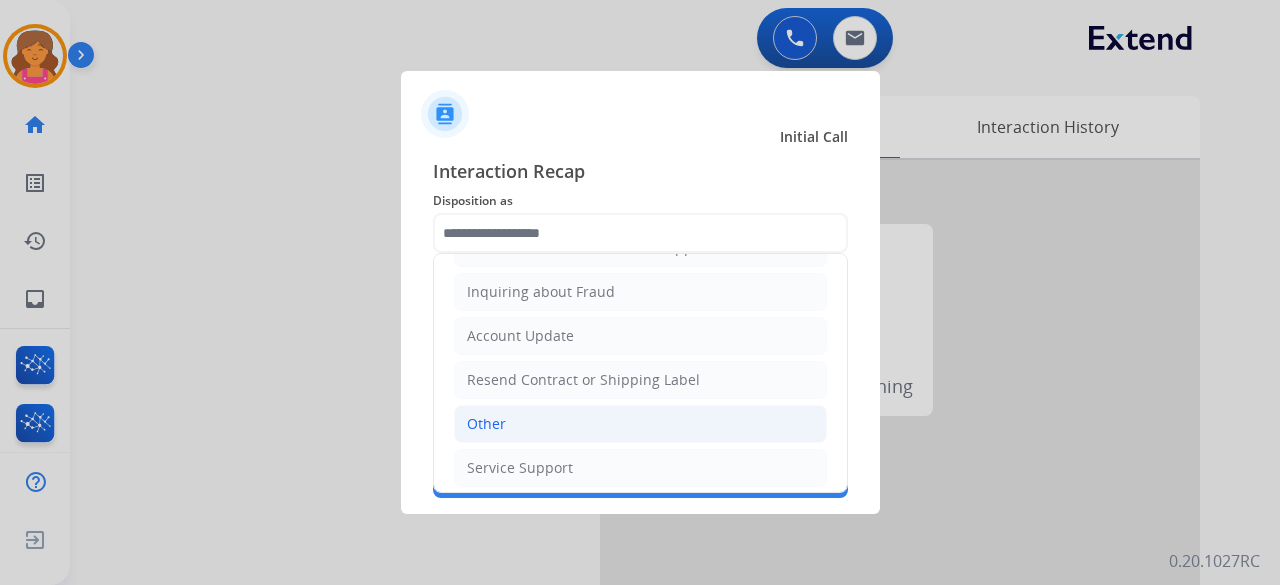 click on "Other" 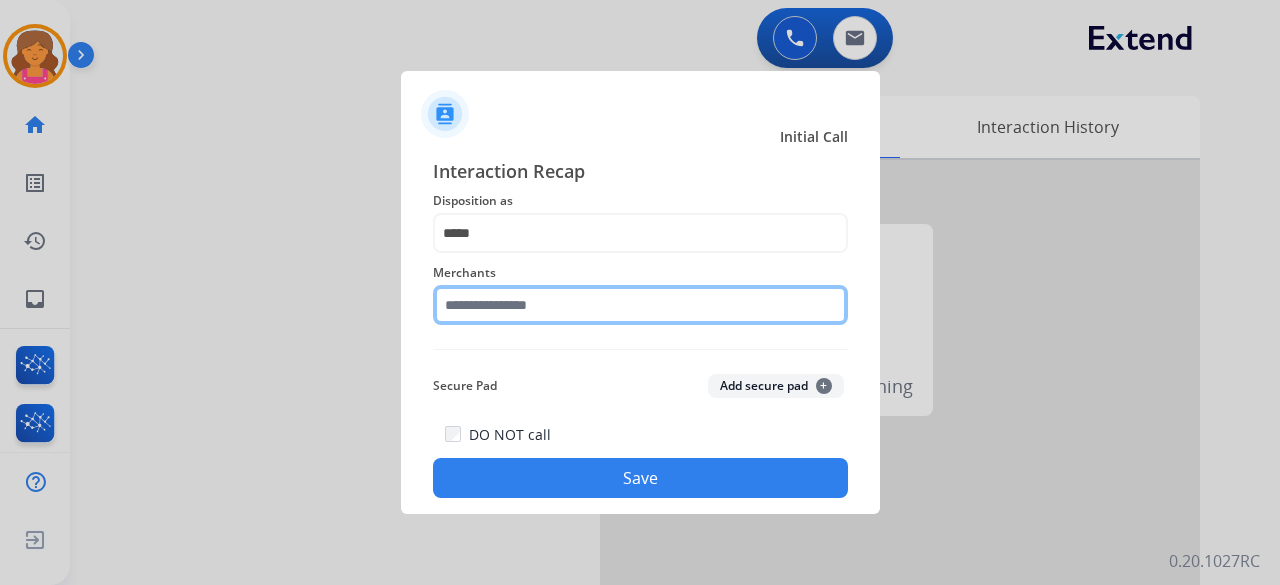 click 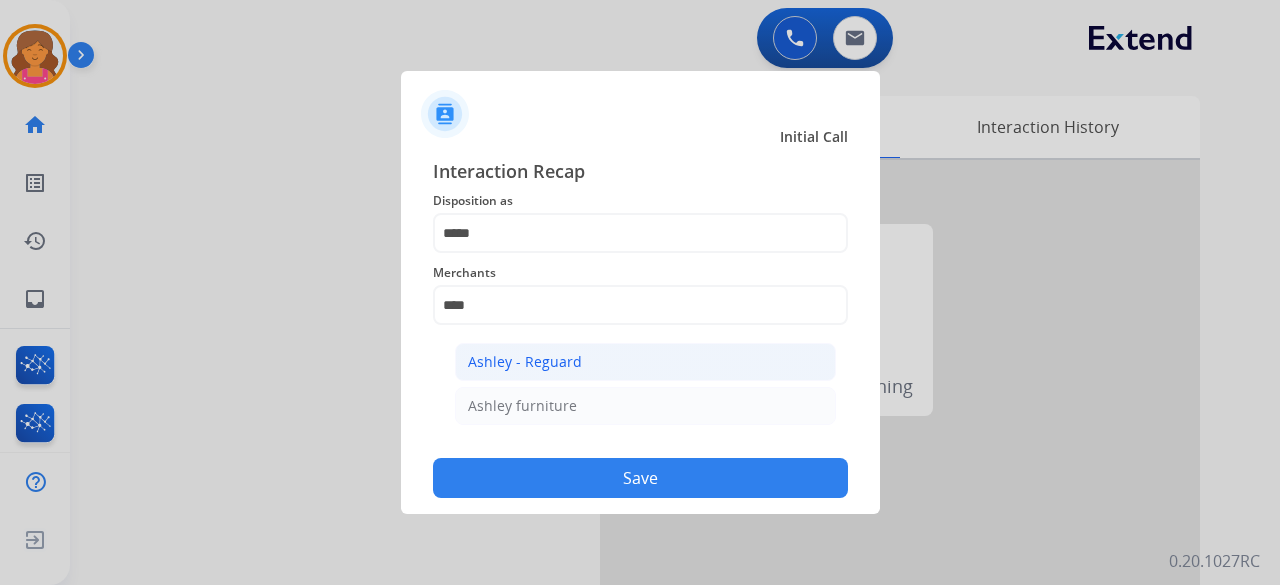 click on "Ashley - Reguard" 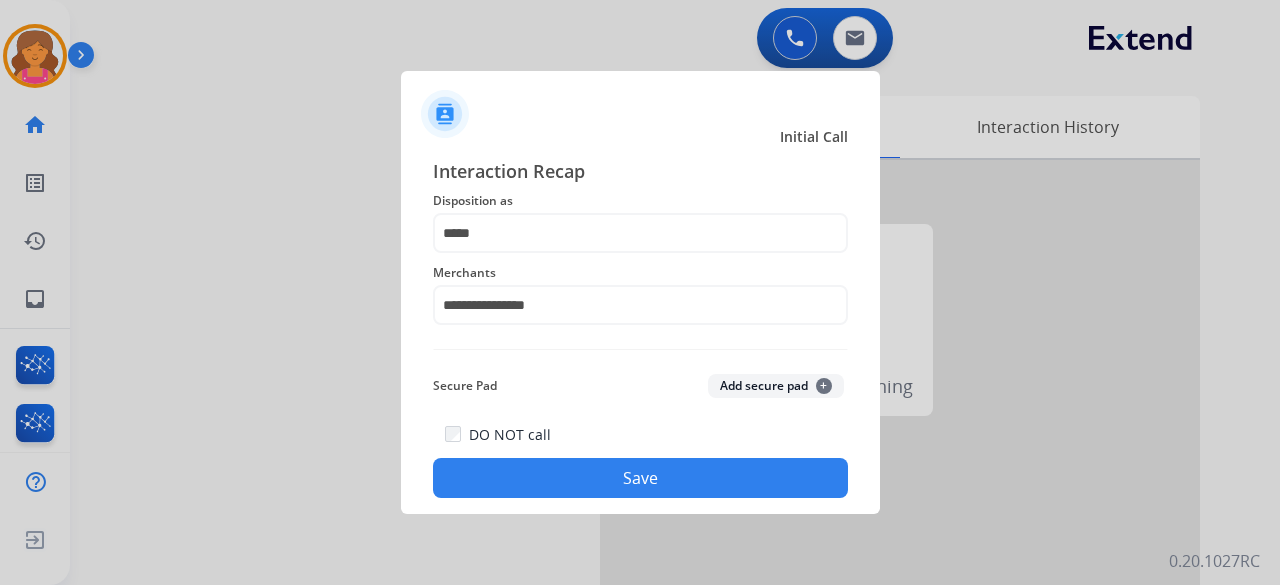 click on "Save" 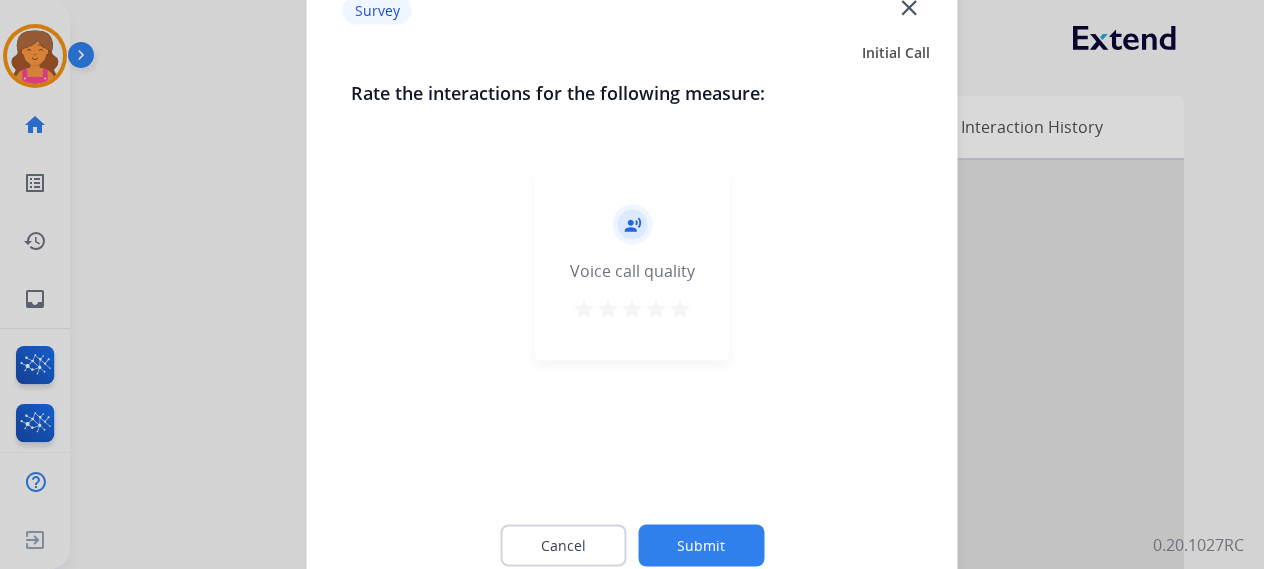 click on "star" at bounding box center (680, 308) 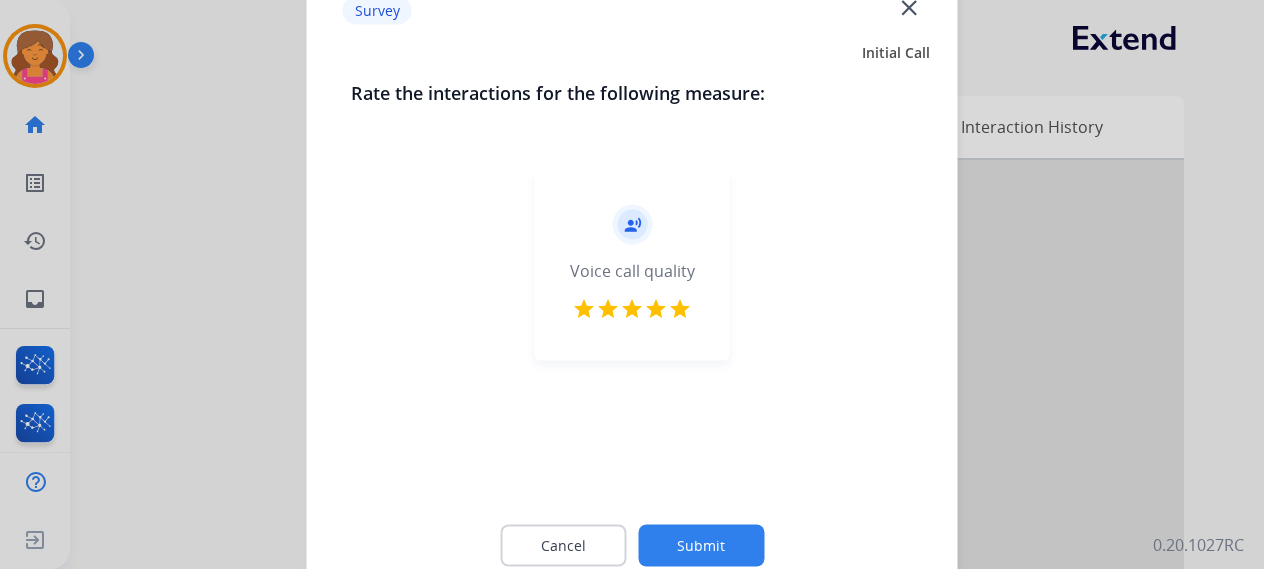 click on "Cancel Submit" 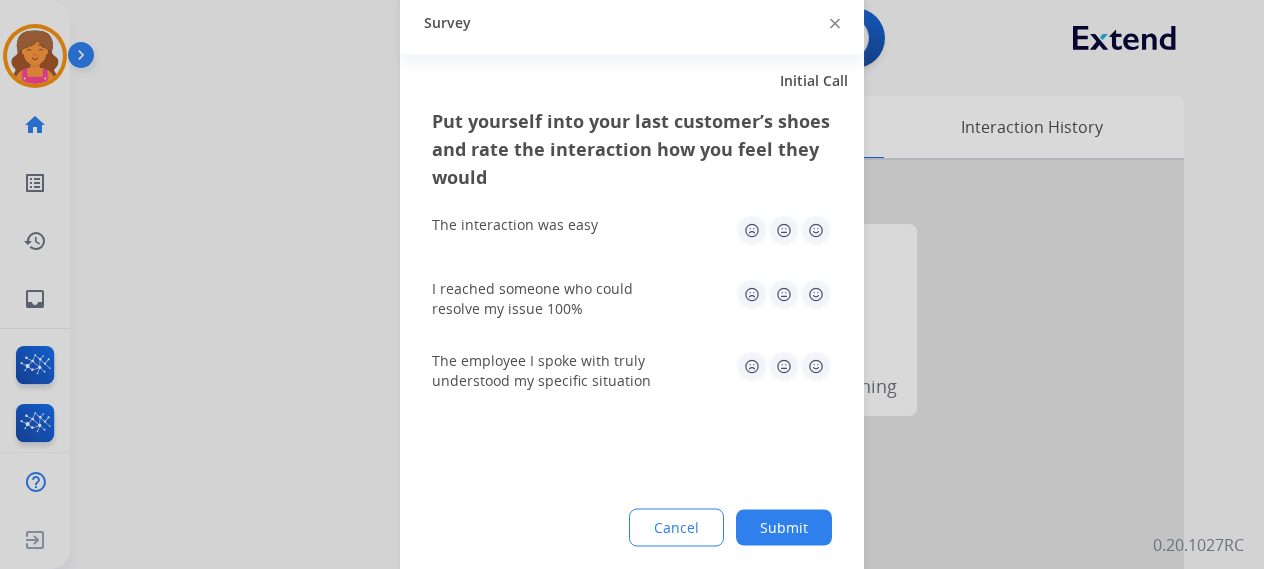 click 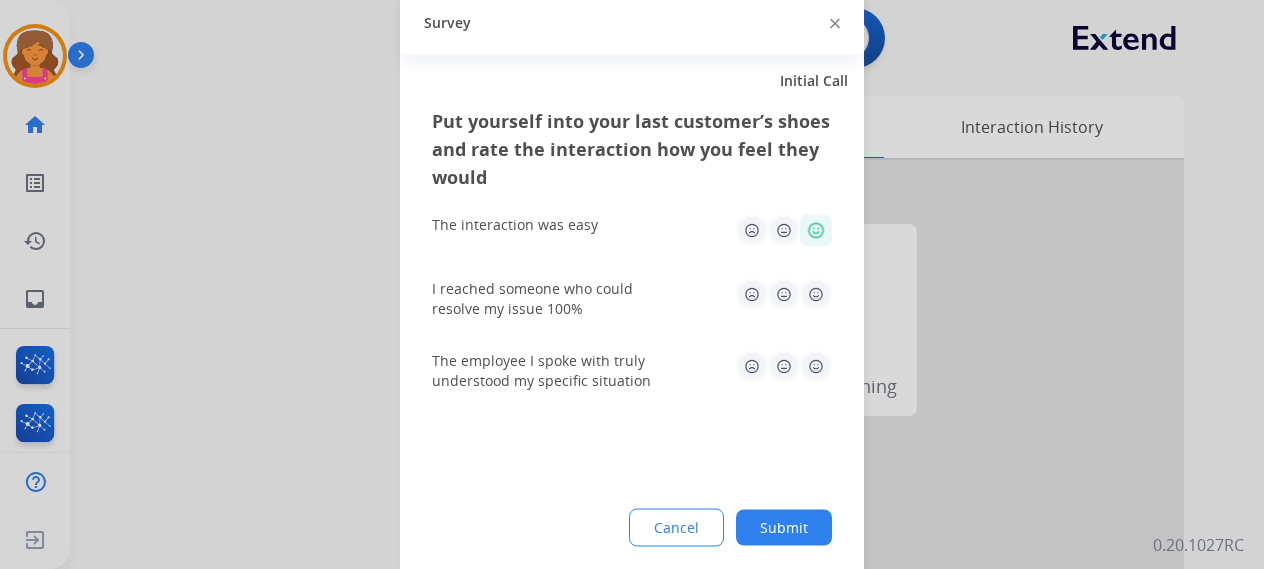 click 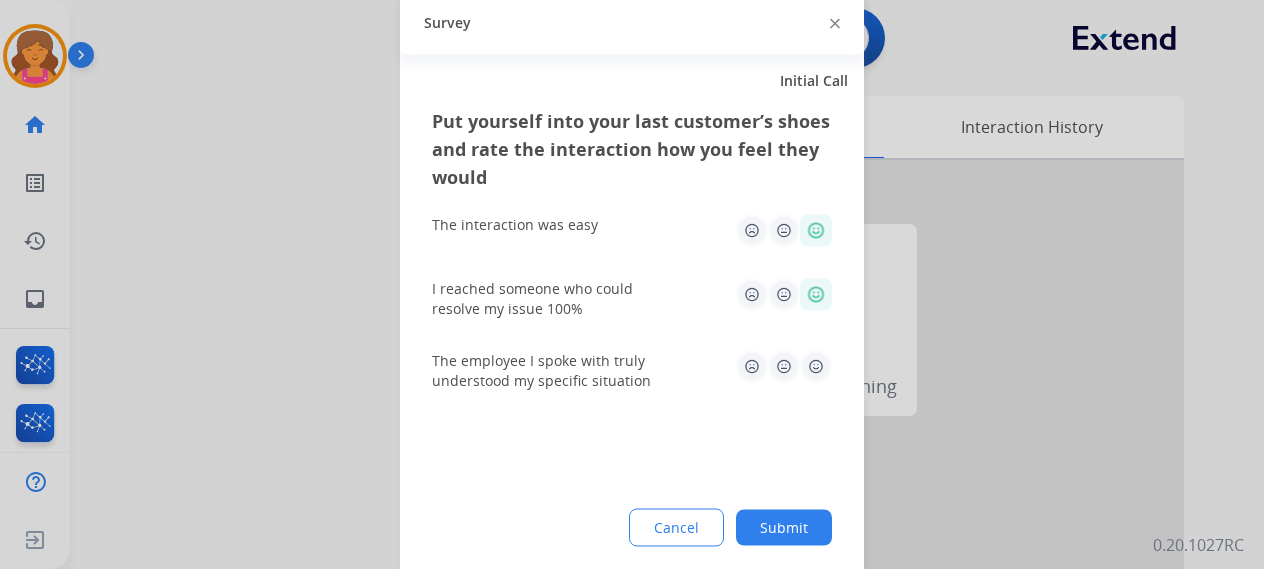 click 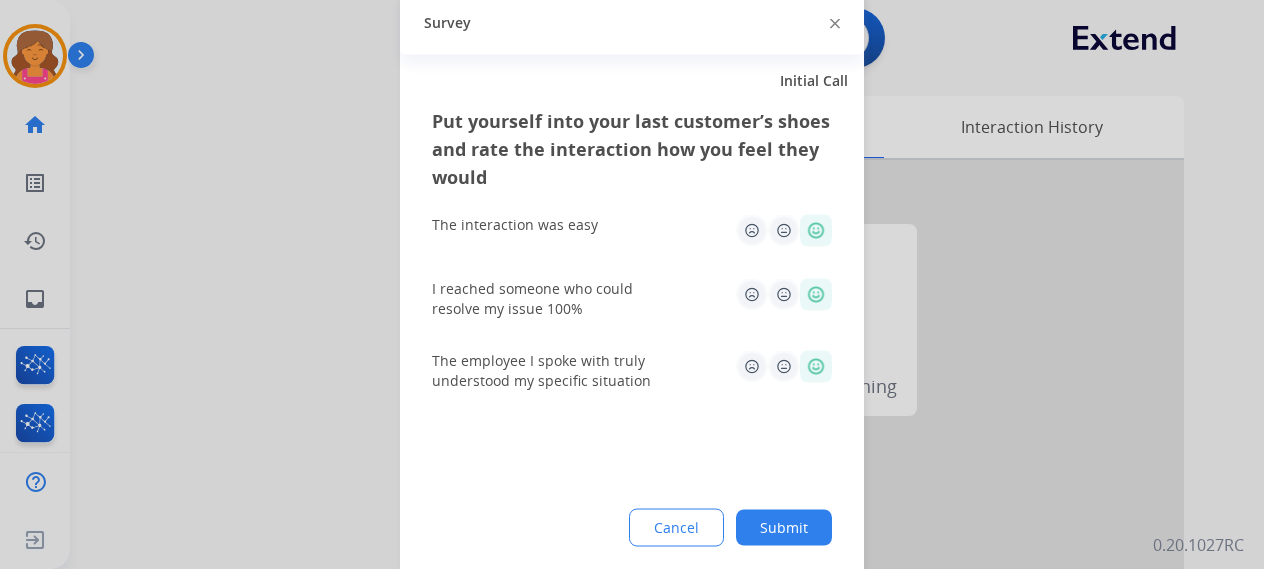 click on "Submit" 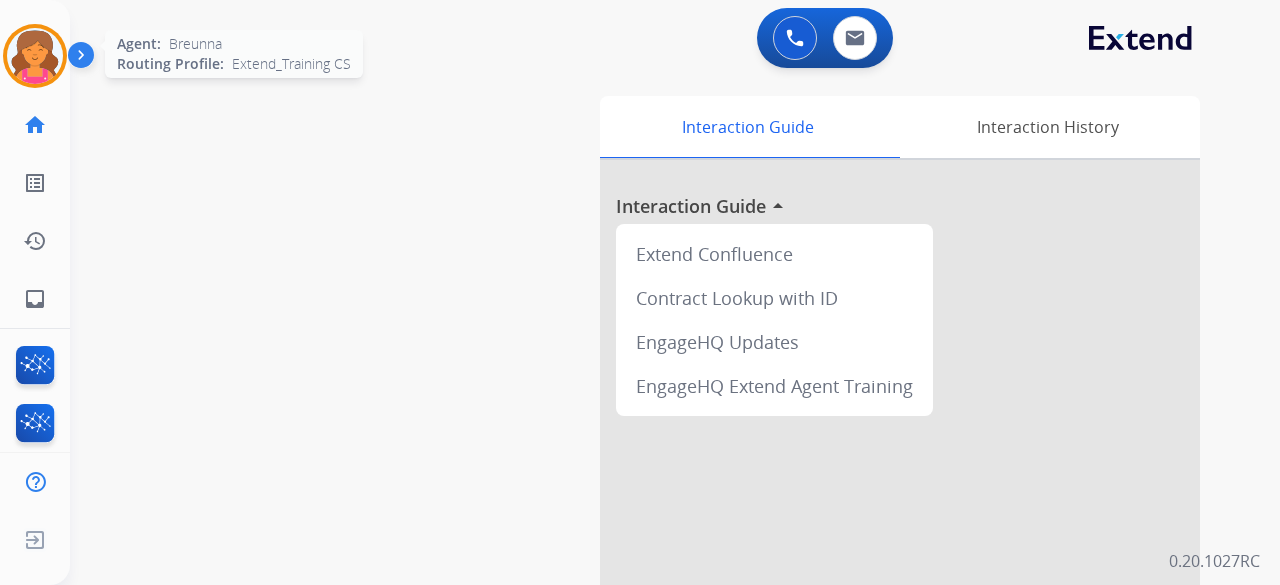 click at bounding box center [35, 56] 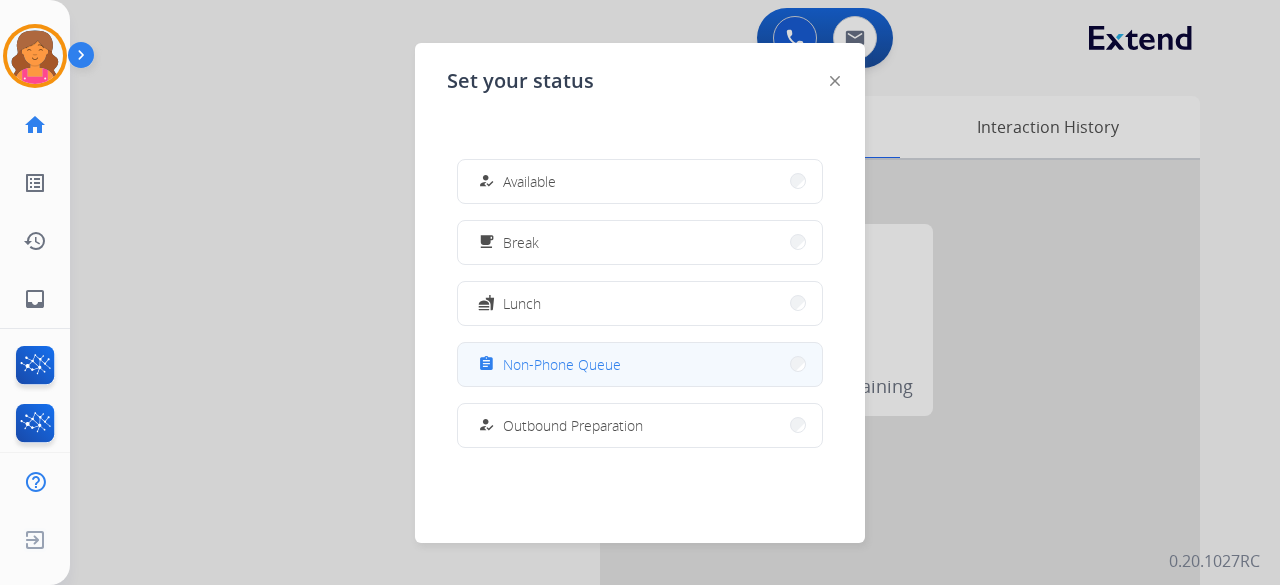 scroll, scrollTop: 300, scrollLeft: 0, axis: vertical 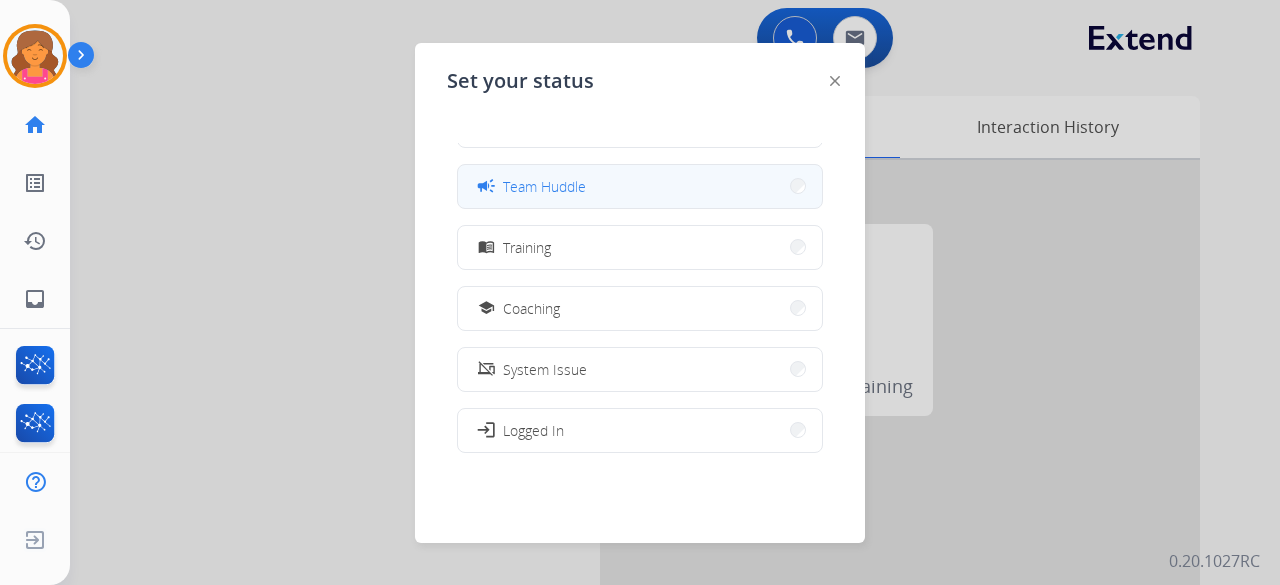 click on "campaign Team Huddle" at bounding box center [640, 186] 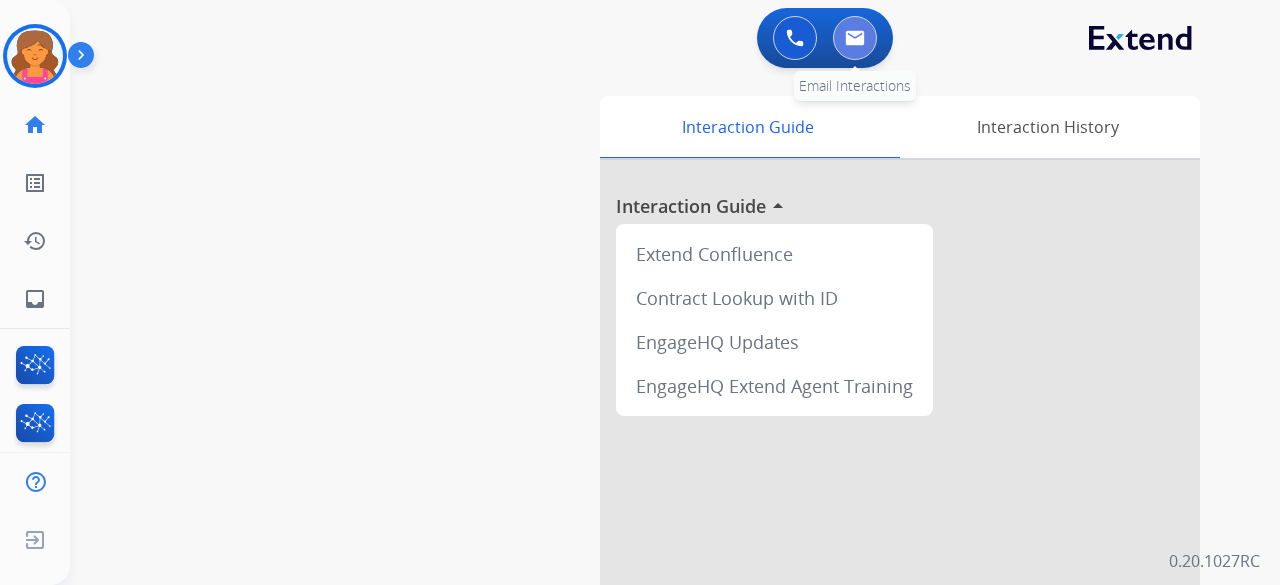 click at bounding box center [855, 38] 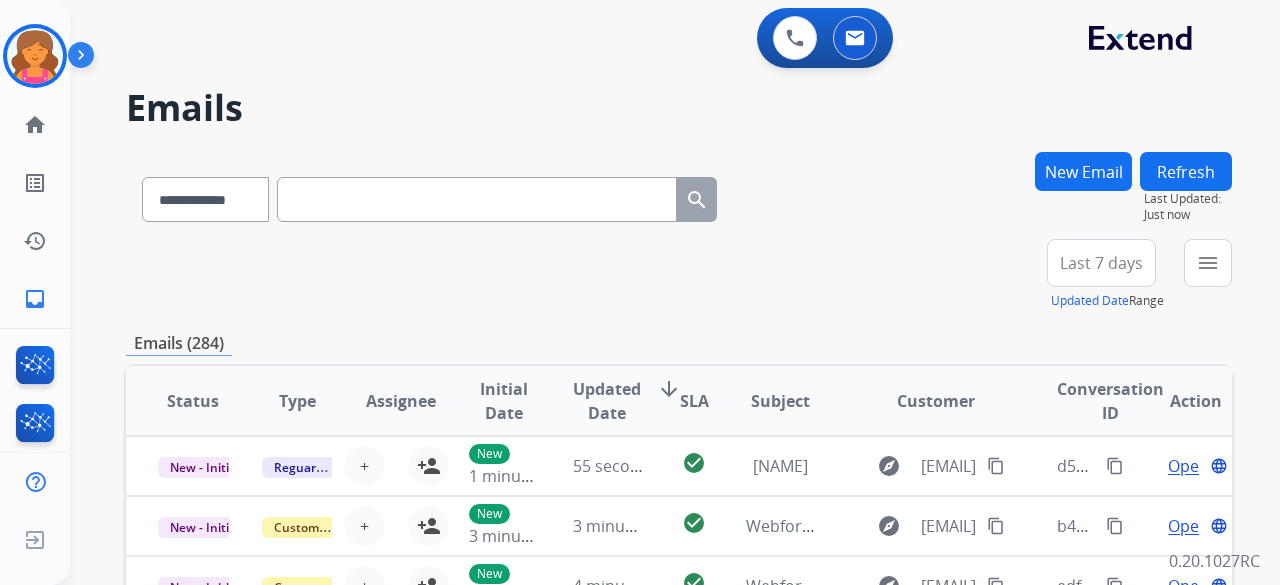 click on "Last 7 days" at bounding box center (1101, 263) 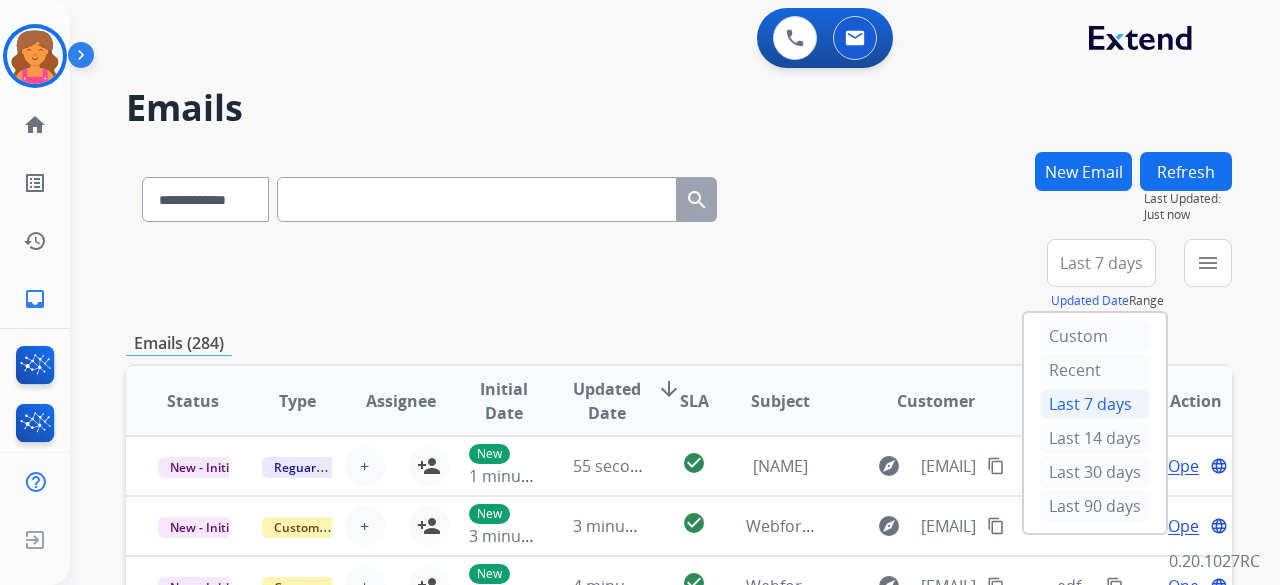 click on "Last 30 days" at bounding box center (1095, 474) 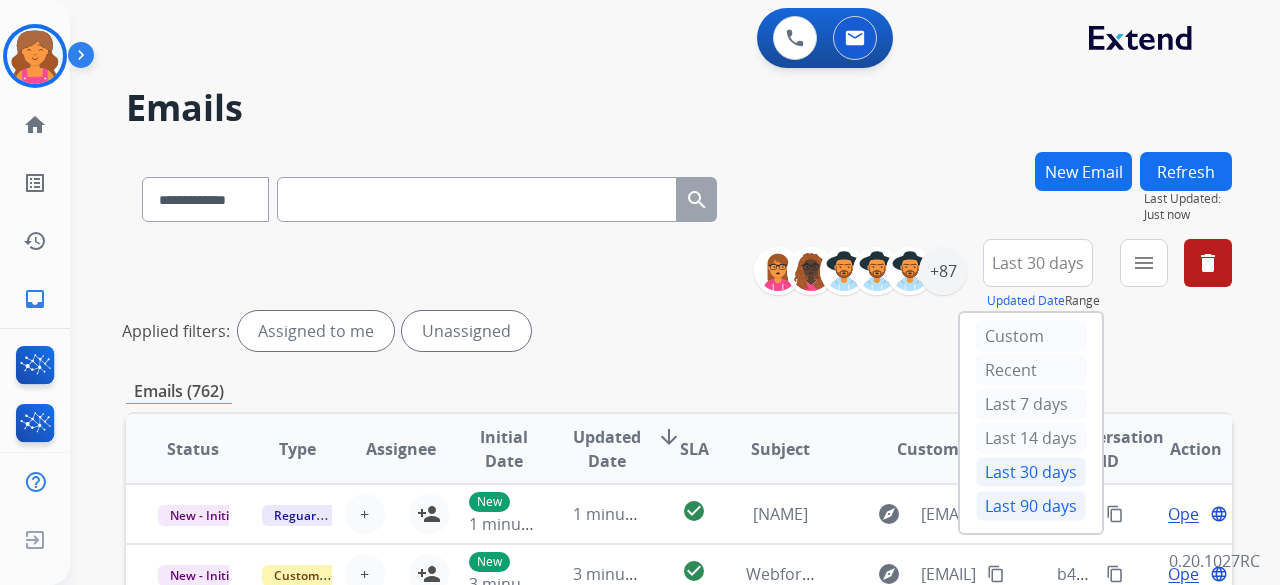 click on "Last 90 days" at bounding box center (1031, 506) 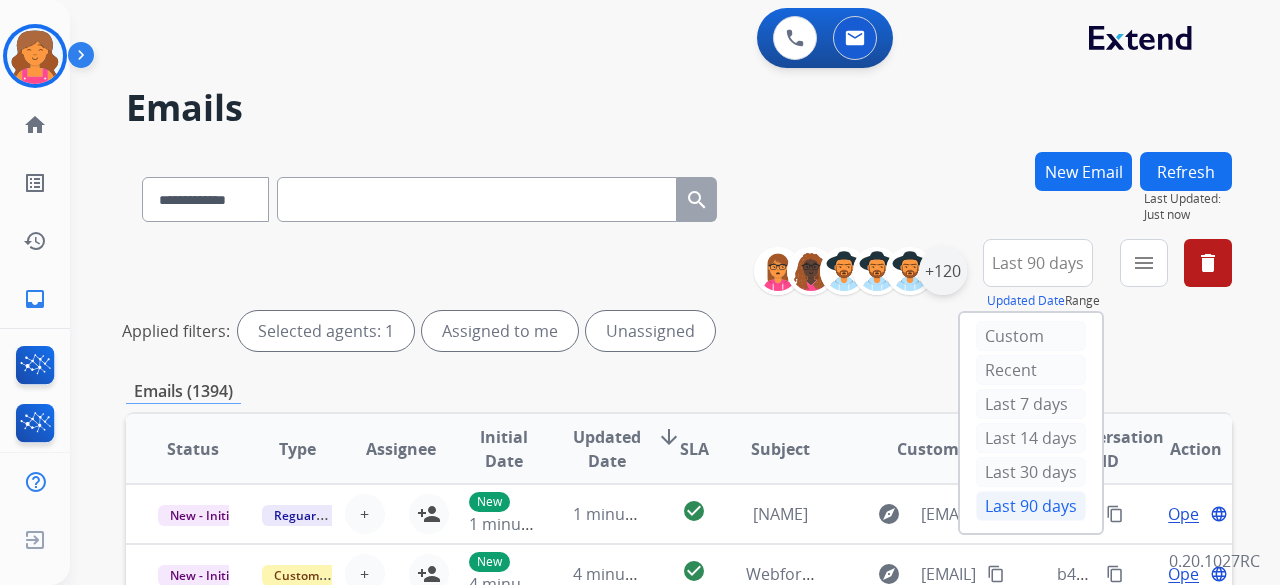 click on "+120" at bounding box center [943, 271] 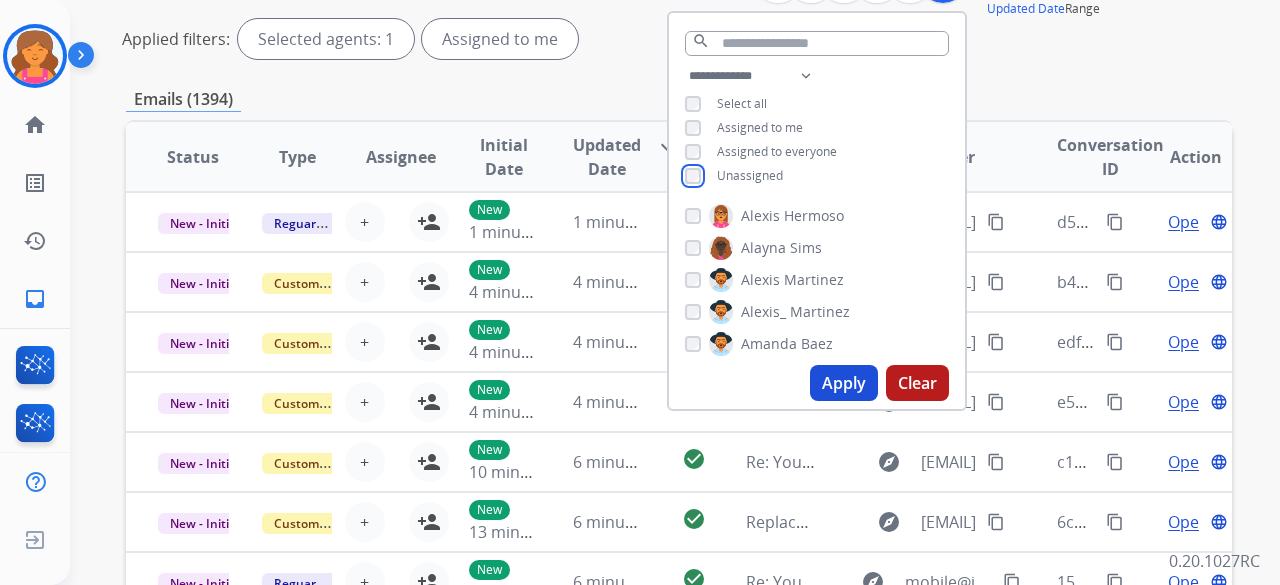 scroll, scrollTop: 400, scrollLeft: 0, axis: vertical 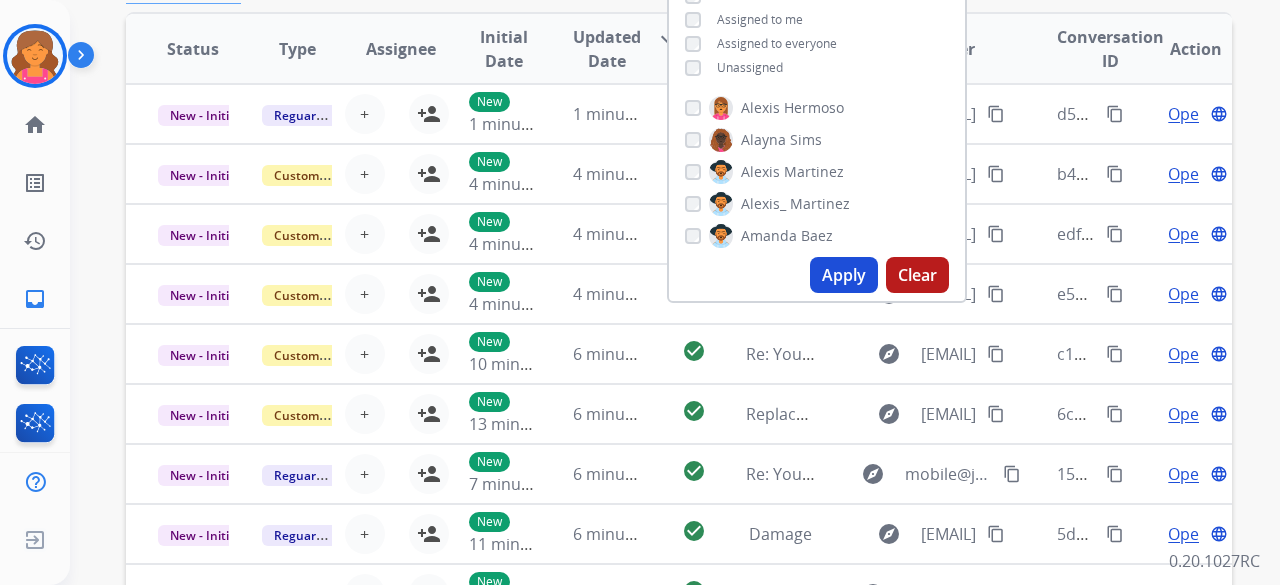 click on "Apply" at bounding box center (844, 275) 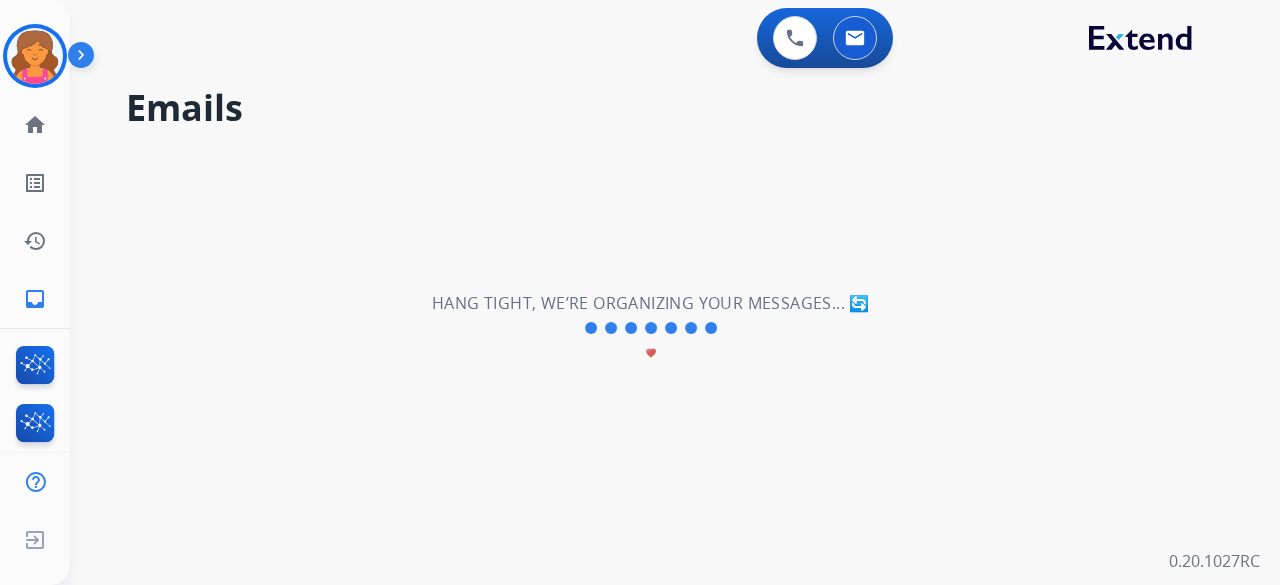 scroll, scrollTop: 0, scrollLeft: 0, axis: both 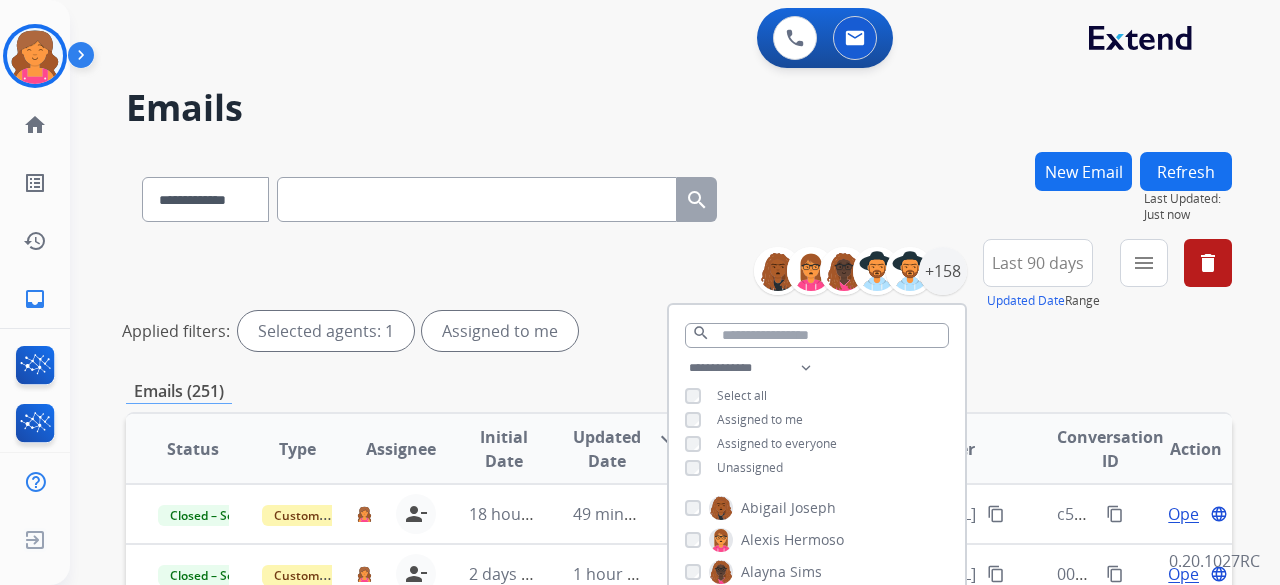click on "+158" at bounding box center [868, 271] 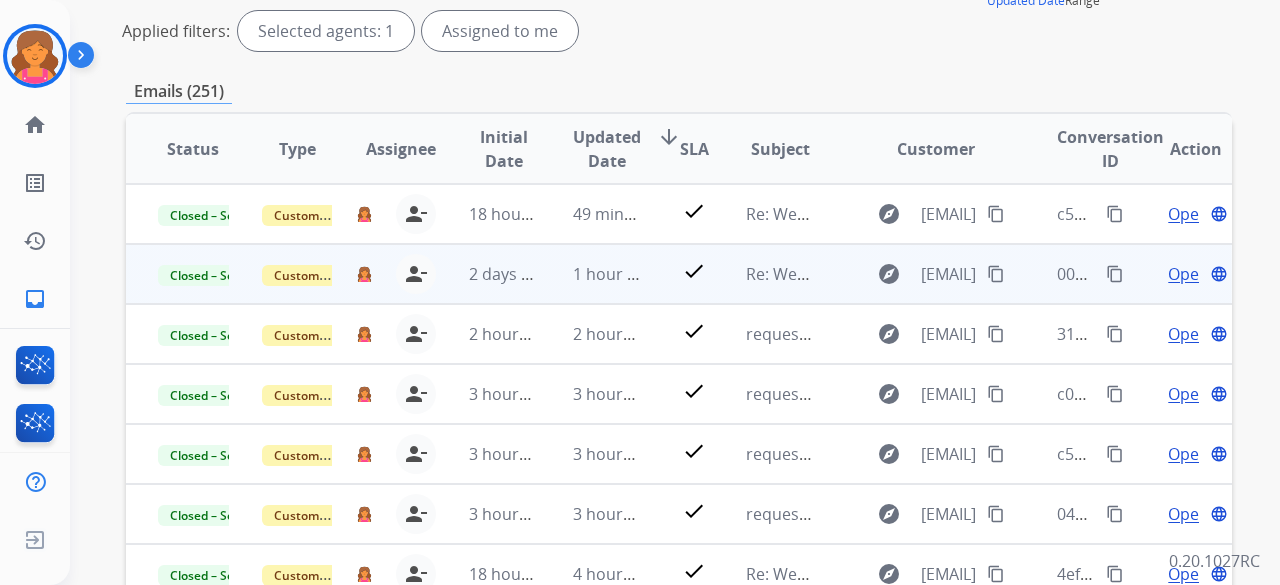 scroll, scrollTop: 0, scrollLeft: 0, axis: both 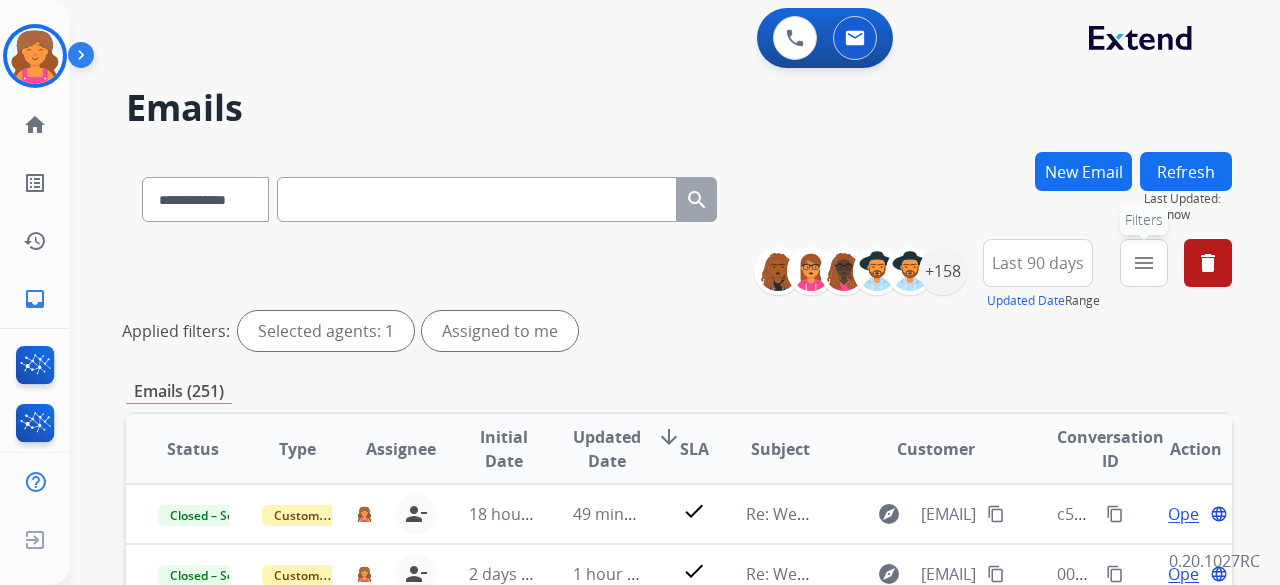 click on "menu" at bounding box center (1144, 263) 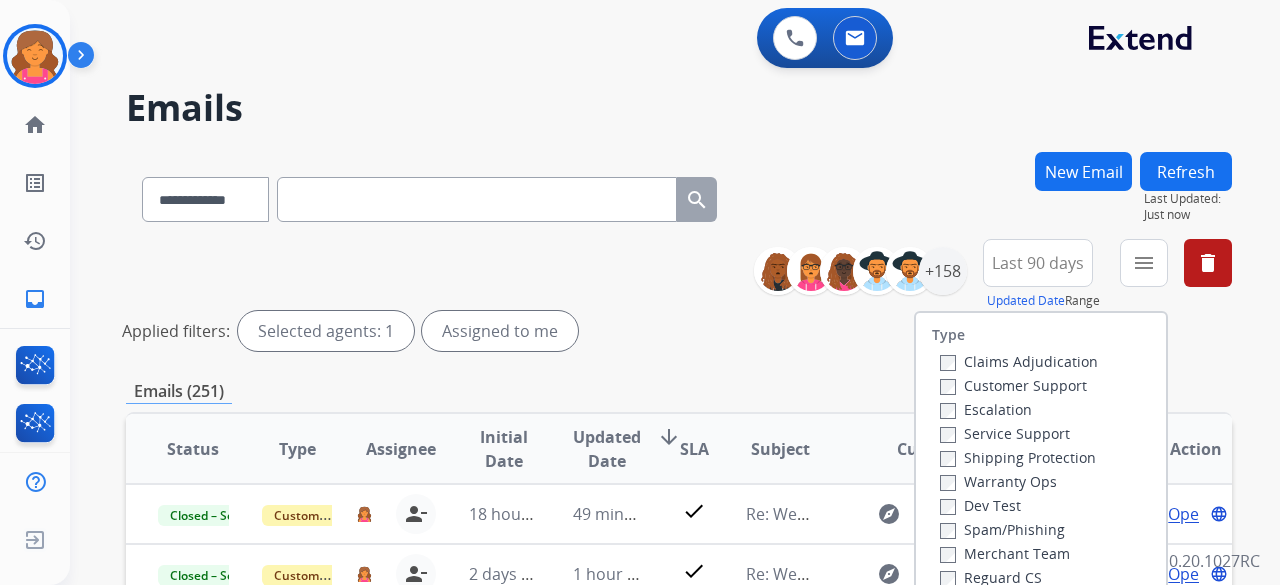 click on "Customer Support" at bounding box center [1013, 385] 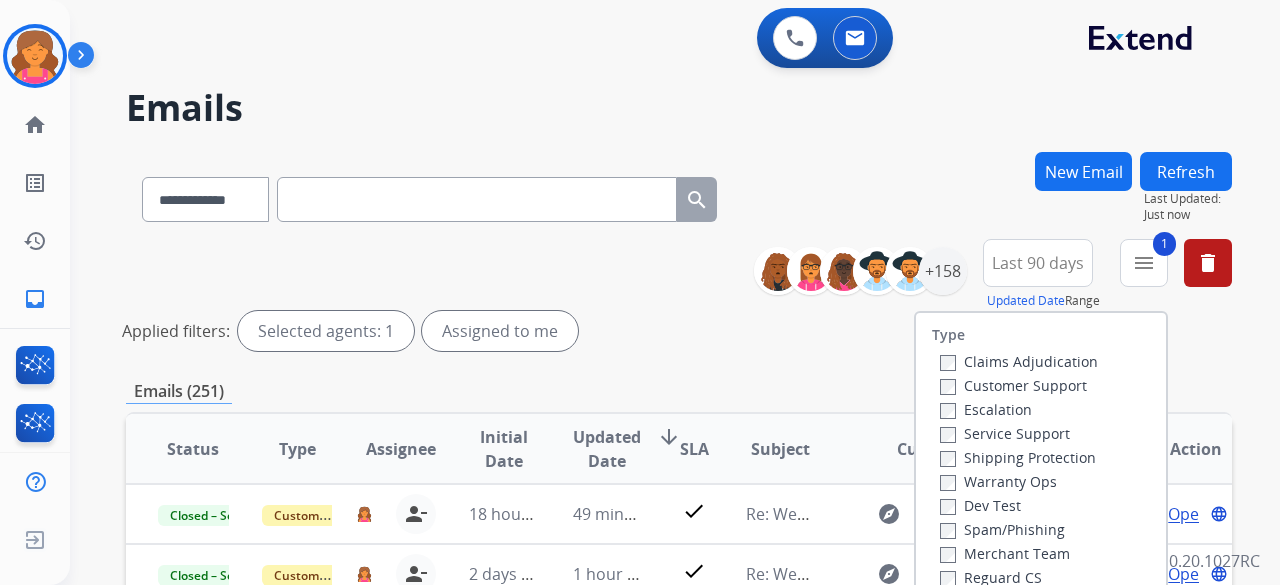 click on "Claims Adjudication   Customer Support   Escalation   Service Support   Shipping Protection   Warranty Ops   Dev Test   Spam/Phishing   Merchant Team   Reguard CS" at bounding box center (1015, 469) 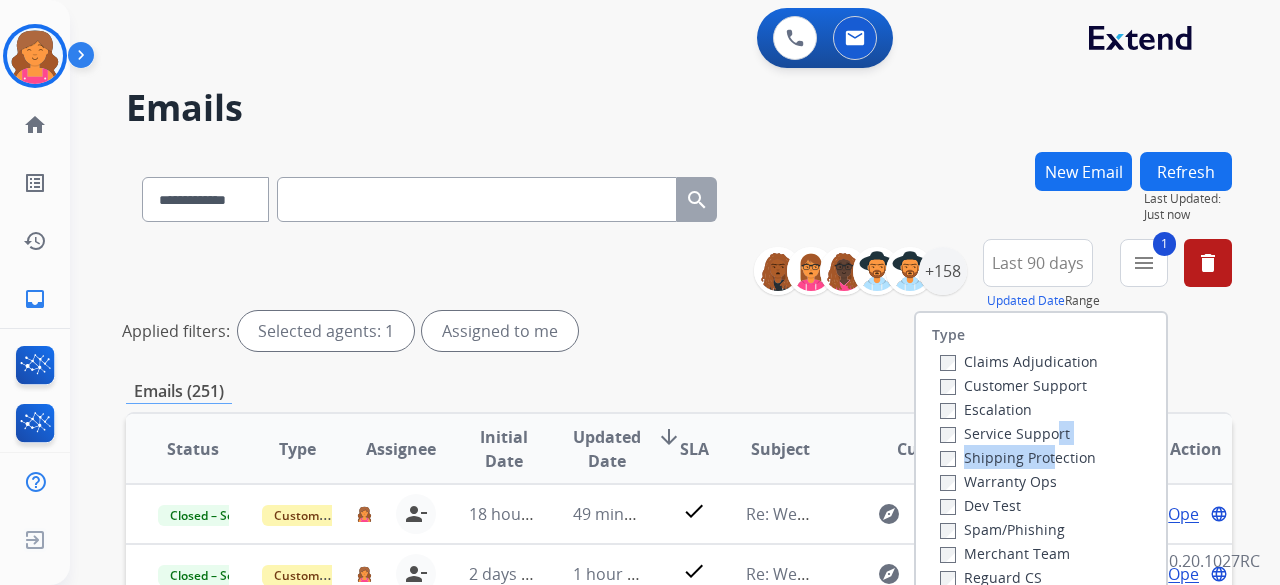 click on "Shipping Protection" at bounding box center [1018, 457] 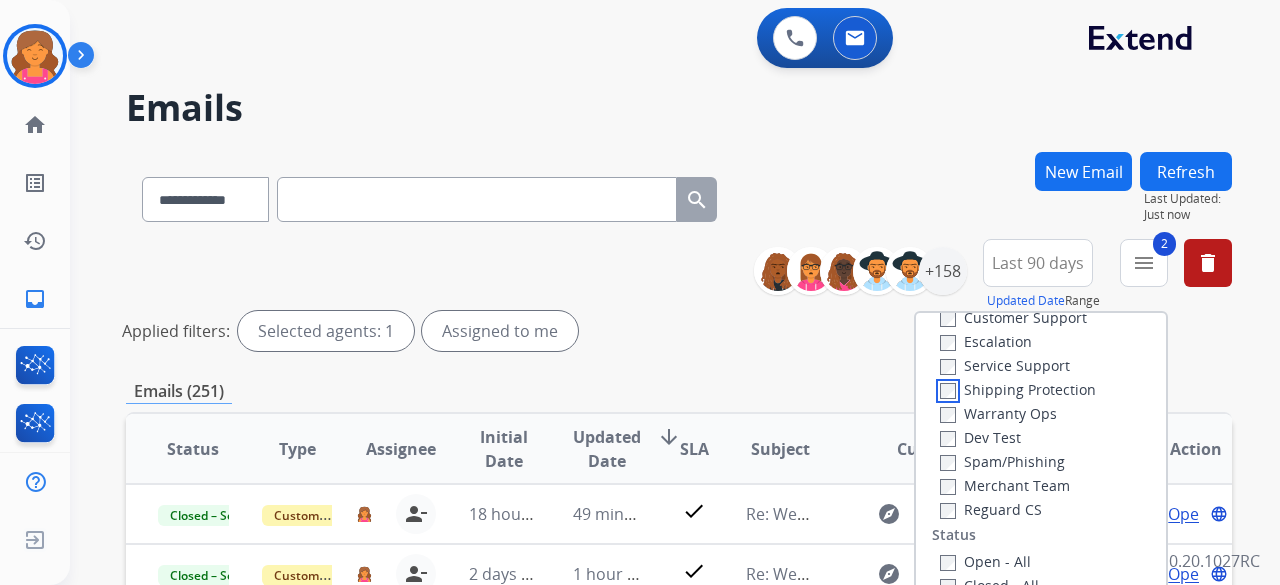 scroll, scrollTop: 100, scrollLeft: 0, axis: vertical 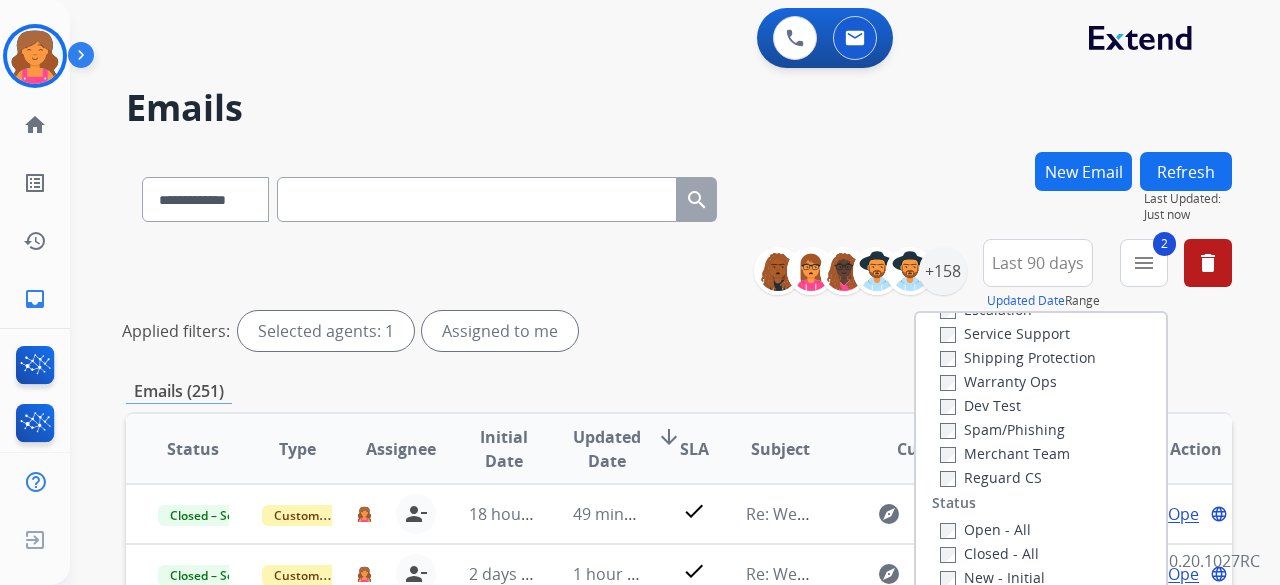 click on "Reguard CS" at bounding box center [1019, 477] 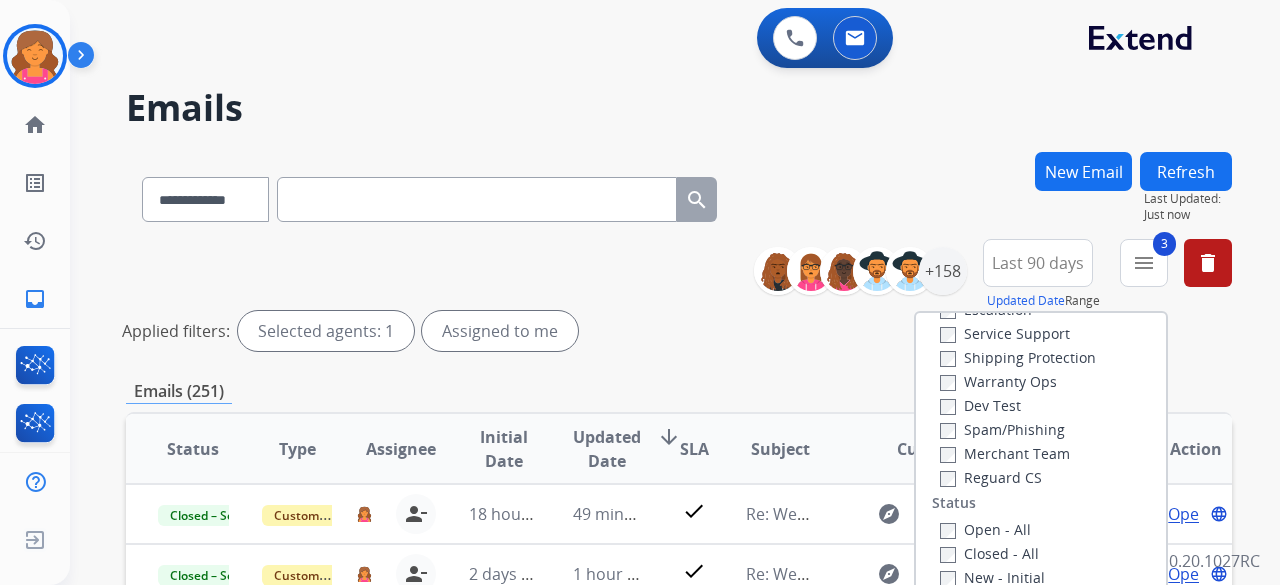 click on "Type  Claims Adjudication   Customer Support   Escalation   Service Support   Shipping Protection   Warranty Ops   Dev Test   Spam/Phishing   Merchant Team   Reguard CS  Status  Open - All   Closed - All   New - Initial   New - Reply   On-hold – Internal   On-hold - Customer   On Hold - Pending Parts   On Hold - Servicers   Closed - Unresolved   Closed – Solved   Closed – Merchant Transfer  SLA  Within SLA   Nearing SLA   Past SLA   Critical   On Hold   Closed  Processed  Migration   Webhook   Polling   Extend.com (API)" at bounding box center [1041, 485] 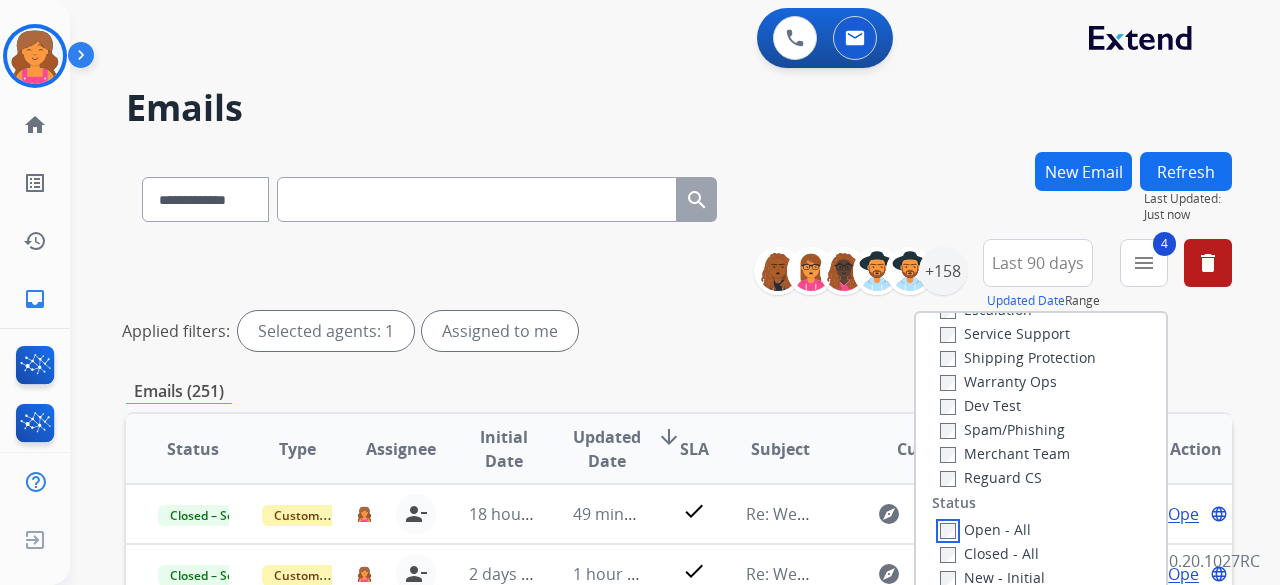 scroll, scrollTop: 2, scrollLeft: 0, axis: vertical 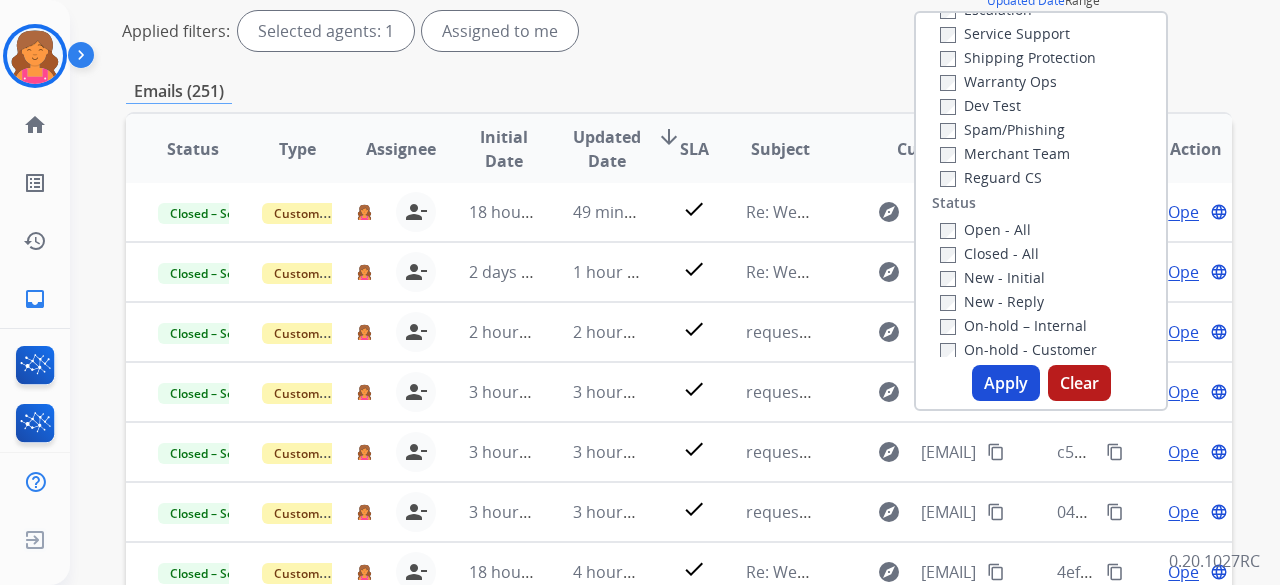 click on "Apply" at bounding box center [1006, 383] 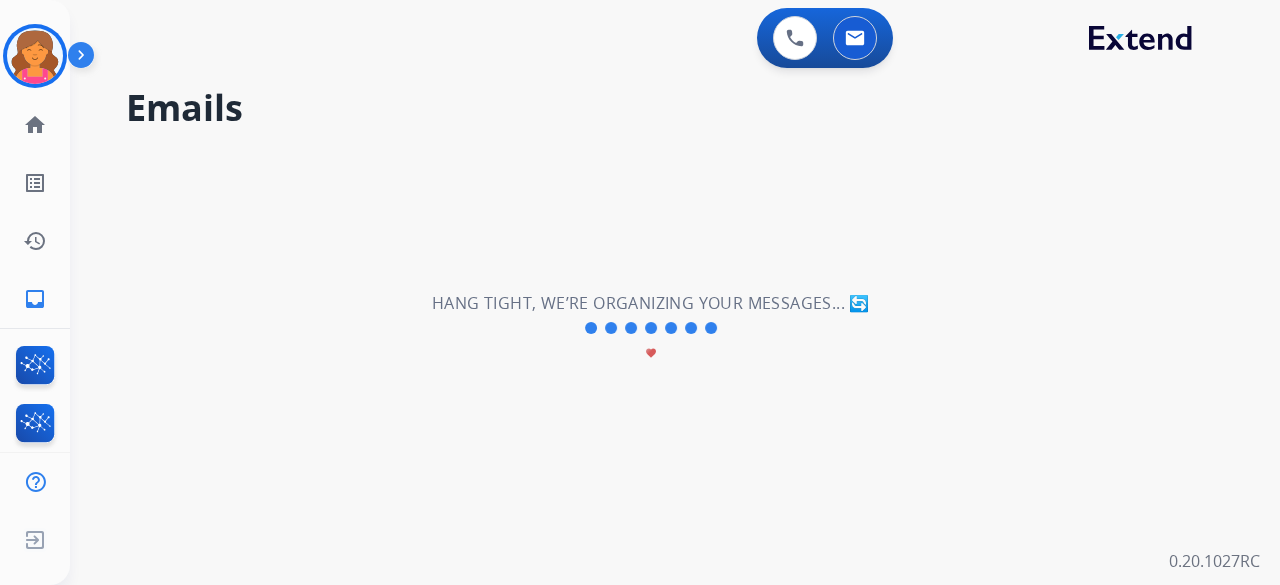 scroll, scrollTop: 0, scrollLeft: 0, axis: both 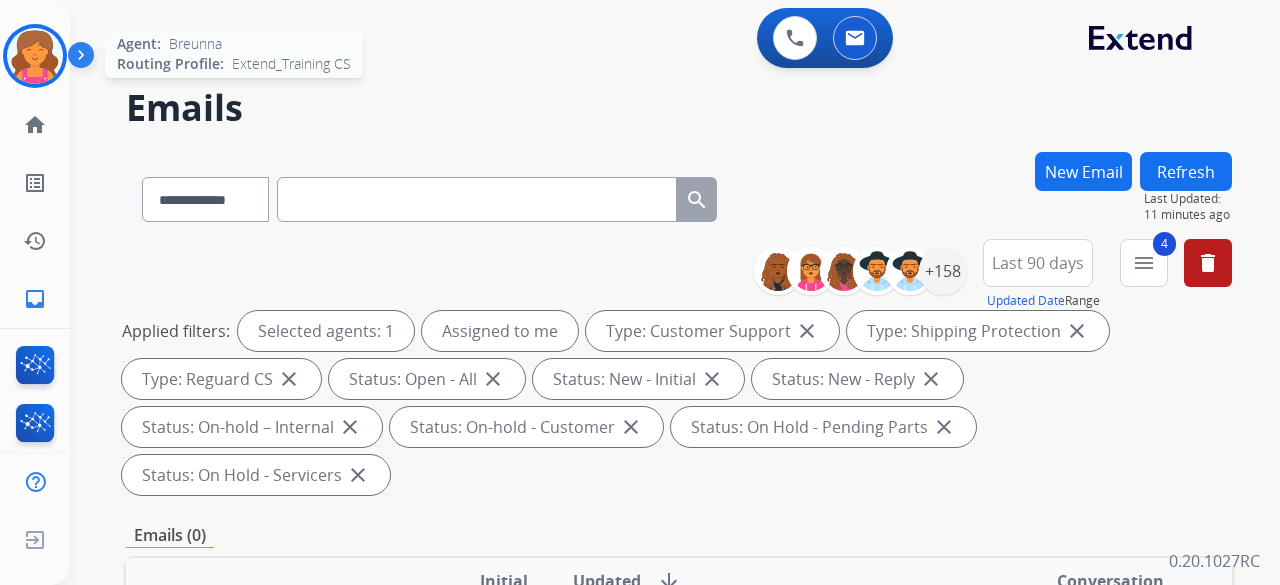 click at bounding box center [35, 56] 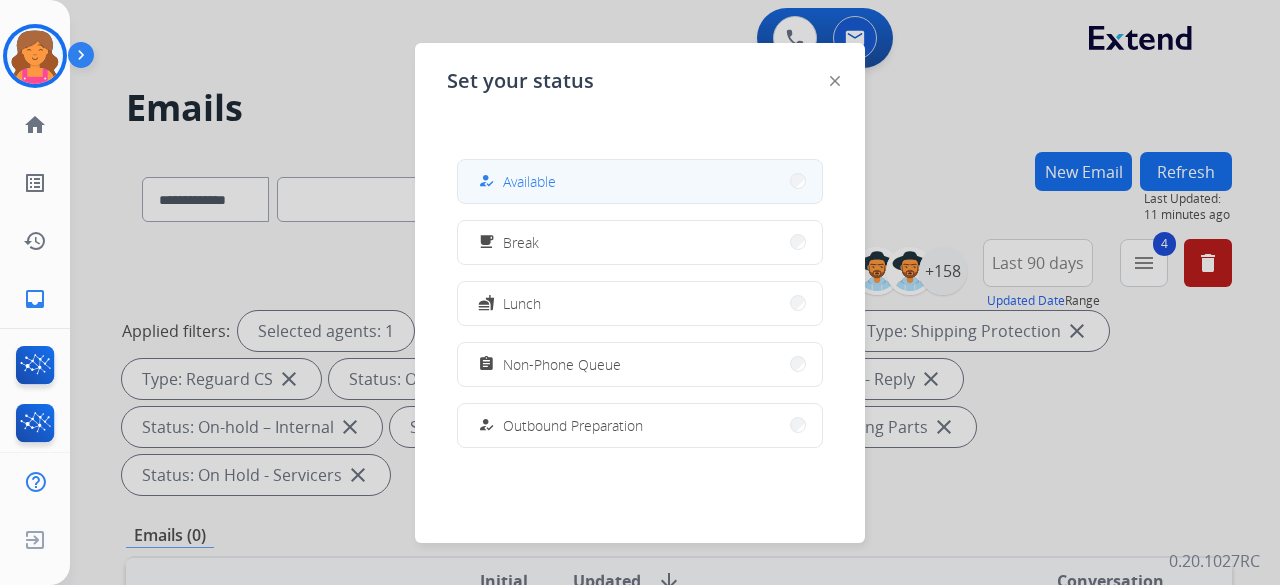 click on "how_to_reg Available" at bounding box center (640, 181) 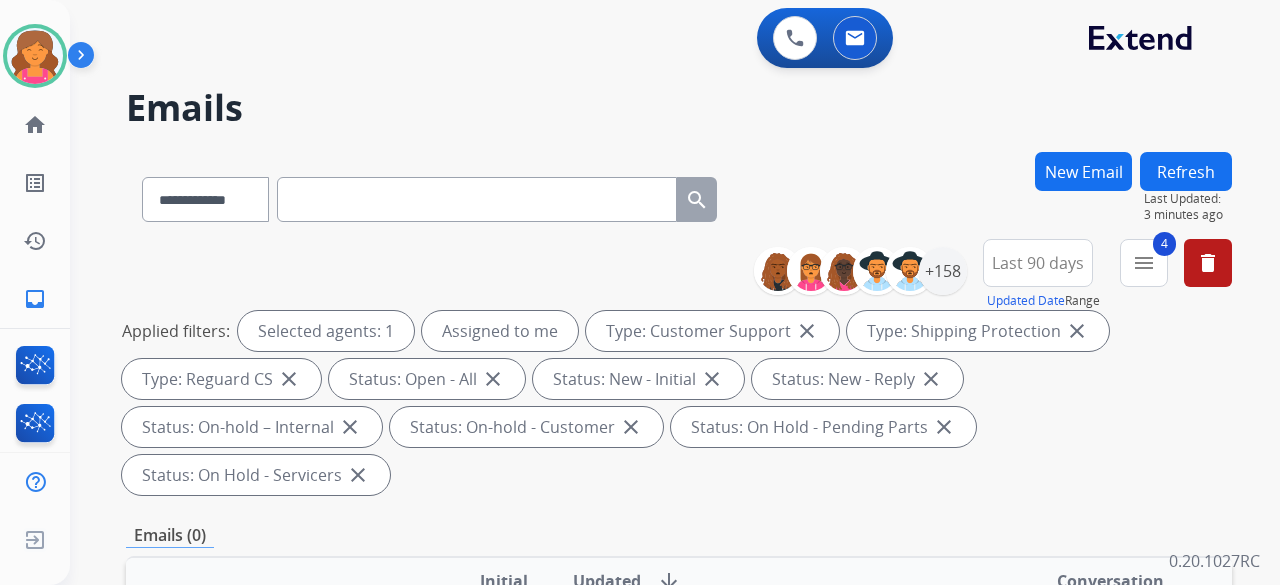 paste on "*******" 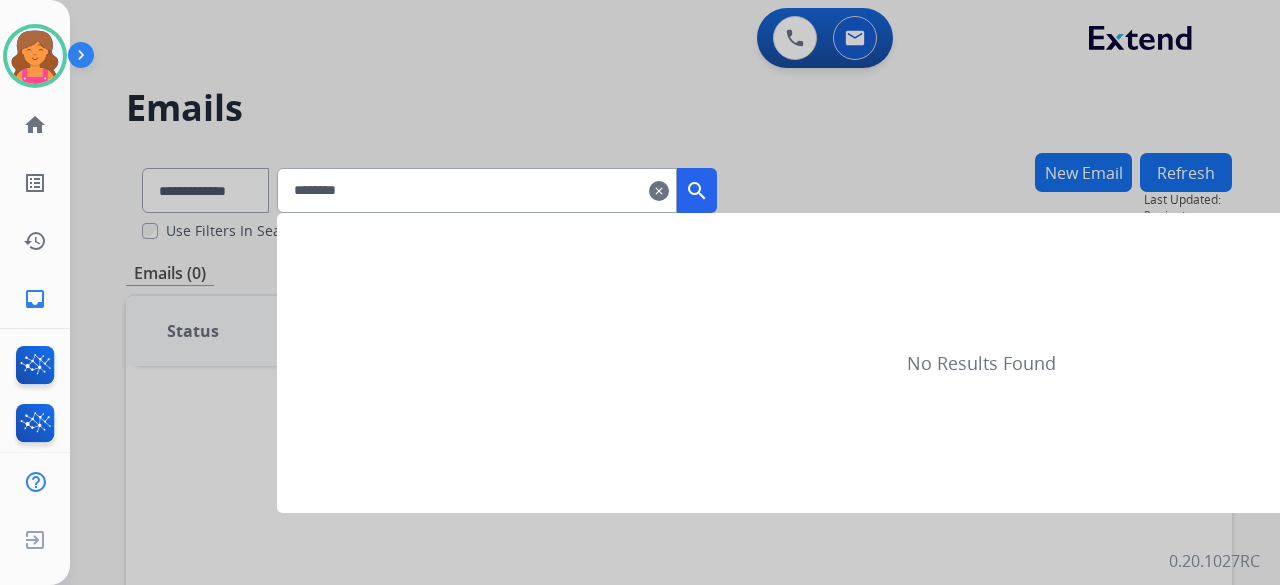 type on "*******" 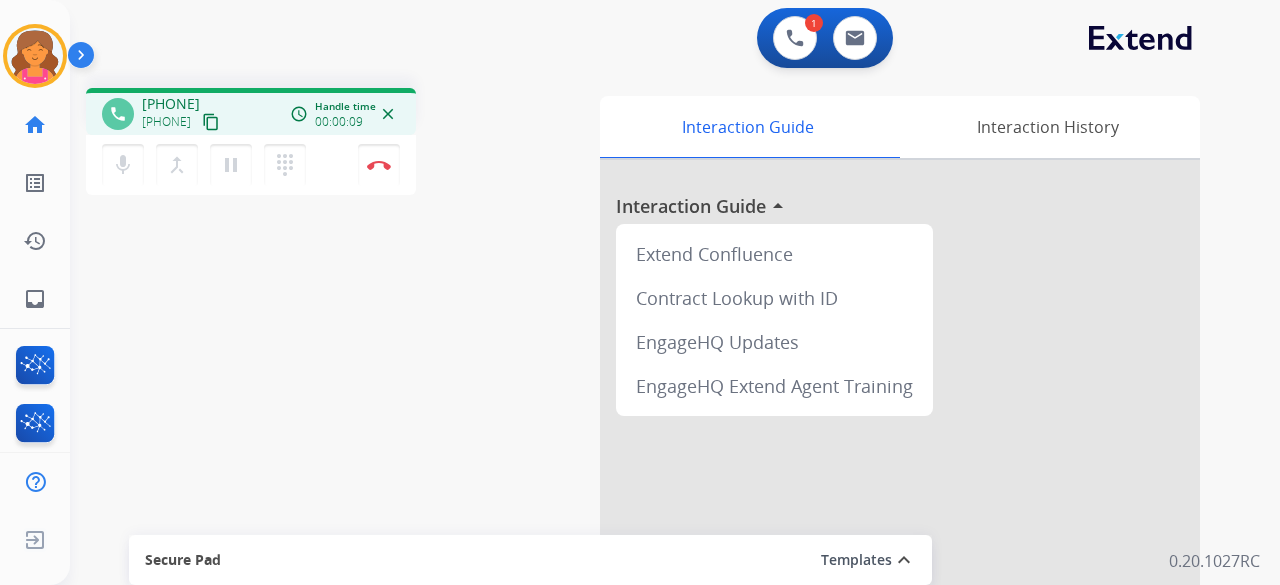 click on "content_copy" at bounding box center (211, 122) 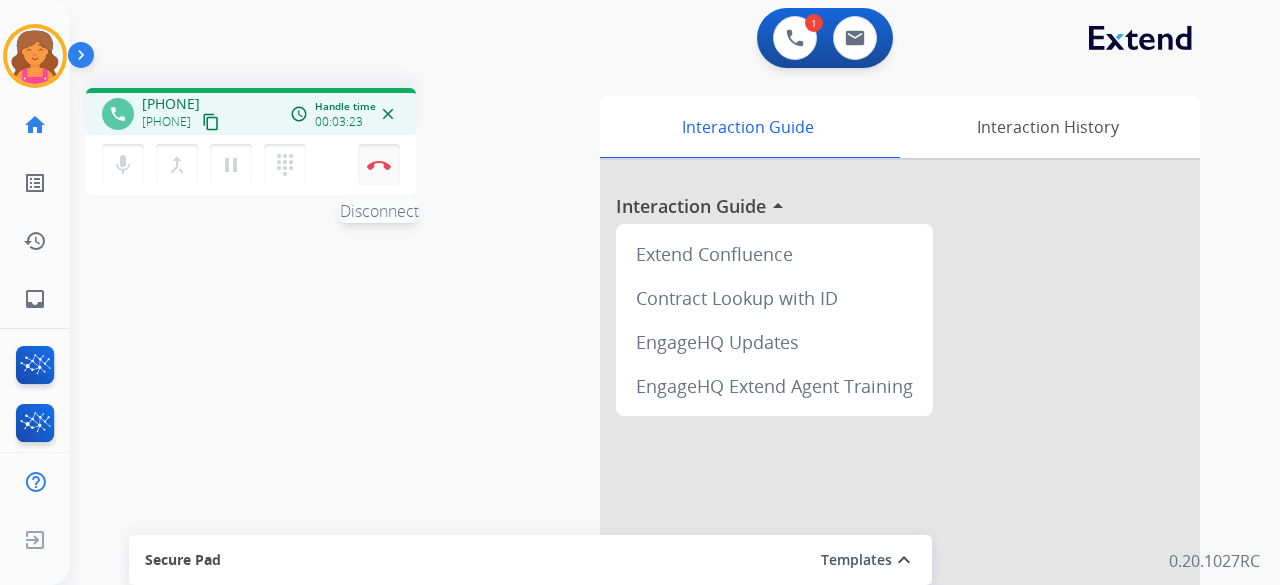 click on "Disconnect" at bounding box center (379, 165) 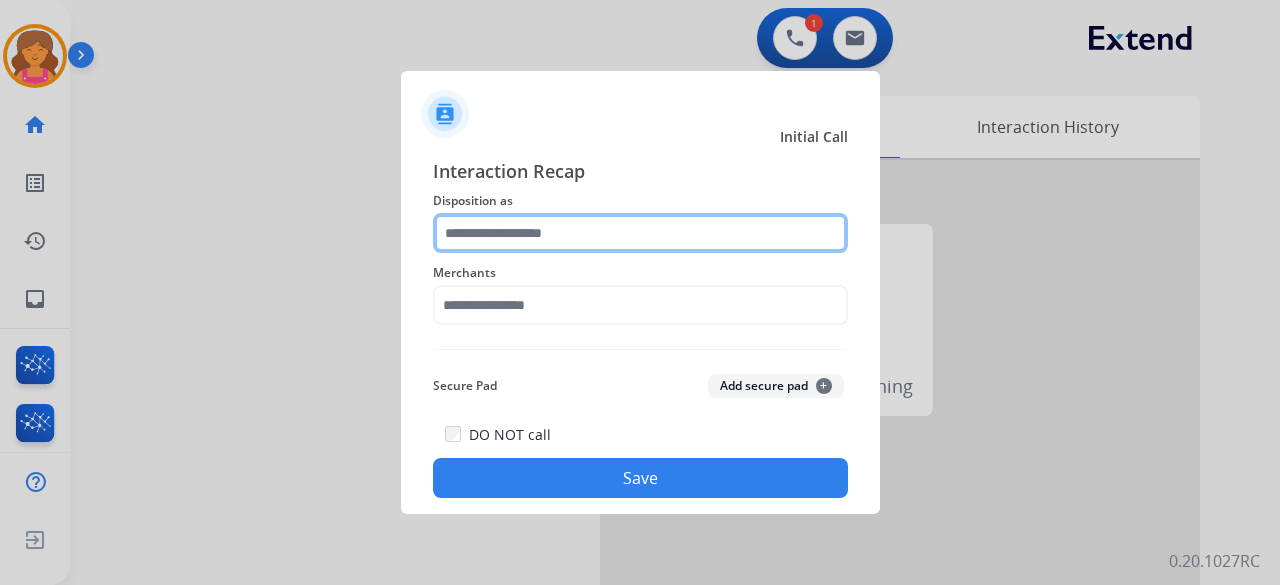 click 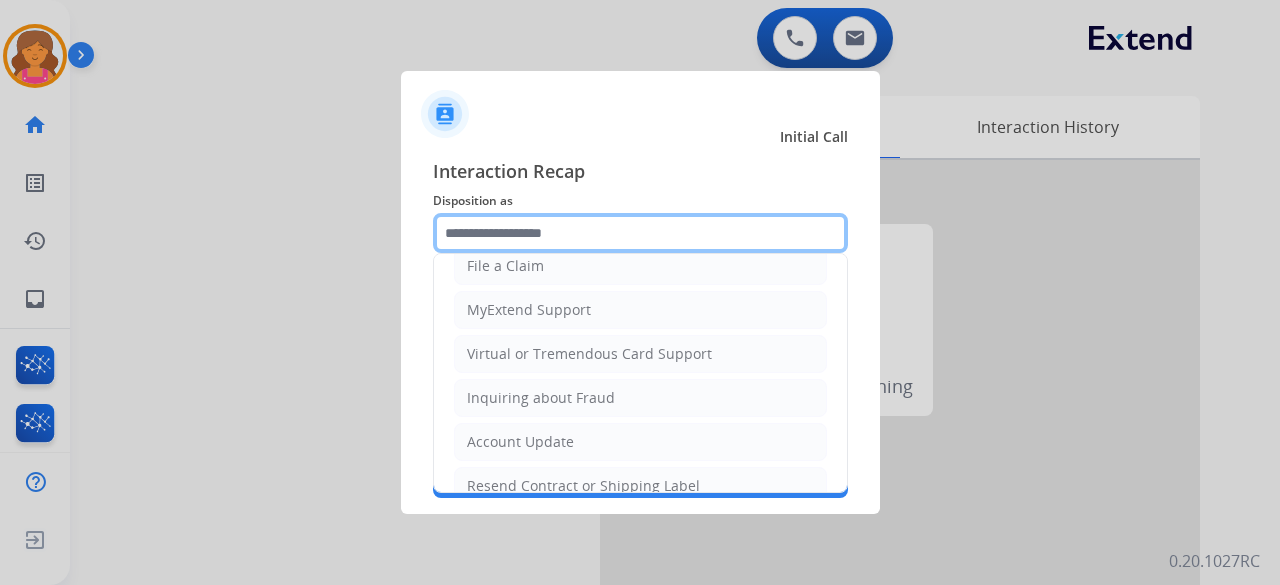 scroll, scrollTop: 303, scrollLeft: 0, axis: vertical 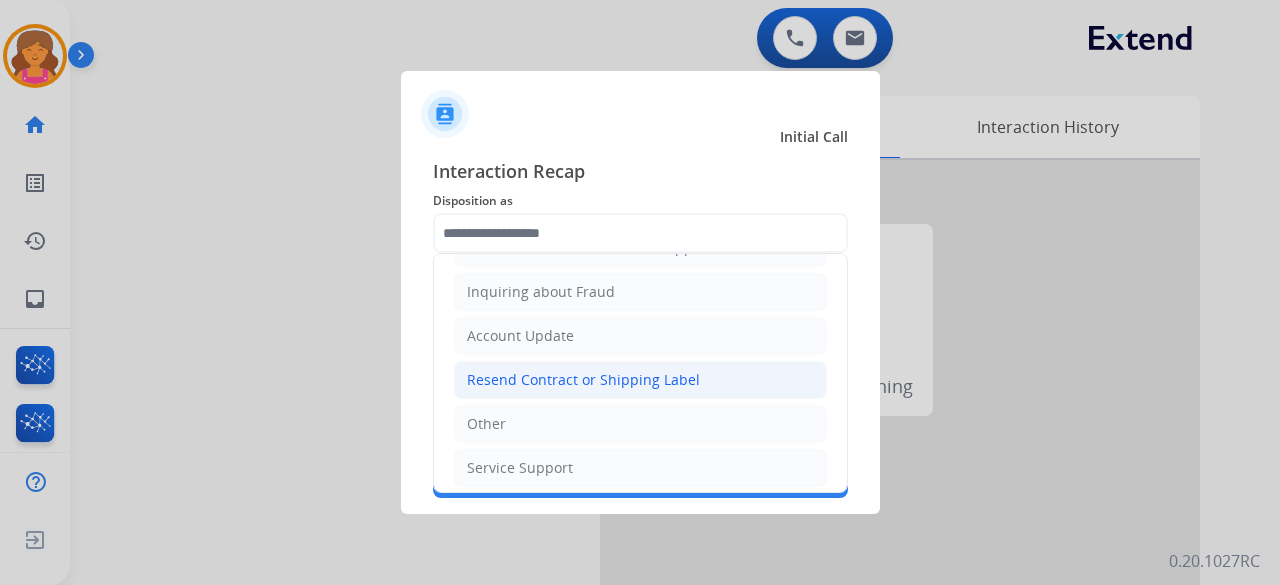 click on "Resend Contract or Shipping Label" 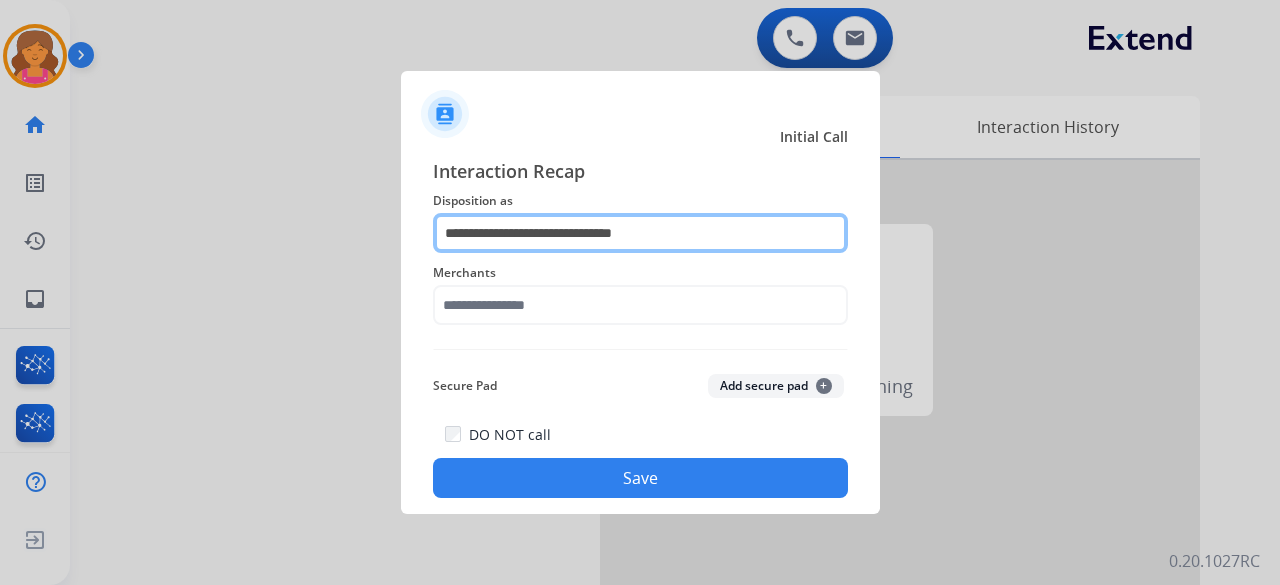 click on "**********" 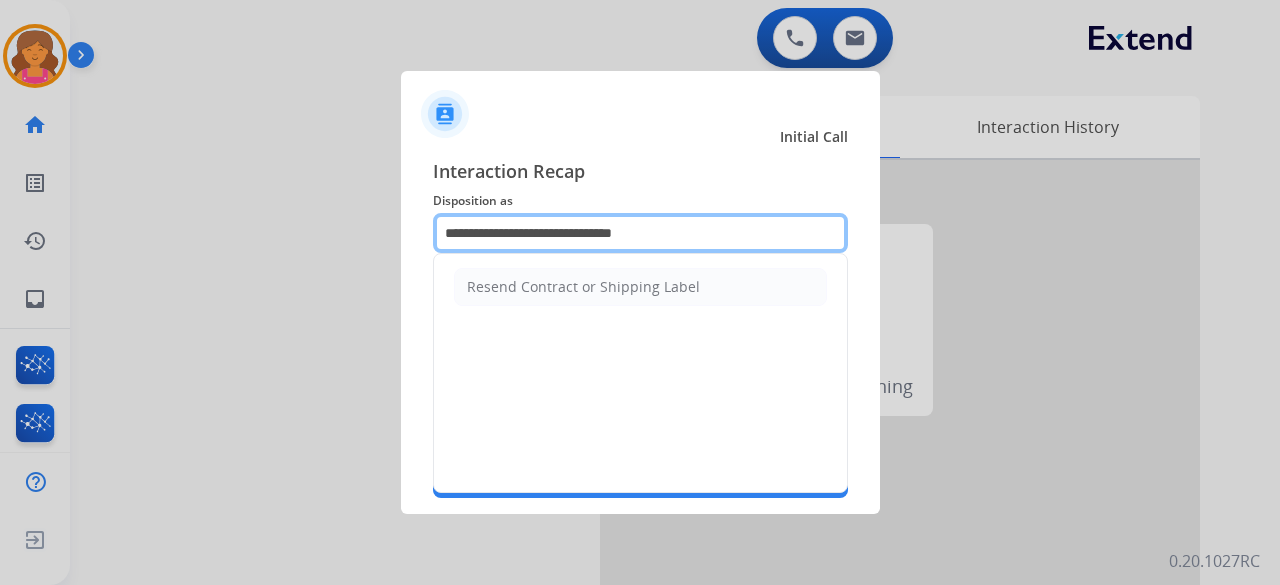 click on "**********" 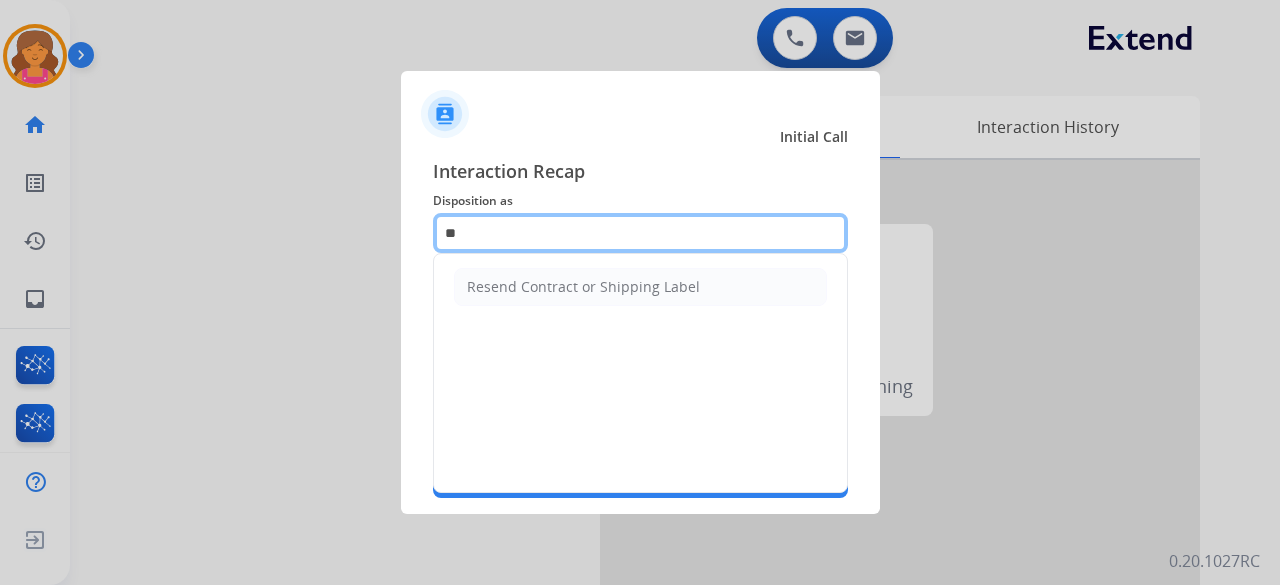 type on "*" 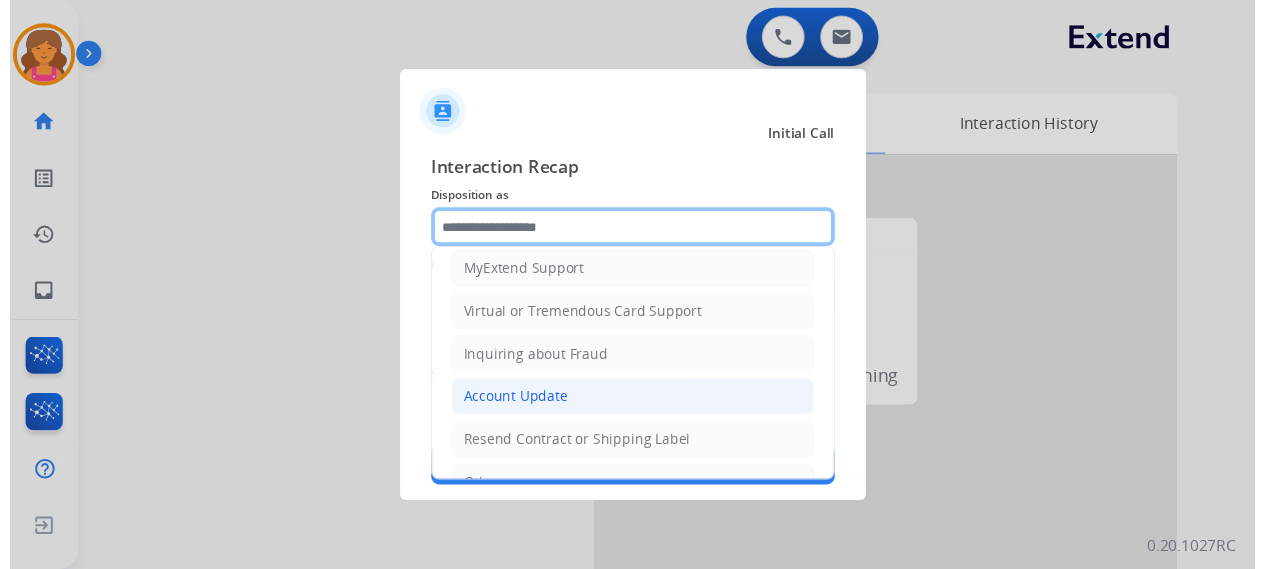 scroll, scrollTop: 103, scrollLeft: 0, axis: vertical 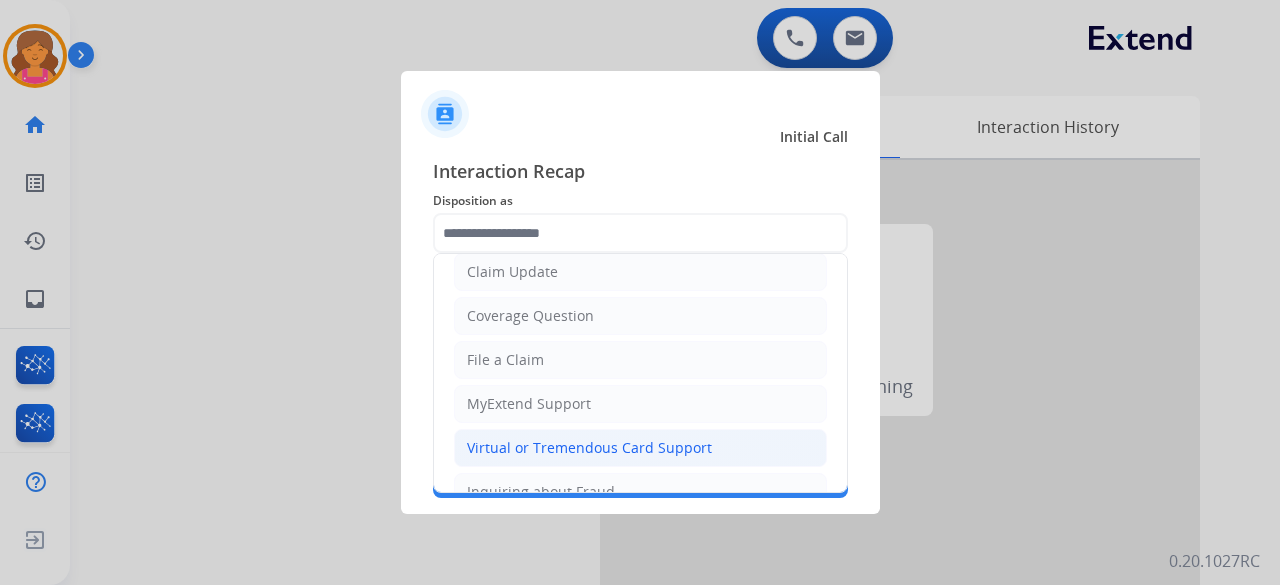 click on "Virtual or Tremendous Card Support" 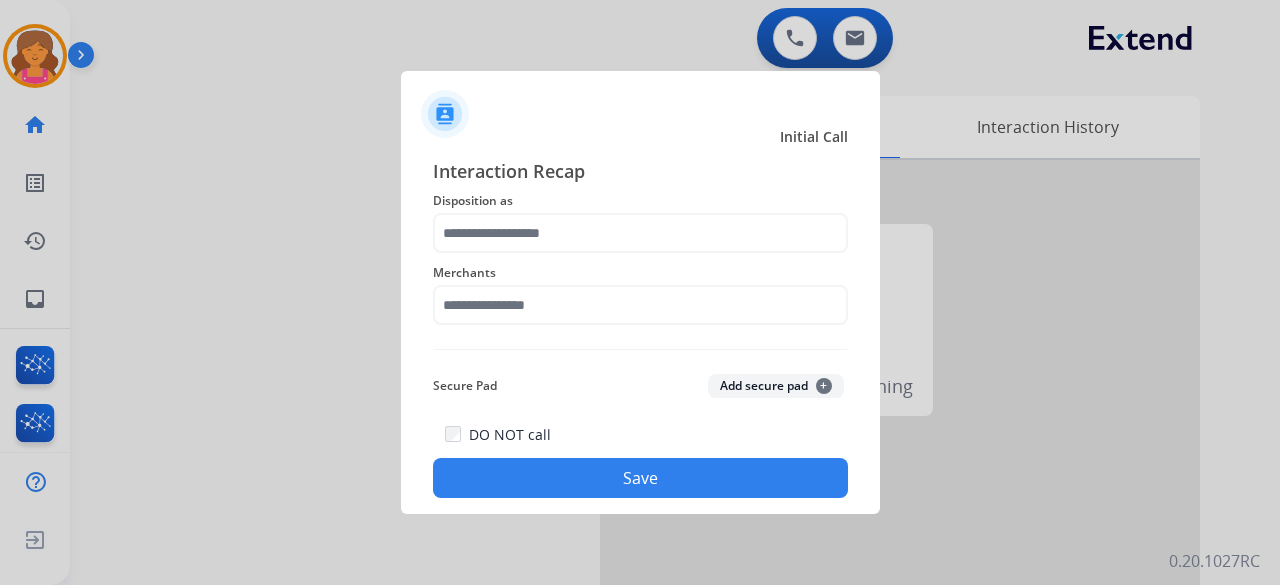 type on "**********" 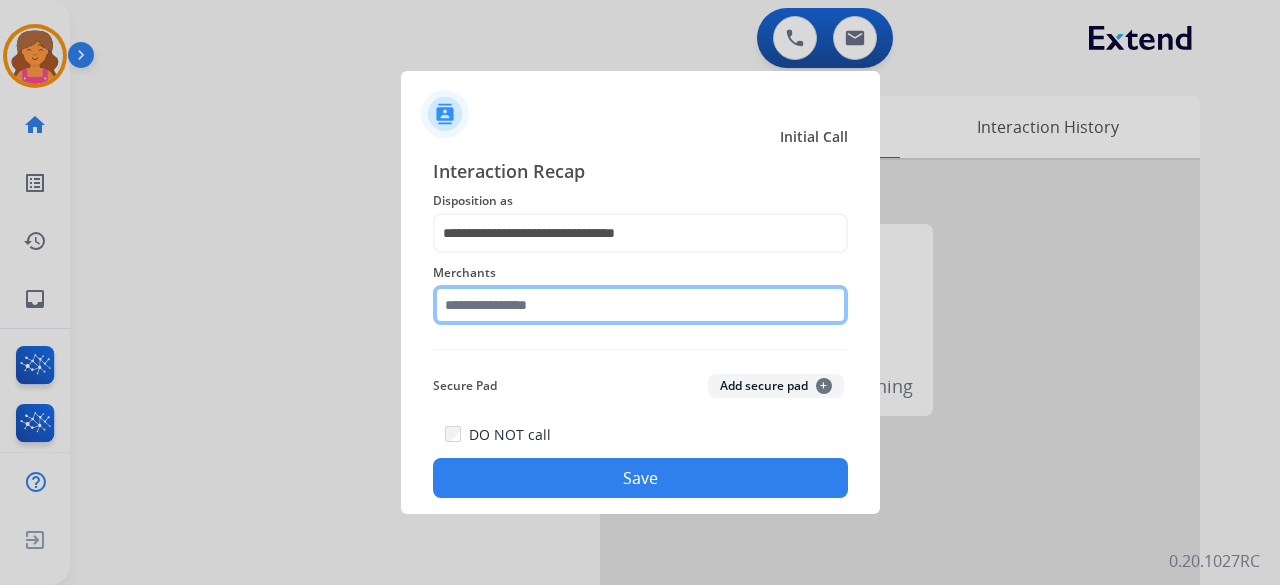 click 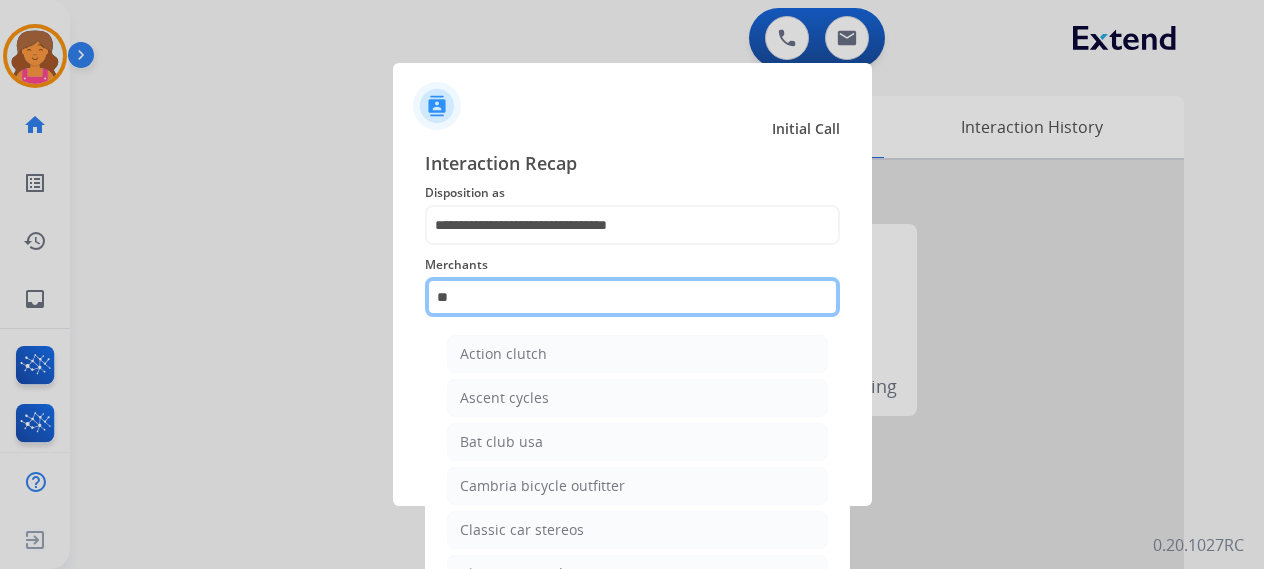 type on "*" 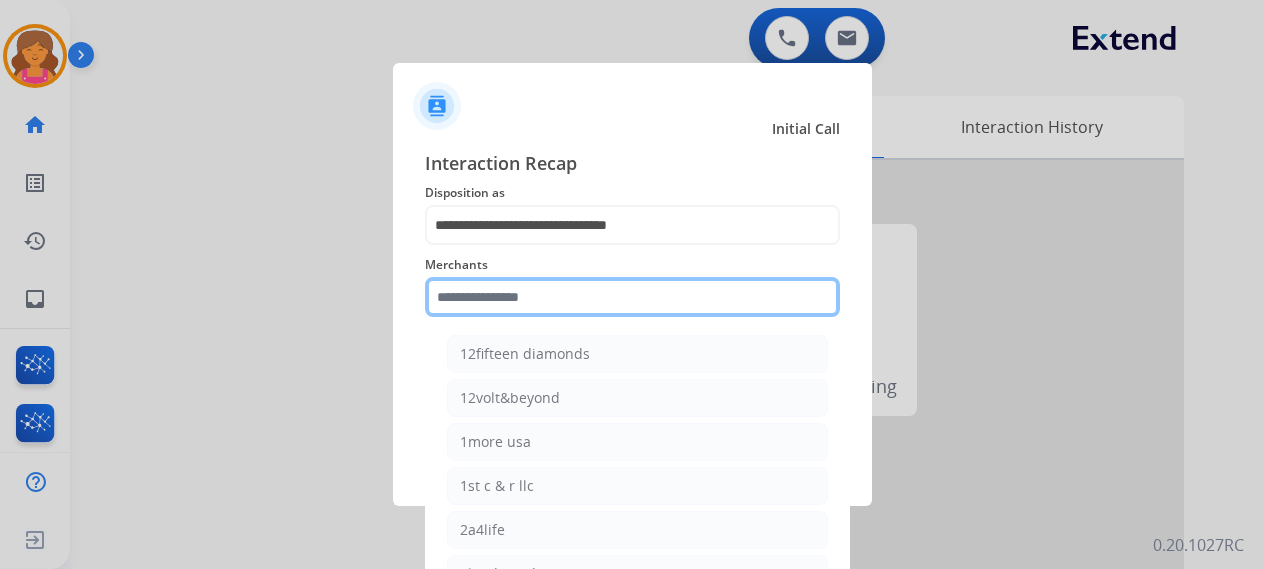 type on "*" 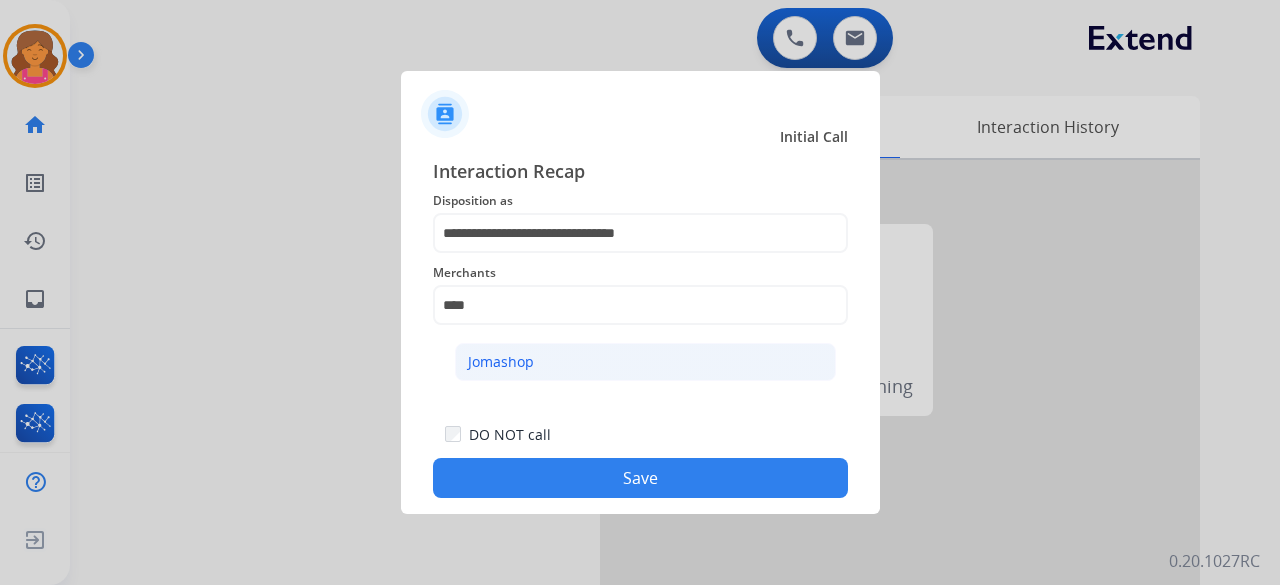 click on "Jomashop" 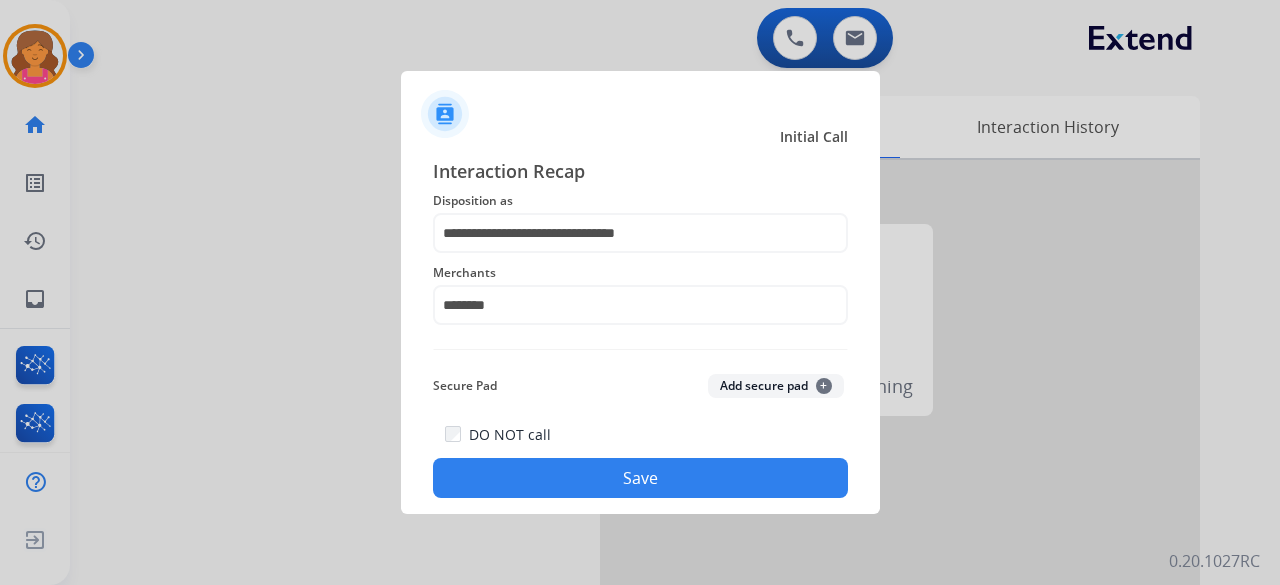 click on "Save" 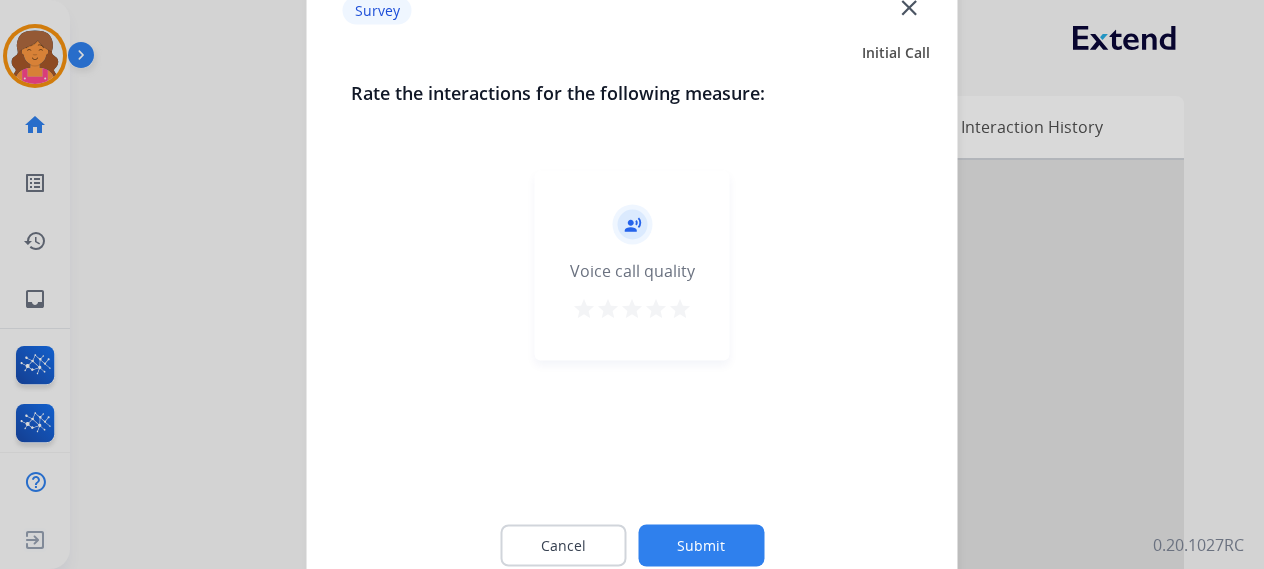 click on "record_voice_over   Voice call quality   star   star   star   star   star" 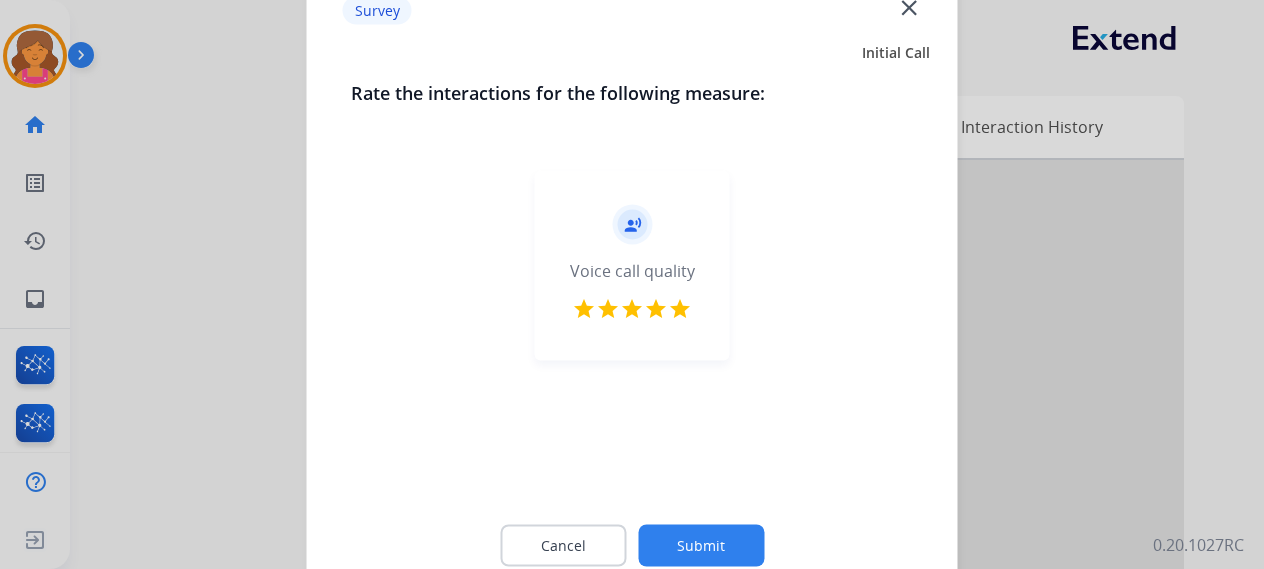 click on "Submit" 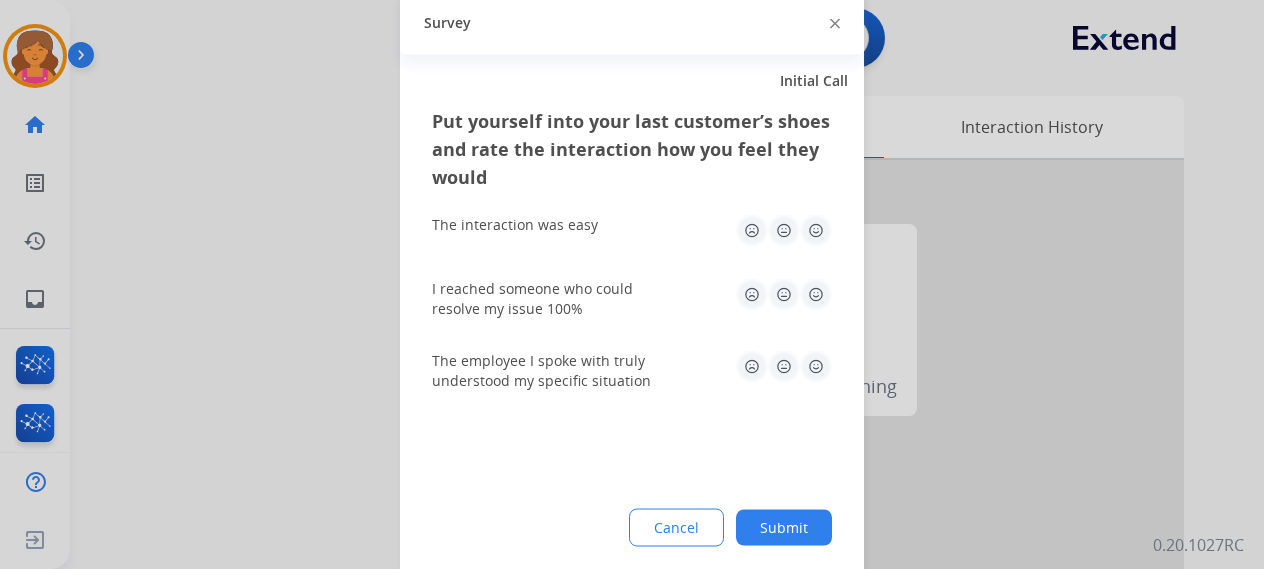 click 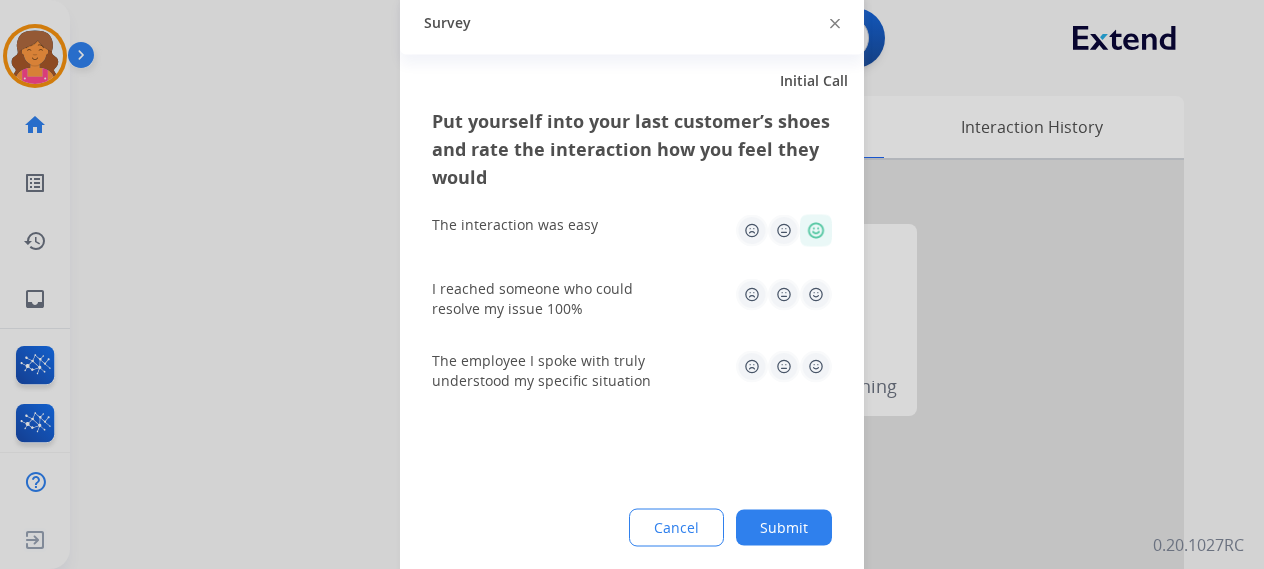 click 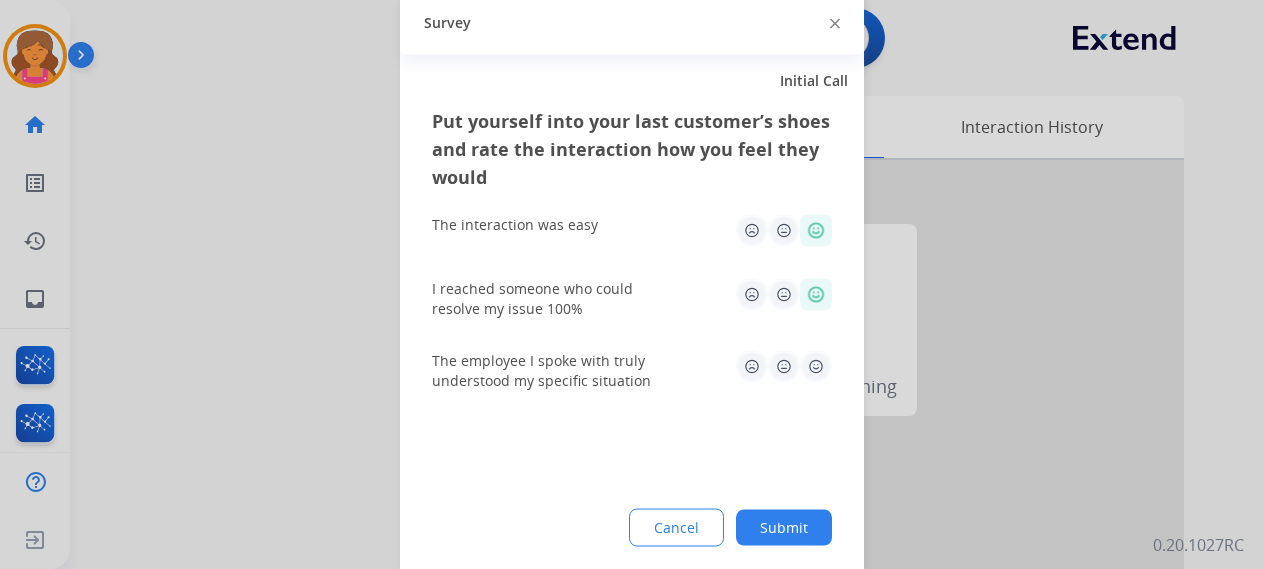 drag, startPoint x: 818, startPoint y: 372, endPoint x: 815, endPoint y: 405, distance: 33.13608 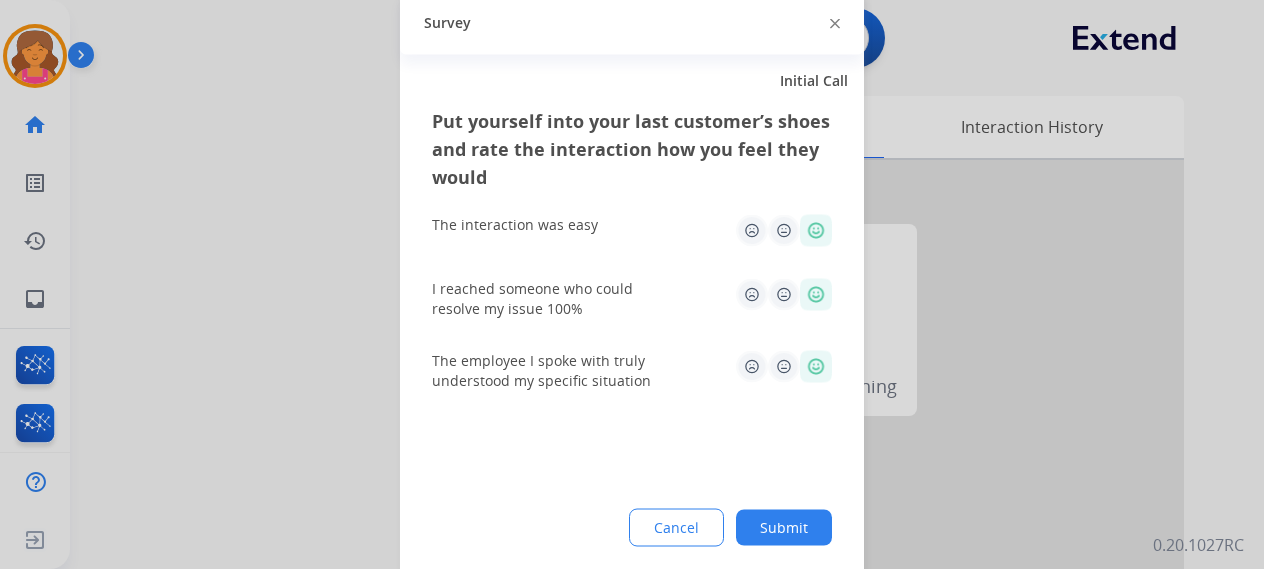 click on "Submit" 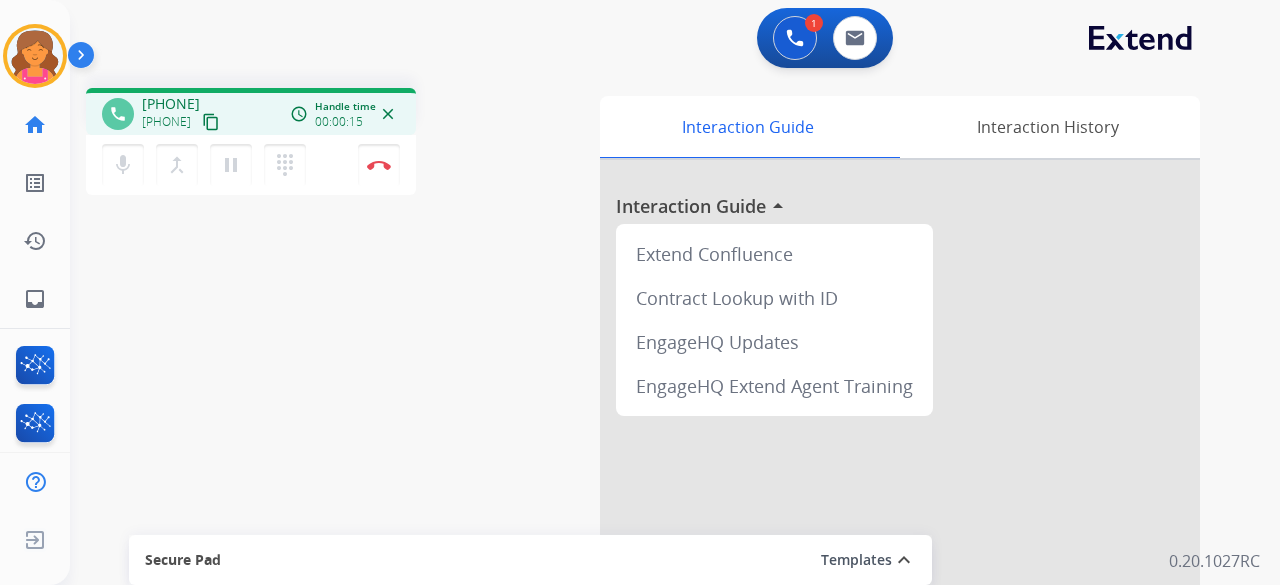 click on "content_copy" at bounding box center [211, 122] 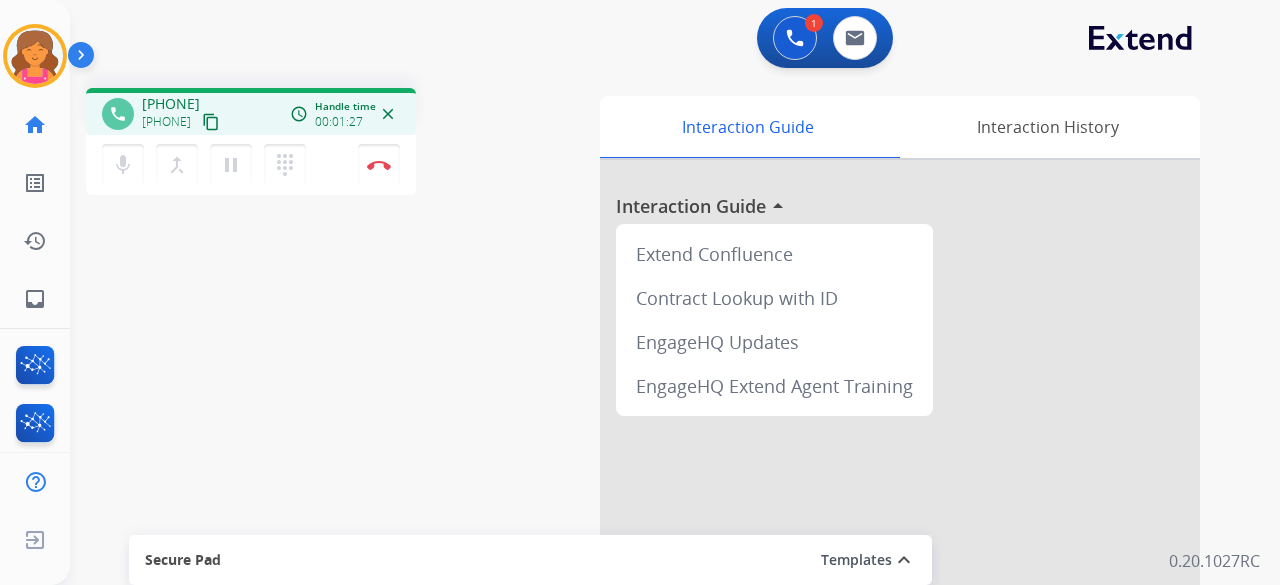click on "mic Mute merge_type Bridge pause Hold dialpad Dialpad Disconnect" at bounding box center [251, 165] 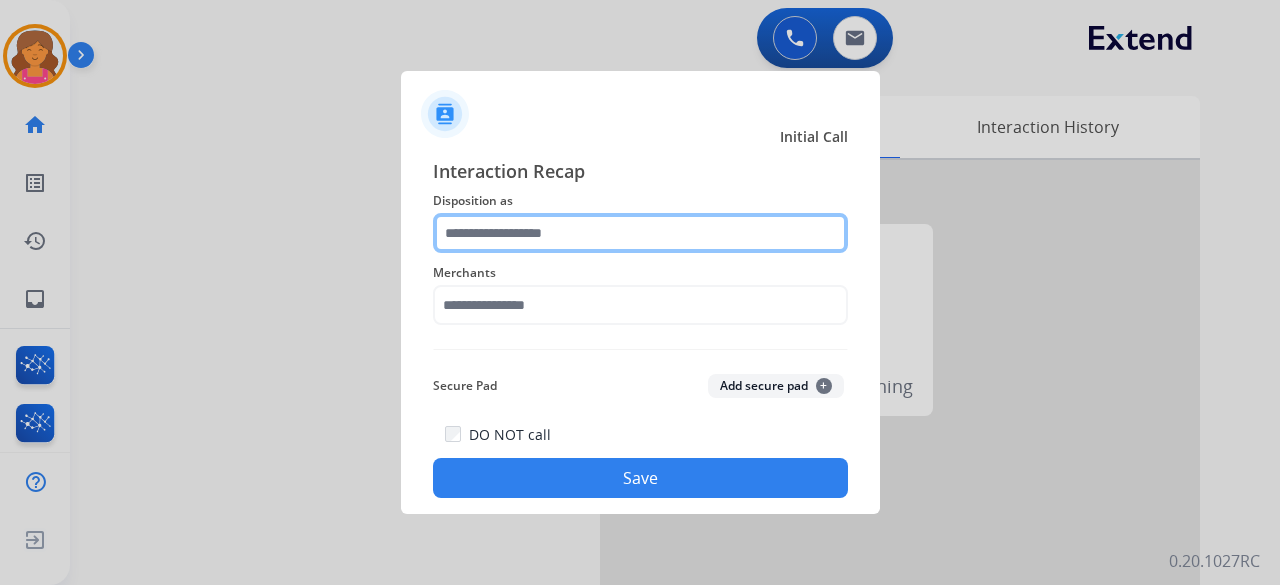 click 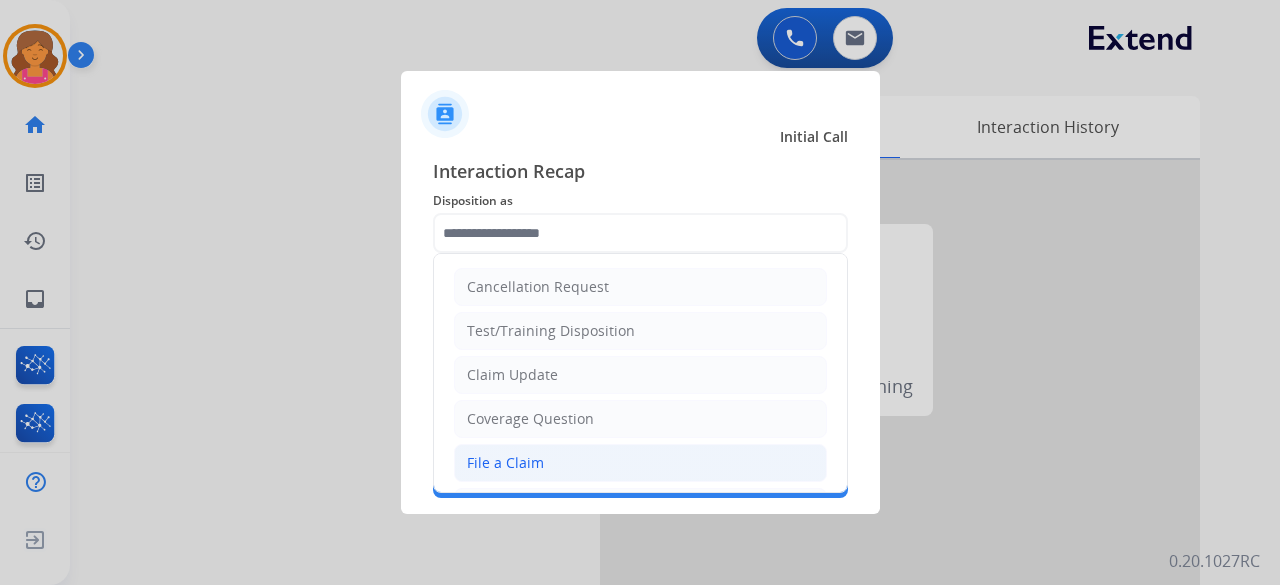 click on "File a Claim" 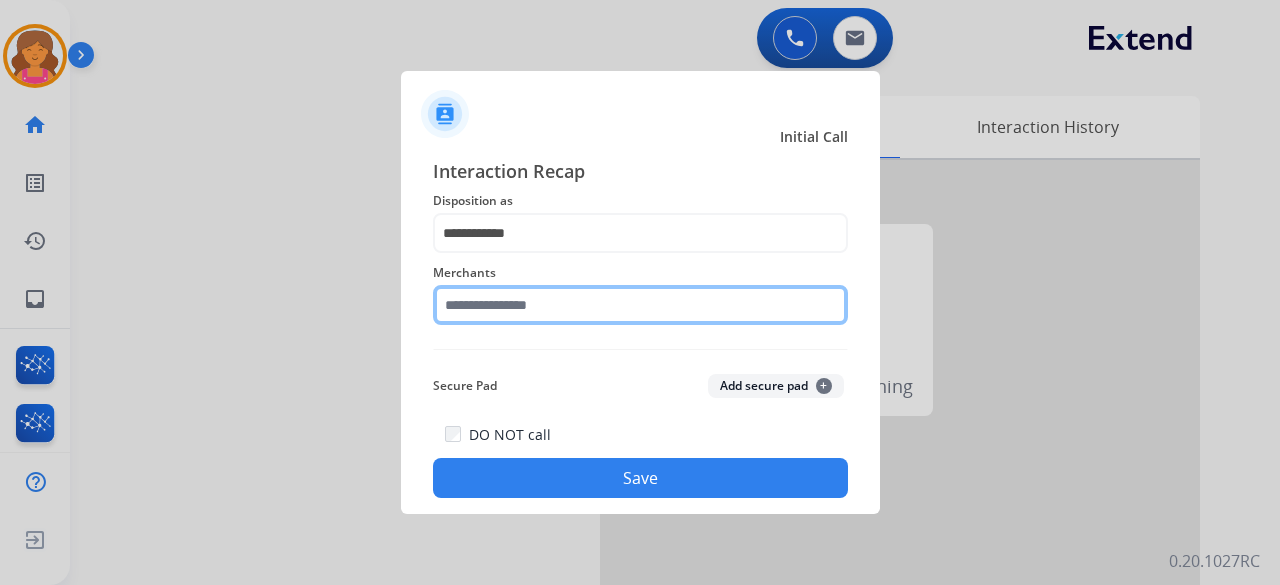 click 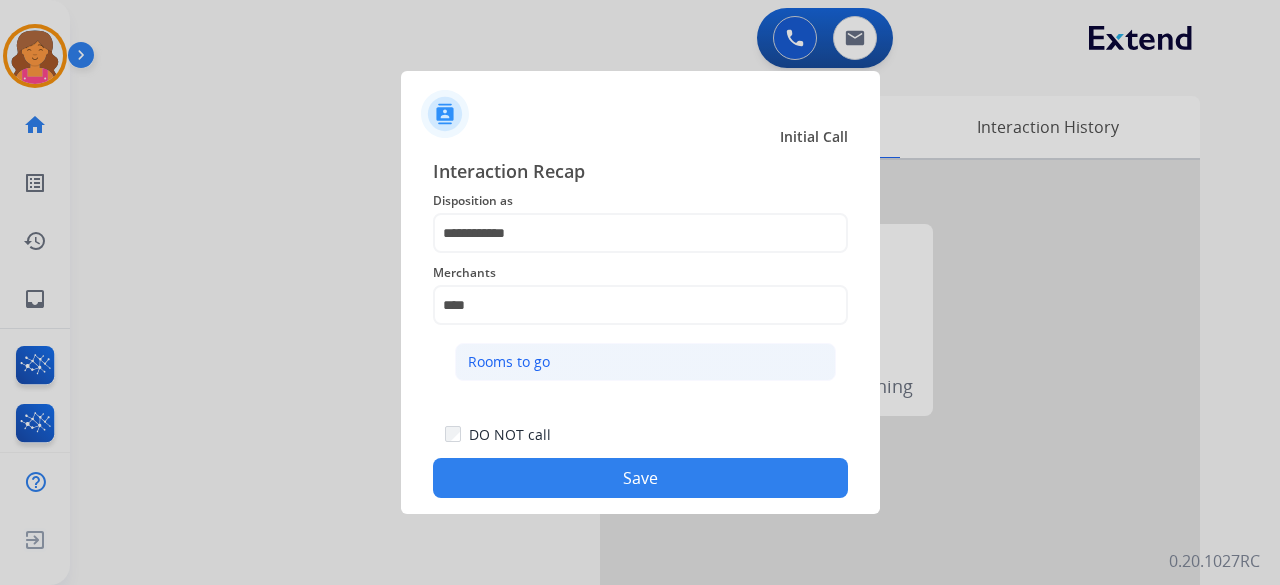 click on "Rooms to go" 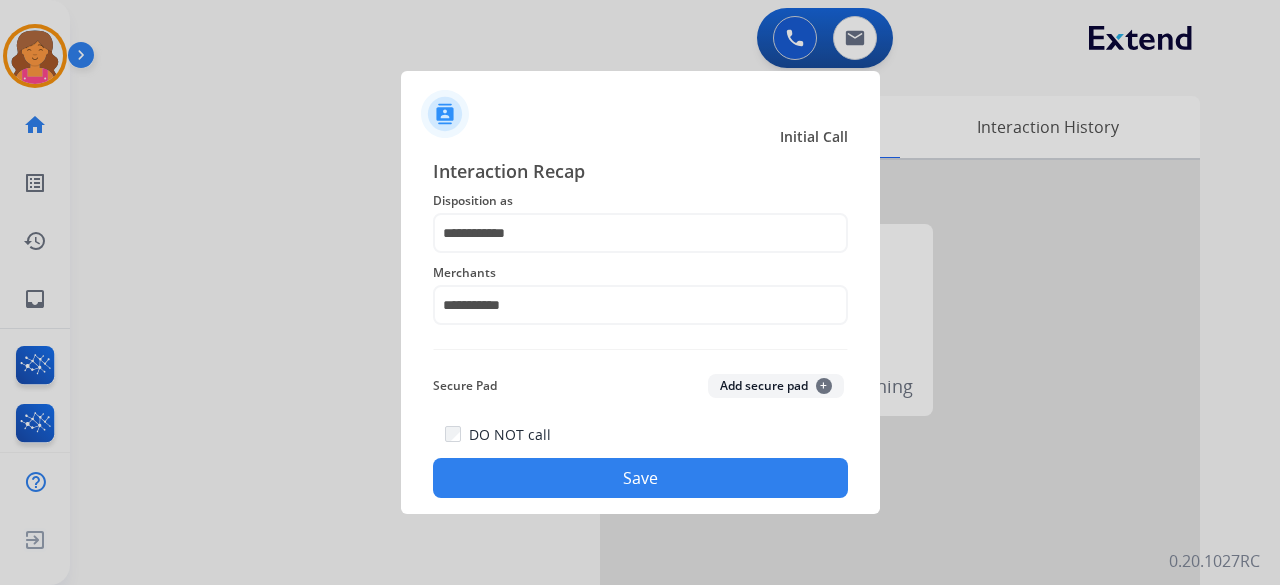 click on "DO NOT call   Save" 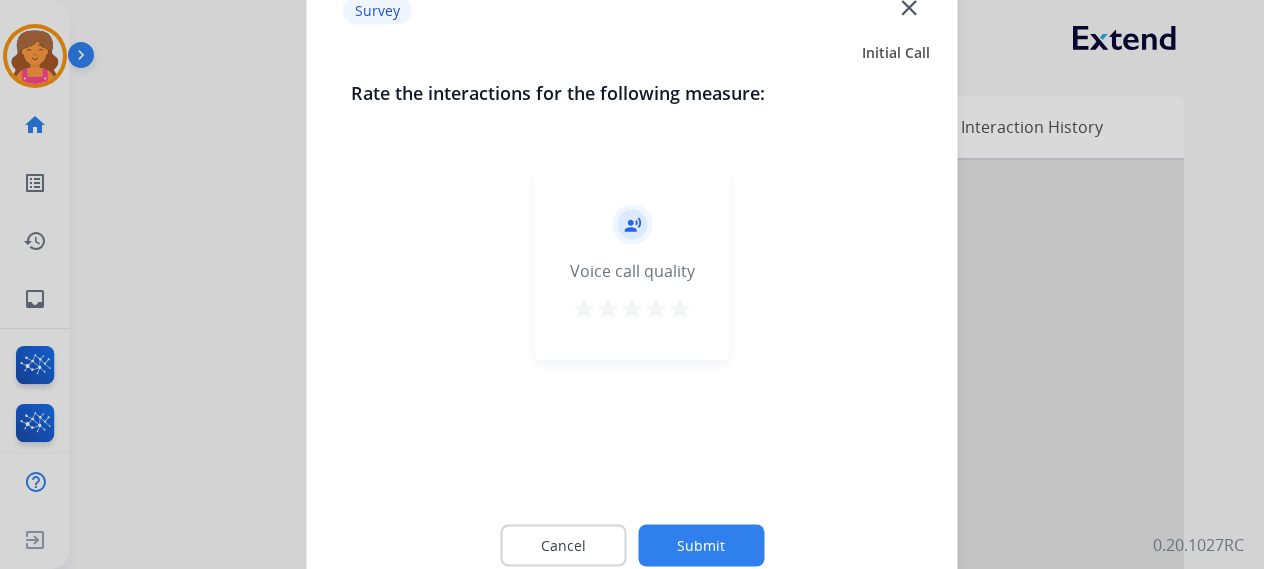 click on "Voice call quality" 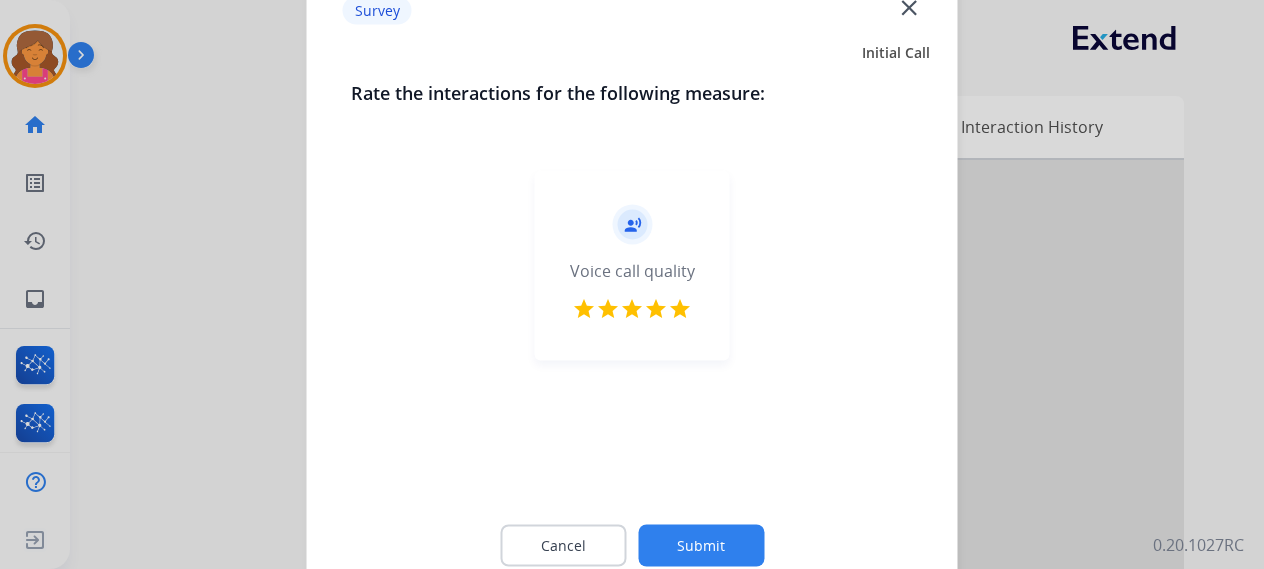 click on "Submit" 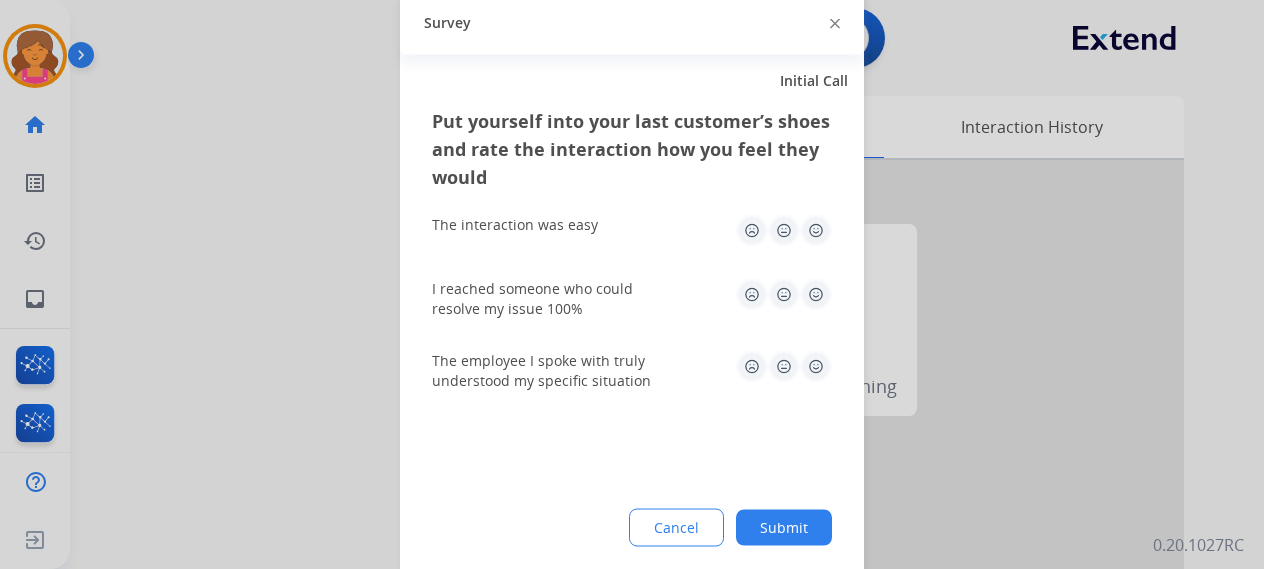 click 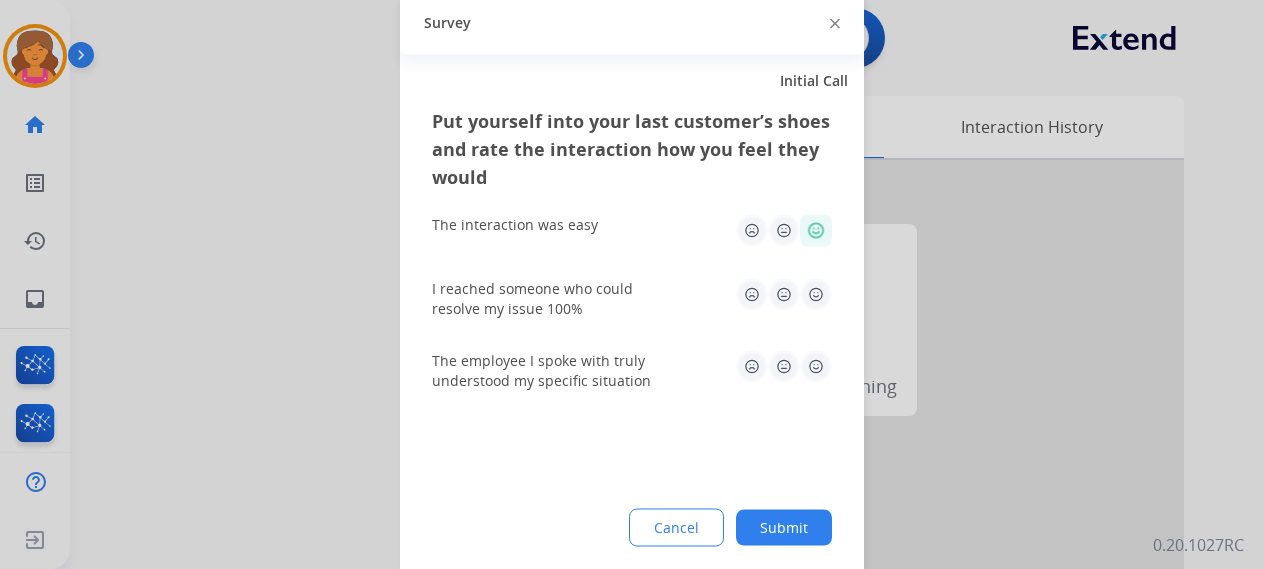 click 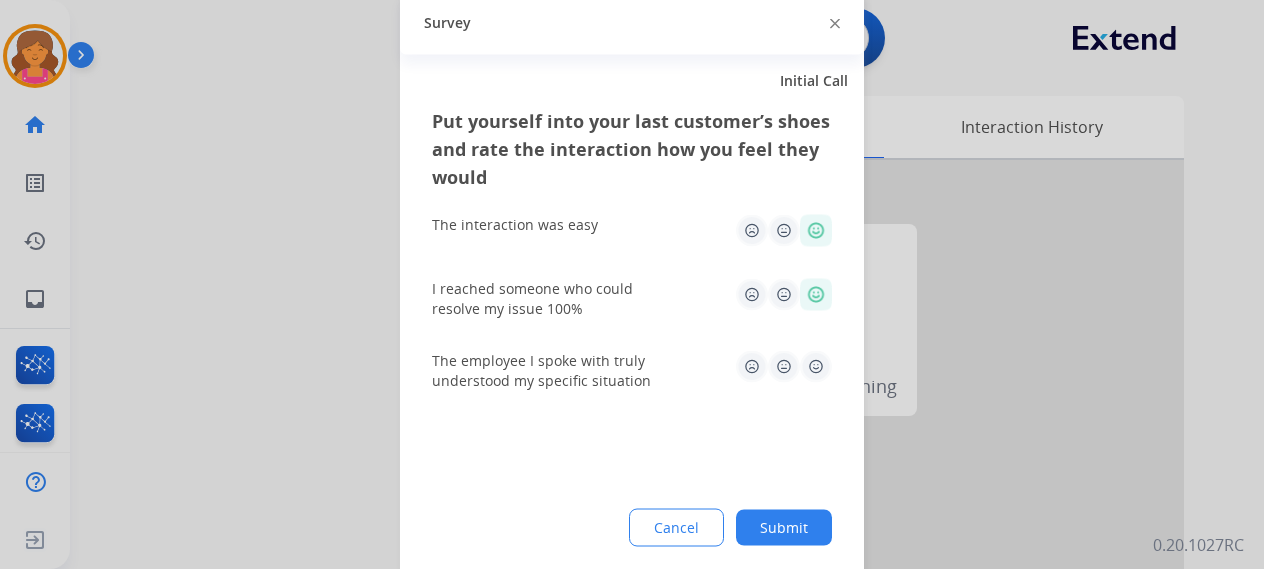click 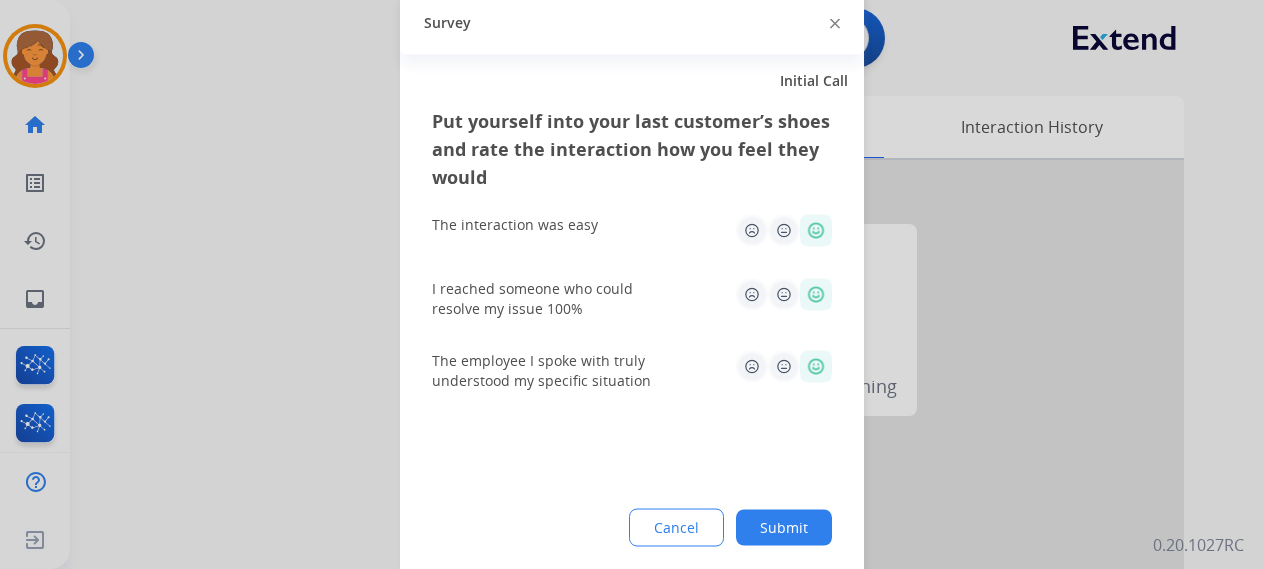 click on "Submit" 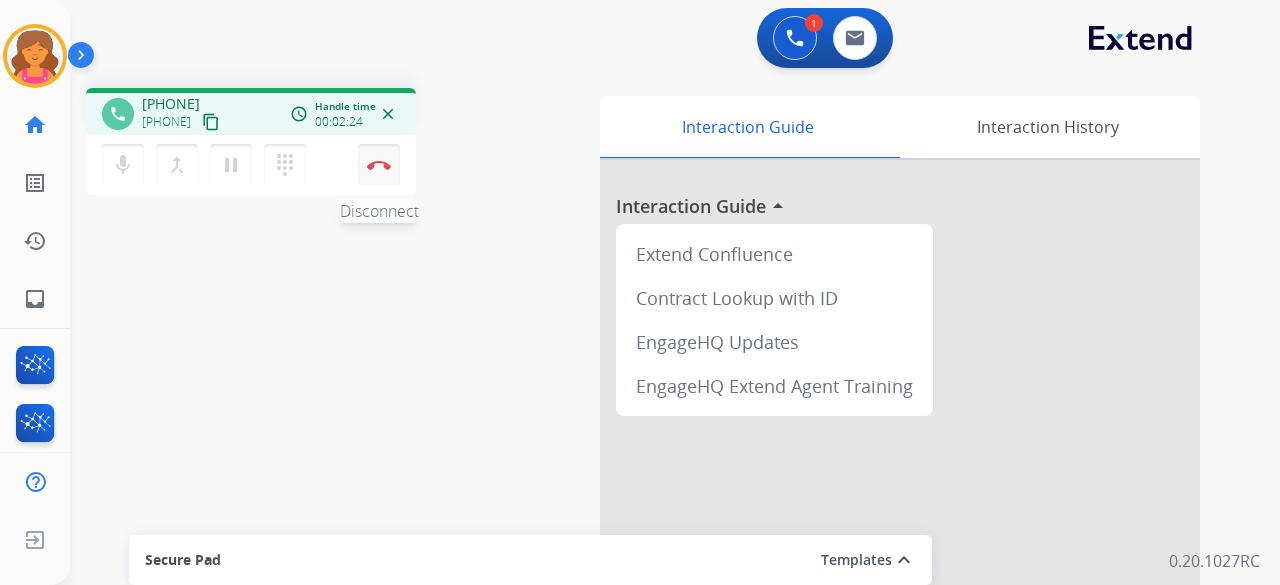 click on "Disconnect" at bounding box center [379, 165] 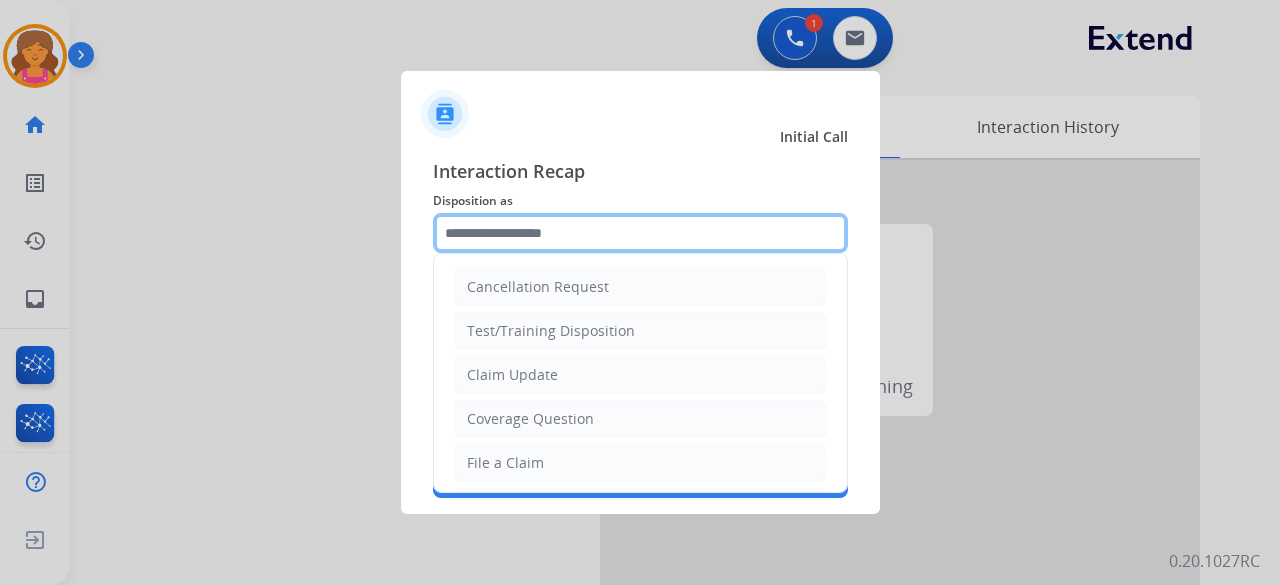 click 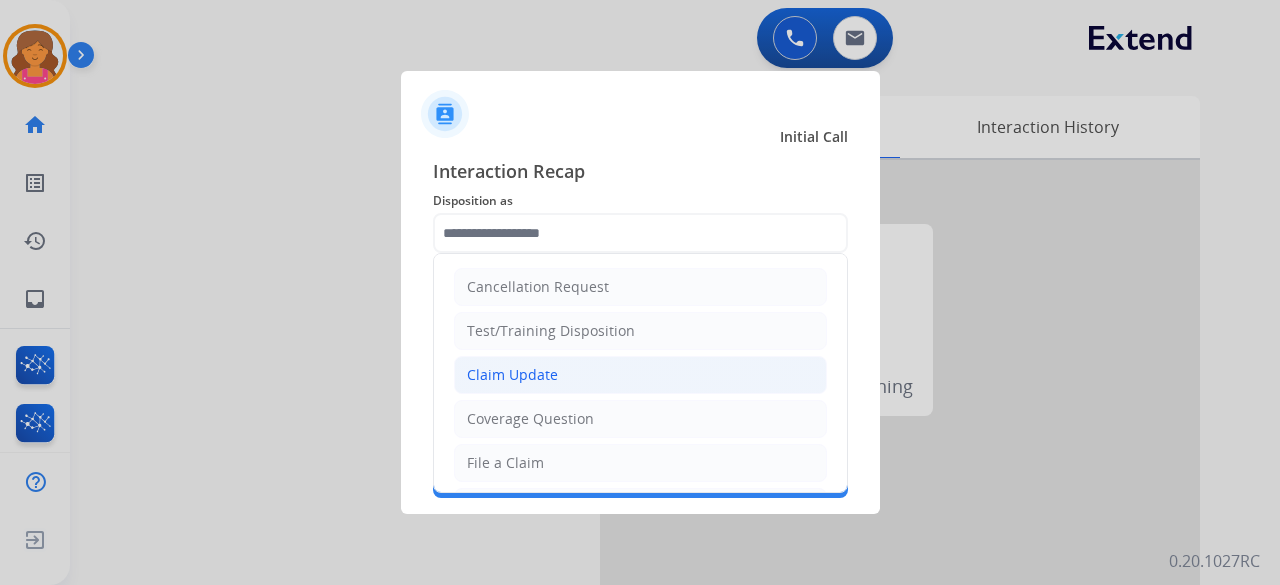 click on "Claim Update" 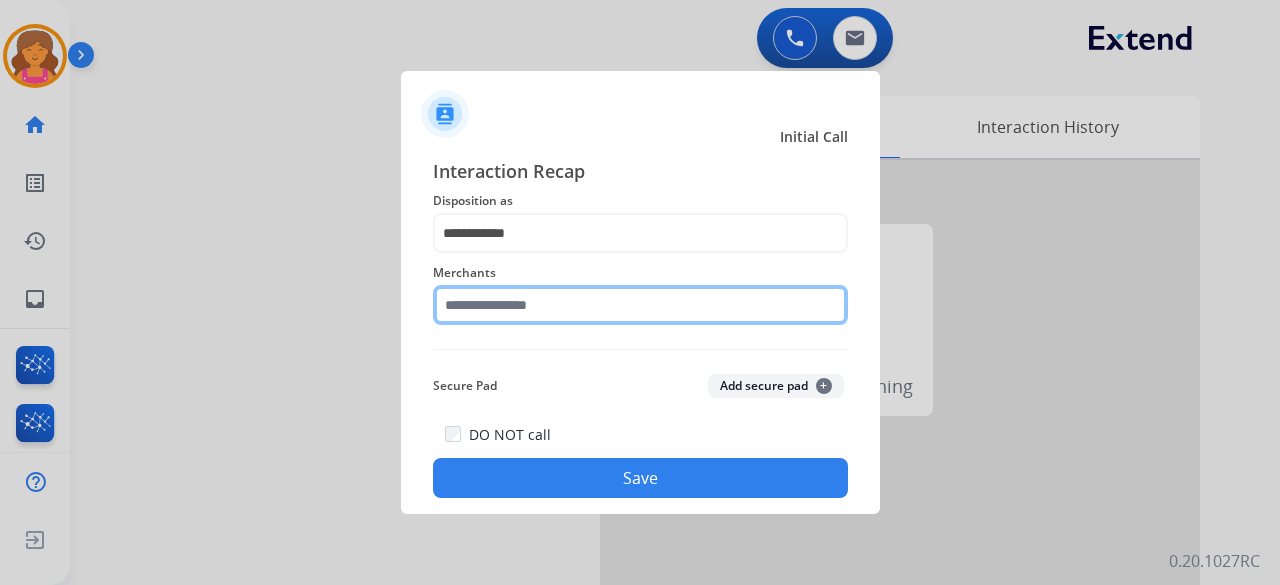 click 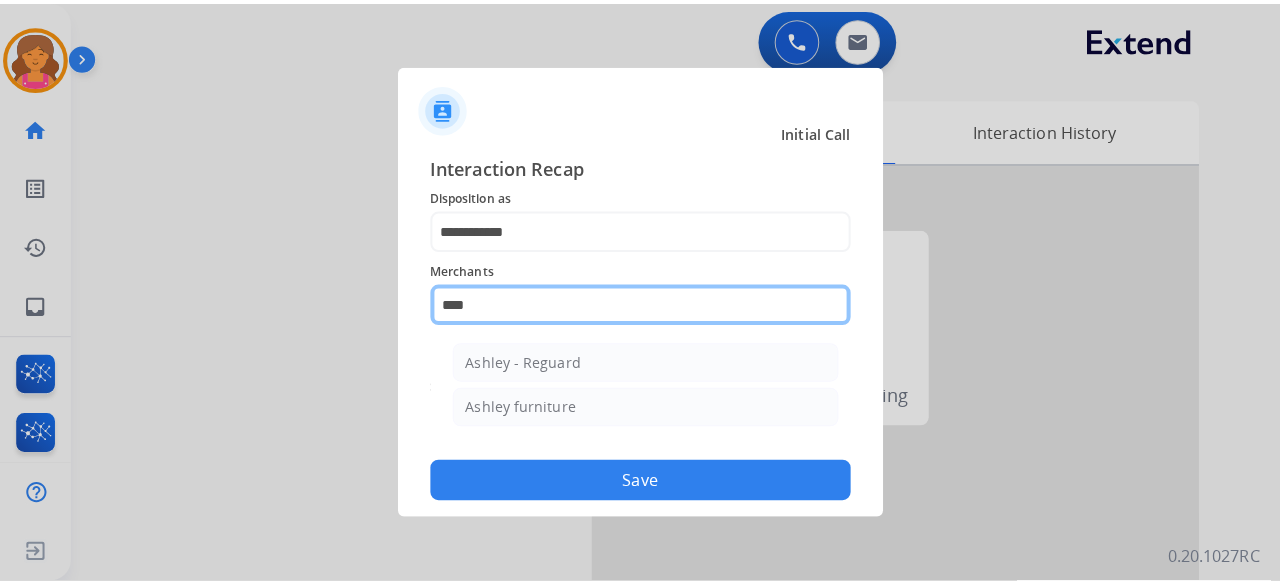 scroll, scrollTop: 0, scrollLeft: 0, axis: both 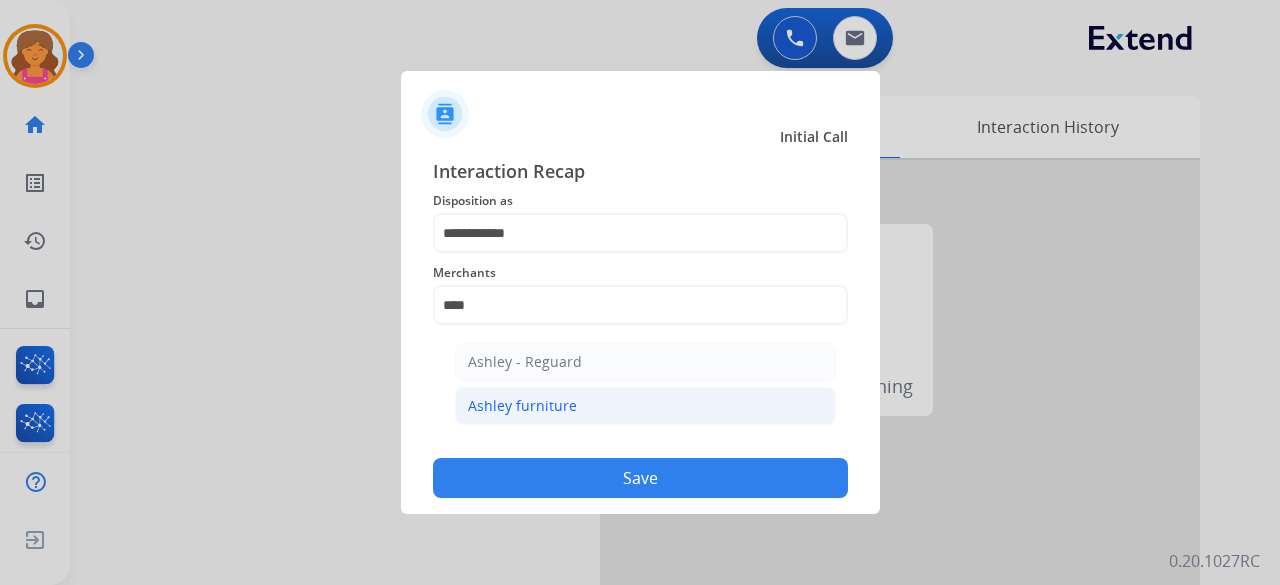 click on "Ashley furniture" 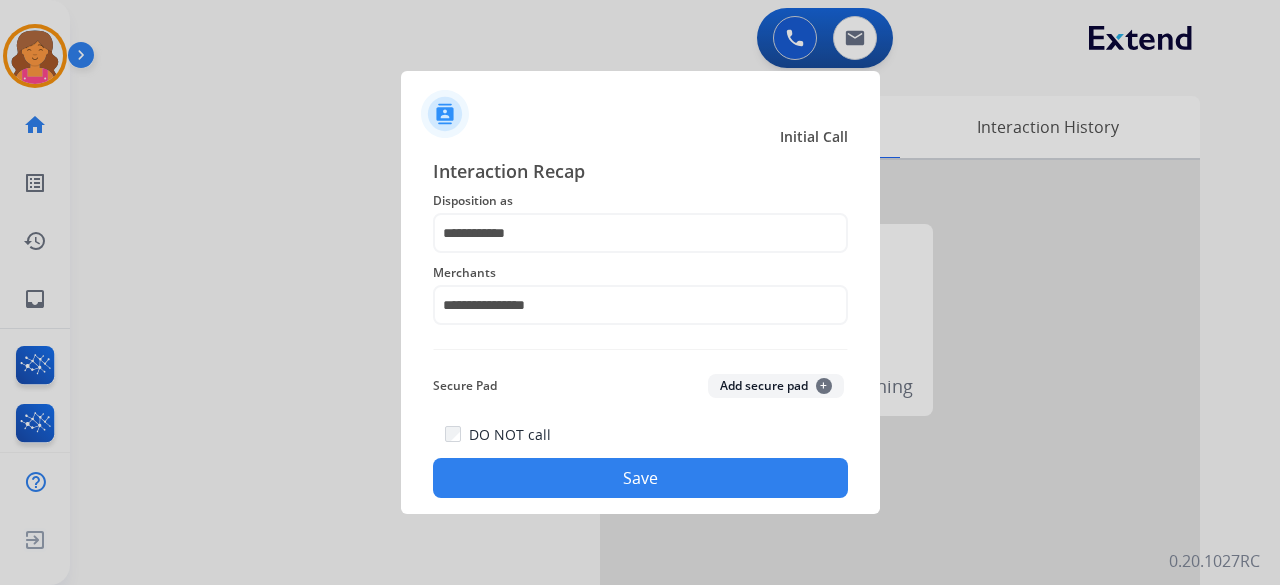 click on "Save" 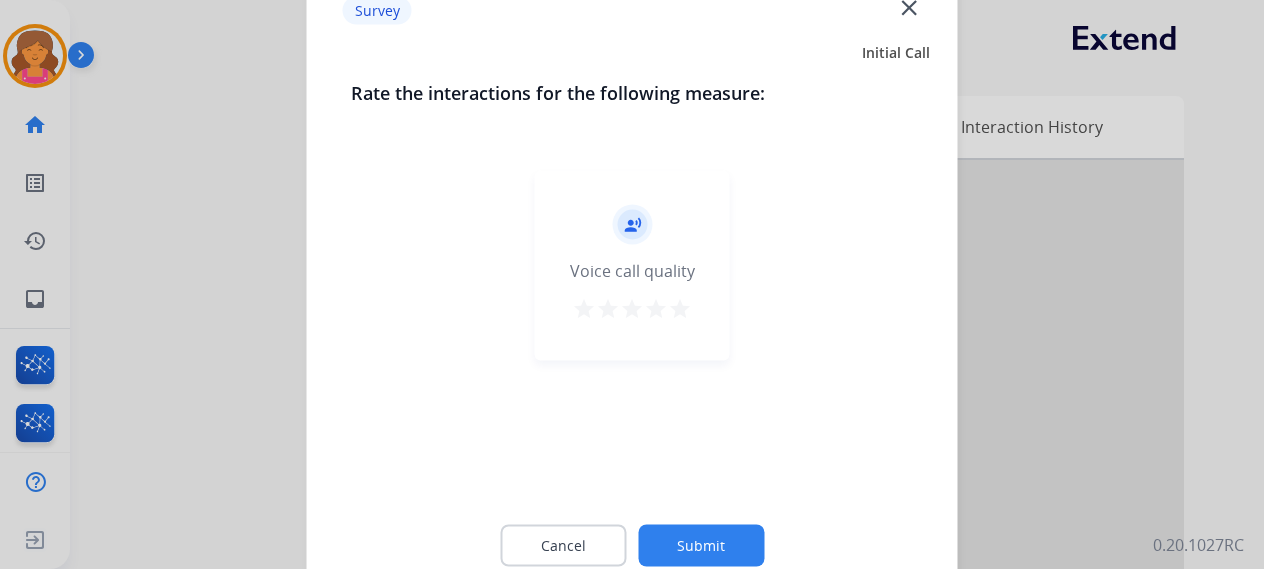 click on "star" at bounding box center [680, 311] 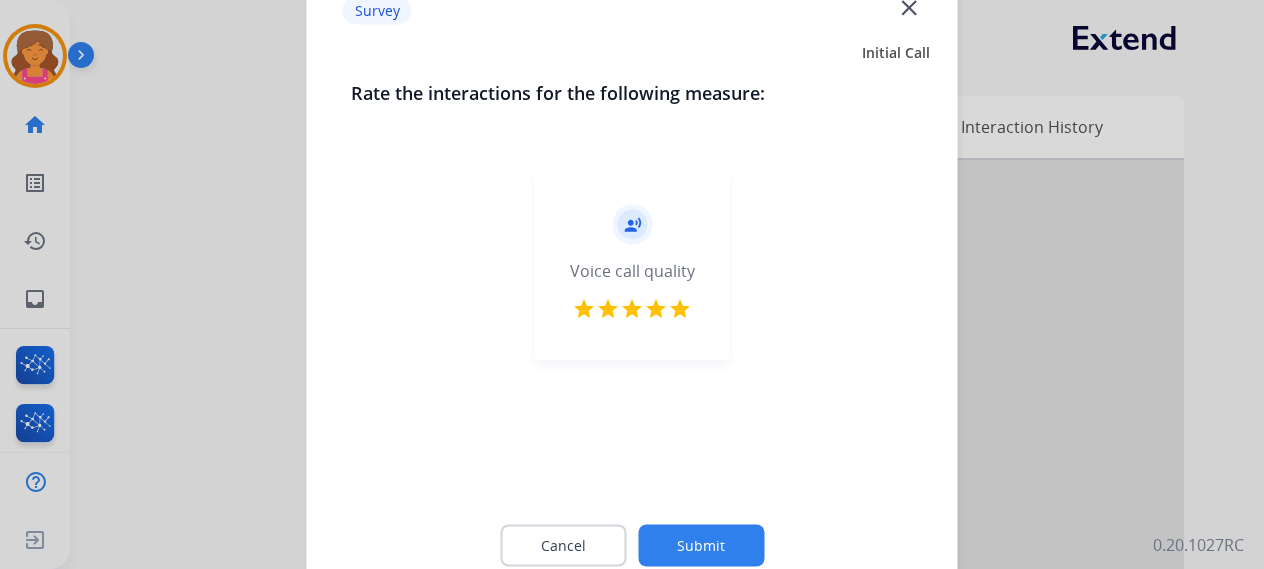 click on "Submit" 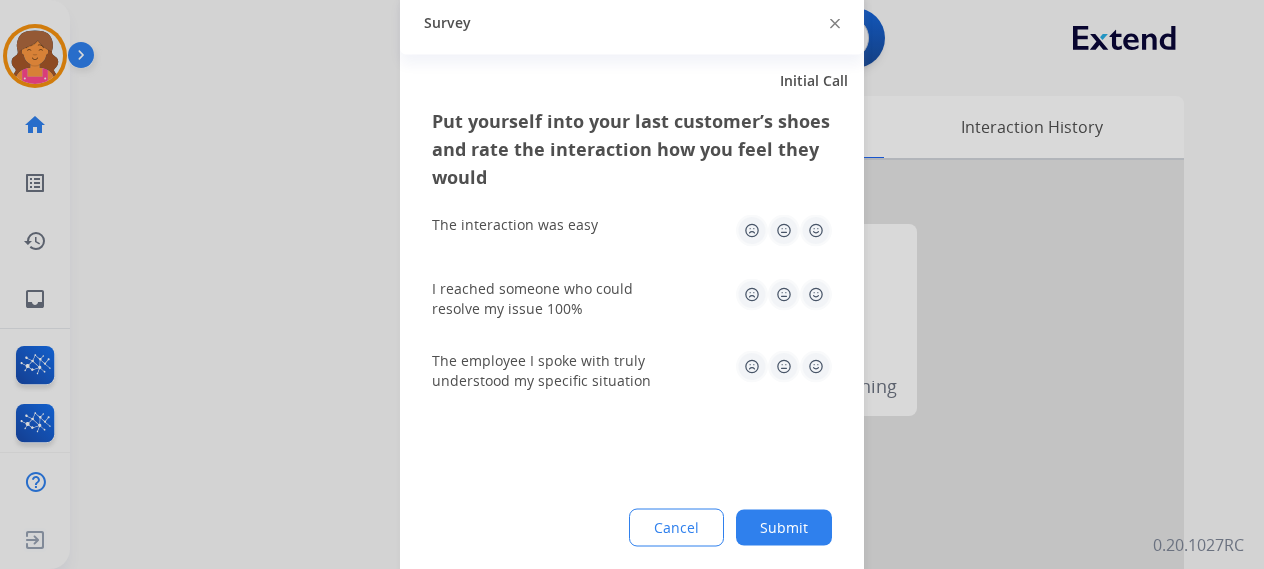 click 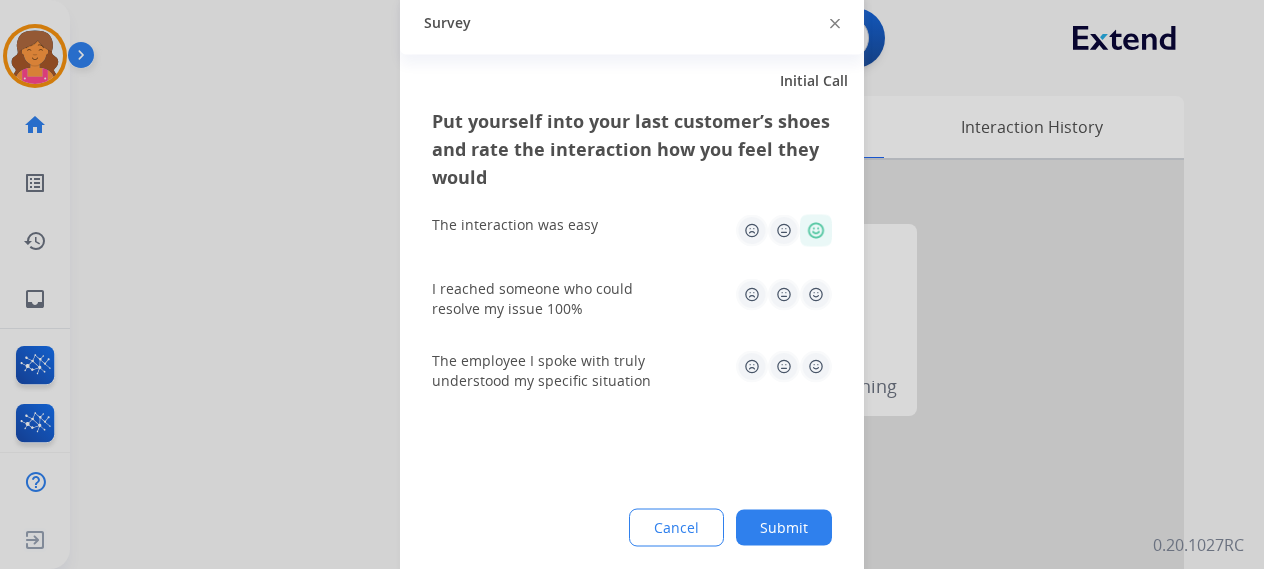 click 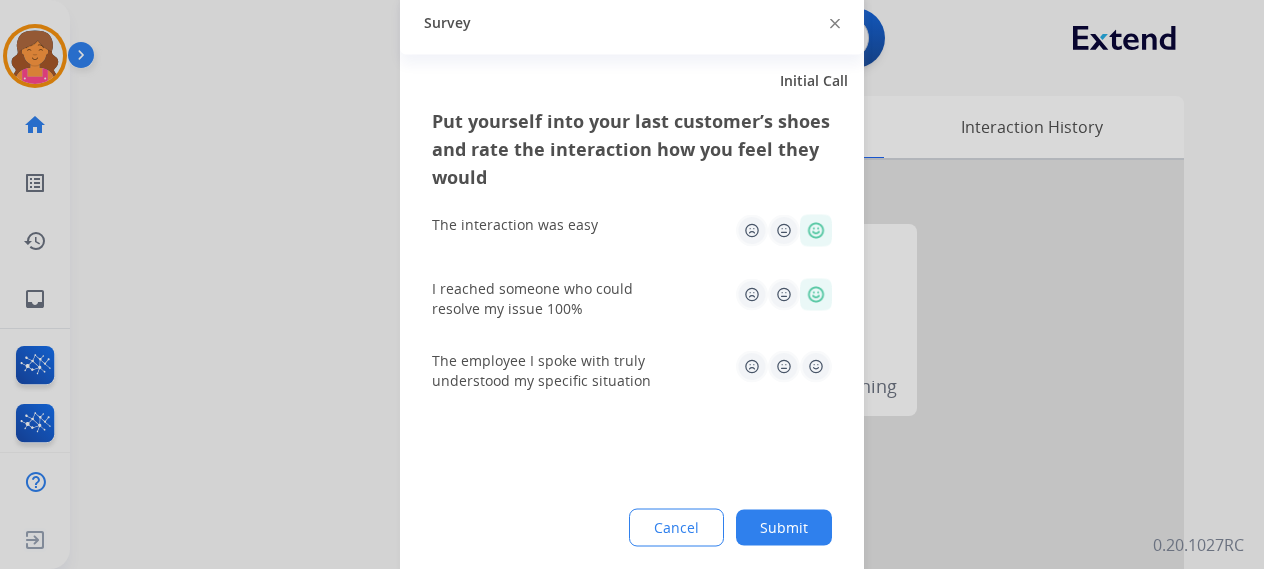 click 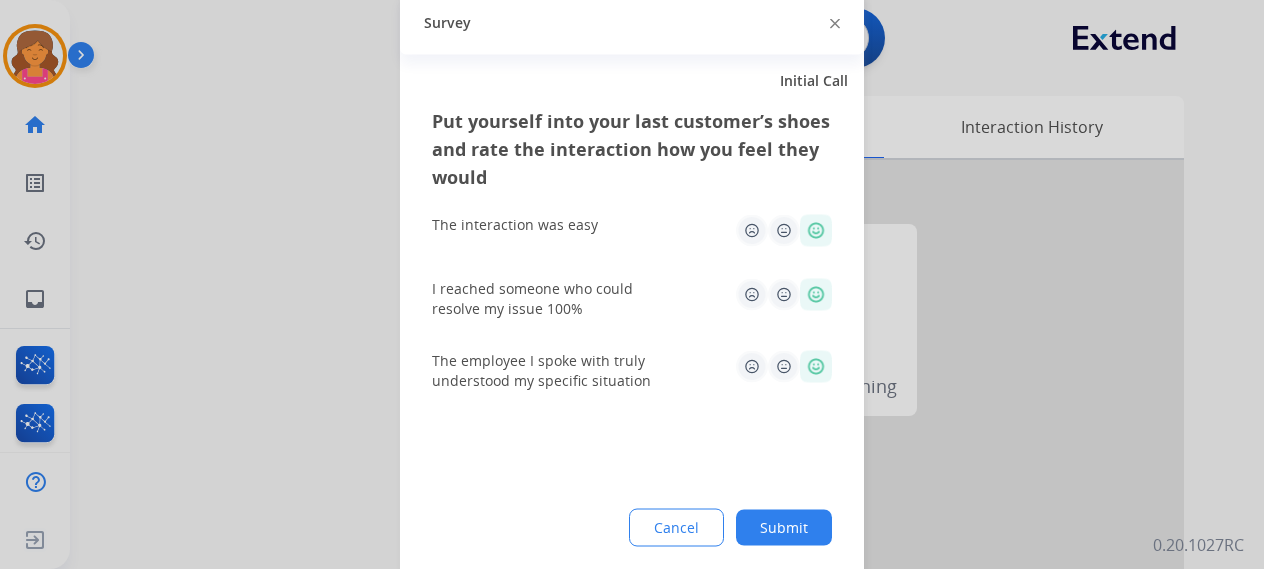 click on "Submit" 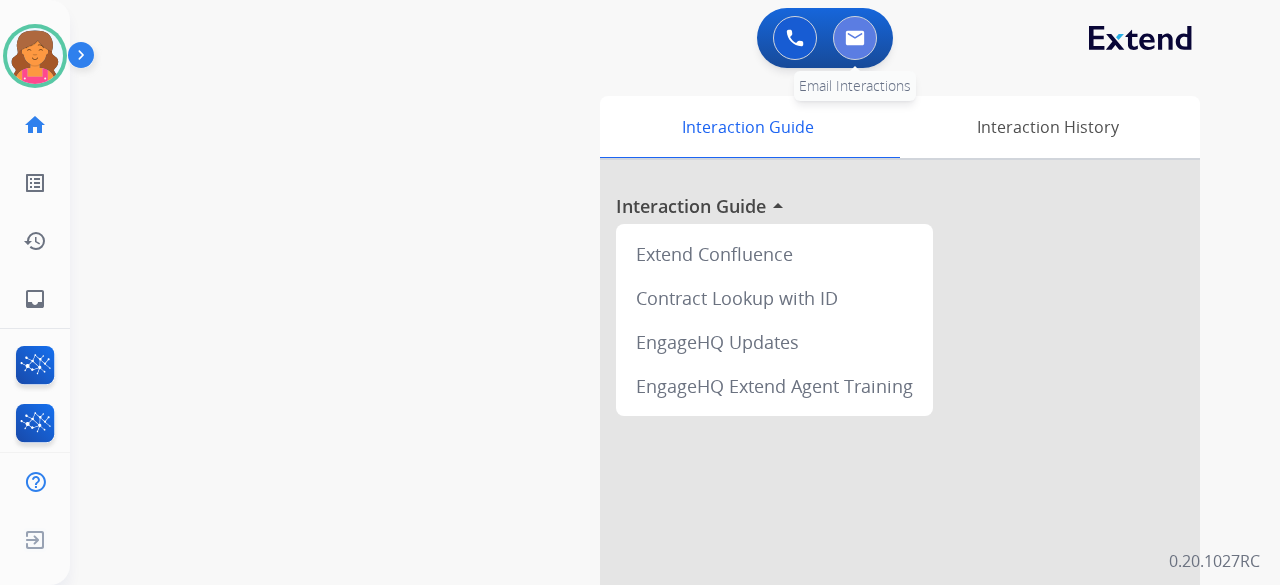 click at bounding box center (855, 38) 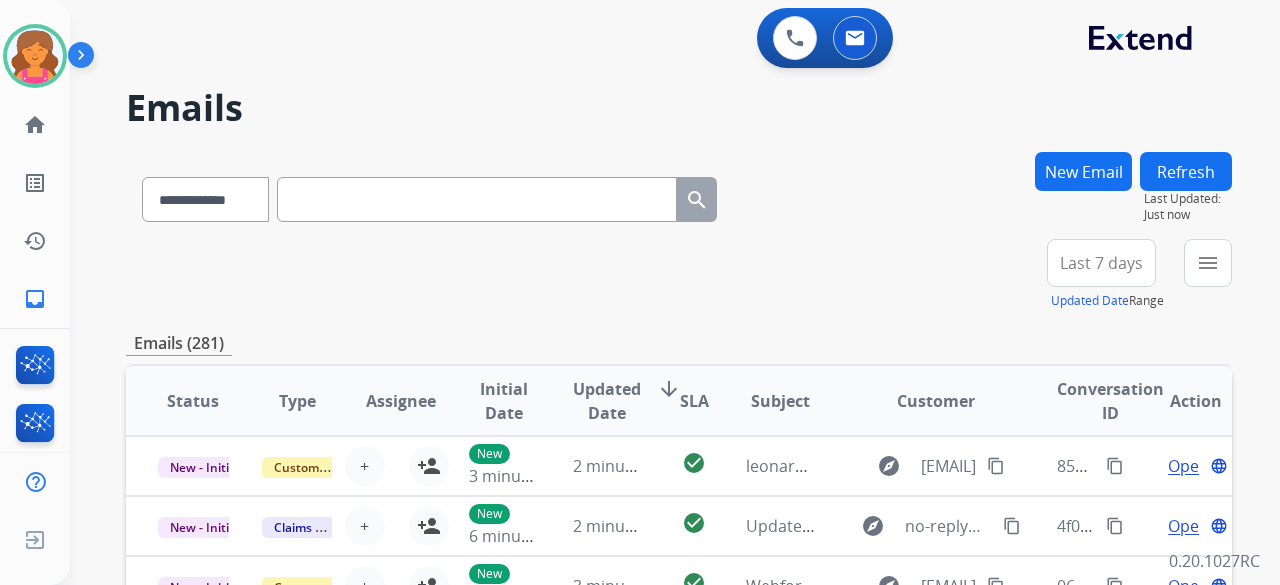 click on "Last 7 days" at bounding box center [1101, 263] 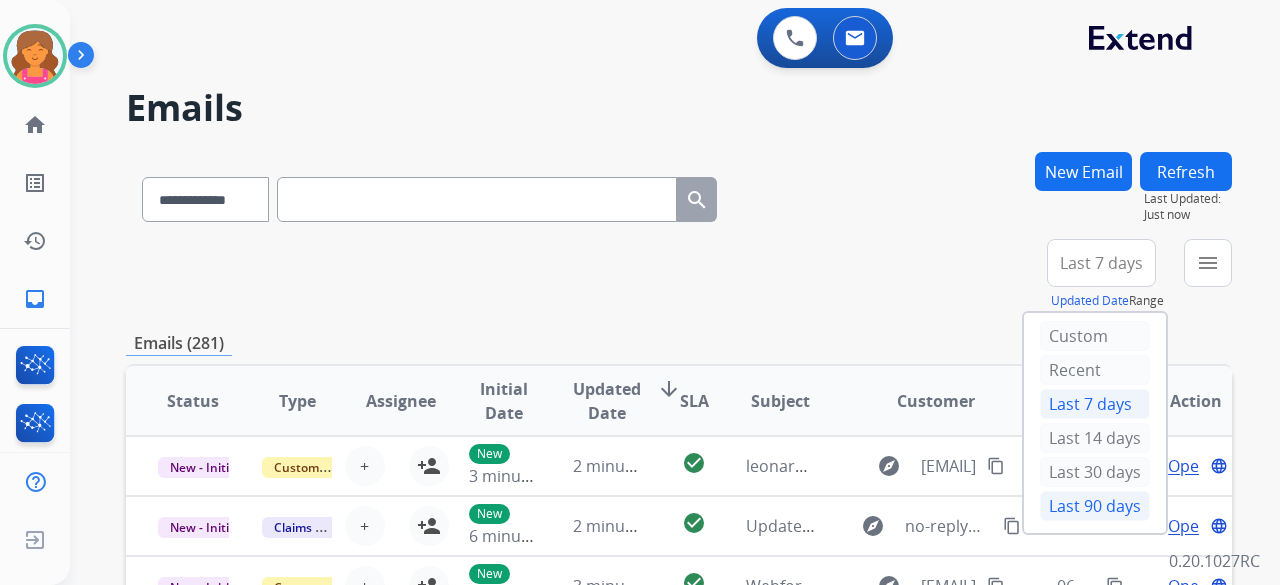 click on "Last 90 days" at bounding box center [1095, 506] 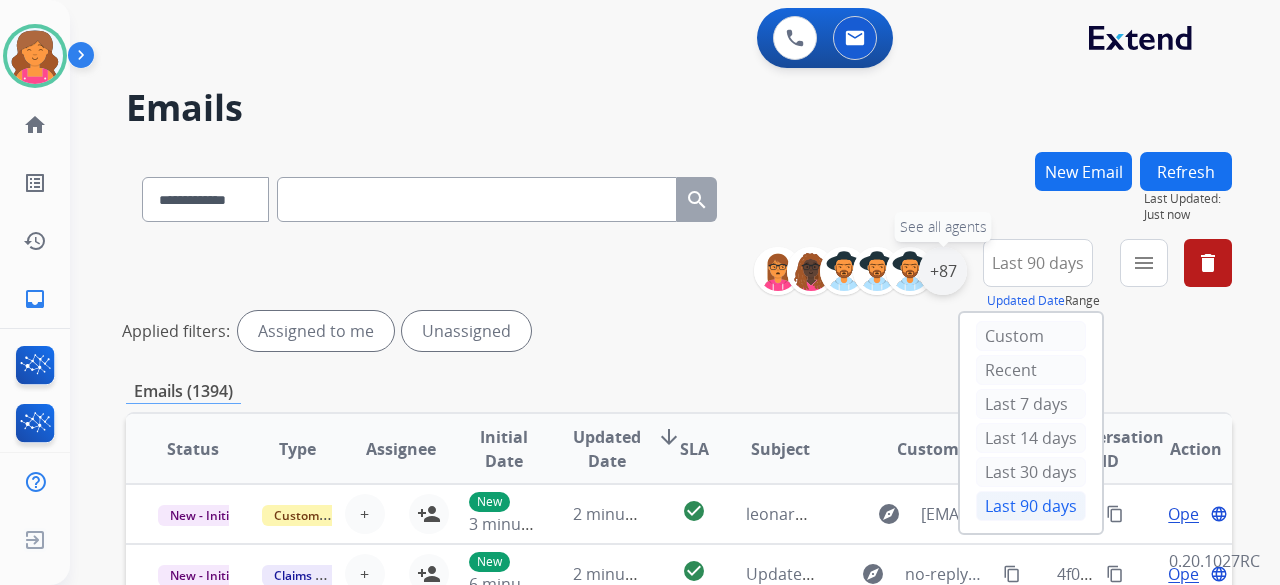 click on "+87" at bounding box center (943, 271) 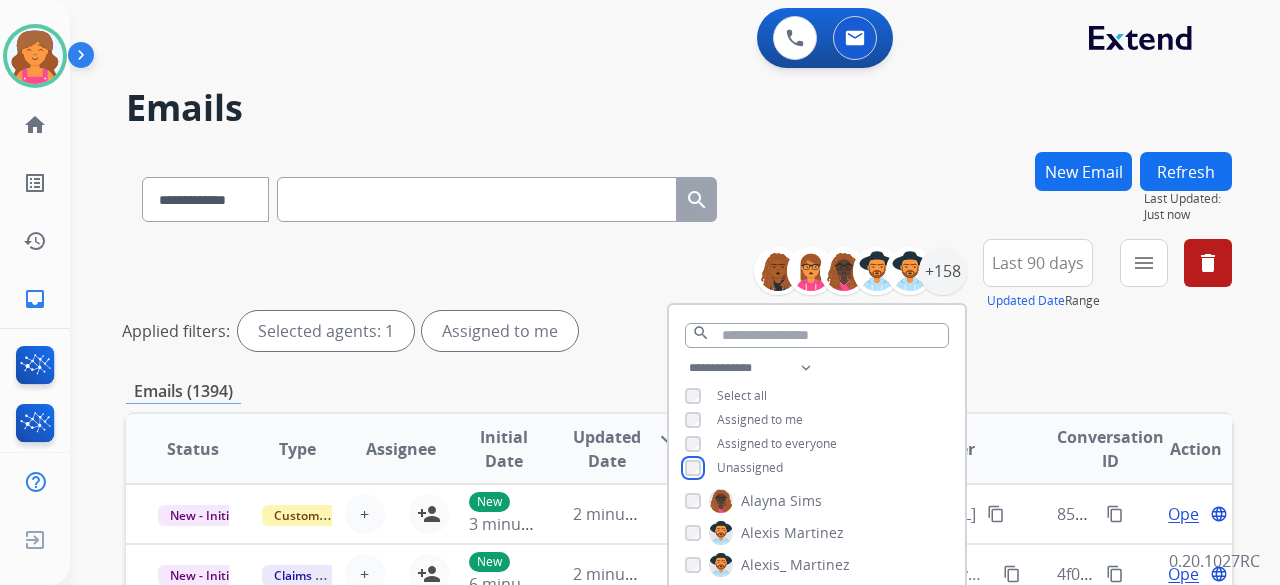 scroll, scrollTop: 232, scrollLeft: 0, axis: vertical 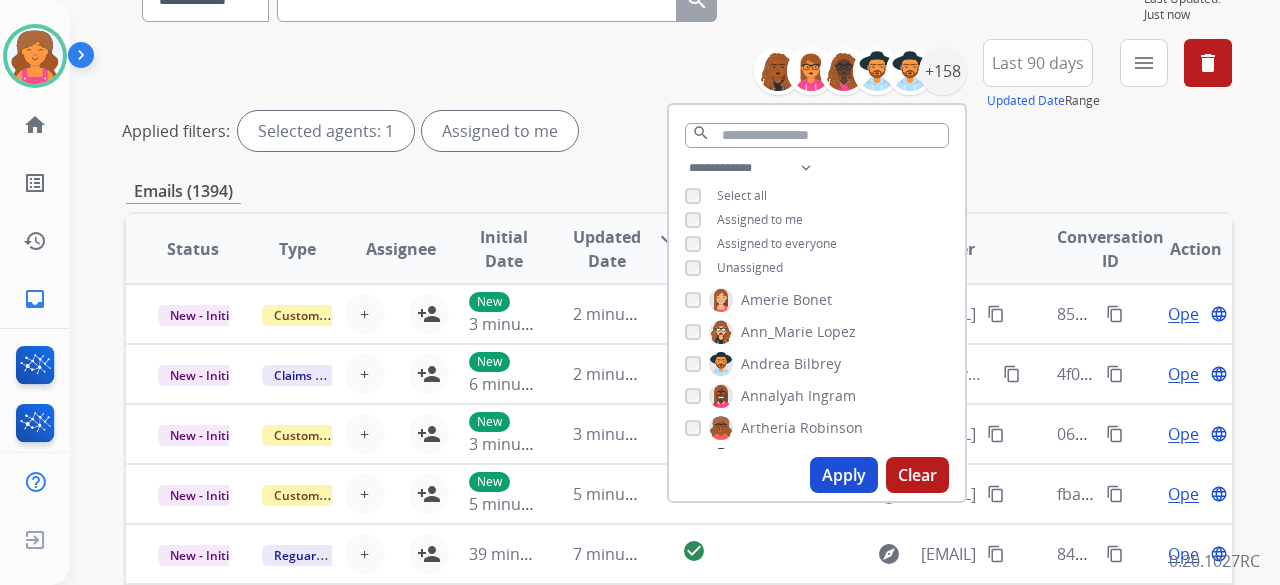 click on "Apply" at bounding box center (844, 475) 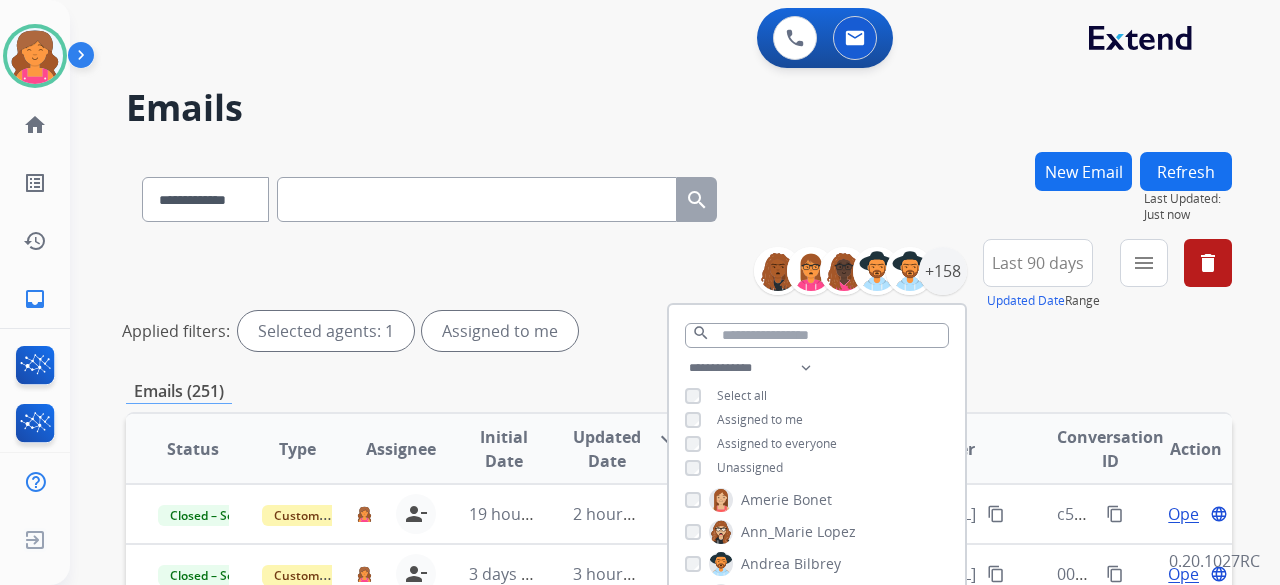 click on "**********" at bounding box center (679, 669) 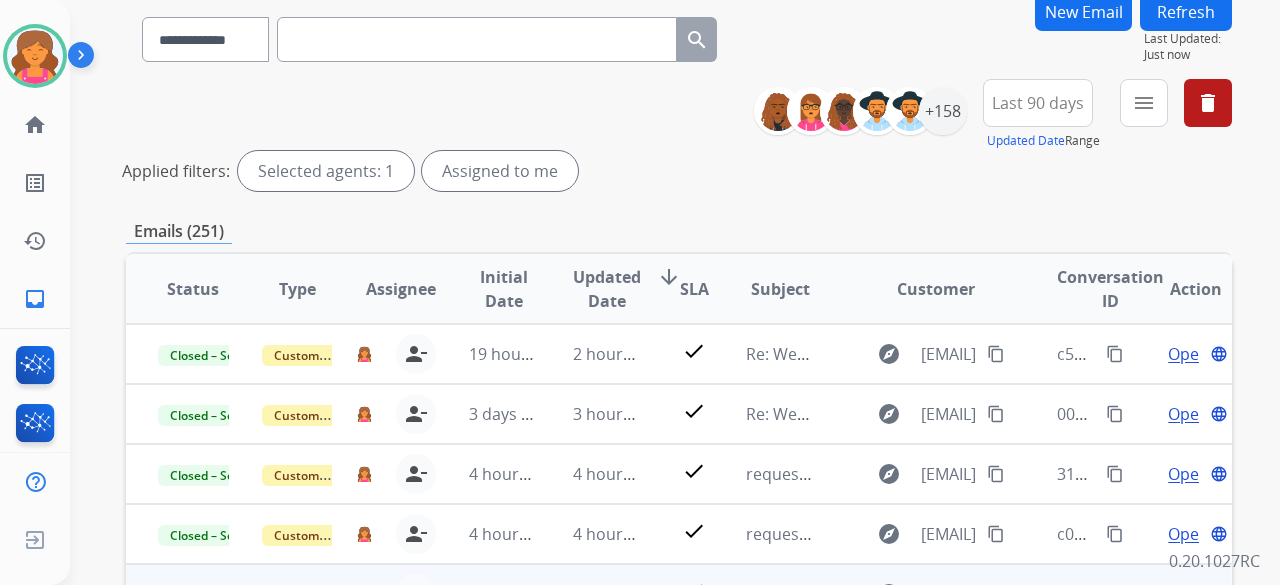 scroll, scrollTop: 400, scrollLeft: 0, axis: vertical 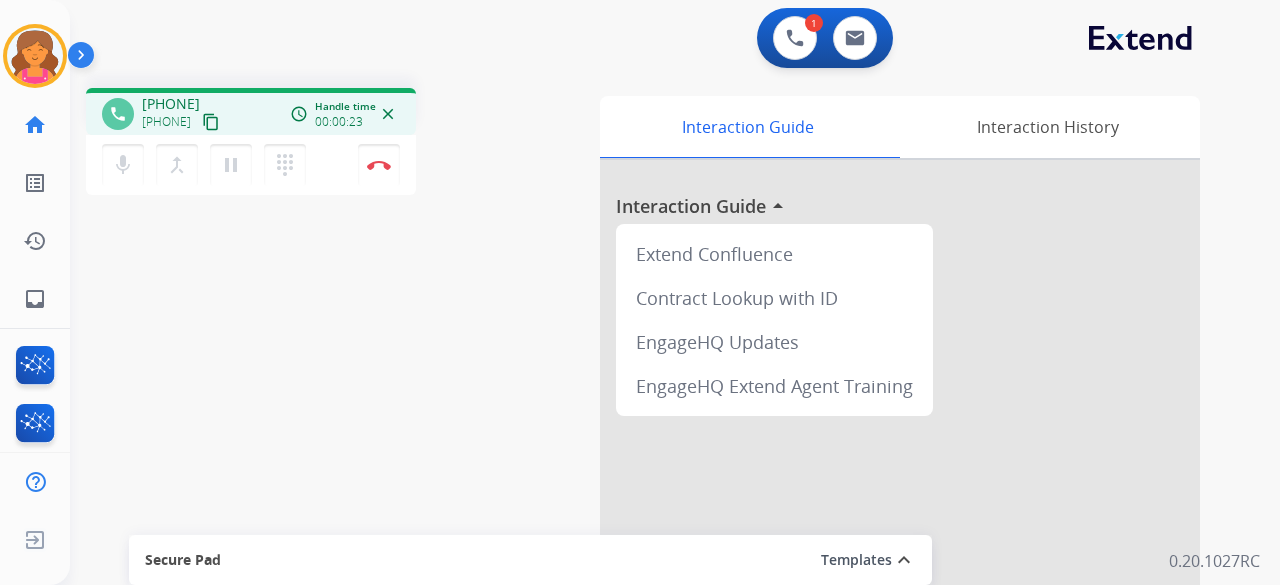 click on "content_copy" at bounding box center [211, 122] 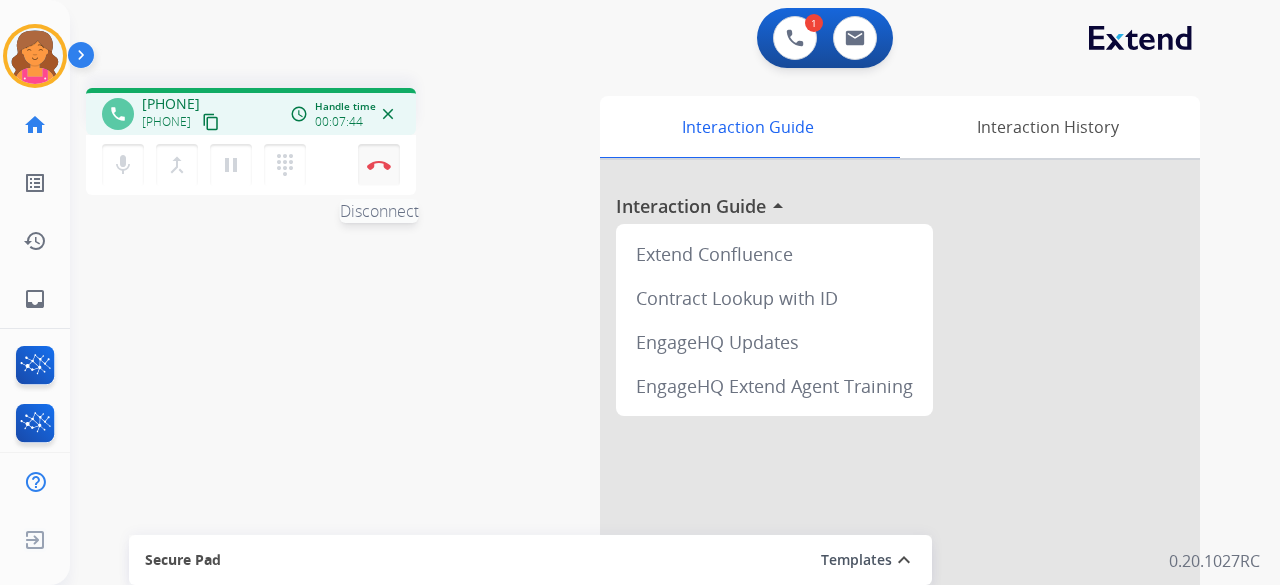 click at bounding box center [379, 165] 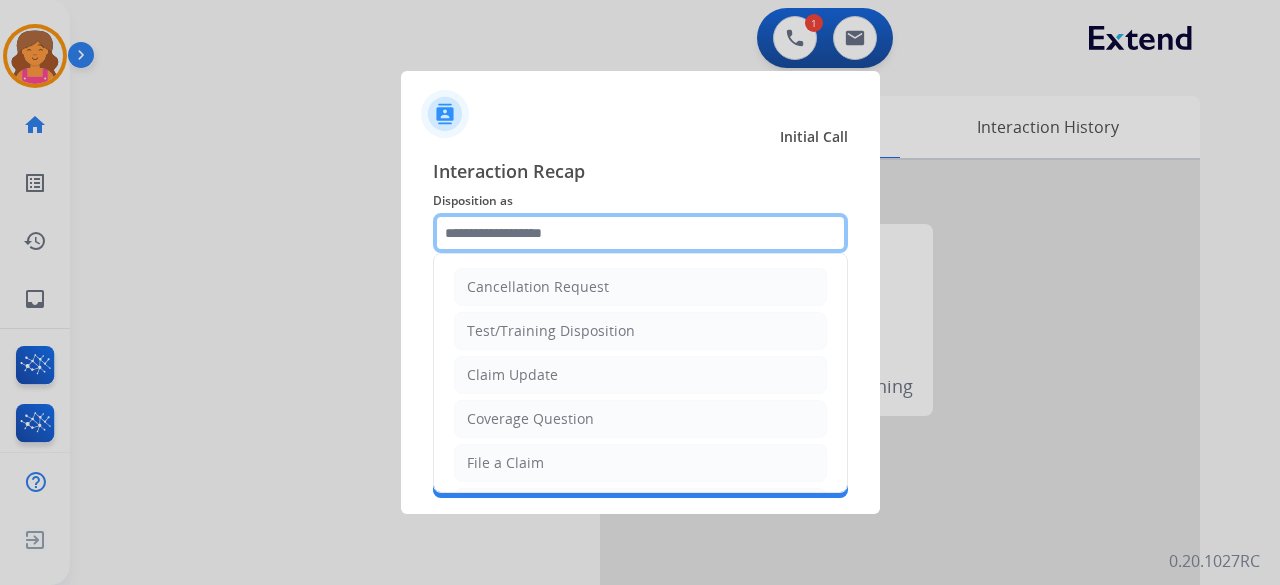 click 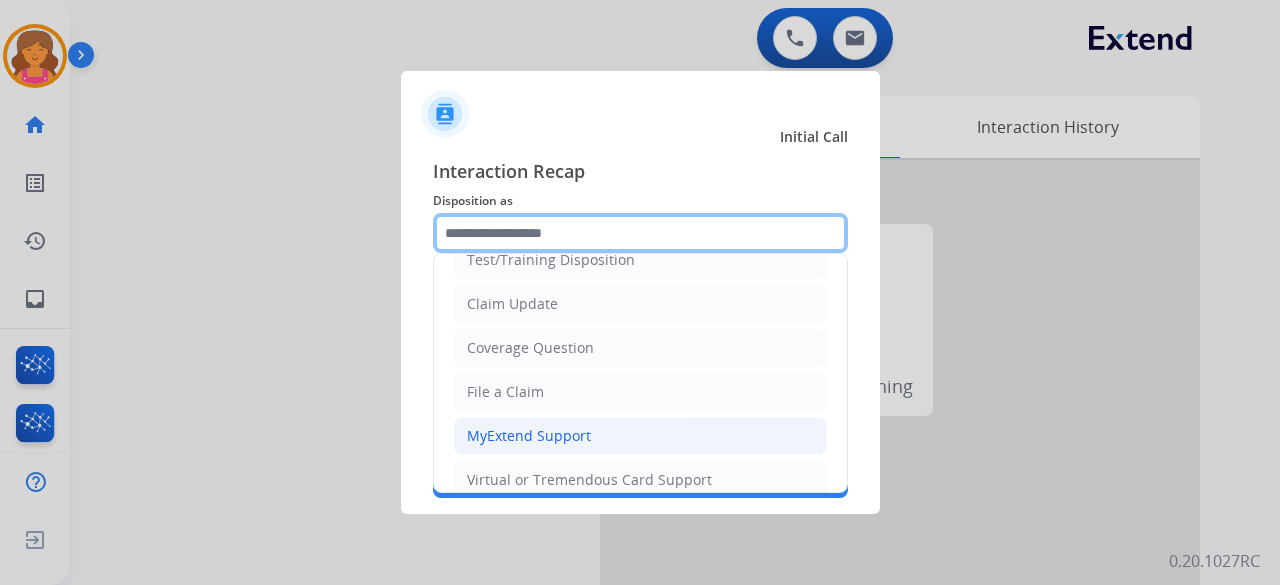 scroll, scrollTop: 0, scrollLeft: 0, axis: both 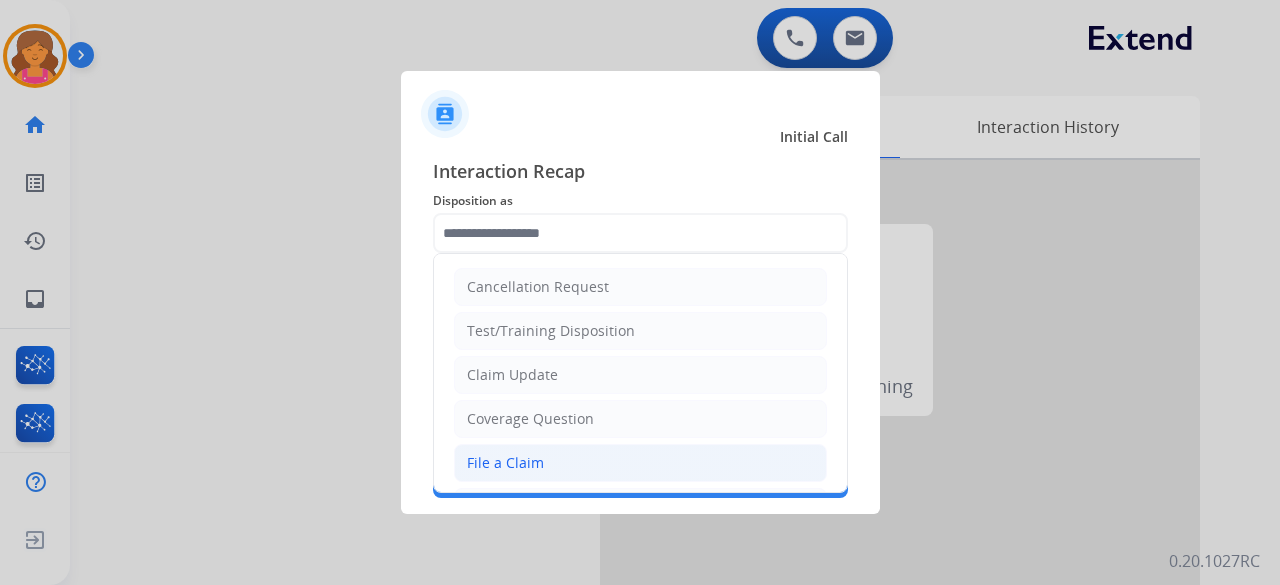 click on "File a Claim" 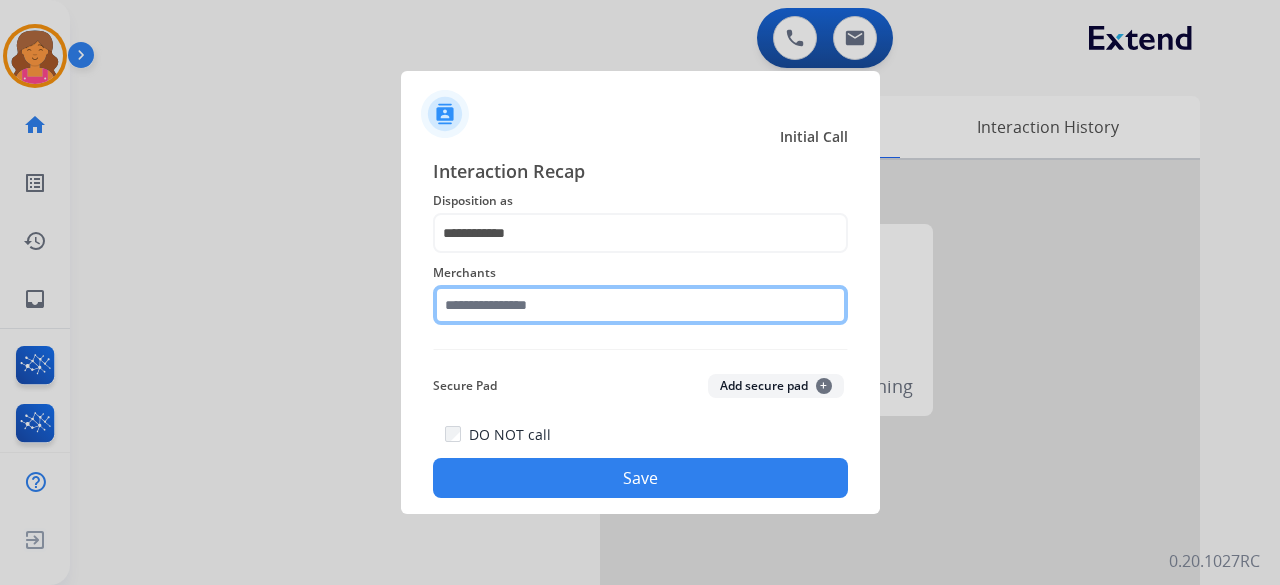 click 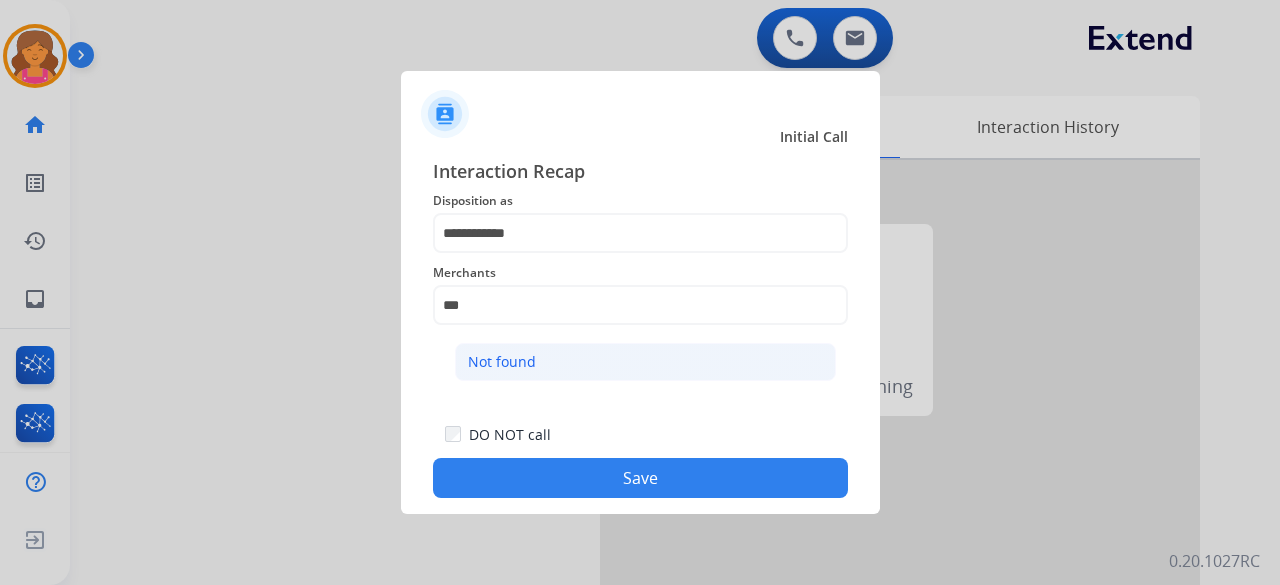 click on "Not found" 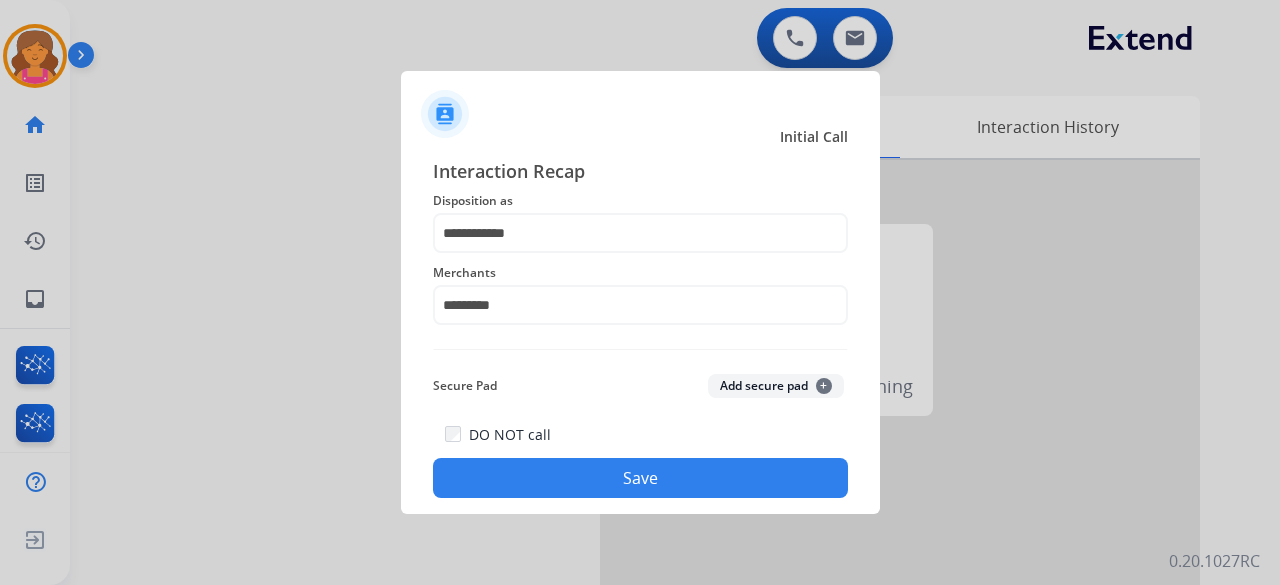 click on "Save" 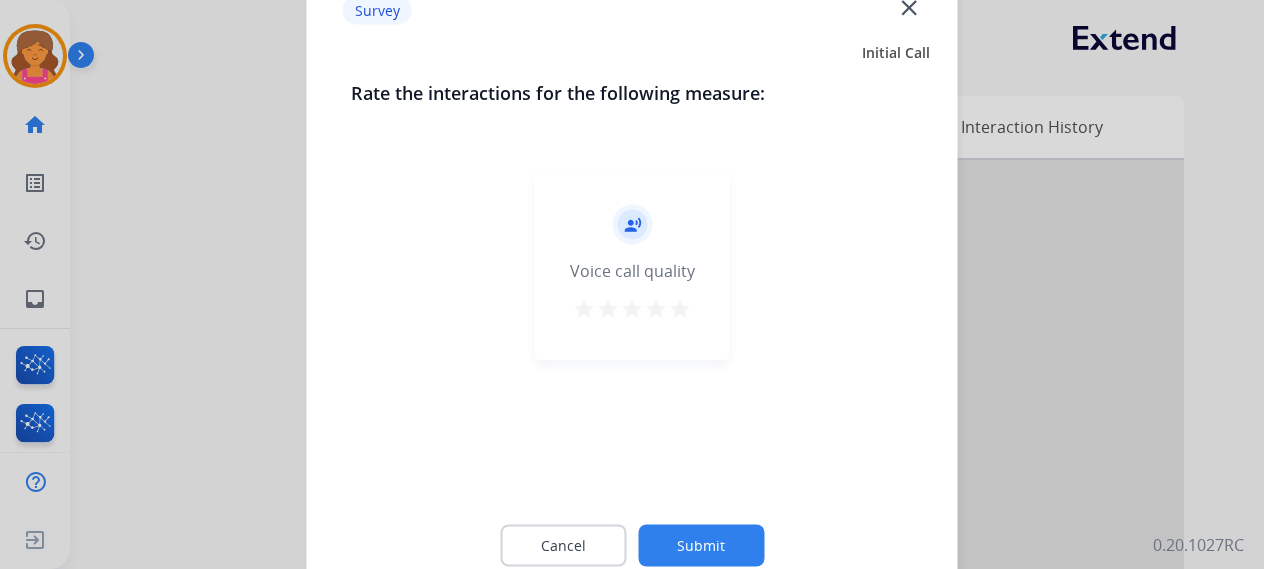 click on "record_voice_over   Voice call quality   star   star   star   star   star" 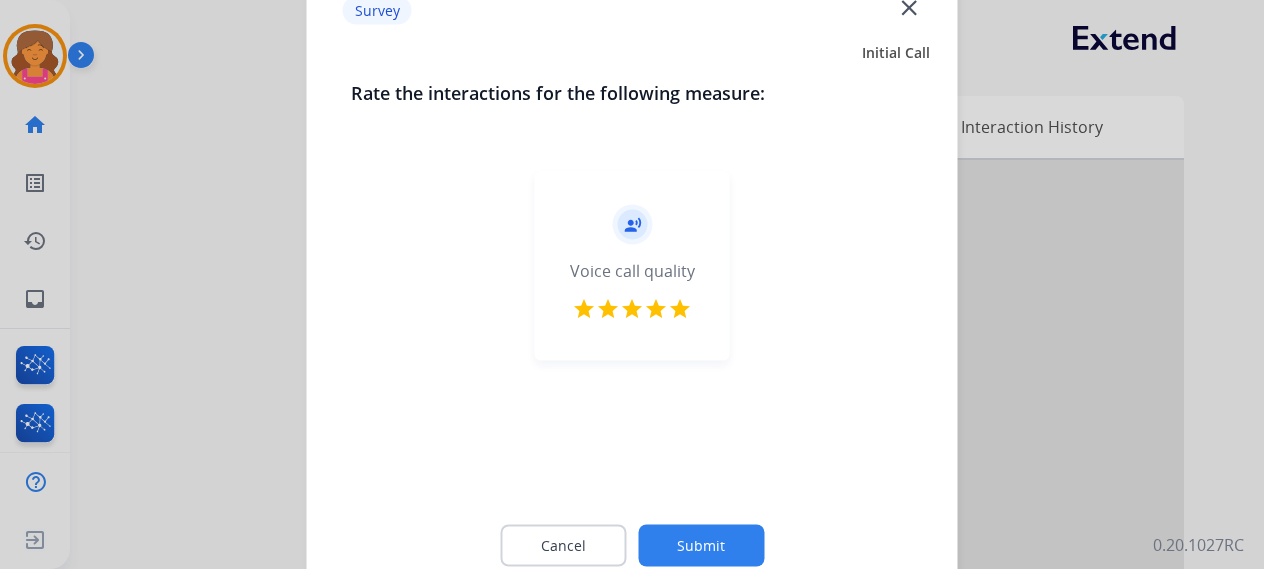 click on "Submit" 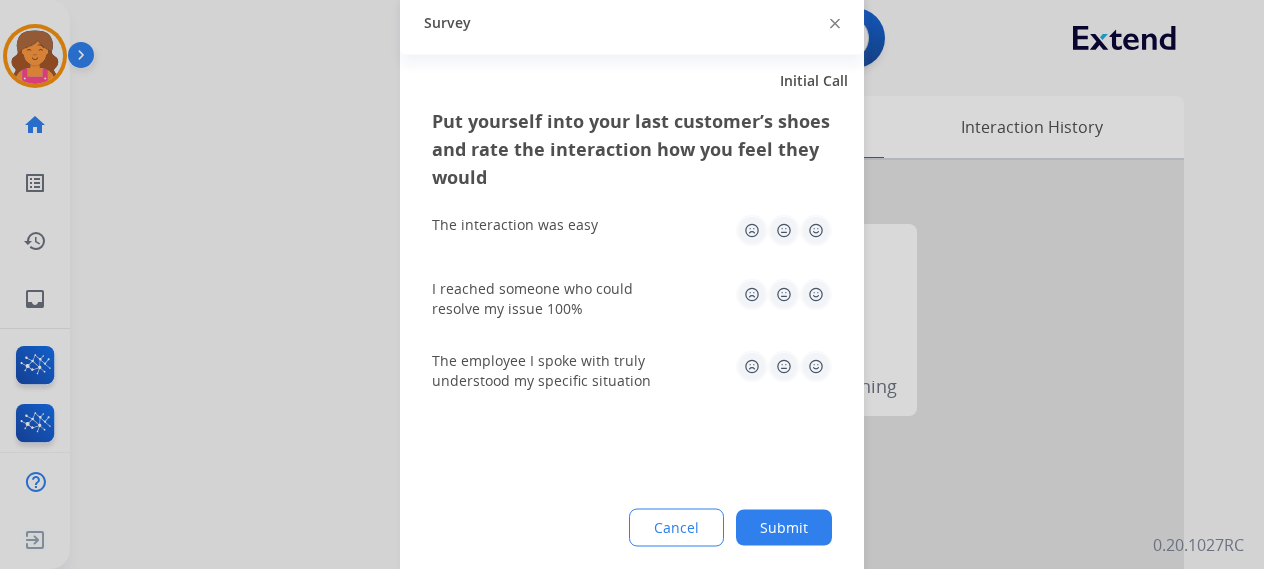 click 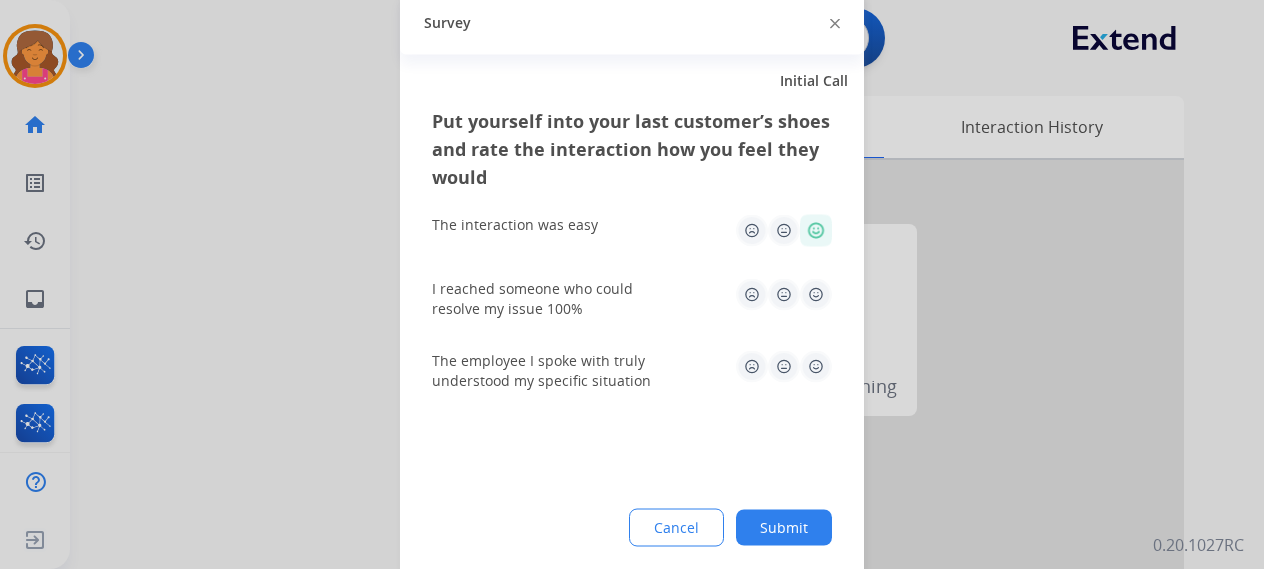 click 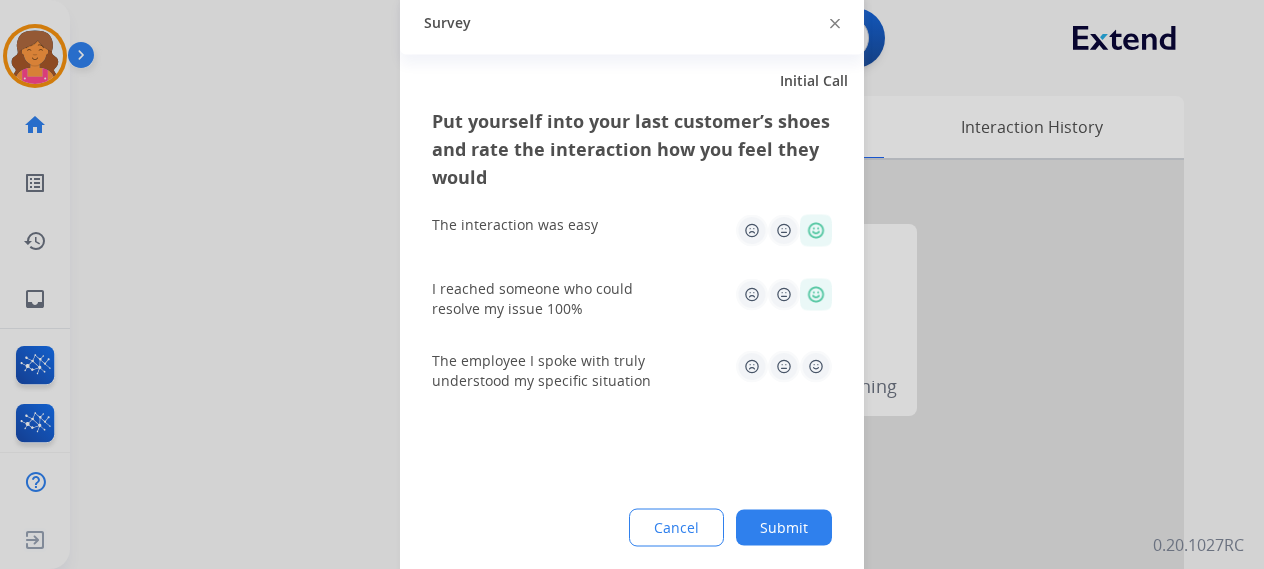 click 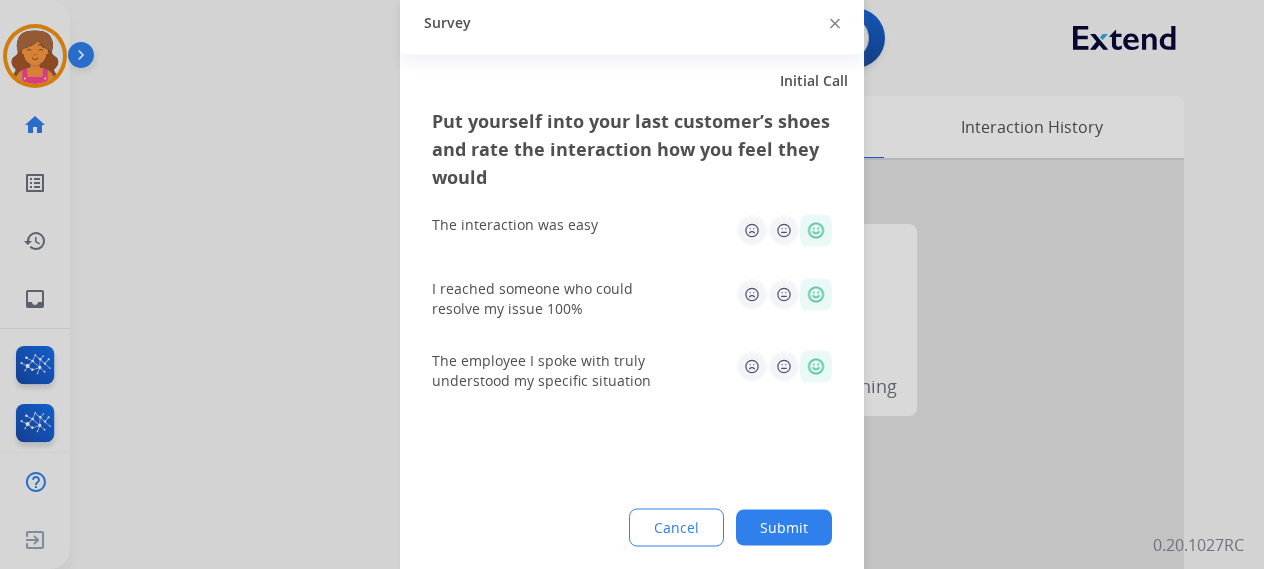 click on "Submit" 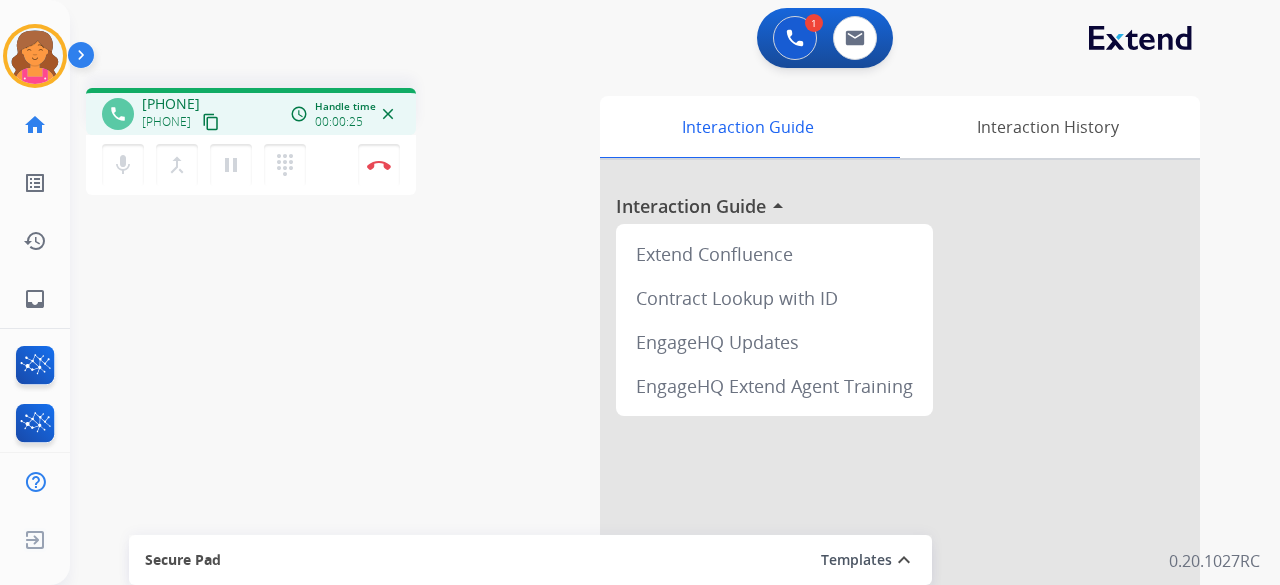 click on "content_copy" at bounding box center [211, 122] 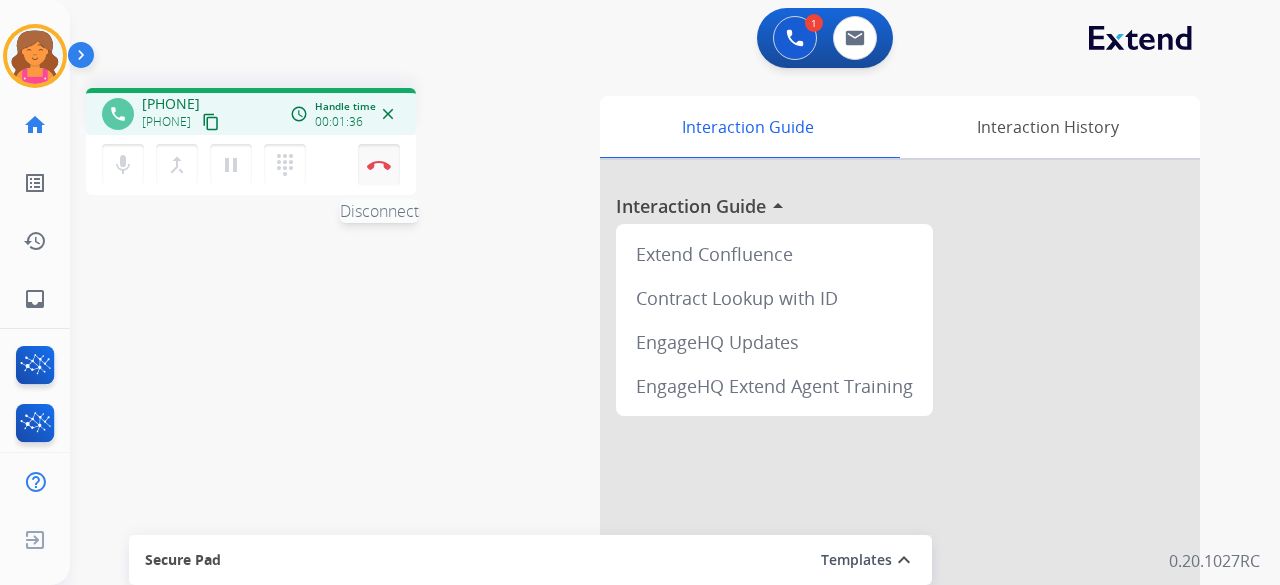 click on "Disconnect" at bounding box center (379, 165) 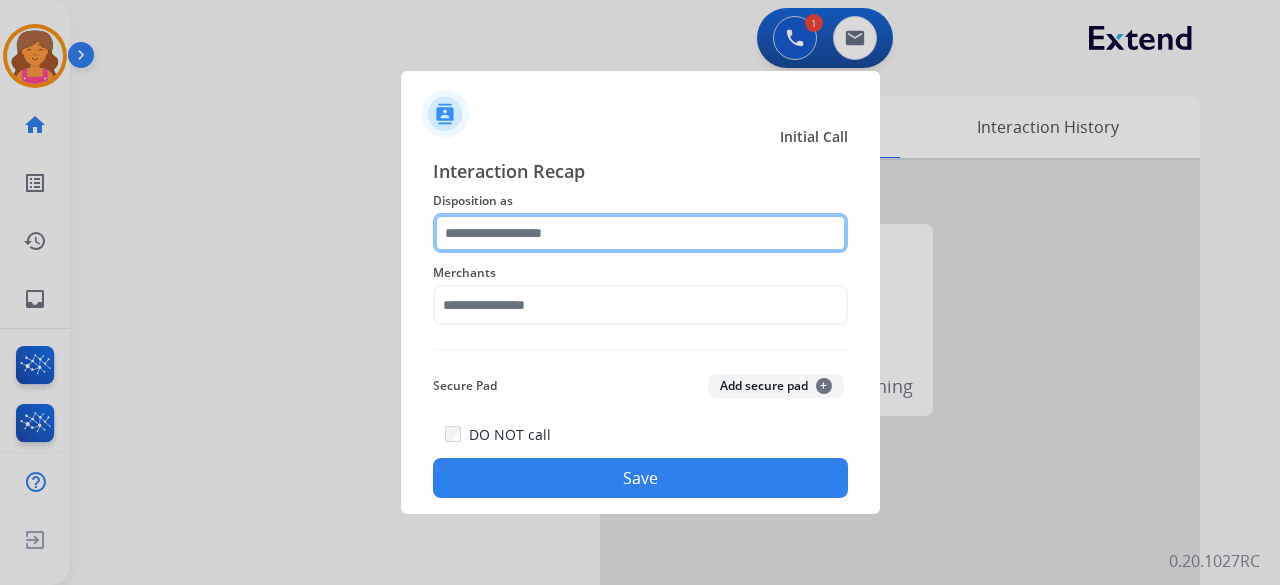 click 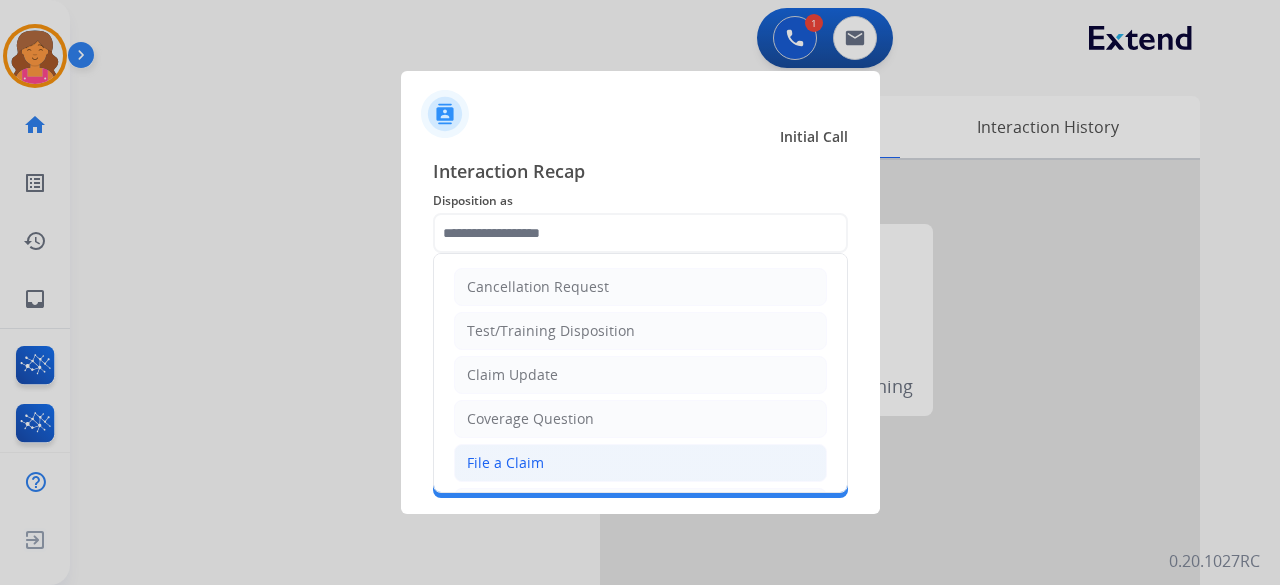 click on "File a Claim" 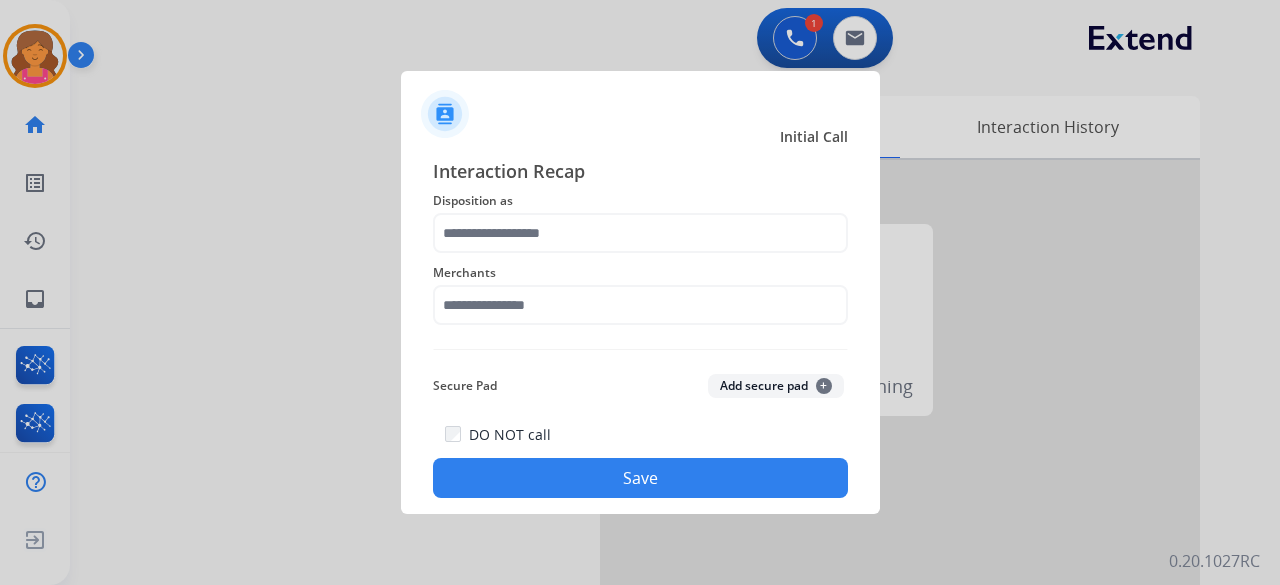 type on "**********" 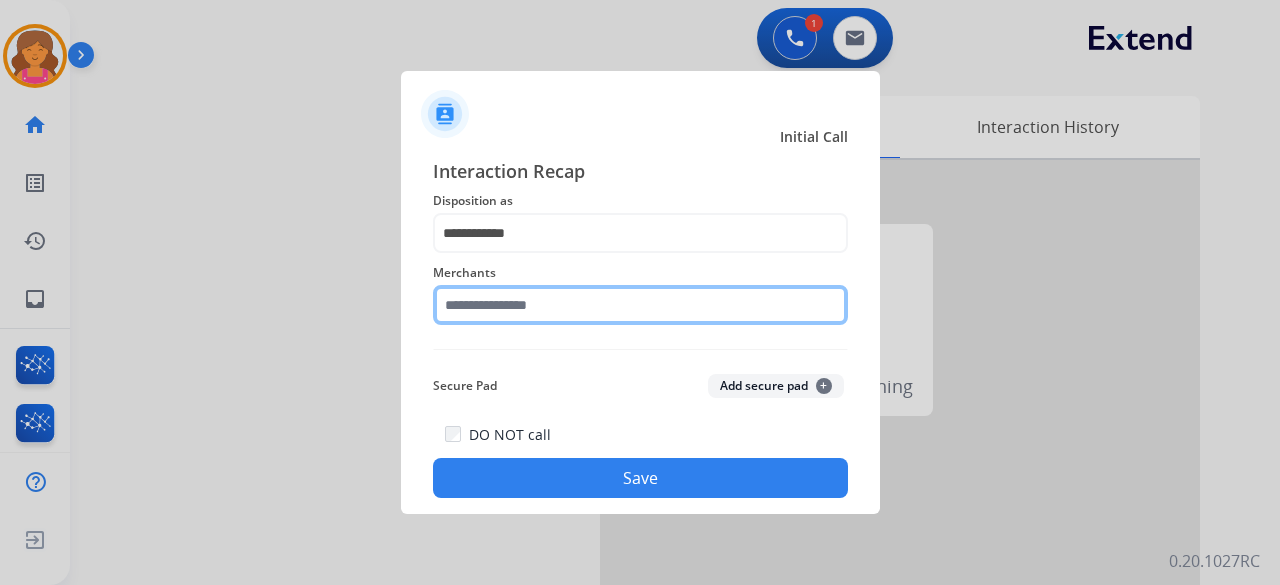 click 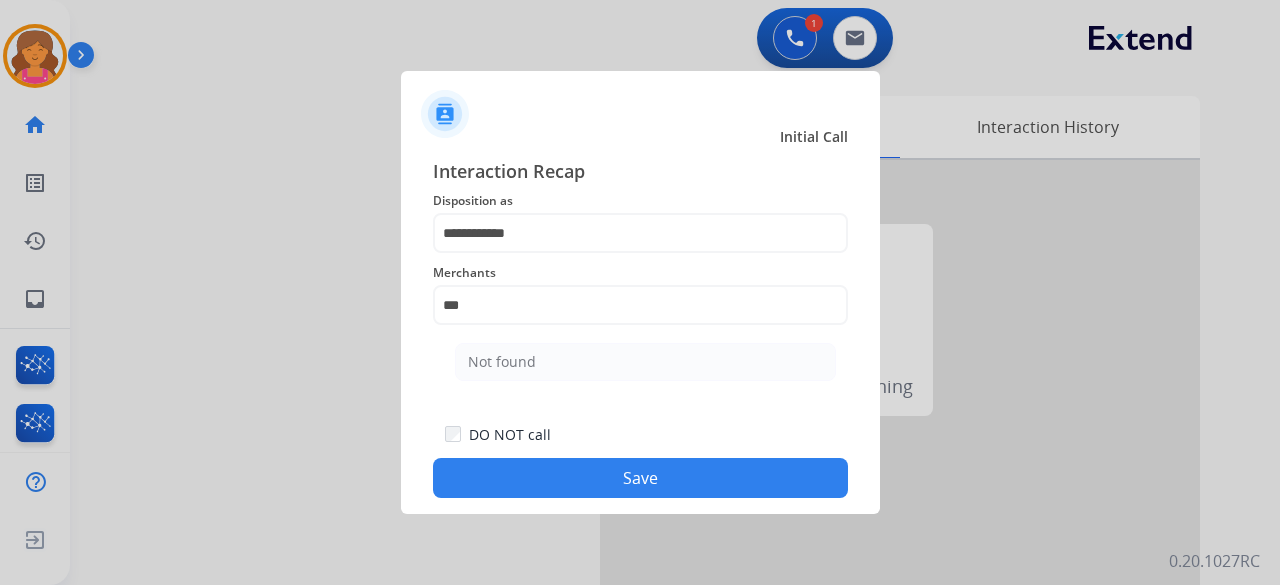 click on "Not found" 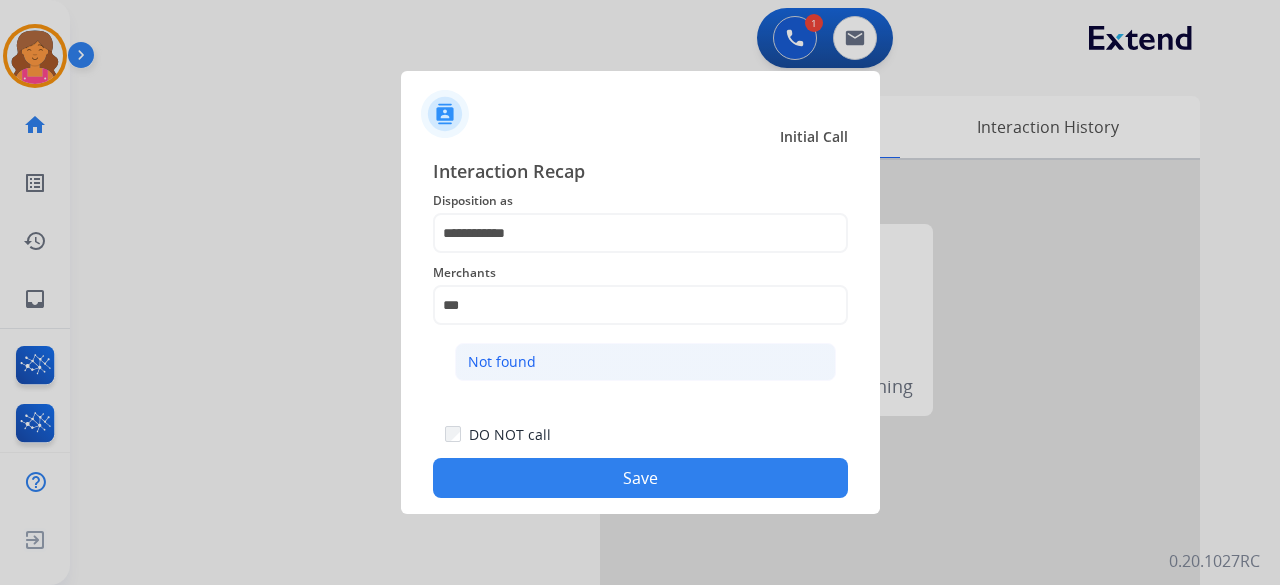 click on "Not found" 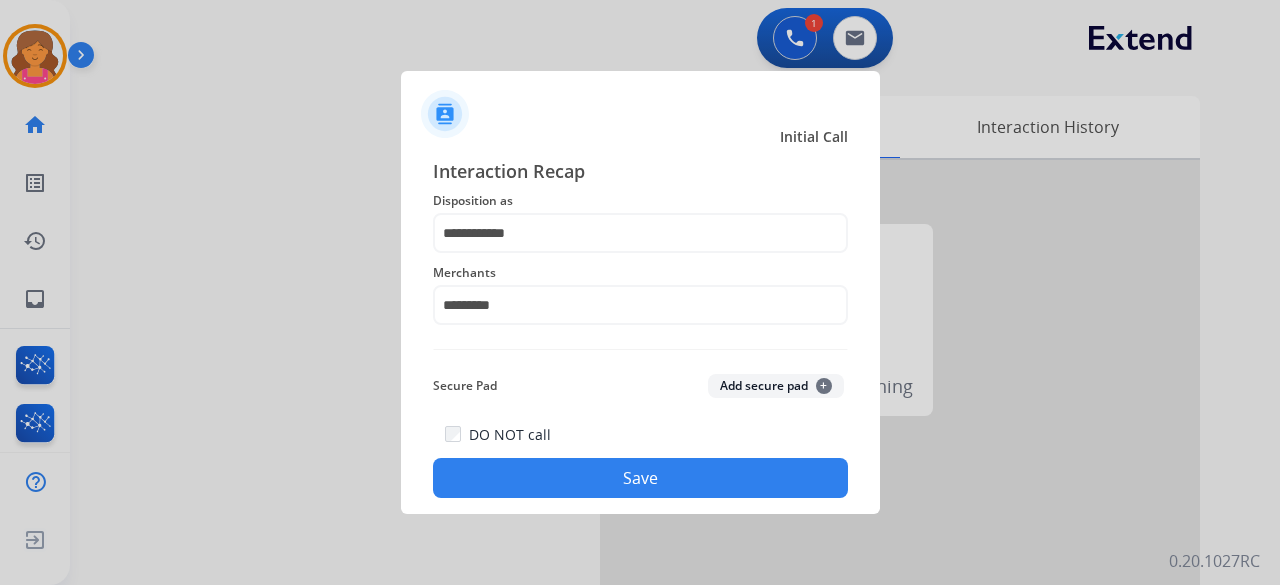 click on "Save" 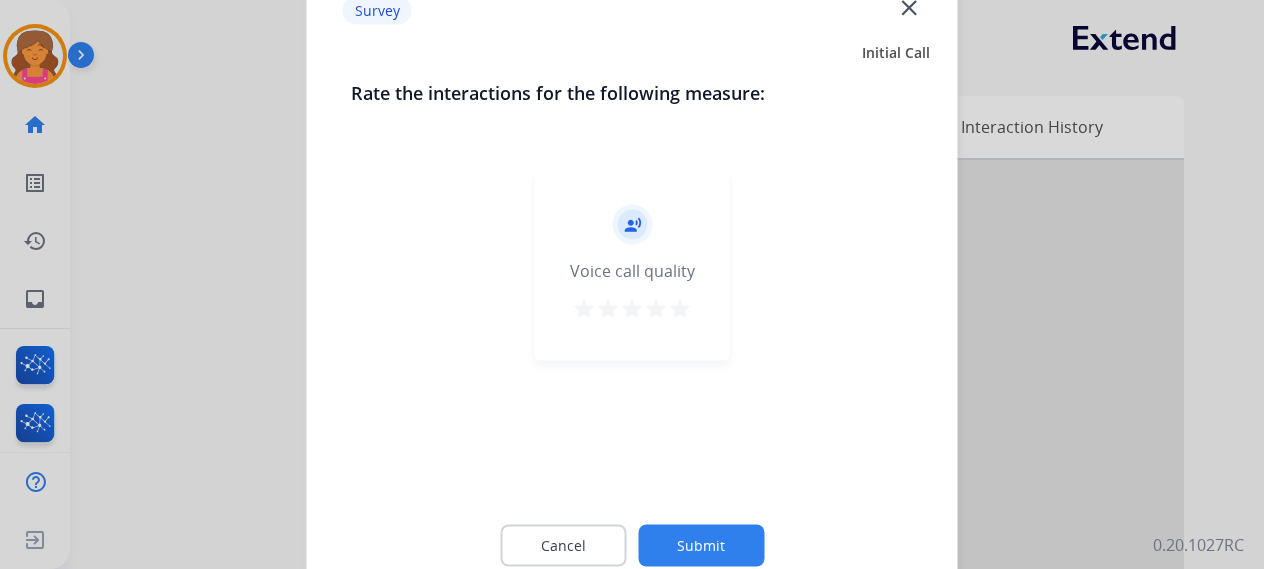 drag, startPoint x: 678, startPoint y: 311, endPoint x: 686, endPoint y: 337, distance: 27.202942 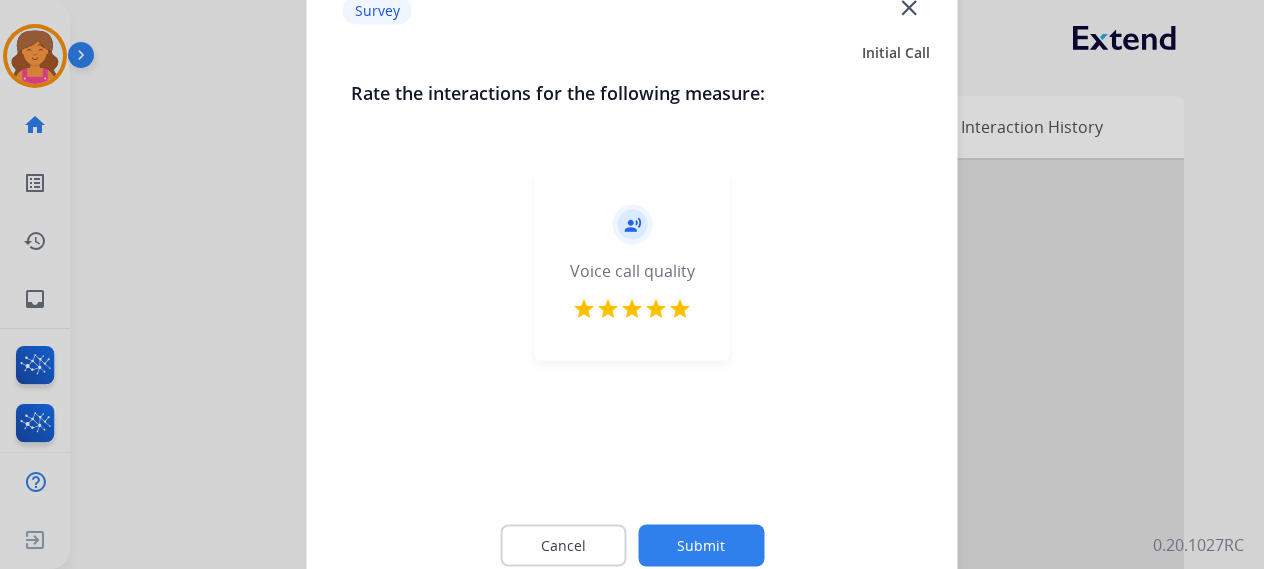 click on "Submit" 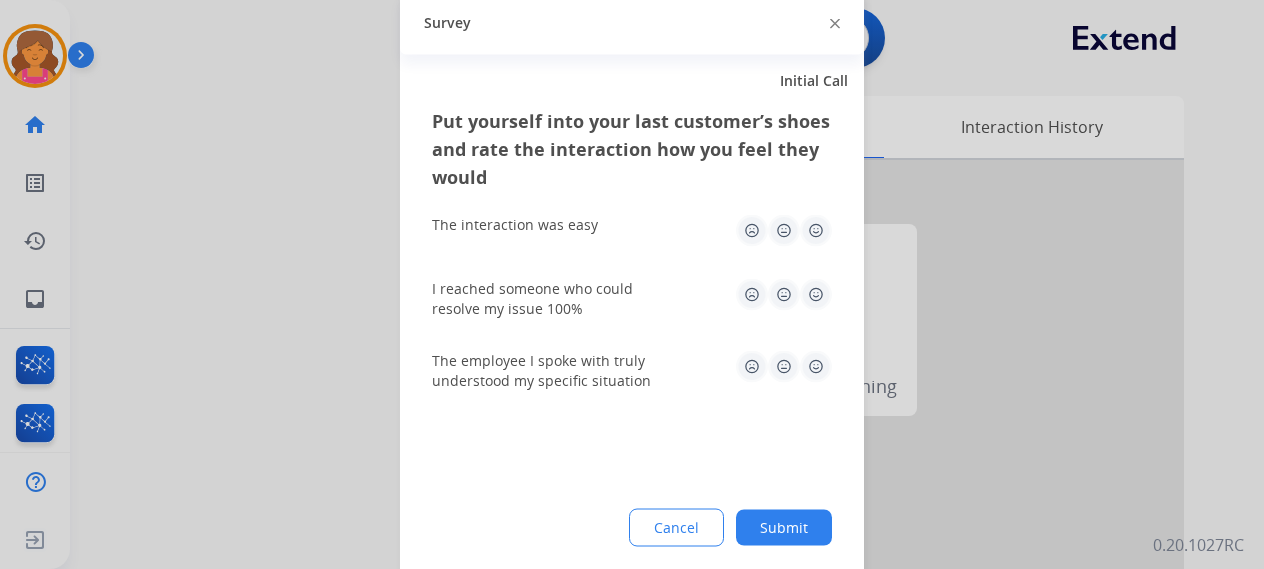 click 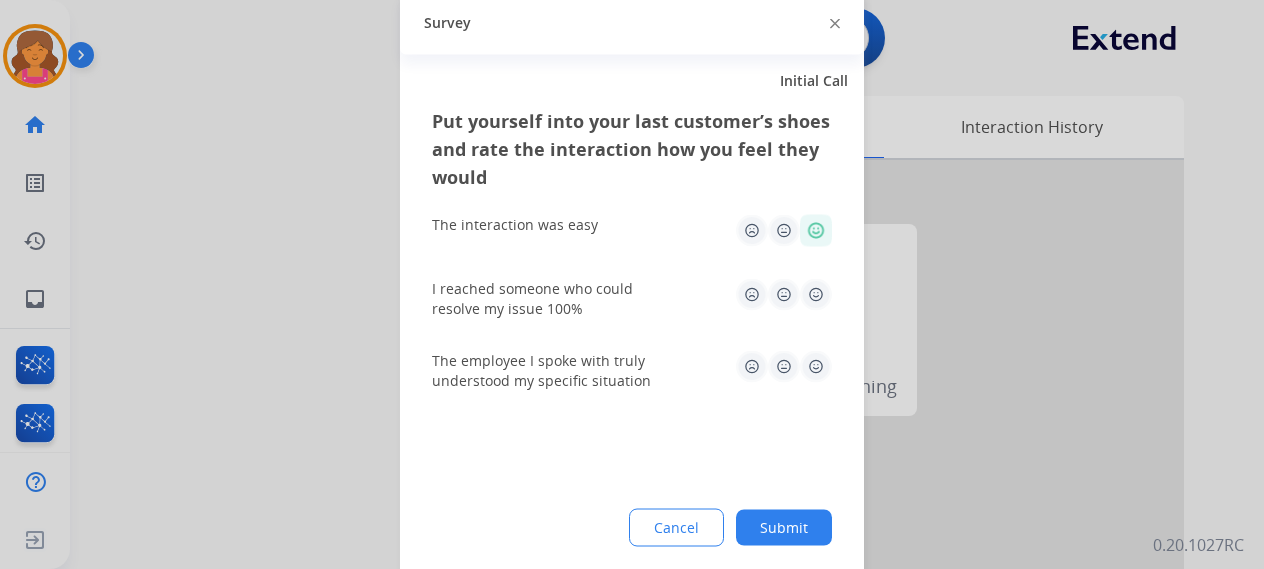 click 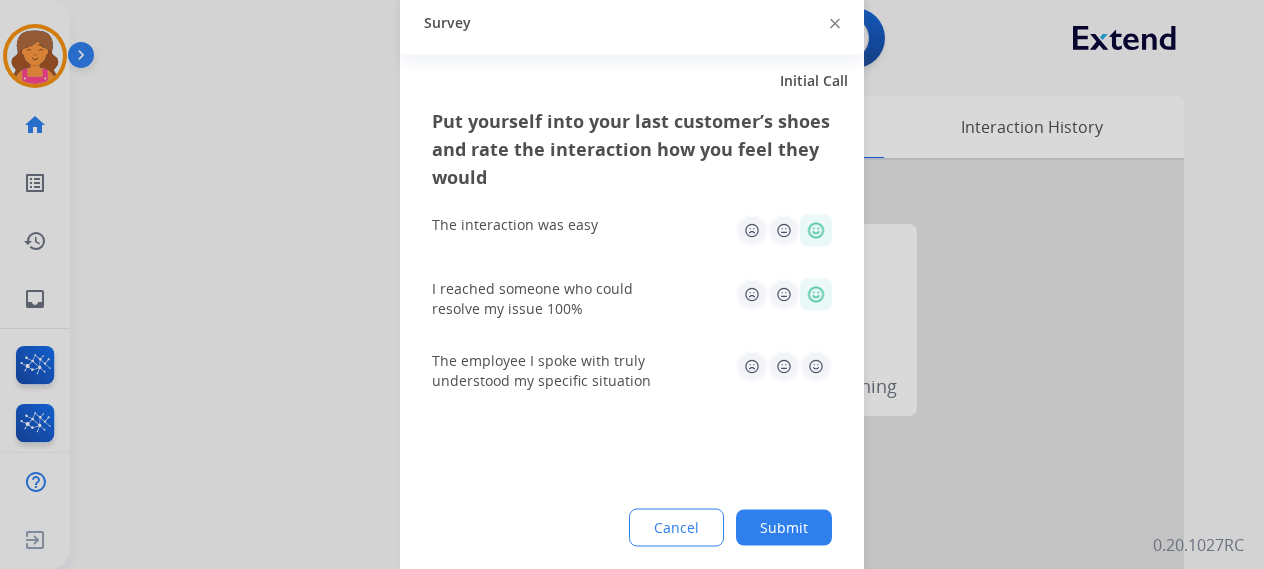 click 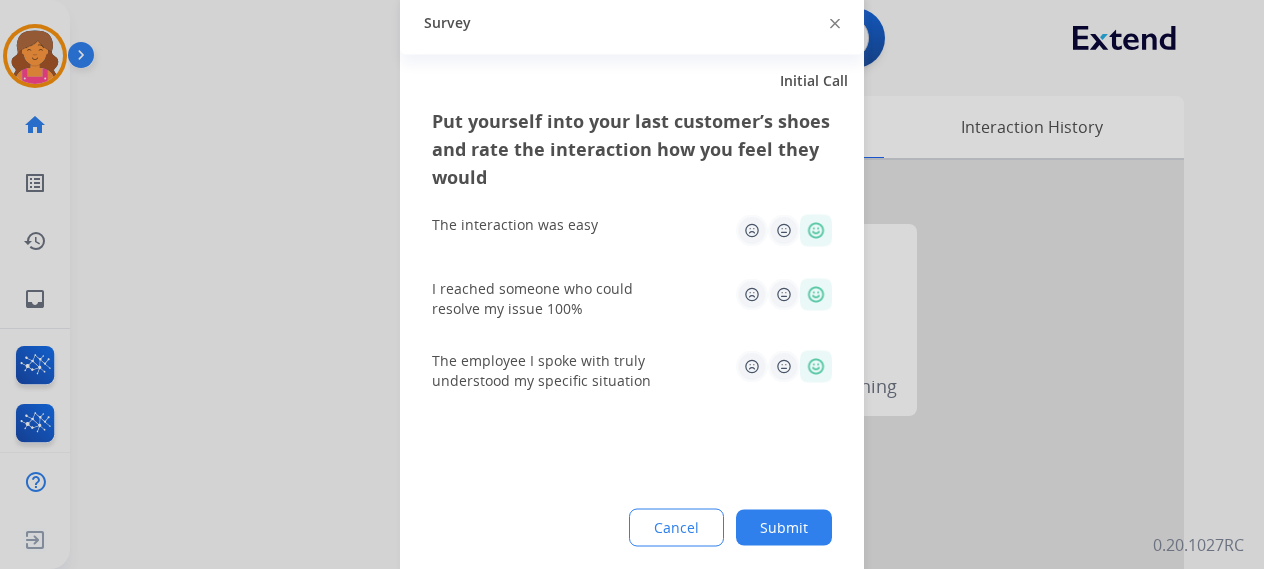 click on "Submit" 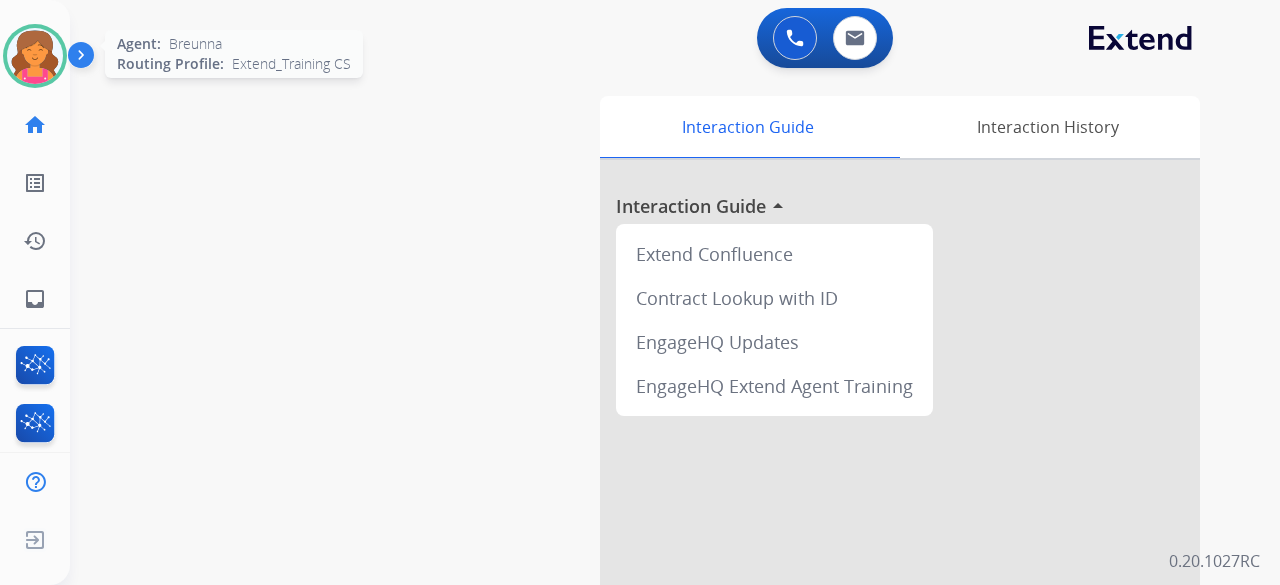 click at bounding box center (35, 56) 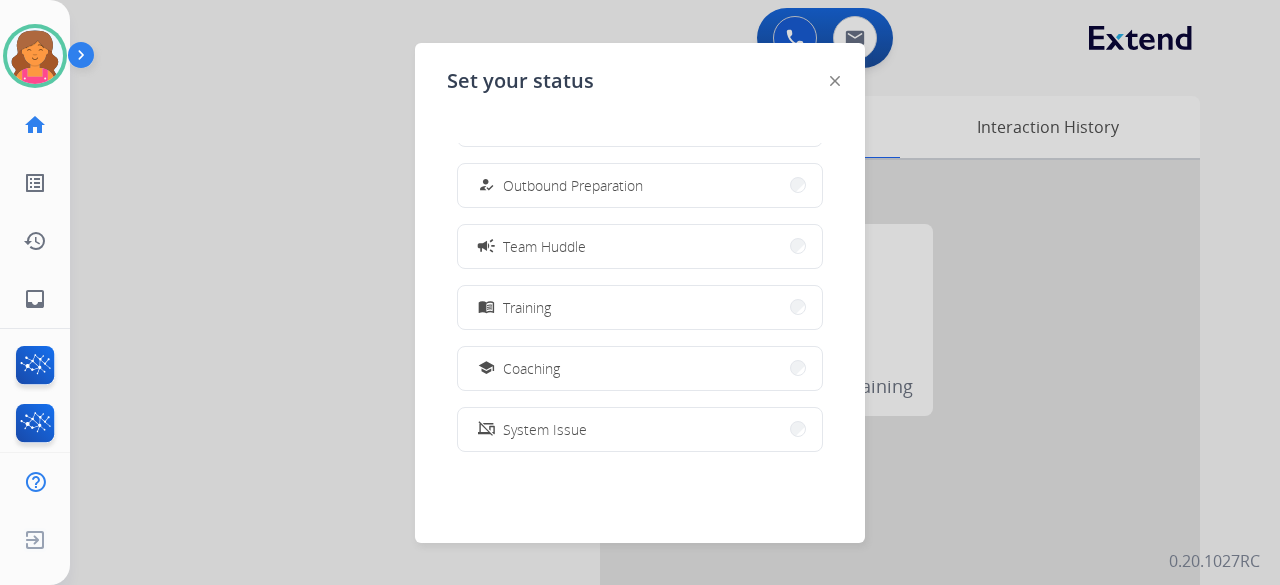 scroll, scrollTop: 377, scrollLeft: 0, axis: vertical 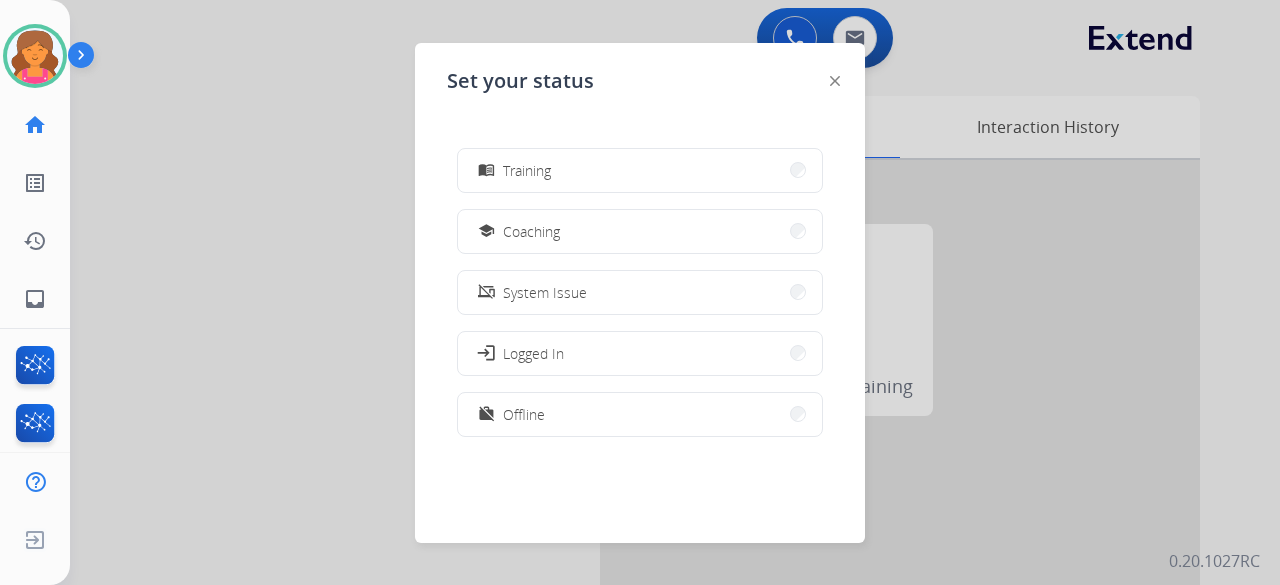 click at bounding box center [640, 292] 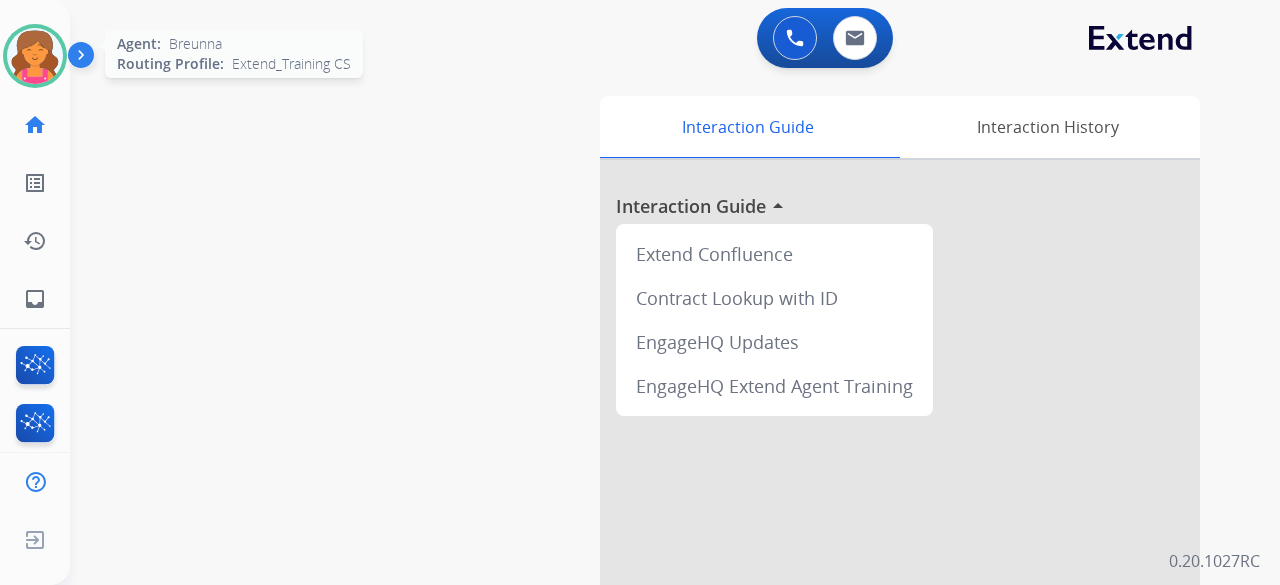 click at bounding box center [35, 56] 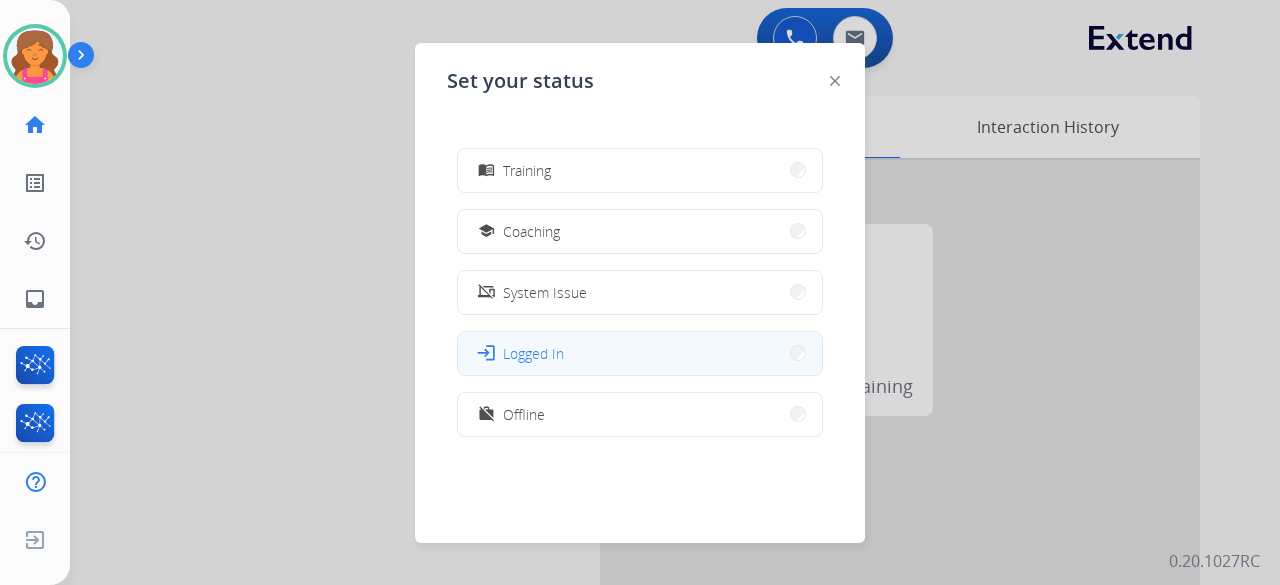 scroll, scrollTop: 0, scrollLeft: 0, axis: both 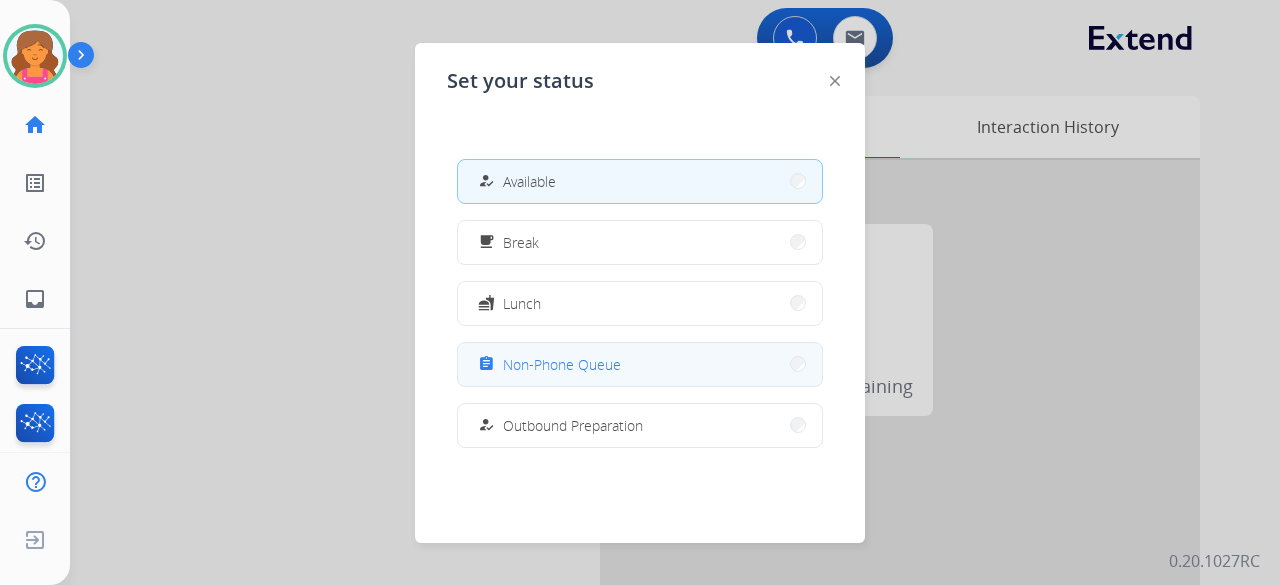click on "assignment Non-Phone Queue" at bounding box center [640, 364] 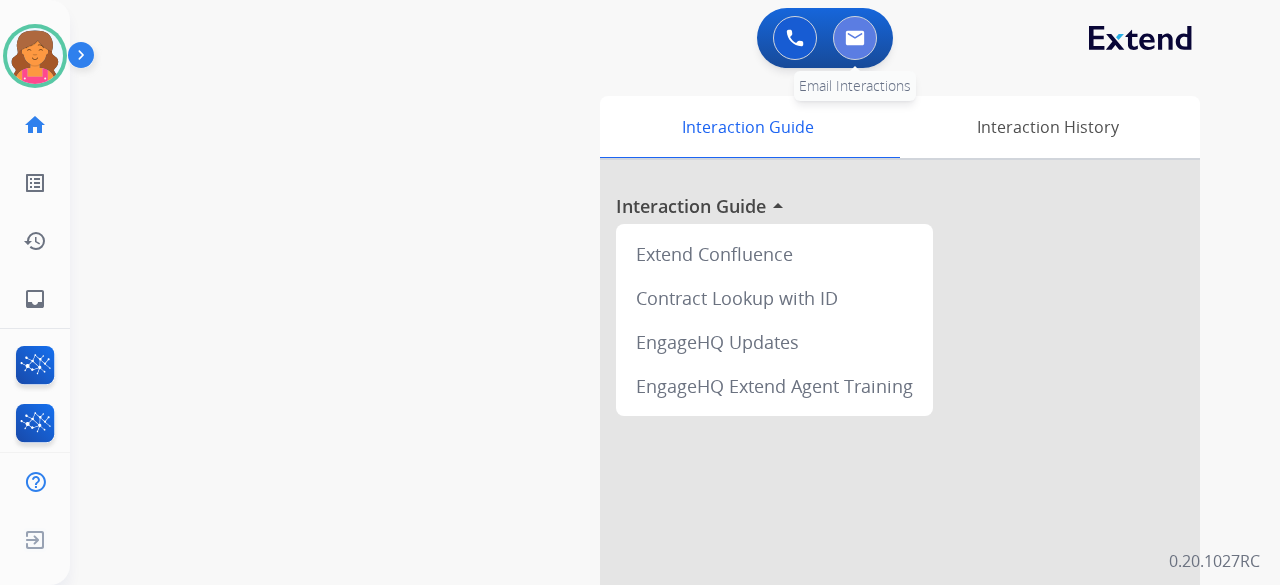 click at bounding box center [855, 38] 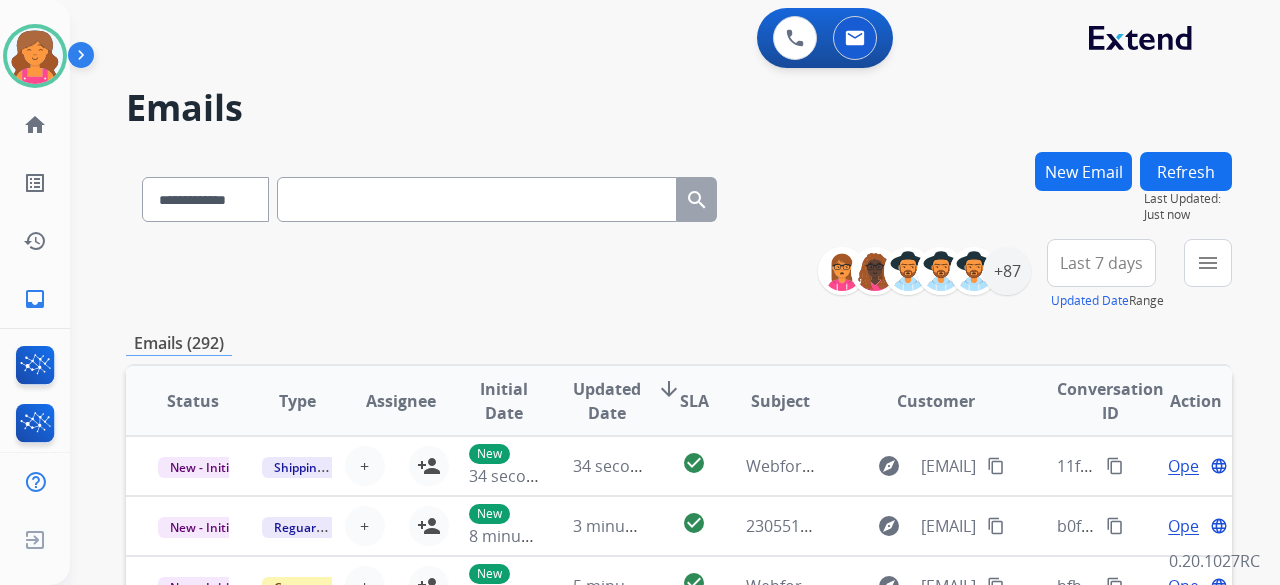 scroll, scrollTop: 2, scrollLeft: 0, axis: vertical 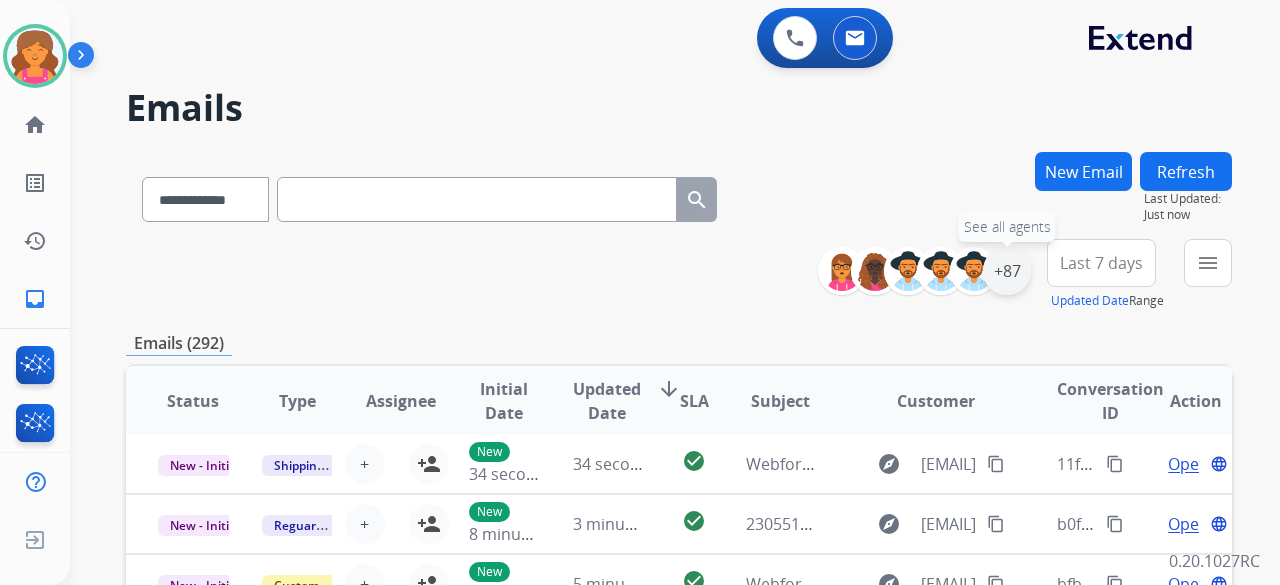 click on "+87" at bounding box center [1007, 271] 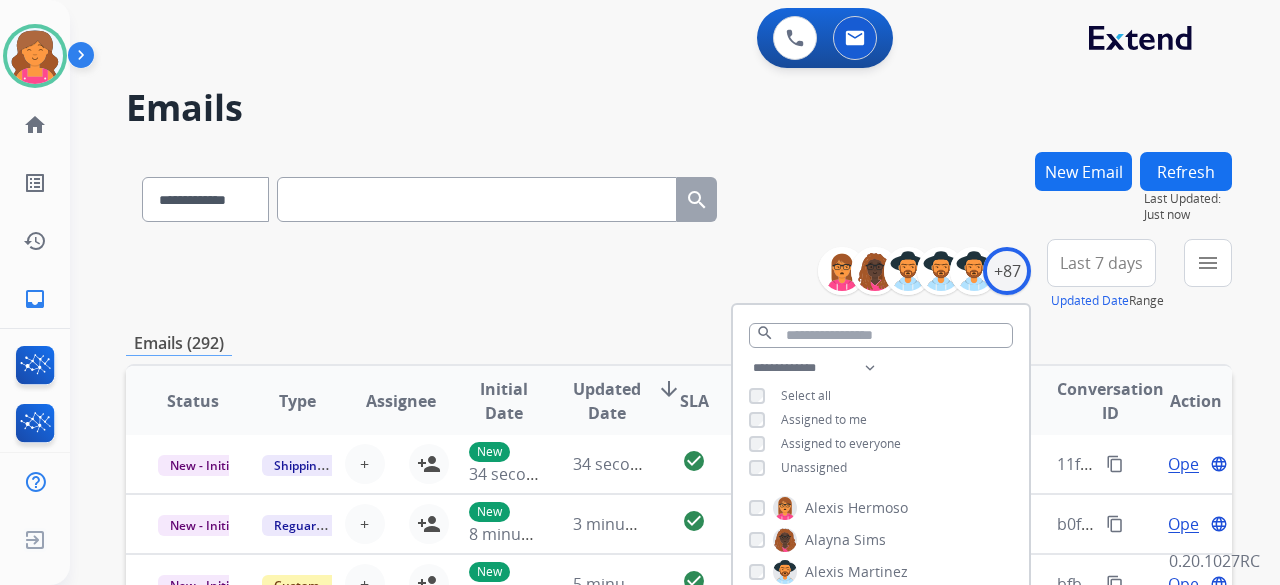 click on "Unassigned" at bounding box center (798, 468) 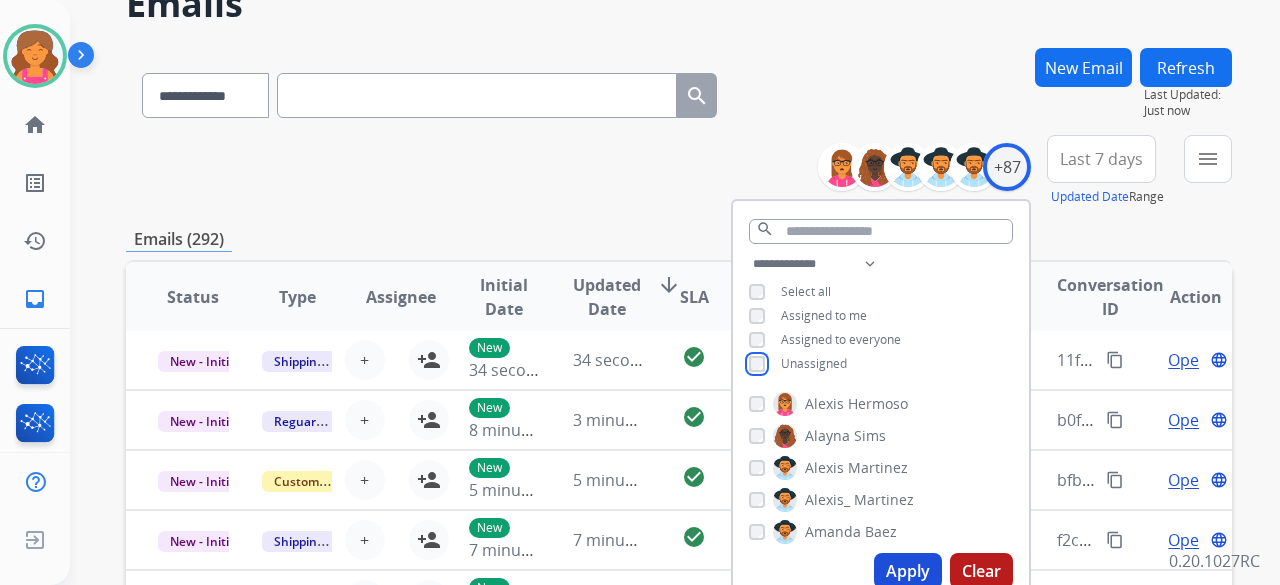 scroll, scrollTop: 300, scrollLeft: 0, axis: vertical 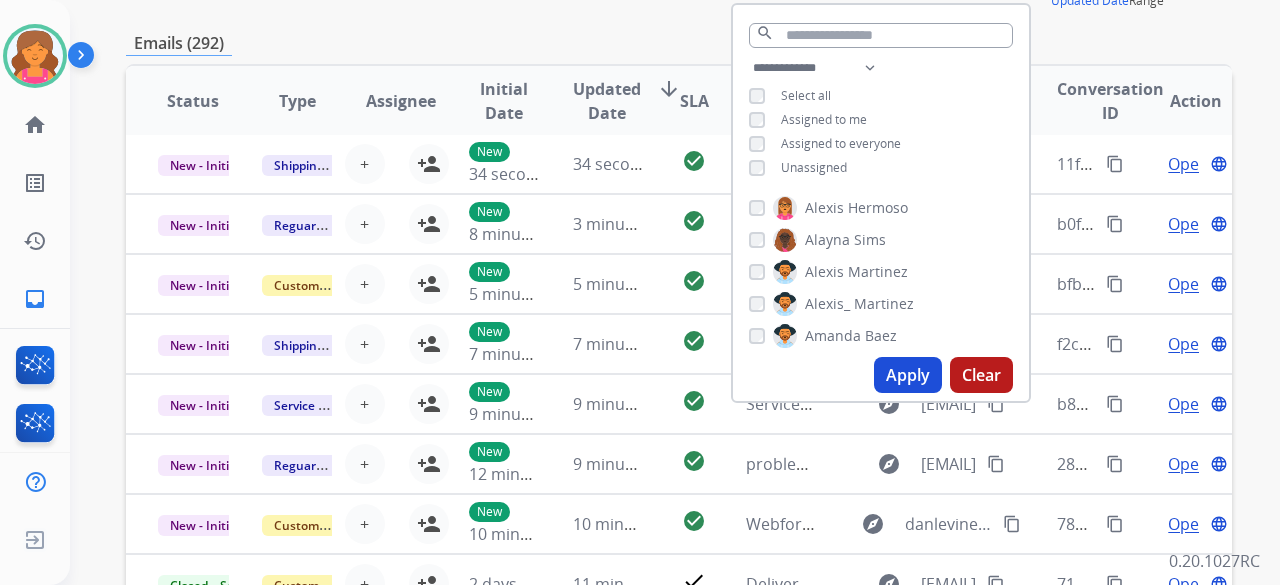 click on "Apply" at bounding box center (908, 375) 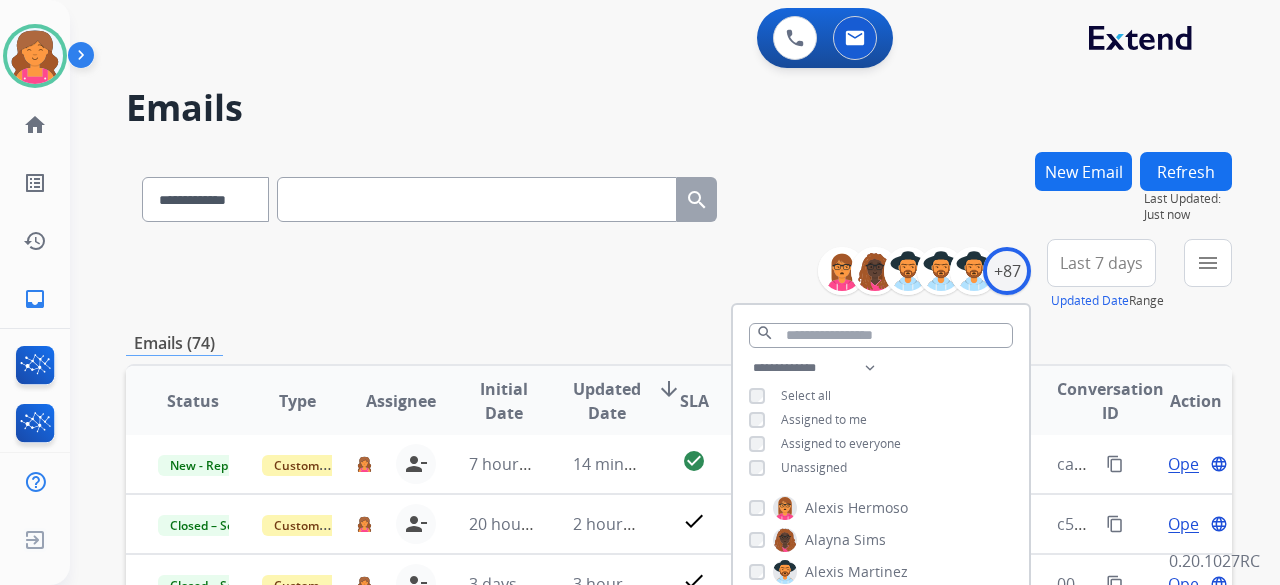 click at bounding box center [477, 199] 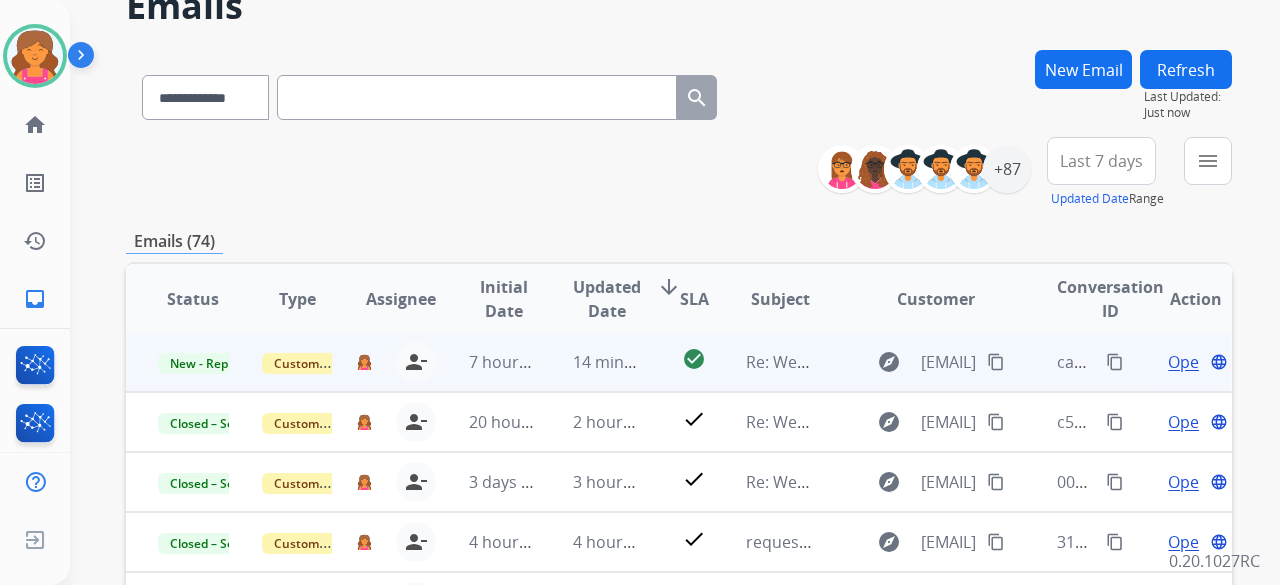 scroll, scrollTop: 200, scrollLeft: 0, axis: vertical 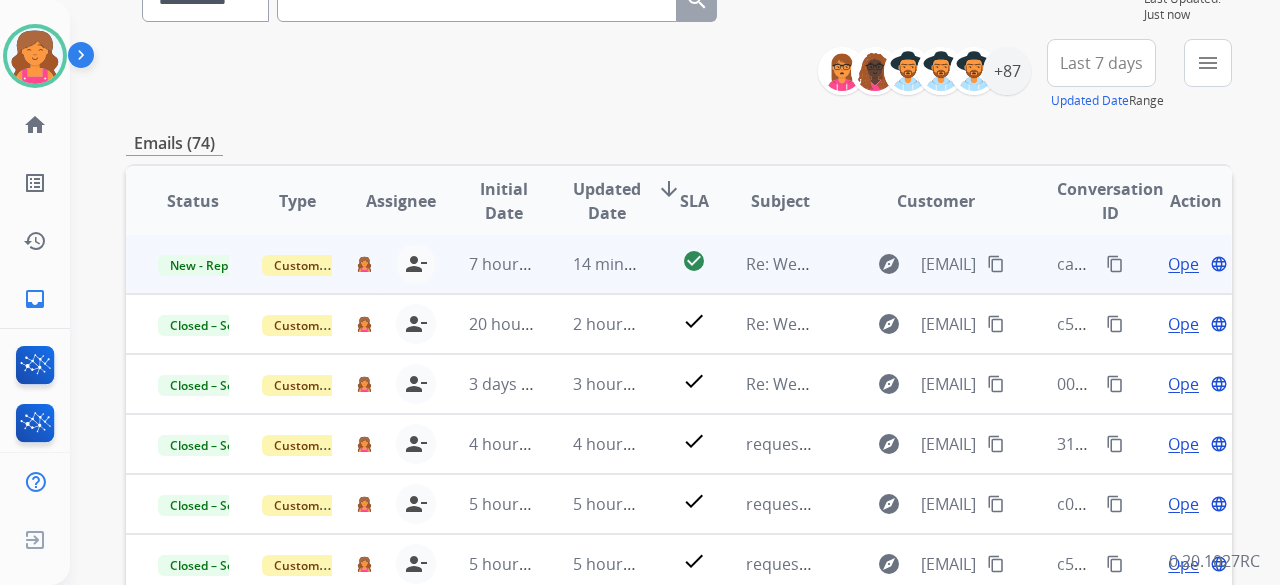 click on "Open" at bounding box center (1188, 264) 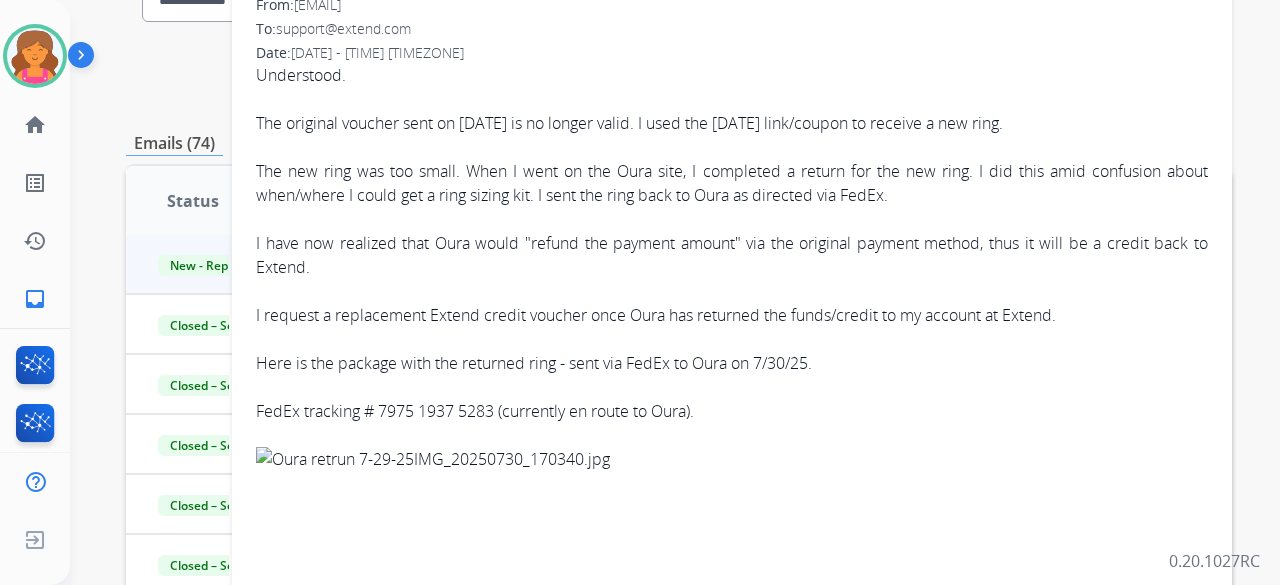 scroll, scrollTop: 100, scrollLeft: 0, axis: vertical 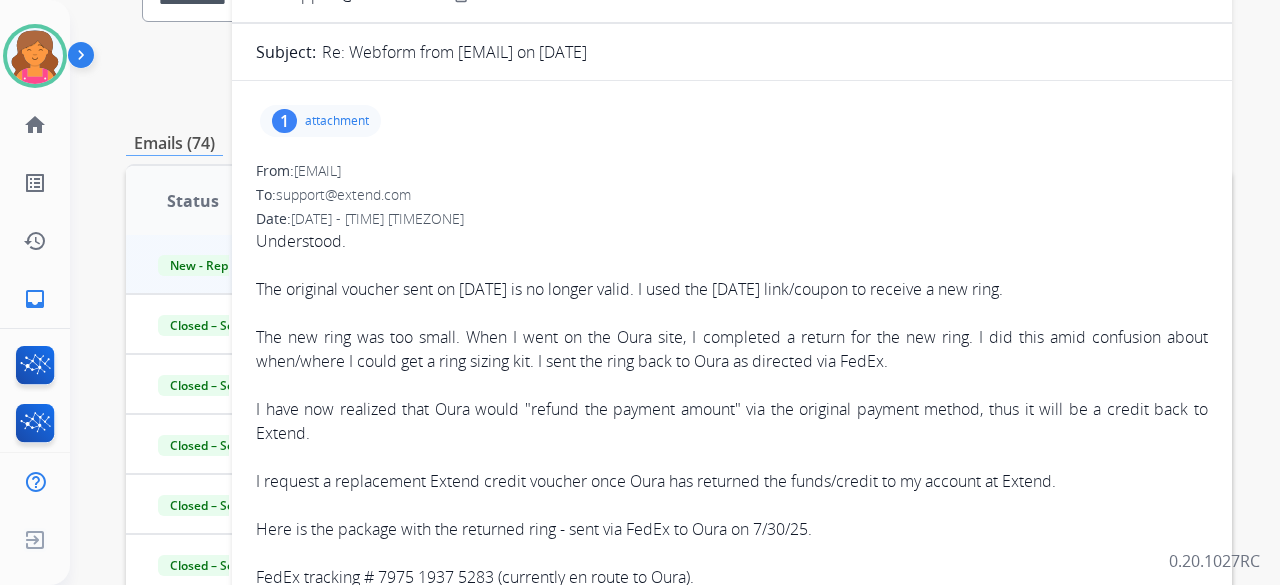 click on "attachment" at bounding box center (337, 121) 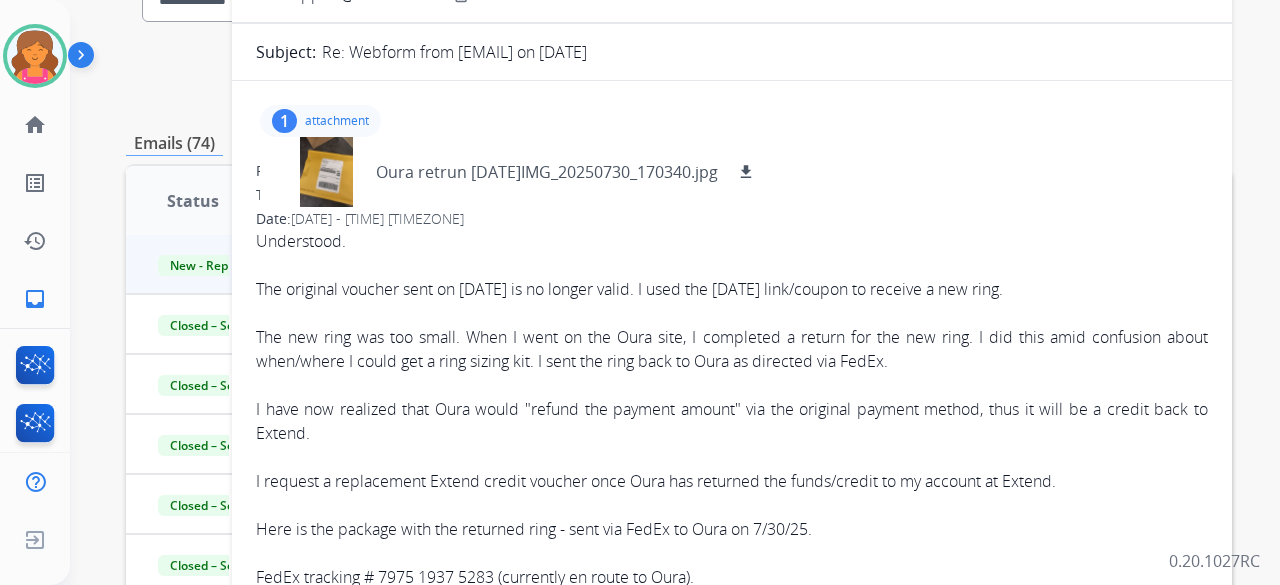 click on "From:  [EMAIL]" at bounding box center [732, 171] 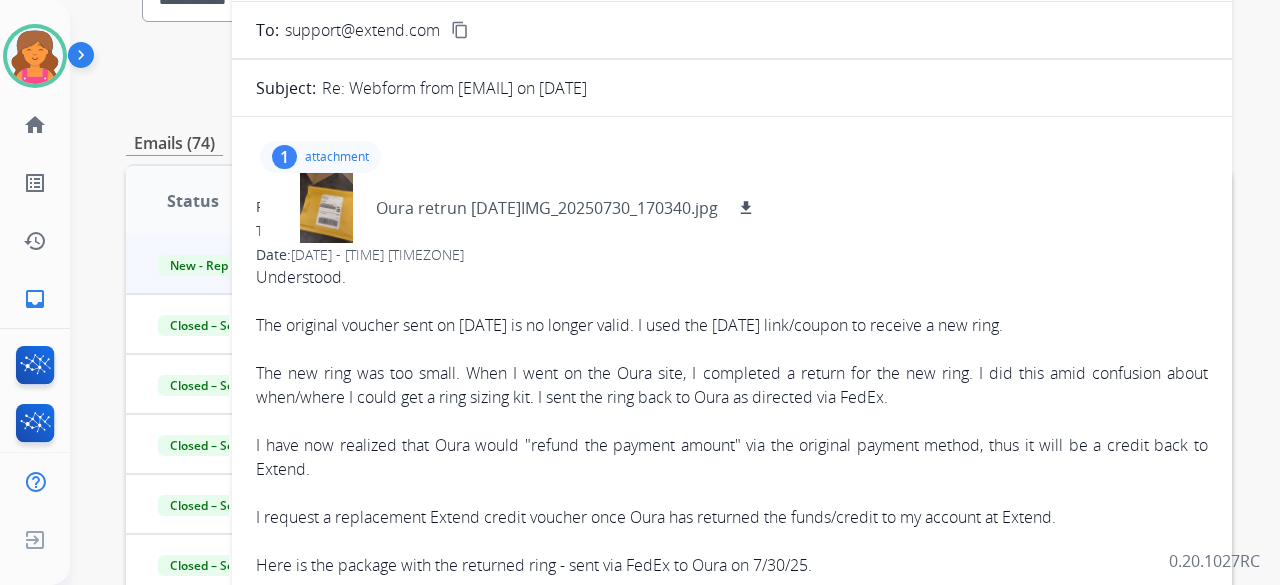scroll, scrollTop: 0, scrollLeft: 0, axis: both 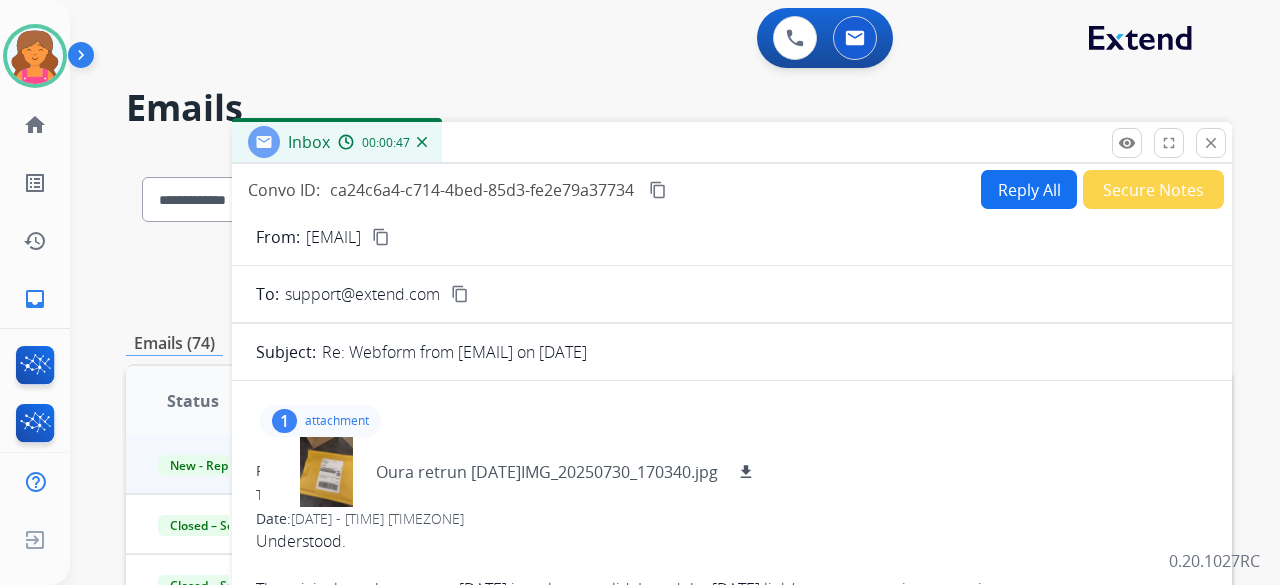 click on "content_copy" at bounding box center [381, 237] 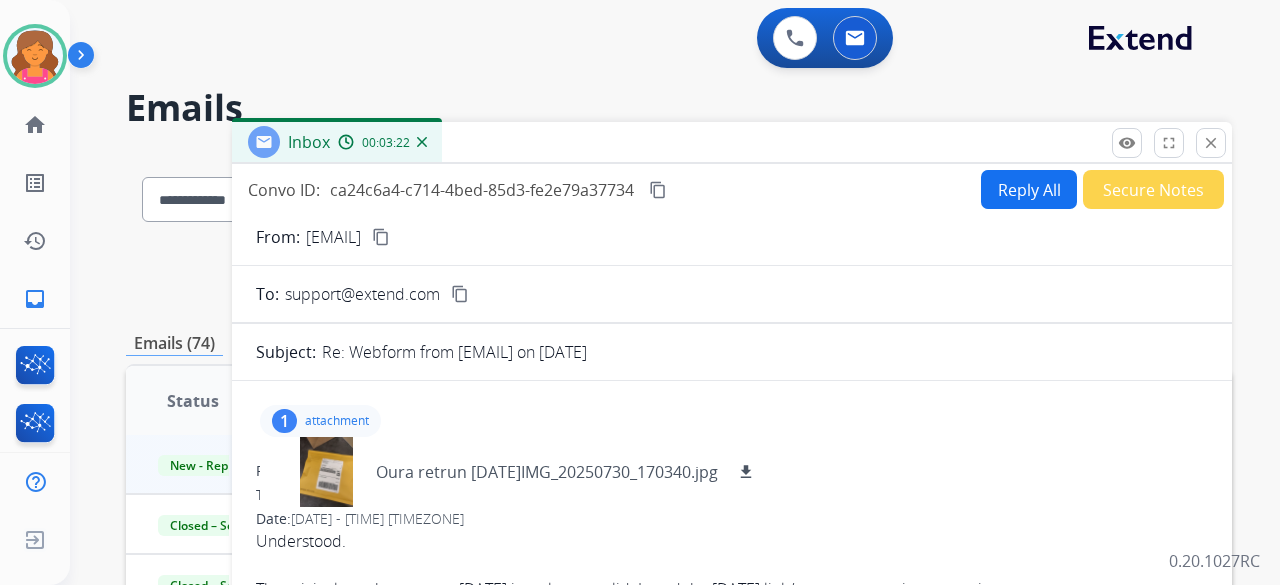 click on "Reply All" at bounding box center [1029, 189] 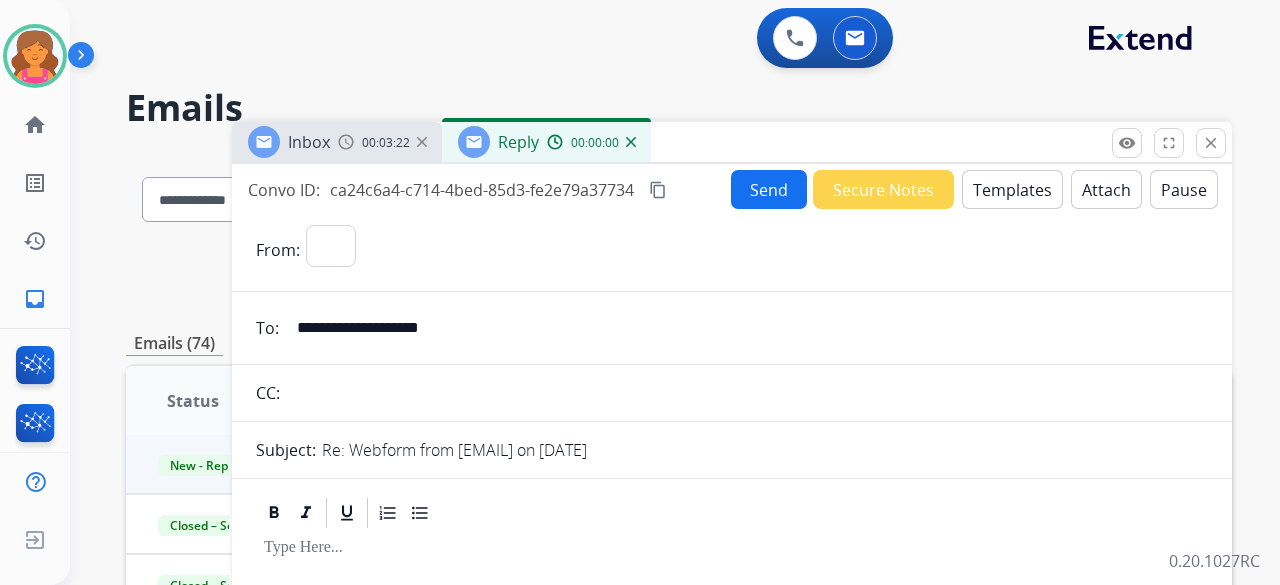 select on "**********" 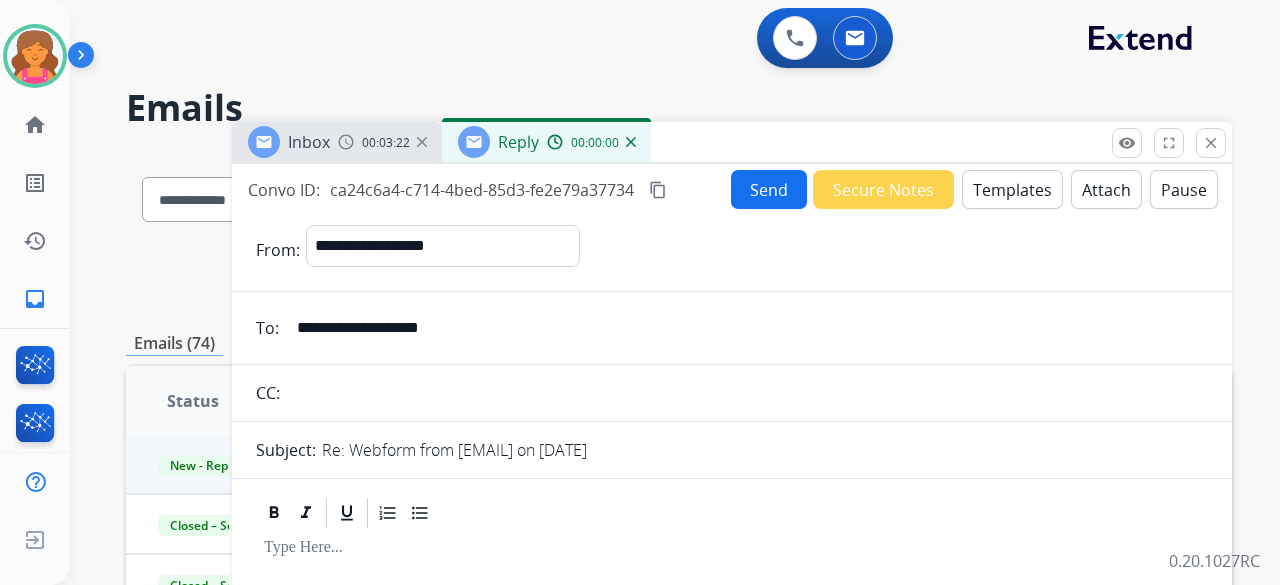 click on "Templates" at bounding box center (1012, 189) 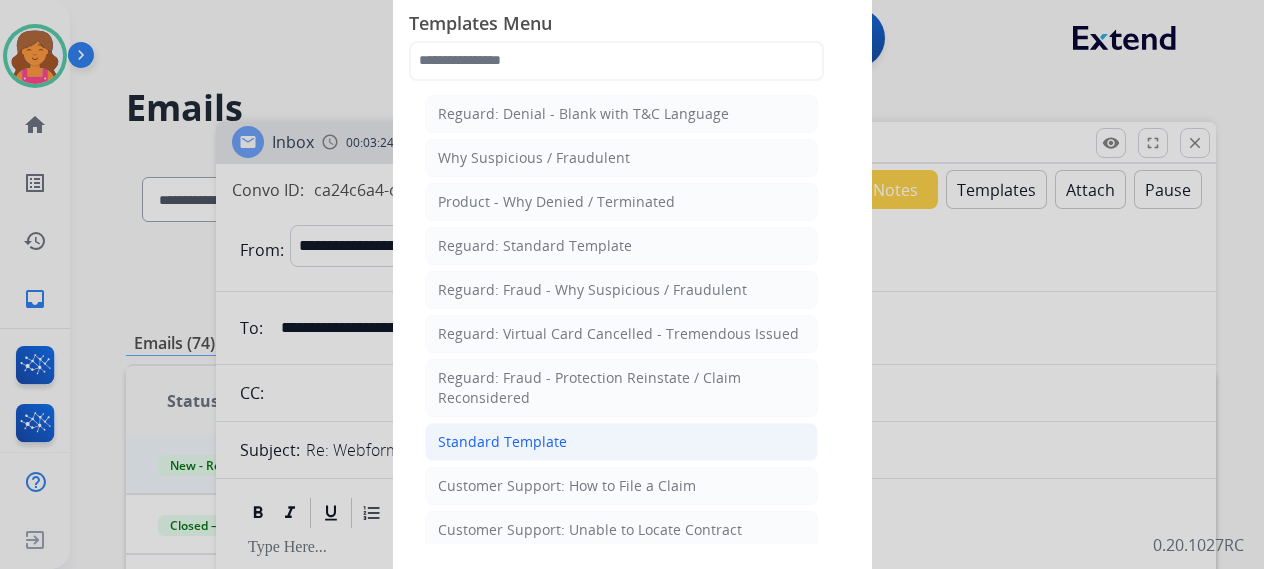 click on "Standard Template" 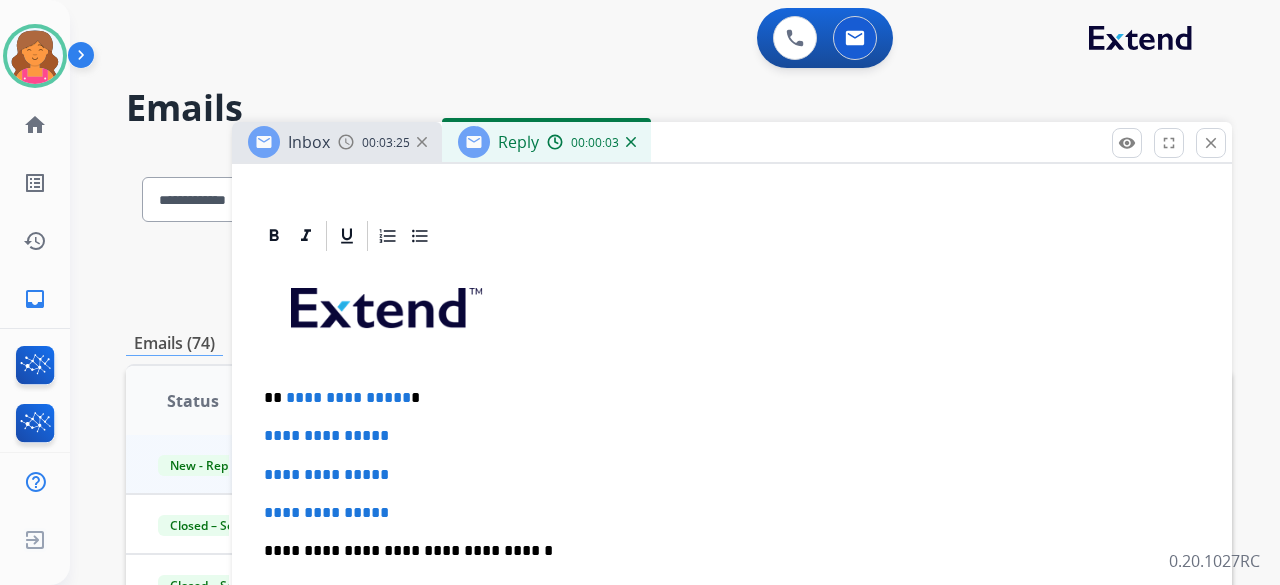 scroll, scrollTop: 500, scrollLeft: 0, axis: vertical 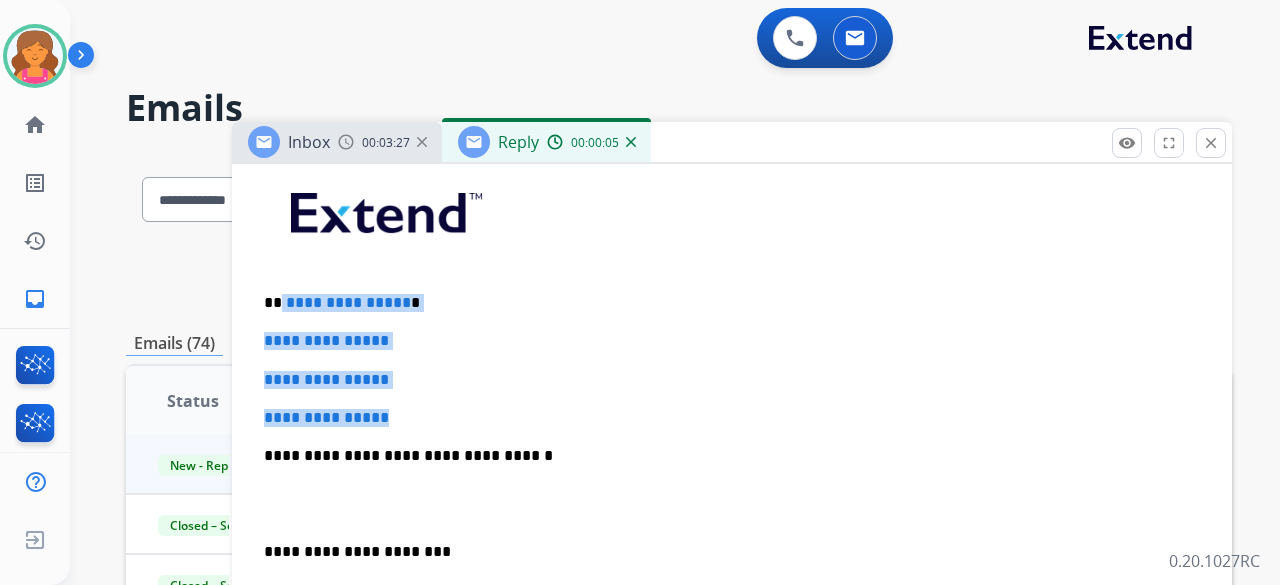 drag, startPoint x: 408, startPoint y: 404, endPoint x: 279, endPoint y: 287, distance: 174.1551 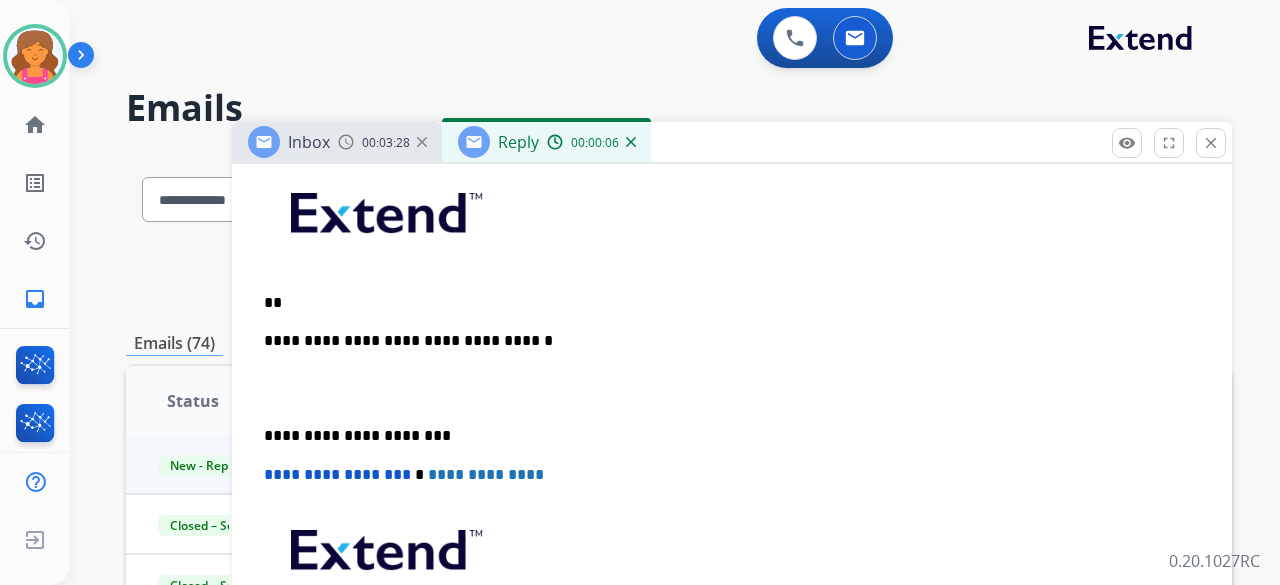 type 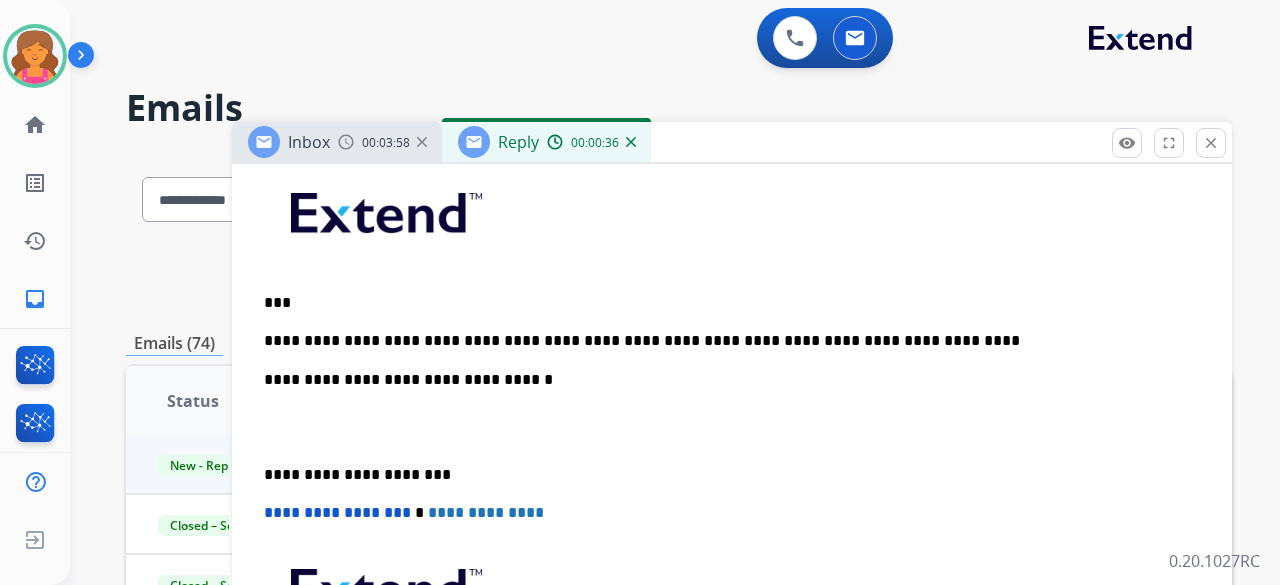 click on "**********" at bounding box center [724, 341] 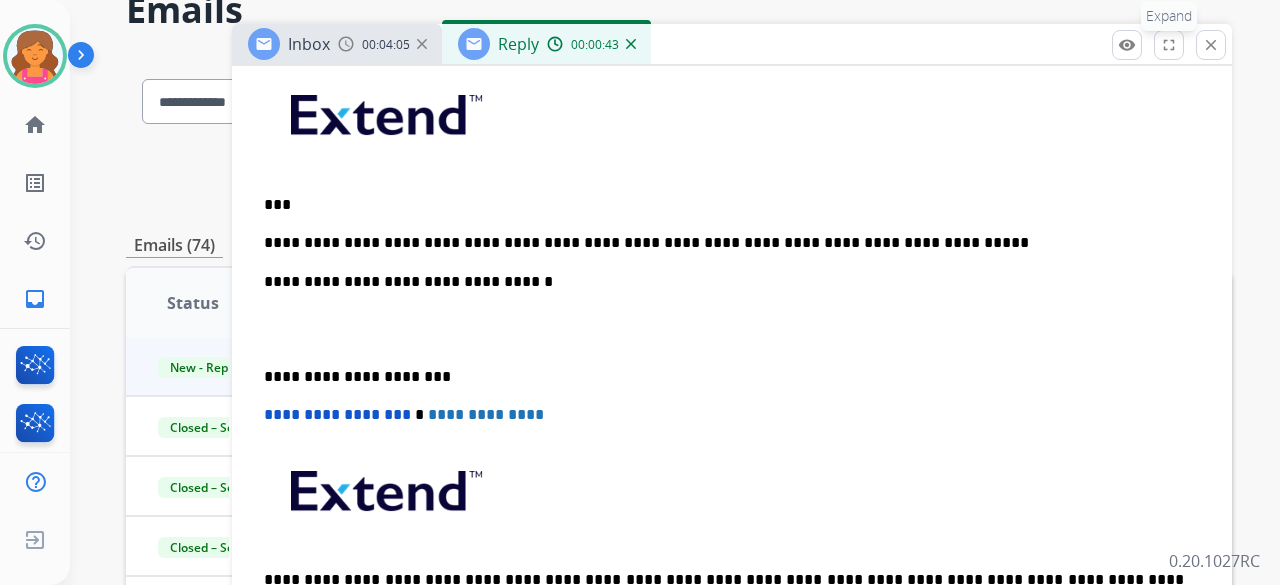 scroll, scrollTop: 116, scrollLeft: 0, axis: vertical 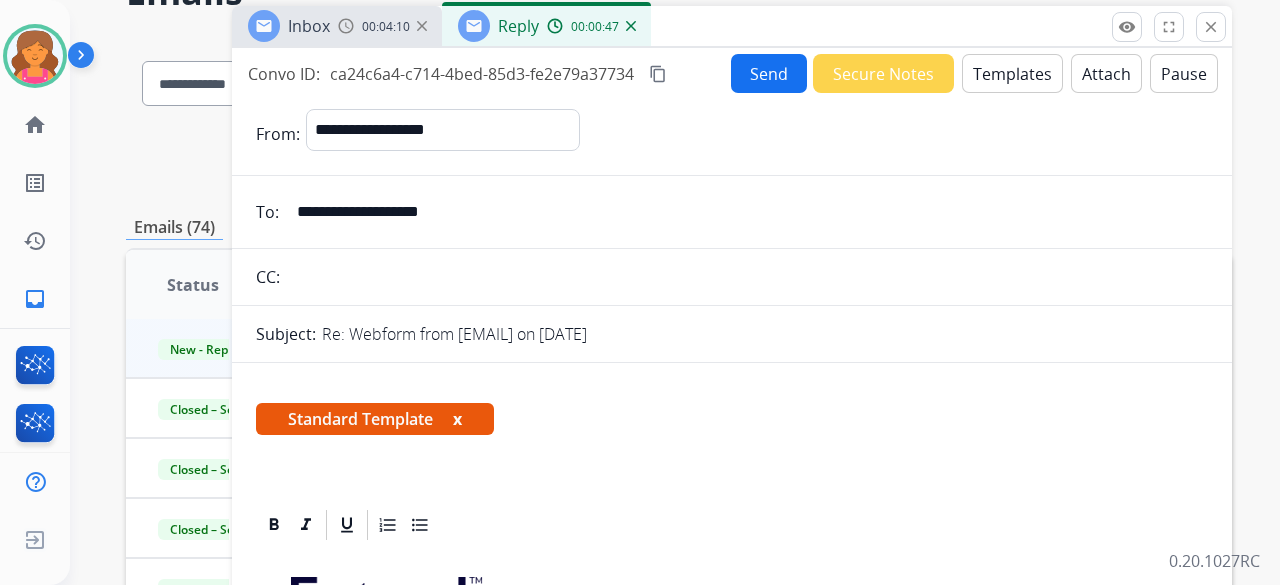 click on "Send" at bounding box center (769, 73) 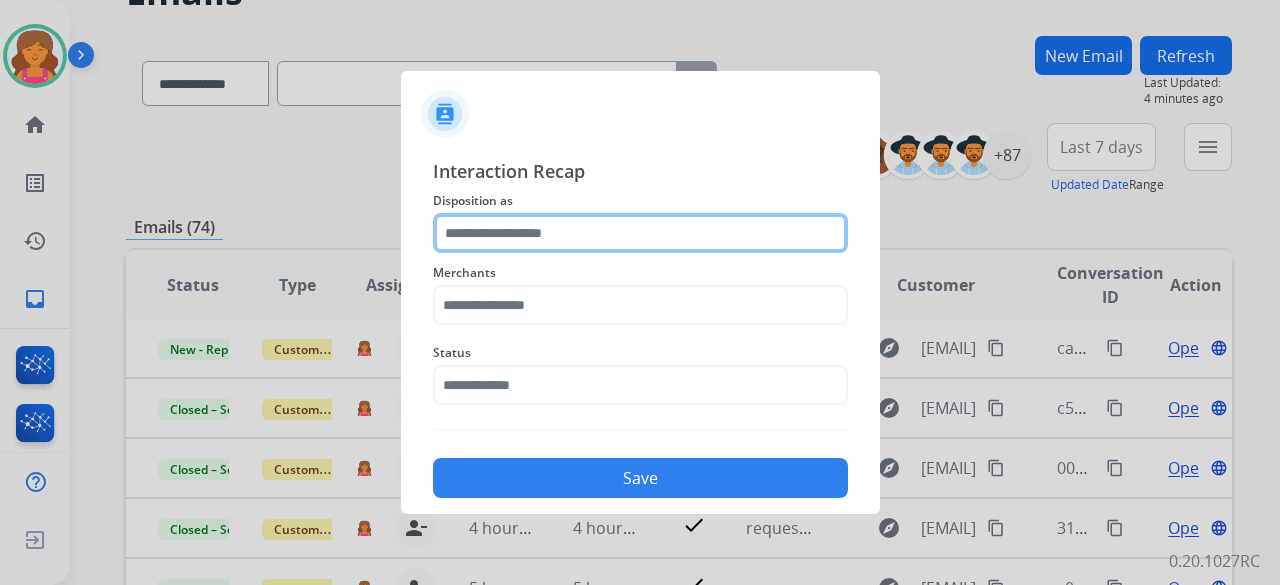 click 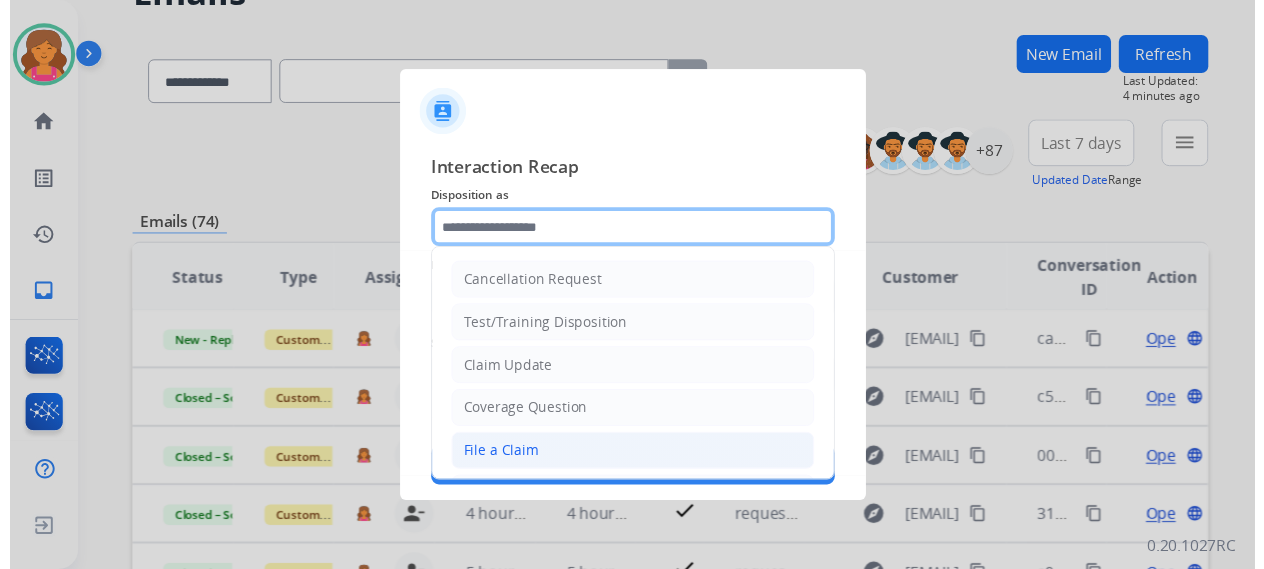 scroll, scrollTop: 303, scrollLeft: 0, axis: vertical 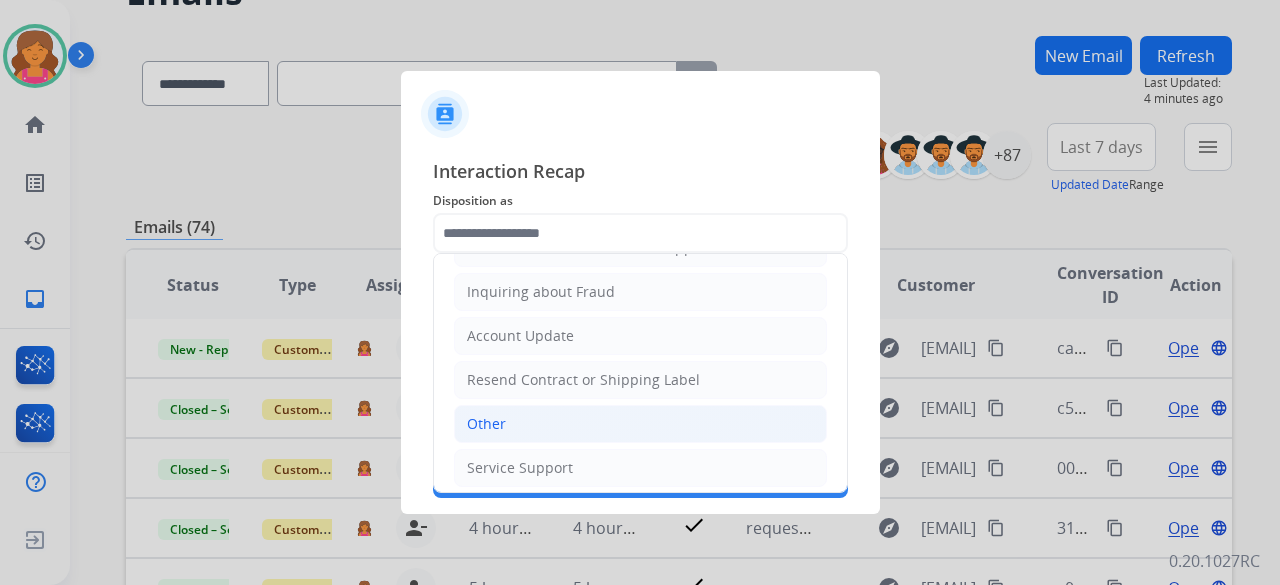 click on "Other" 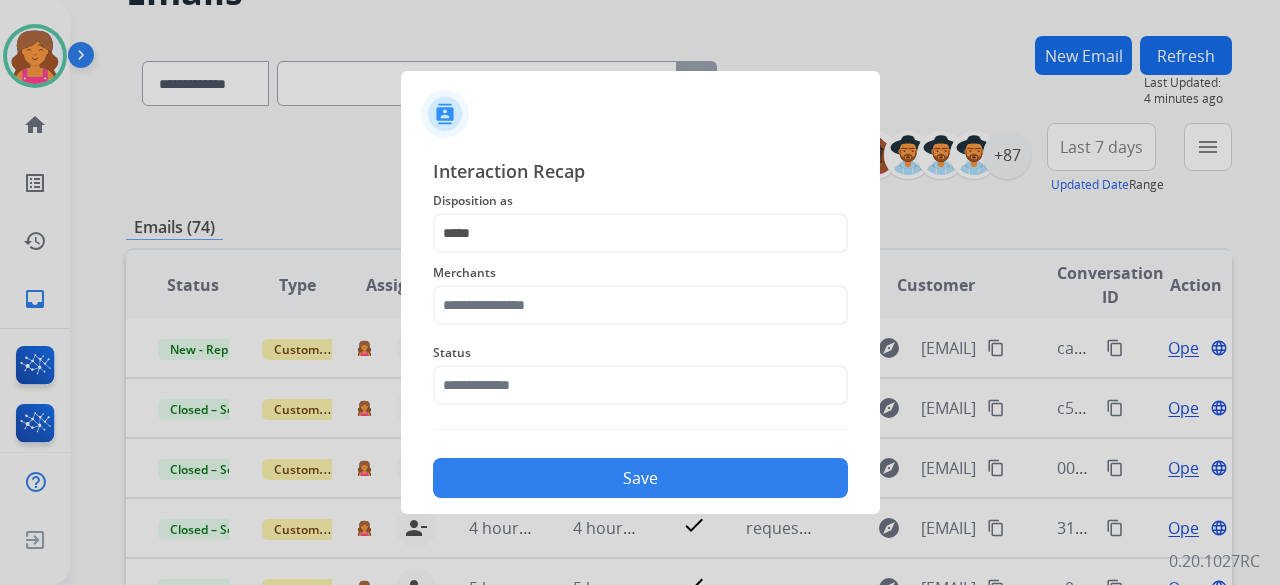 click on "Merchants" 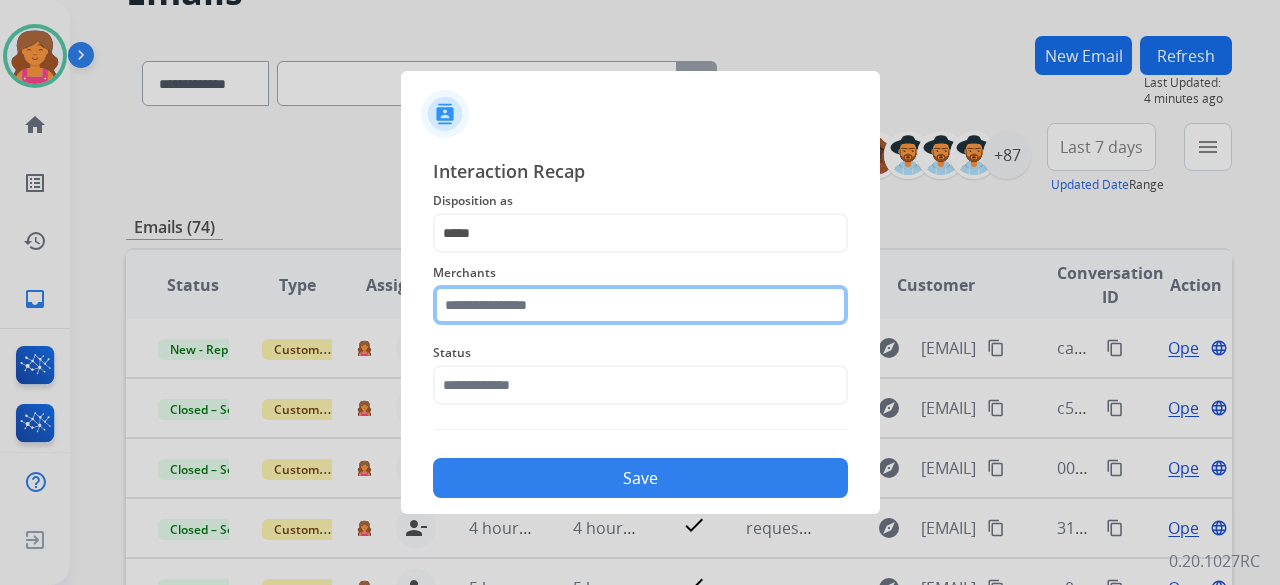 click 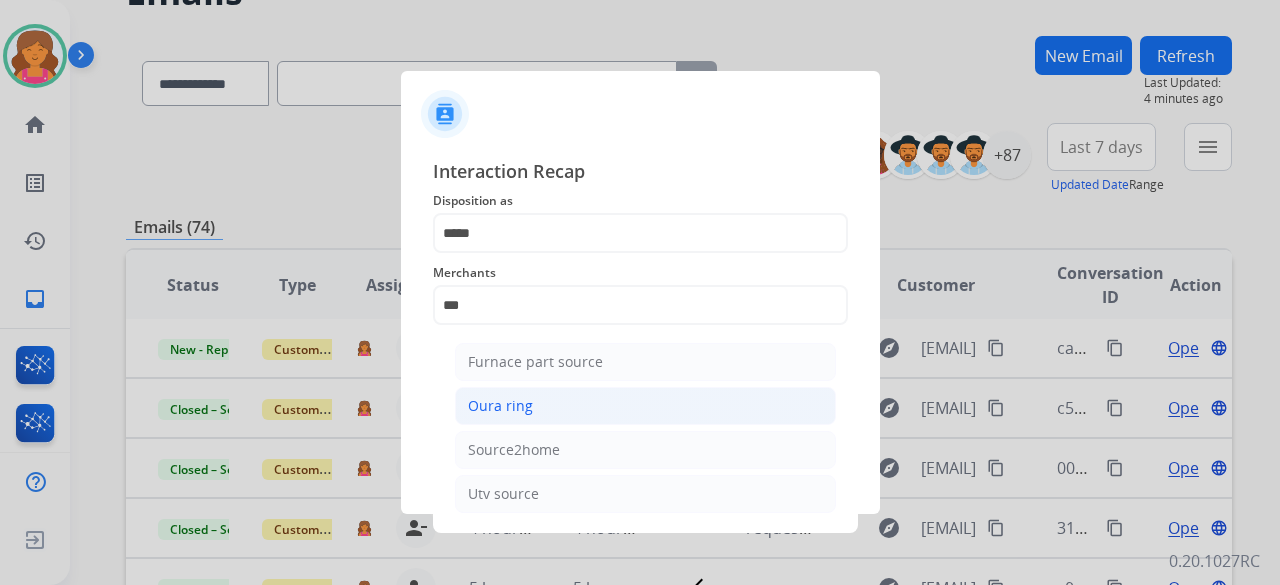click on "Oura ring" 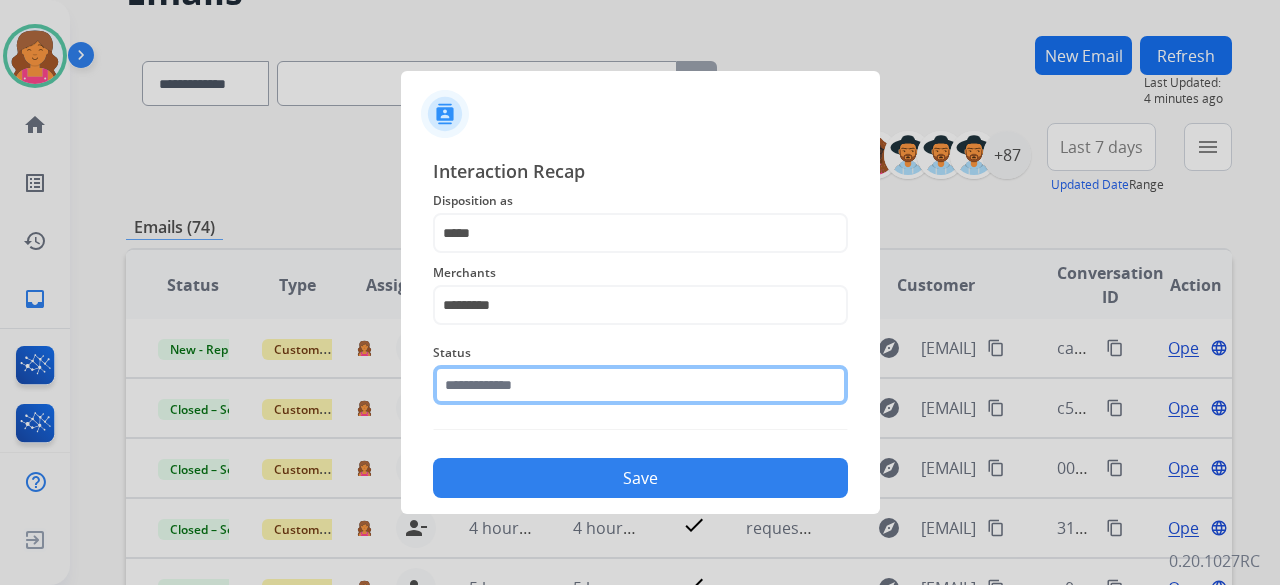 click 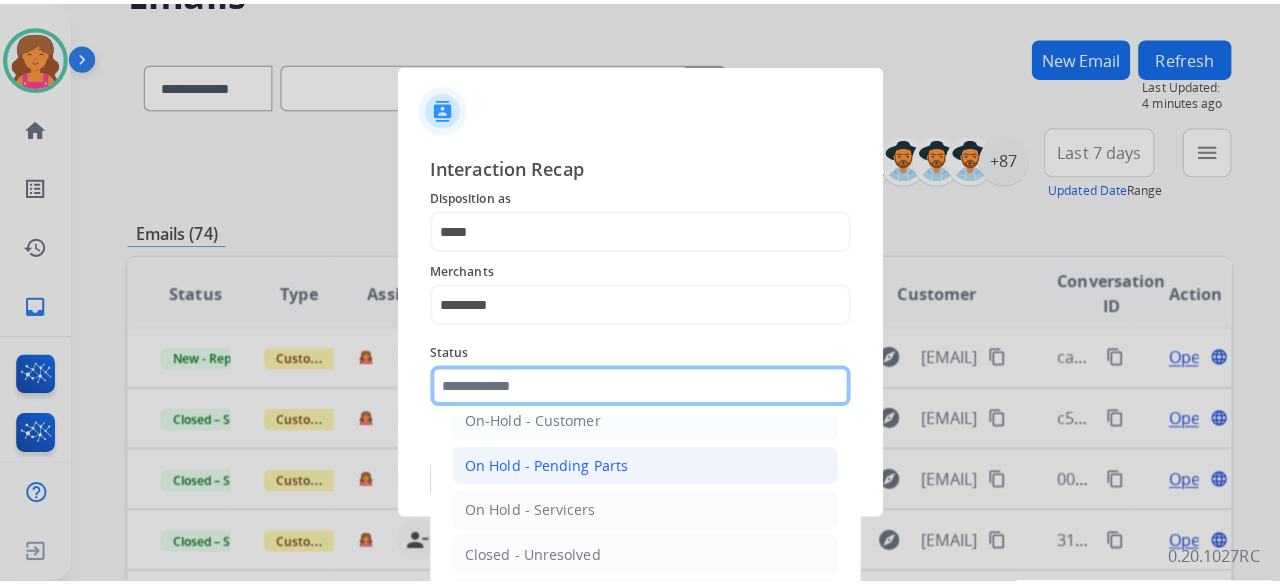 scroll, scrollTop: 114, scrollLeft: 0, axis: vertical 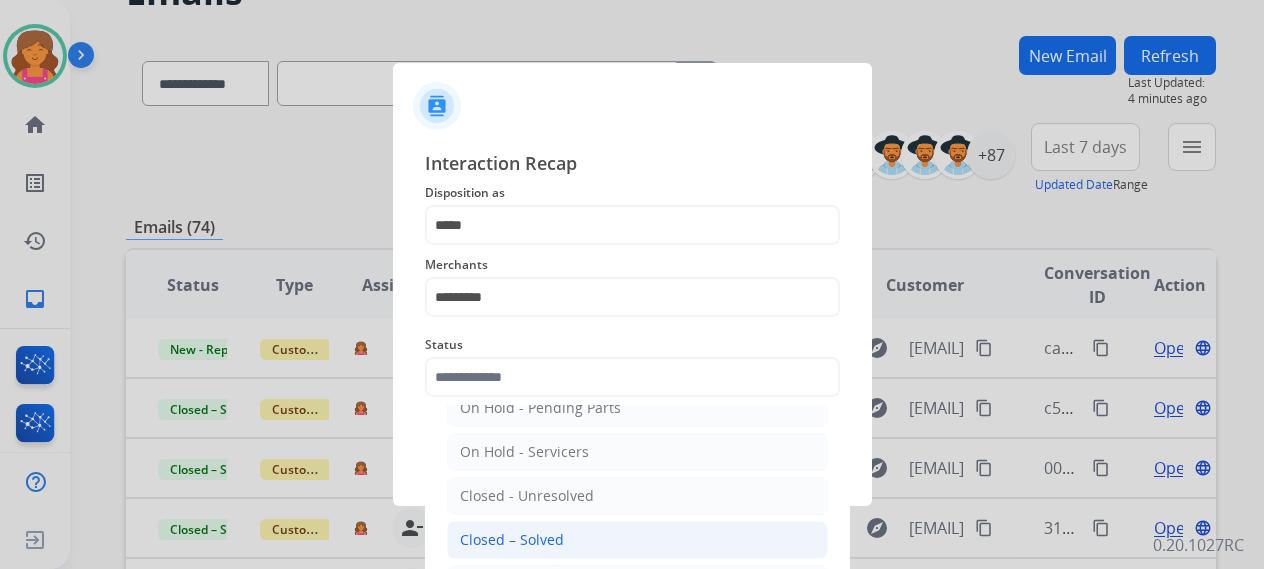 click on "Closed – Solved" 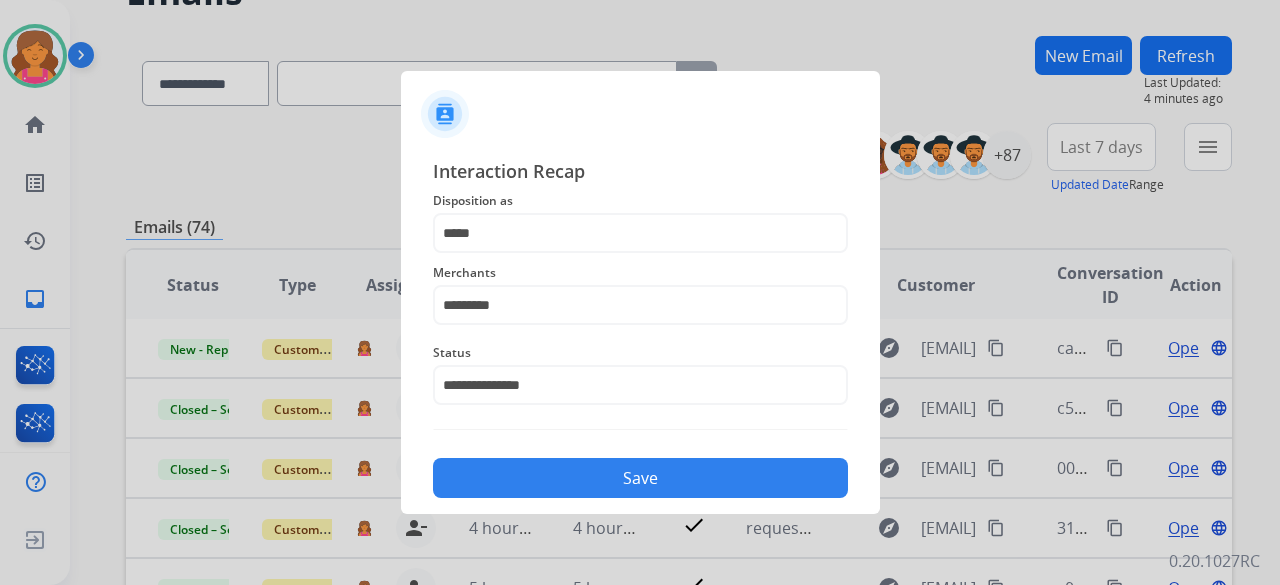 click on "**********" 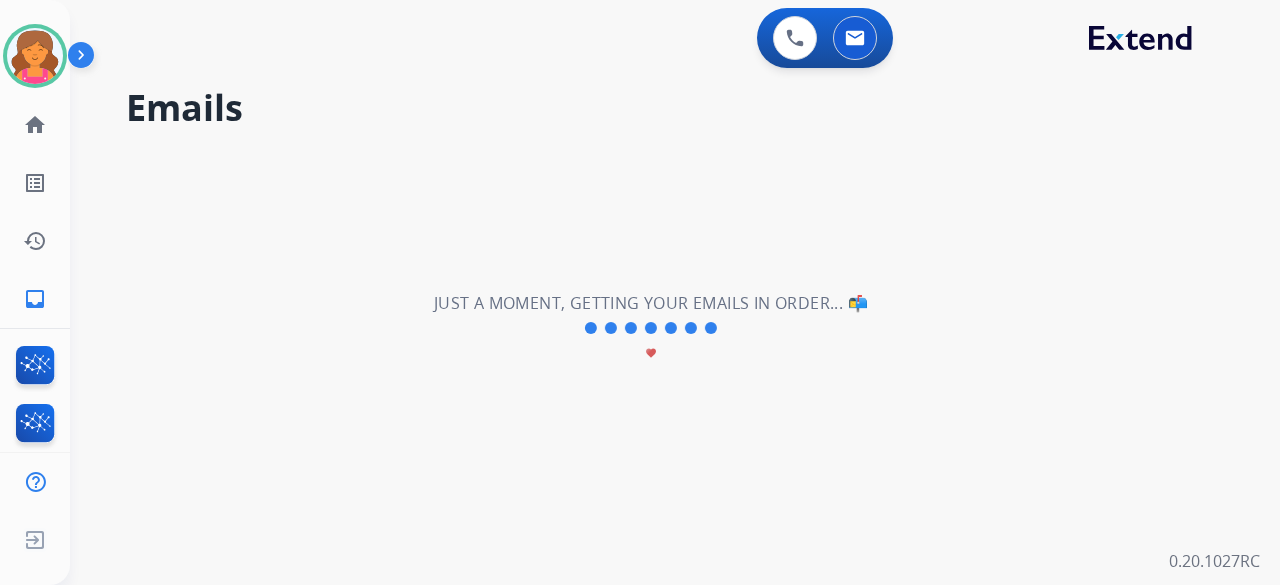 scroll, scrollTop: 0, scrollLeft: 0, axis: both 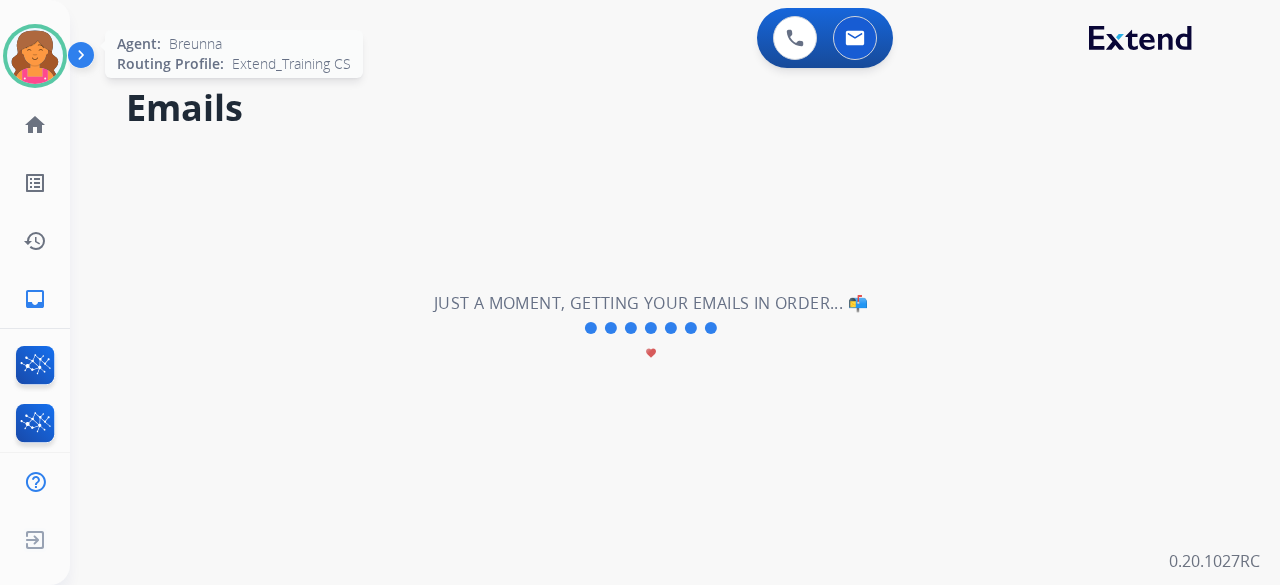 click at bounding box center [35, 56] 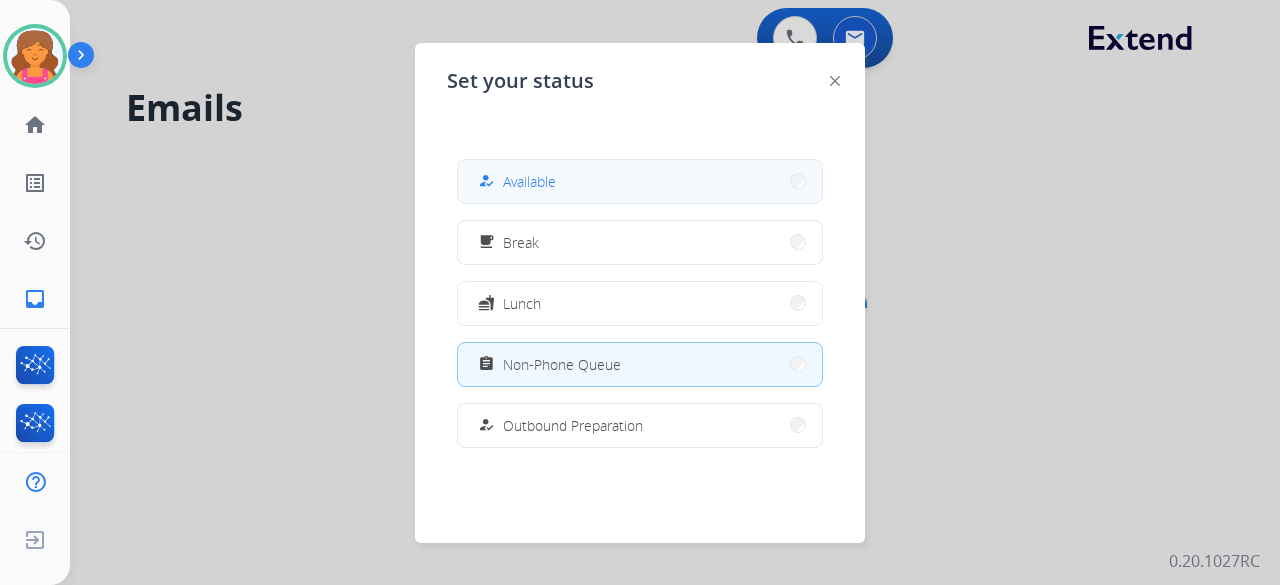 click on "how_to_reg Available" at bounding box center [640, 181] 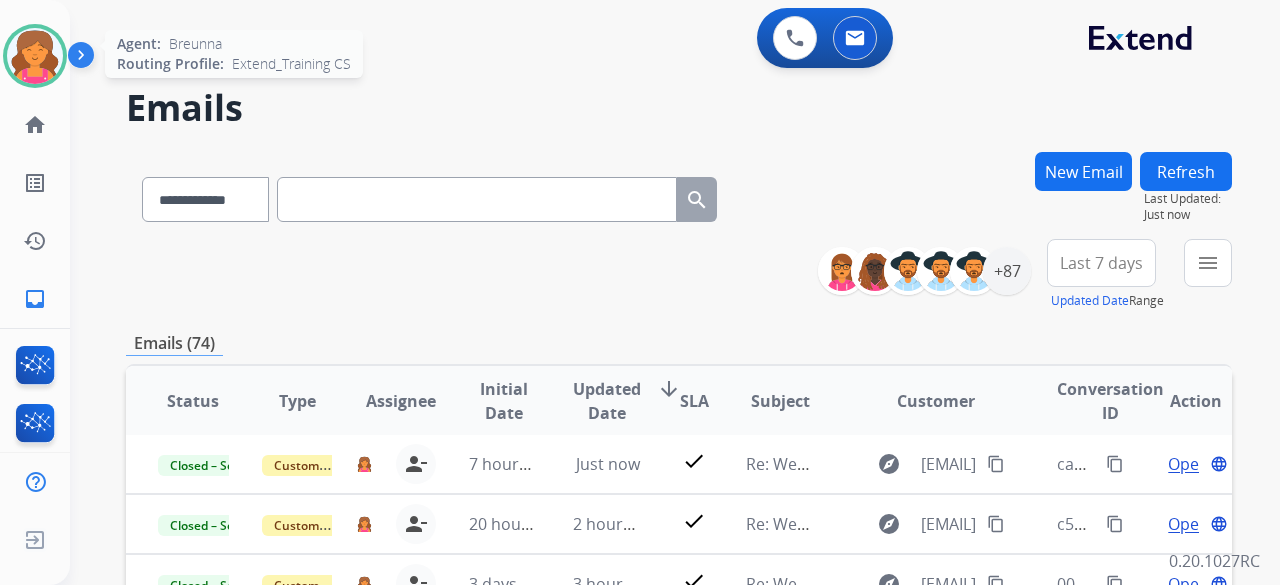 click at bounding box center [35, 56] 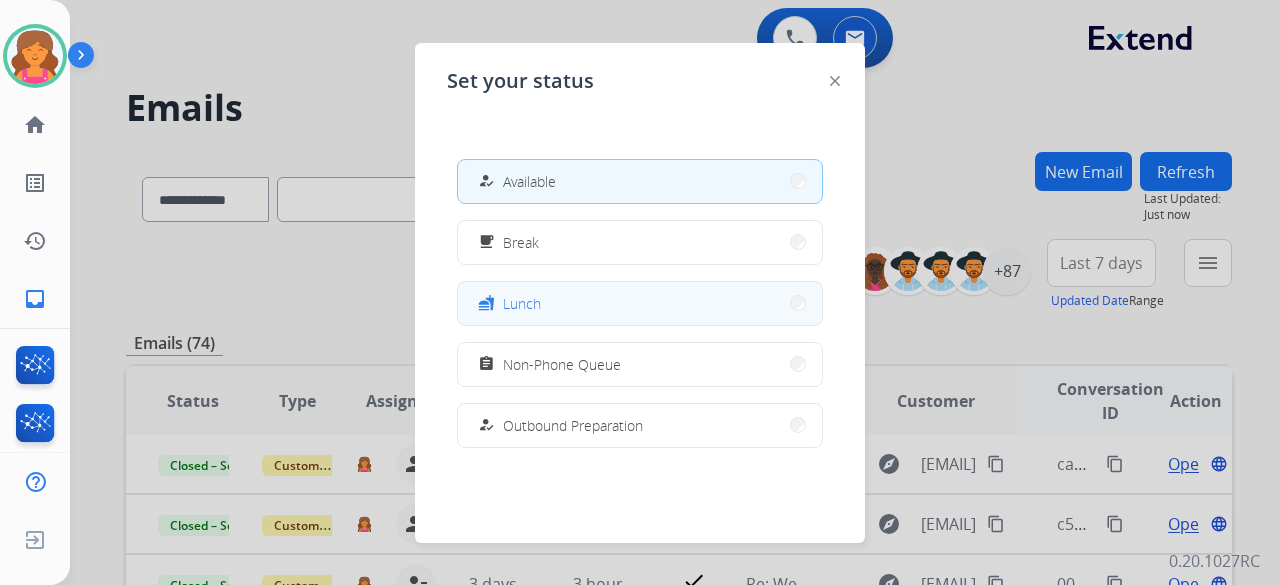 click on "fastfood Lunch" at bounding box center [640, 303] 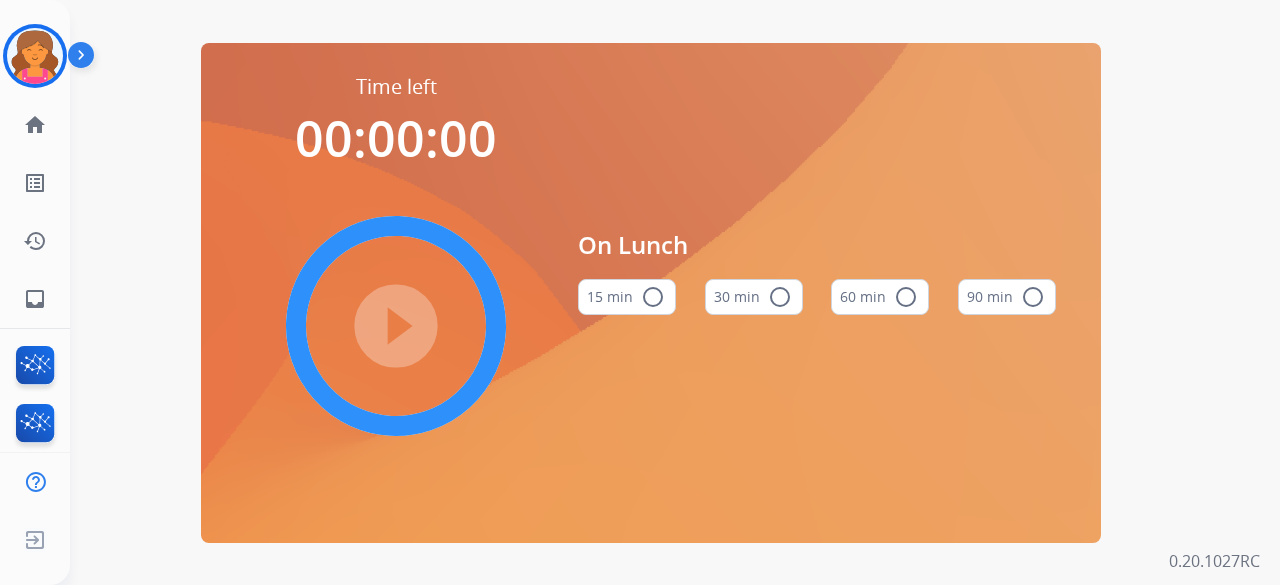 click on "60 min  radio_button_unchecked" at bounding box center [880, 297] 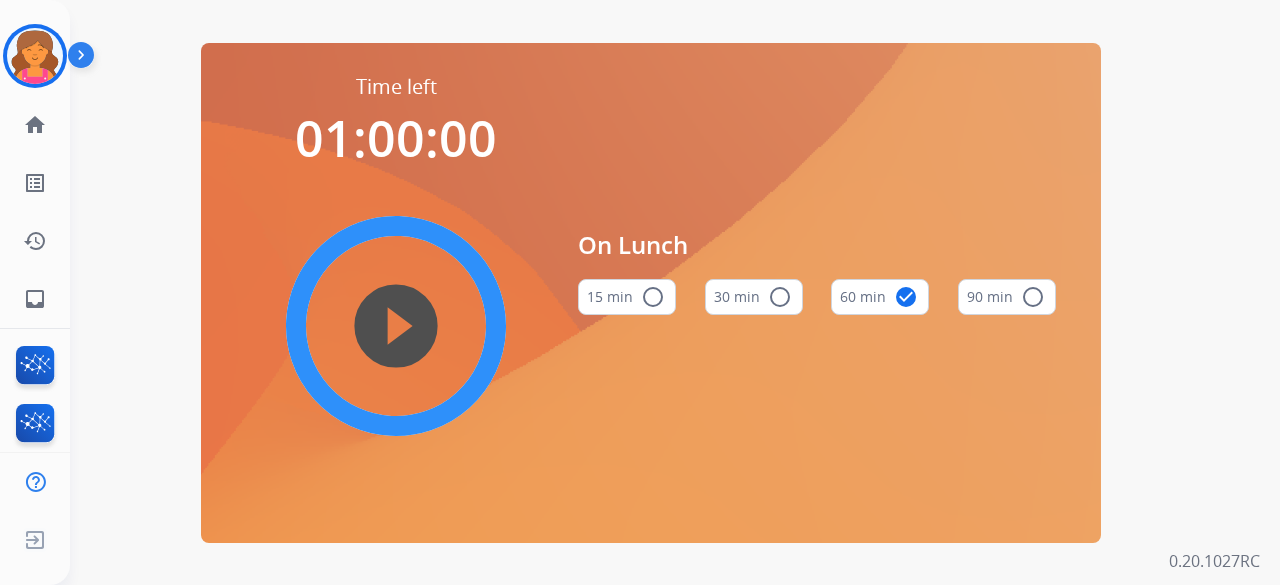 click on "play_circle_filled" at bounding box center (396, 326) 